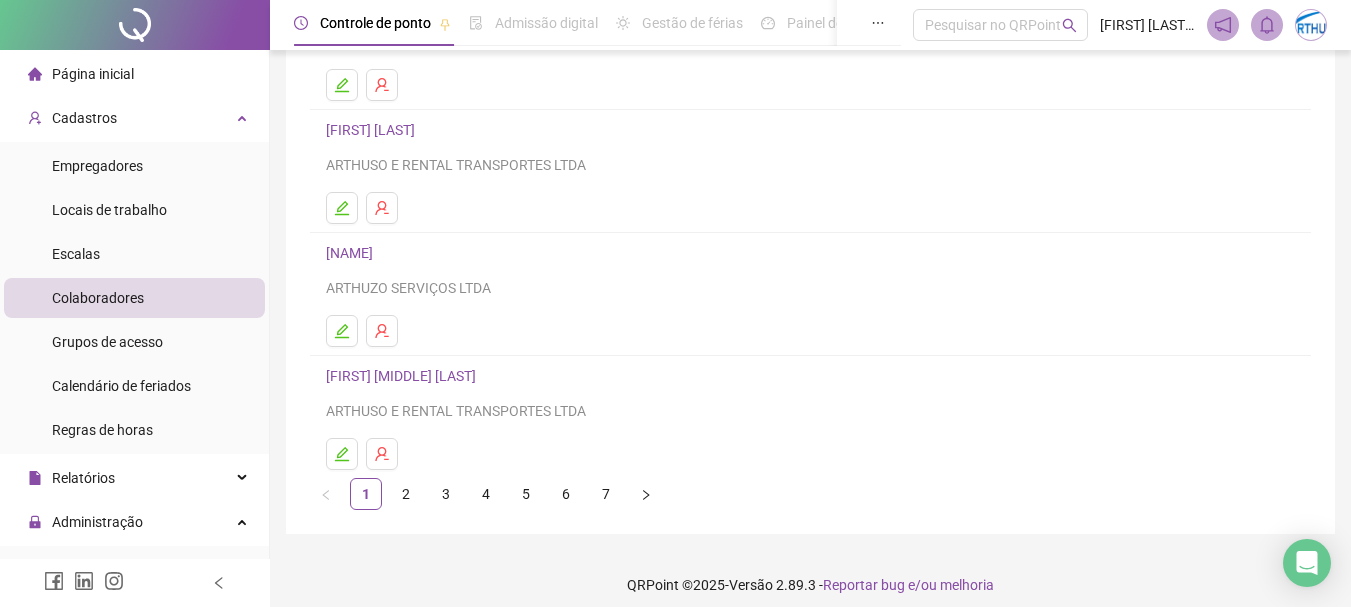 scroll, scrollTop: 360, scrollLeft: 0, axis: vertical 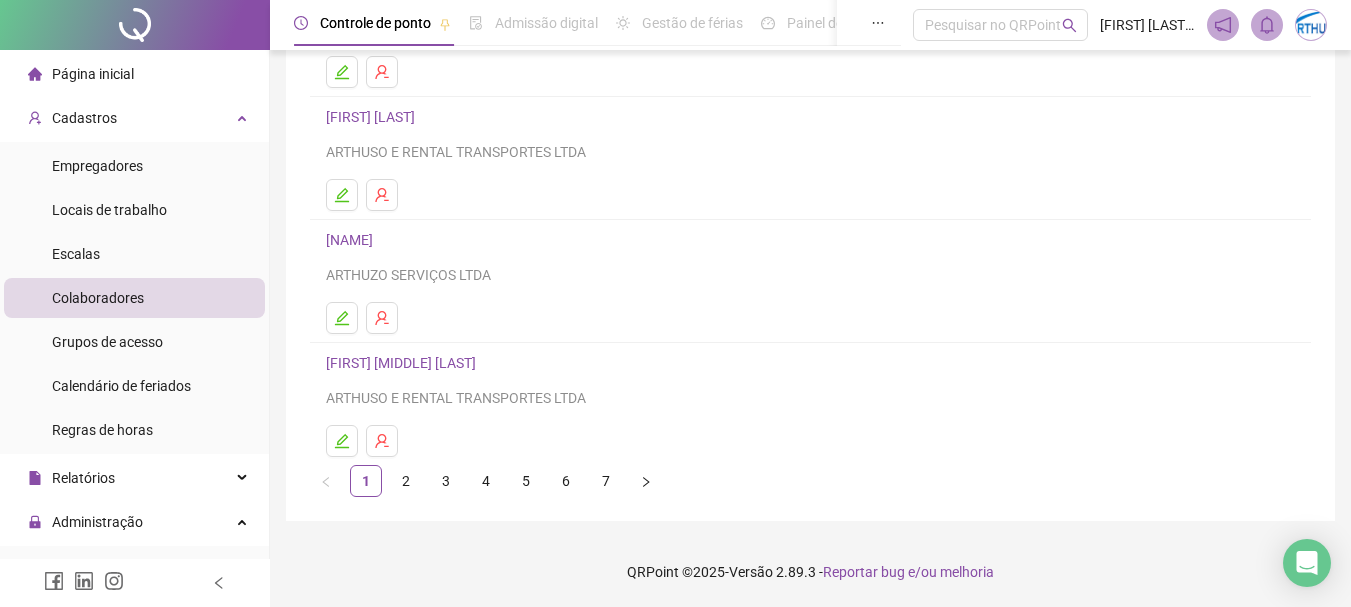 click on "[FIRST] [MIDDLE] [LAST]" at bounding box center [404, 363] 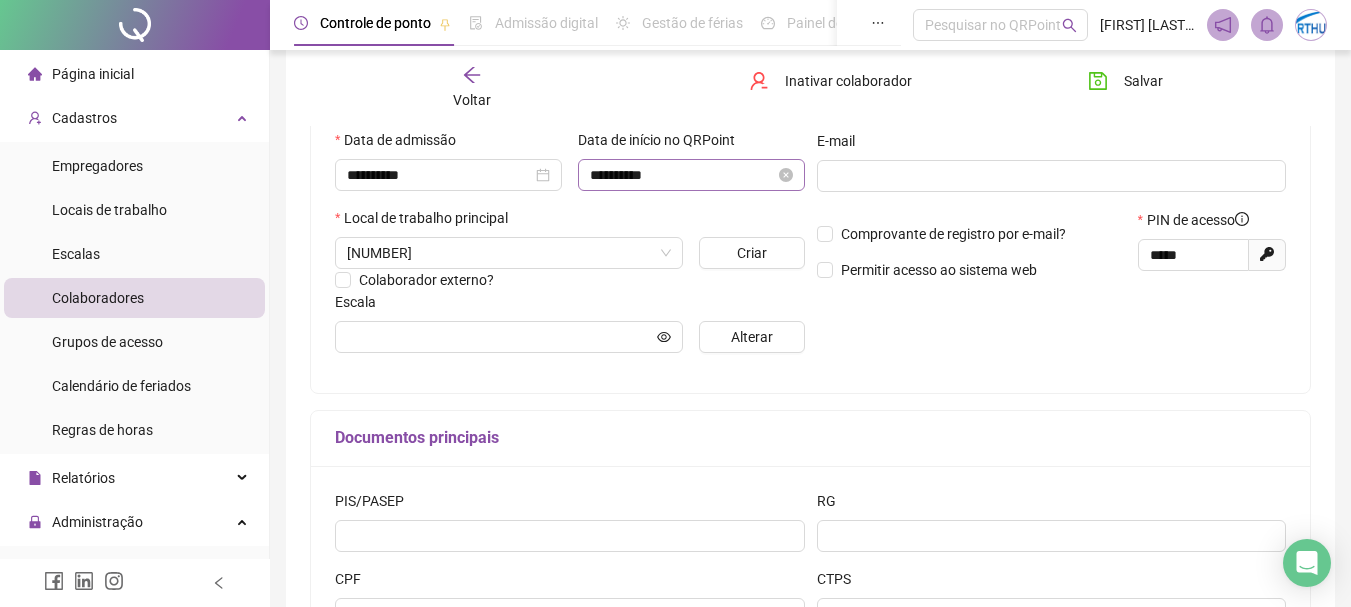 scroll, scrollTop: 370, scrollLeft: 0, axis: vertical 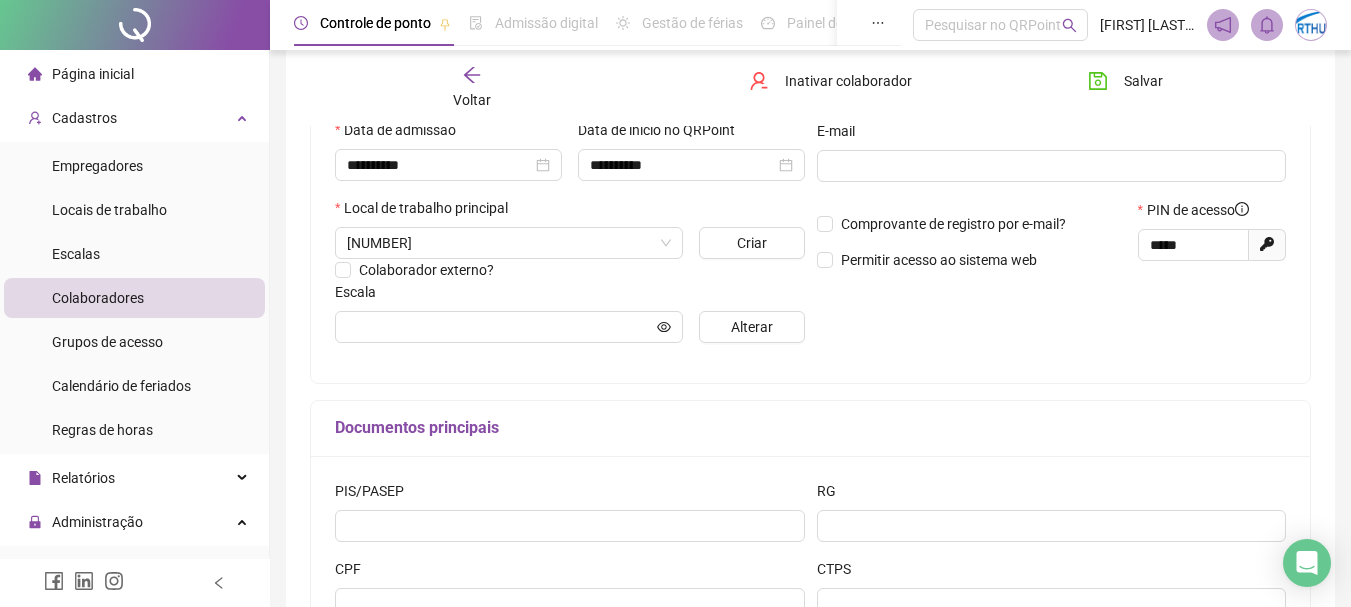 type on "**********" 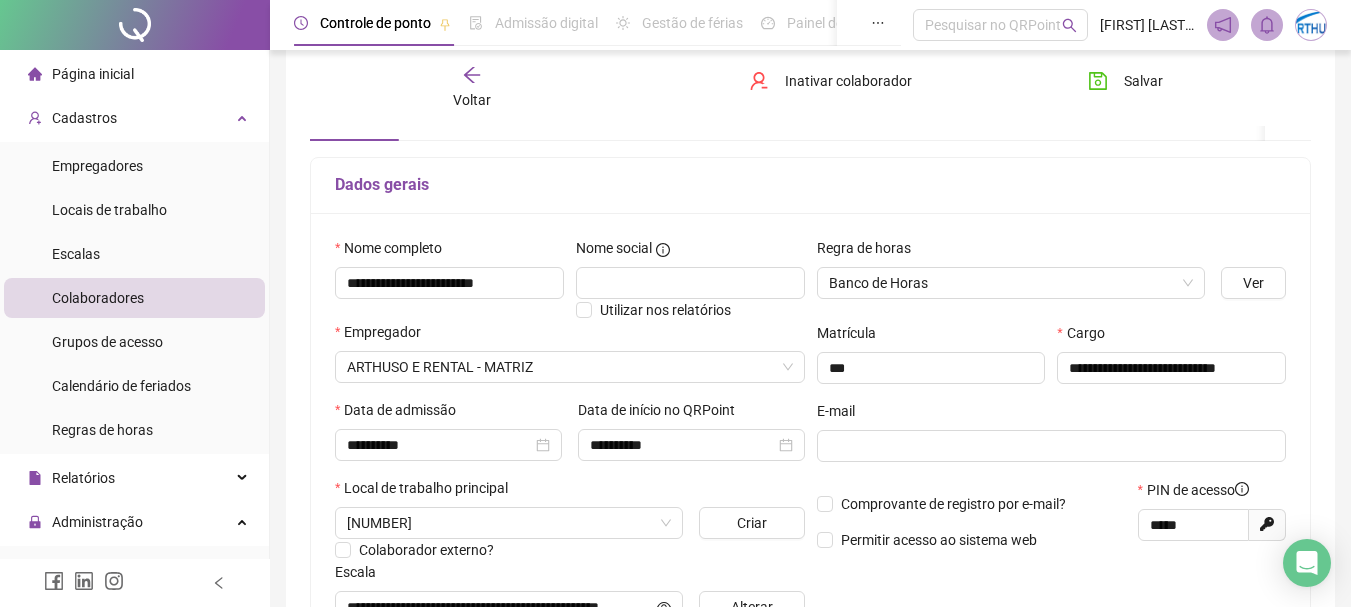 scroll, scrollTop: 70, scrollLeft: 0, axis: vertical 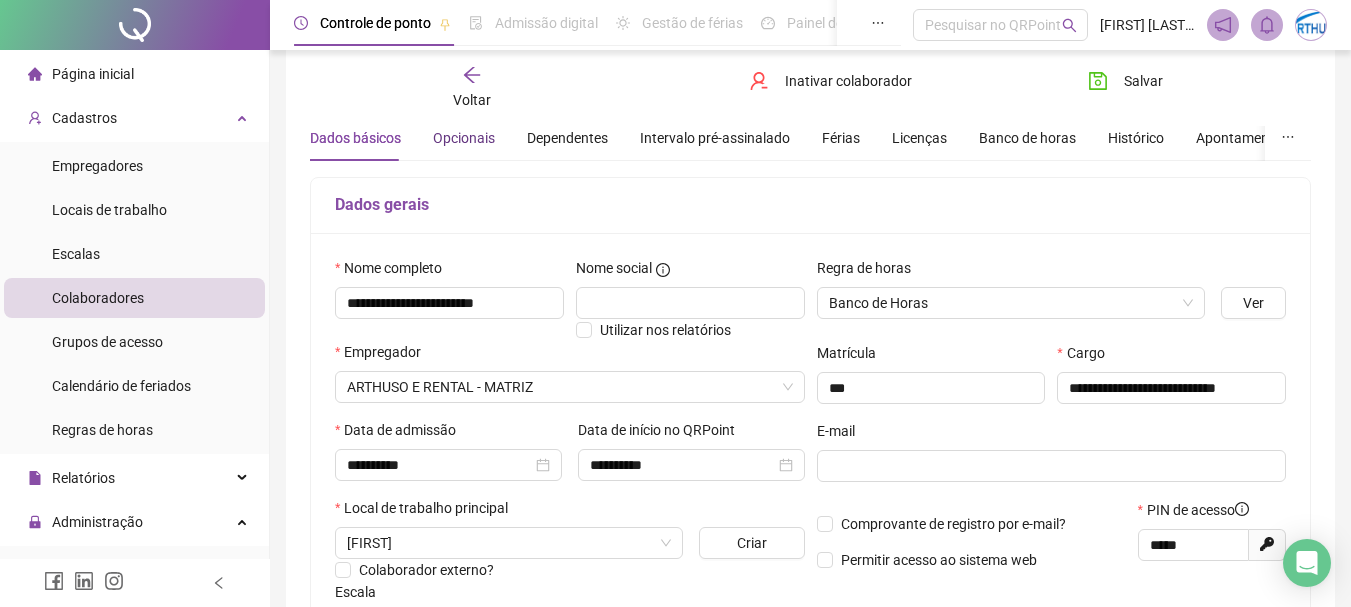 click on "Opcionais" at bounding box center [464, 138] 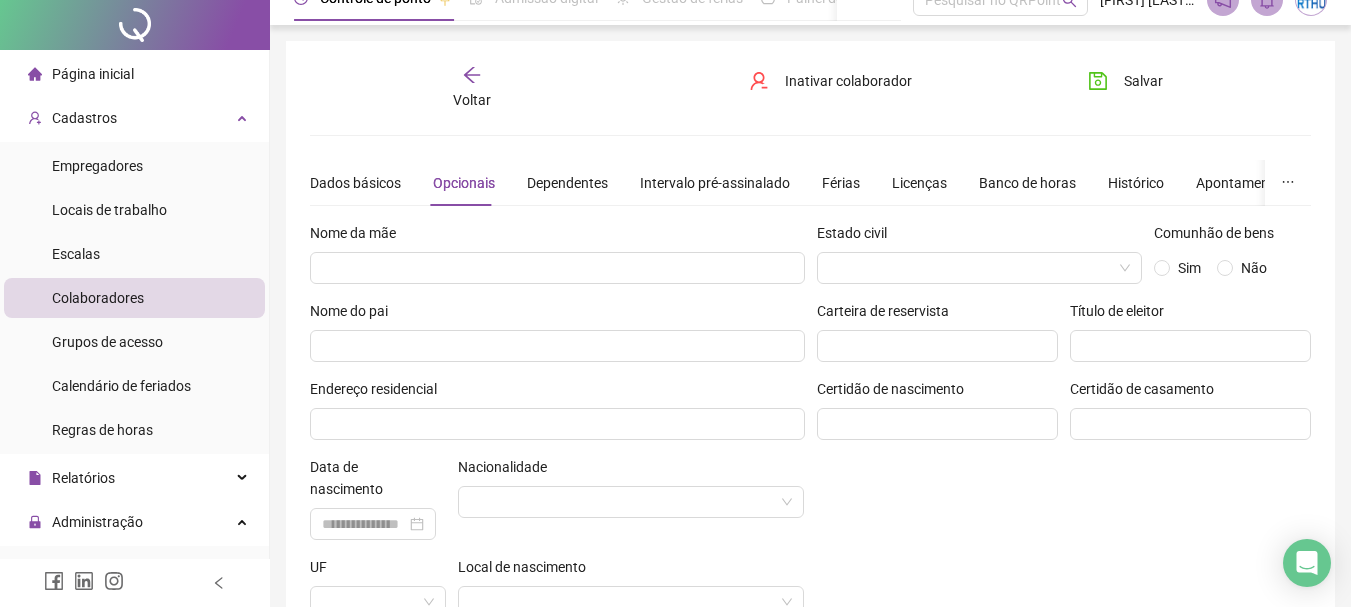 scroll, scrollTop: 0, scrollLeft: 0, axis: both 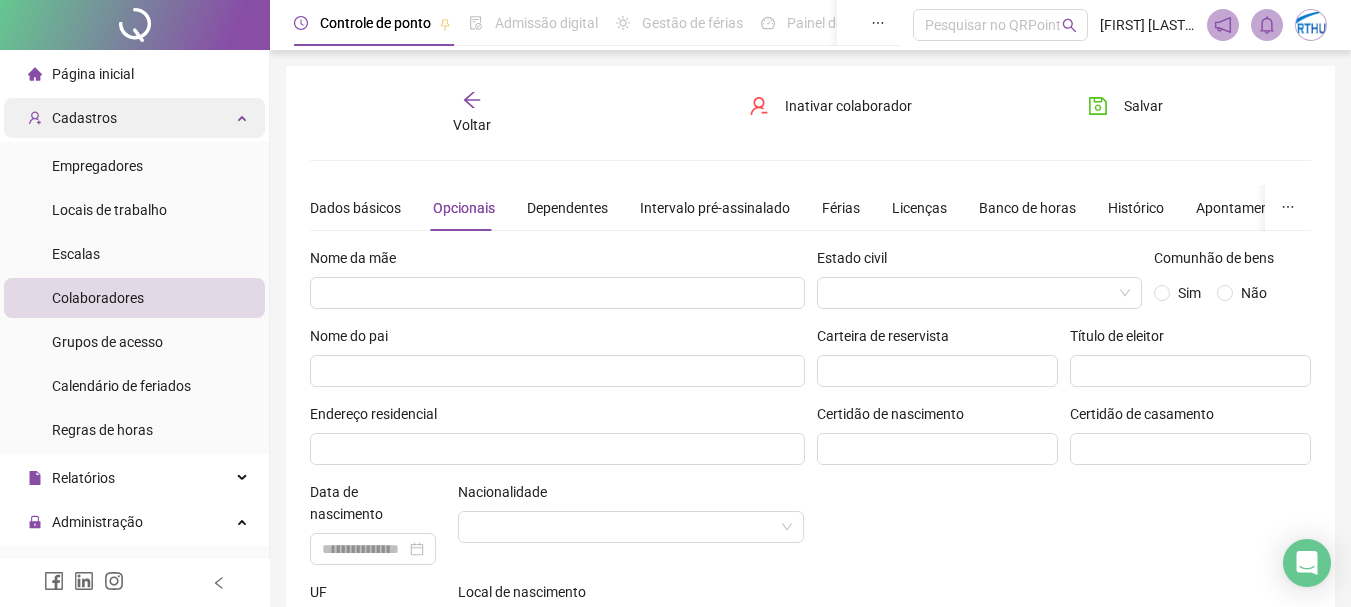 click on "Cadastros" at bounding box center (134, 118) 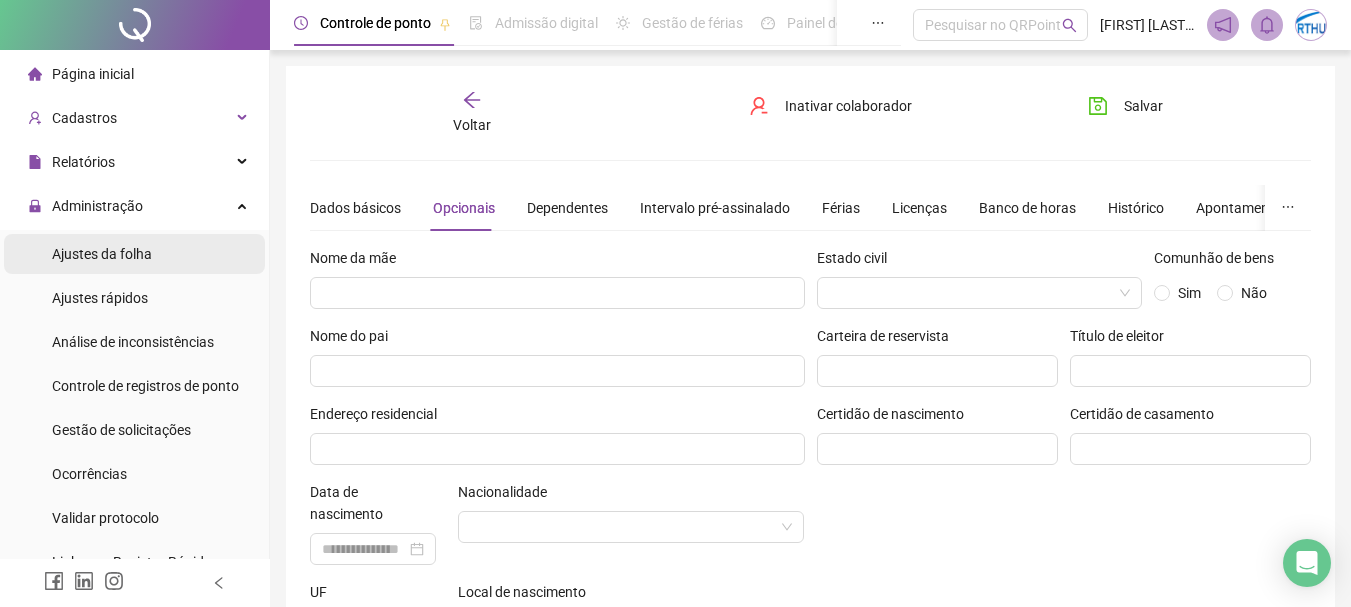 click on "Ajustes da folha" at bounding box center (102, 254) 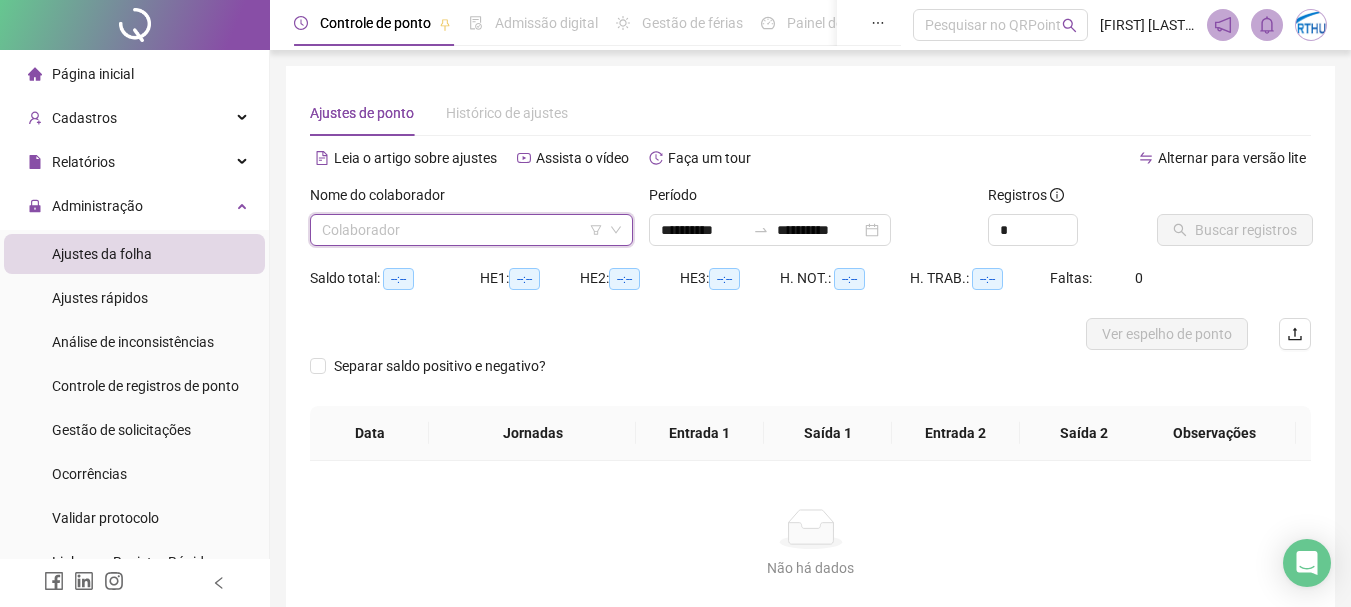 click at bounding box center (462, 230) 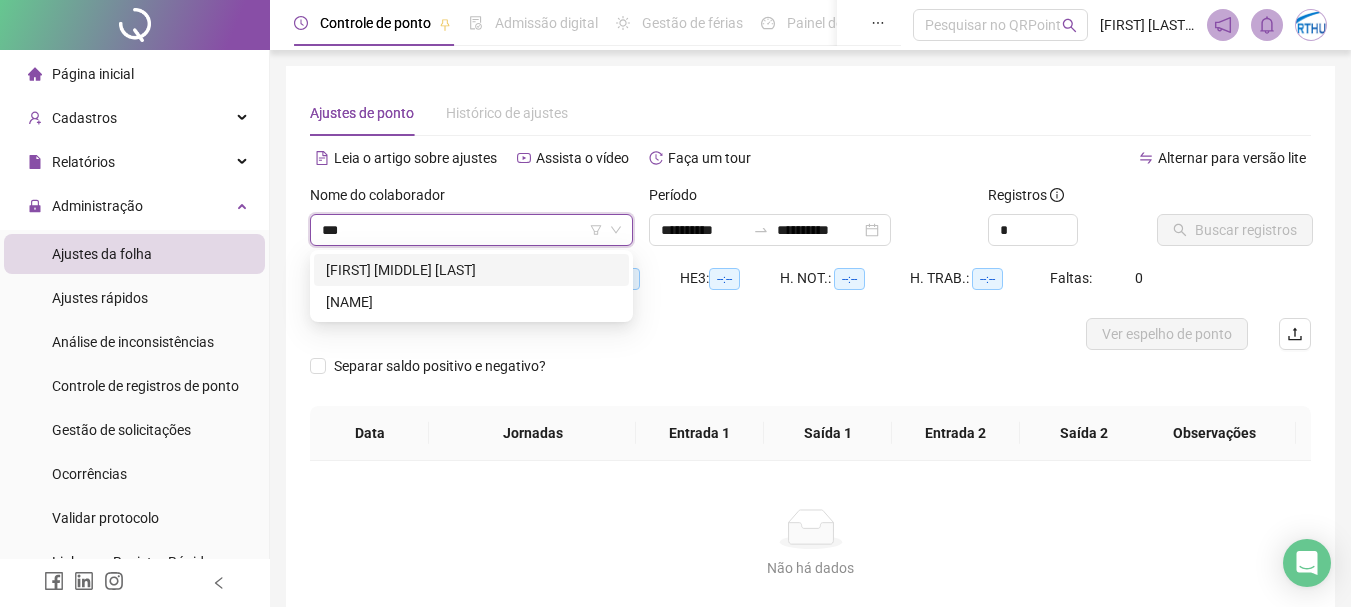 type on "****" 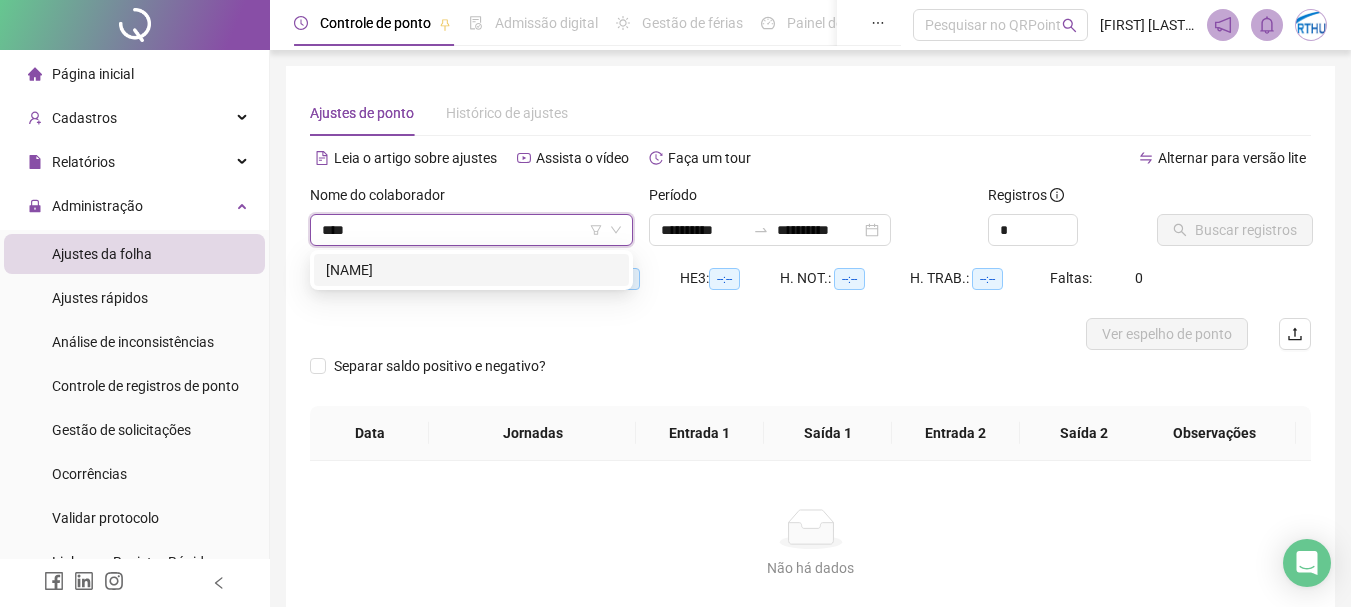 drag, startPoint x: 517, startPoint y: 267, endPoint x: 553, endPoint y: 267, distance: 36 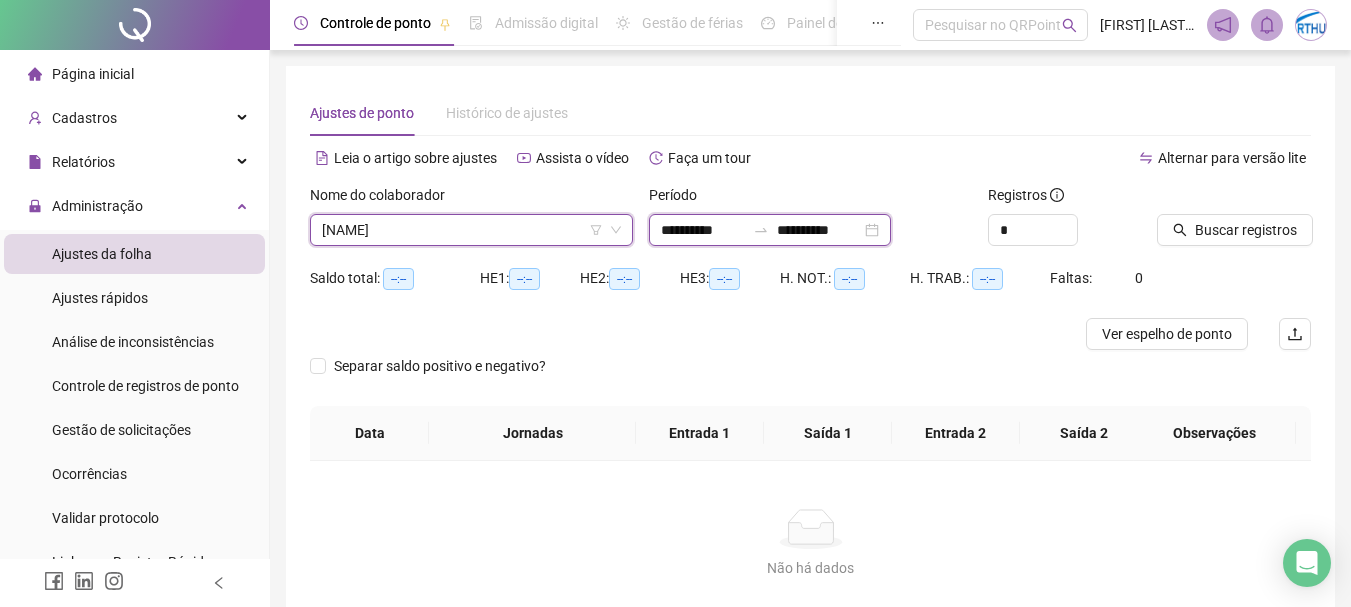 click on "**********" at bounding box center [703, 230] 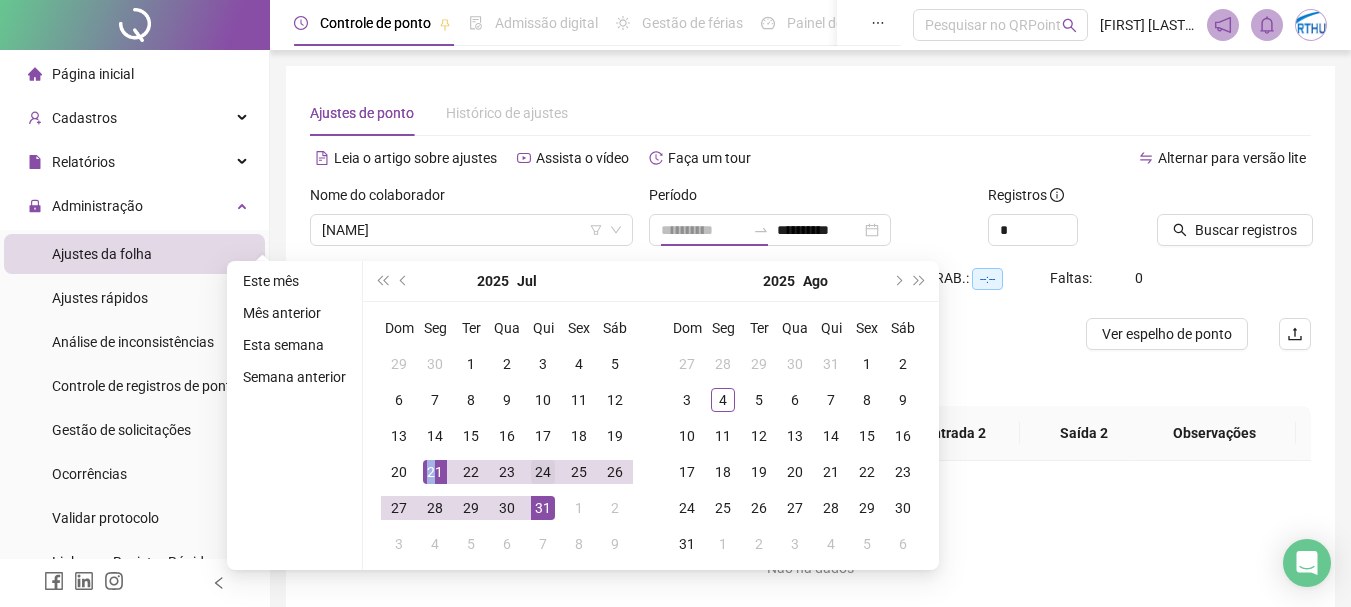 drag, startPoint x: 427, startPoint y: 472, endPoint x: 531, endPoint y: 481, distance: 104.388695 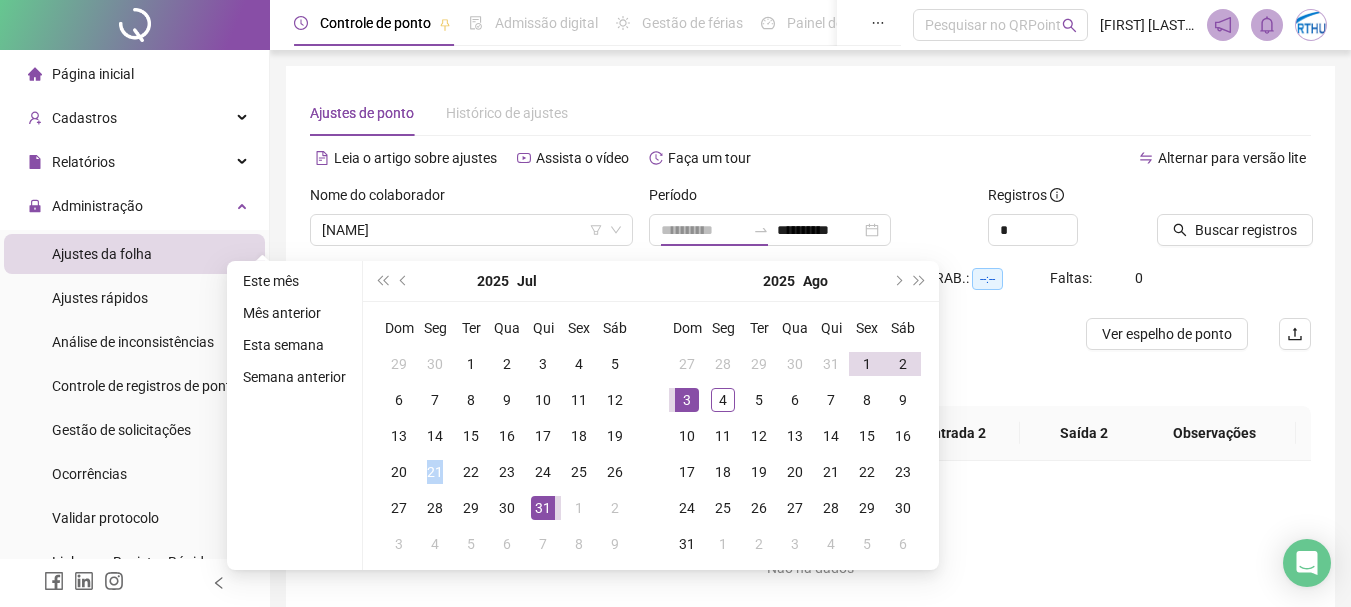 type on "**********" 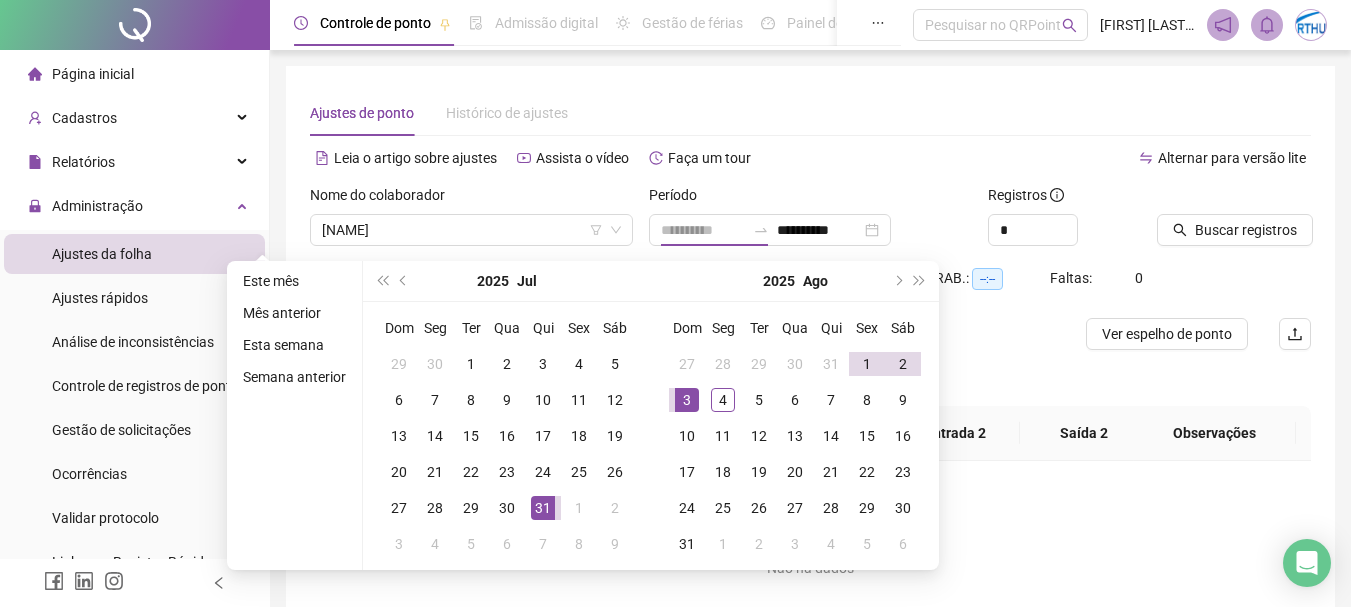 drag, startPoint x: 686, startPoint y: 399, endPoint x: 699, endPoint y: 399, distance: 13 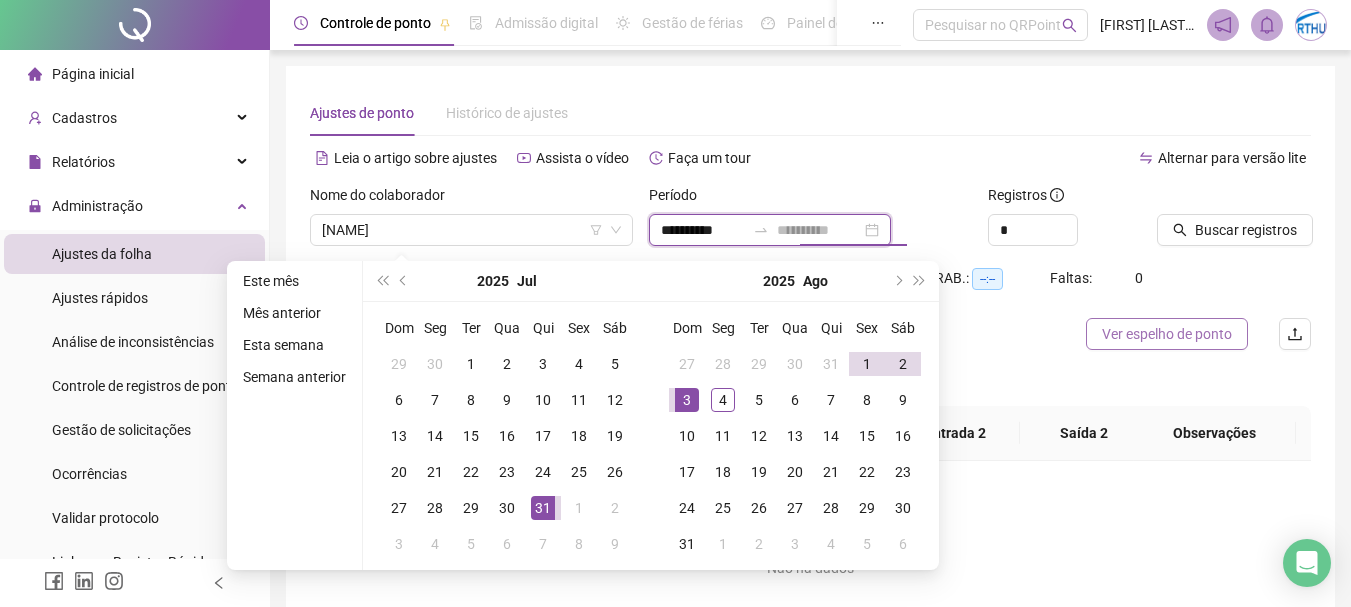 type on "**********" 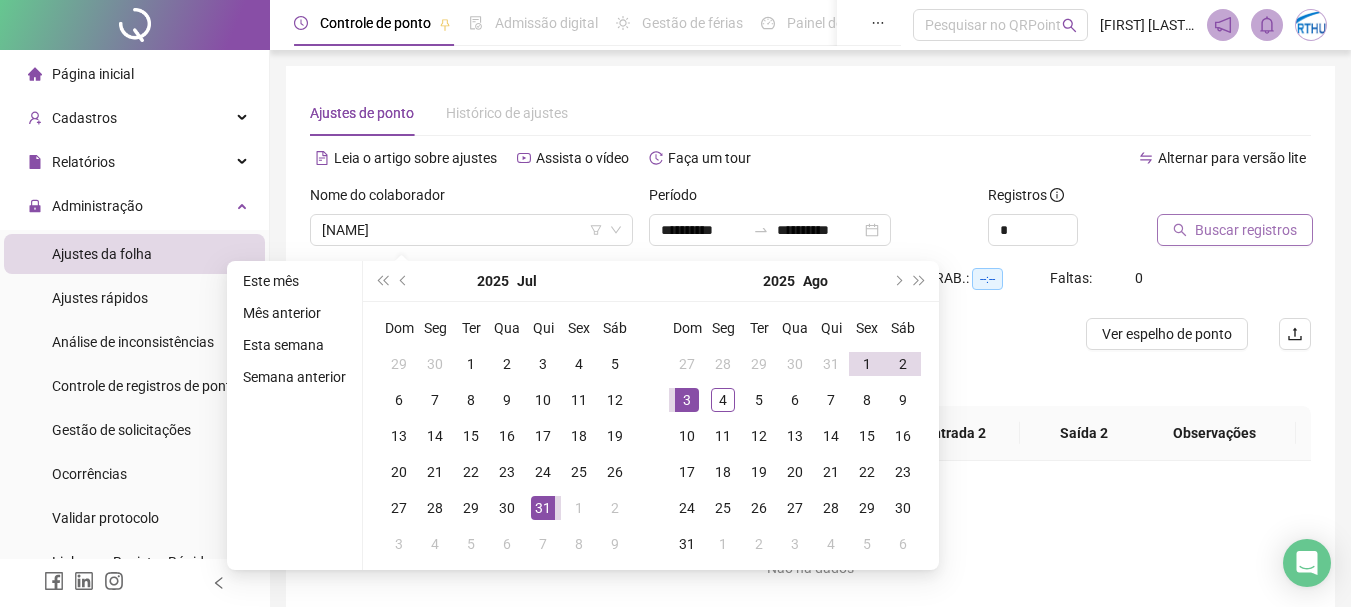 type on "**********" 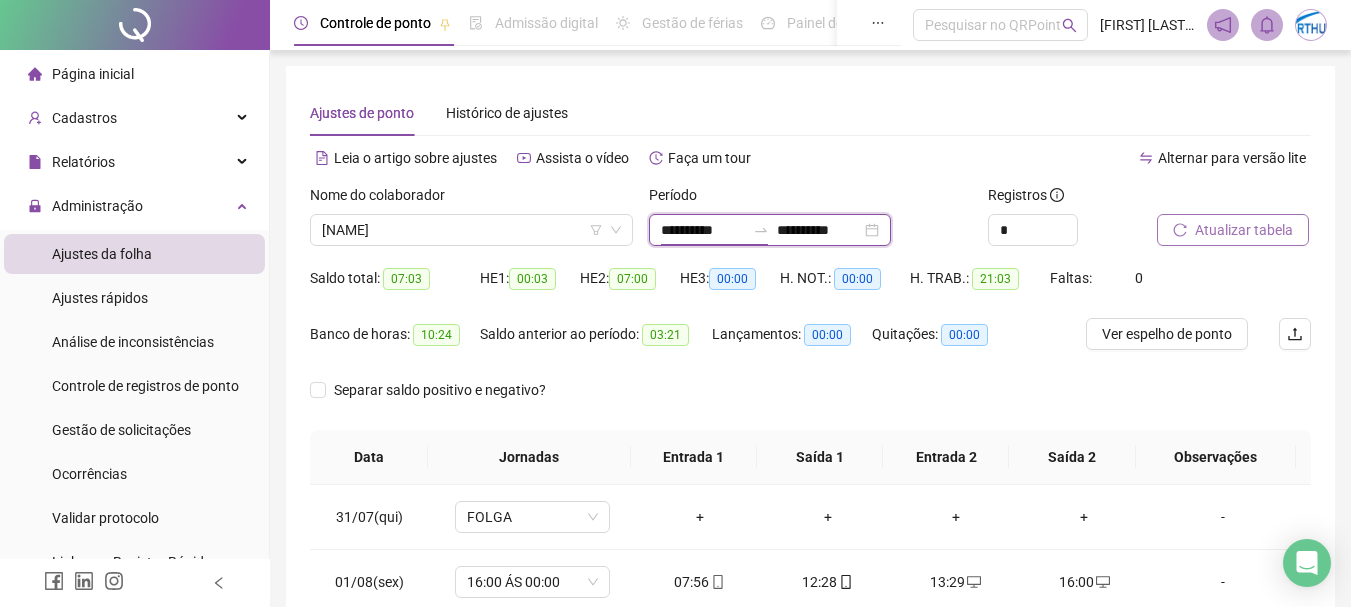click on "**********" at bounding box center (703, 230) 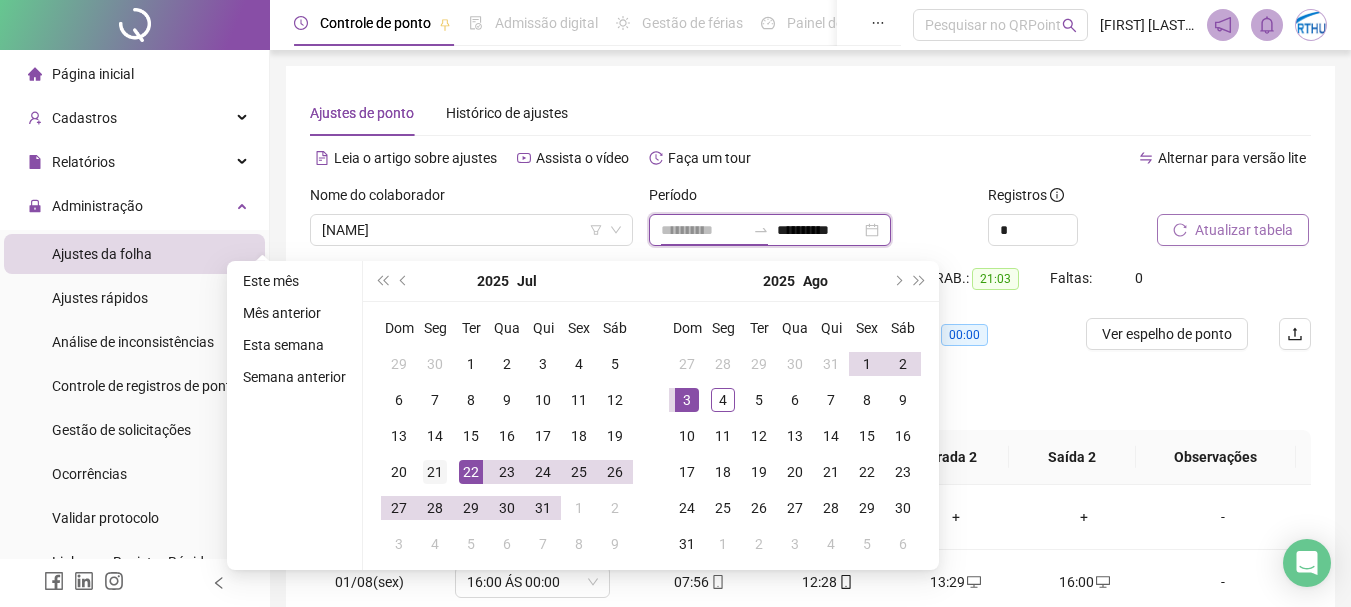 type on "**********" 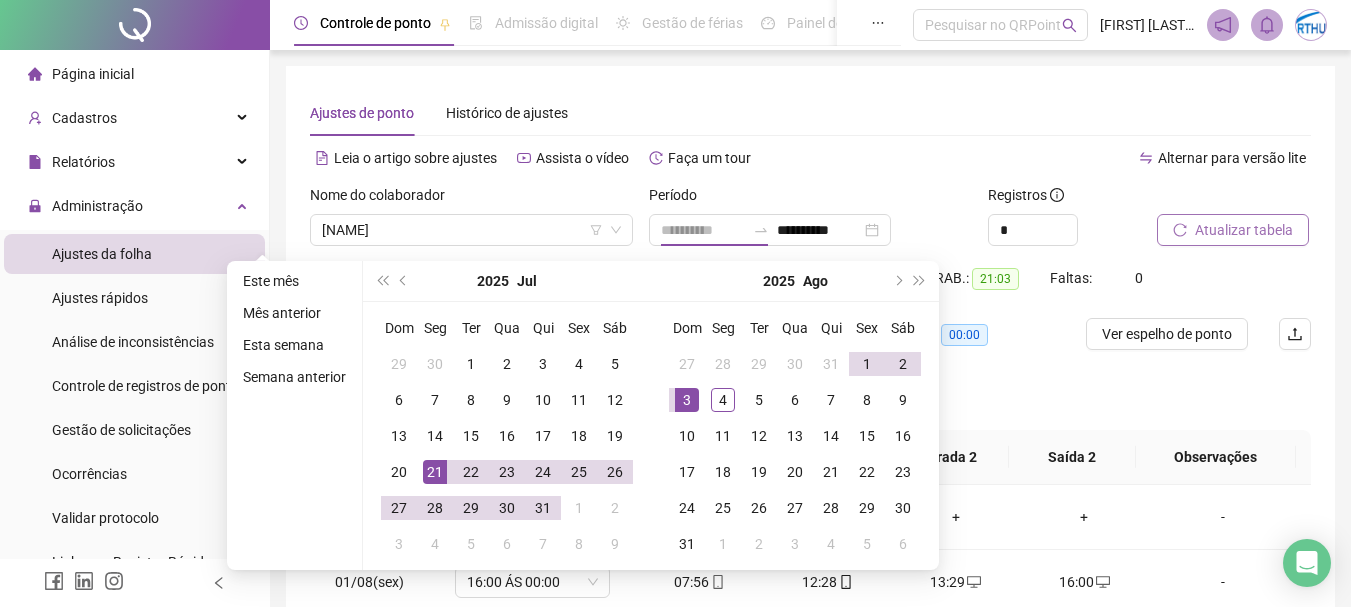 click on "21" at bounding box center (435, 472) 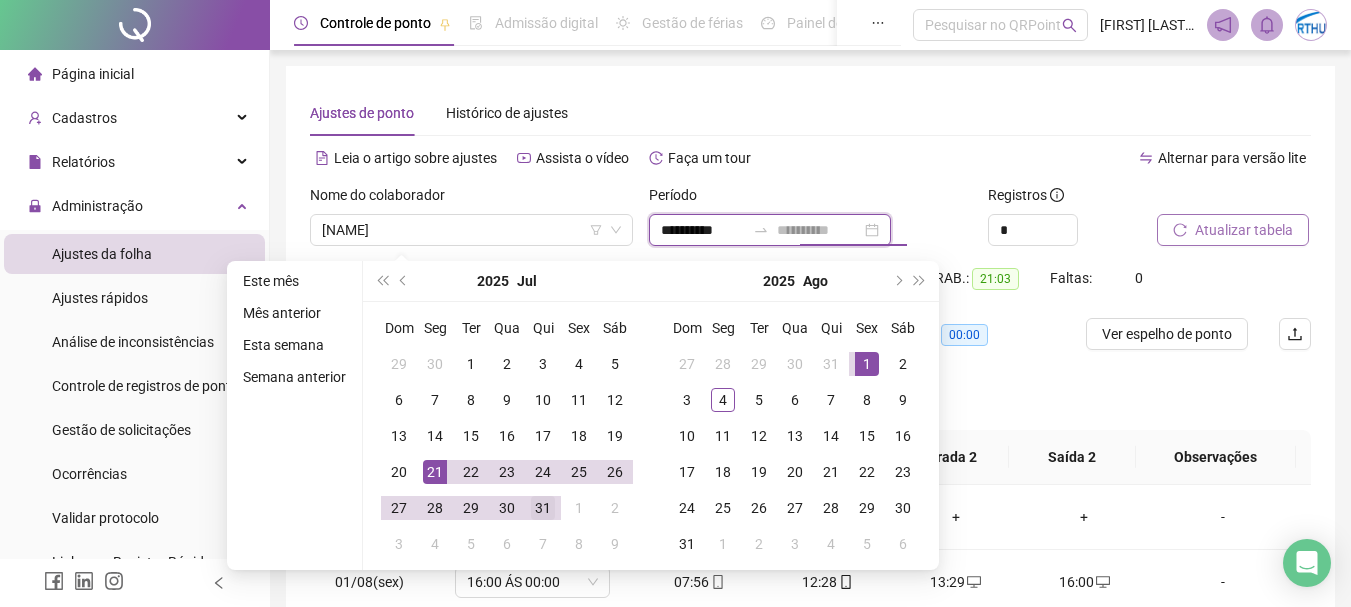 type on "**********" 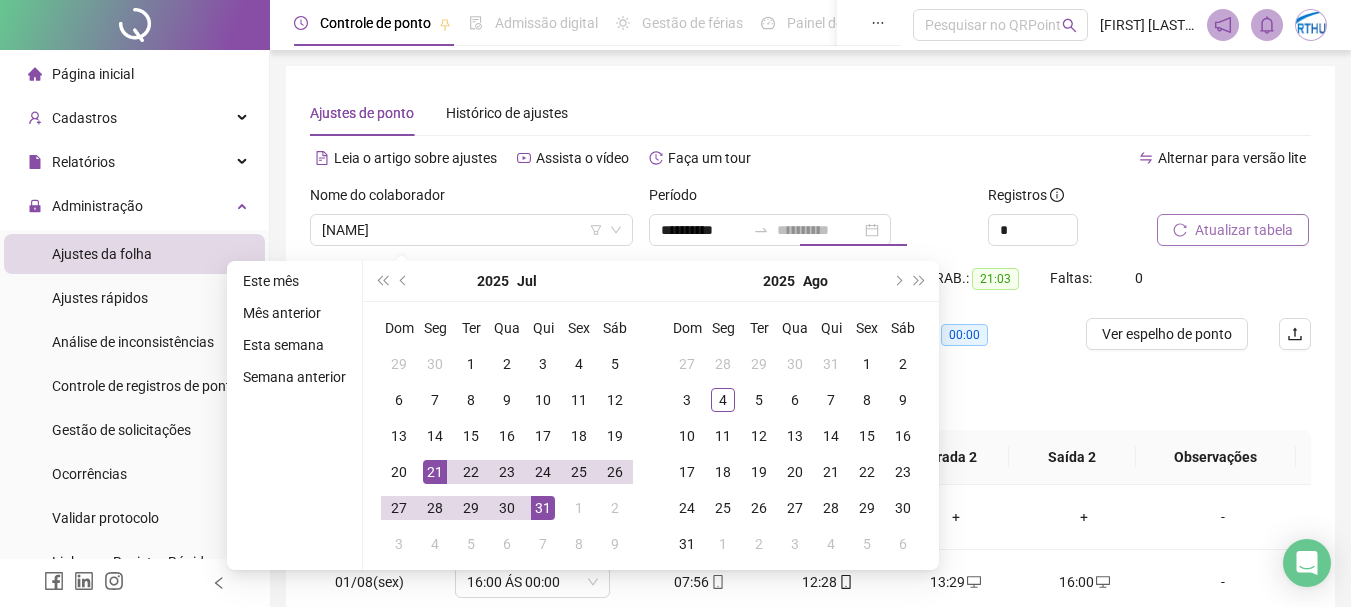 drag, startPoint x: 547, startPoint y: 512, endPoint x: 725, endPoint y: 489, distance: 179.4798 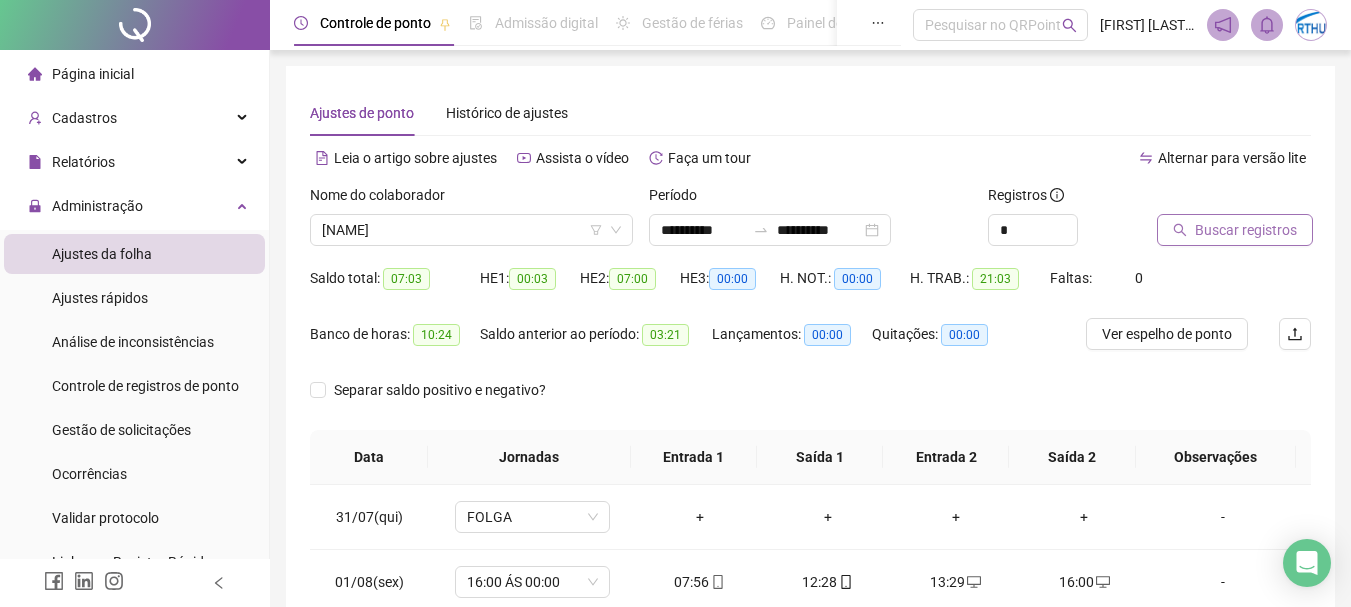 click on "Buscar registros" at bounding box center (1246, 230) 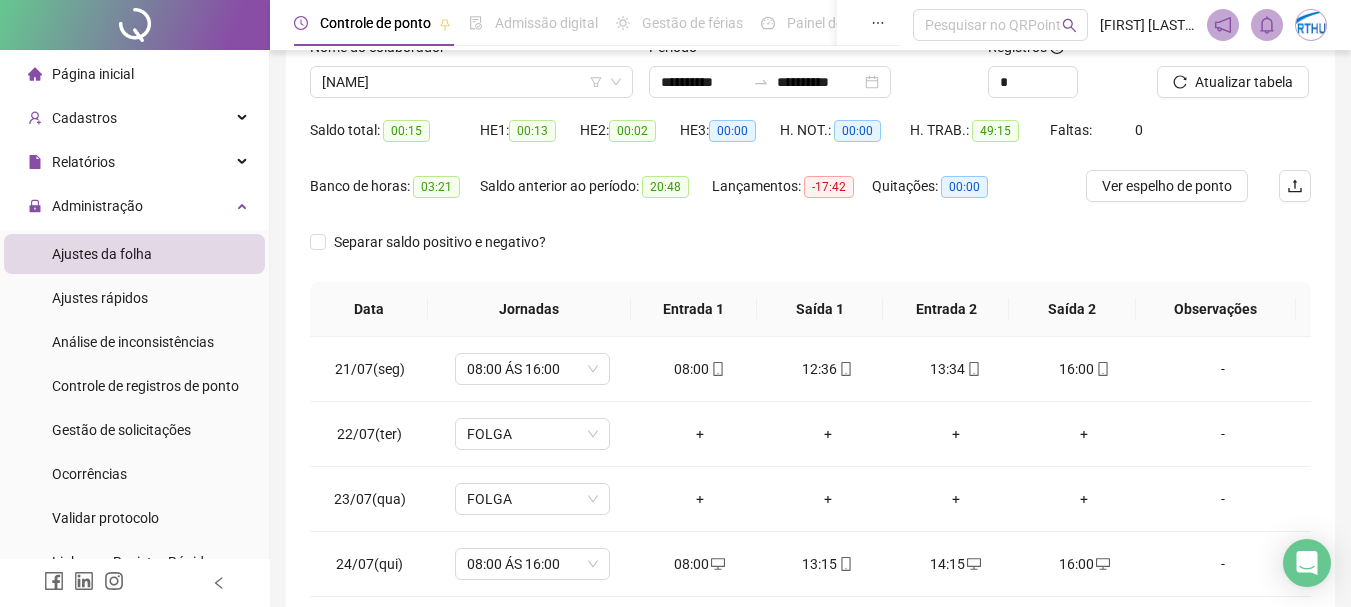 scroll, scrollTop: 400, scrollLeft: 0, axis: vertical 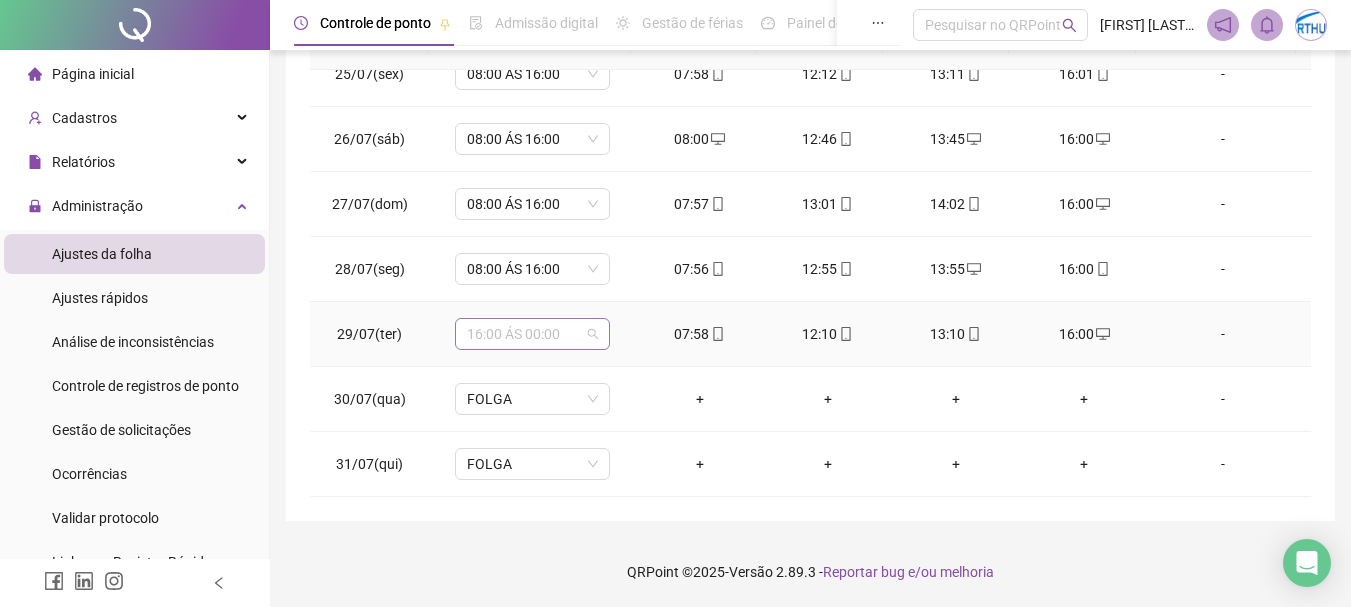click on "16:00 ÁS 00:00" at bounding box center [532, 334] 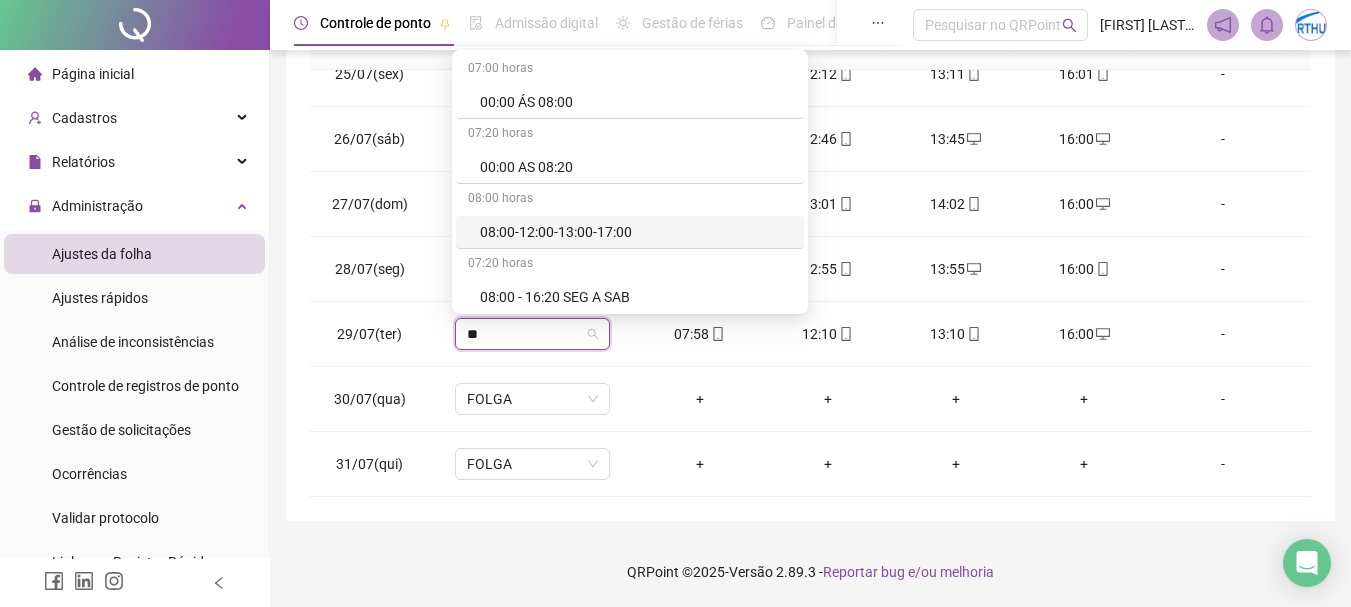 type on "**" 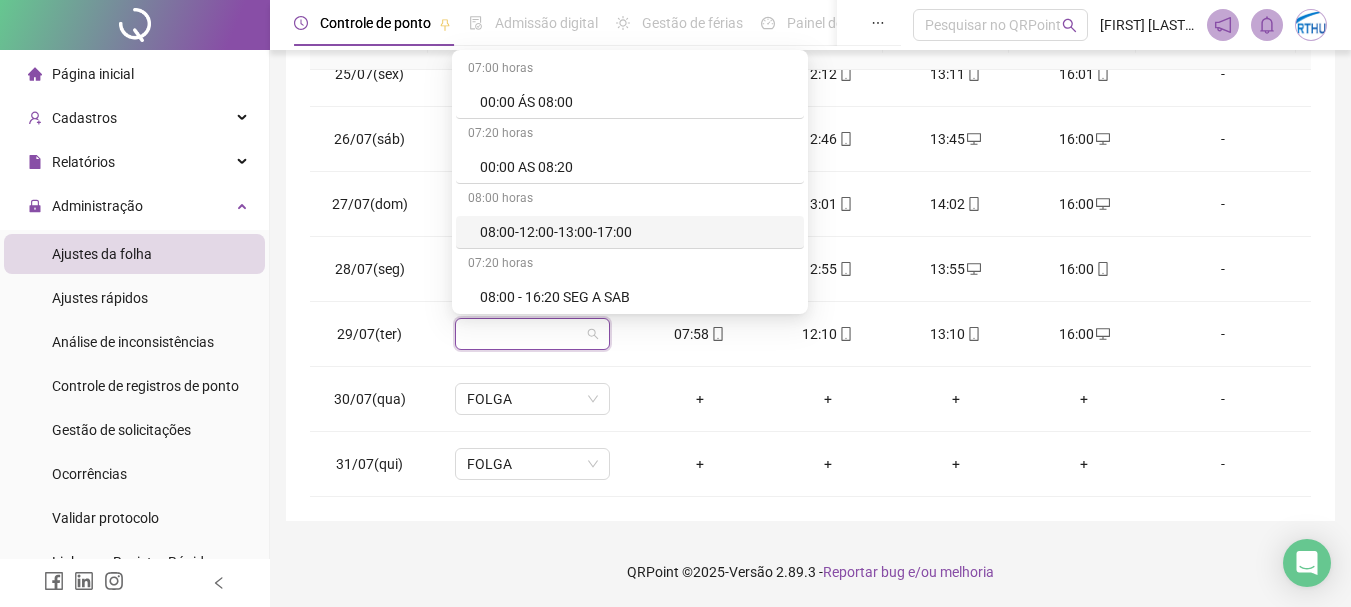 click on "**********" at bounding box center [810, 86] 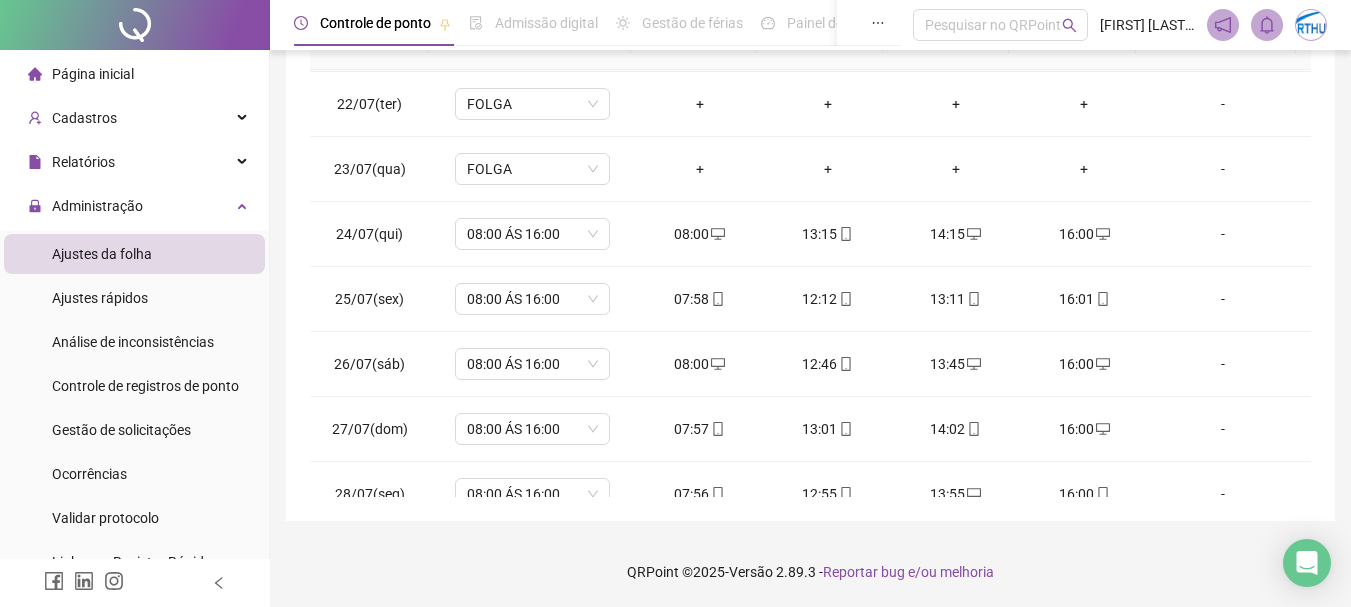 scroll, scrollTop: 0, scrollLeft: 0, axis: both 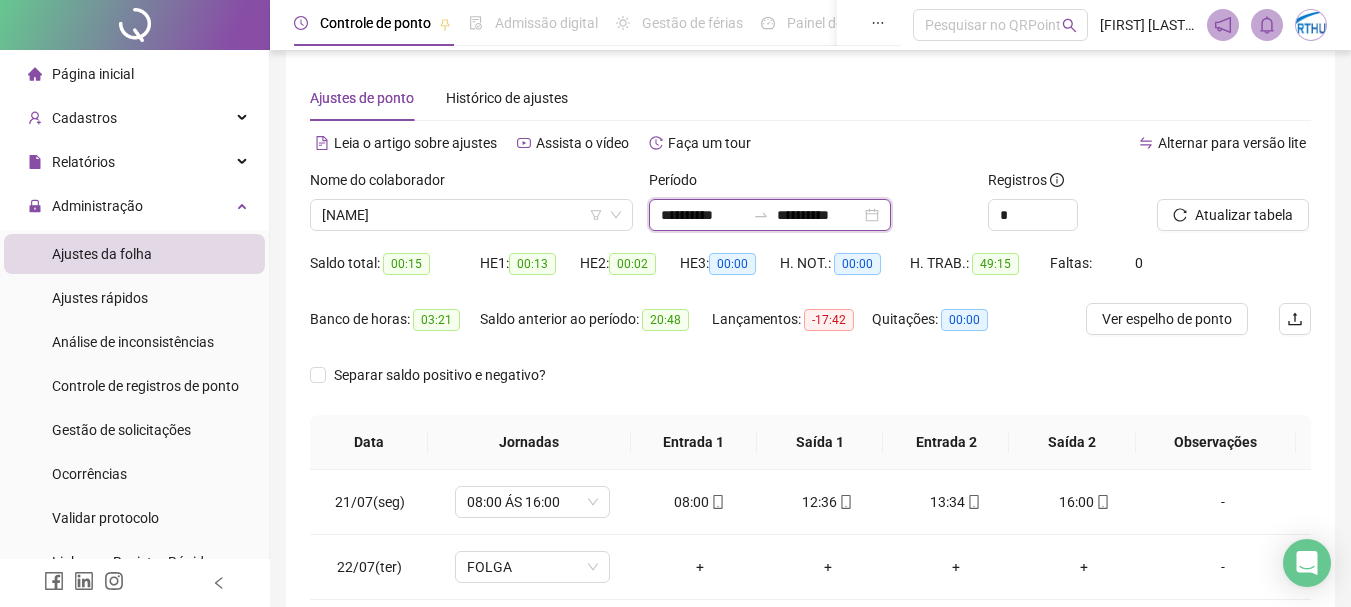 click on "**********" at bounding box center (703, 215) 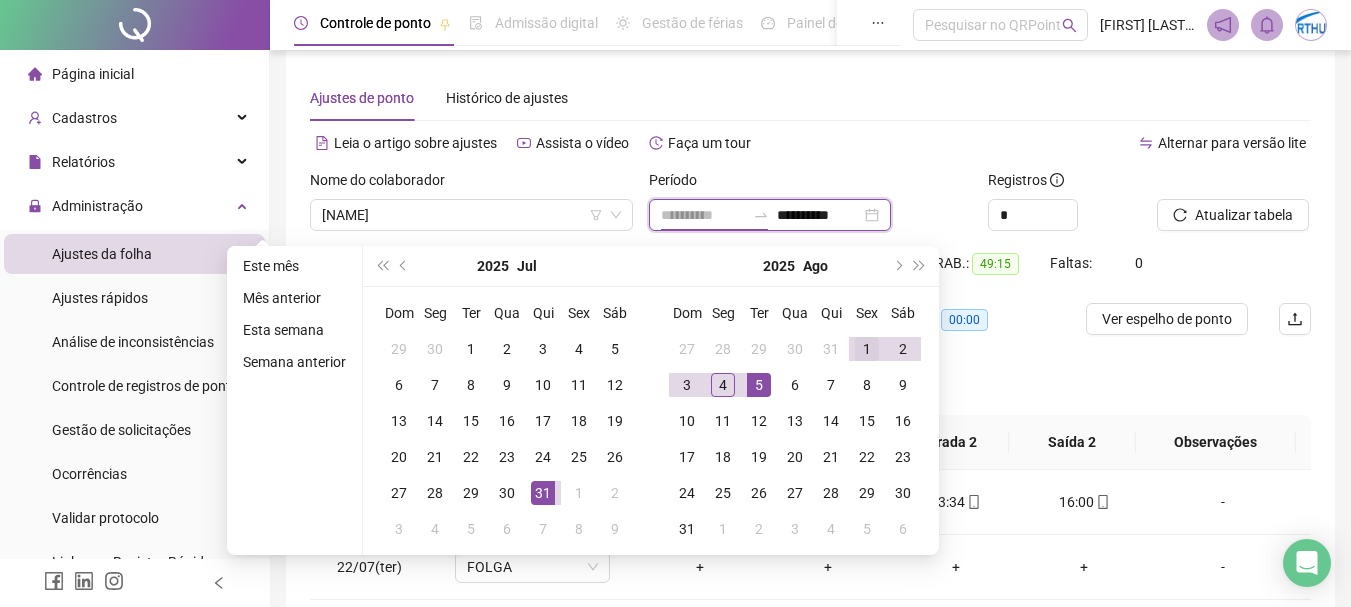 type on "**********" 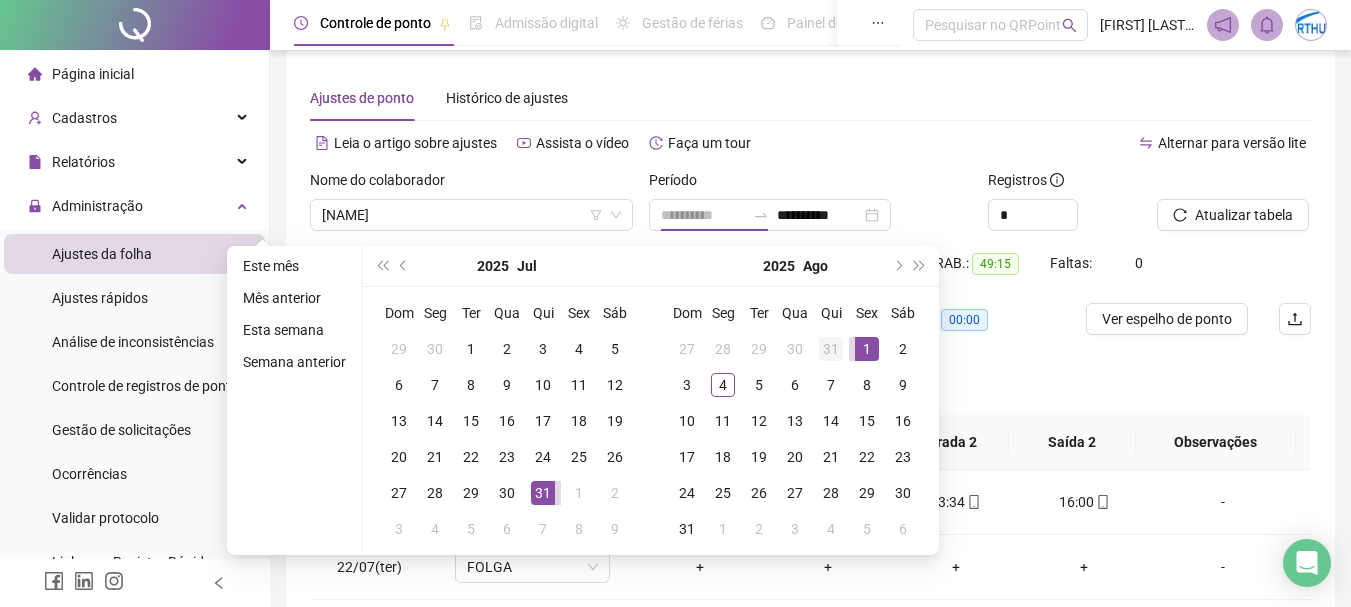 click on "1" at bounding box center [867, 349] 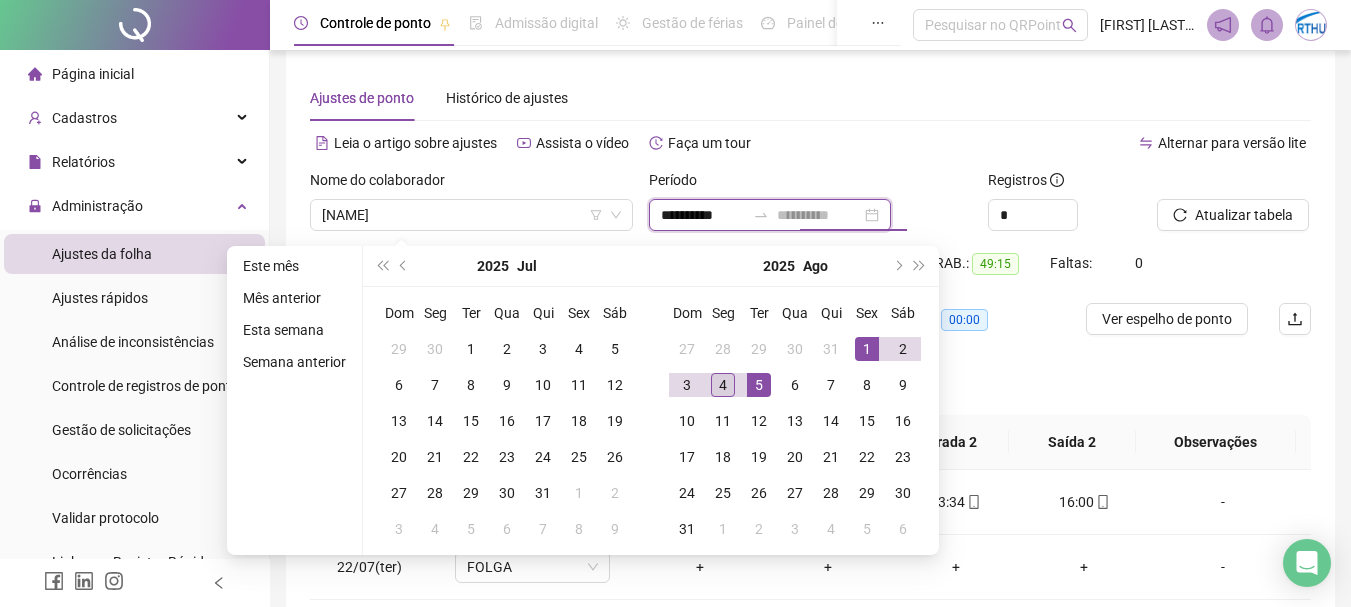 type on "**********" 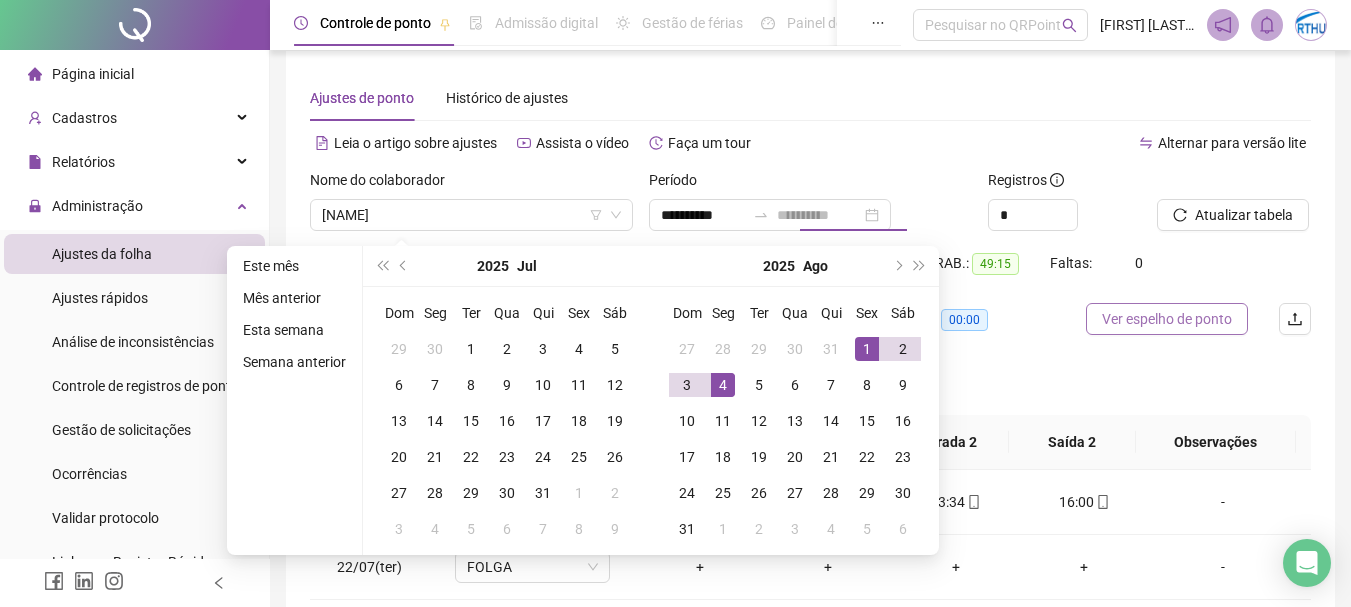 drag, startPoint x: 721, startPoint y: 388, endPoint x: 1150, endPoint y: 304, distance: 437.14642 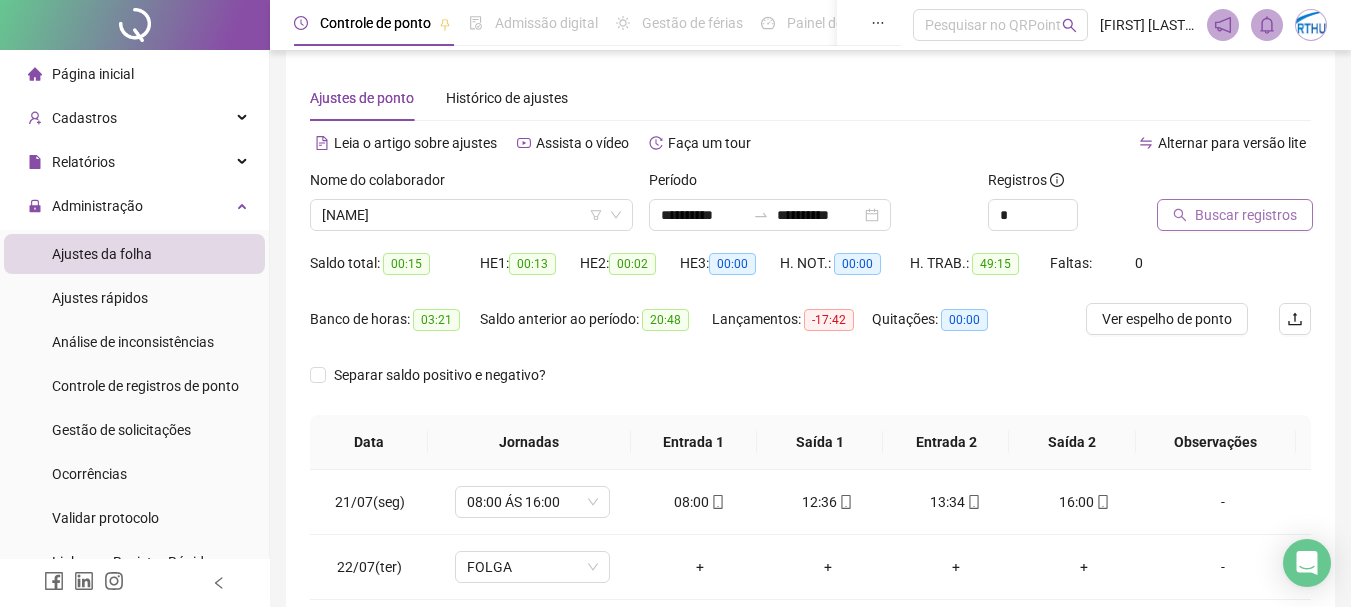 click on "Buscar registros" at bounding box center (1246, 215) 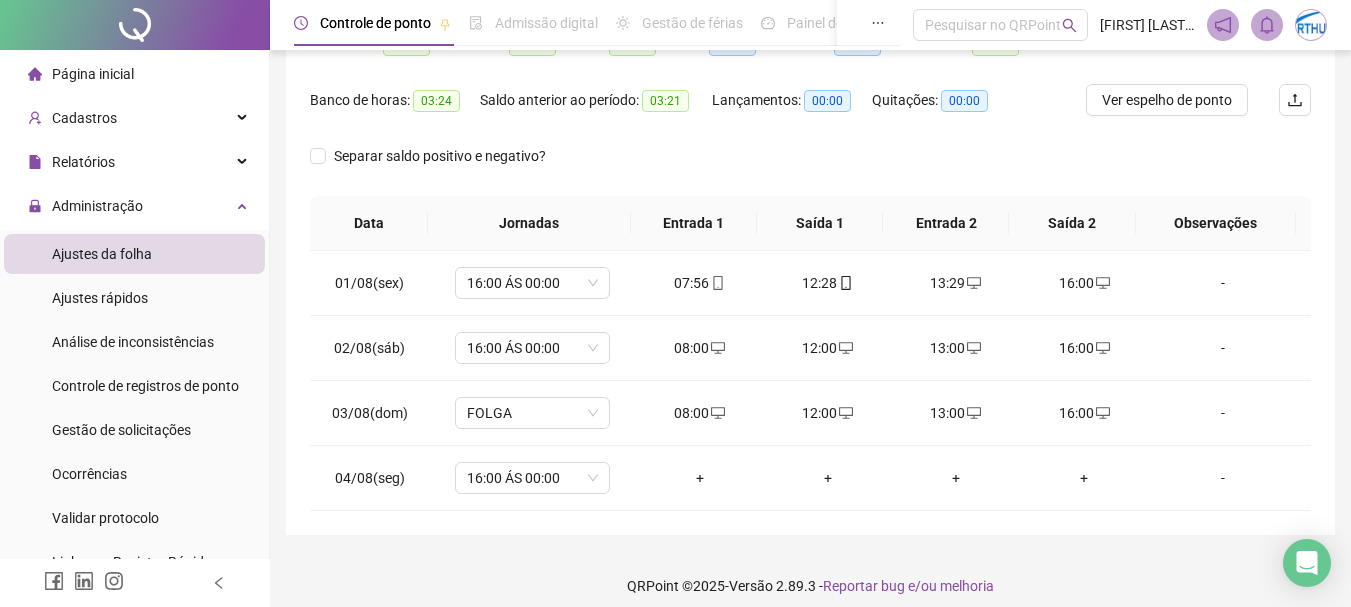 scroll, scrollTop: 248, scrollLeft: 0, axis: vertical 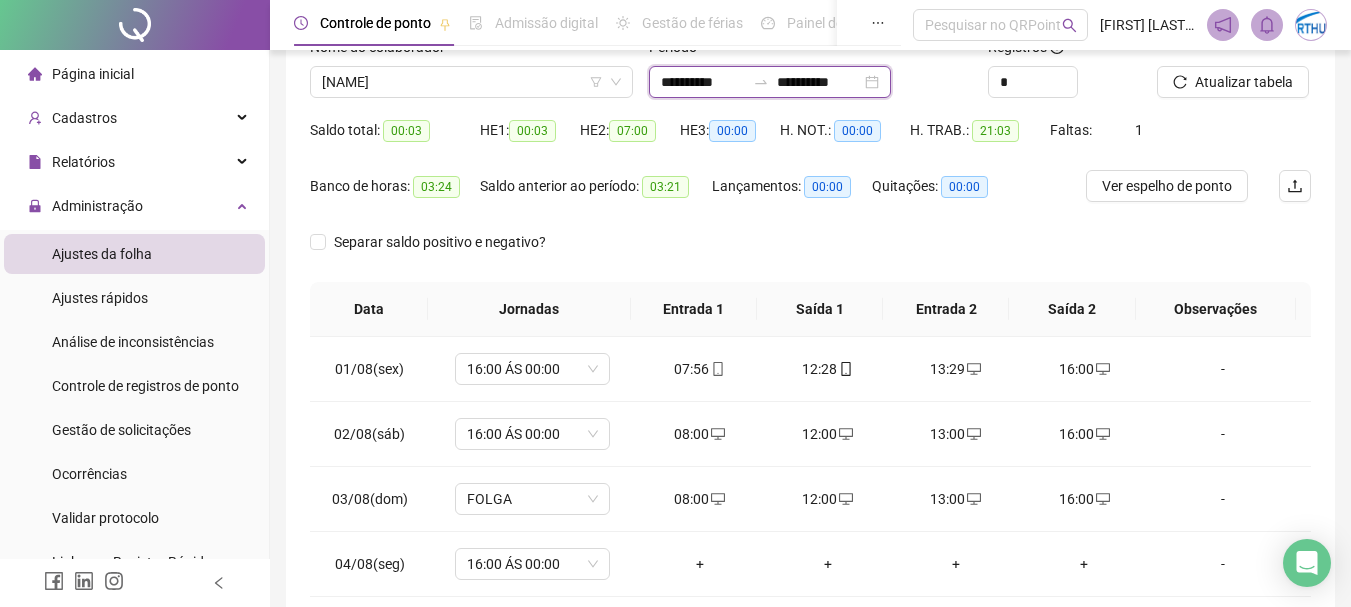 click on "**********" at bounding box center (703, 82) 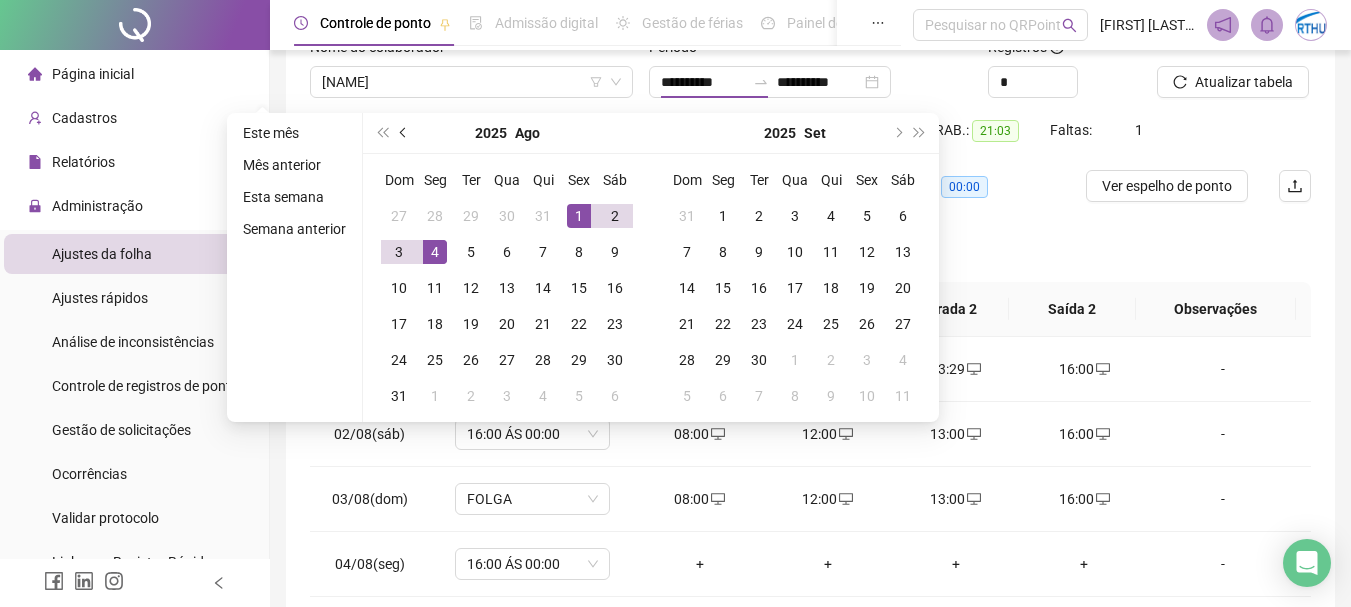 click at bounding box center [405, 133] 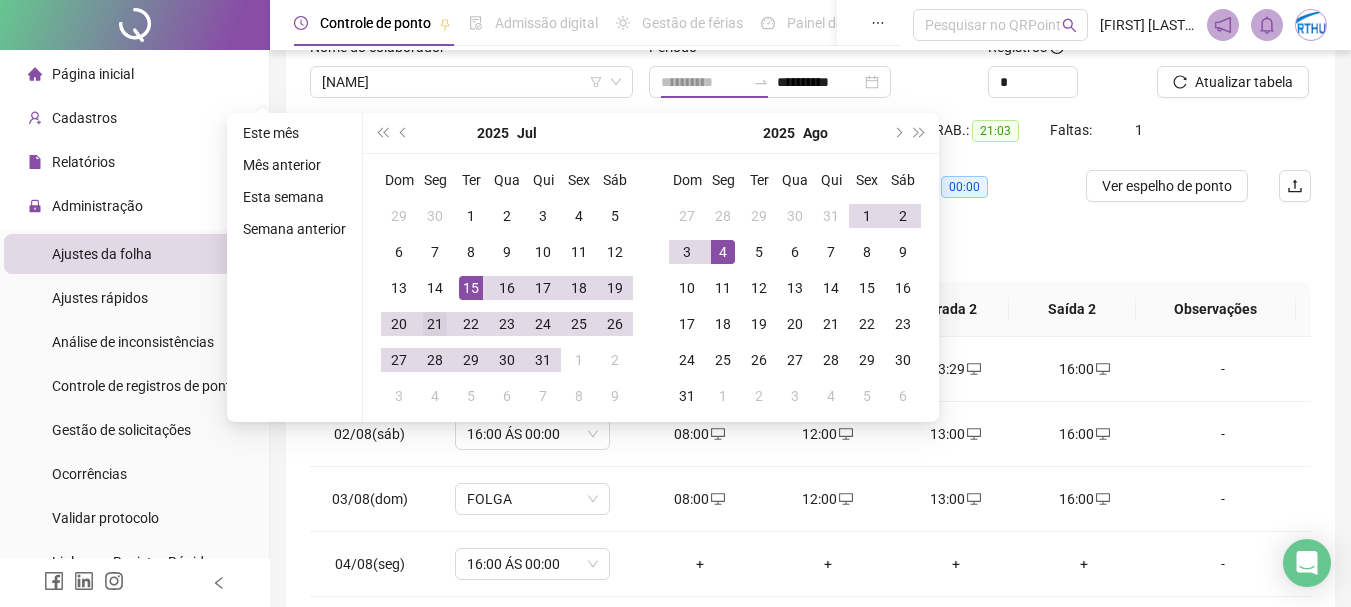 type on "**********" 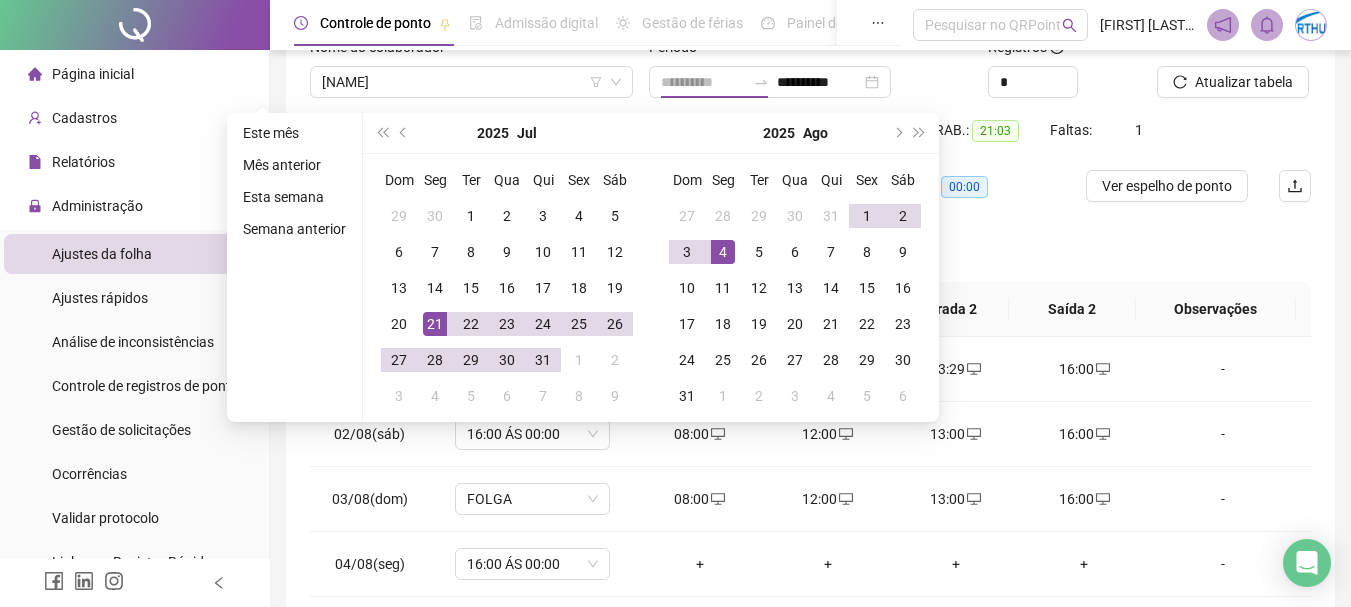 click on "21" at bounding box center (435, 324) 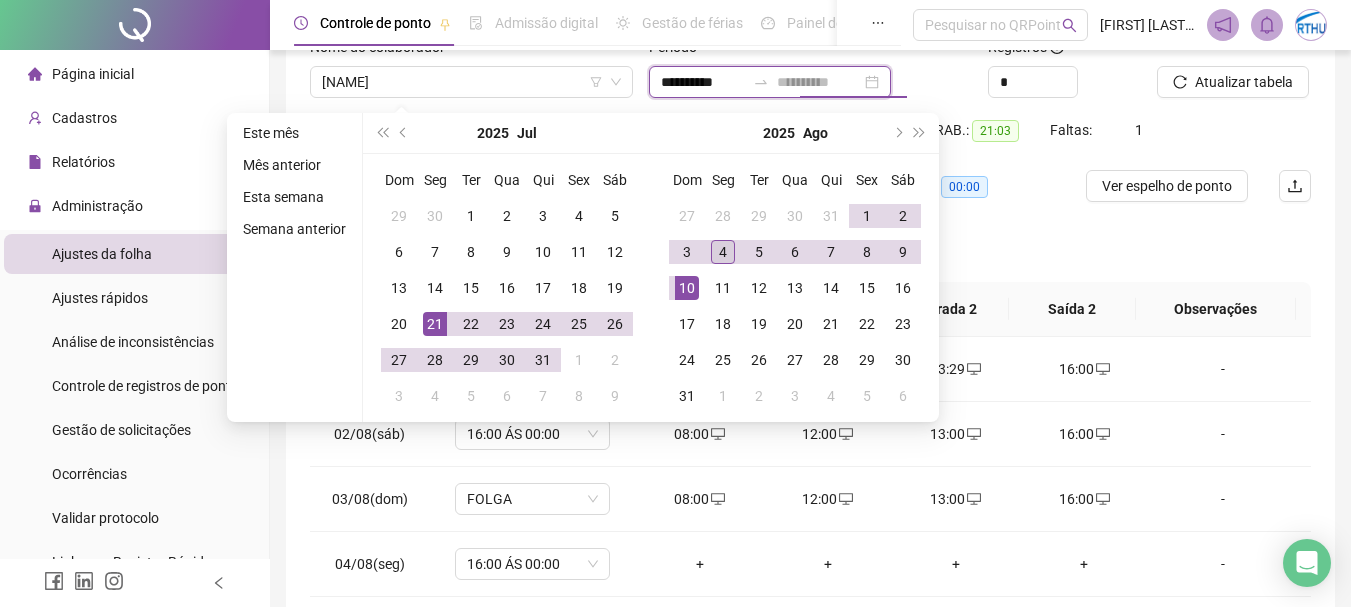 type on "**********" 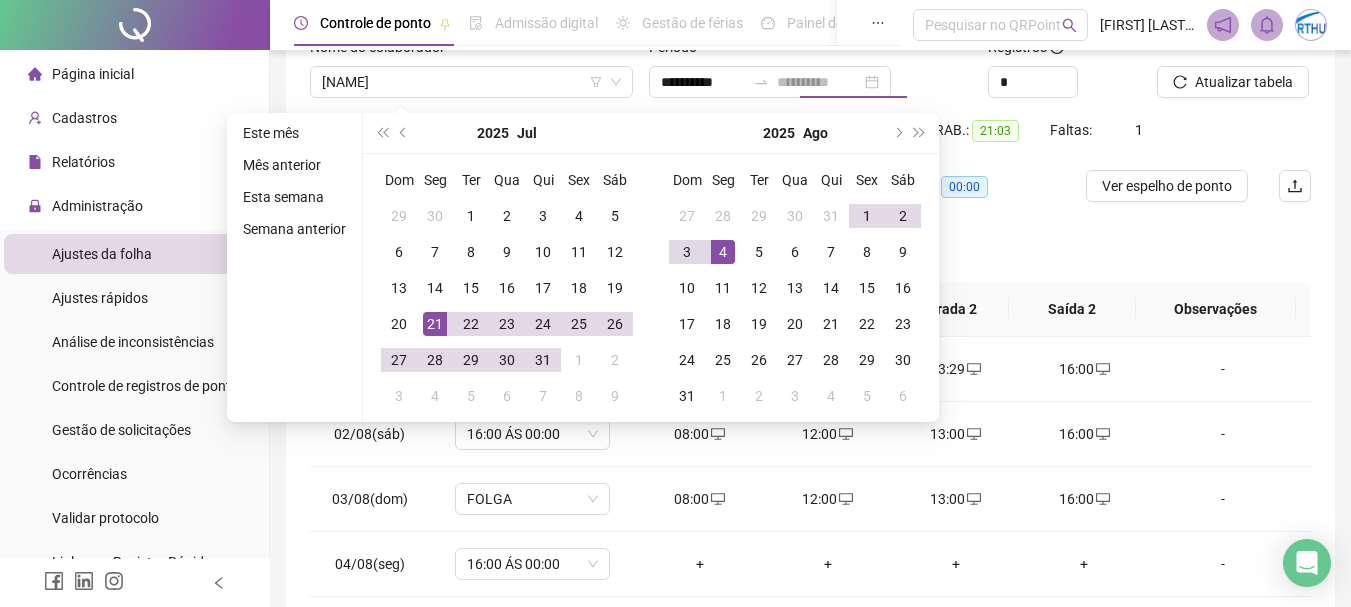 drag, startPoint x: 716, startPoint y: 244, endPoint x: 1093, endPoint y: 209, distance: 378.6212 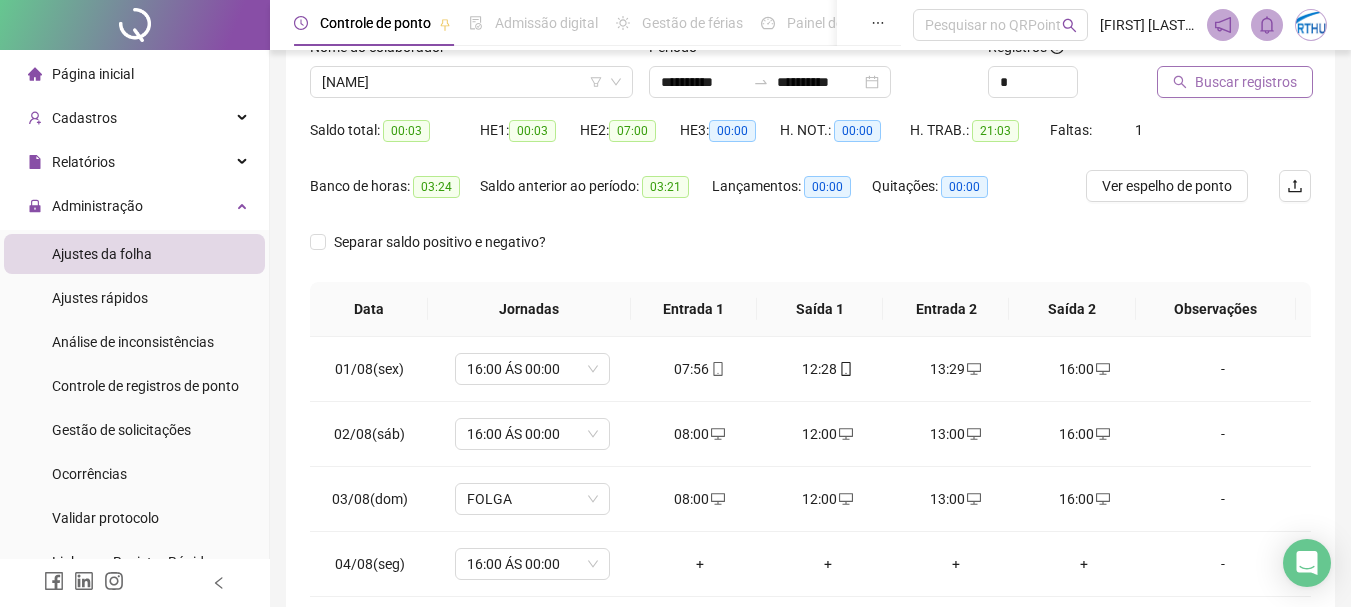 click on "Buscar registros" at bounding box center [1246, 82] 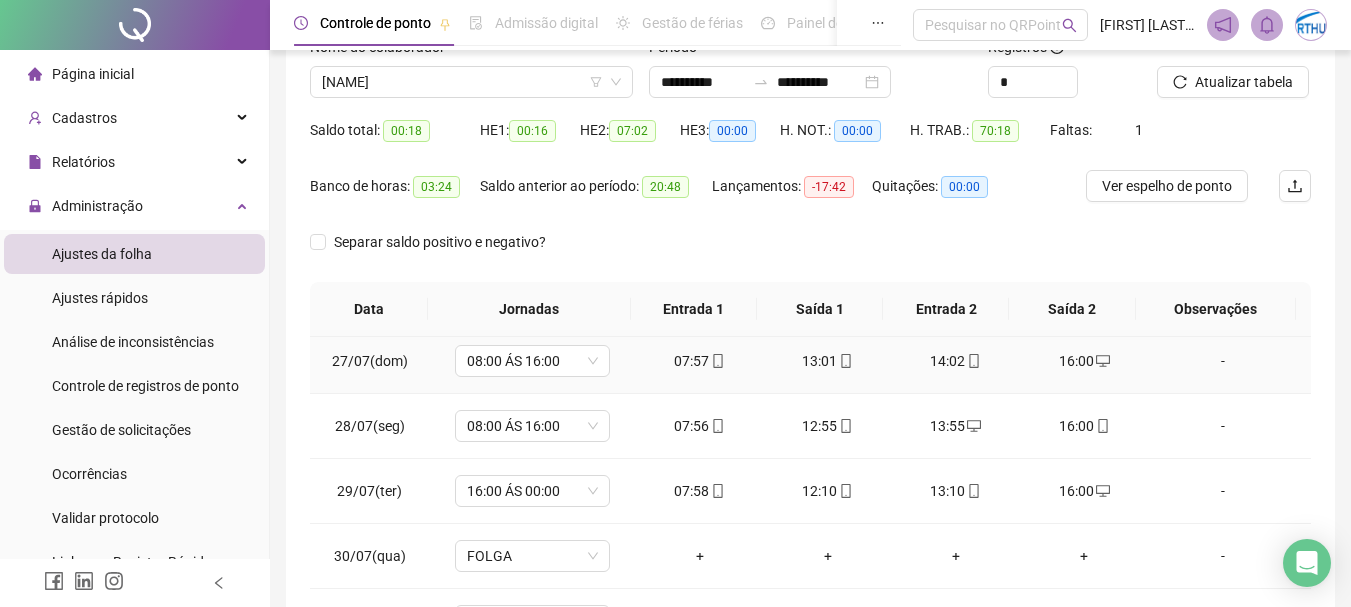 scroll, scrollTop: 400, scrollLeft: 0, axis: vertical 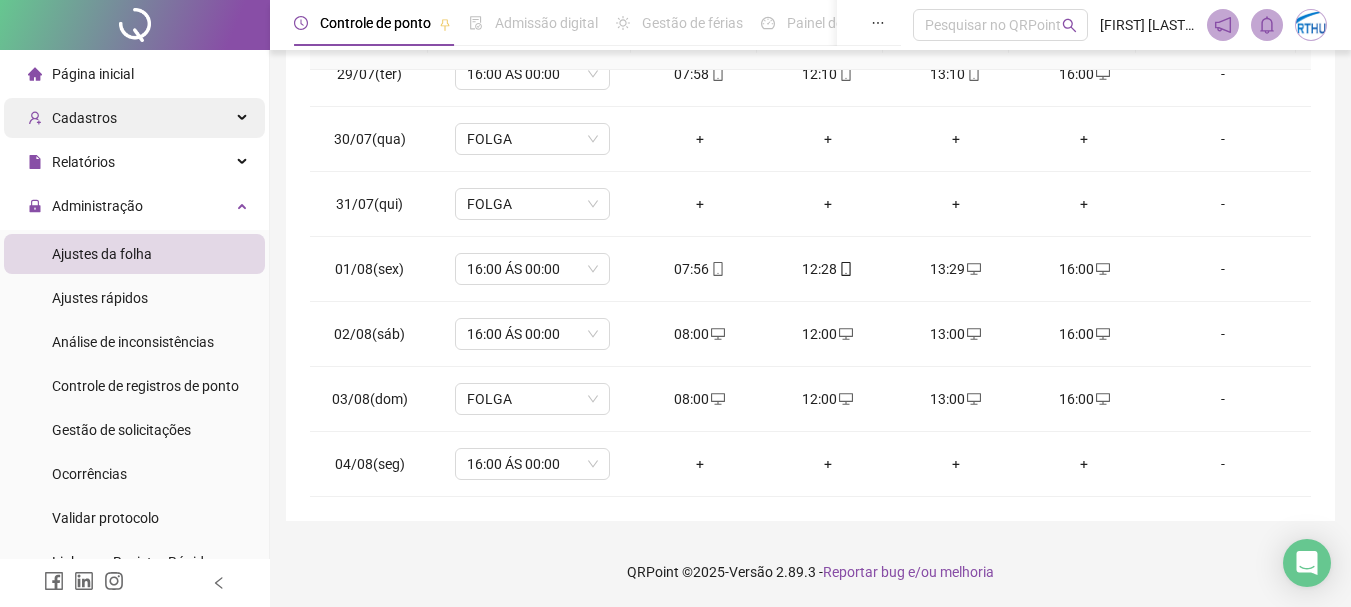 click on "Cadastros" at bounding box center [134, 118] 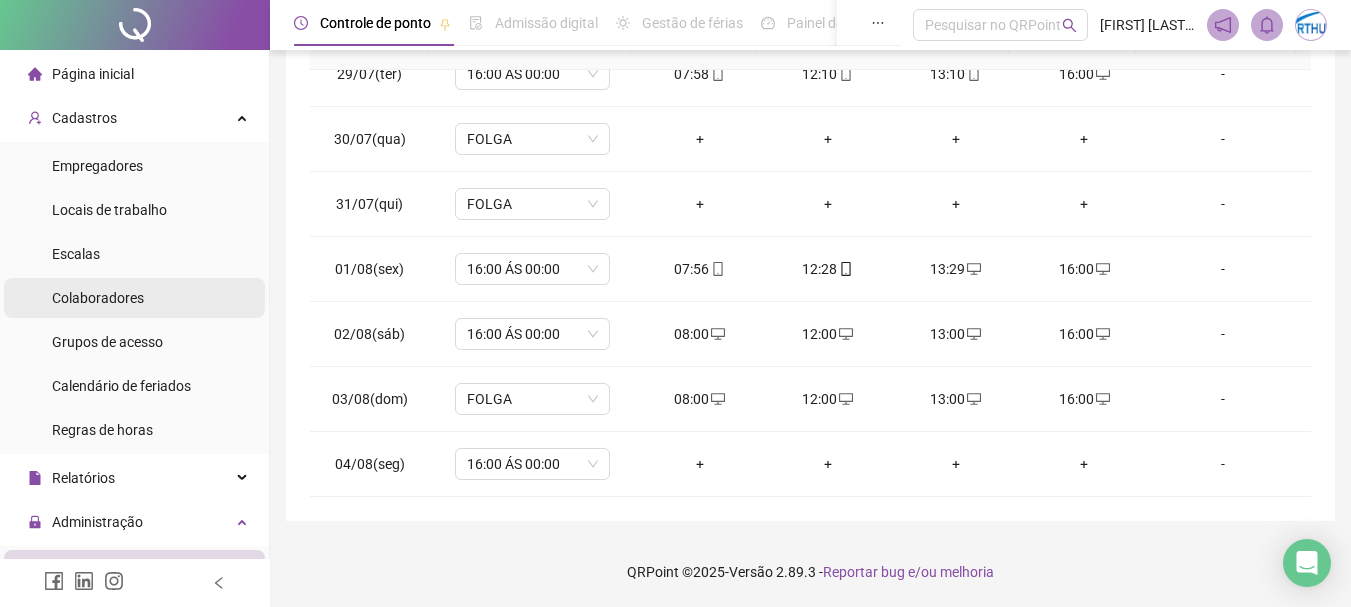 click on "Colaboradores" at bounding box center [98, 298] 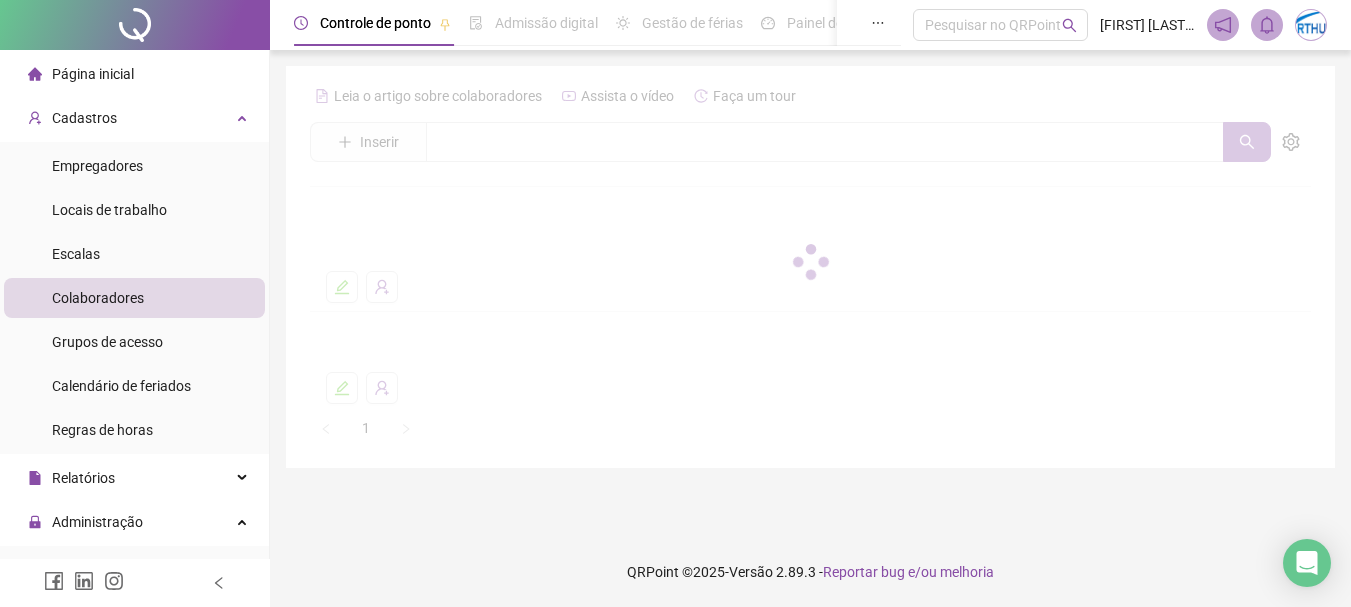 scroll, scrollTop: 0, scrollLeft: 0, axis: both 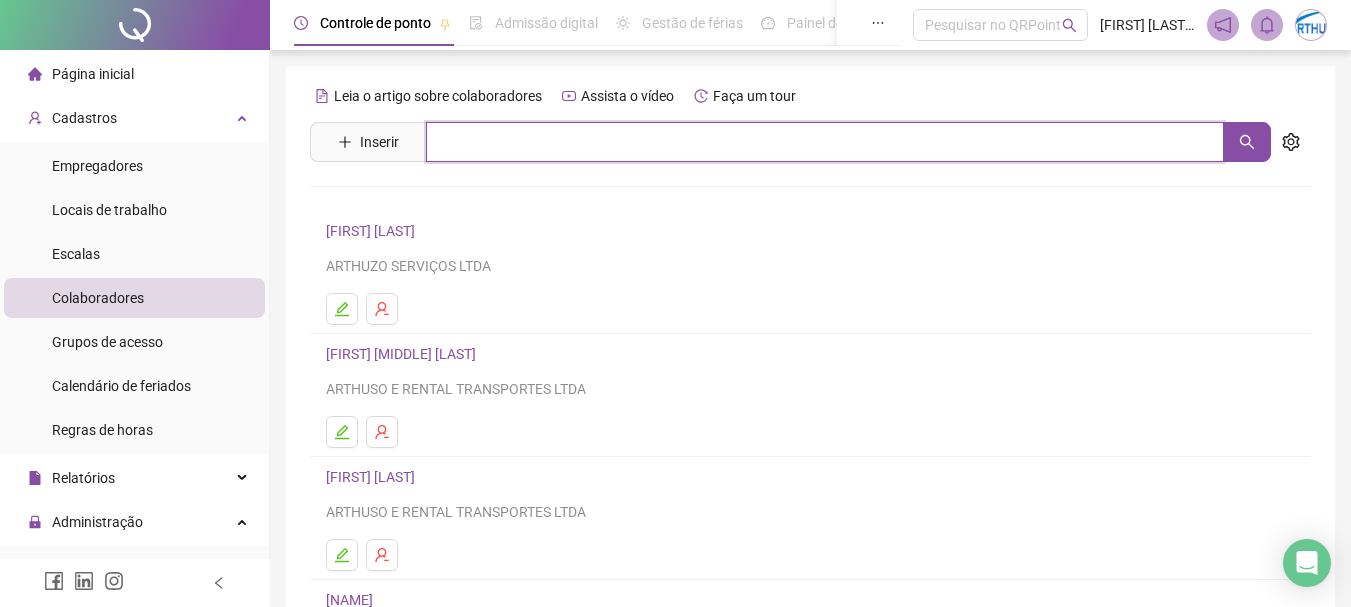 click at bounding box center (825, 142) 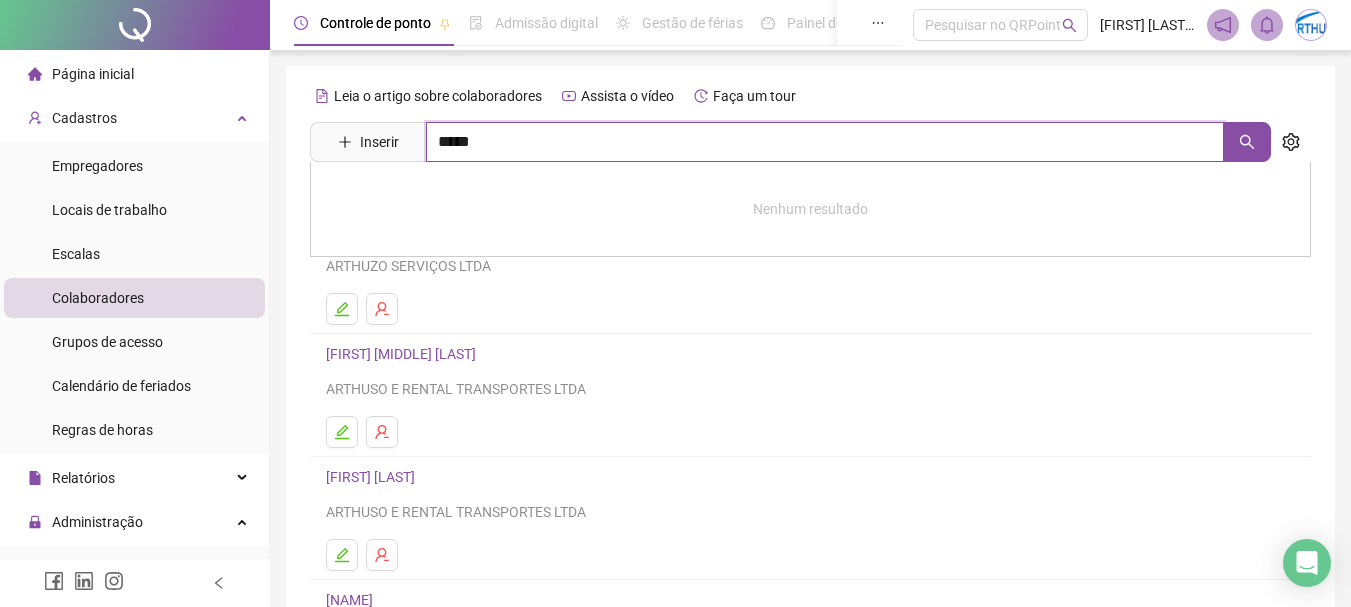 type on "*****" 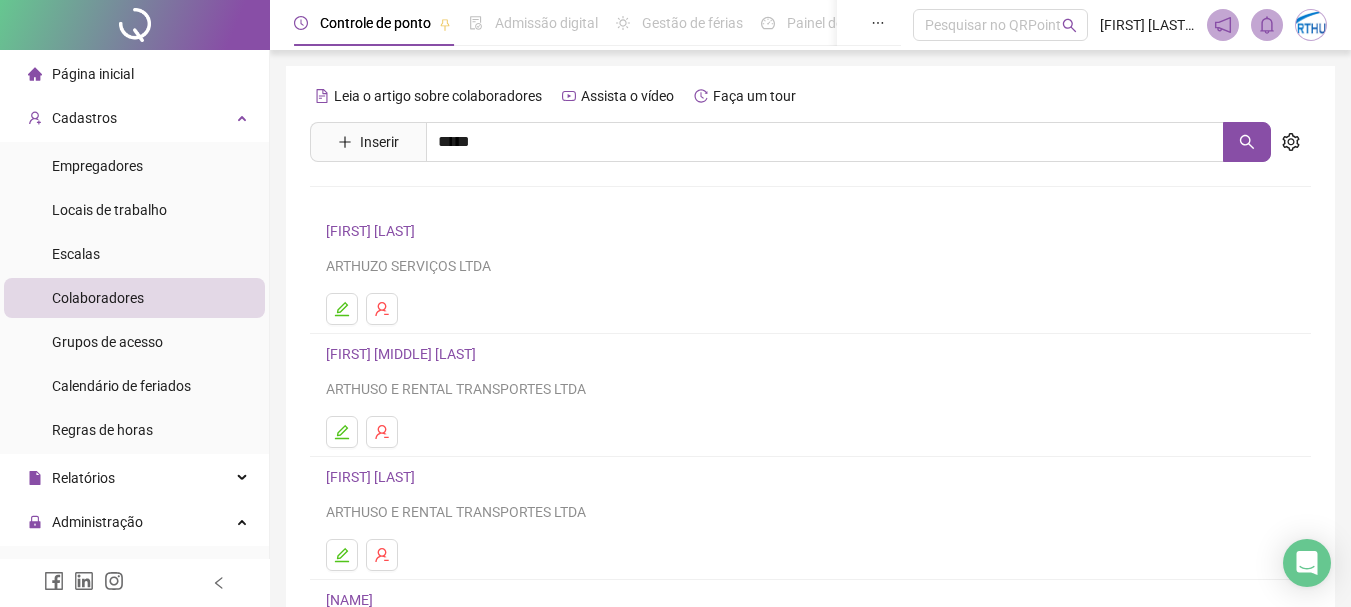 click on "[NAME]" at bounding box center (370, 201) 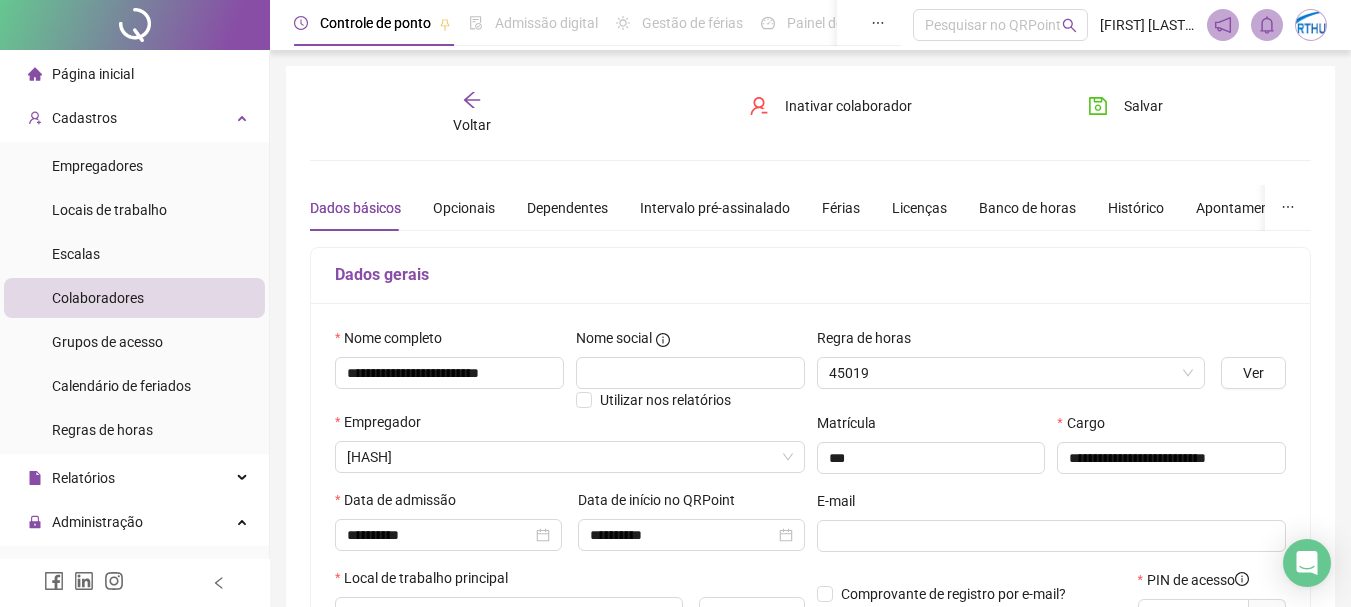 type on "**********" 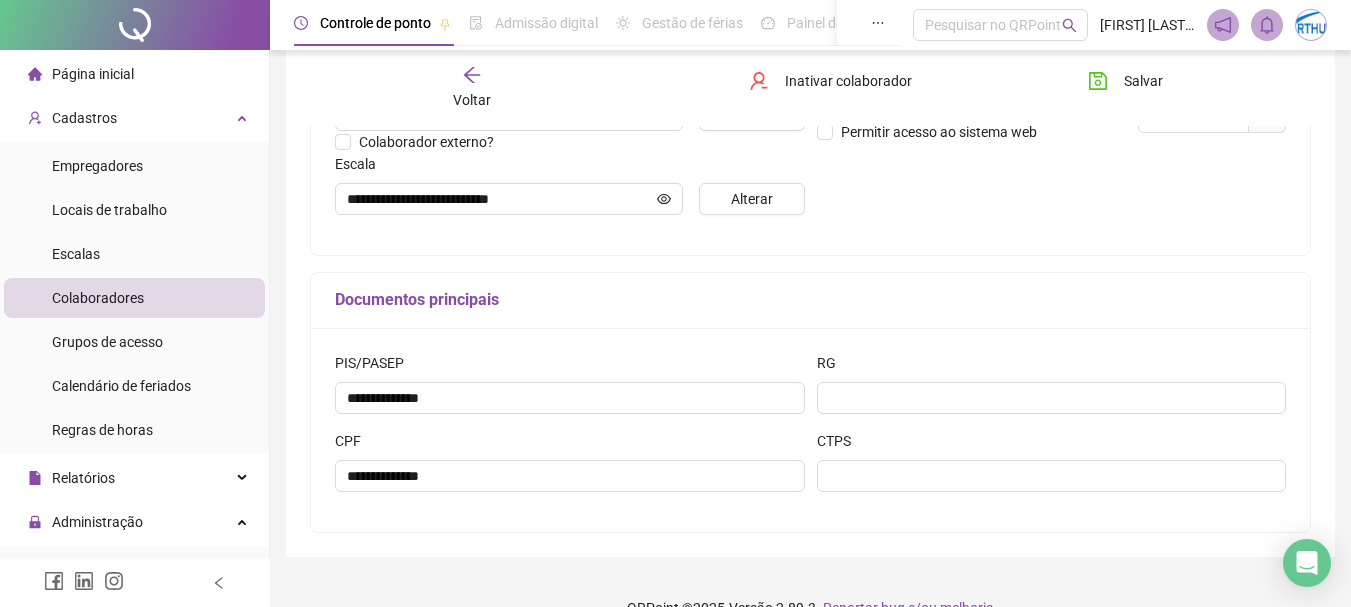 scroll, scrollTop: 500, scrollLeft: 0, axis: vertical 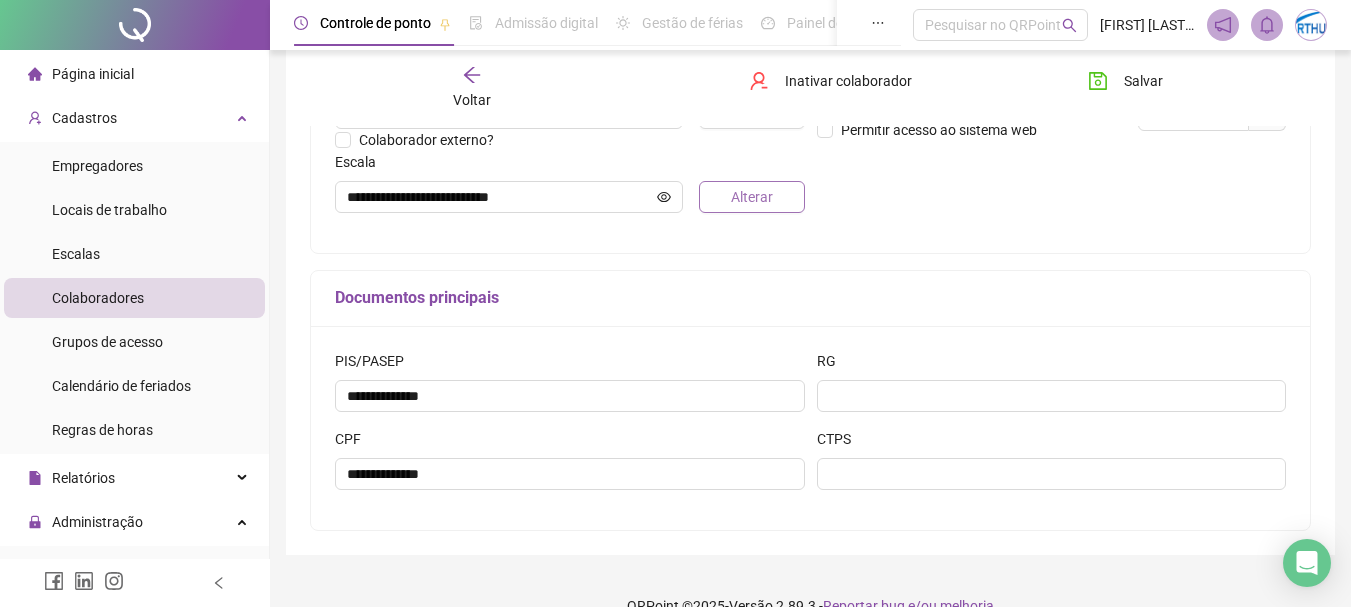 click on "Alterar" at bounding box center [752, 197] 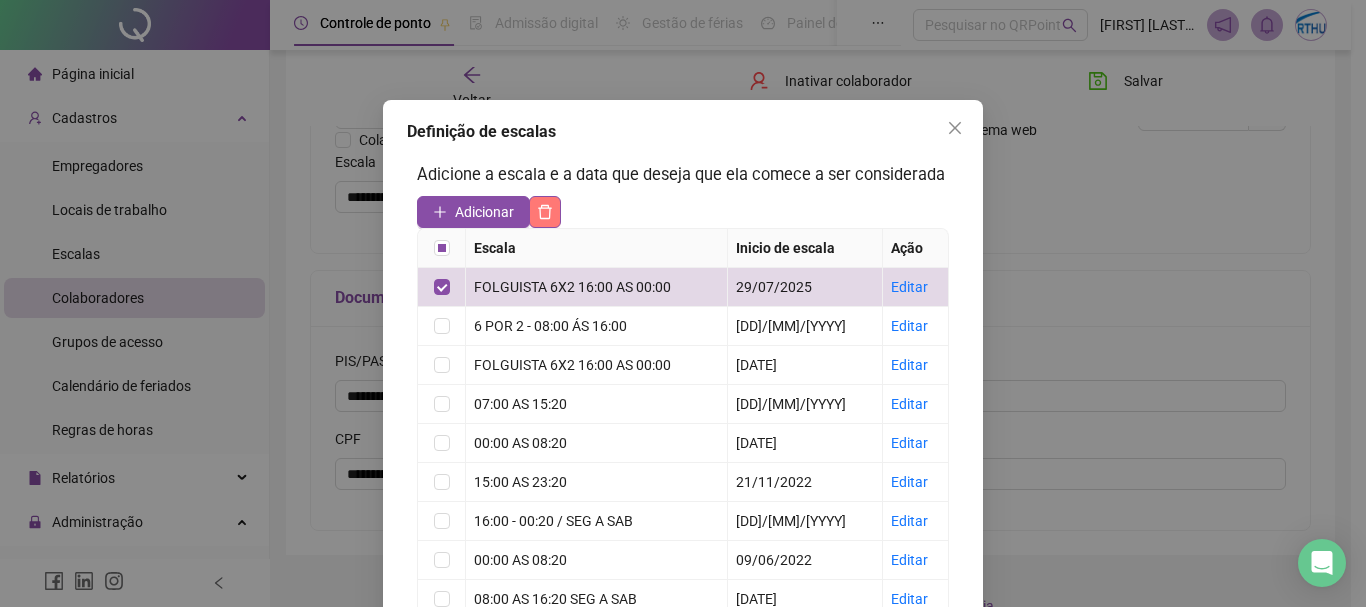 click 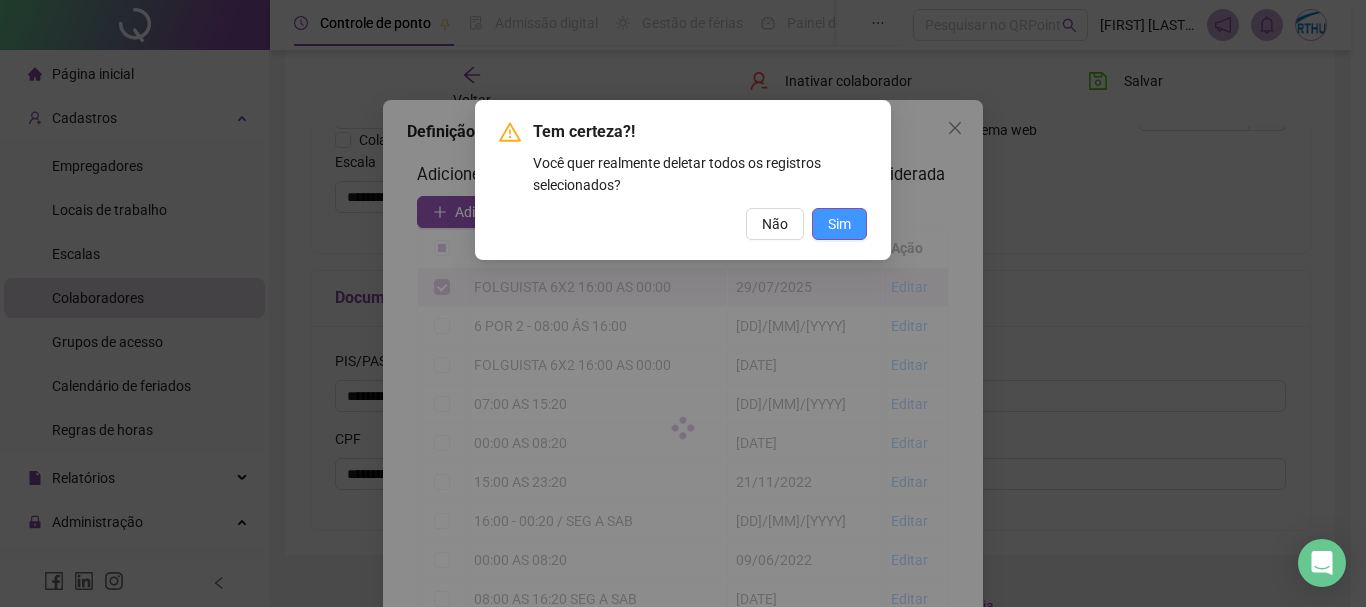click on "Sim" at bounding box center (839, 224) 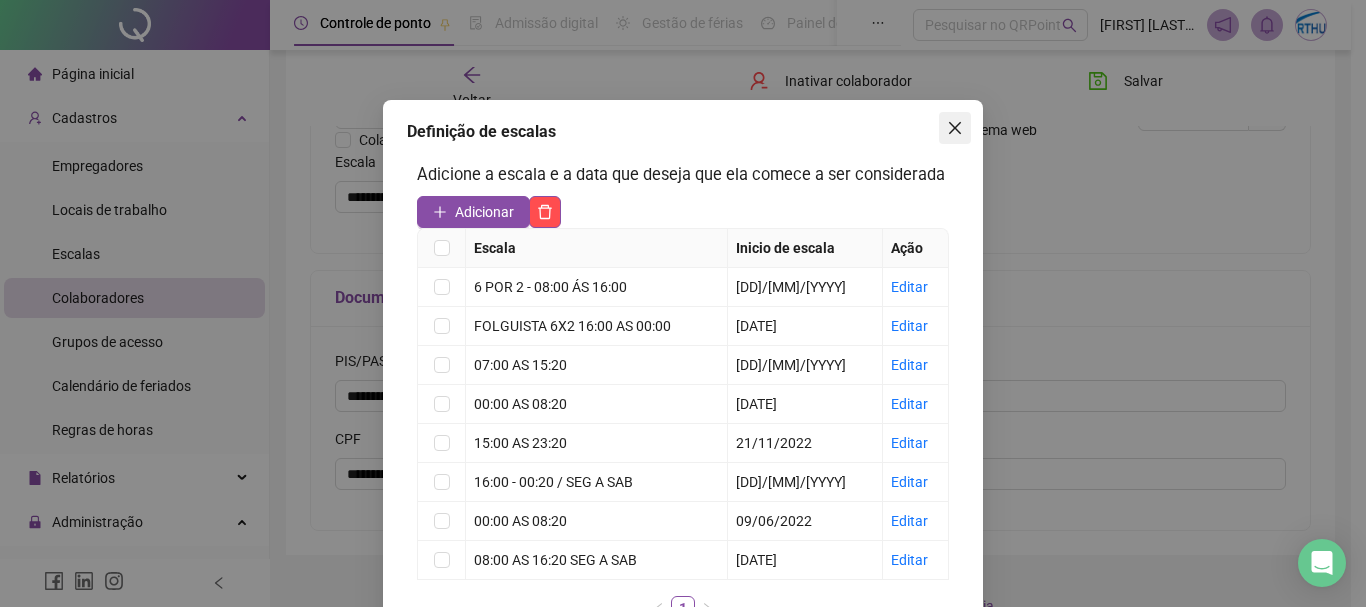 click 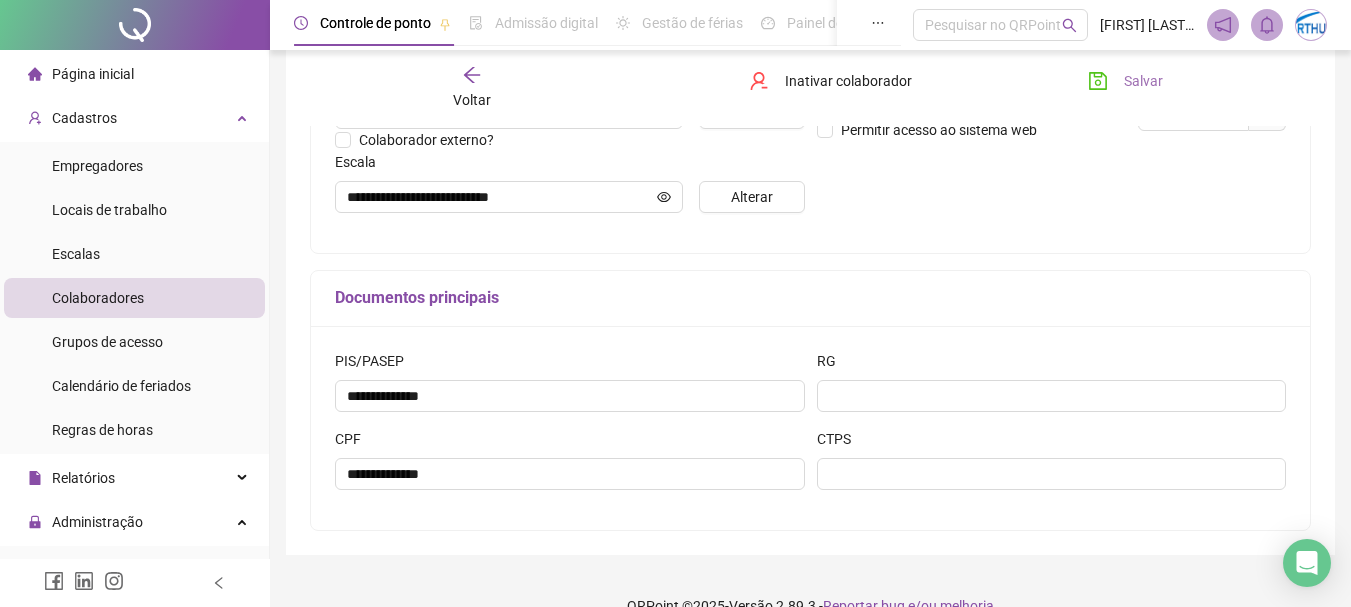 click 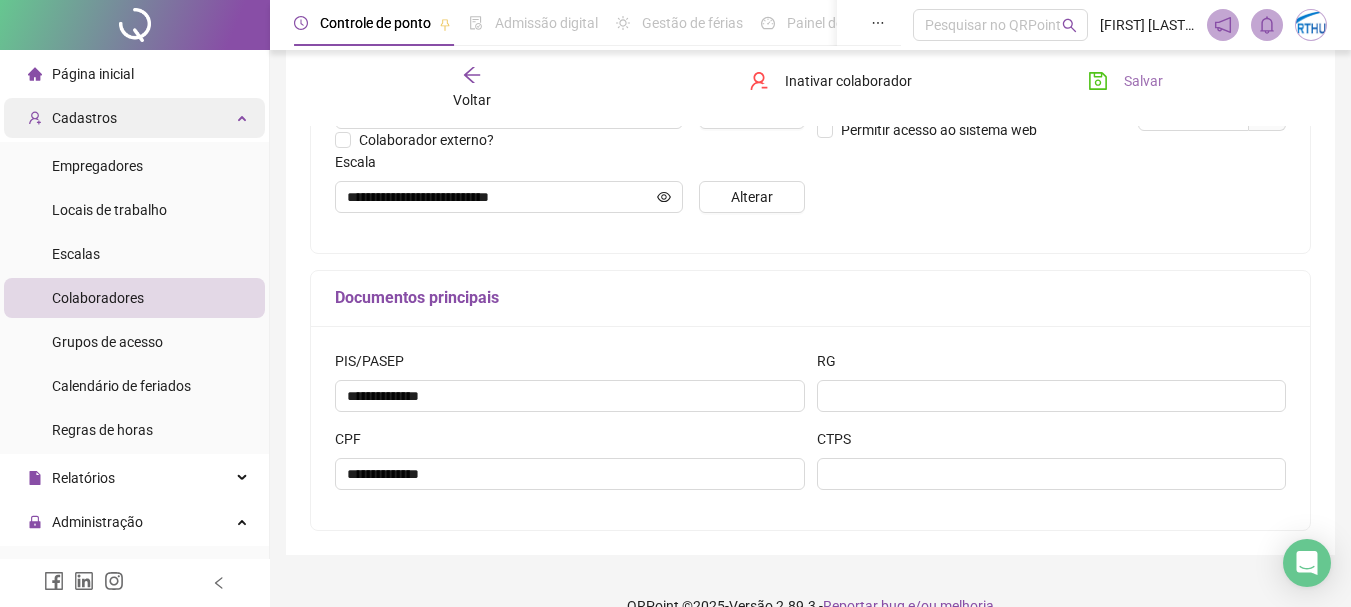 click on "Cadastros" at bounding box center (134, 118) 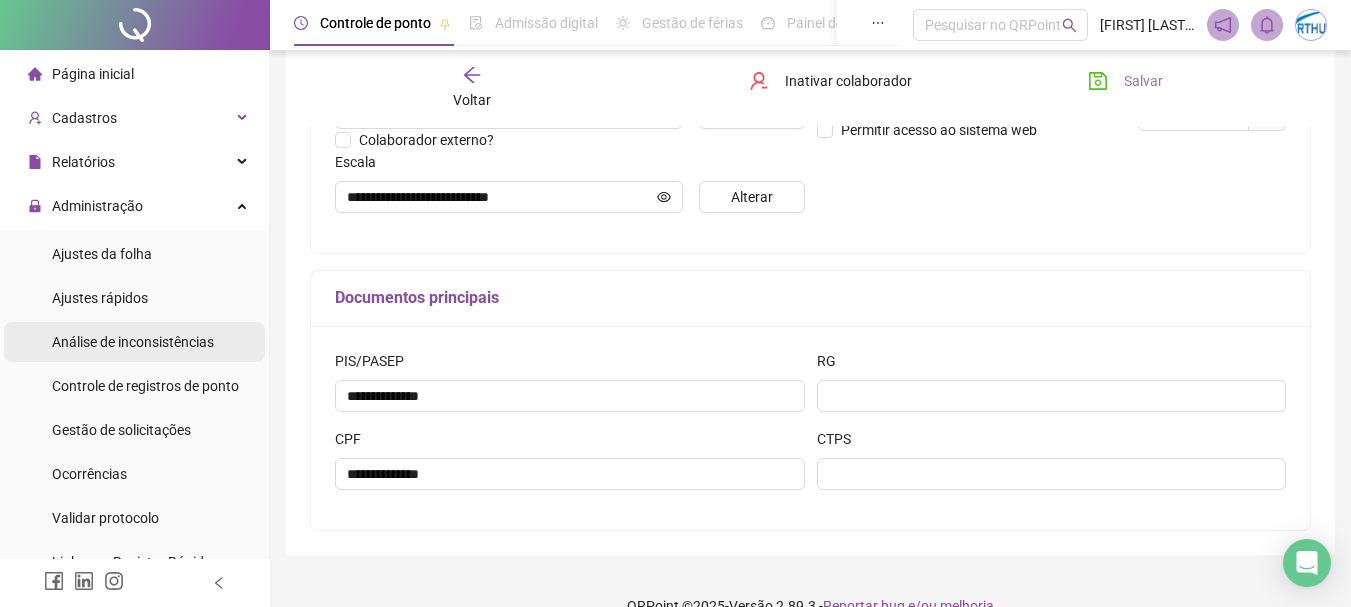 drag, startPoint x: 133, startPoint y: 259, endPoint x: 243, endPoint y: 325, distance: 128.28094 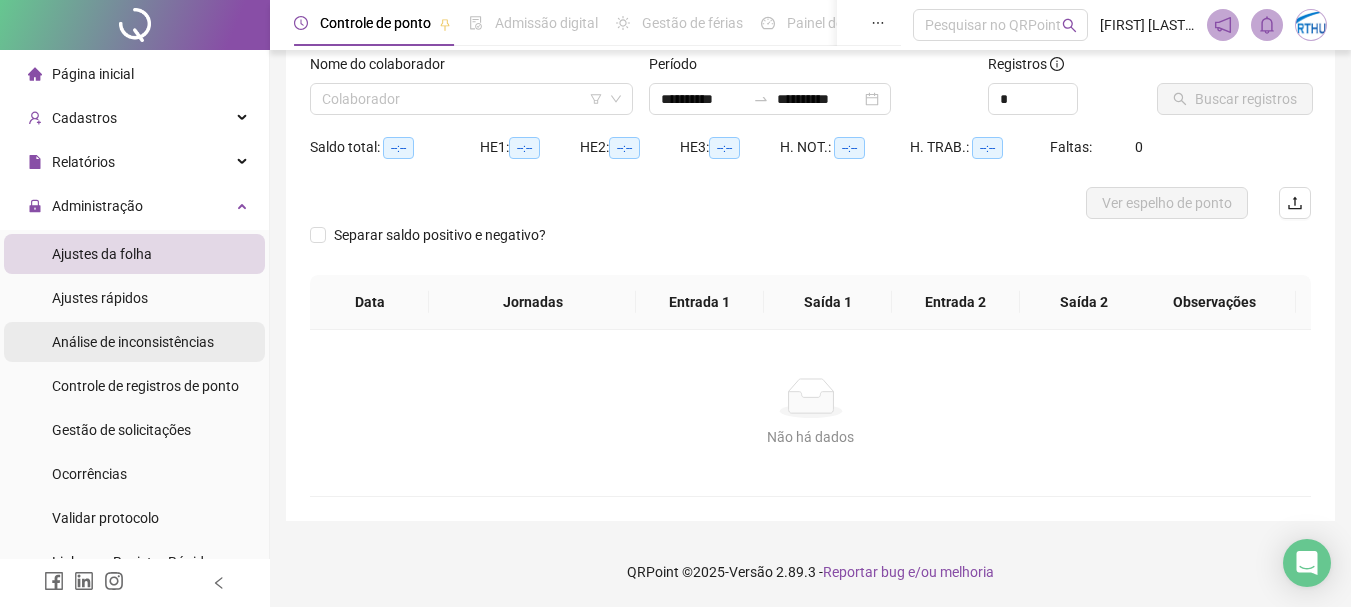scroll, scrollTop: 131, scrollLeft: 0, axis: vertical 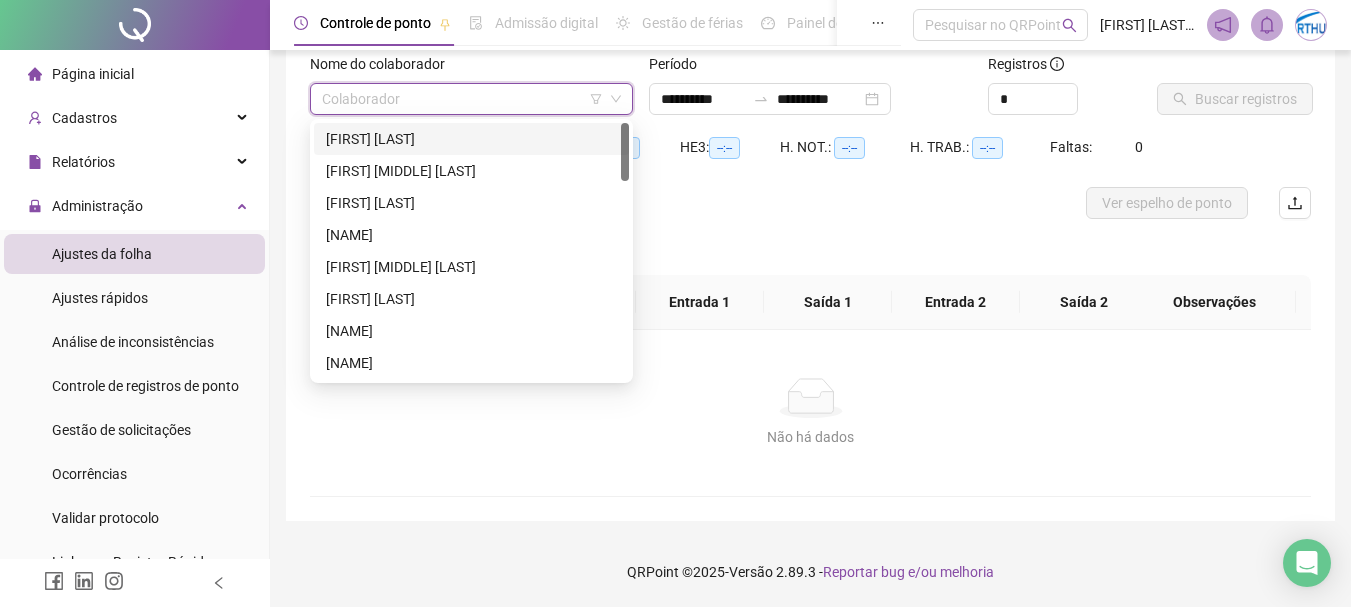 click at bounding box center (462, 99) 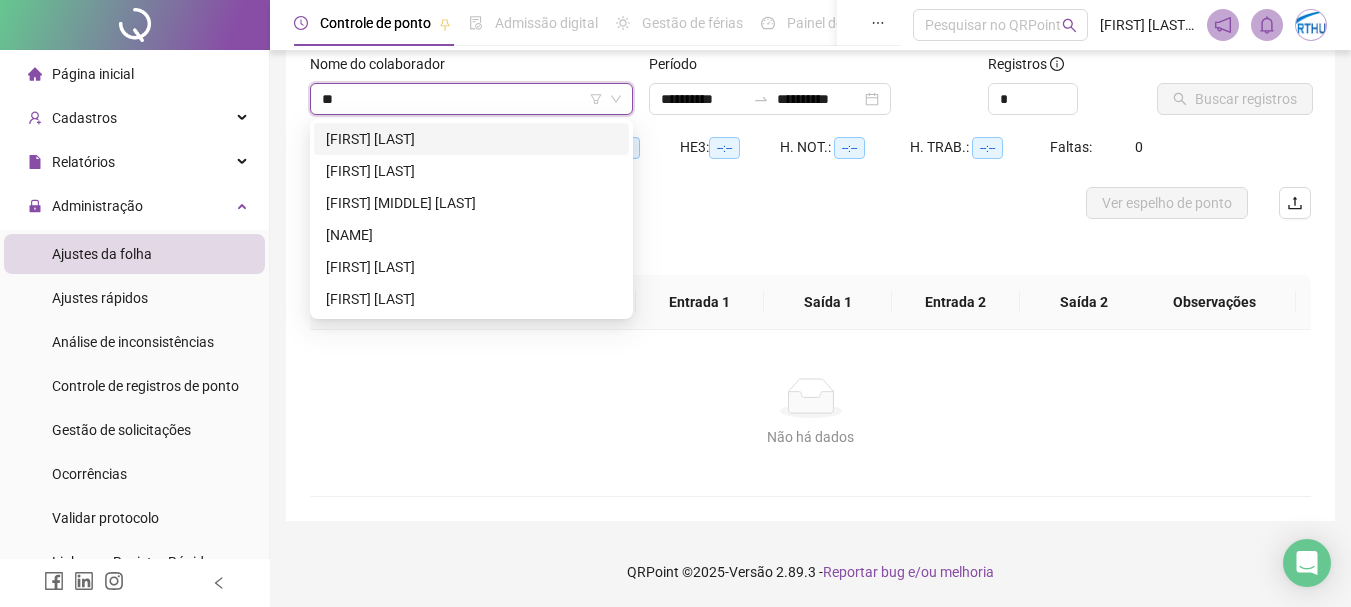 type on "***" 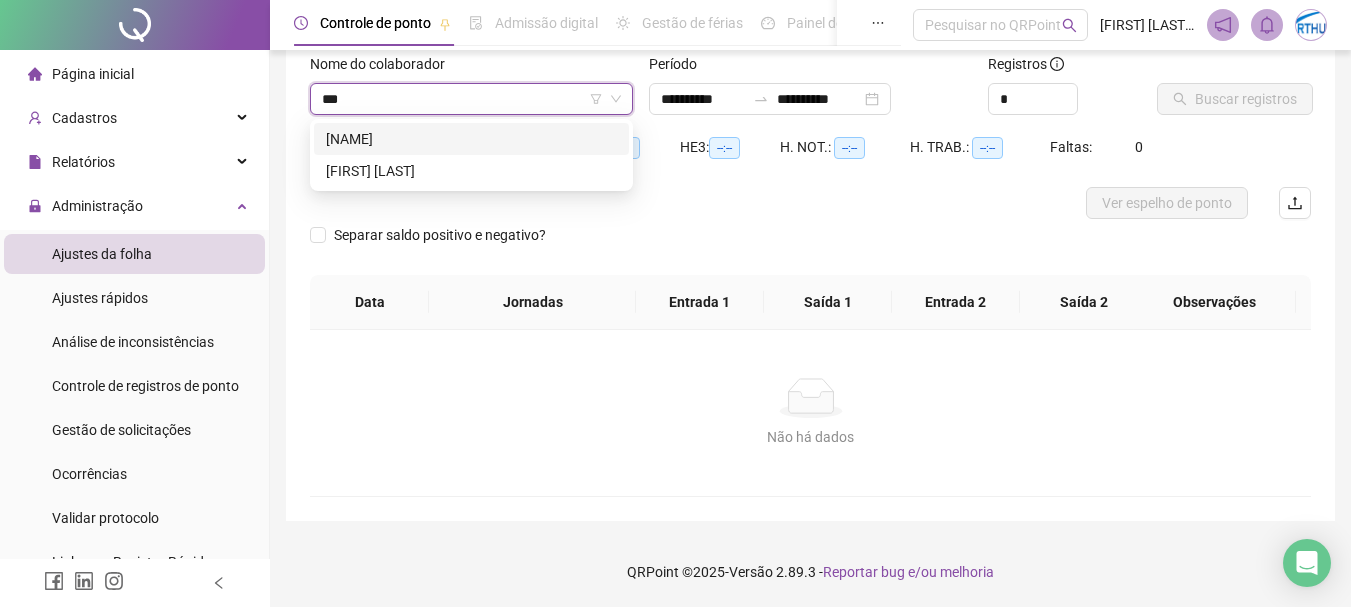 click on "[NAME]" at bounding box center (471, 139) 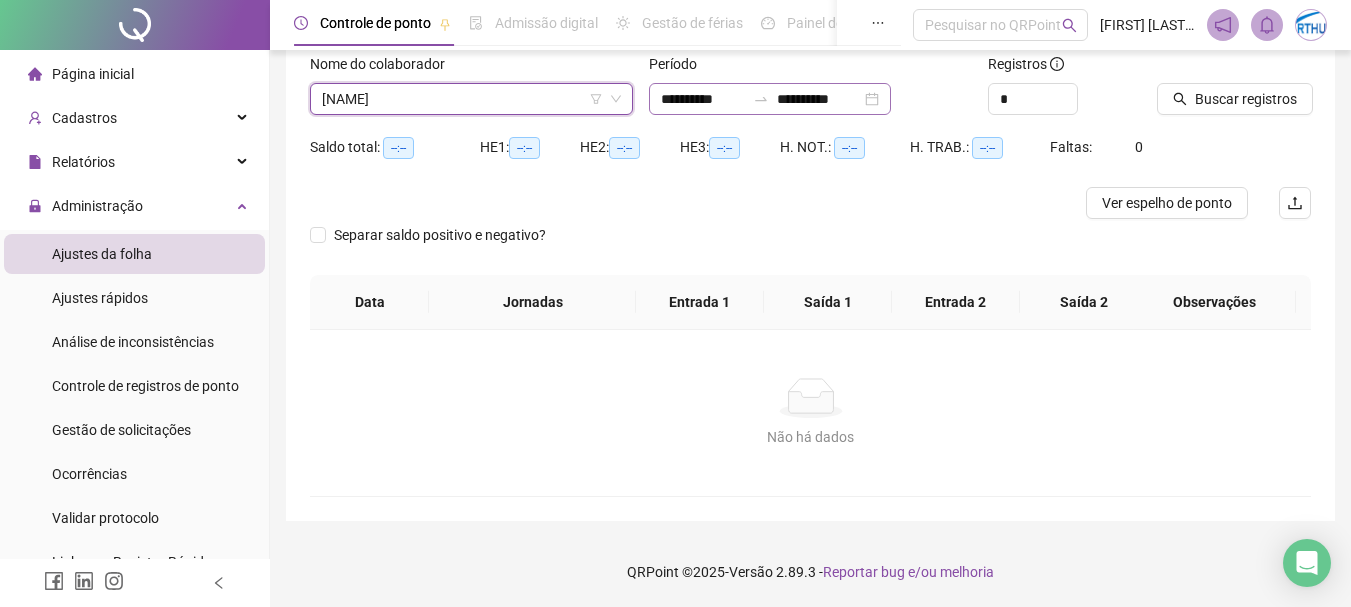 click on "**********" at bounding box center (770, 99) 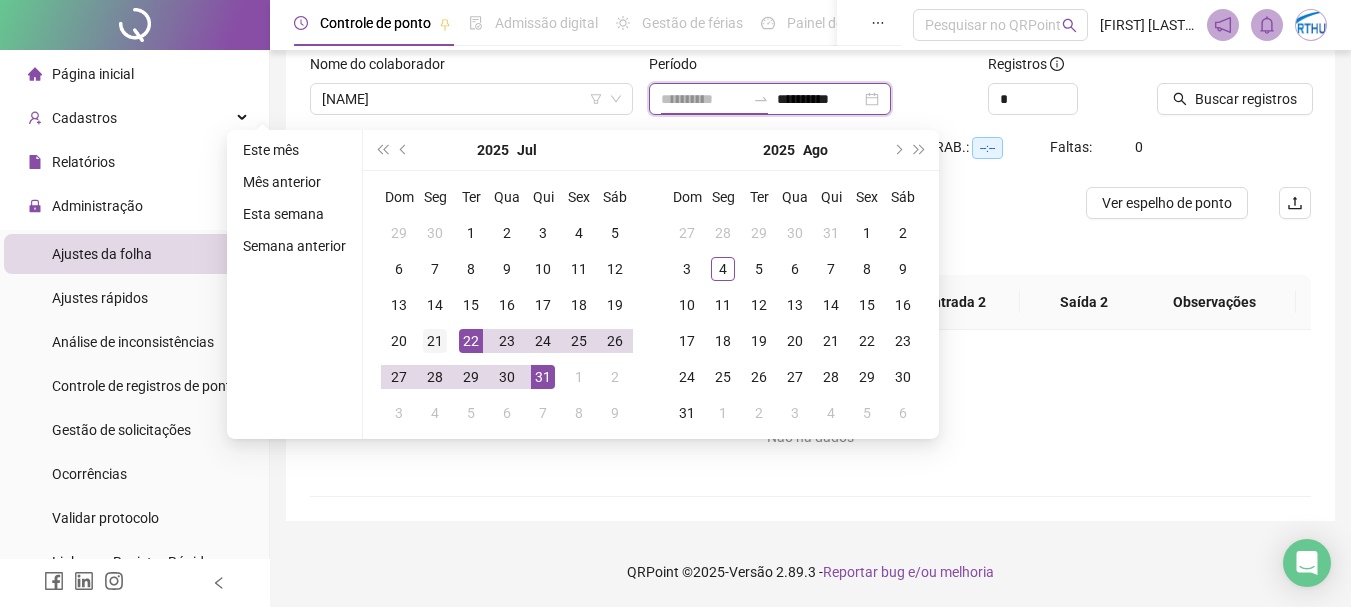 type on "**********" 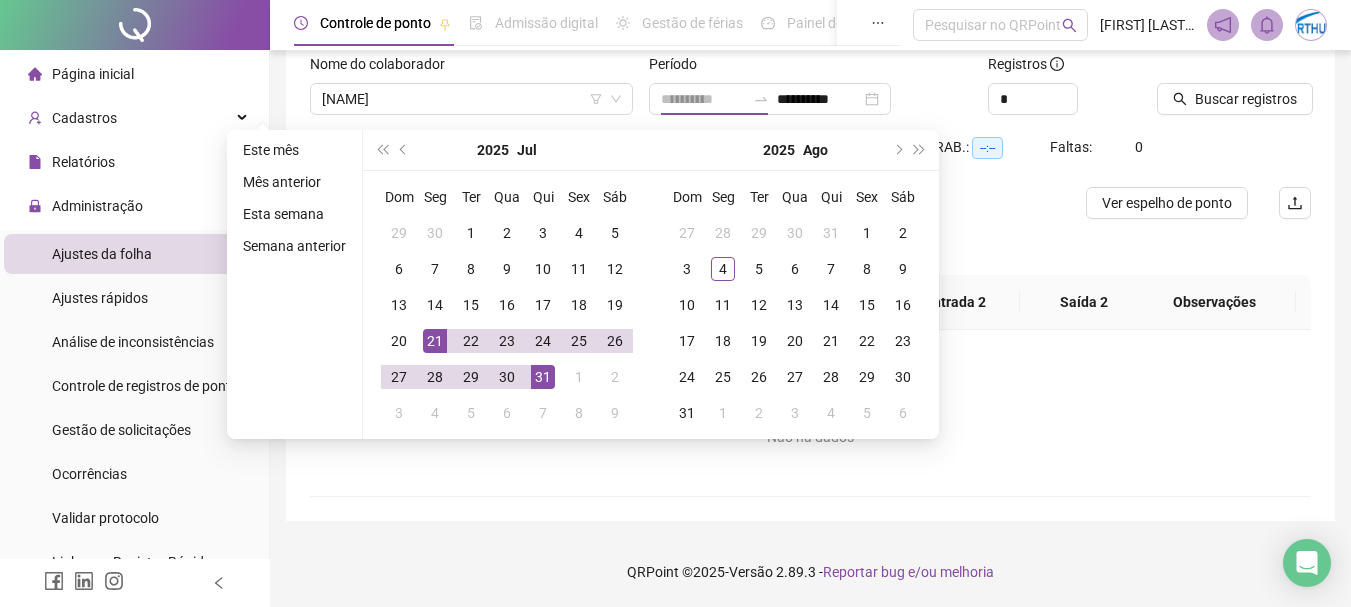 click on "21" at bounding box center (435, 341) 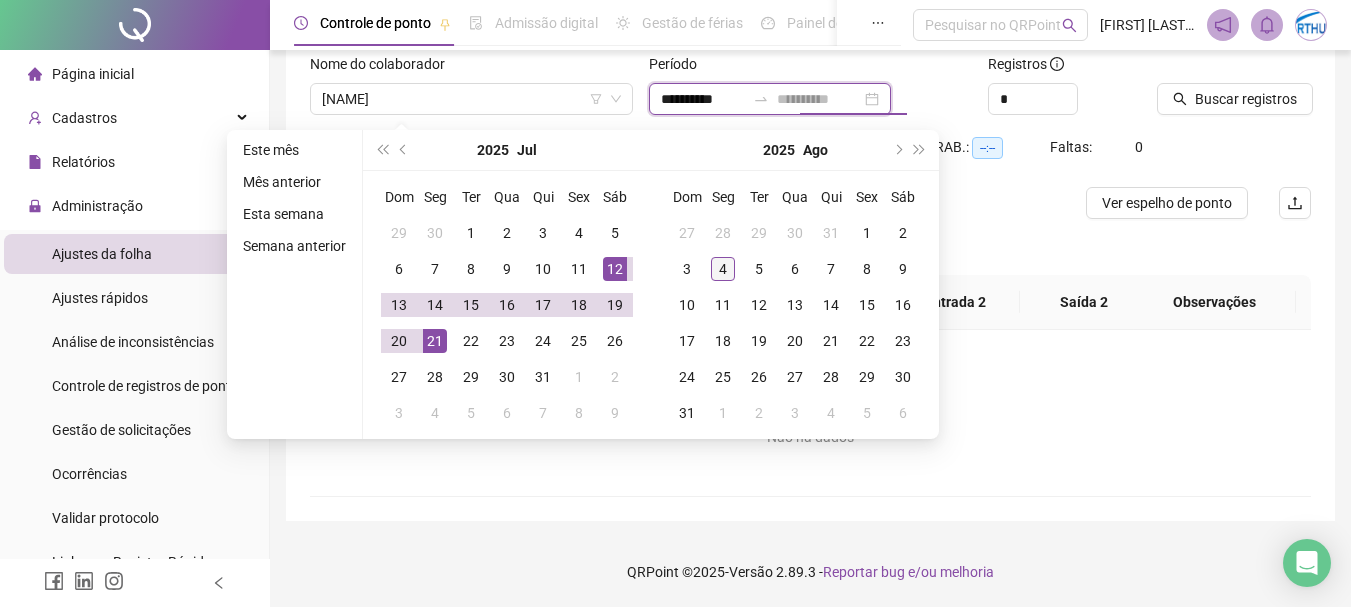 type on "**********" 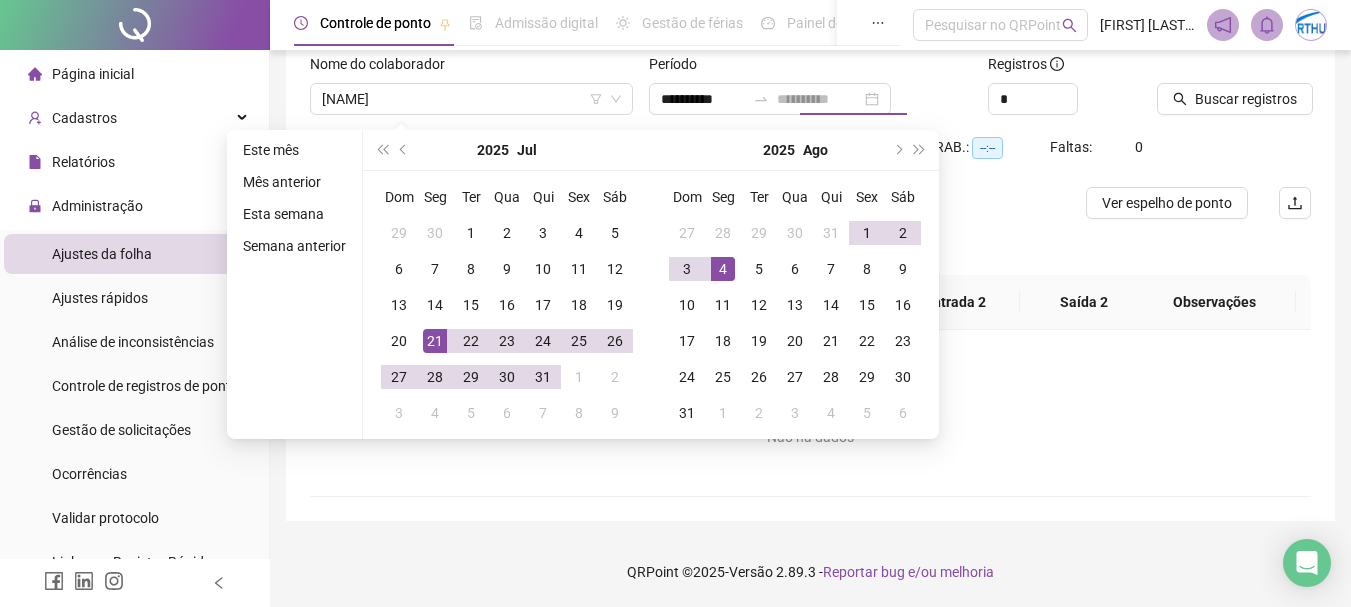 click on "4" at bounding box center (723, 269) 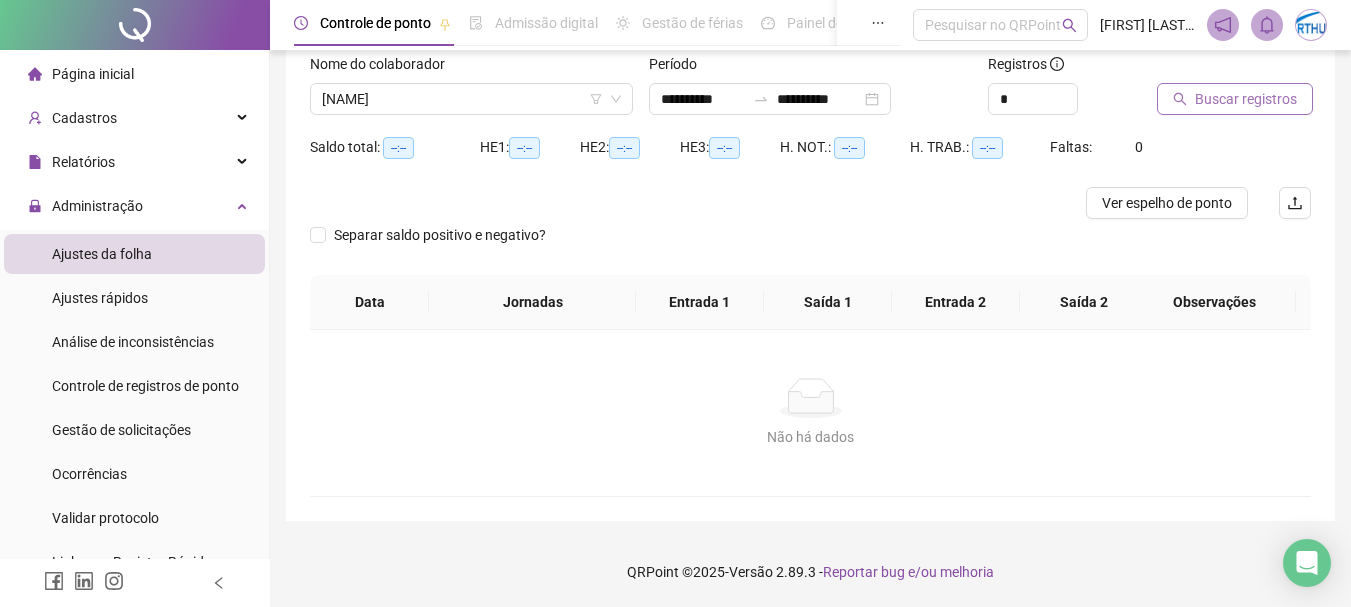 click on "Buscar registros" at bounding box center [1246, 99] 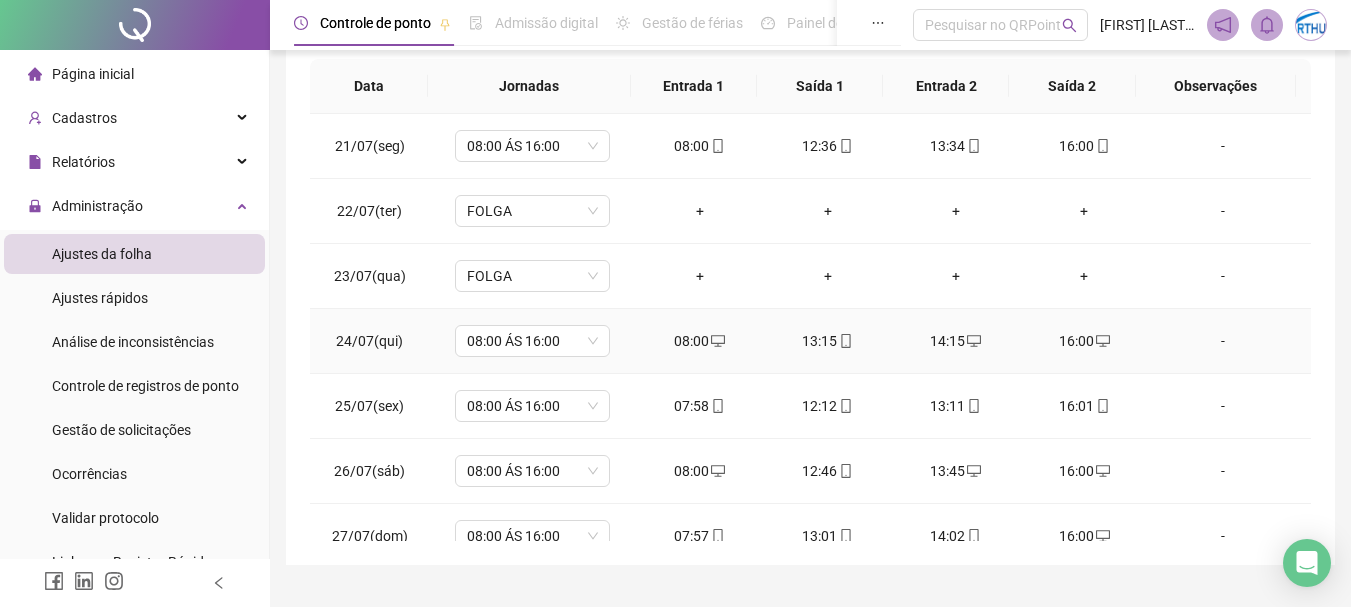 scroll, scrollTop: 415, scrollLeft: 0, axis: vertical 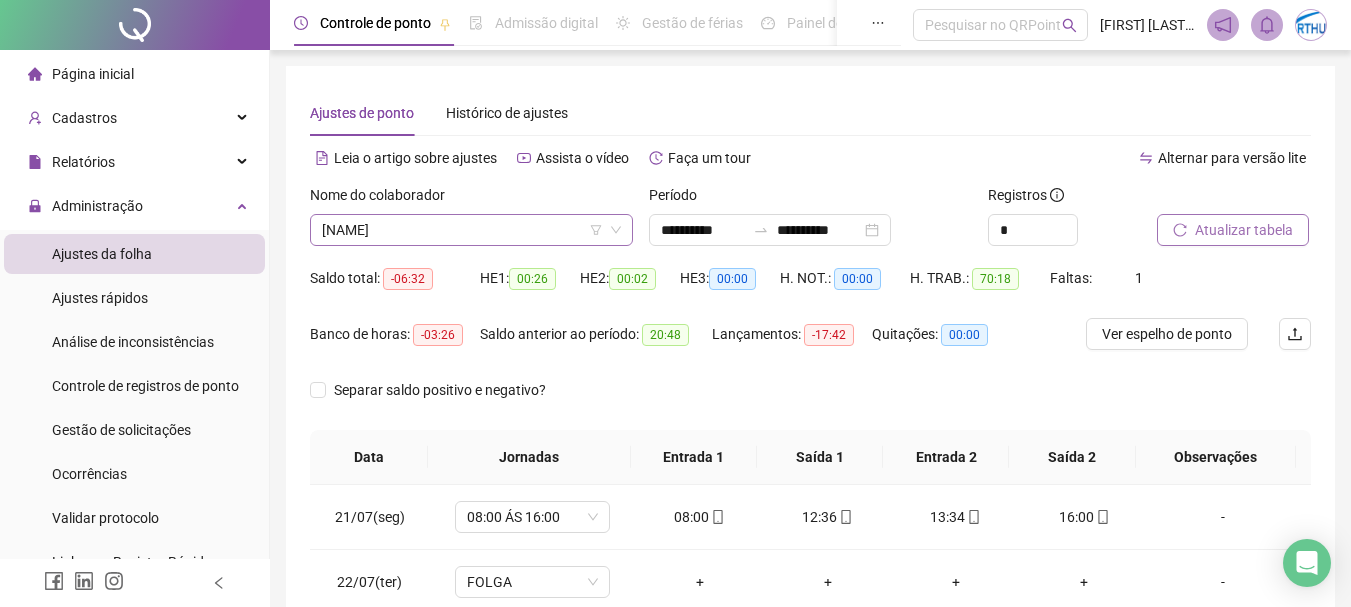 click on "[NAME]" at bounding box center [471, 230] 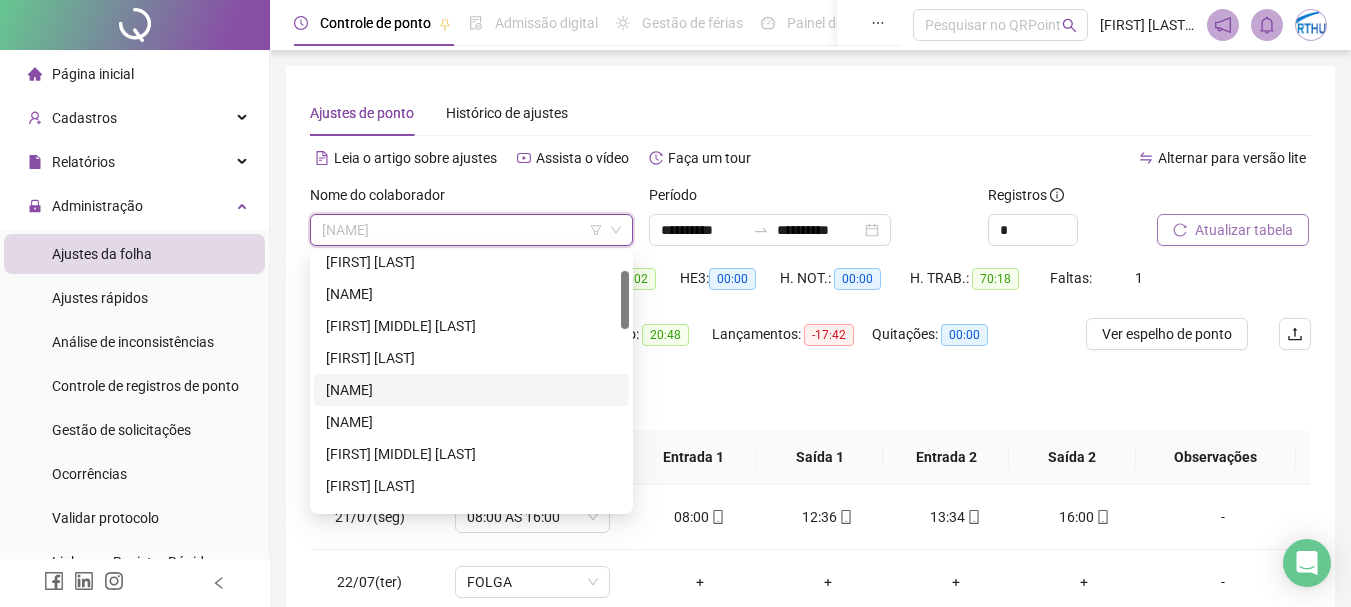 scroll, scrollTop: 0, scrollLeft: 0, axis: both 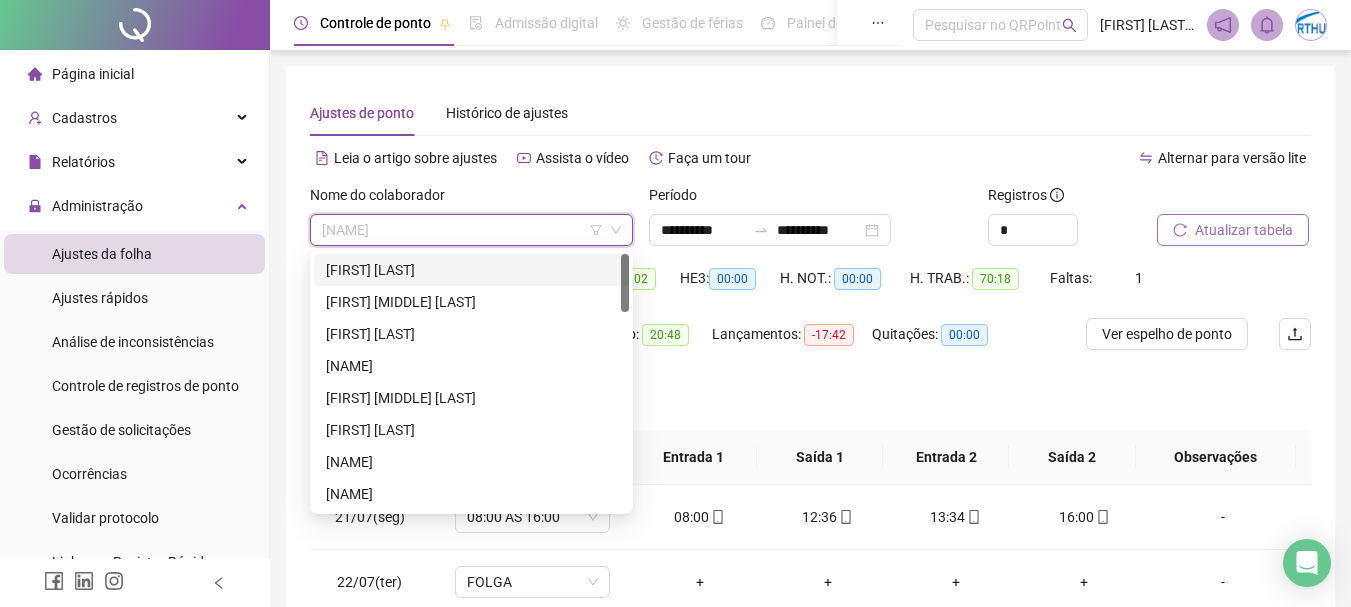 drag, startPoint x: 510, startPoint y: 269, endPoint x: 674, endPoint y: 269, distance: 164 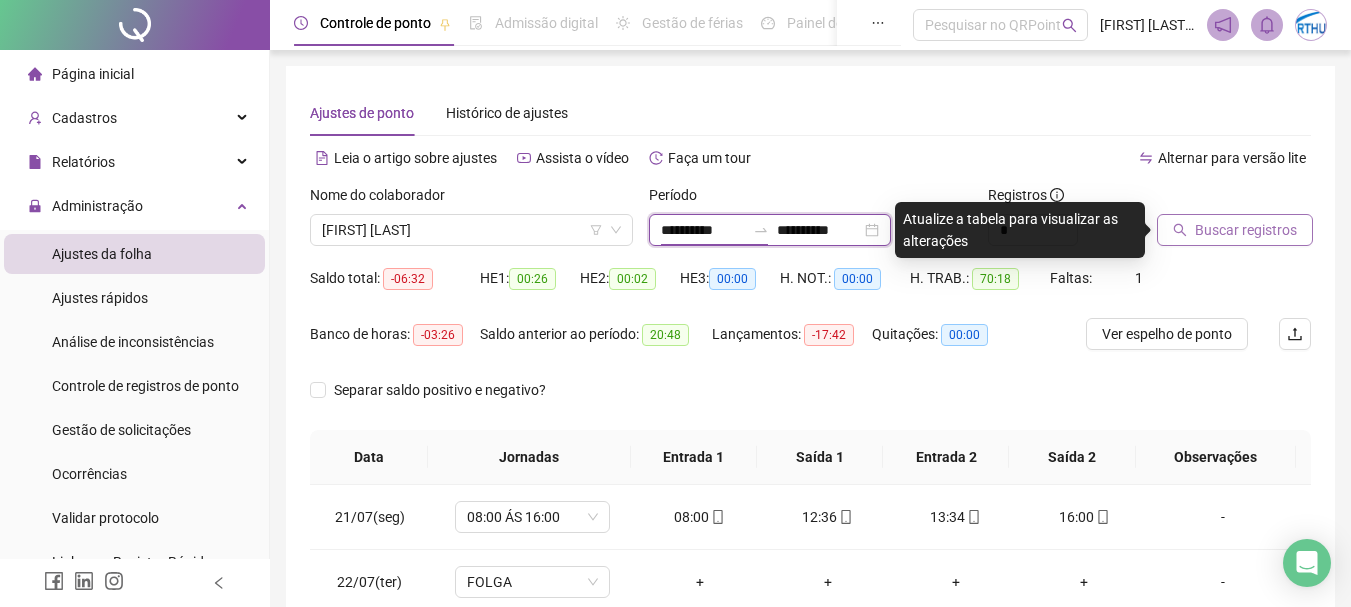 click on "**********" at bounding box center [703, 230] 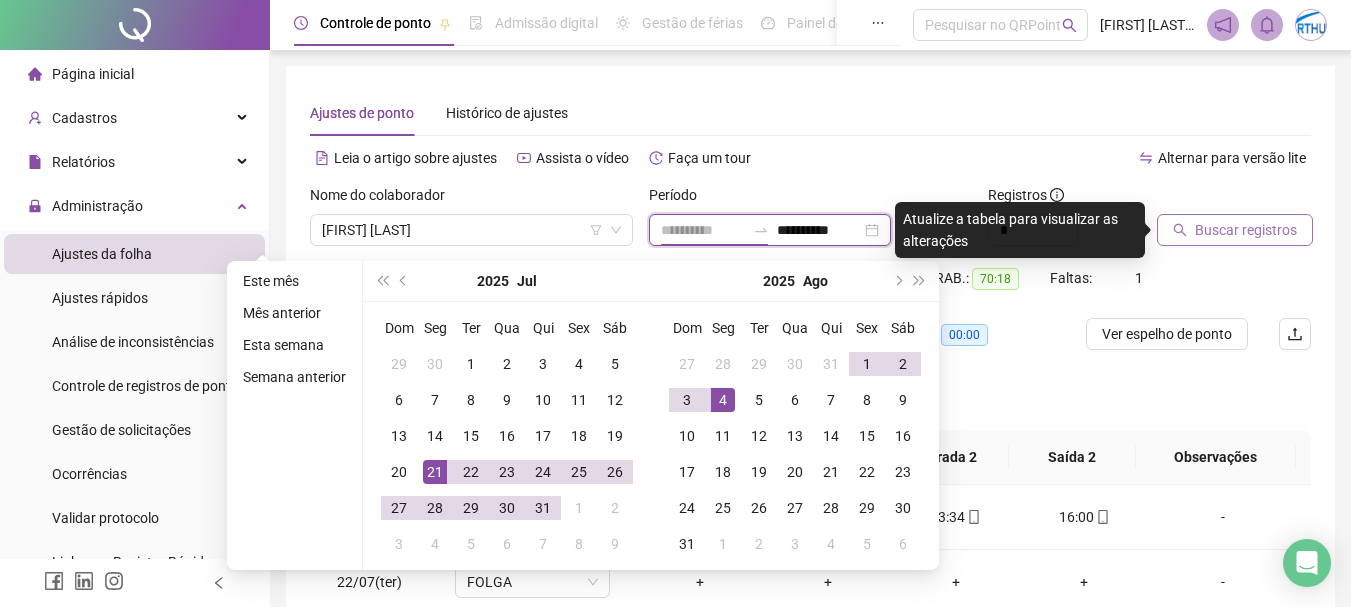 type on "**********" 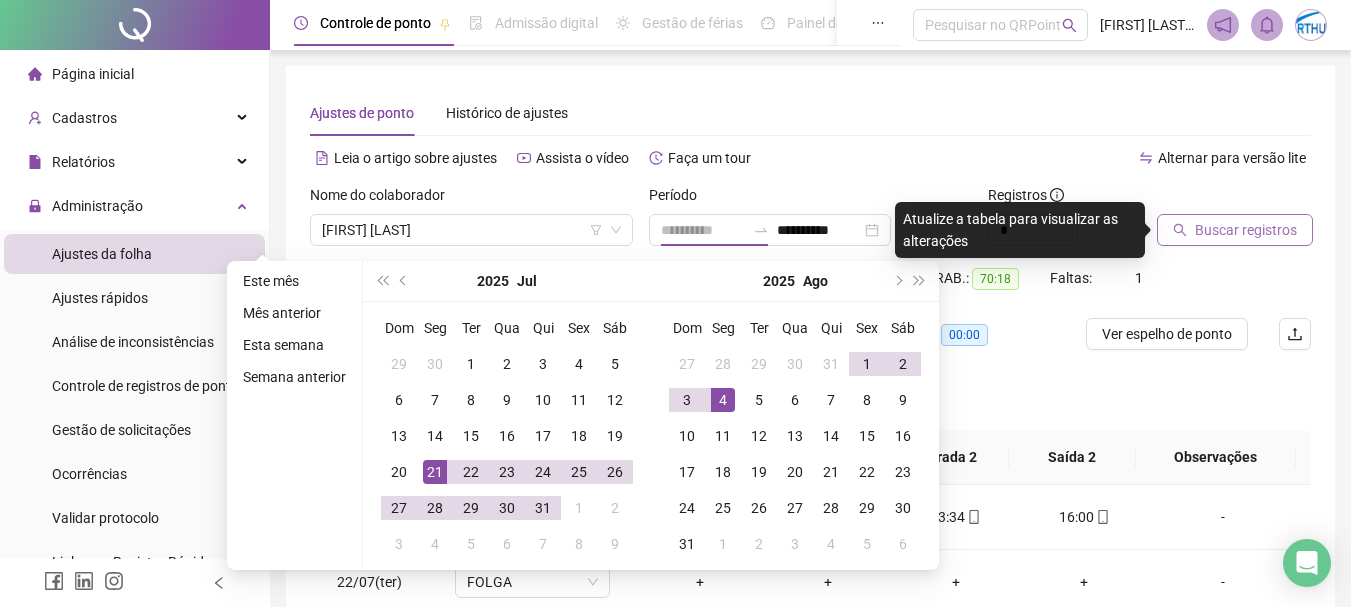 click on "21" at bounding box center [435, 472] 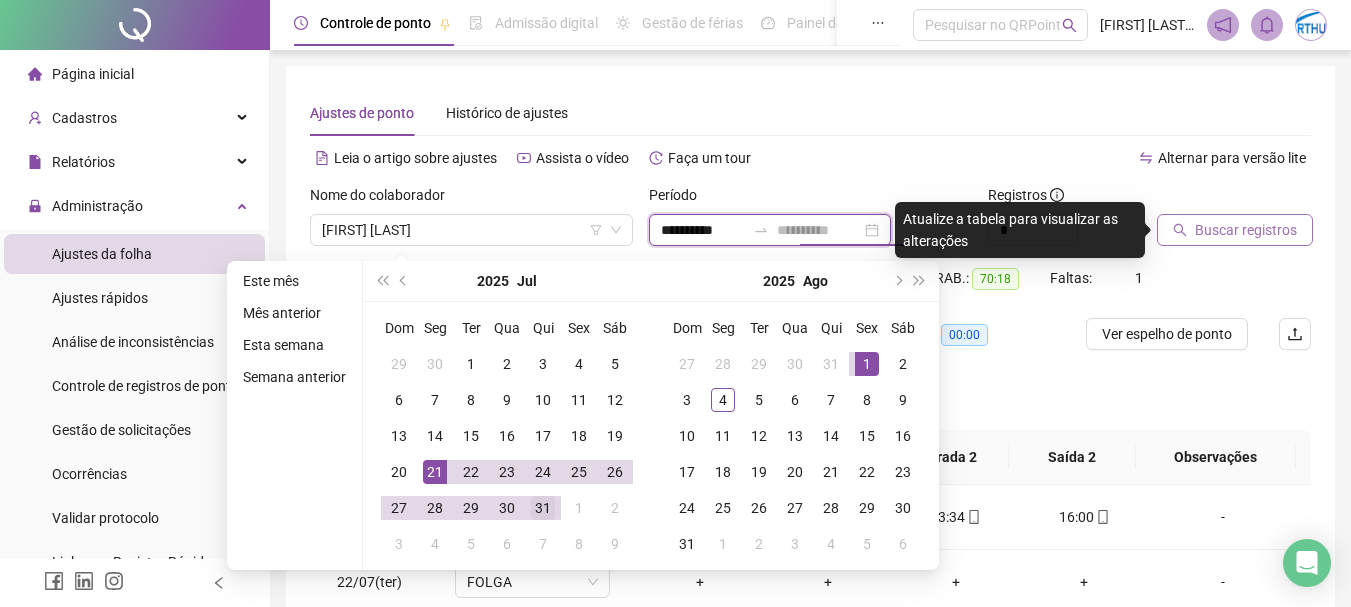 type on "**********" 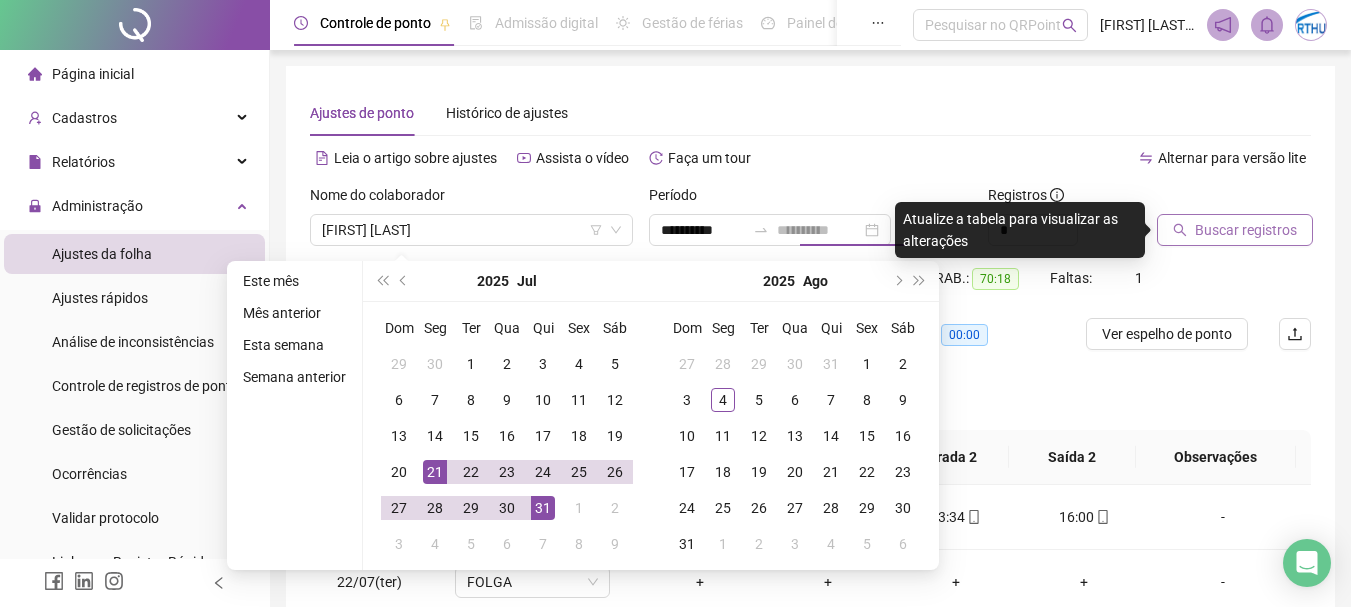 drag, startPoint x: 552, startPoint y: 513, endPoint x: 700, endPoint y: 495, distance: 149.09058 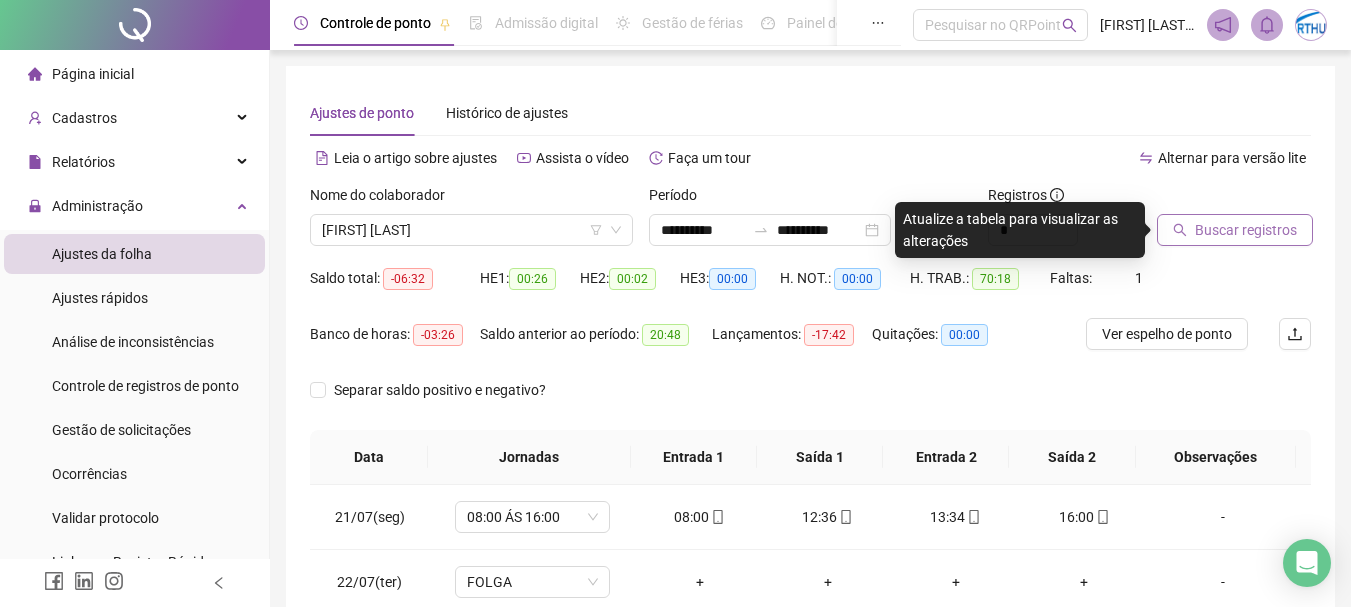 click on "Buscar registros" at bounding box center [1246, 230] 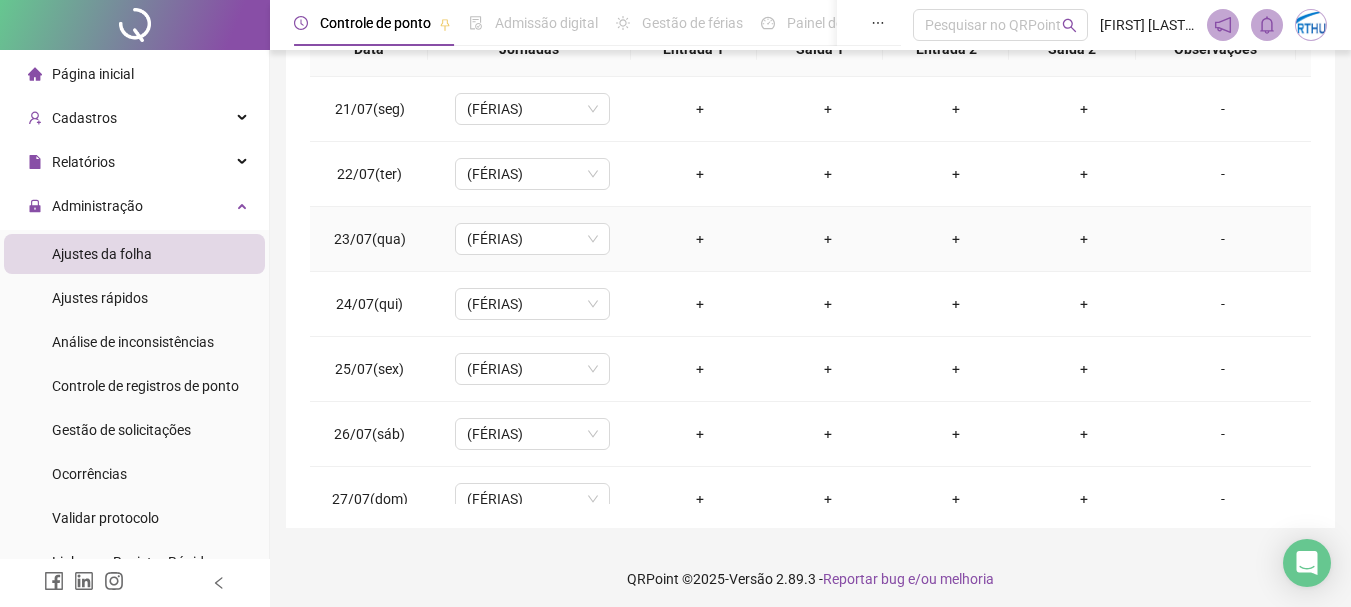 scroll, scrollTop: 415, scrollLeft: 0, axis: vertical 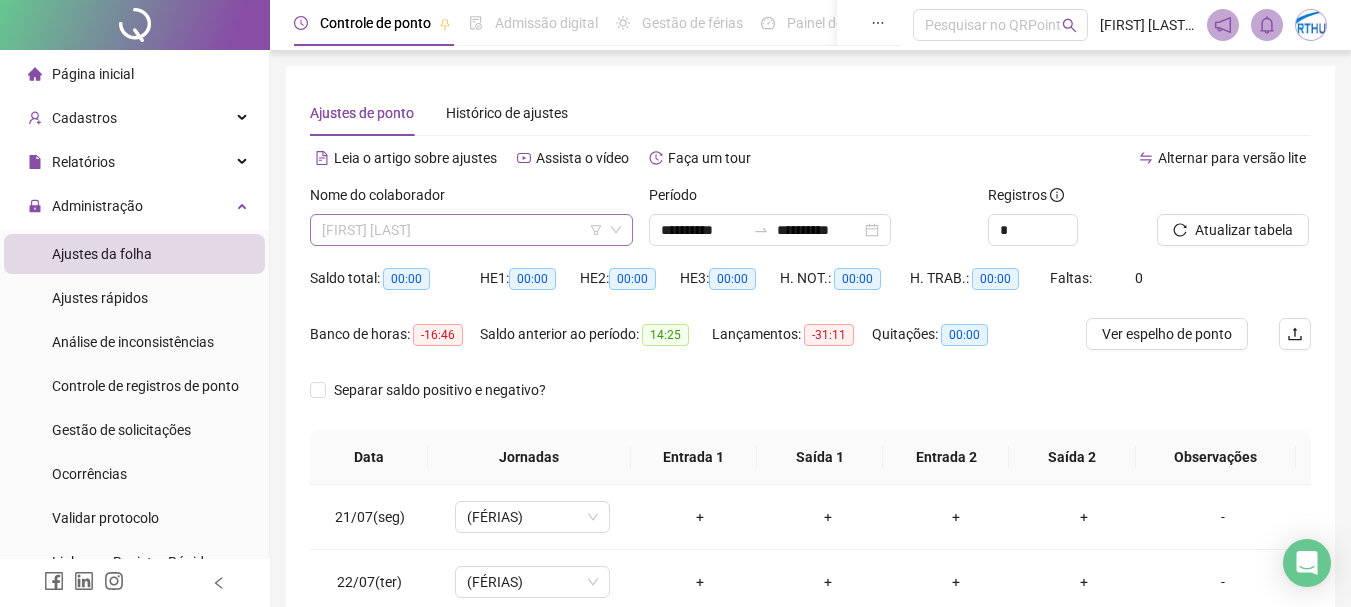 click on "[FIRST] [LAST]" at bounding box center (471, 230) 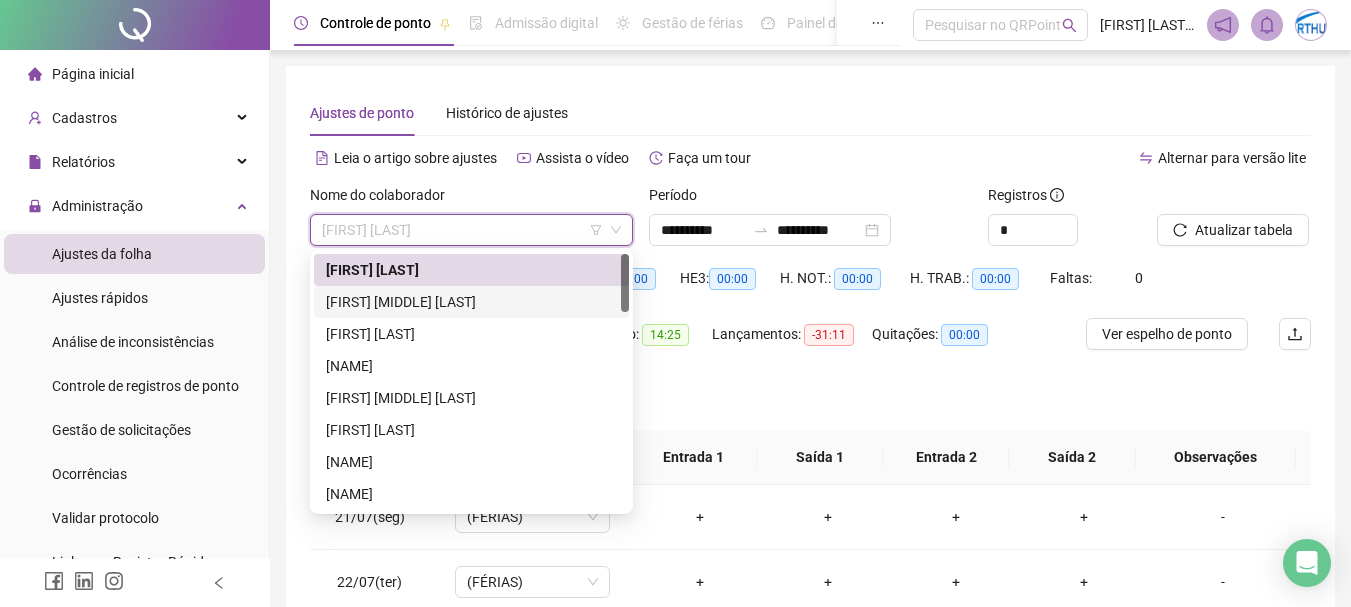 click on "[FIRST] [MIDDLE] [LAST]" at bounding box center (471, 302) 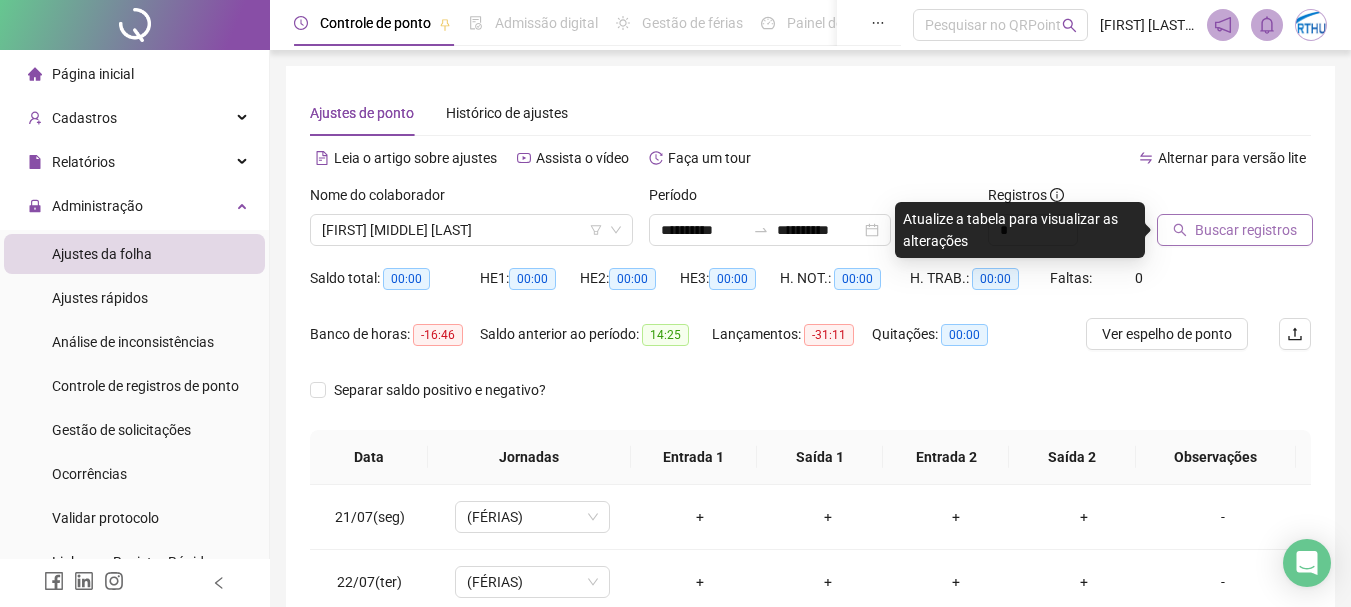 click on "Buscar registros" at bounding box center [1246, 230] 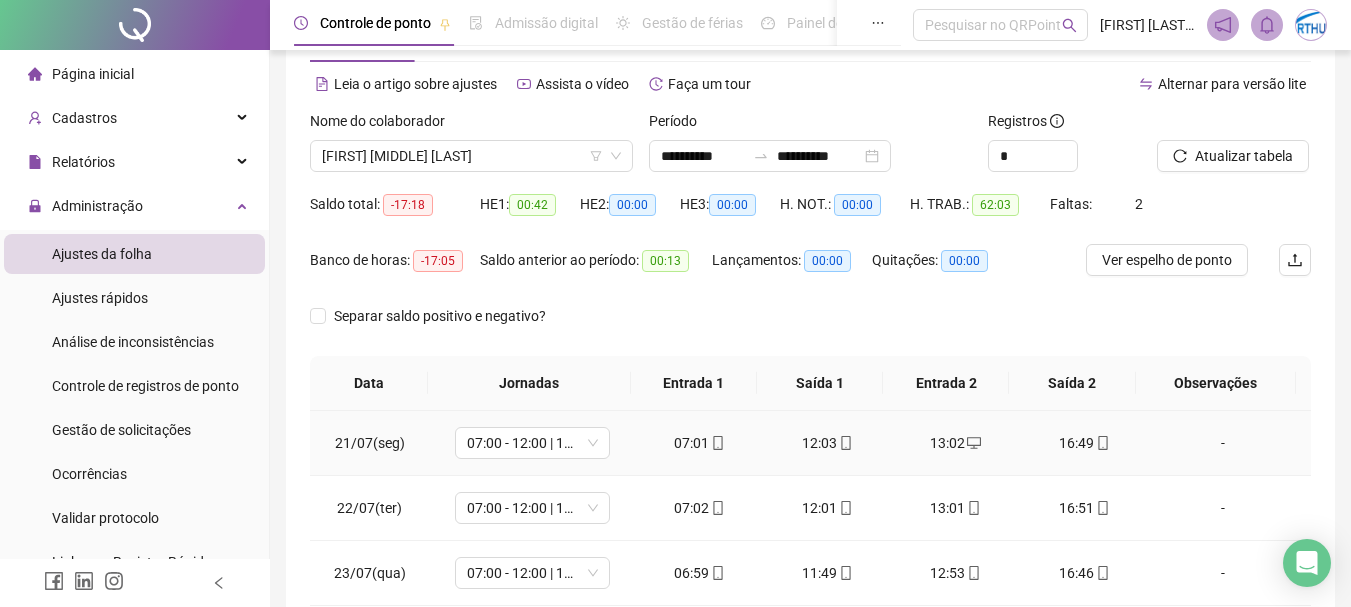 scroll, scrollTop: 200, scrollLeft: 0, axis: vertical 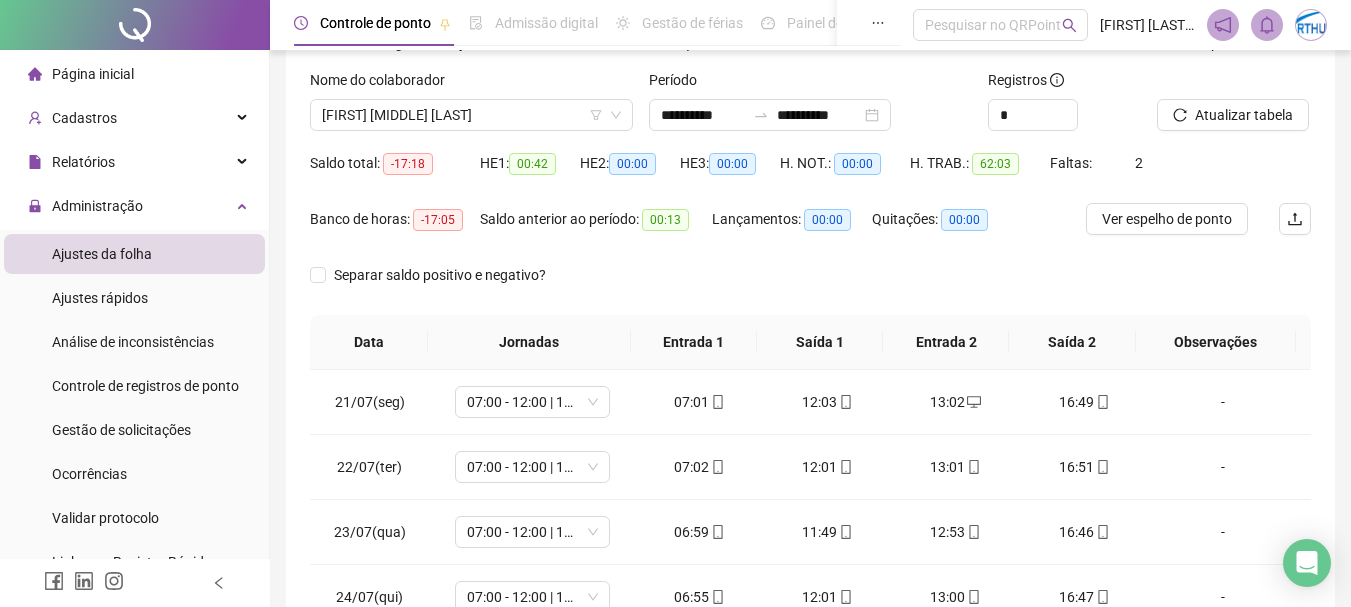 click on "Nome do colaborador [FIRST] [LAST]" at bounding box center (471, 108) 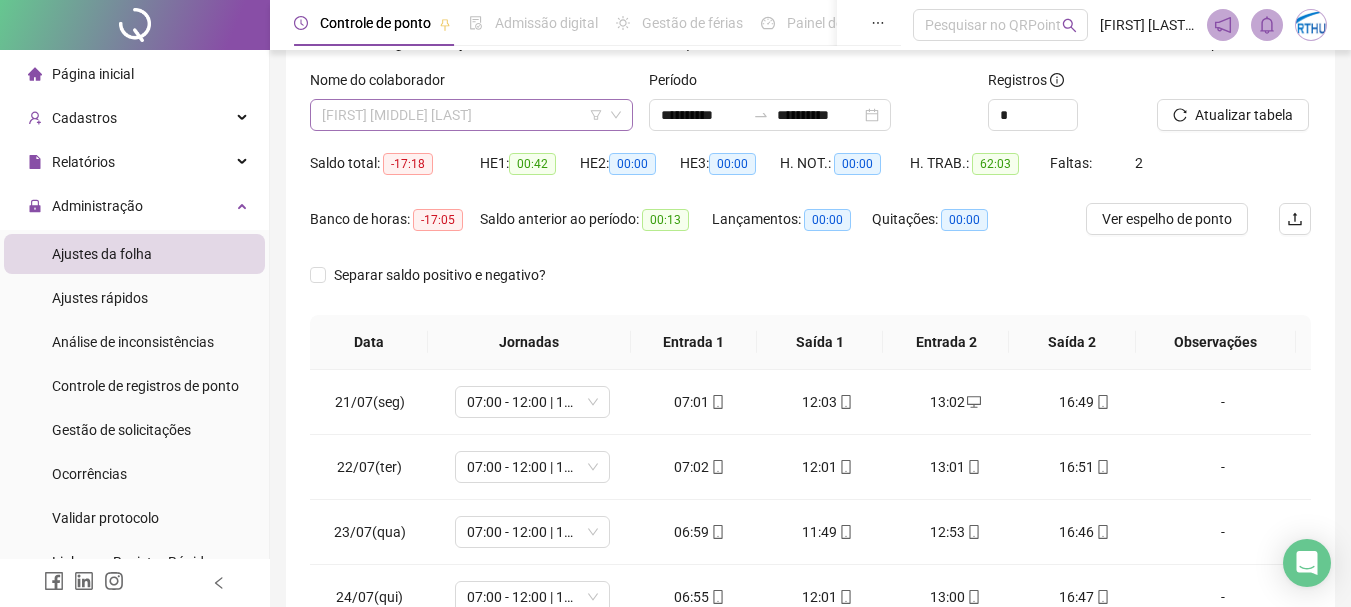 click on "[FIRST] [MIDDLE] [LAST]" at bounding box center [471, 115] 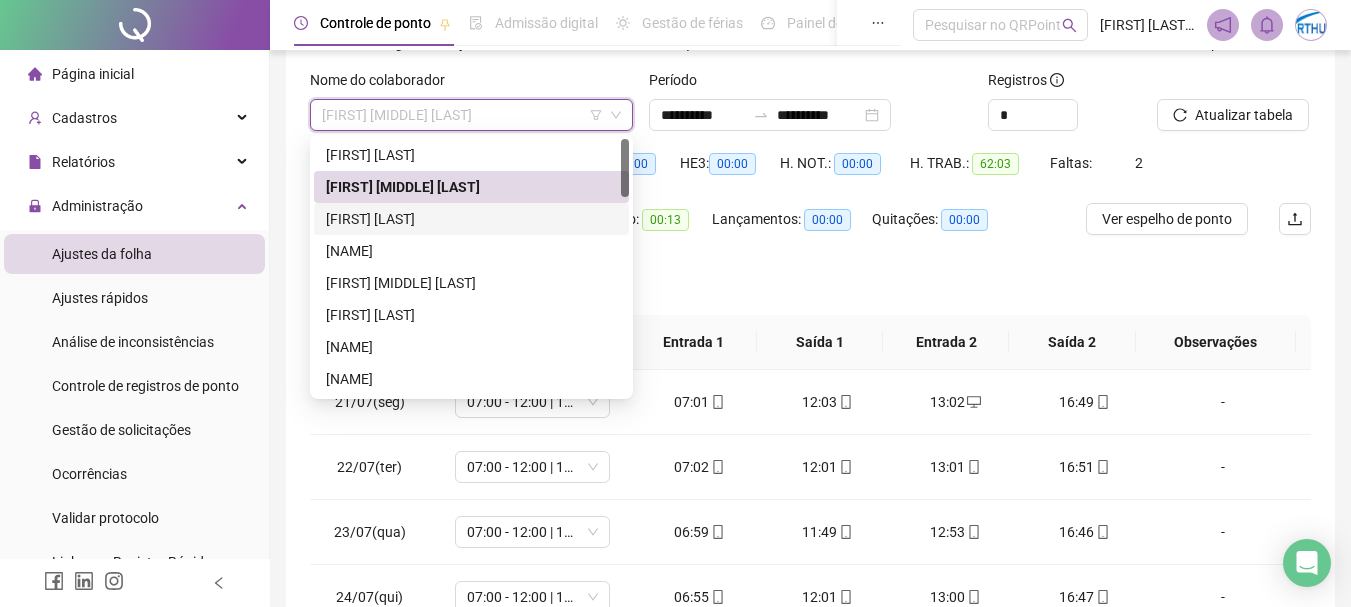 click on "[FIRST] [LAST]" at bounding box center (471, 219) 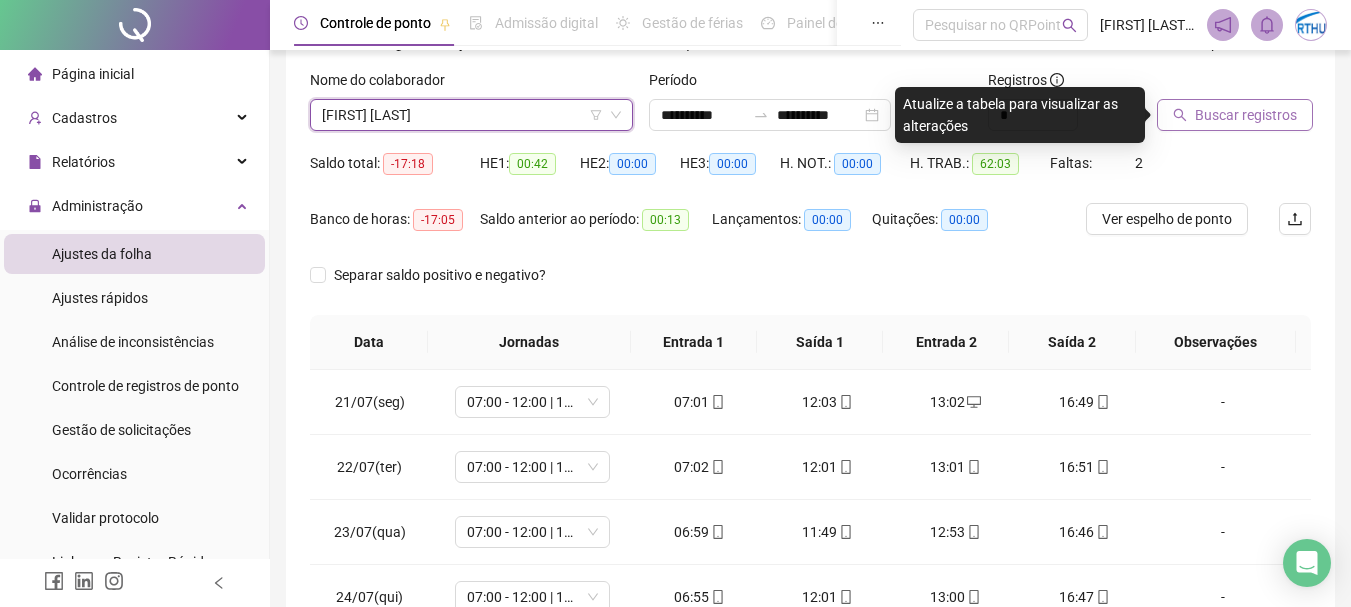 click on "Buscar registros" at bounding box center (1246, 115) 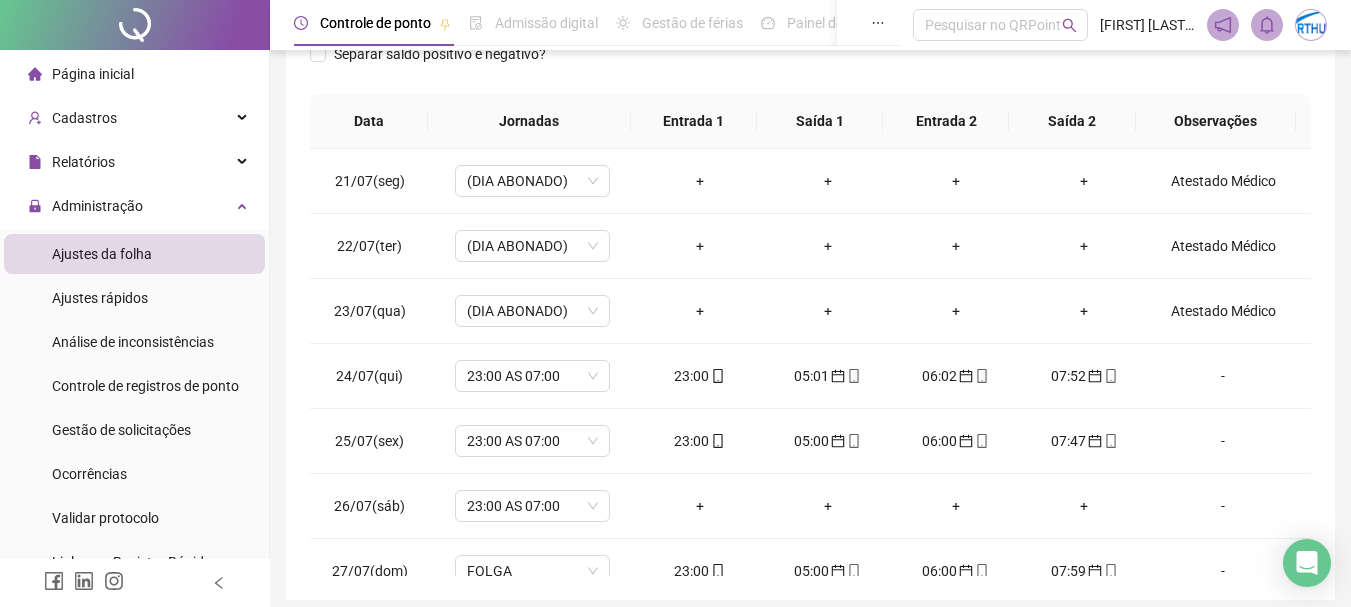 scroll, scrollTop: 415, scrollLeft: 0, axis: vertical 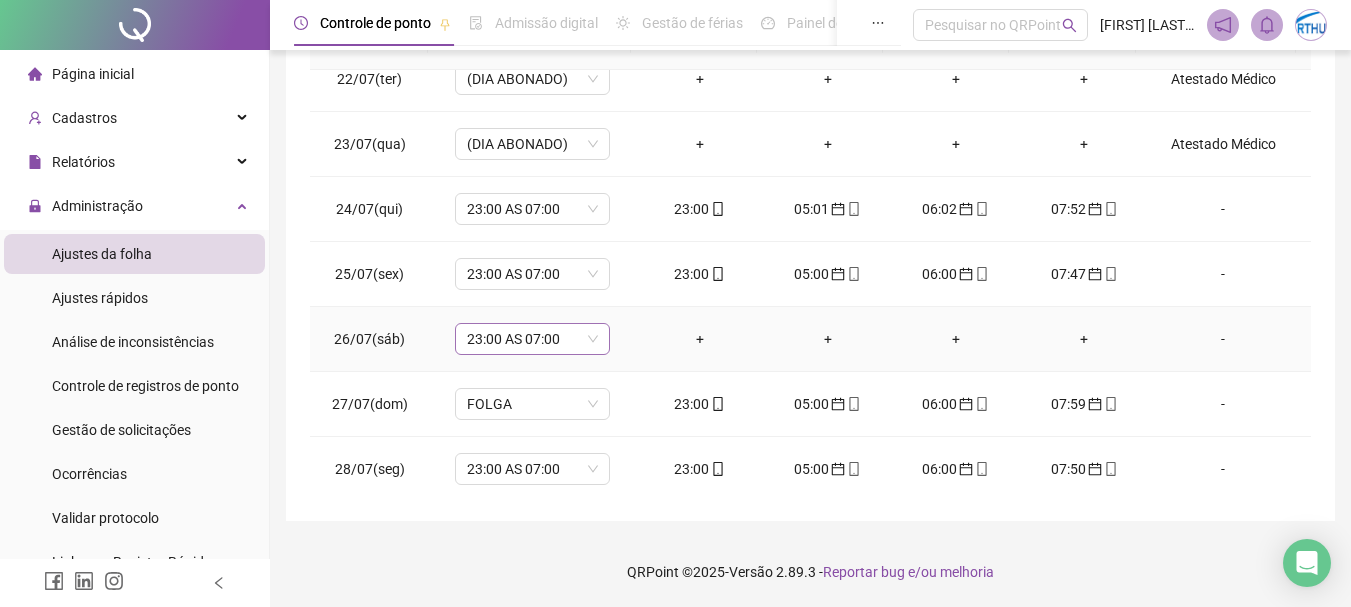 click on "23:00 AS 07:00" at bounding box center (532, 339) 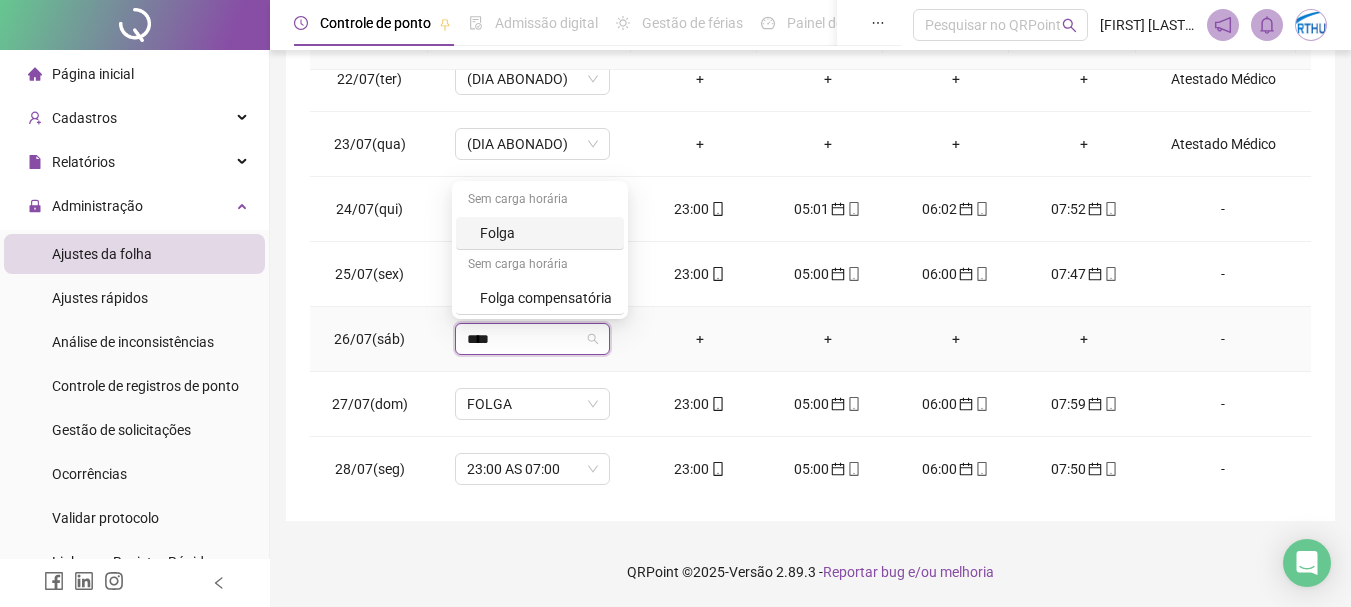 type on "*****" 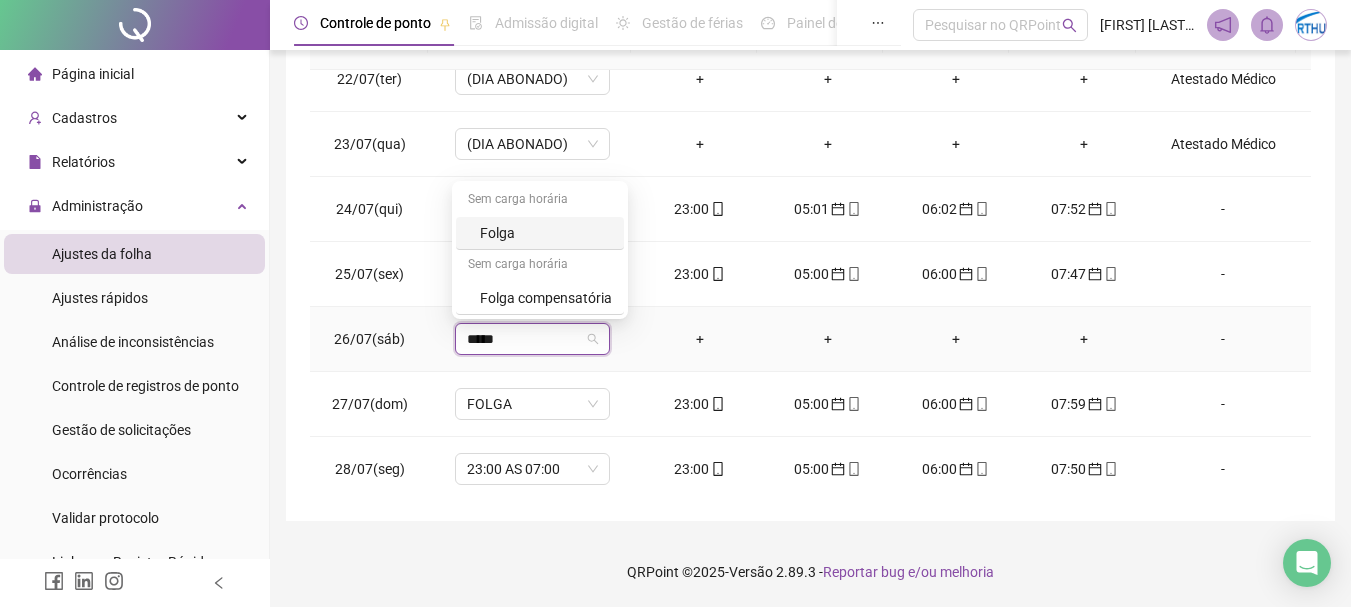 click on "Folga" at bounding box center (546, 233) 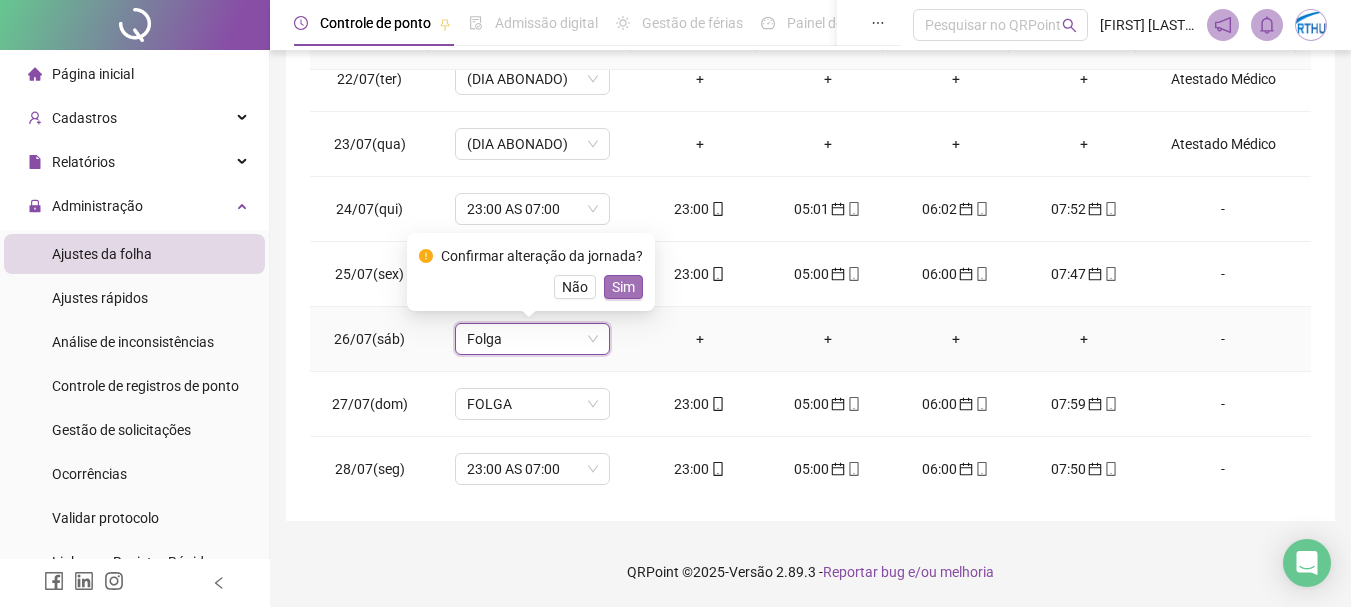 click on "Sim" at bounding box center (623, 287) 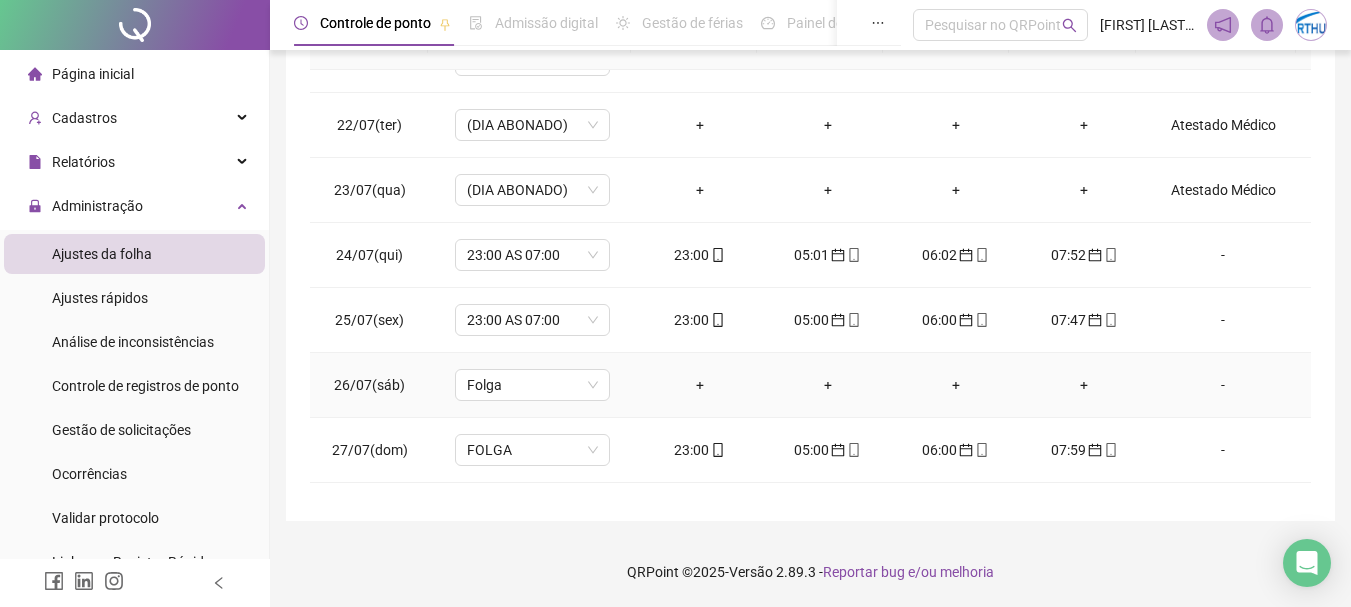 scroll, scrollTop: 0, scrollLeft: 0, axis: both 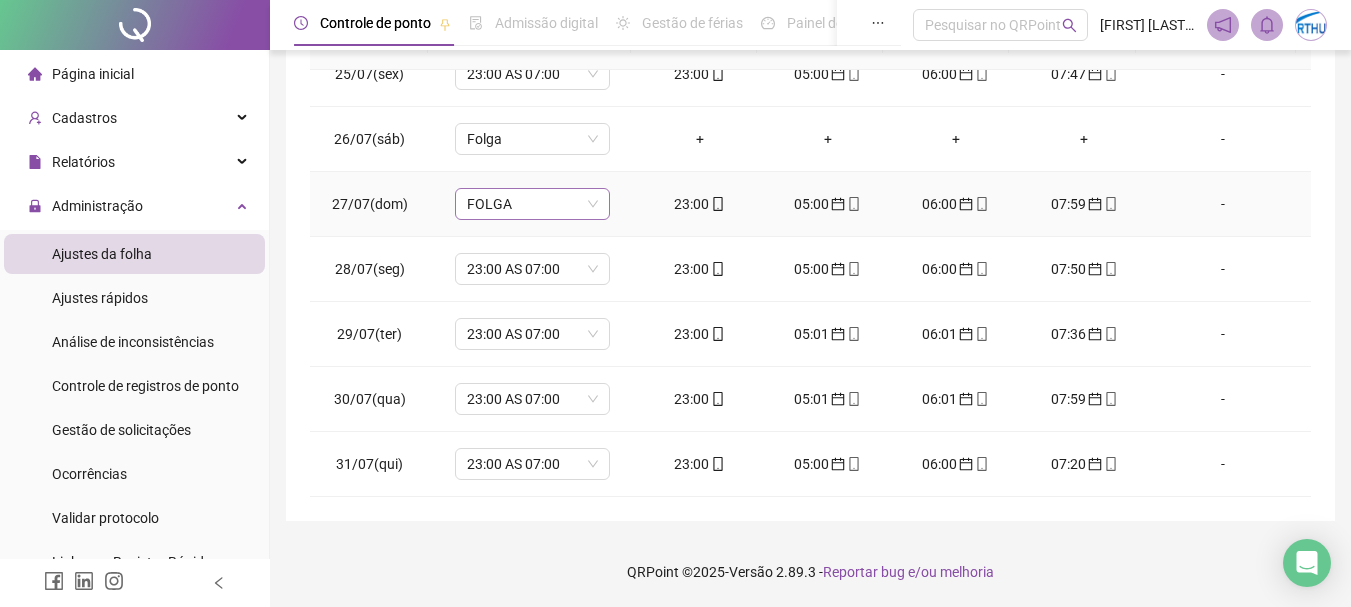 click on "FOLGA" at bounding box center [532, 204] 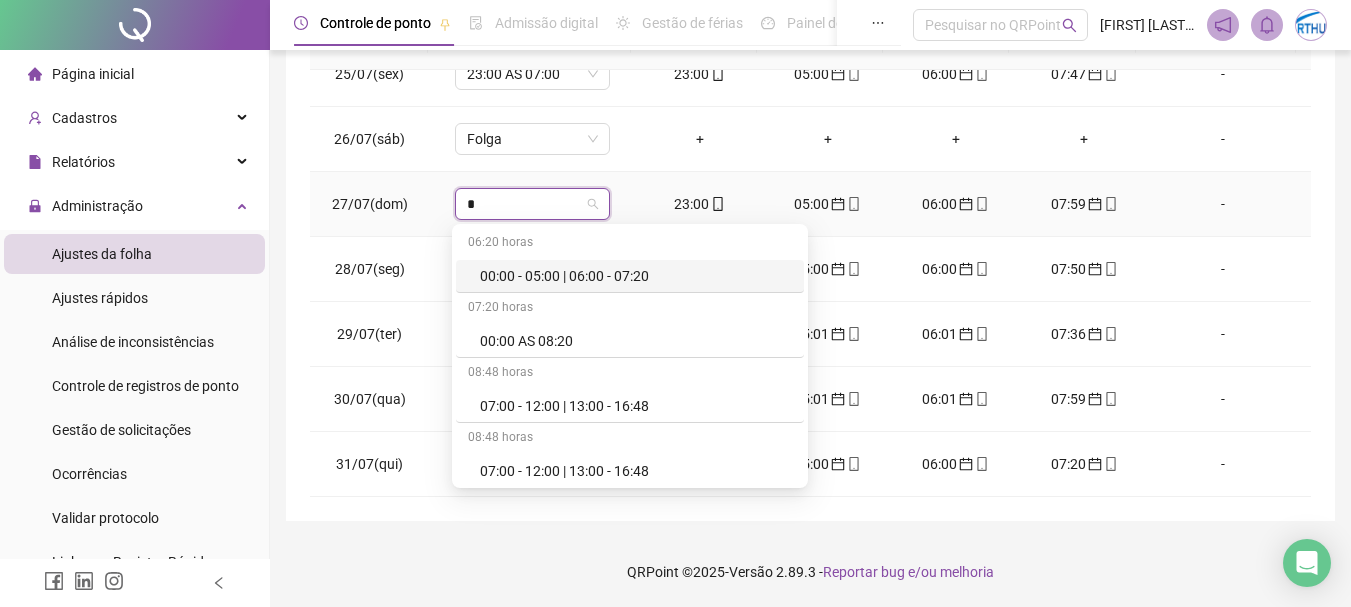 type on "**" 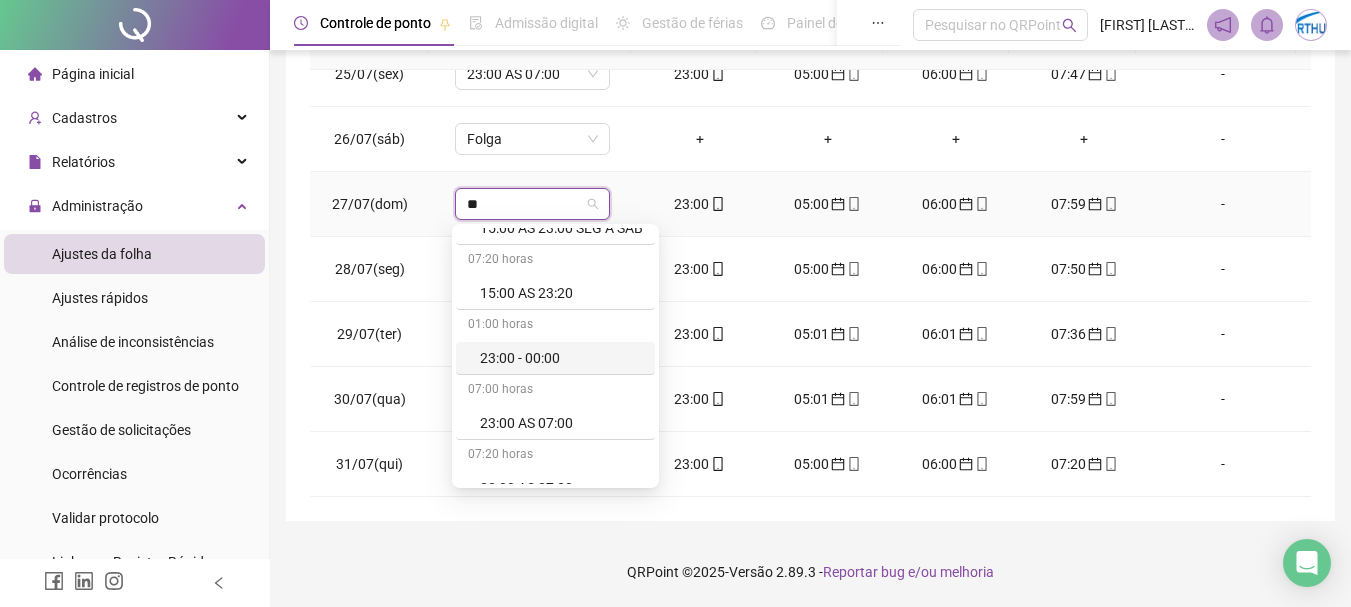 scroll, scrollTop: 69, scrollLeft: 0, axis: vertical 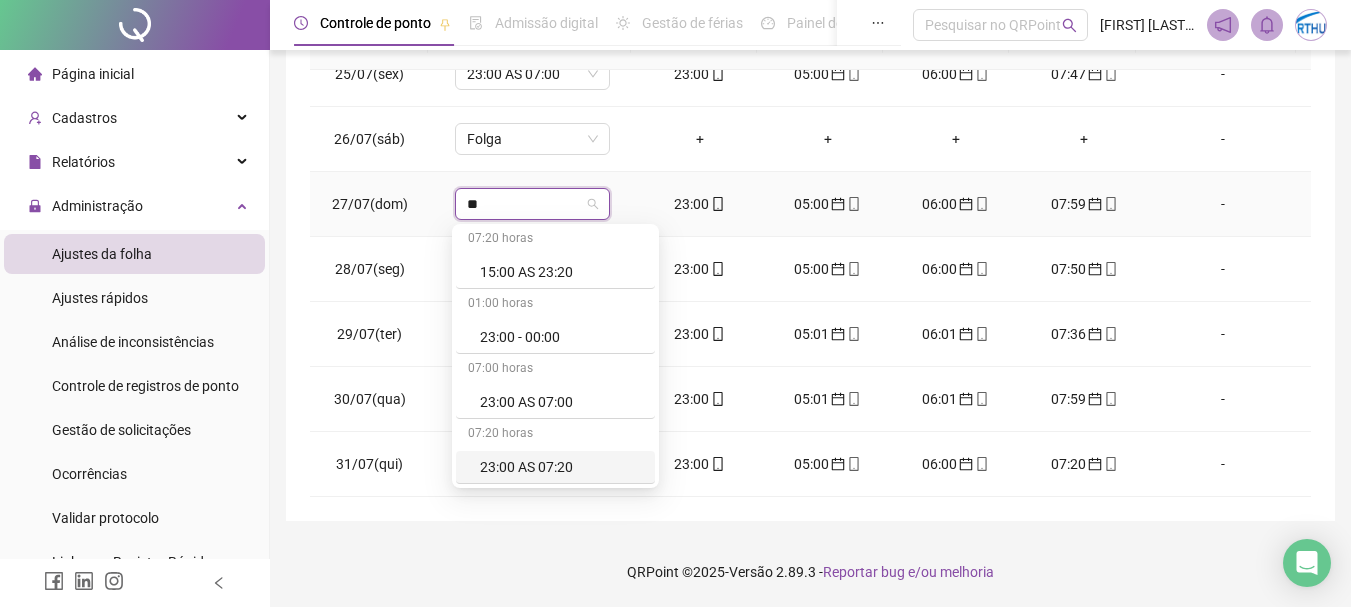 click on "23:00 AS 07:20" at bounding box center (561, 467) 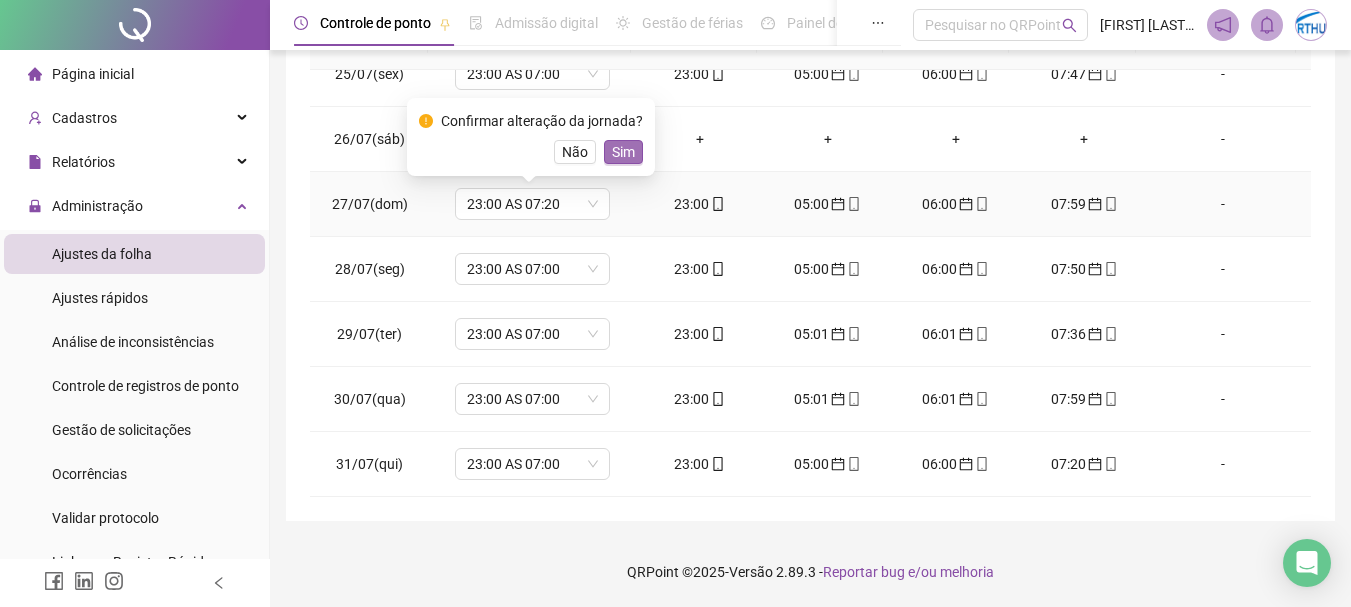 click on "Sim" at bounding box center (623, 152) 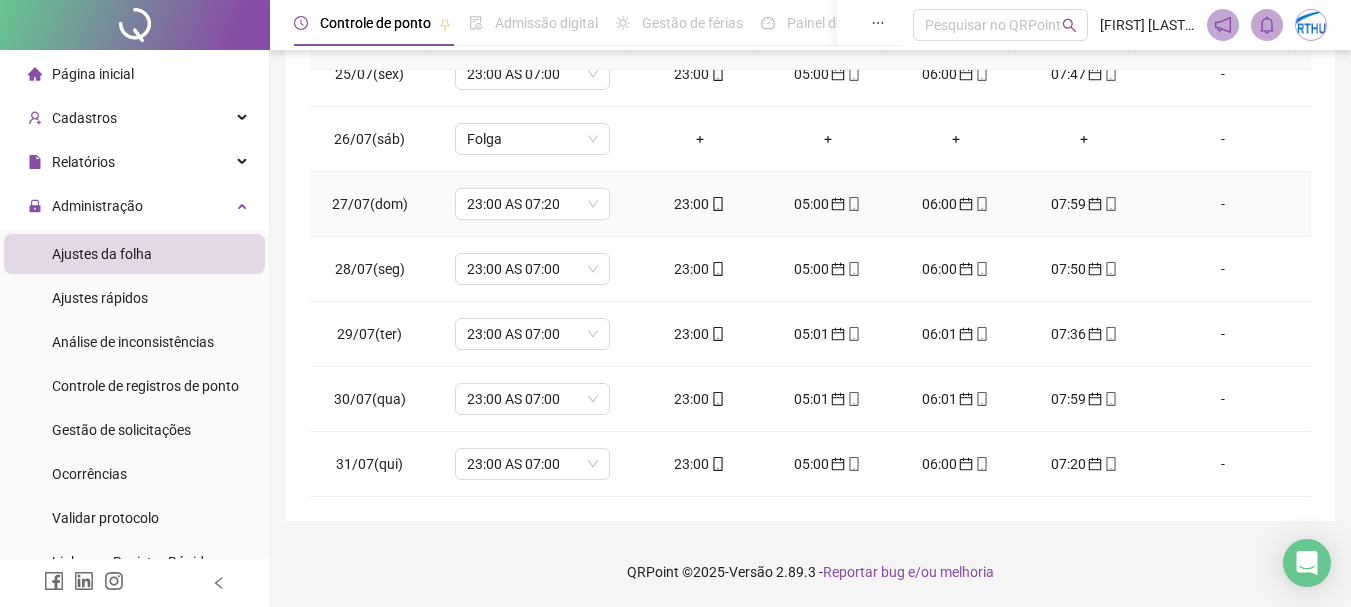 click on "-" at bounding box center (1223, 204) 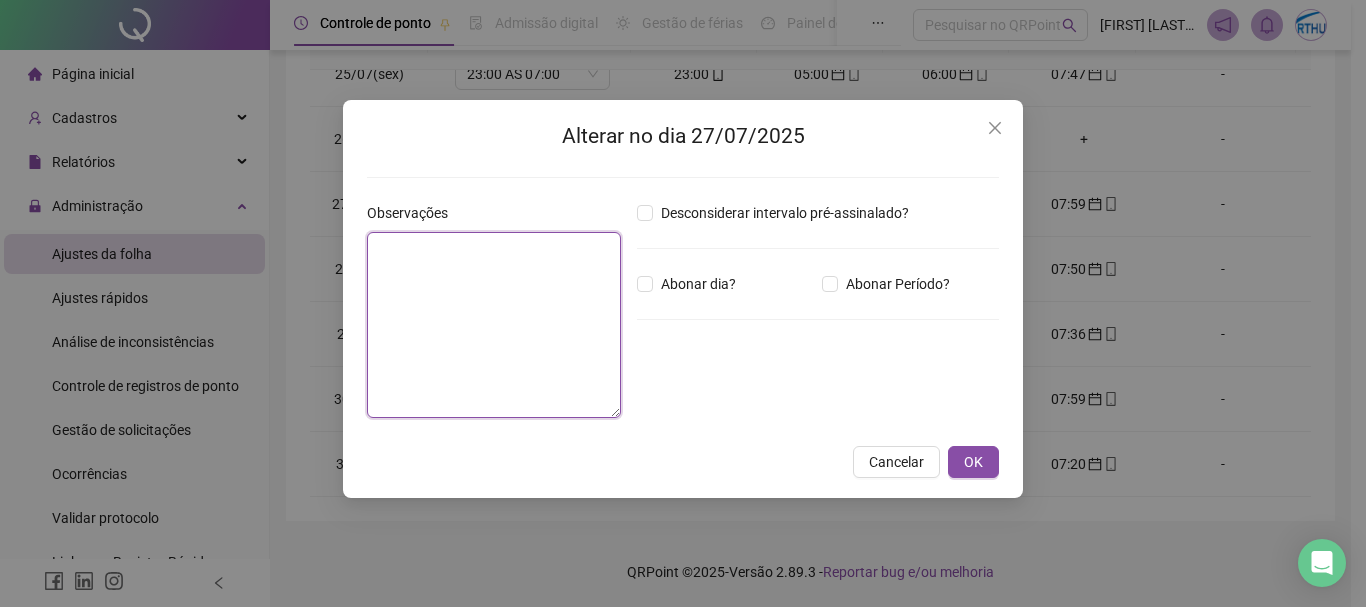 click at bounding box center [494, 325] 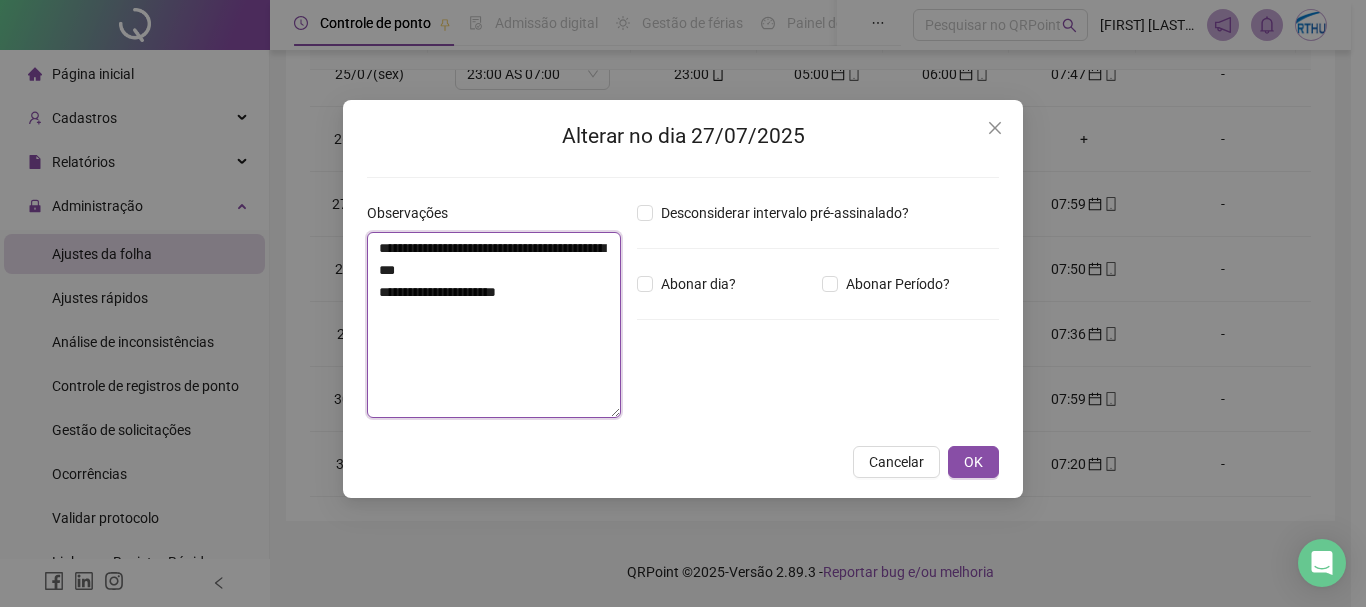 drag, startPoint x: 537, startPoint y: 301, endPoint x: 489, endPoint y: 298, distance: 48.09366 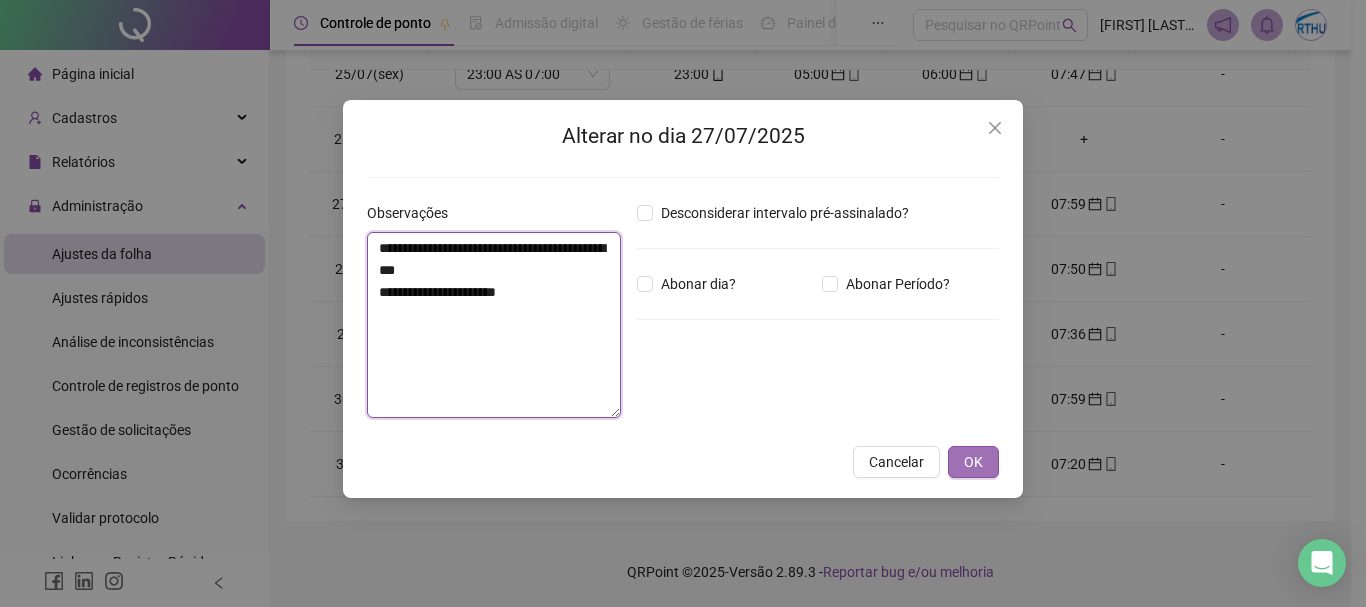 type on "**********" 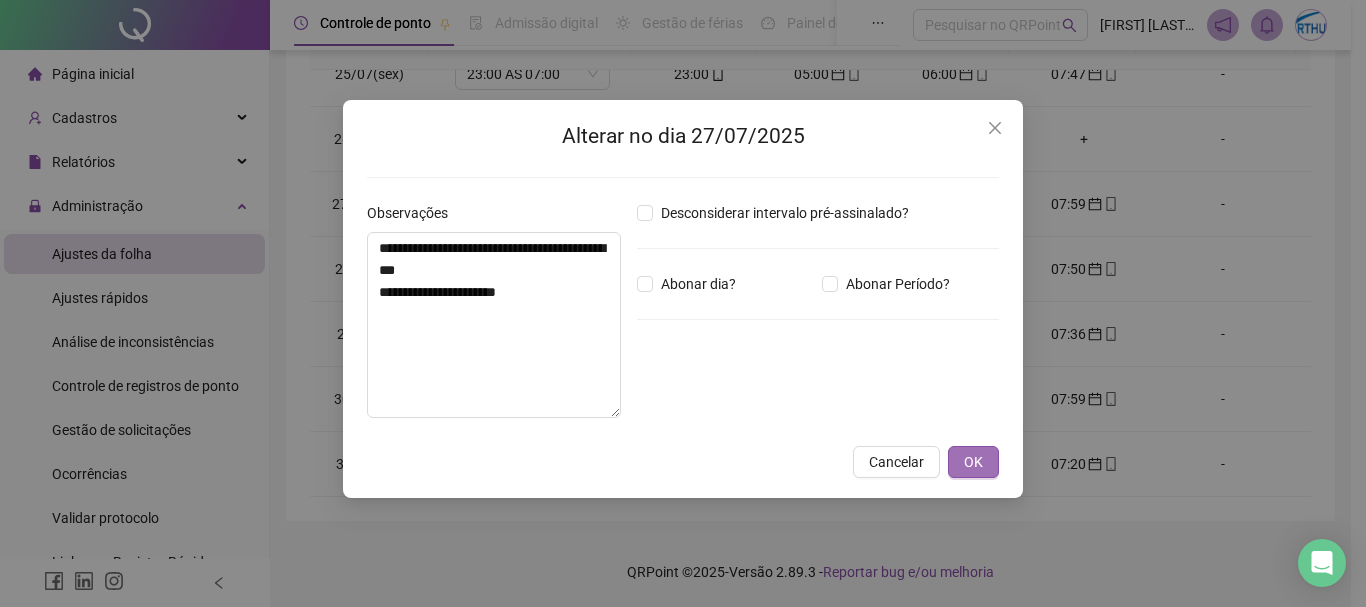 click on "OK" at bounding box center (973, 462) 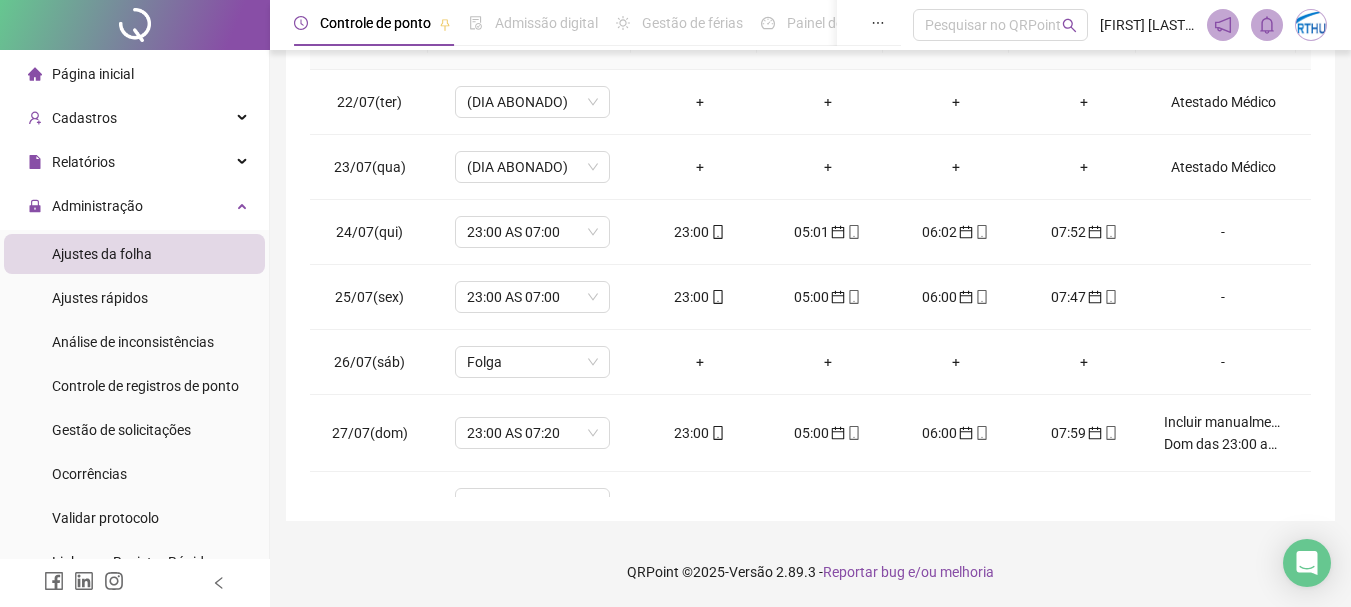 scroll, scrollTop: 0, scrollLeft: 0, axis: both 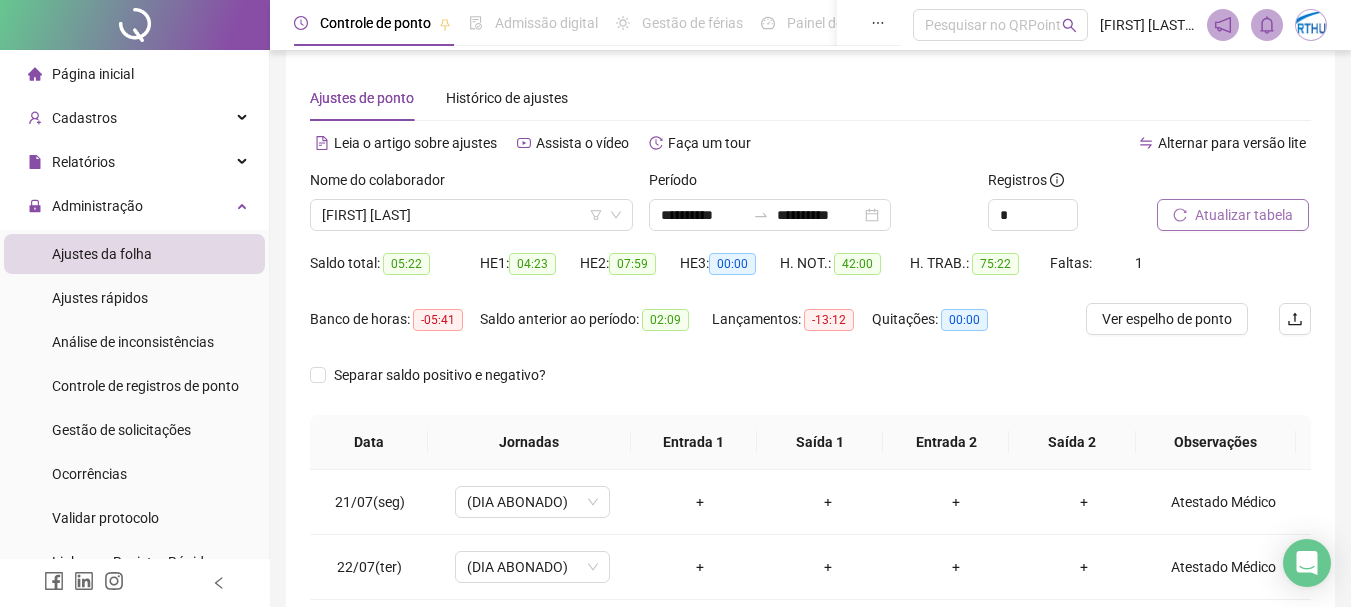 click on "Atualizar tabela" at bounding box center (1244, 215) 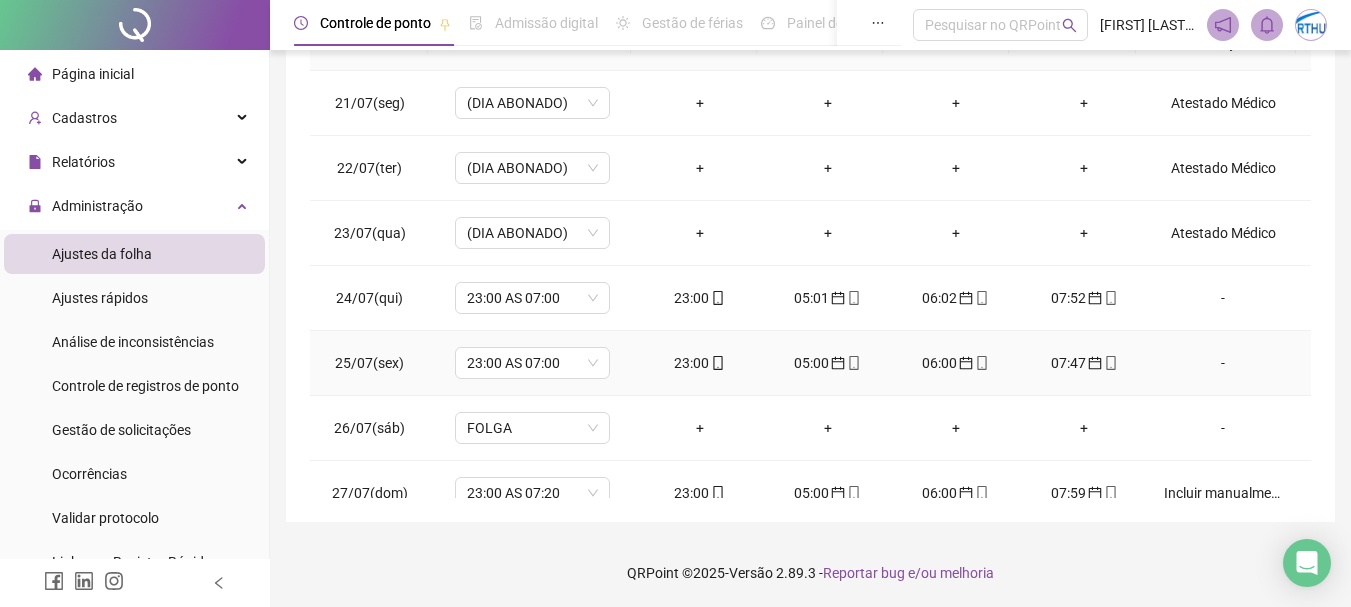 scroll, scrollTop: 415, scrollLeft: 0, axis: vertical 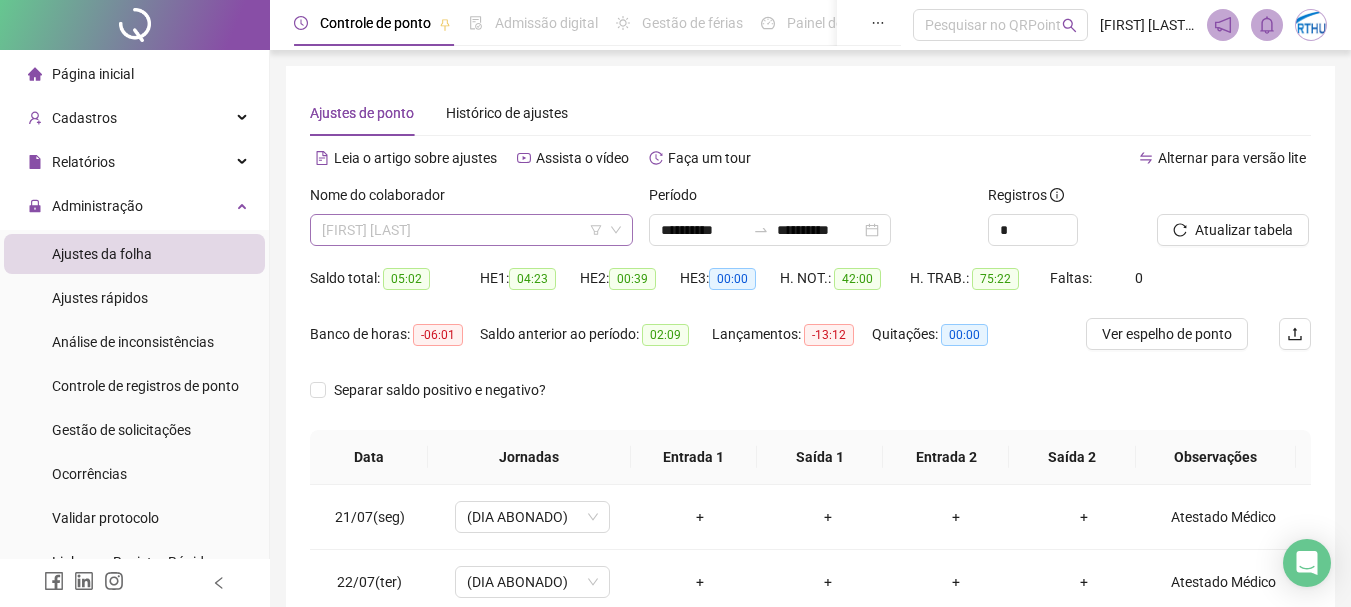 click on "[FIRST] [LAST]" at bounding box center [471, 230] 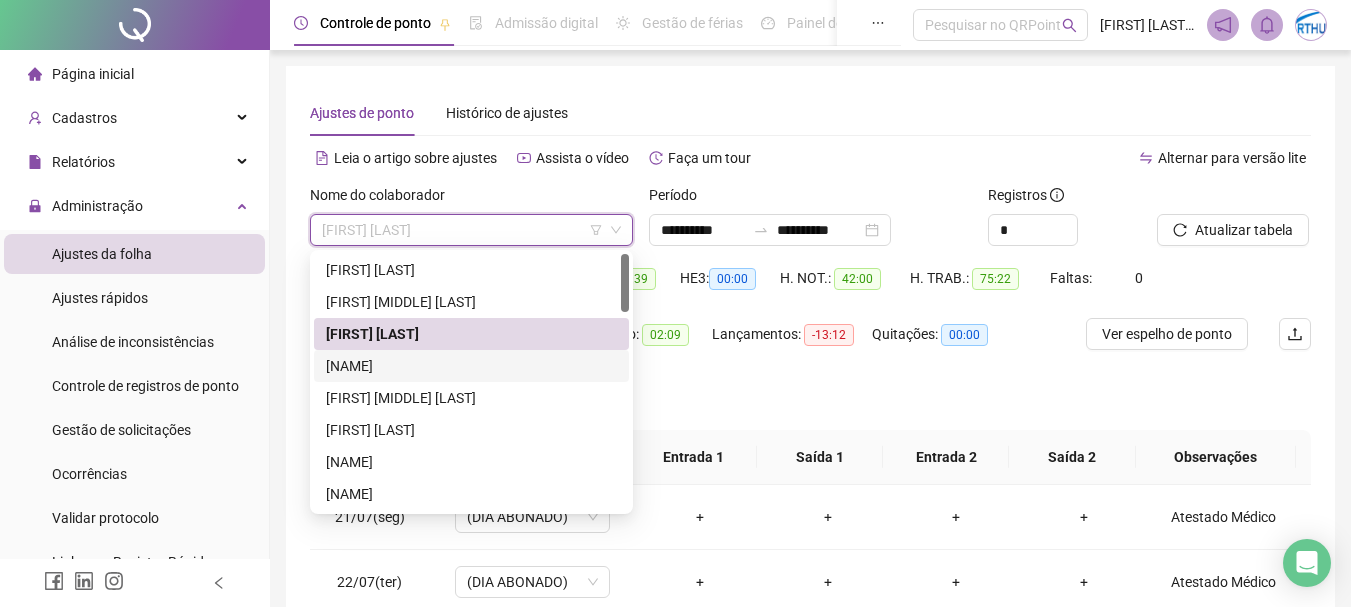 click on "[NAME]" at bounding box center [471, 366] 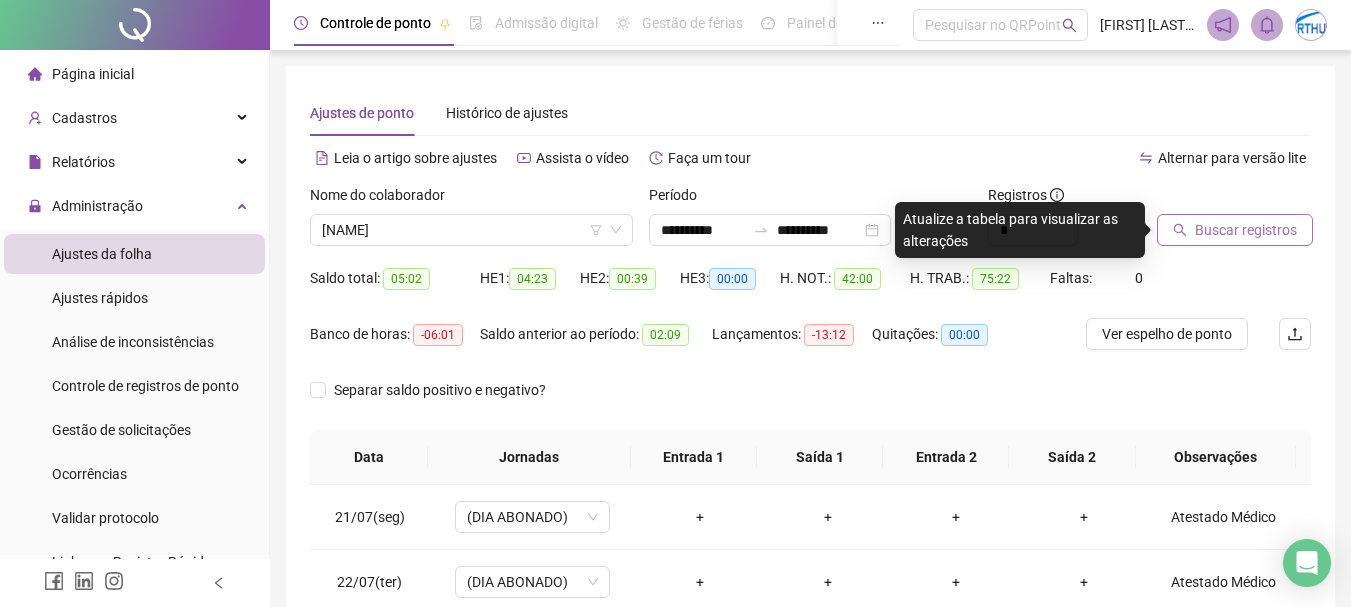 click on "Buscar registros" at bounding box center [1246, 230] 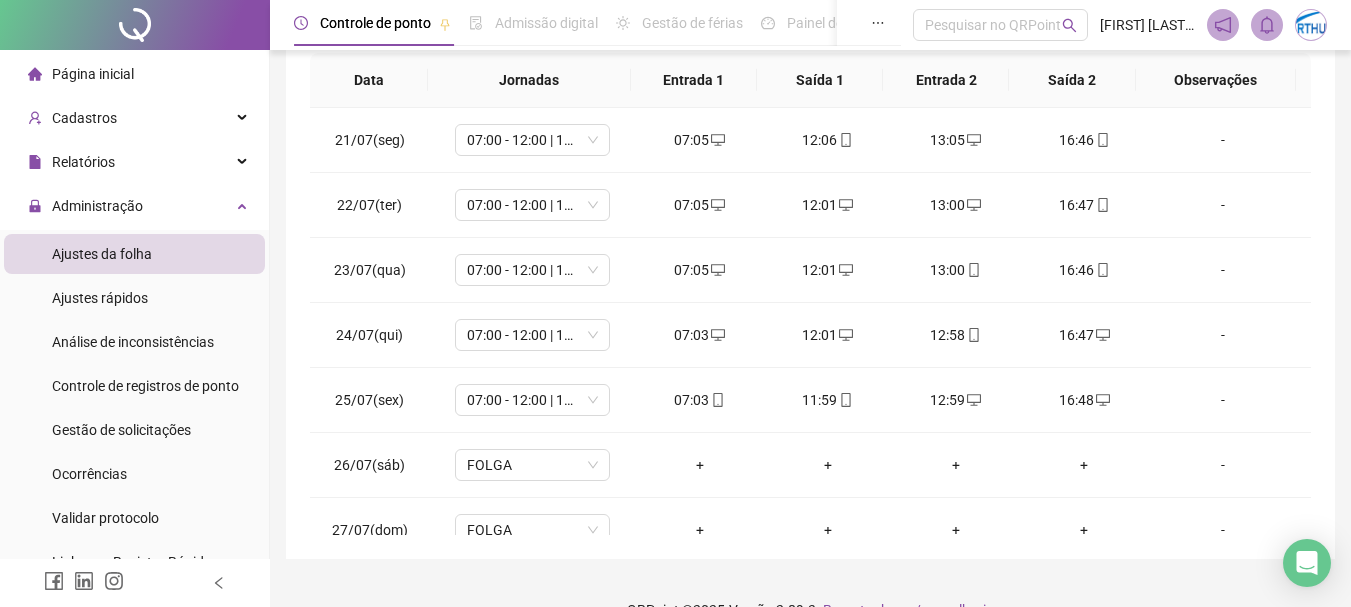 scroll, scrollTop: 400, scrollLeft: 0, axis: vertical 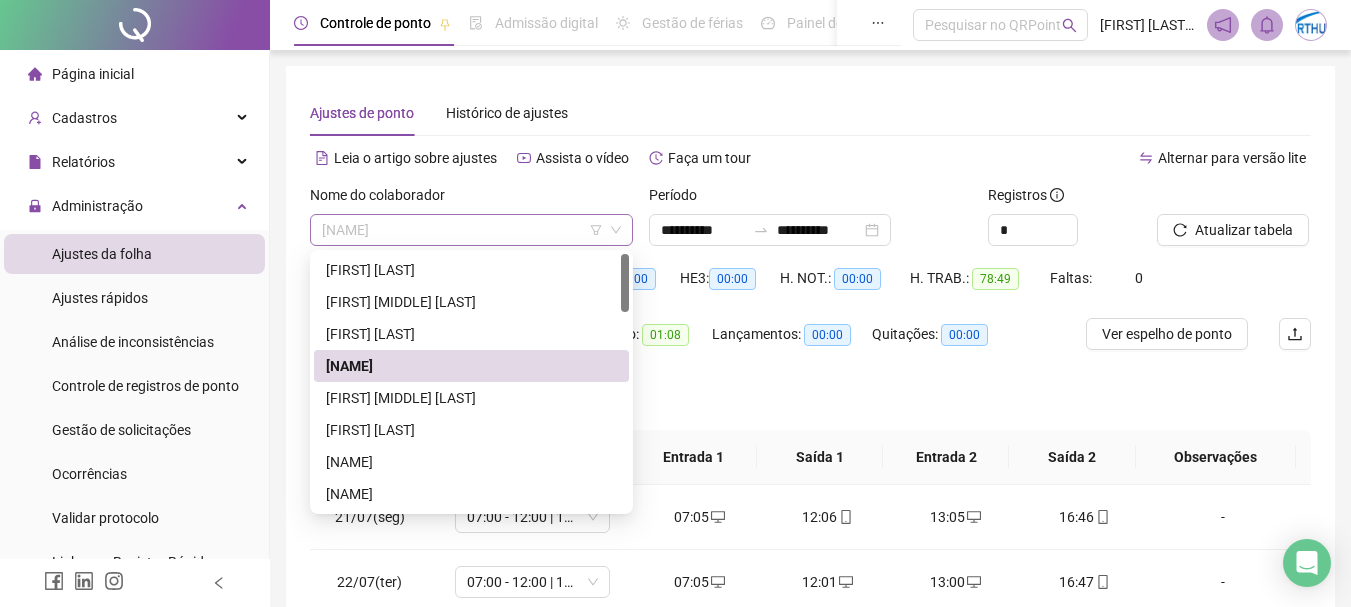 click on "[NAME]" at bounding box center [471, 230] 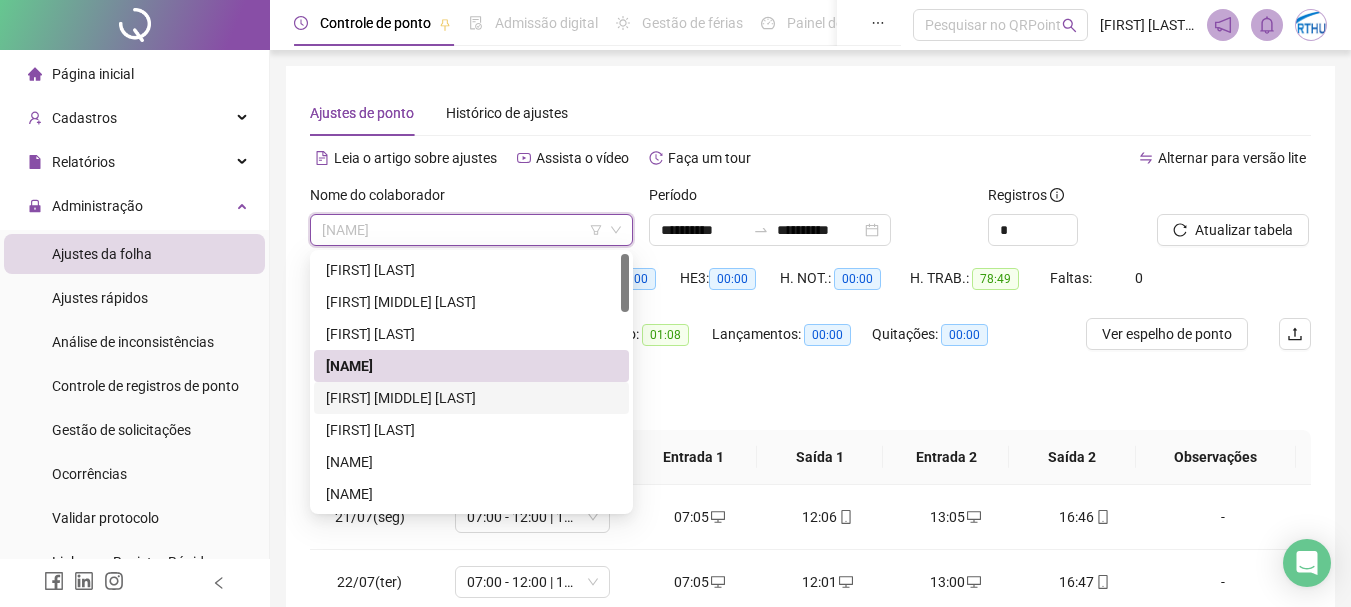 click on "[FIRST] [MIDDLE] [LAST]" at bounding box center (471, 398) 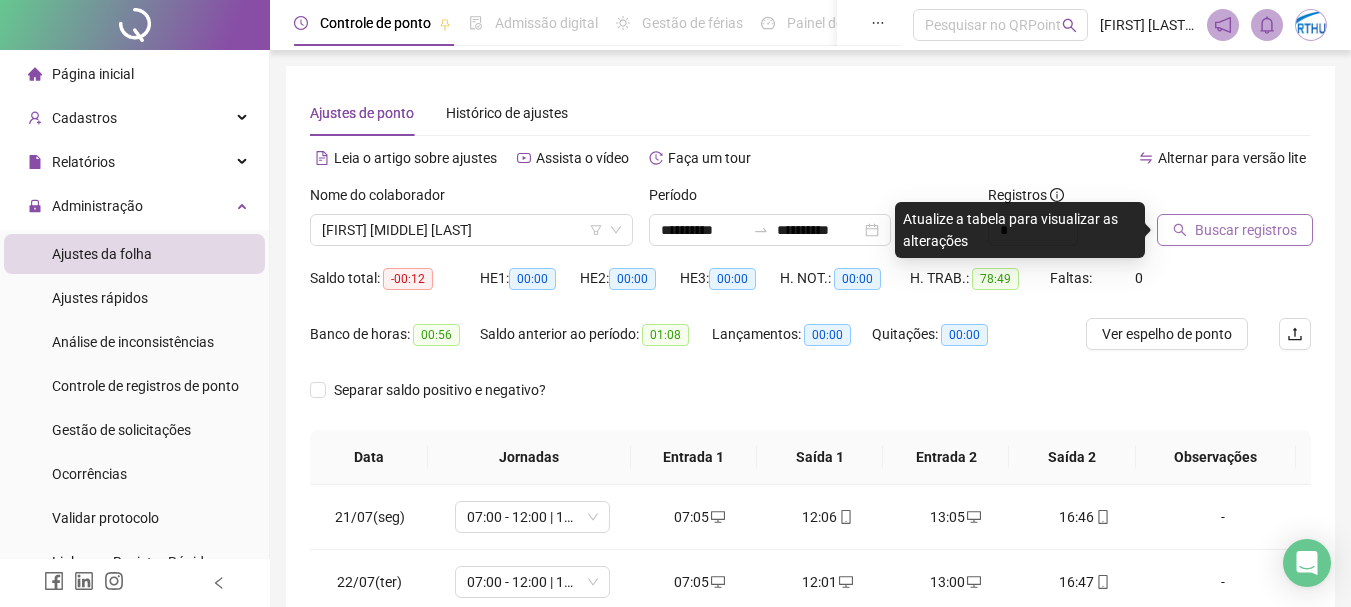 click on "Buscar registros" at bounding box center [1246, 230] 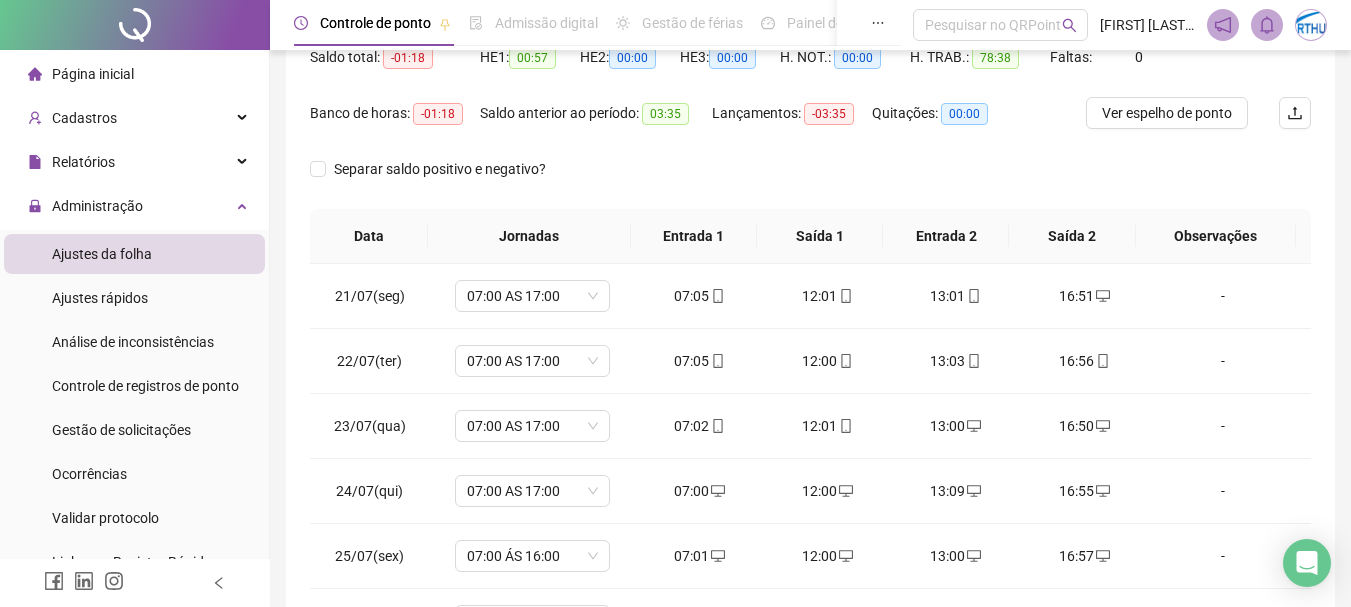 scroll, scrollTop: 400, scrollLeft: 0, axis: vertical 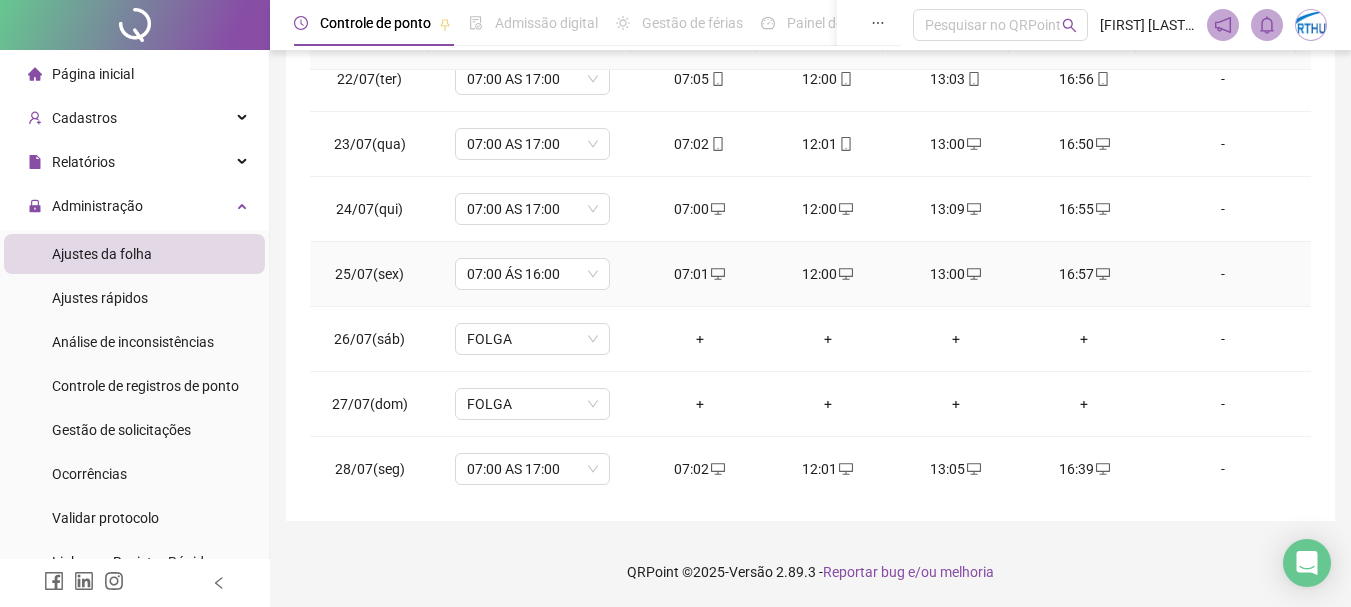 click on "16:57" at bounding box center [1084, 274] 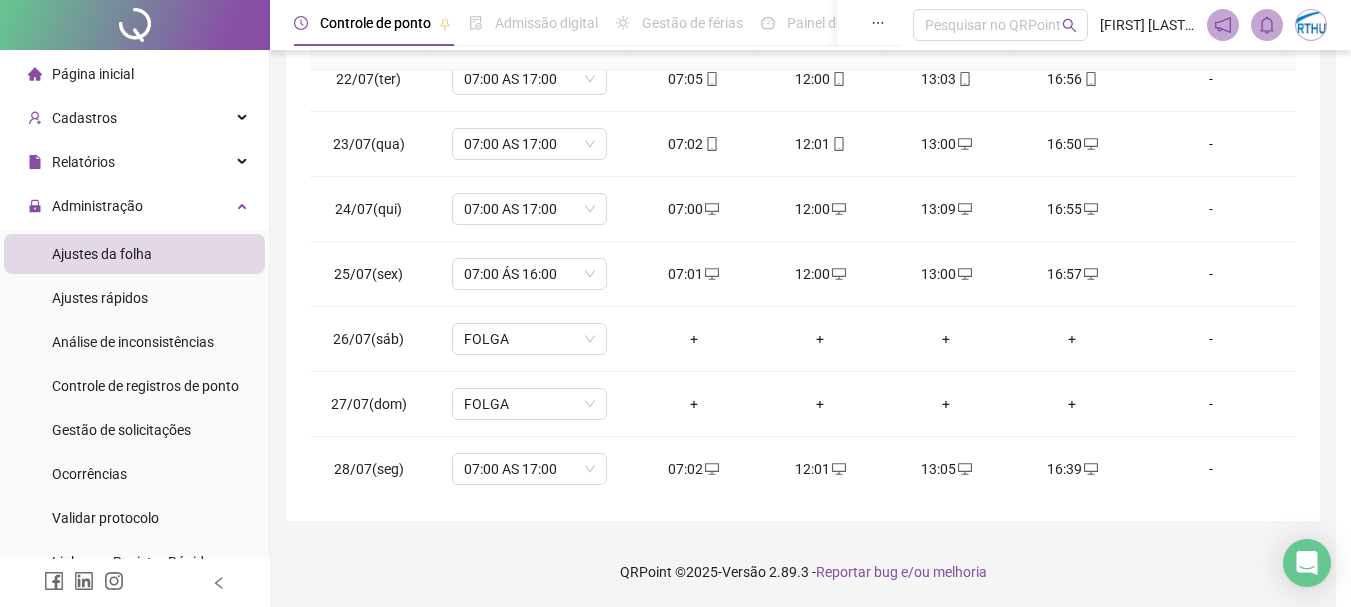 type on "**********" 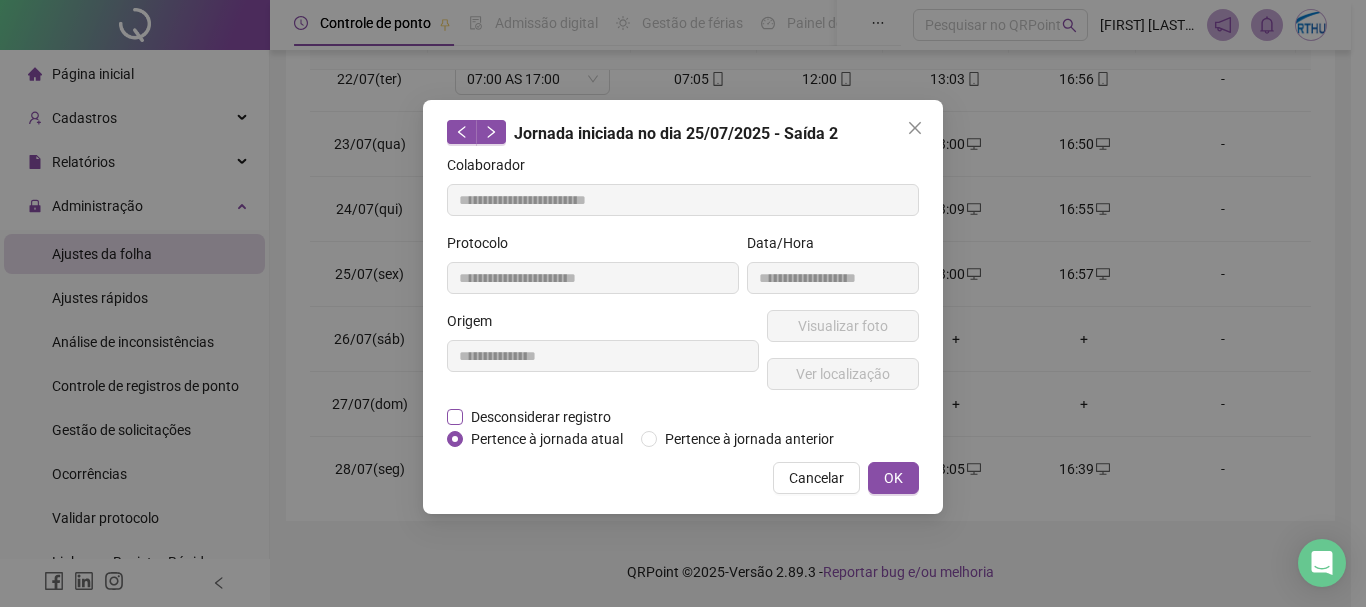 click on "Desconsiderar registro" at bounding box center (541, 417) 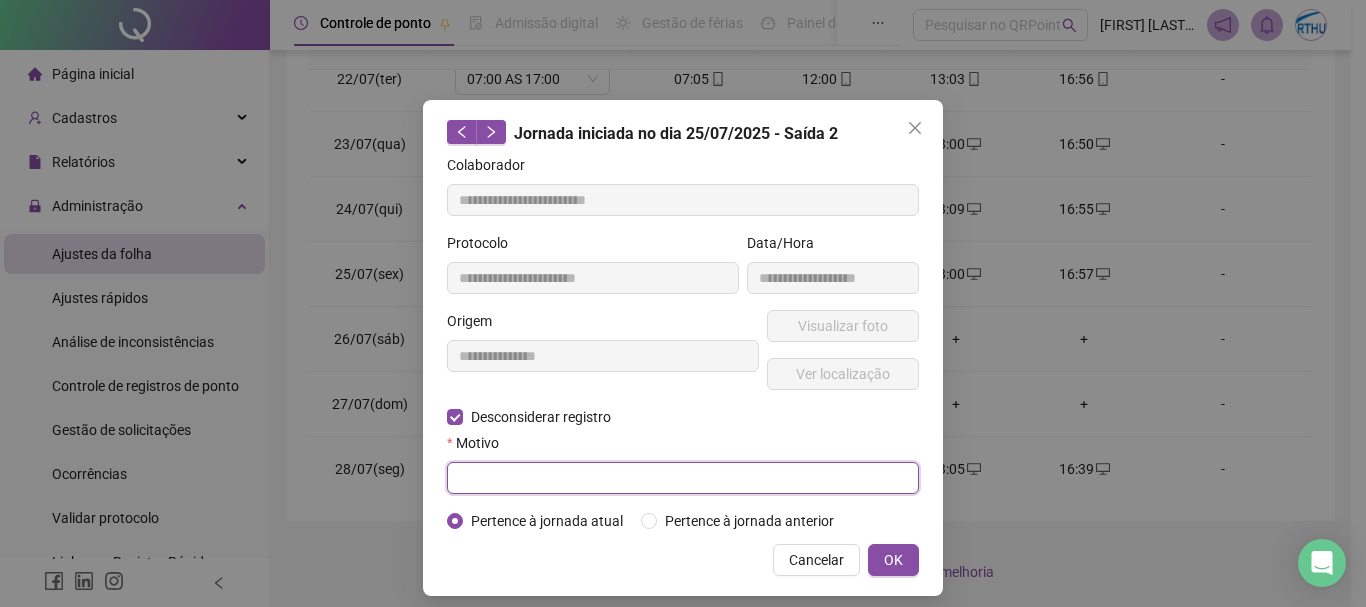 click at bounding box center (683, 478) 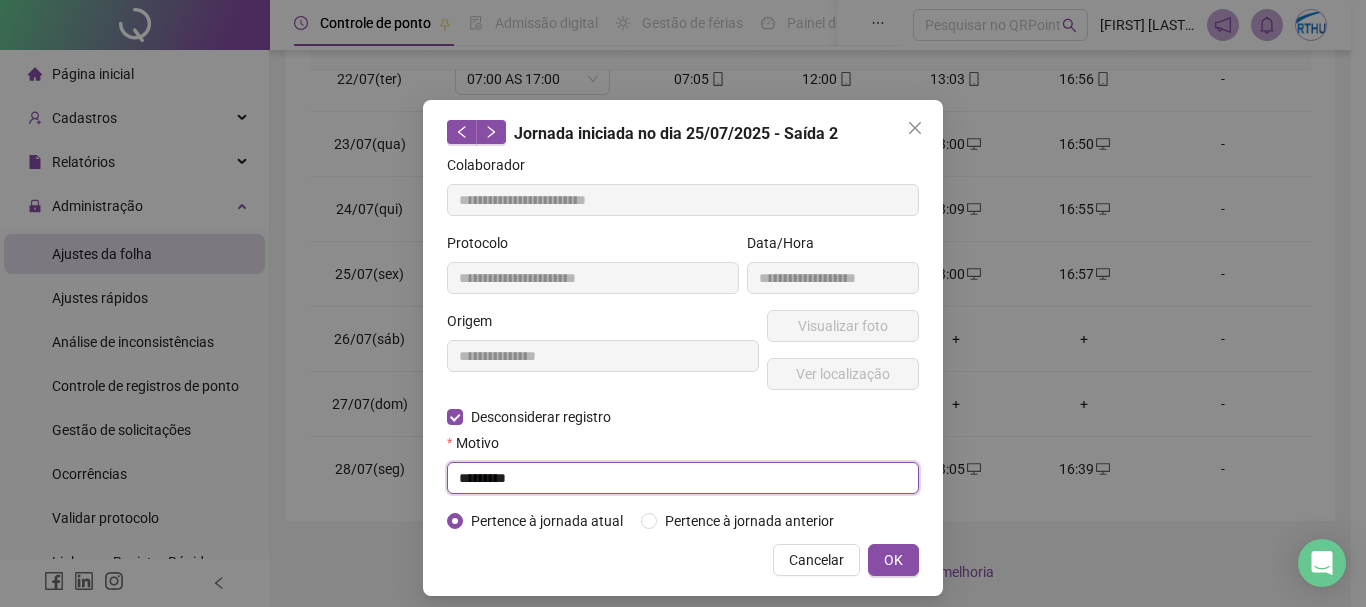 type on "*********" 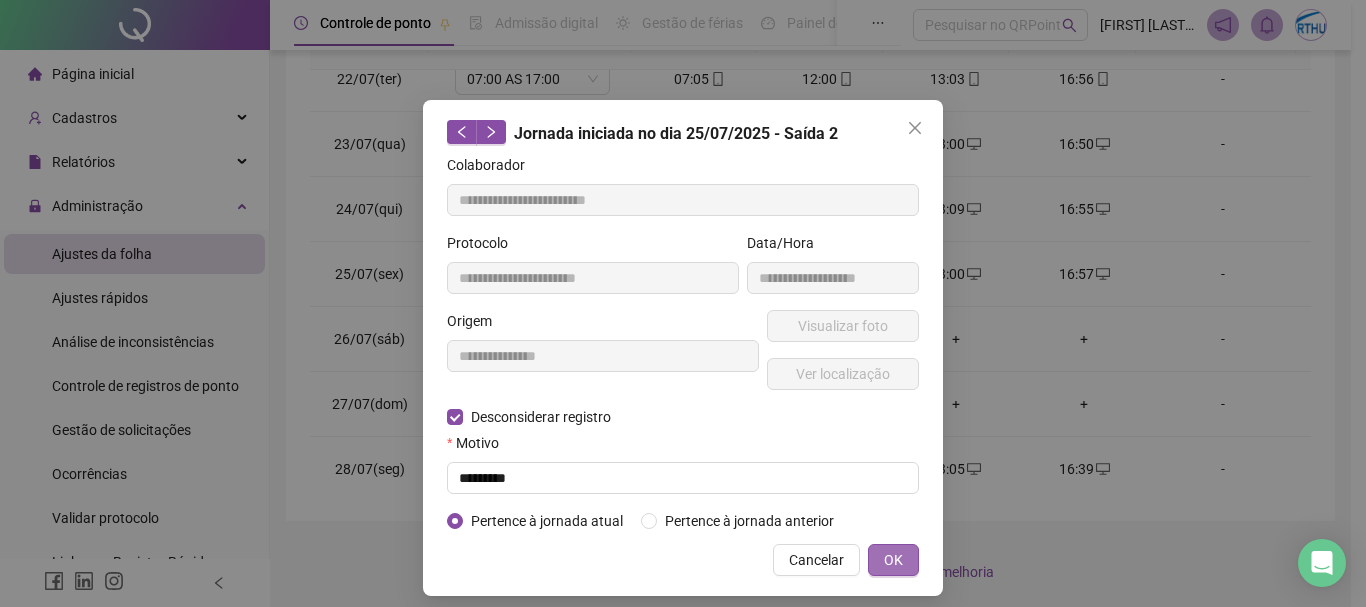 click on "OK" at bounding box center [893, 560] 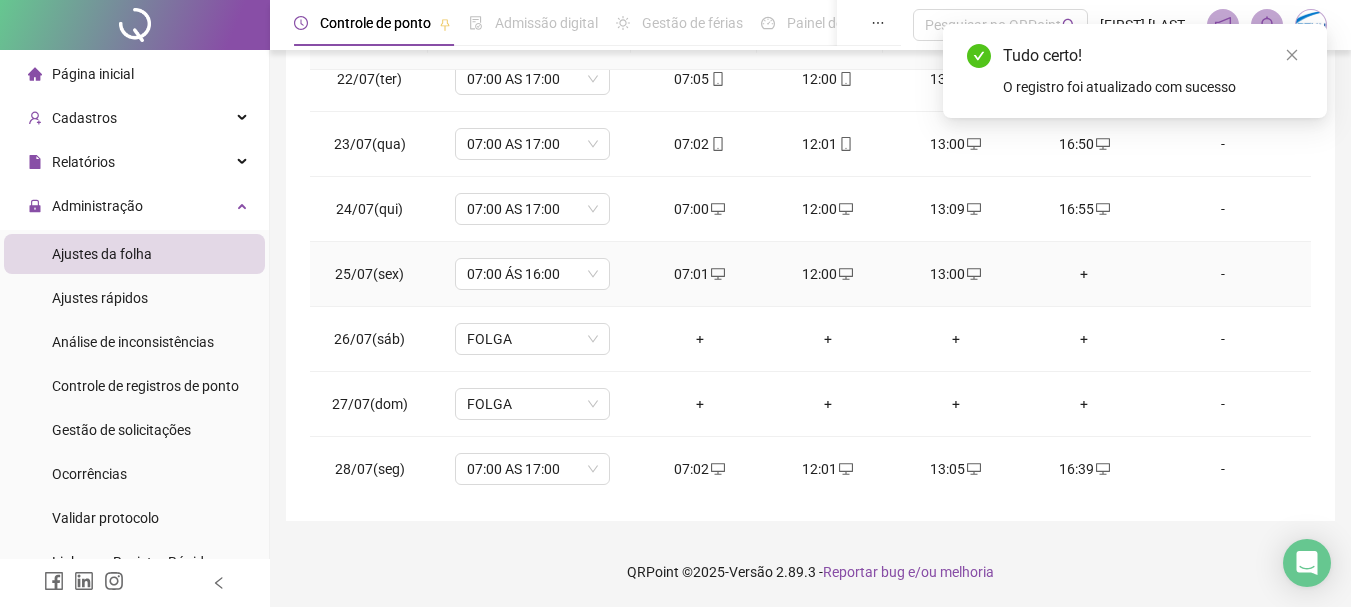 click on "+" at bounding box center (1084, 274) 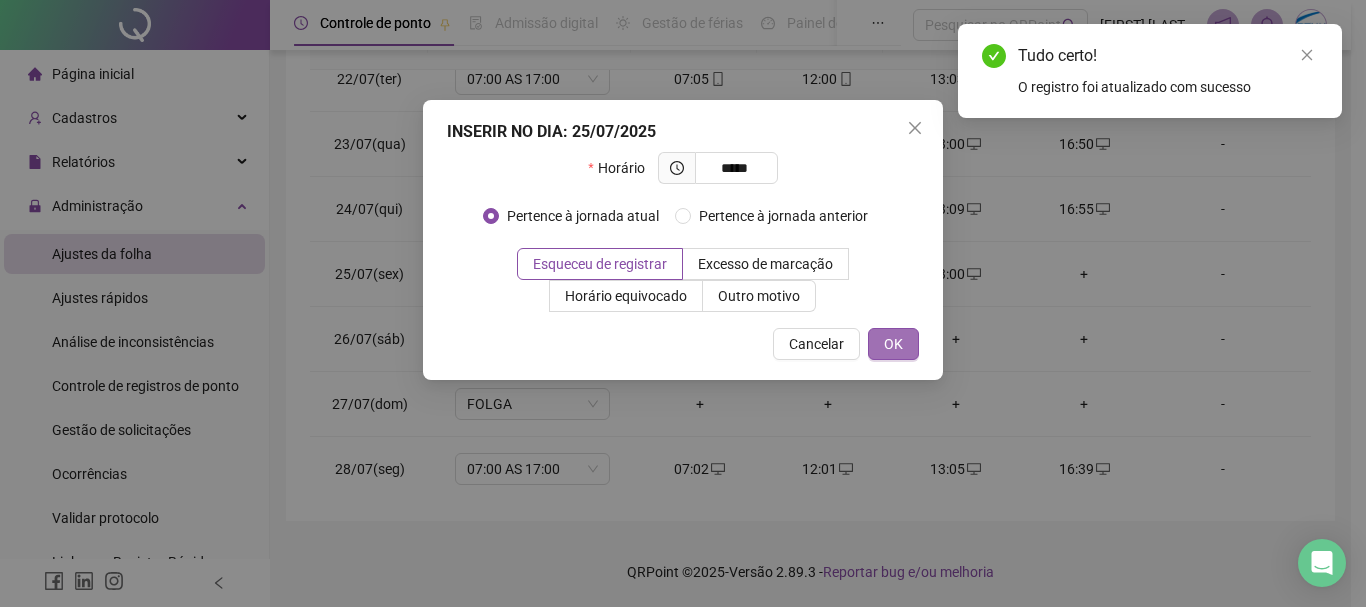 type on "*****" 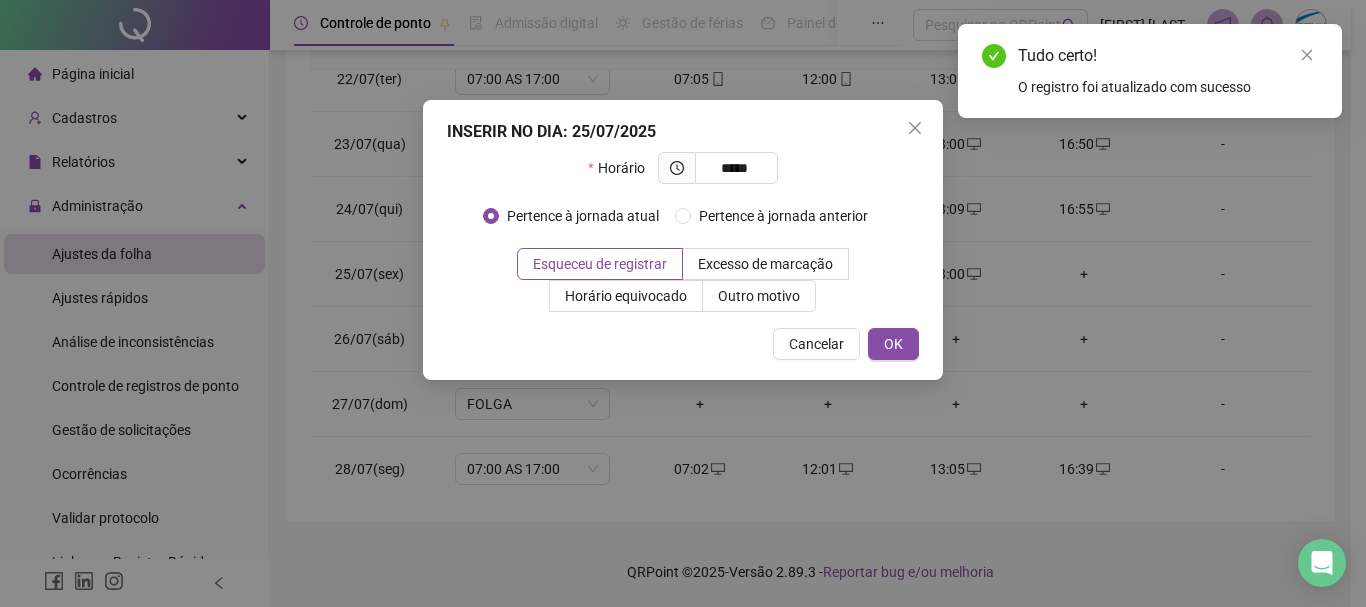 drag, startPoint x: 894, startPoint y: 342, endPoint x: 935, endPoint y: 310, distance: 52.009613 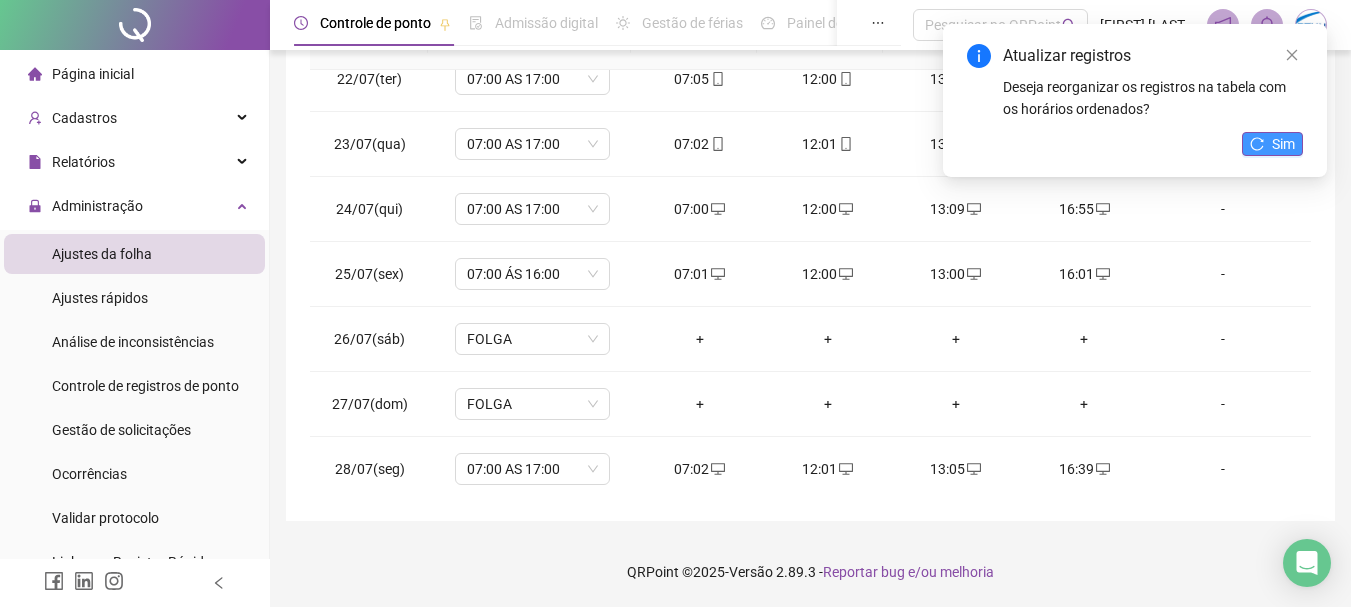 click on "Sim" at bounding box center (1283, 144) 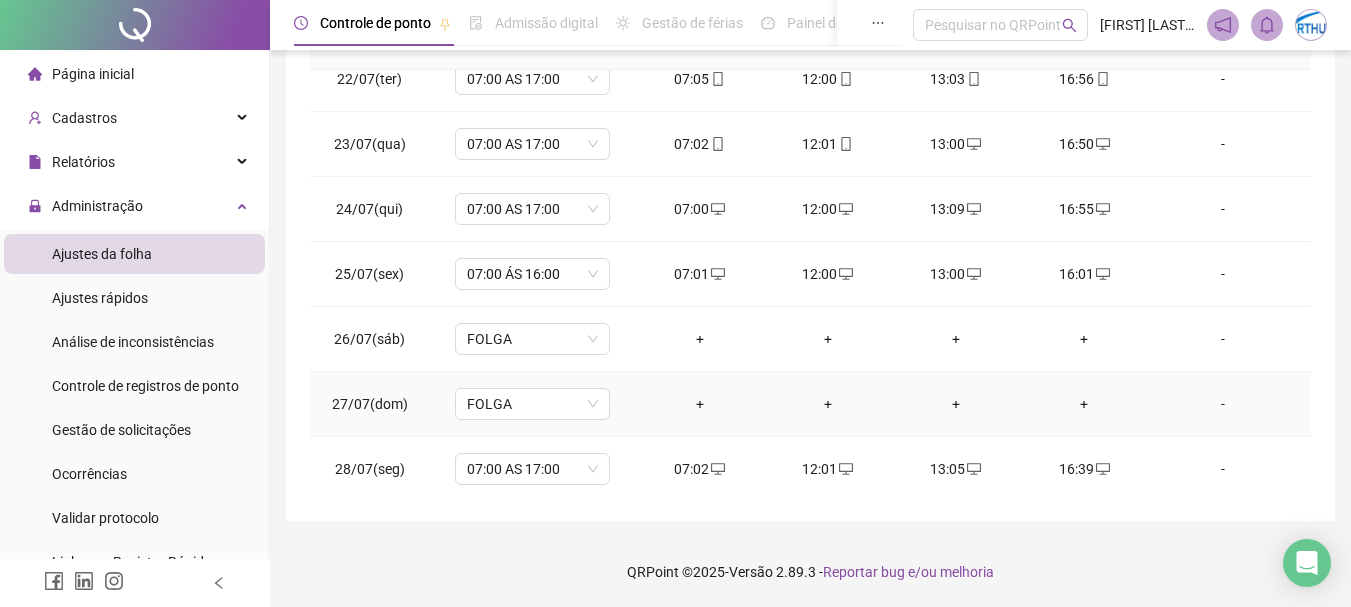 scroll, scrollTop: 0, scrollLeft: 0, axis: both 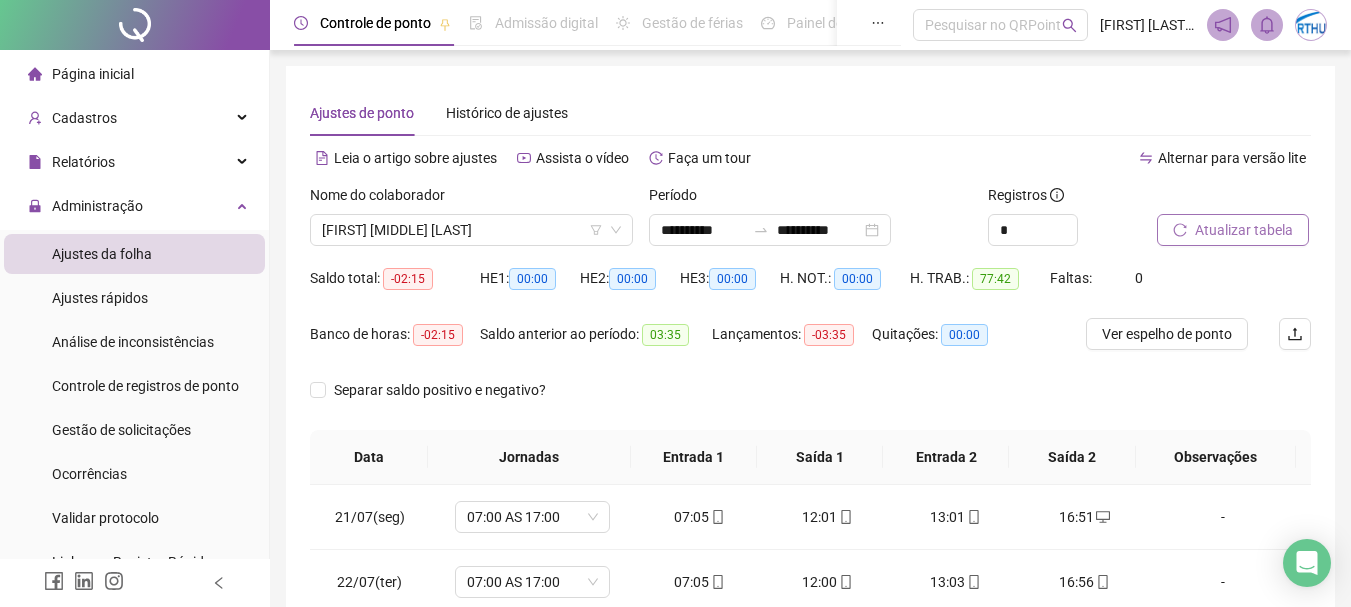 click on "Atualizar tabela" at bounding box center [1244, 230] 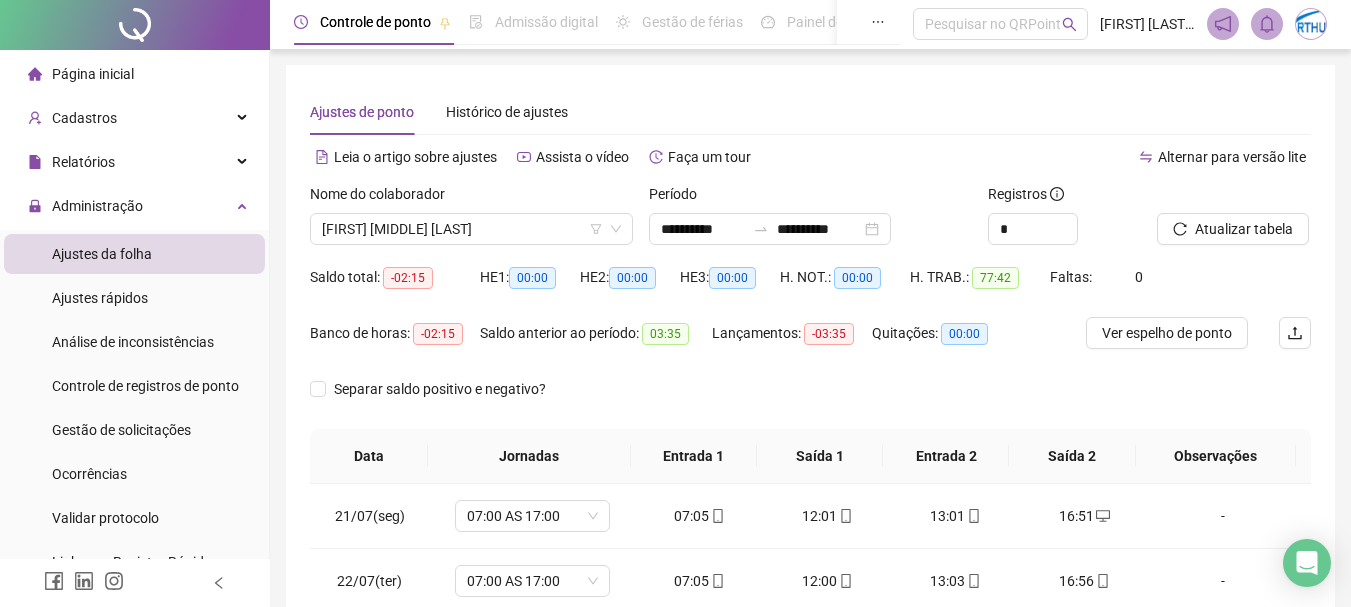 scroll, scrollTop: 0, scrollLeft: 0, axis: both 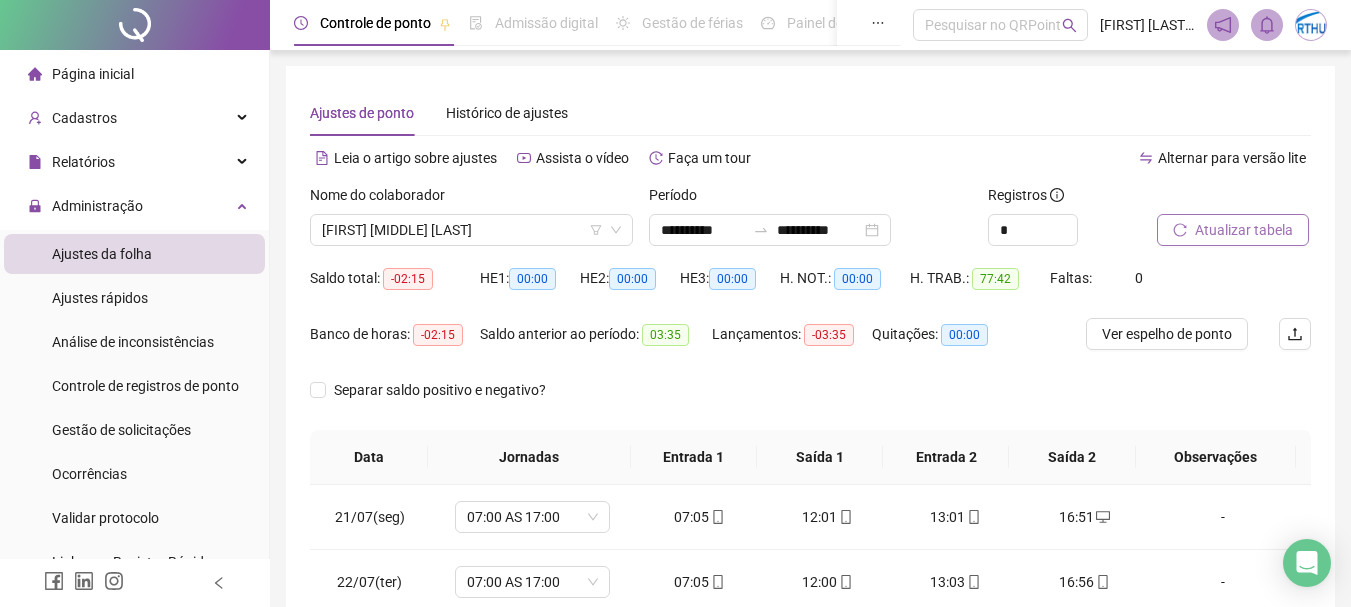 click on "Atualizar tabela" at bounding box center (1244, 230) 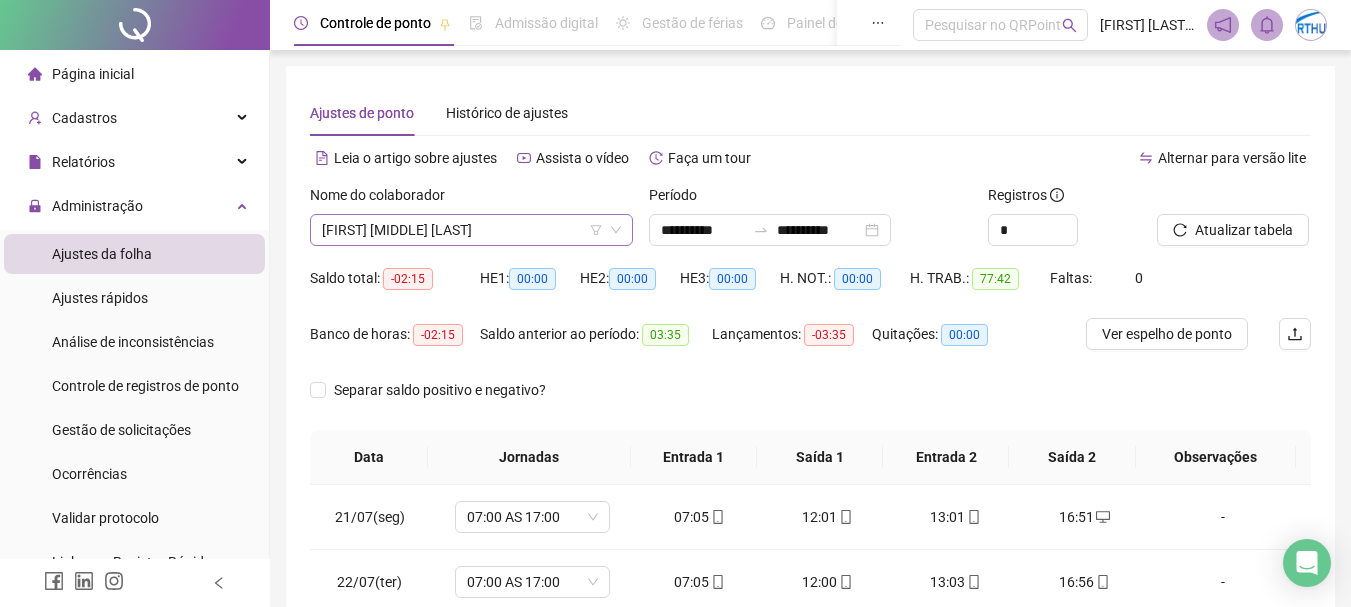 click on "[FIRST] [MIDDLE] [LAST]" at bounding box center [471, 230] 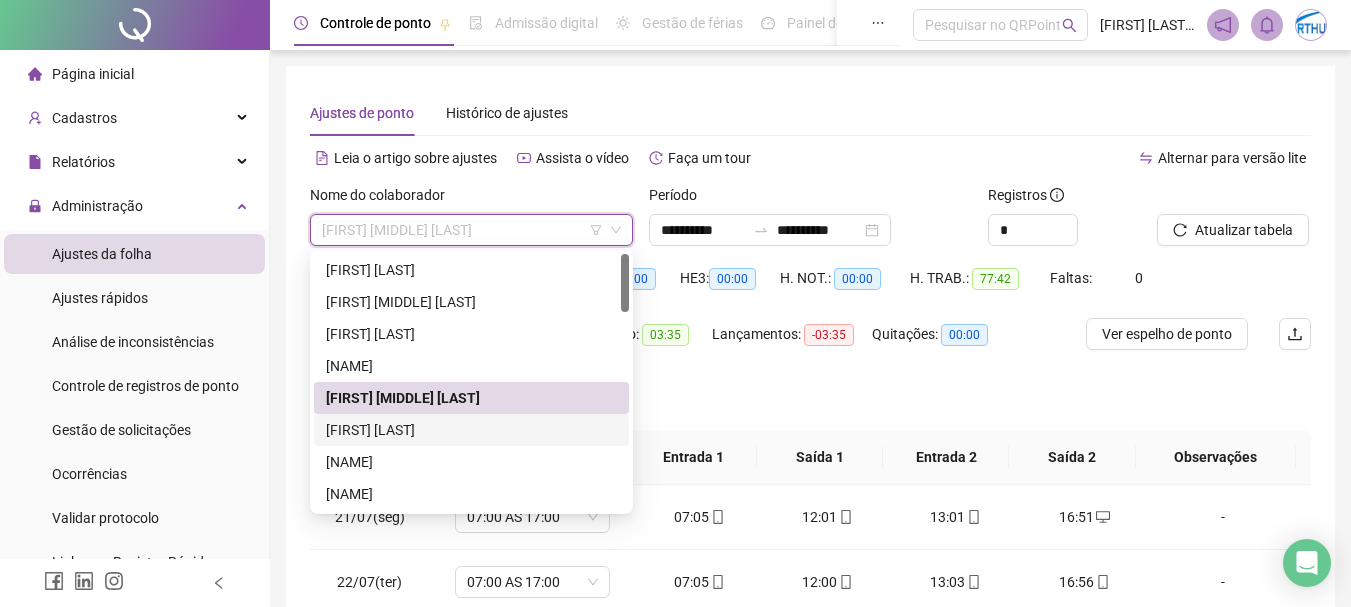 click on "[FIRST] [LAST]" at bounding box center [471, 430] 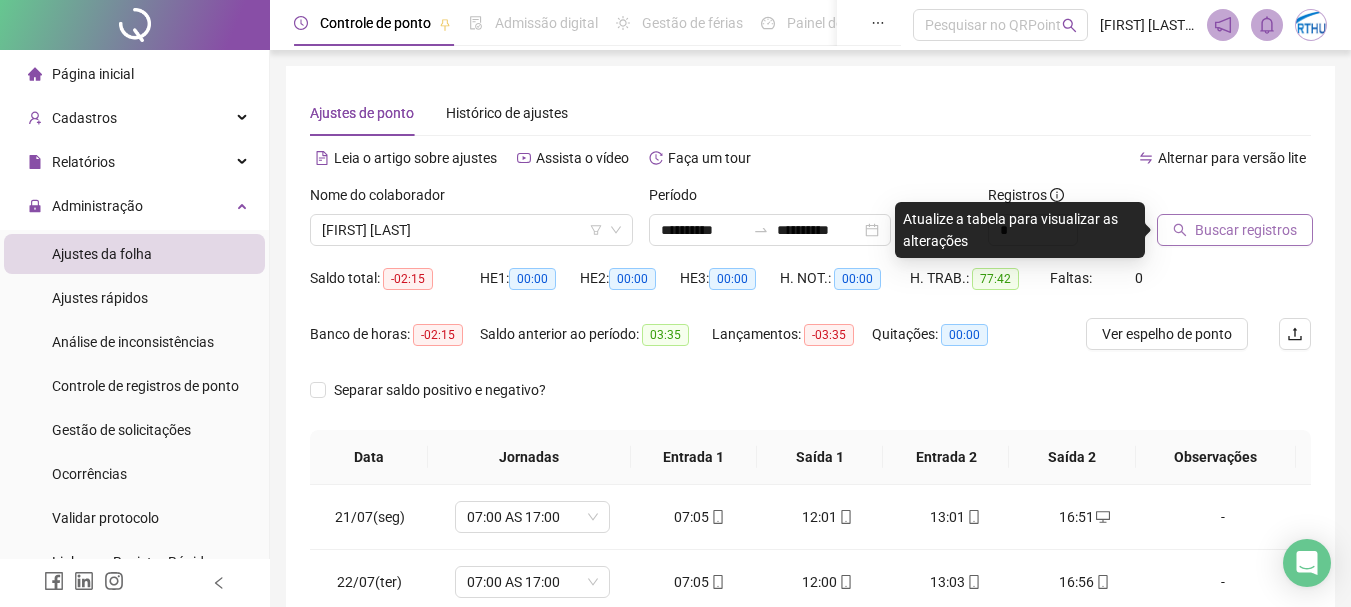 click on "Buscar registros" at bounding box center [1246, 230] 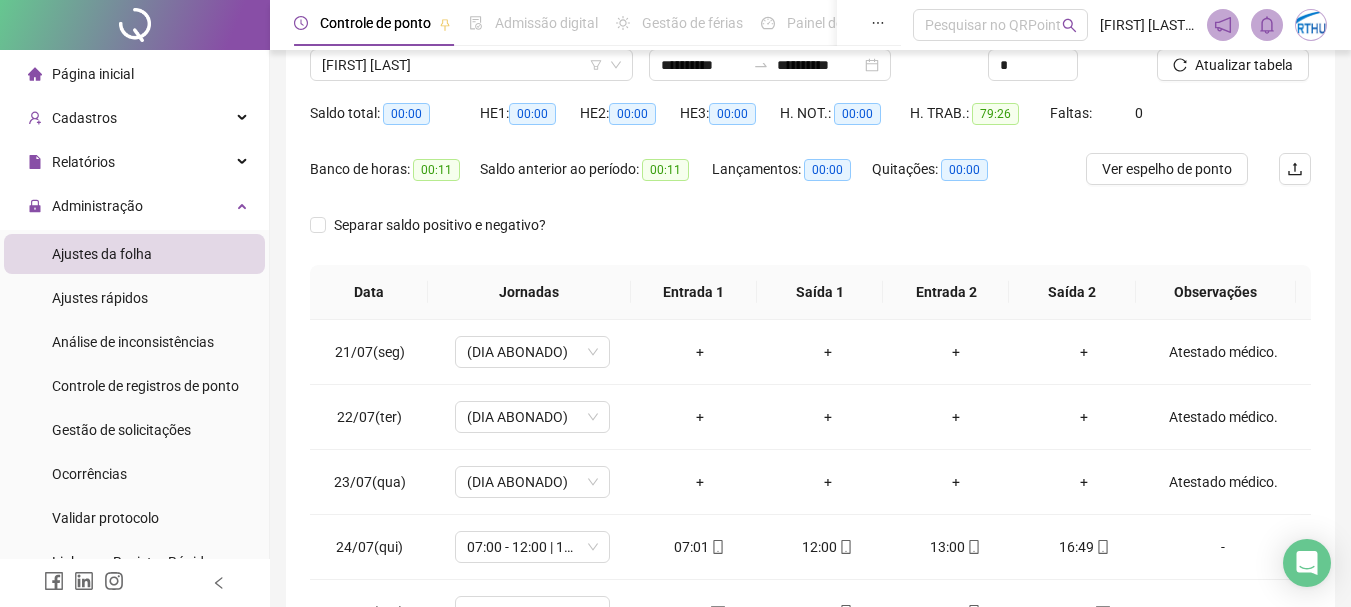 scroll, scrollTop: 200, scrollLeft: 0, axis: vertical 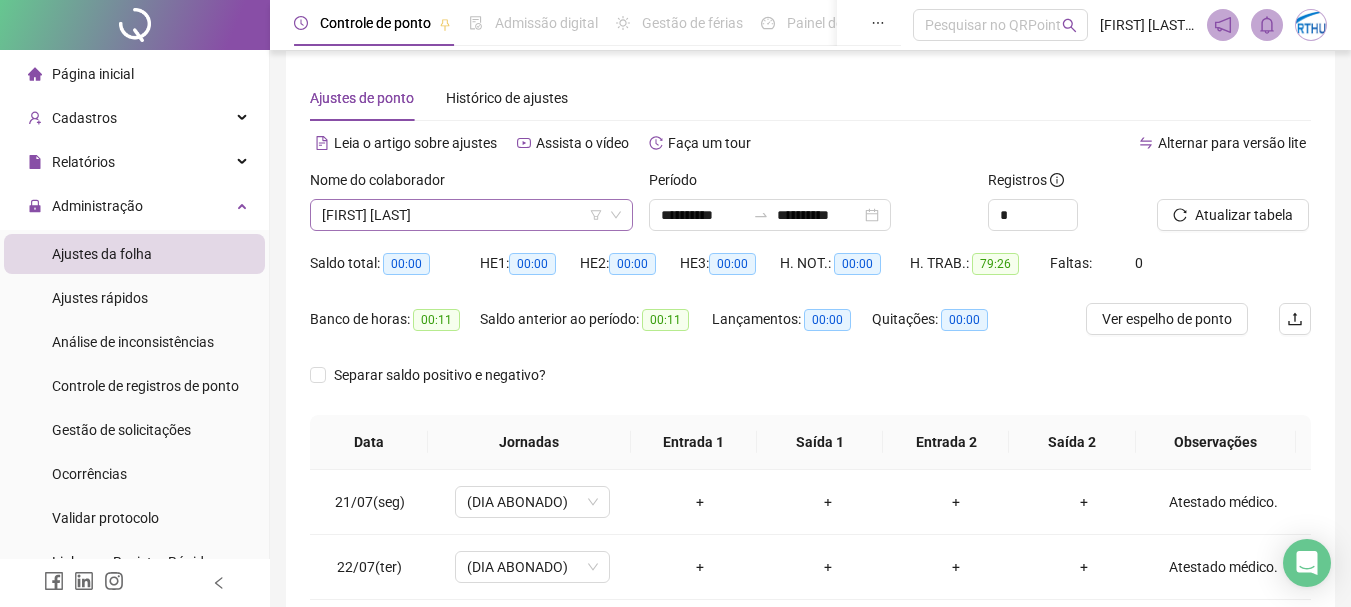 click on "[FIRST] [LAST]" at bounding box center [471, 215] 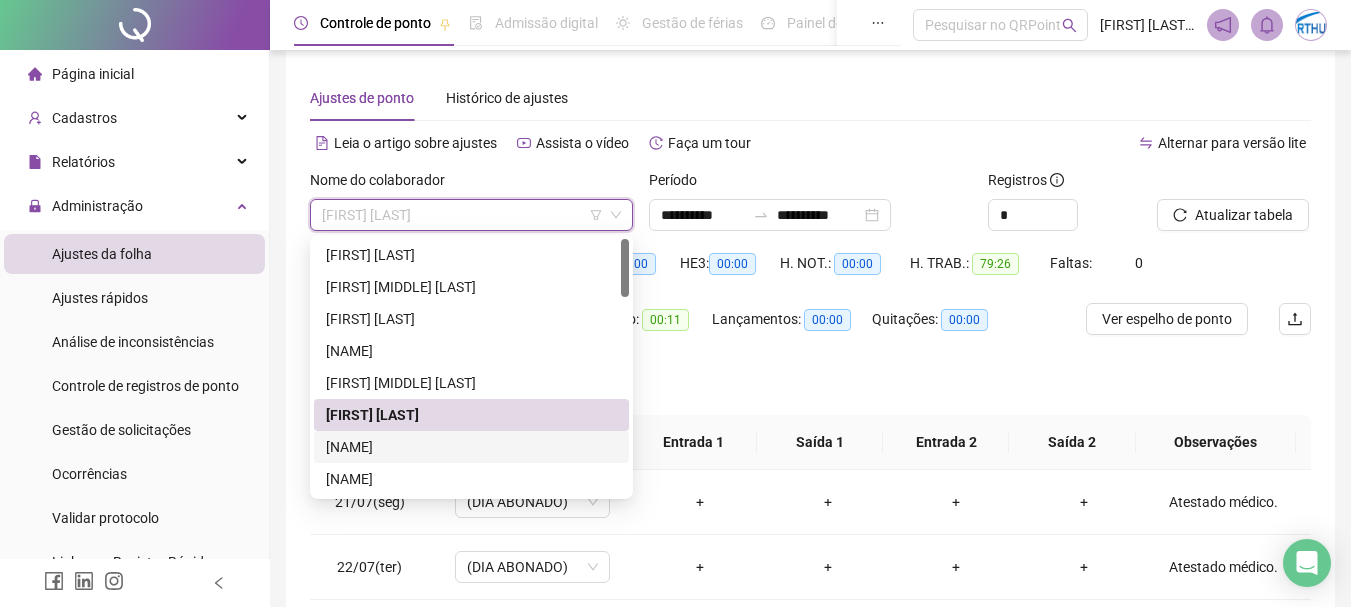 drag, startPoint x: 415, startPoint y: 446, endPoint x: 711, endPoint y: 409, distance: 298.30353 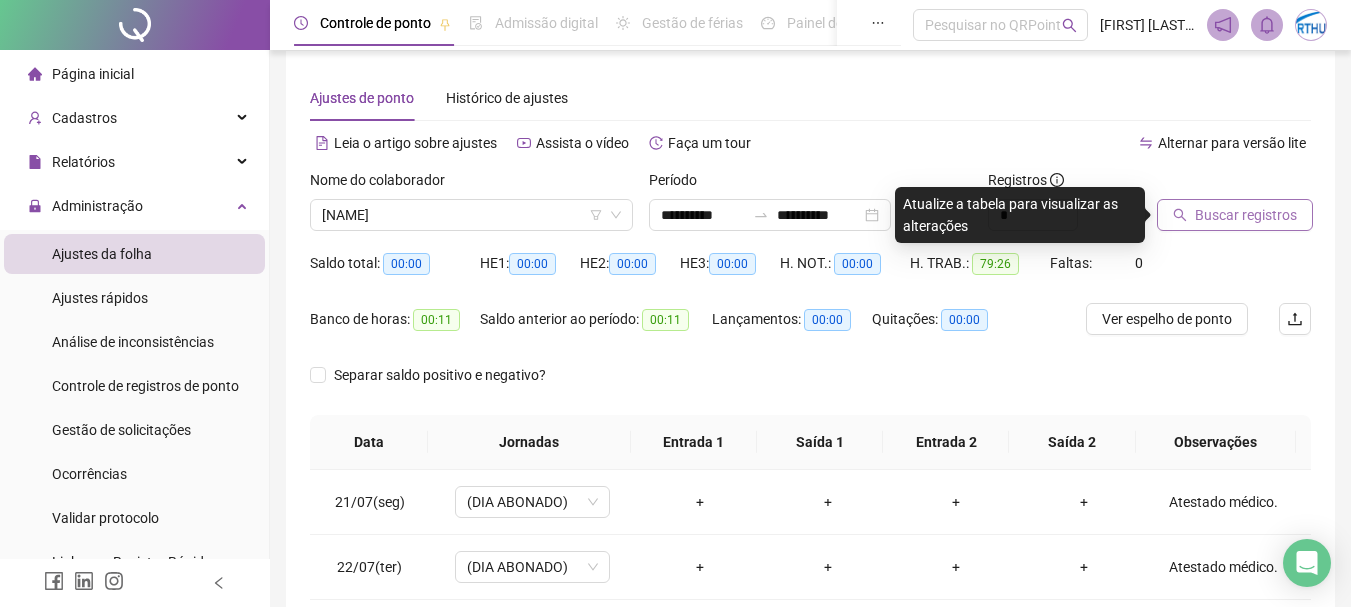 click on "Buscar registros" at bounding box center (1246, 215) 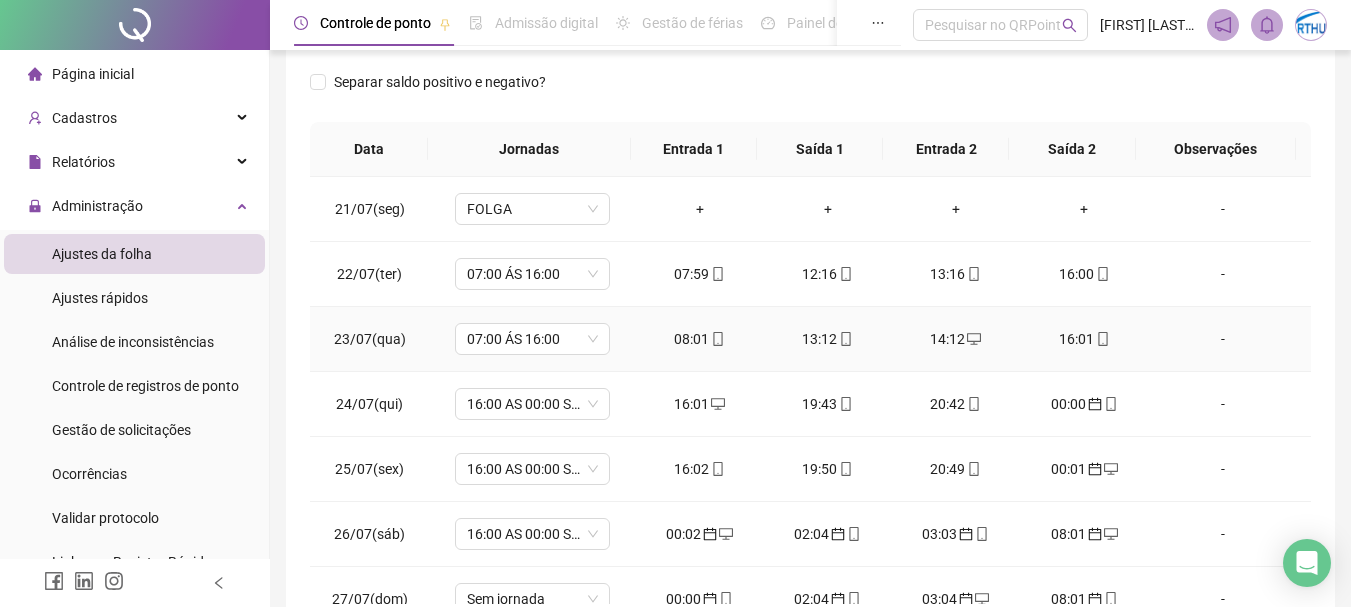scroll, scrollTop: 315, scrollLeft: 0, axis: vertical 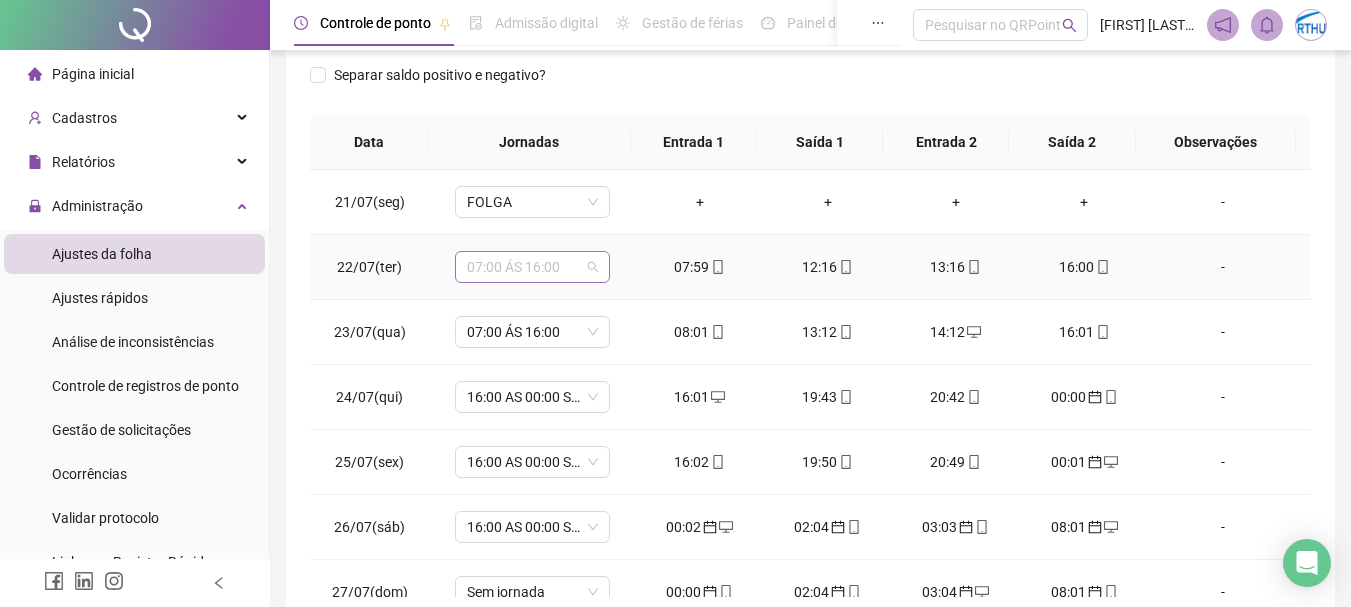 click on "07:00 ÁS 16:00" at bounding box center (532, 267) 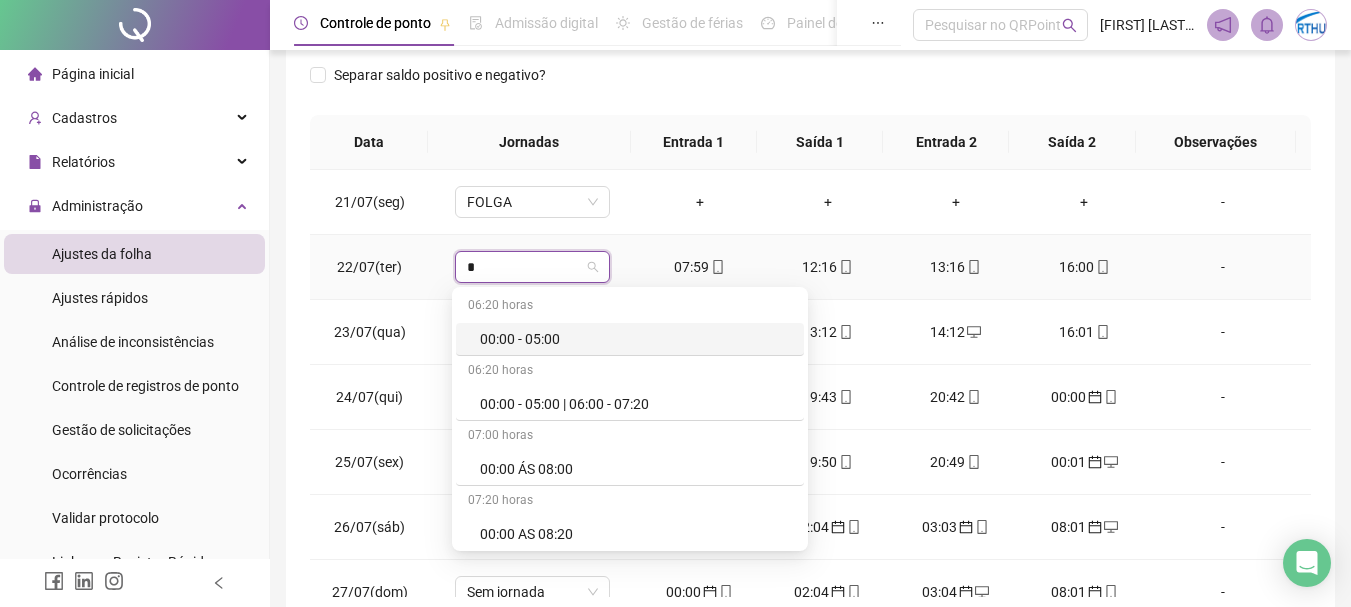 type on "**" 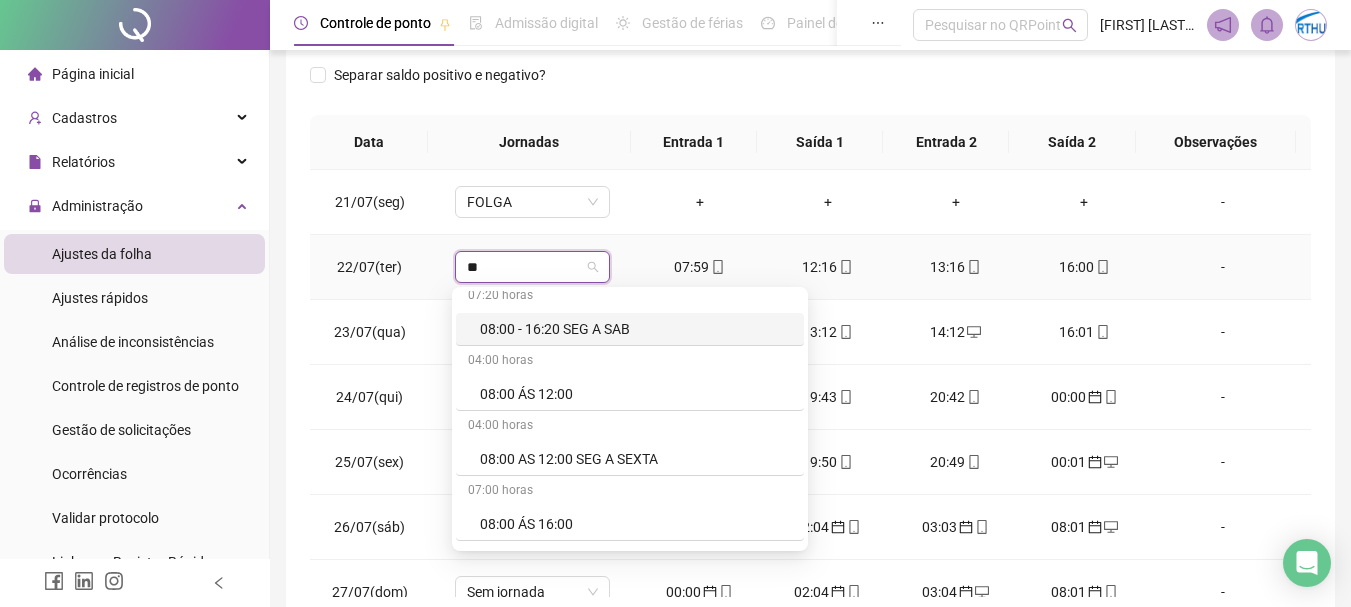 scroll, scrollTop: 300, scrollLeft: 0, axis: vertical 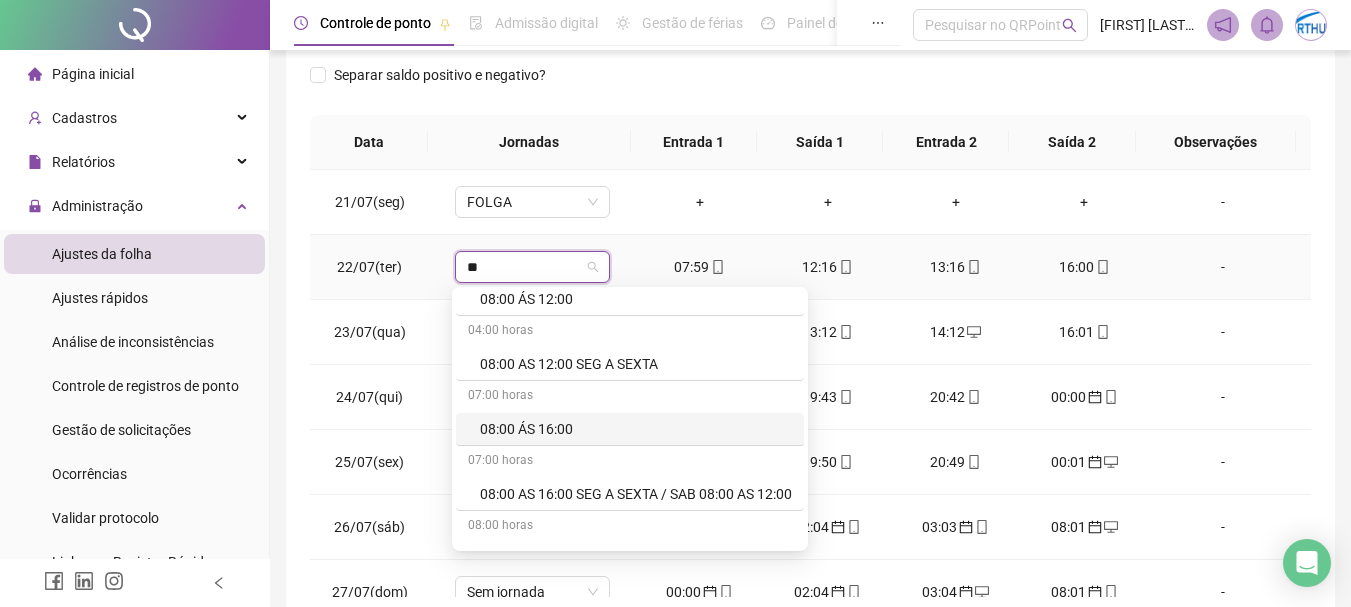 click on "08:00 ÁS 16:00" at bounding box center [636, 429] 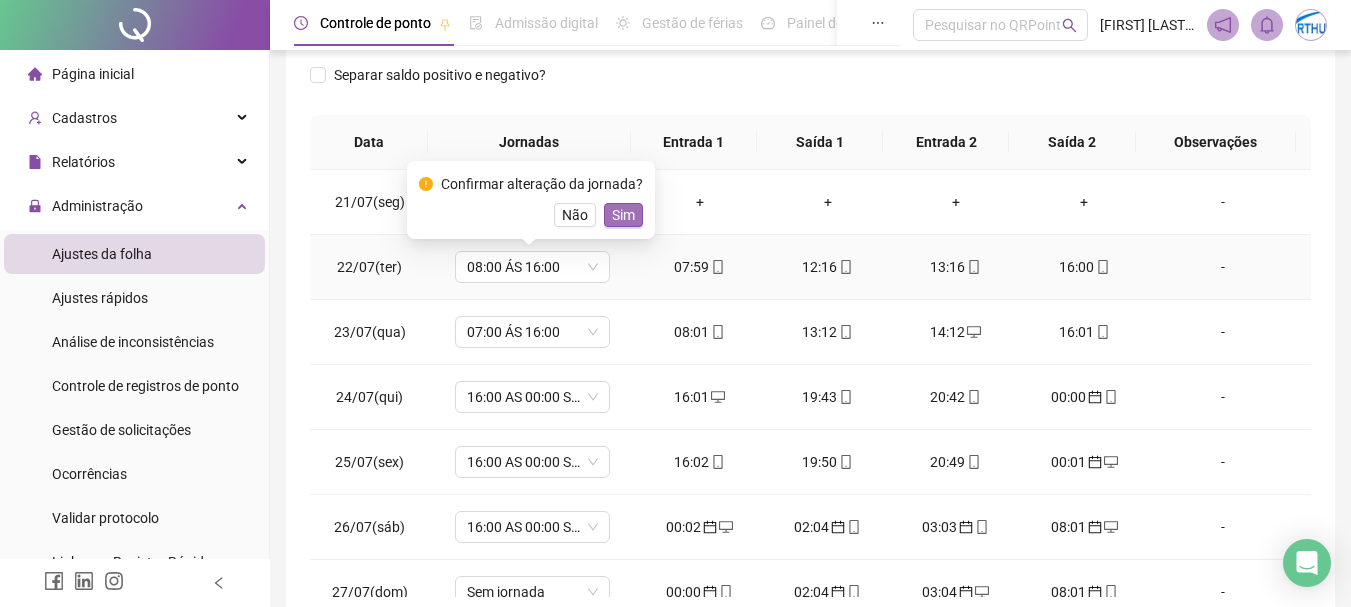 click on "Sim" at bounding box center [623, 215] 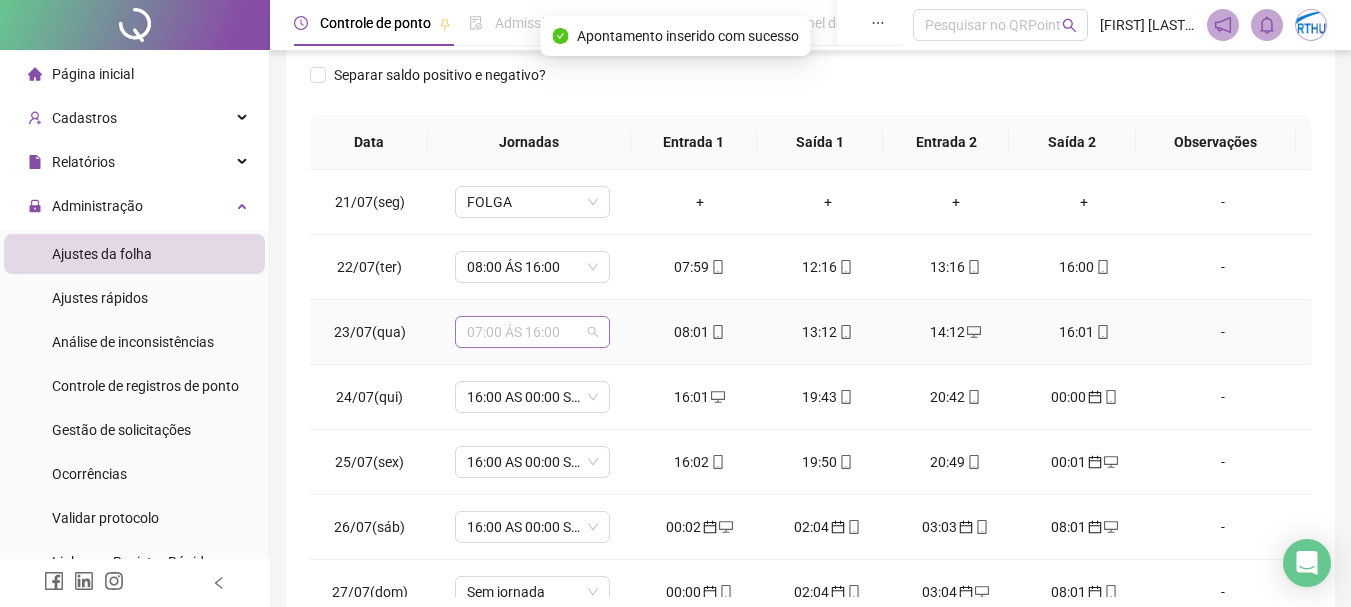 click on "07:00 ÁS 16:00" at bounding box center [532, 332] 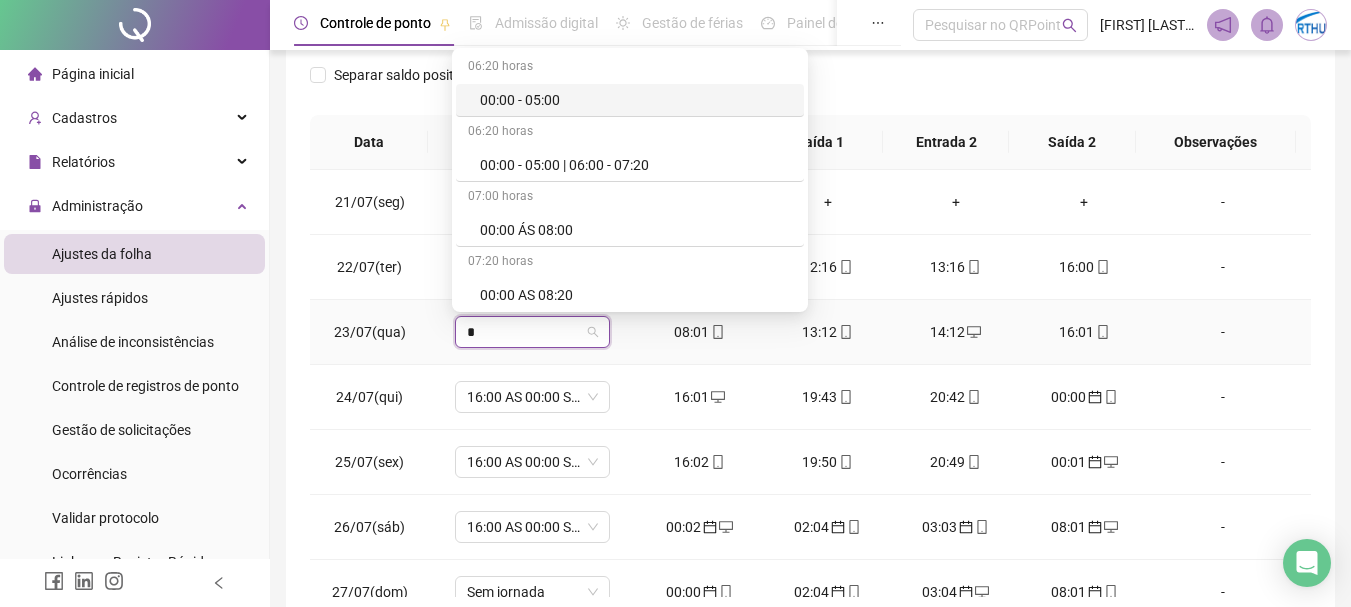type on "**" 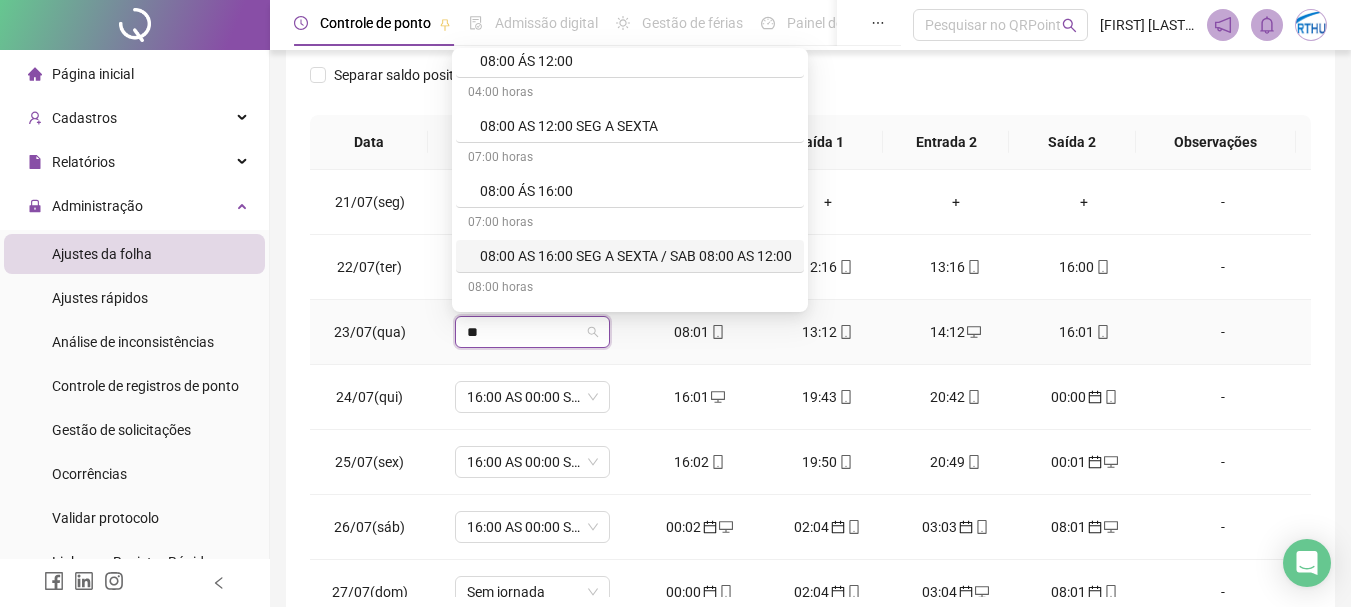 scroll, scrollTop: 300, scrollLeft: 0, axis: vertical 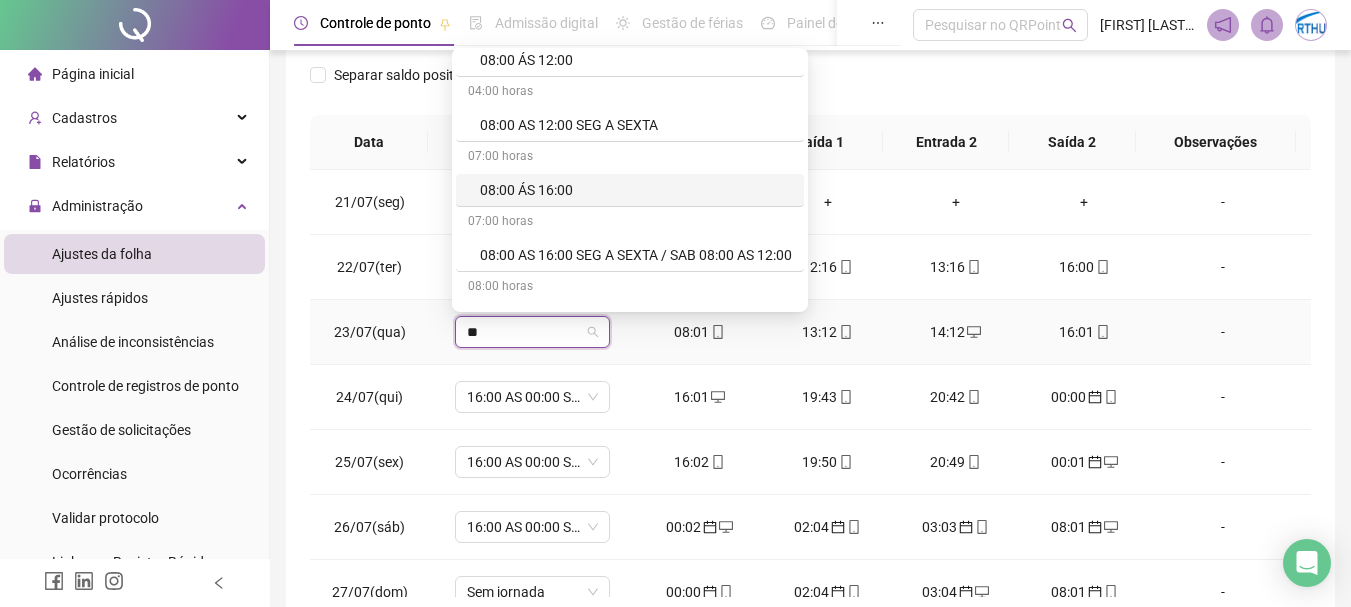 click on "08:00 ÁS 16:00" at bounding box center (636, 190) 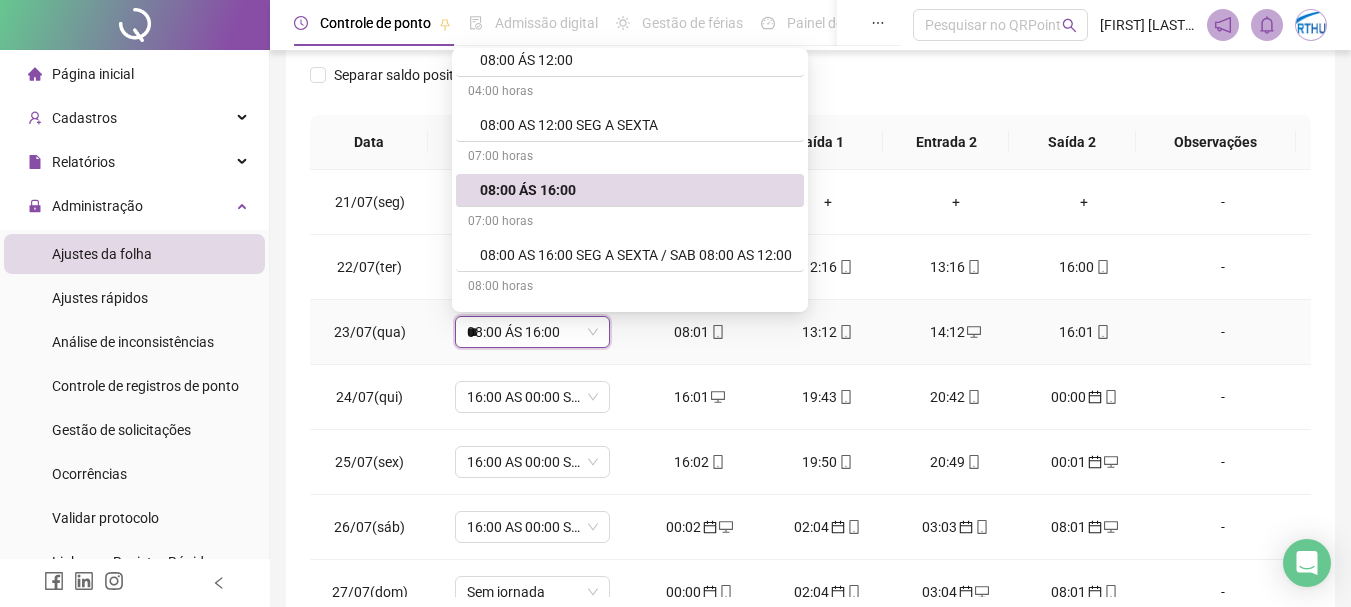 type 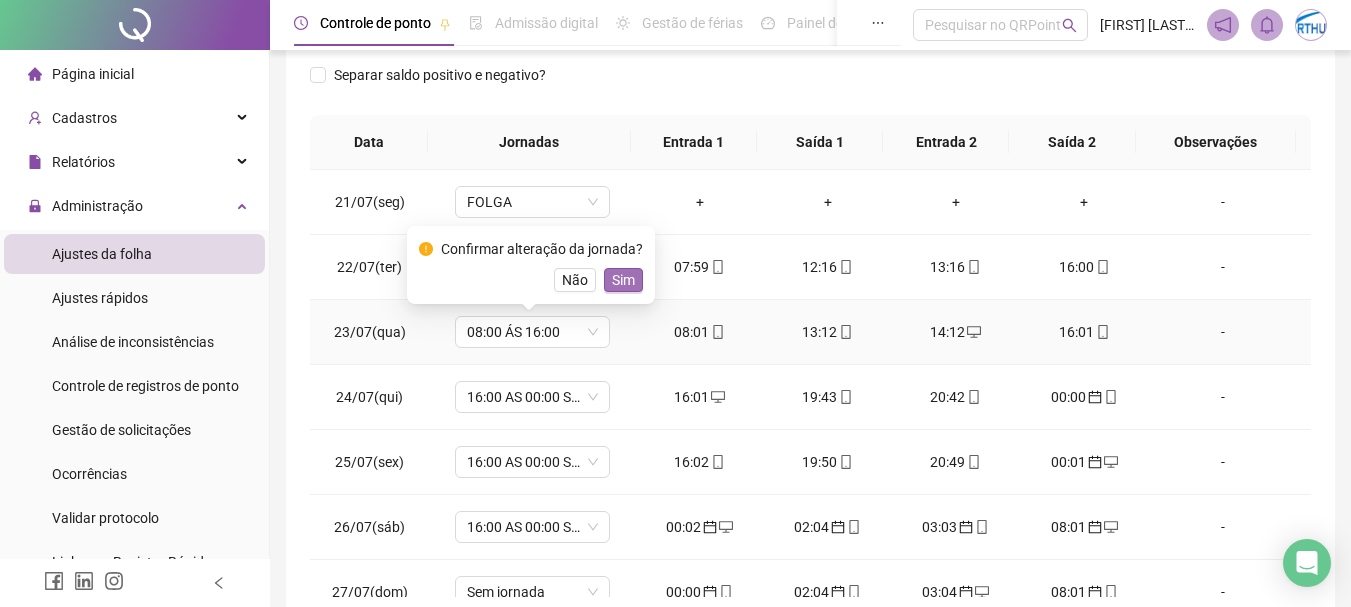 click on "Sim" at bounding box center (623, 280) 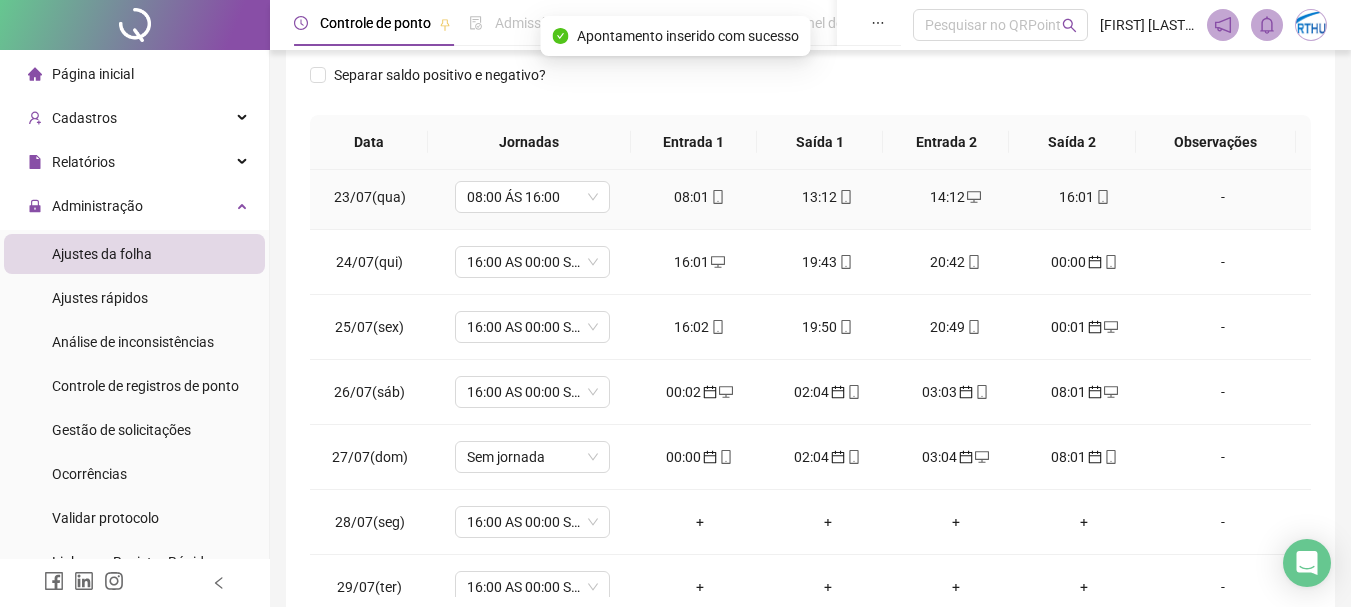 scroll, scrollTop: 200, scrollLeft: 0, axis: vertical 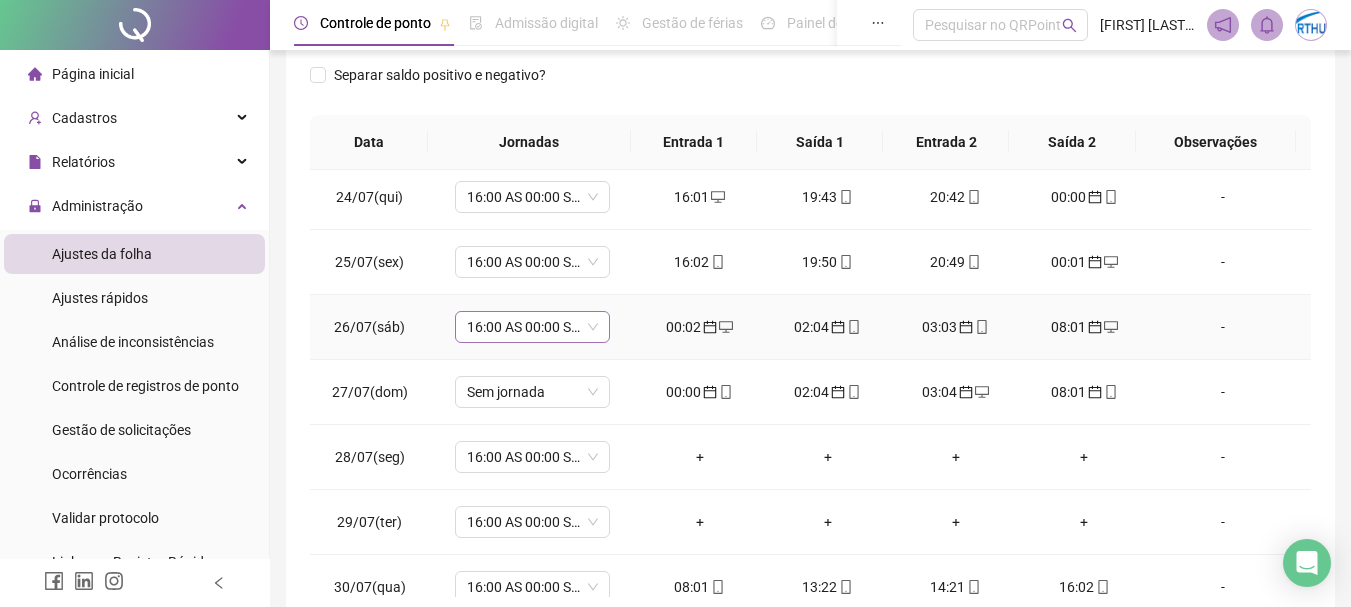 click on "16:00 AS 00:00 SEG A SAB" at bounding box center (532, 327) 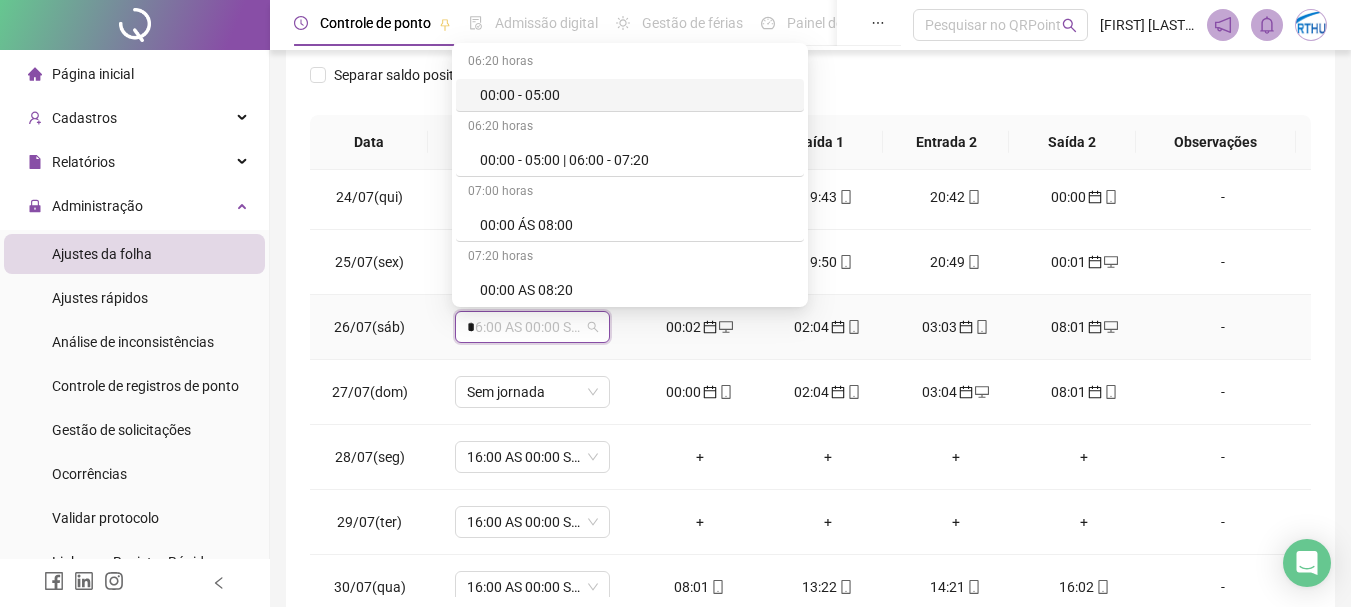 type on "**" 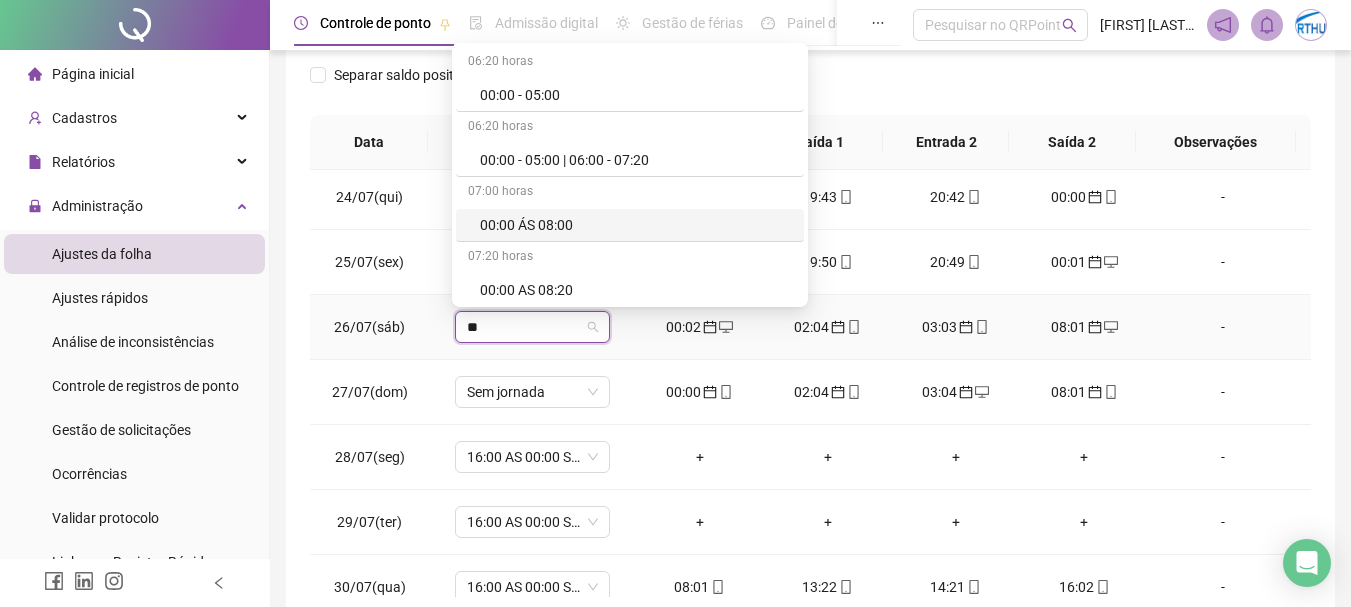 click on "00:00 ÁS 08:00" at bounding box center (636, 225) 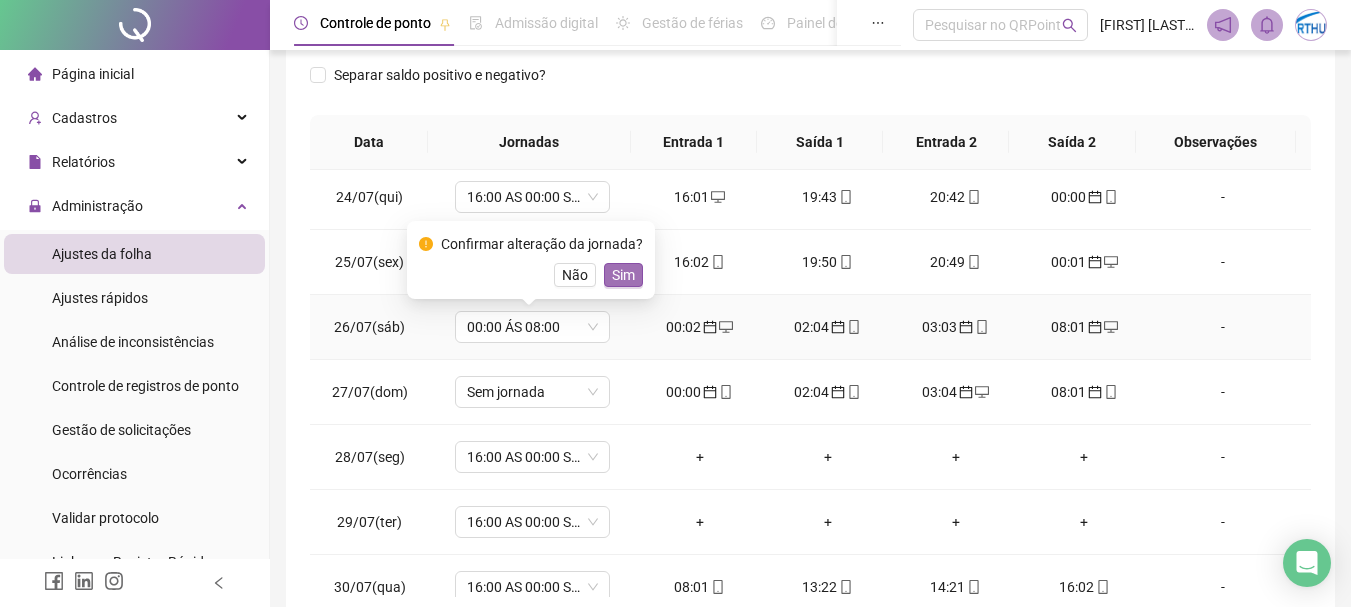 click on "Sim" at bounding box center [623, 275] 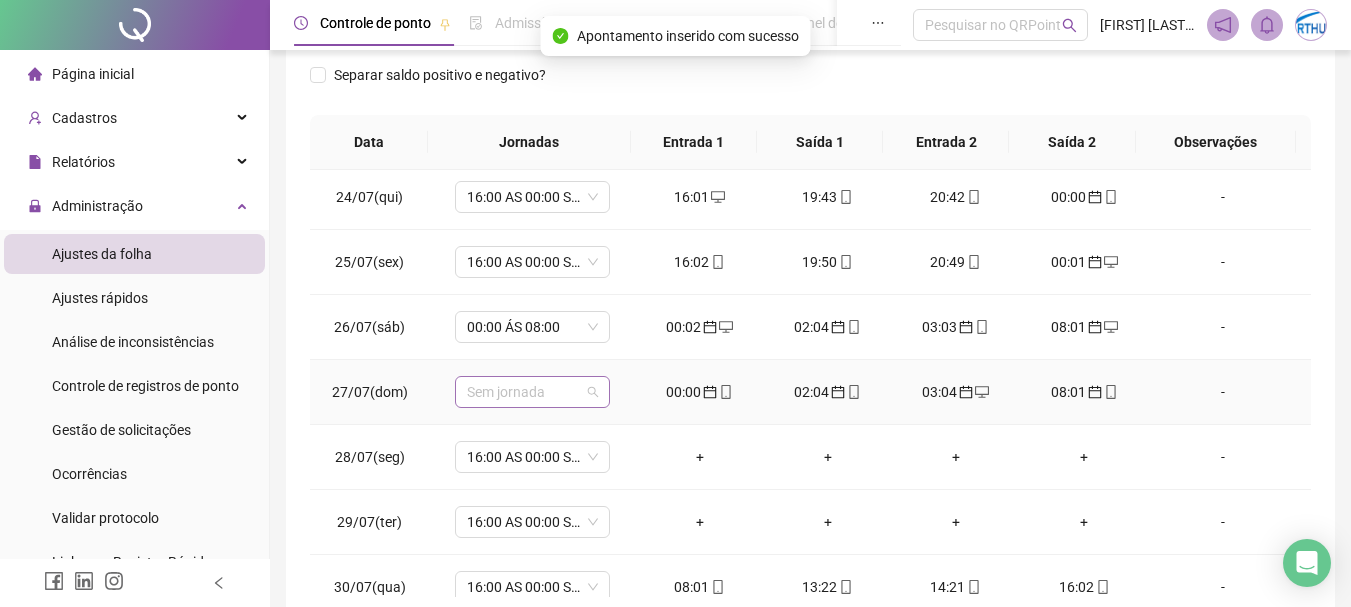 click on "Sem jornada" at bounding box center [532, 392] 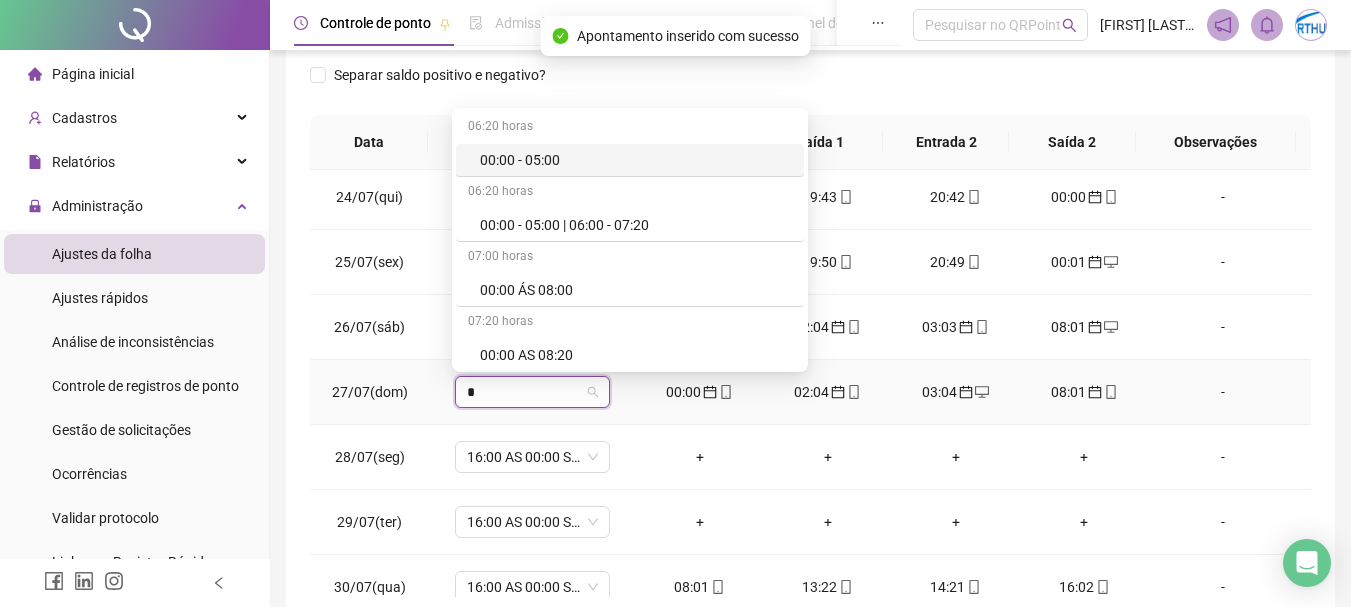 type on "**" 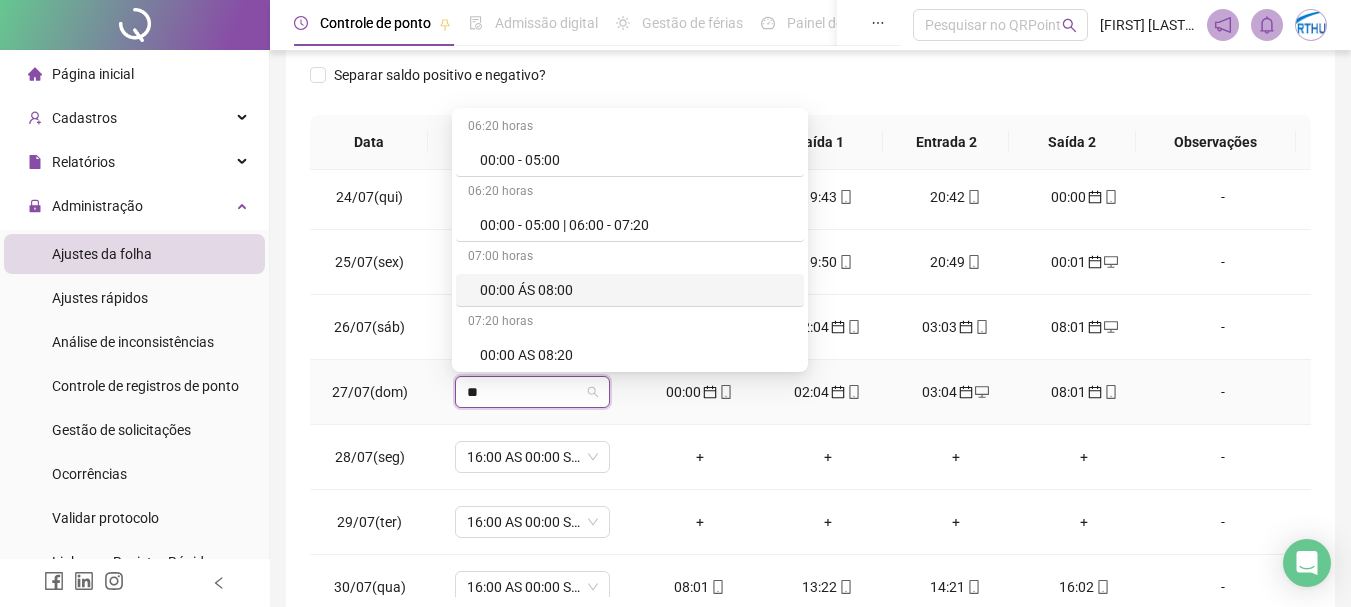 click on "00:00 ÁS 08:00" at bounding box center (636, 290) 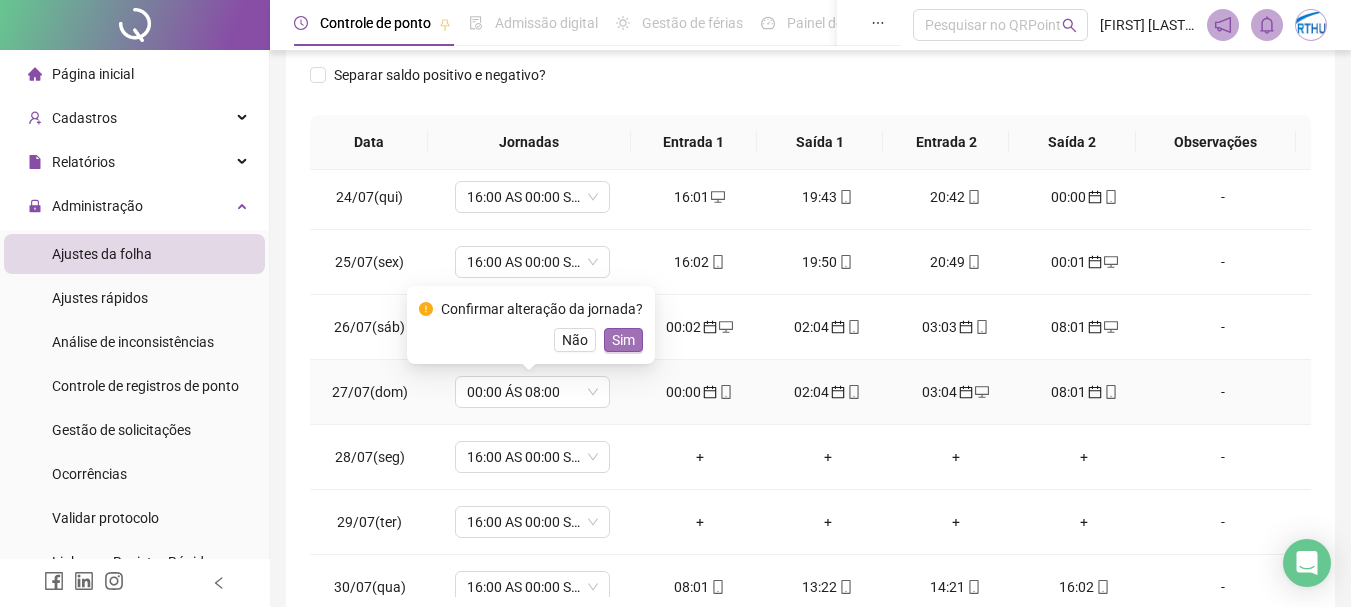 click on "Sim" at bounding box center (623, 340) 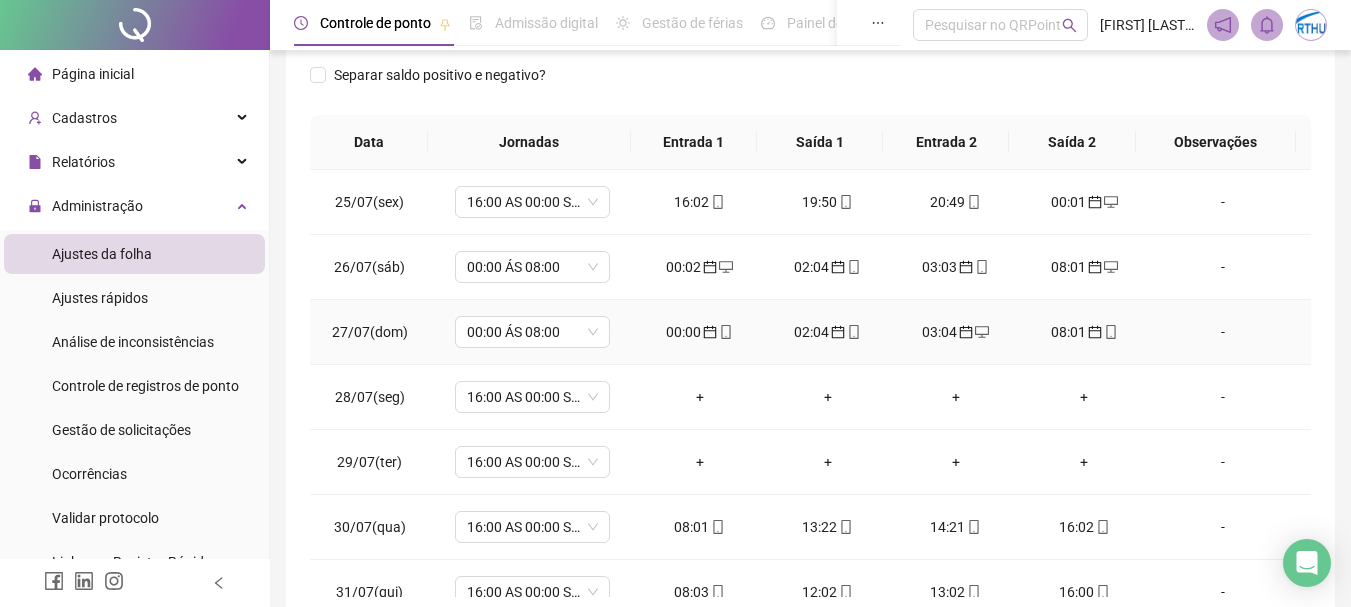 scroll, scrollTop: 288, scrollLeft: 0, axis: vertical 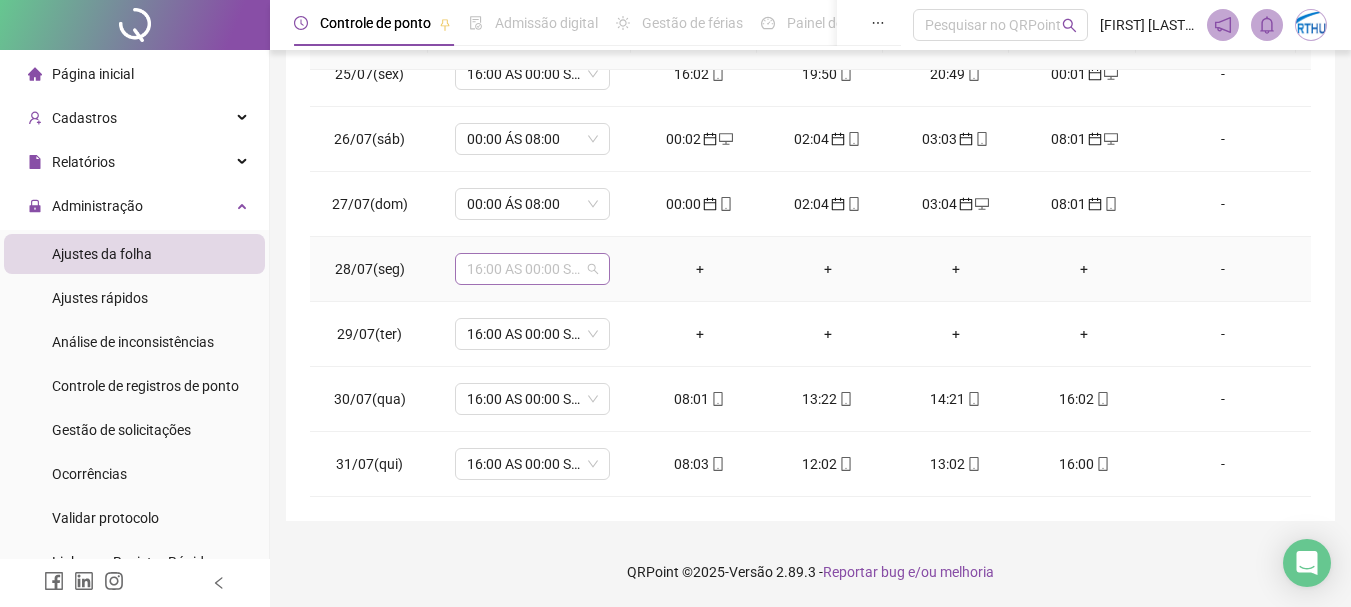 click on "16:00 AS 00:00 SEG A SAB" at bounding box center [532, 269] 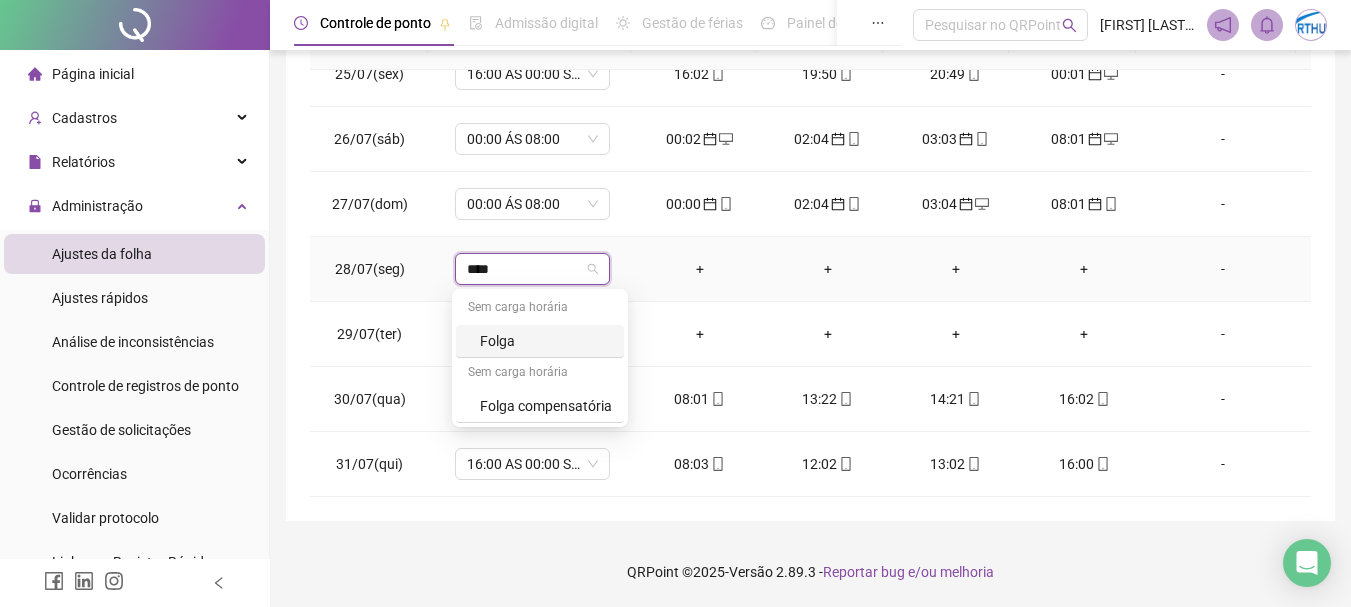 type on "*****" 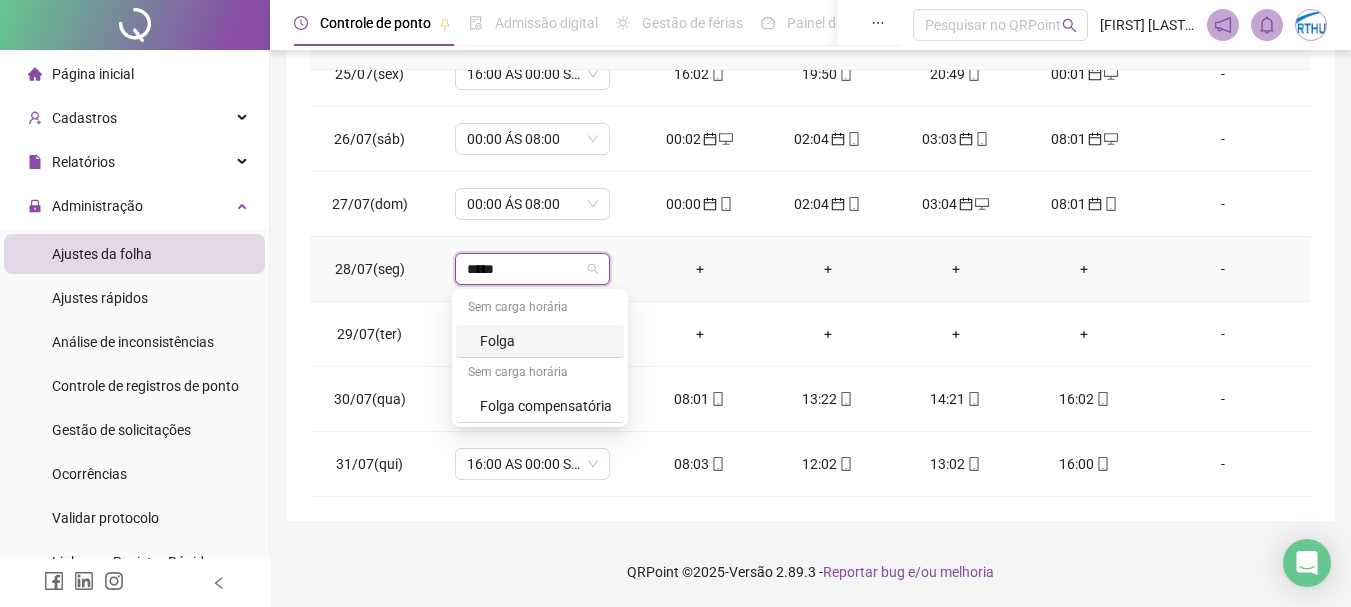 click on "Folga" at bounding box center (546, 341) 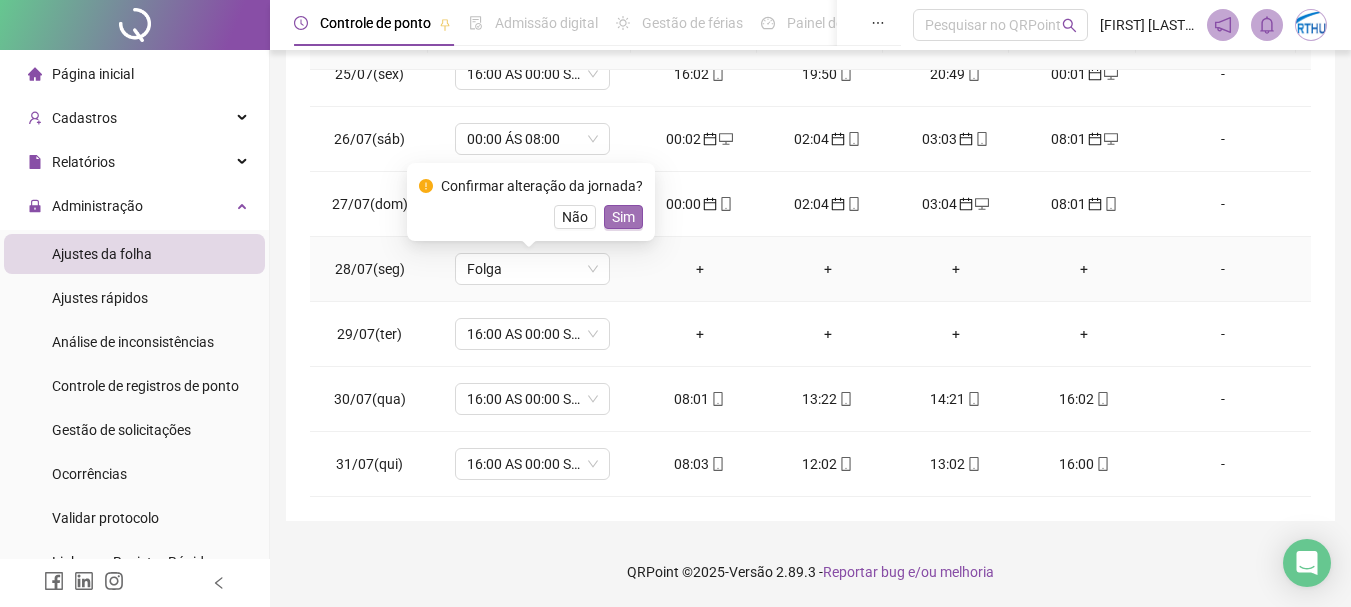 click on "Sim" at bounding box center [623, 217] 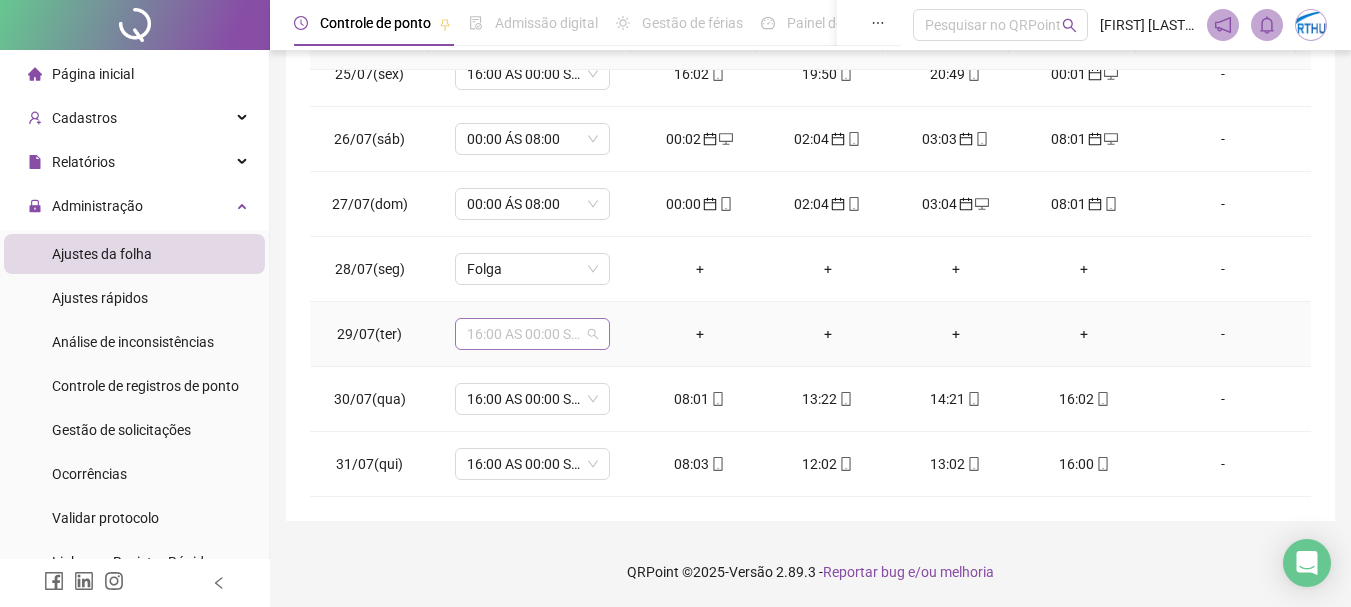 click on "16:00 AS 00:00 SEG A SAB" at bounding box center [532, 334] 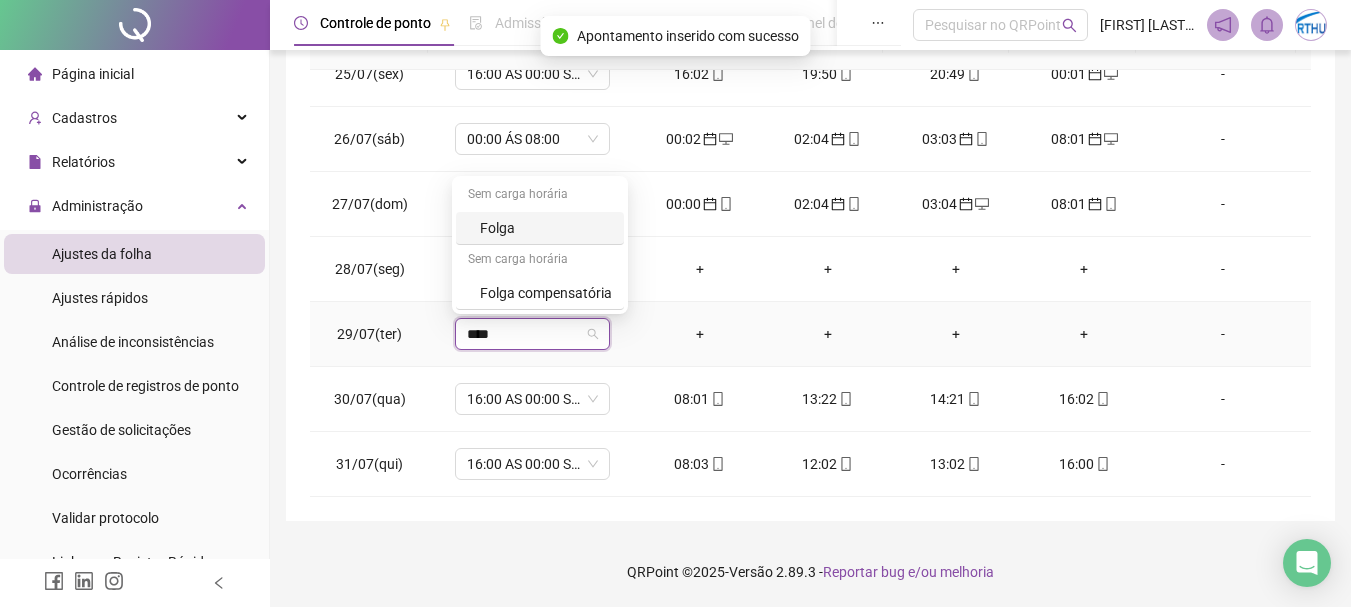 type on "*****" 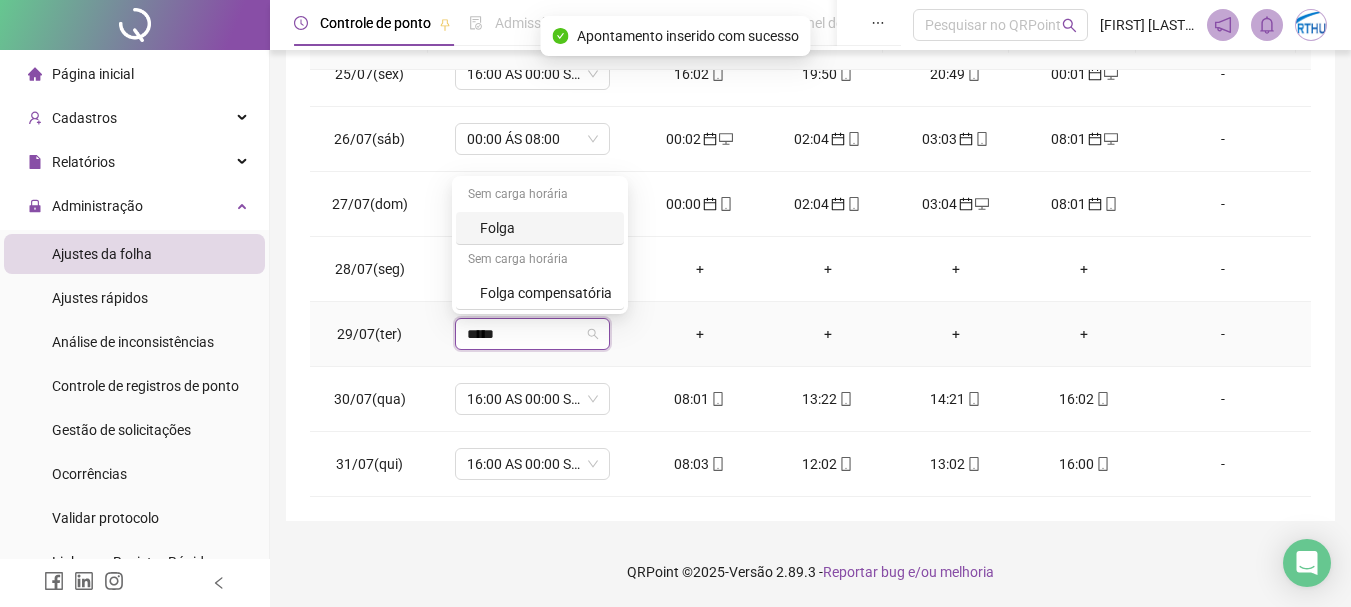 click on "Folga" at bounding box center (546, 228) 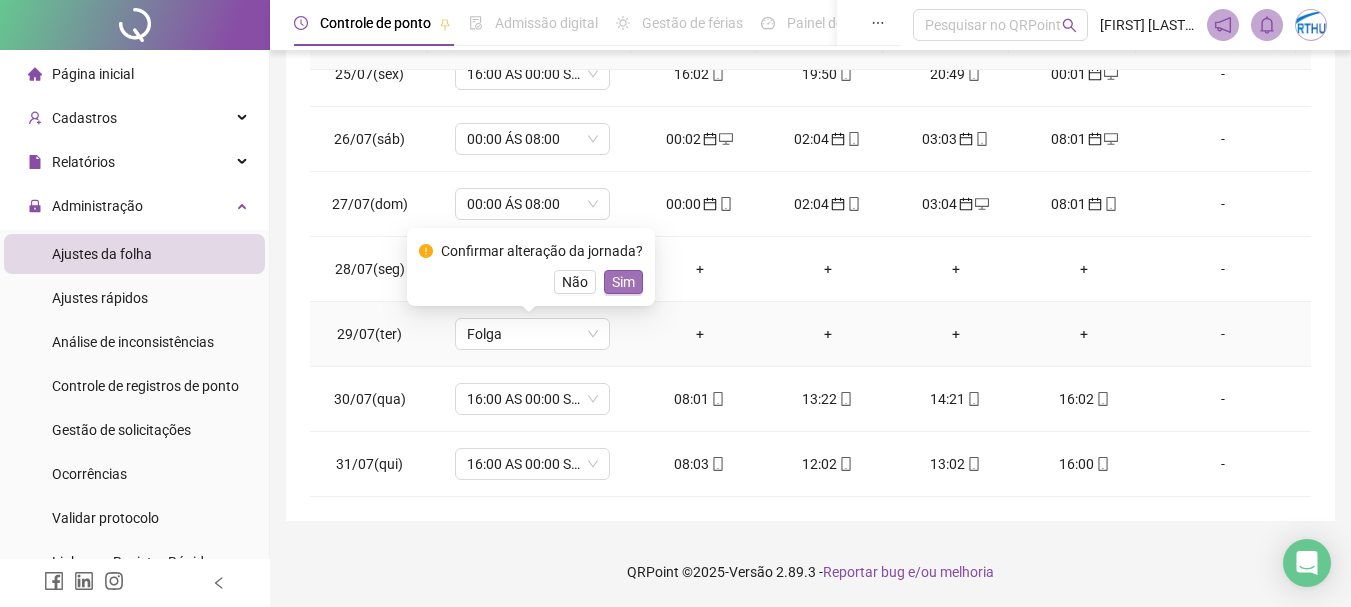 click on "Sim" at bounding box center (623, 282) 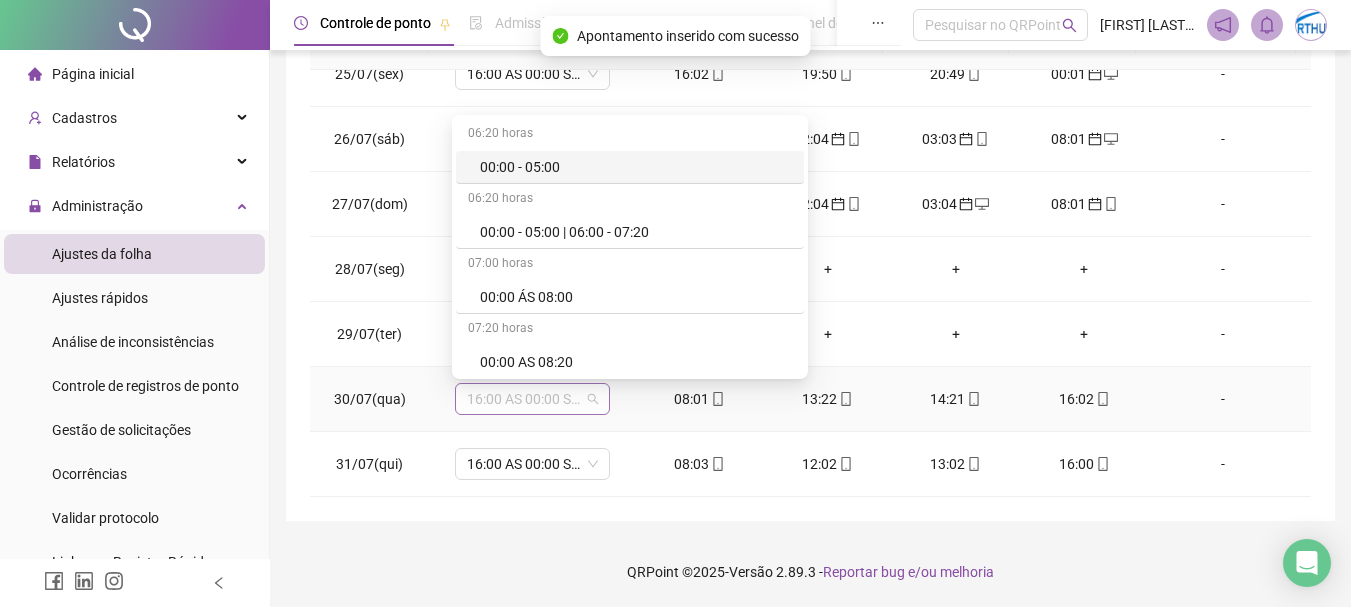 click on "16:00 AS 00:00 SEG A SAB" at bounding box center [532, 399] 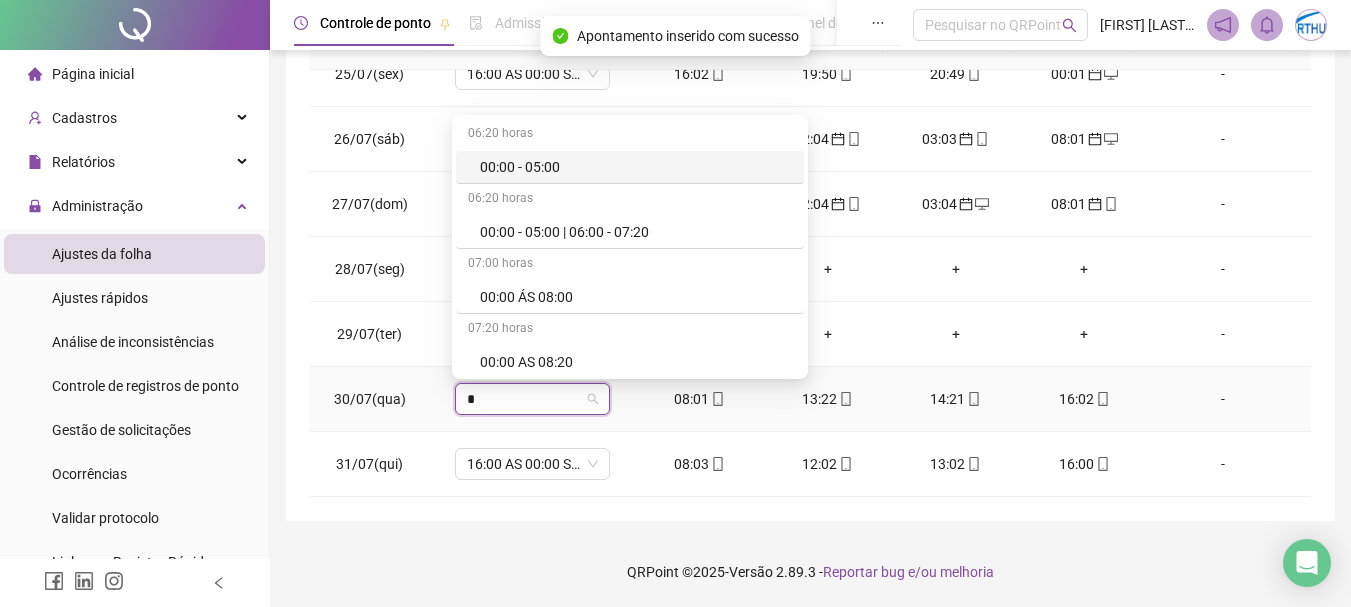 type on "**" 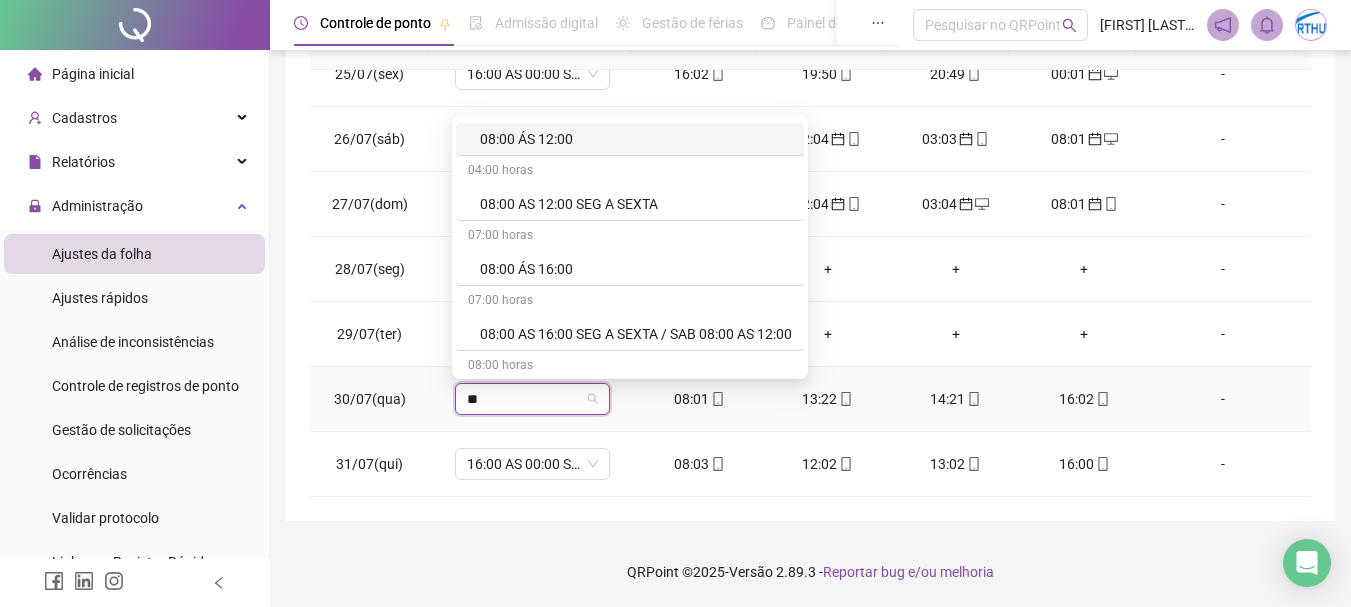 scroll, scrollTop: 400, scrollLeft: 0, axis: vertical 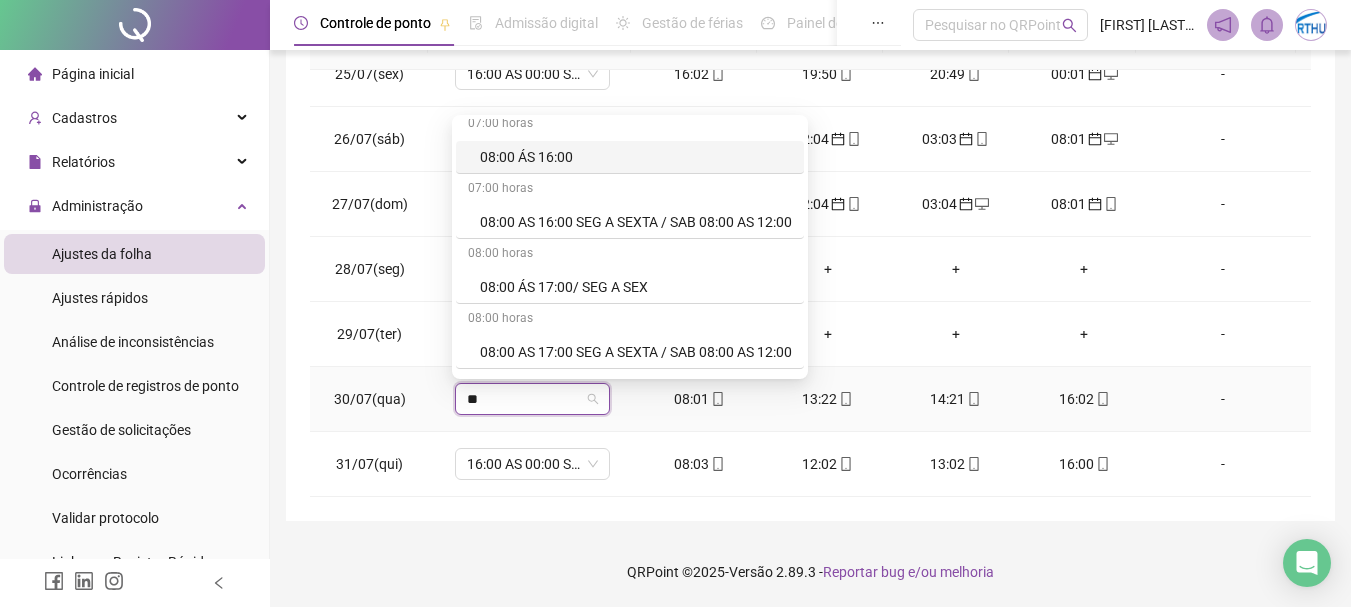 click on "08:00 ÁS 16:00" at bounding box center [636, 157] 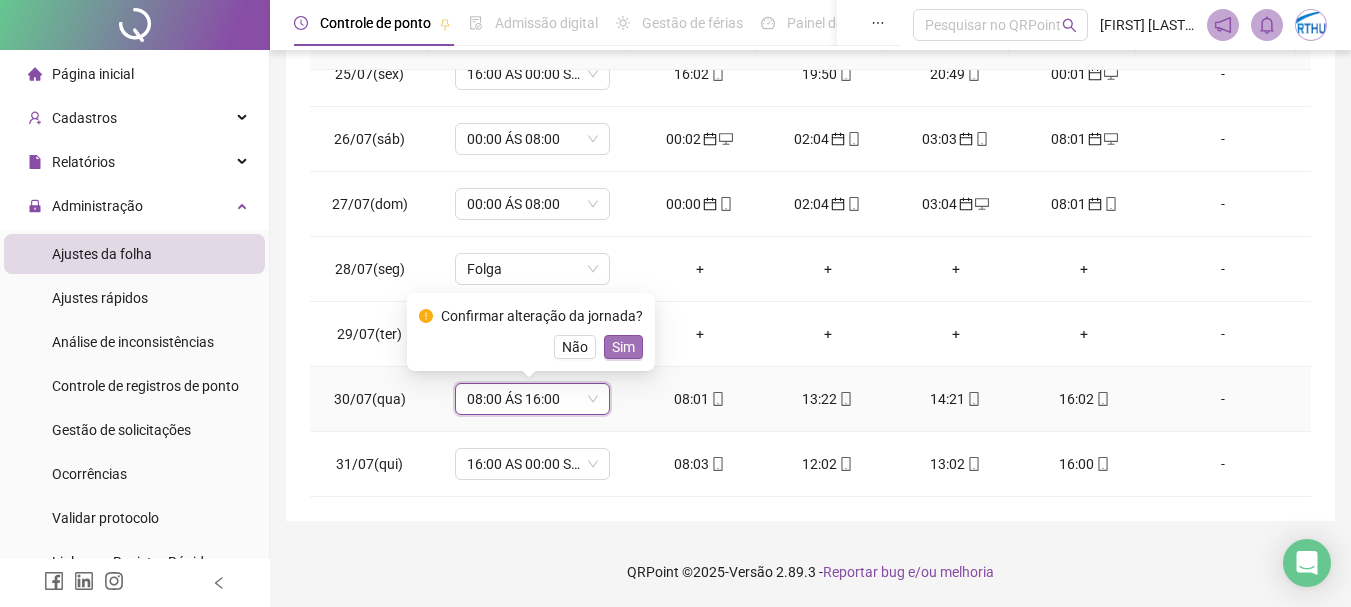 click on "Sim" at bounding box center (623, 347) 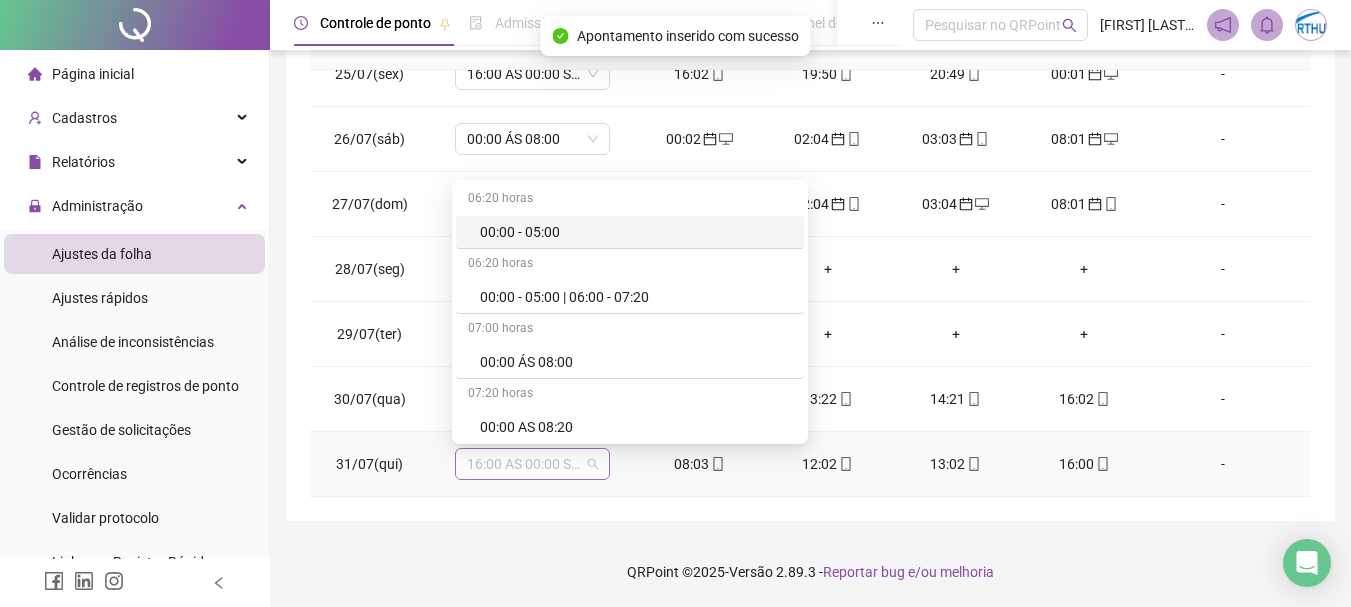 click on "16:00 AS 00:00 SEG A SAB" at bounding box center [532, 464] 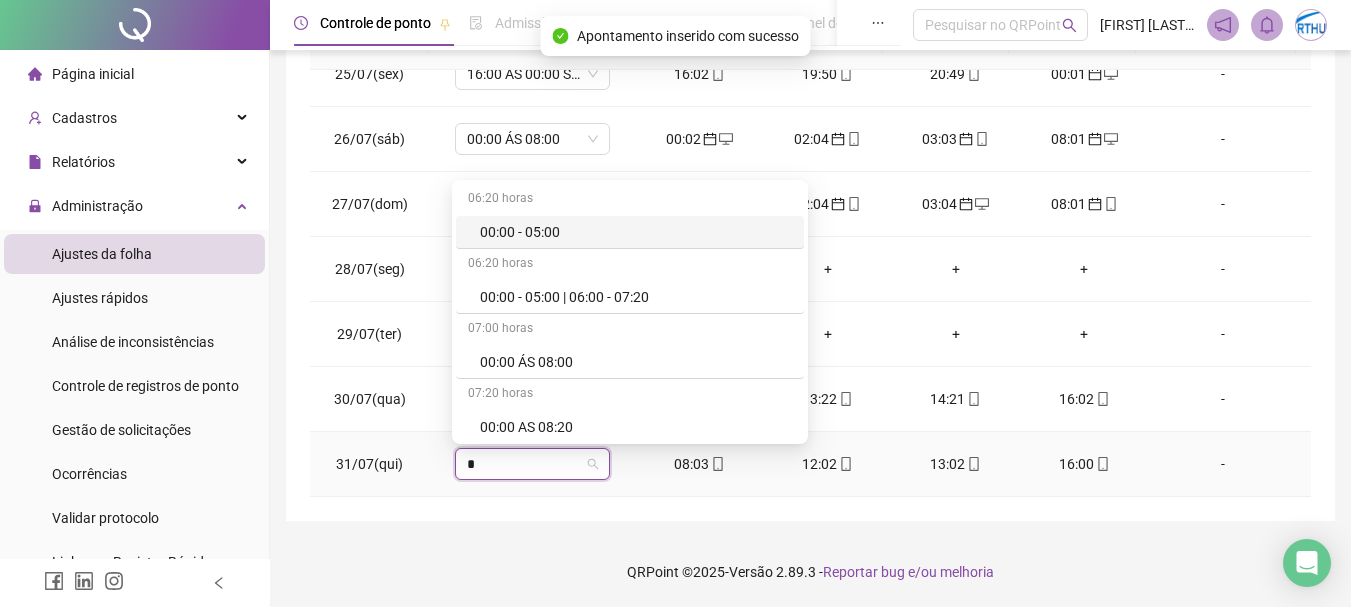 type on "**" 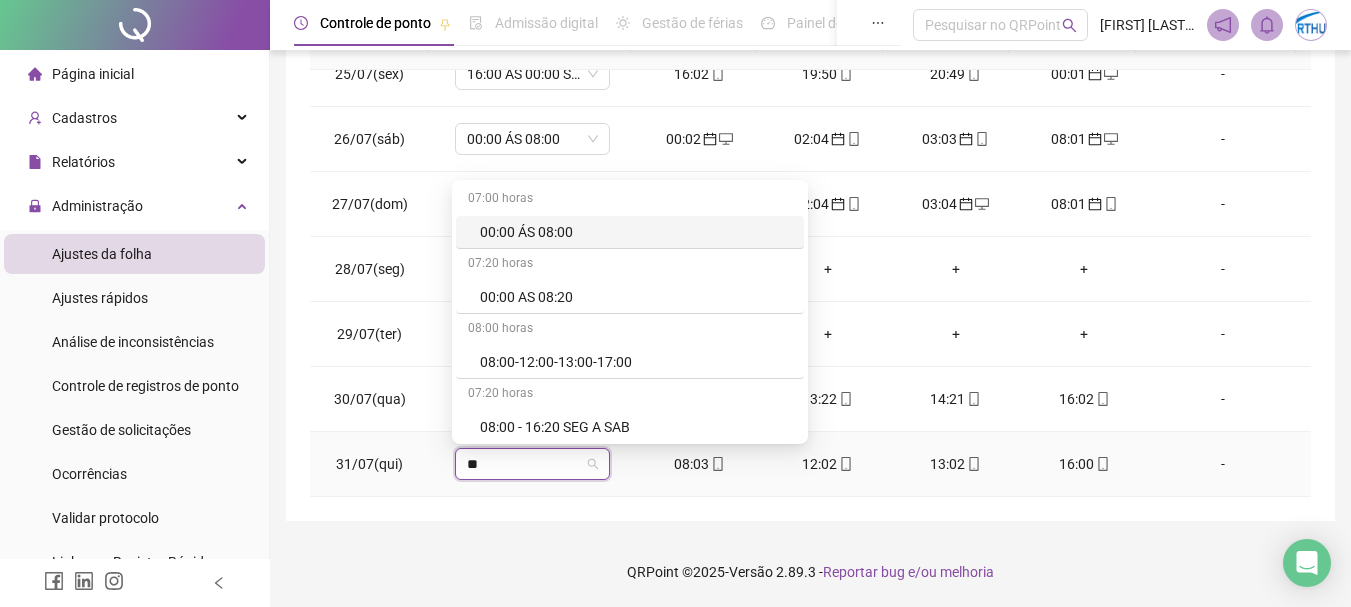 click on "00:00 ÁS 08:00" at bounding box center (636, 232) 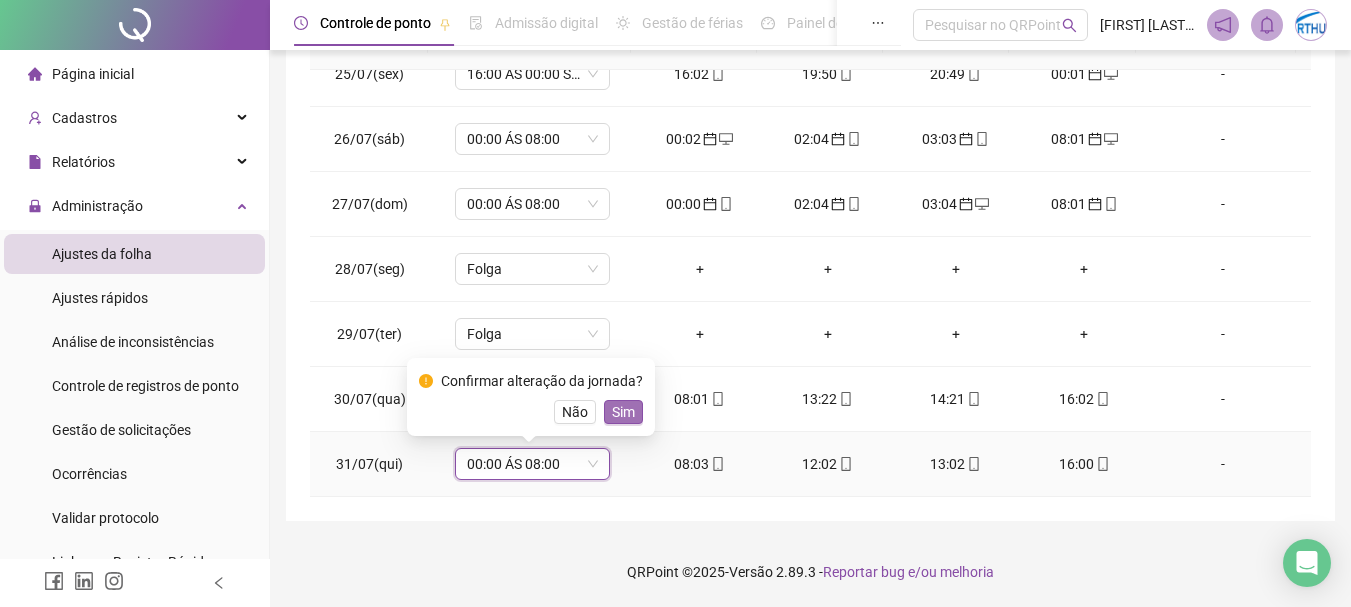click on "Sim" at bounding box center [623, 412] 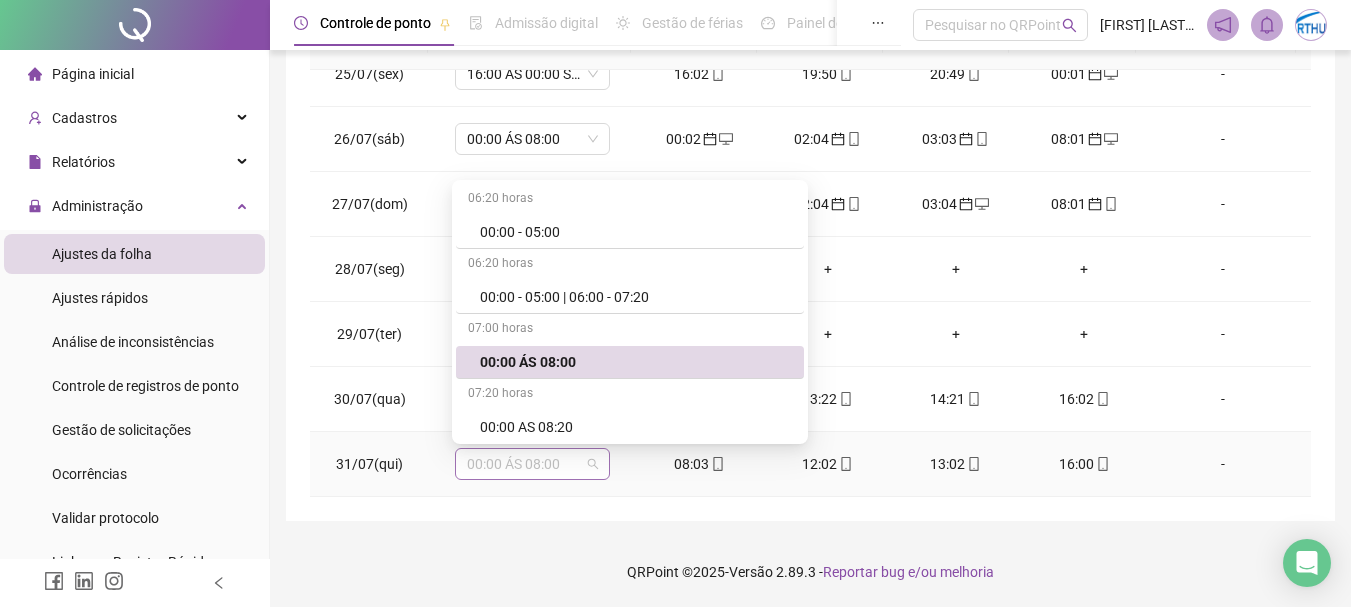 click on "00:00 ÁS 08:00" at bounding box center [532, 464] 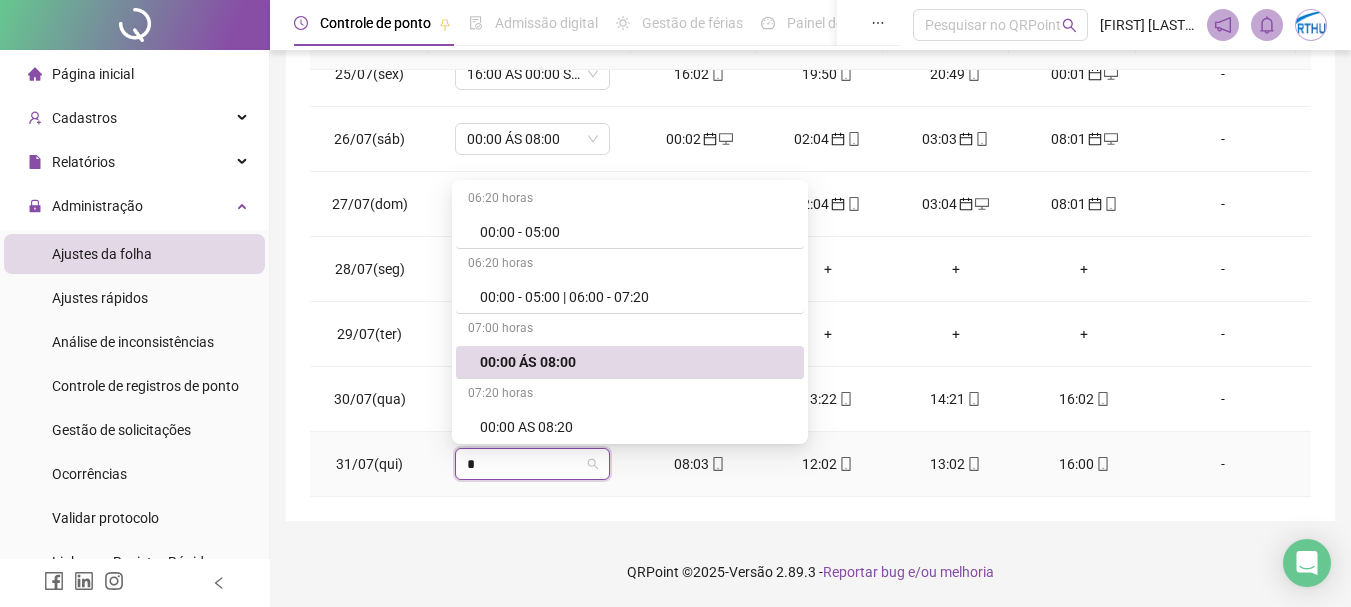 type on "**" 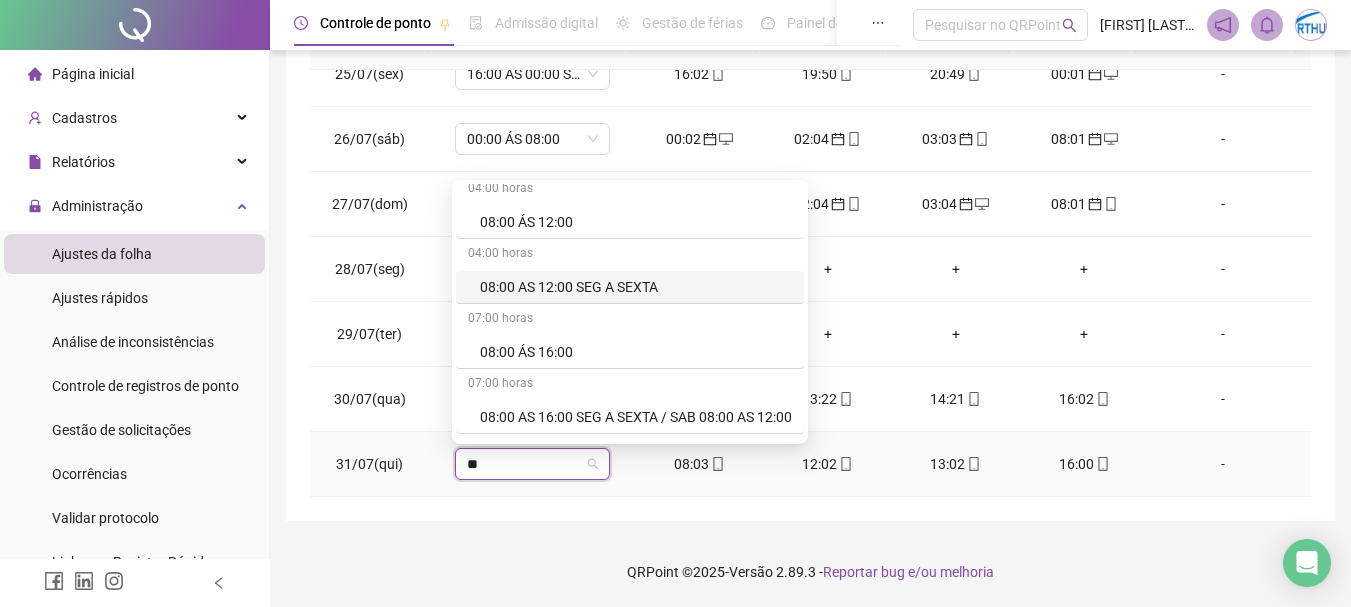 scroll, scrollTop: 300, scrollLeft: 0, axis: vertical 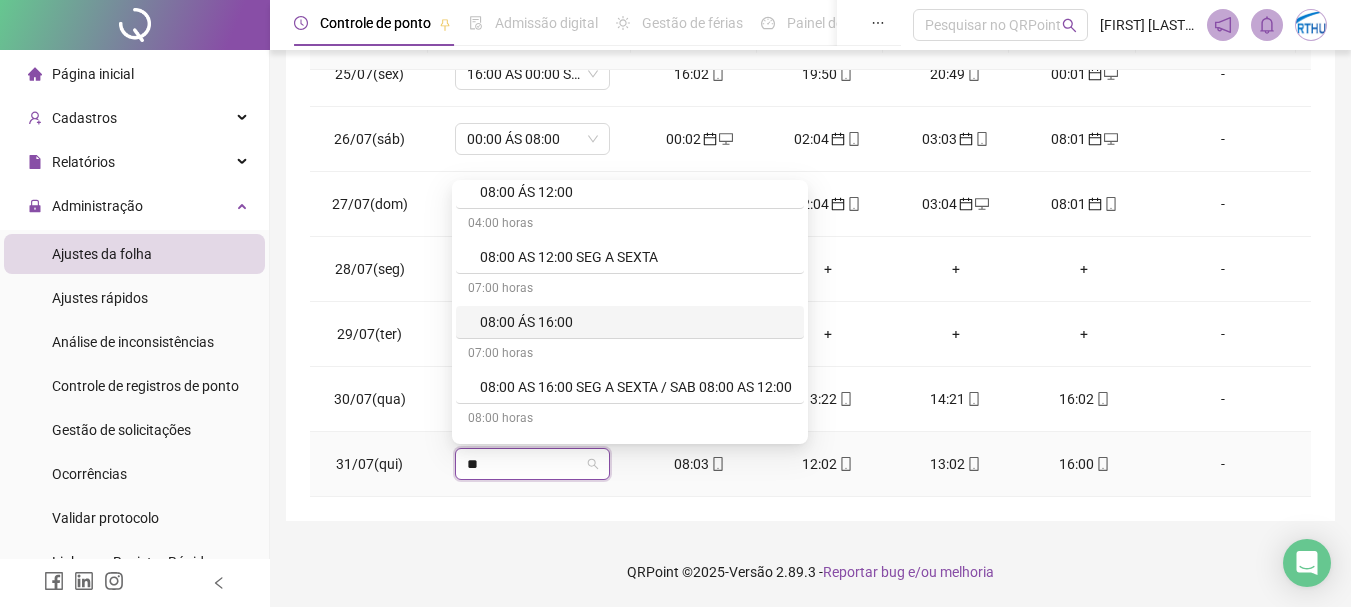 click on "08:00 ÁS 16:00" at bounding box center (636, 322) 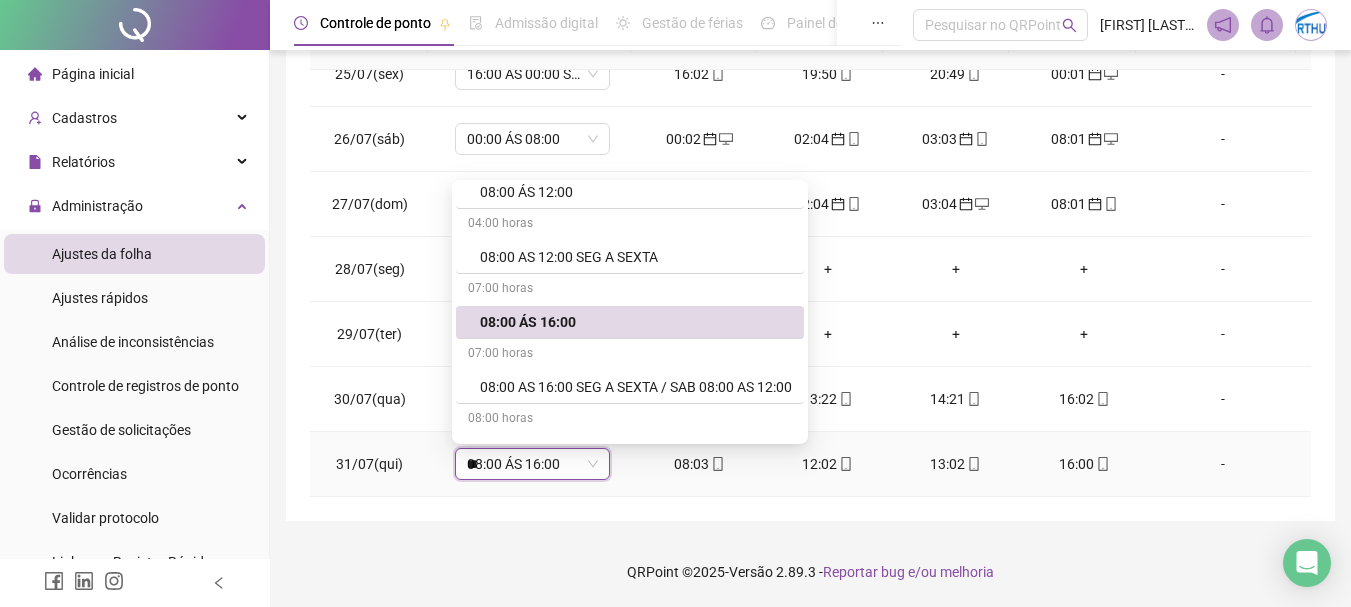 type 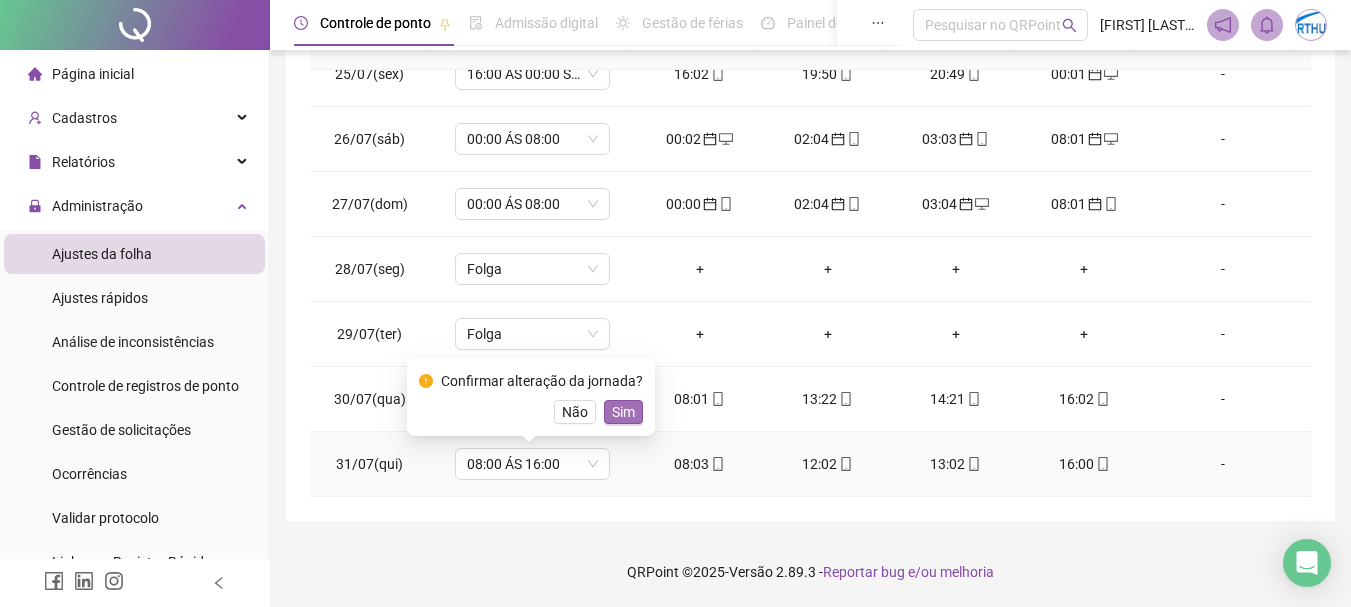 click on "Sim" at bounding box center (623, 412) 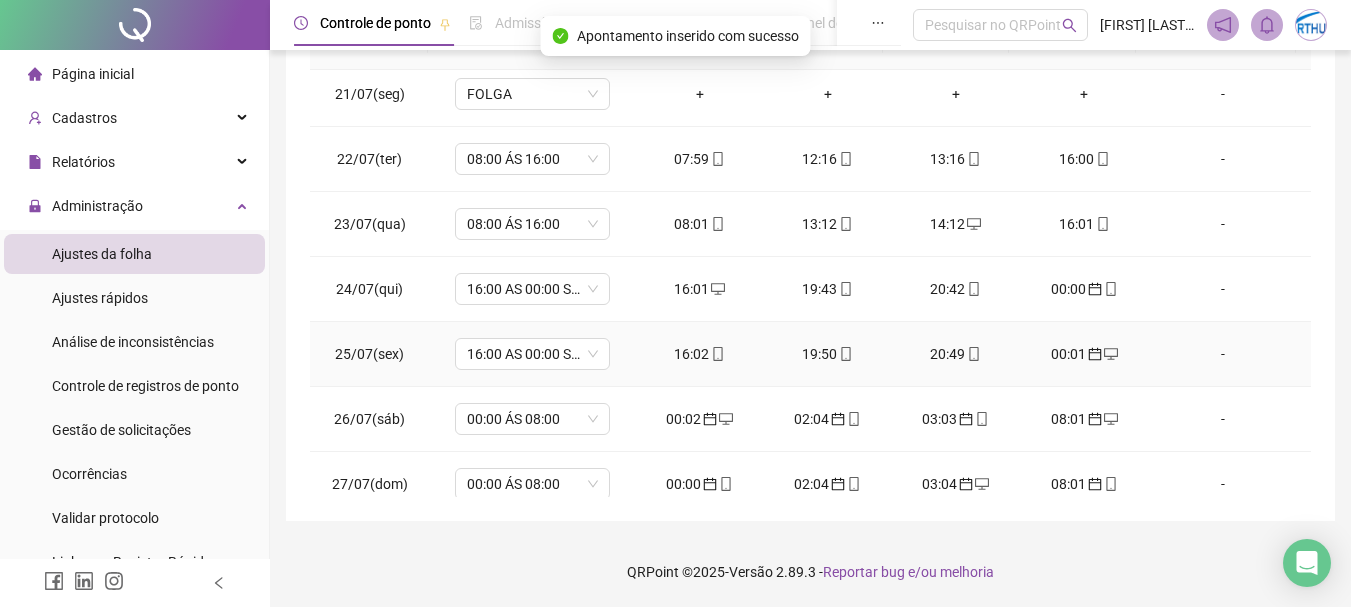 scroll, scrollTop: 0, scrollLeft: 0, axis: both 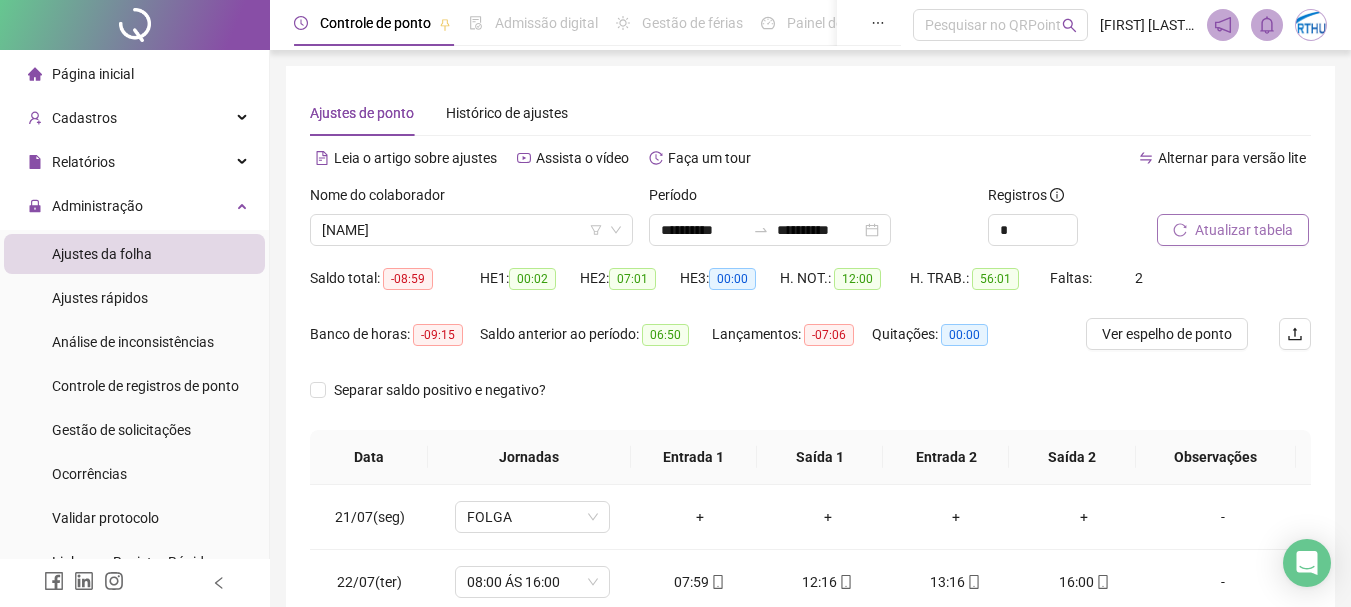 click on "Atualizar tabela" at bounding box center (1244, 230) 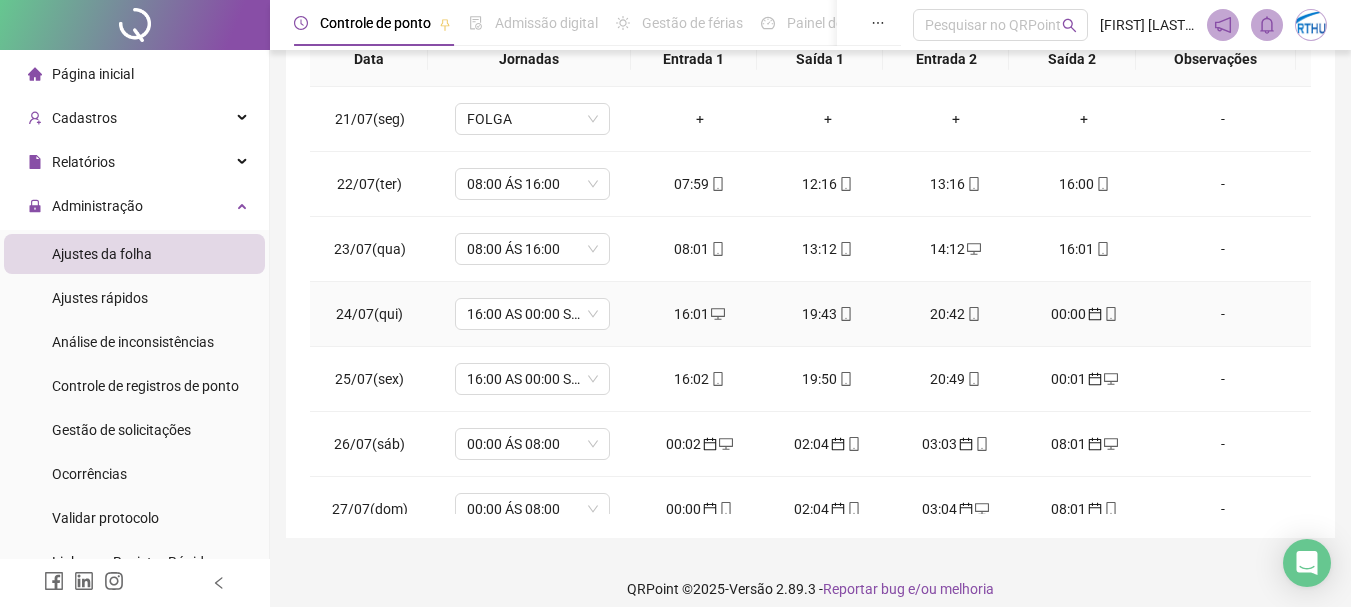 scroll, scrollTop: 400, scrollLeft: 0, axis: vertical 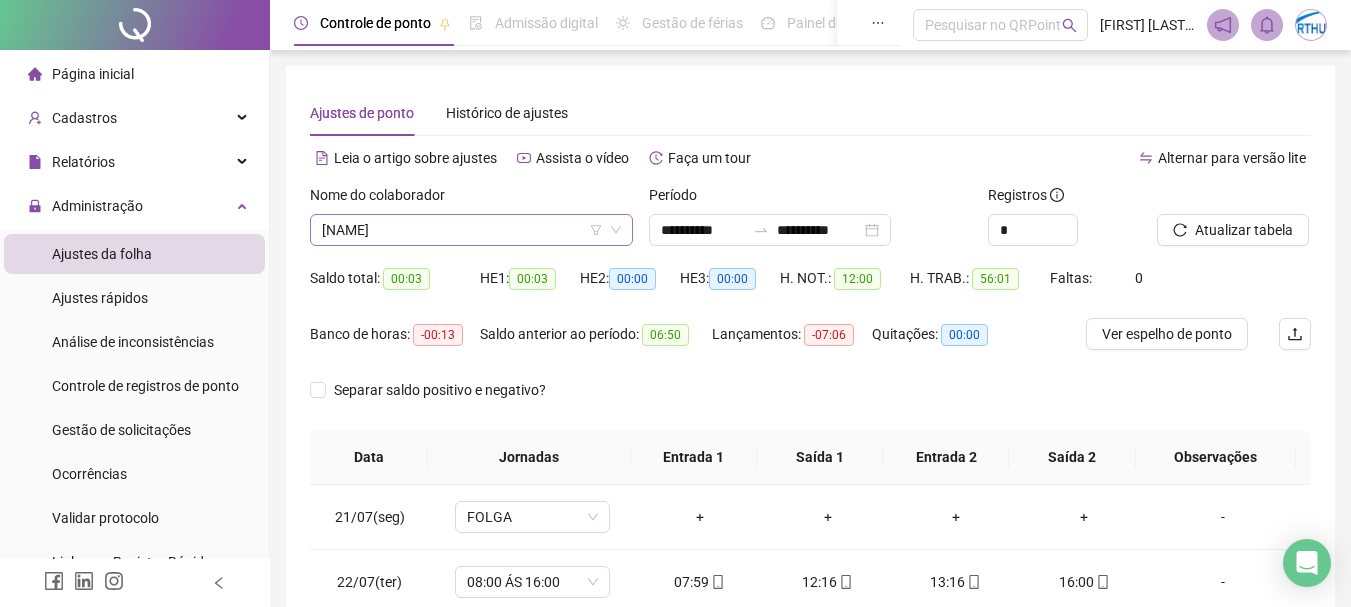 click on "[NAME]" at bounding box center [471, 230] 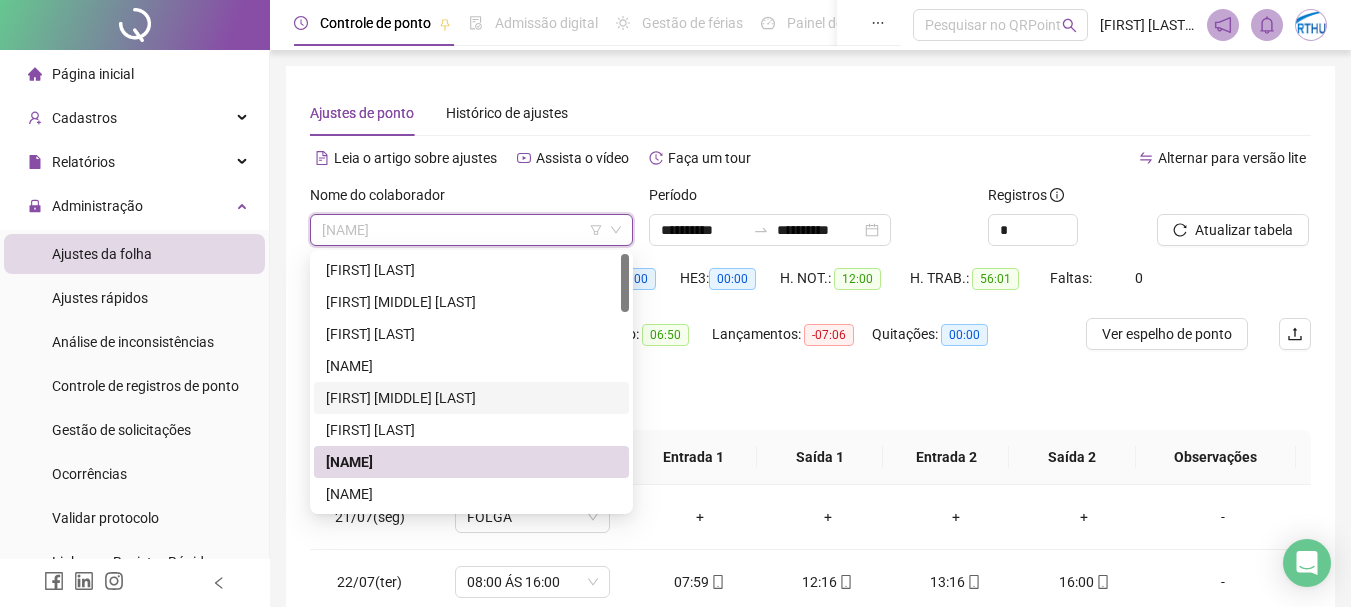 scroll, scrollTop: 100, scrollLeft: 0, axis: vertical 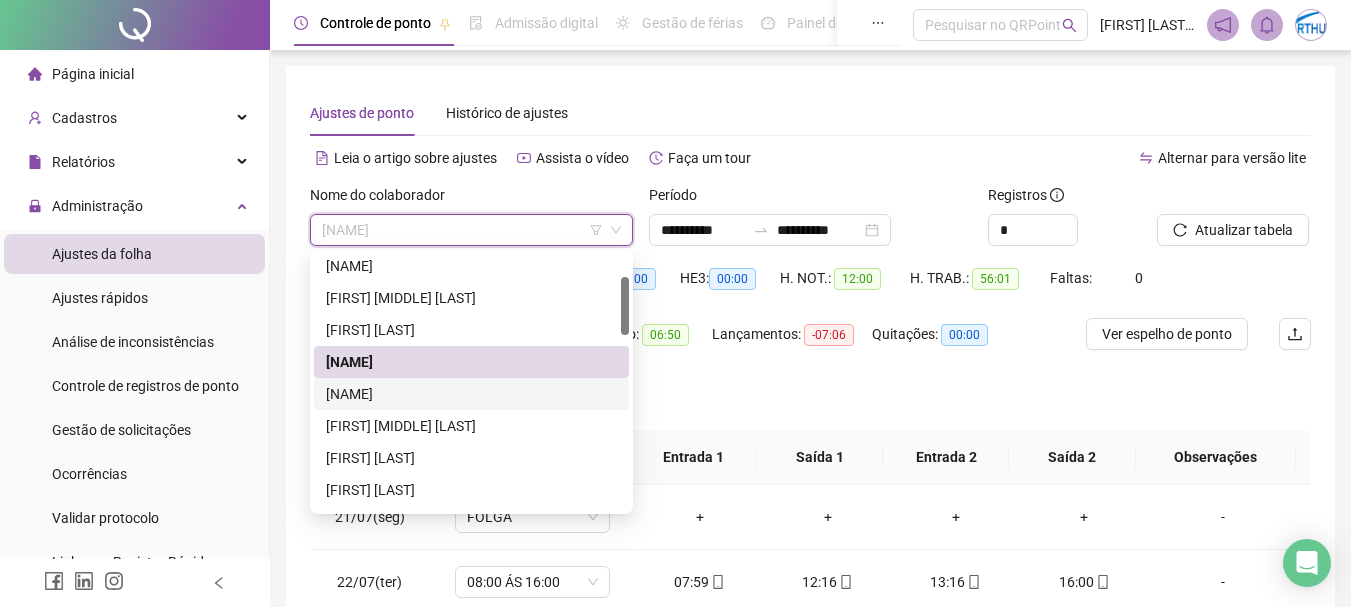 click on "[NAME]" at bounding box center [471, 394] 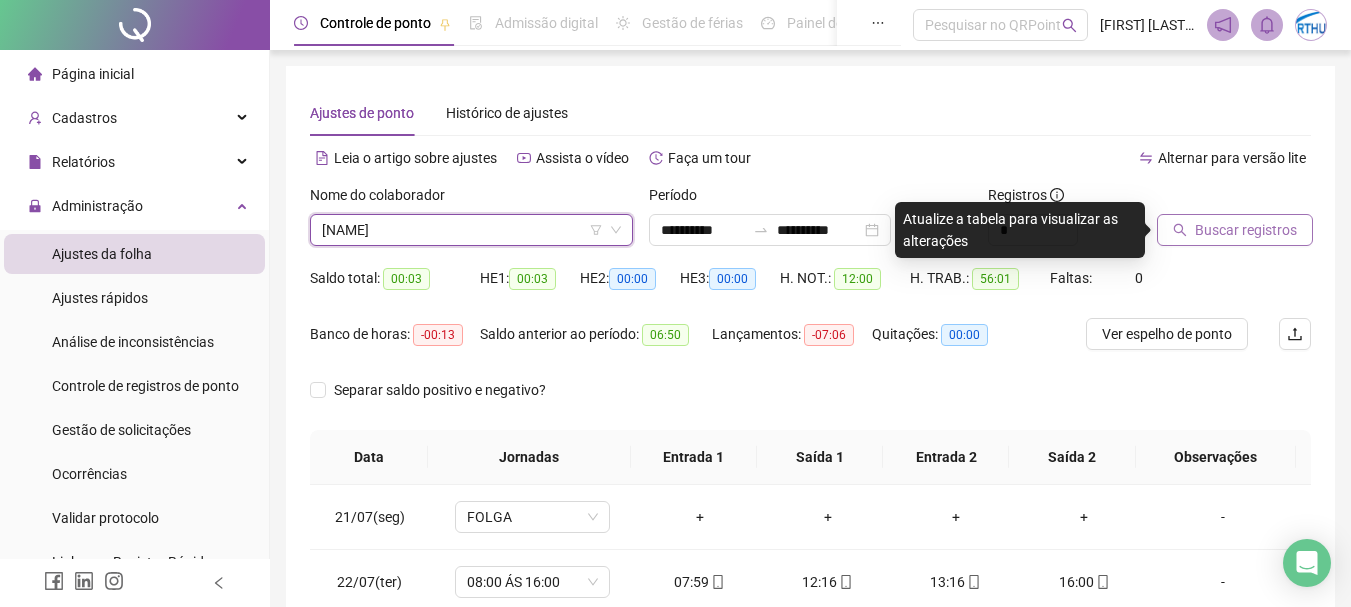 click on "Buscar registros" at bounding box center [1246, 230] 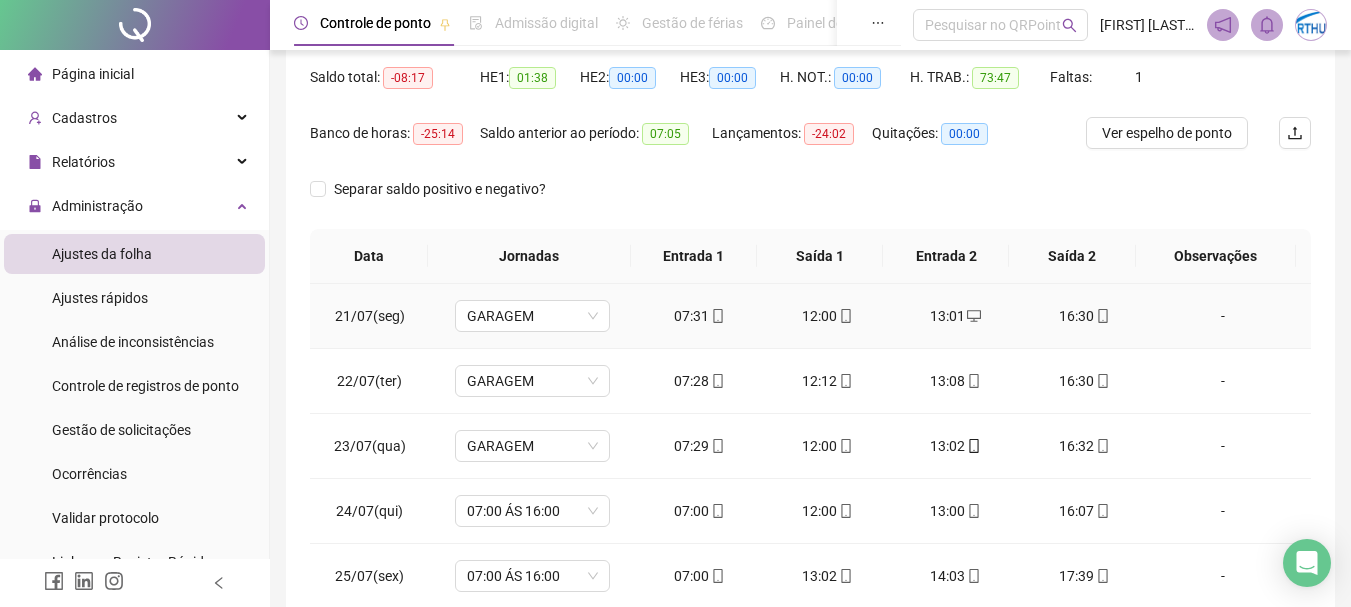 scroll, scrollTop: 200, scrollLeft: 0, axis: vertical 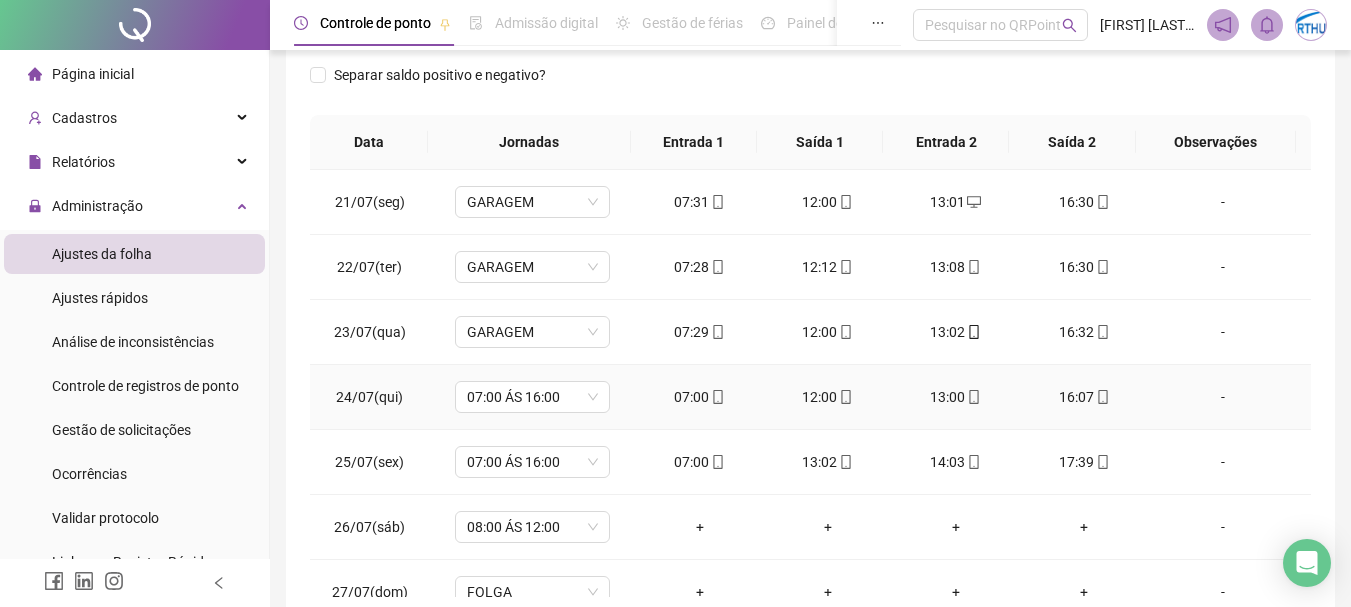click on "07:00" at bounding box center [700, 397] 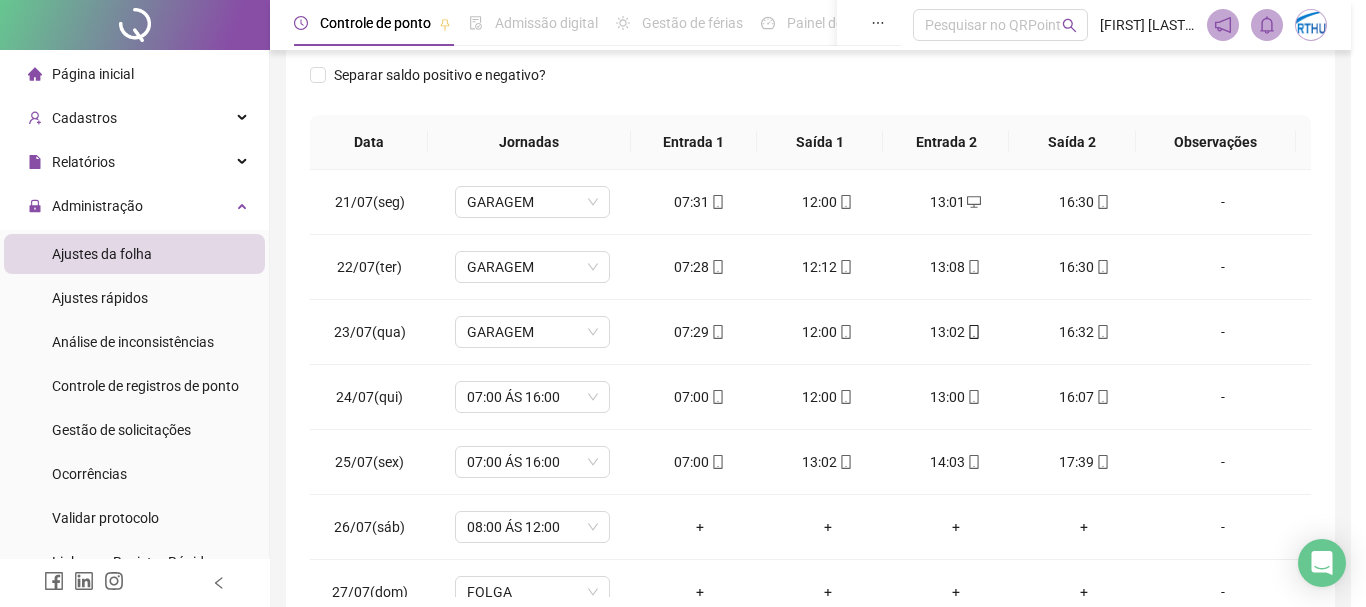 type on "**********" 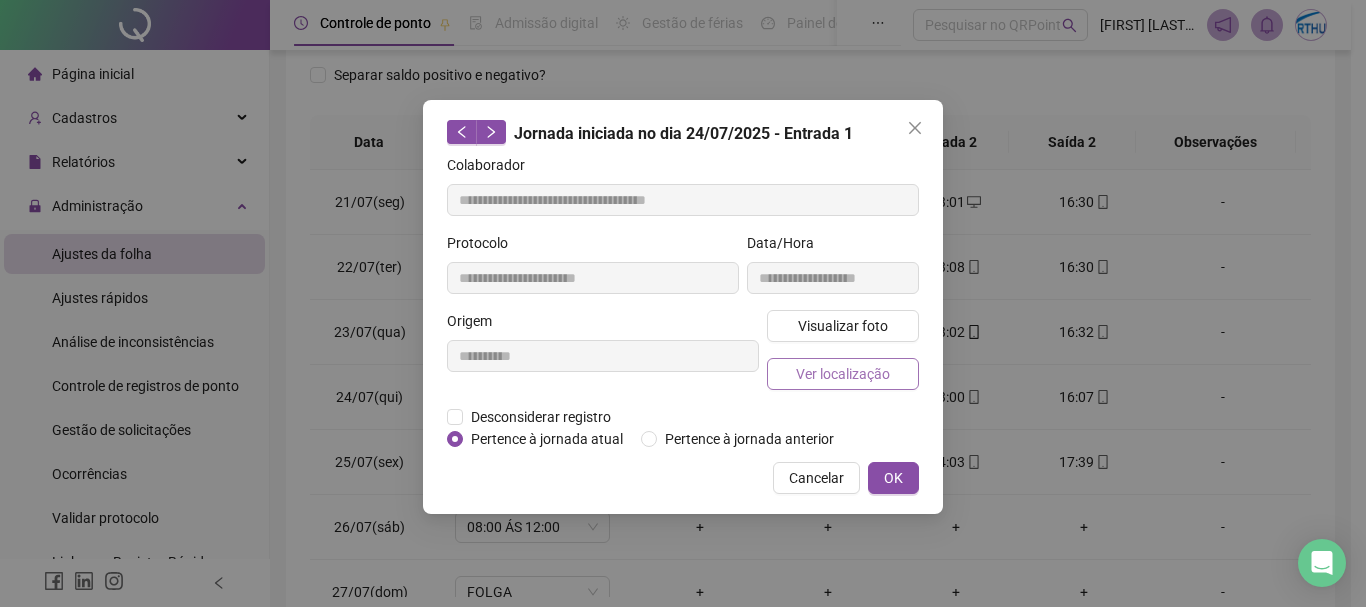 click on "Ver localização" at bounding box center [843, 374] 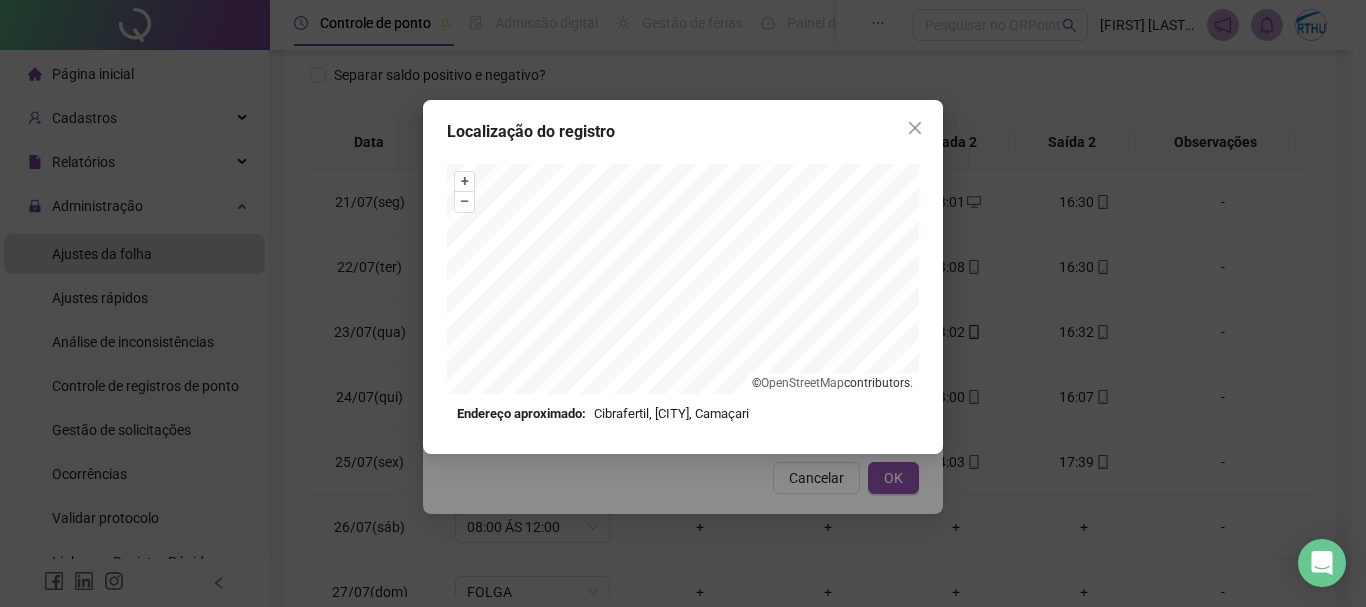 click 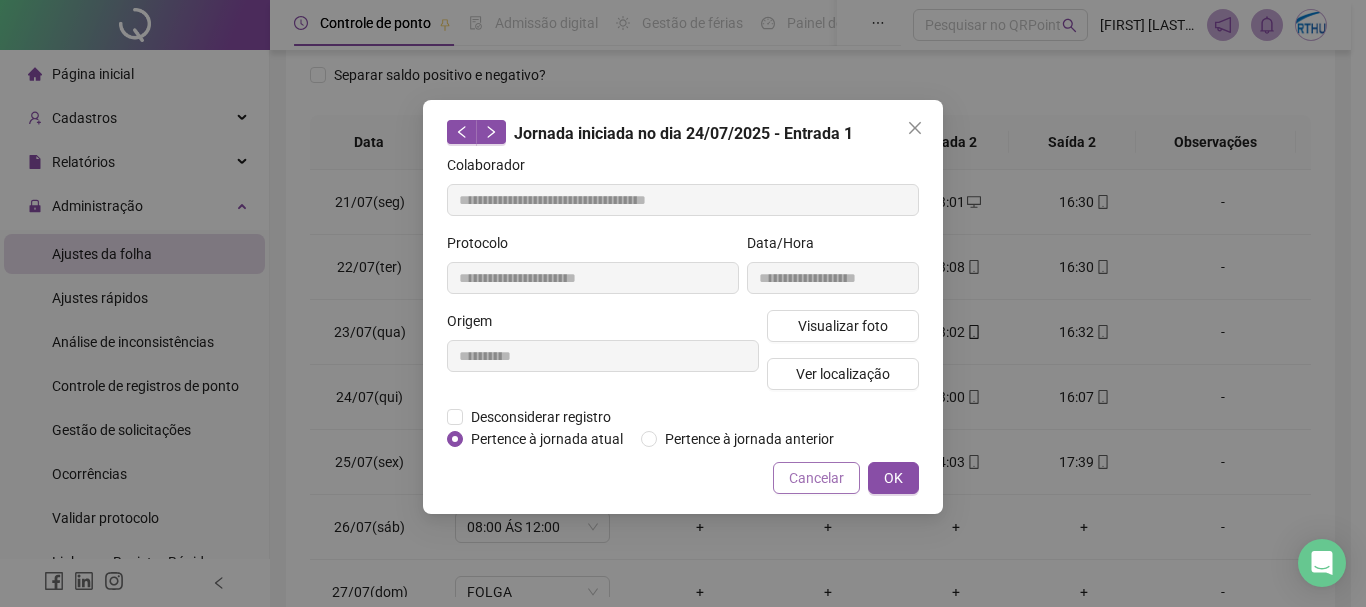 click on "Cancelar" at bounding box center [816, 478] 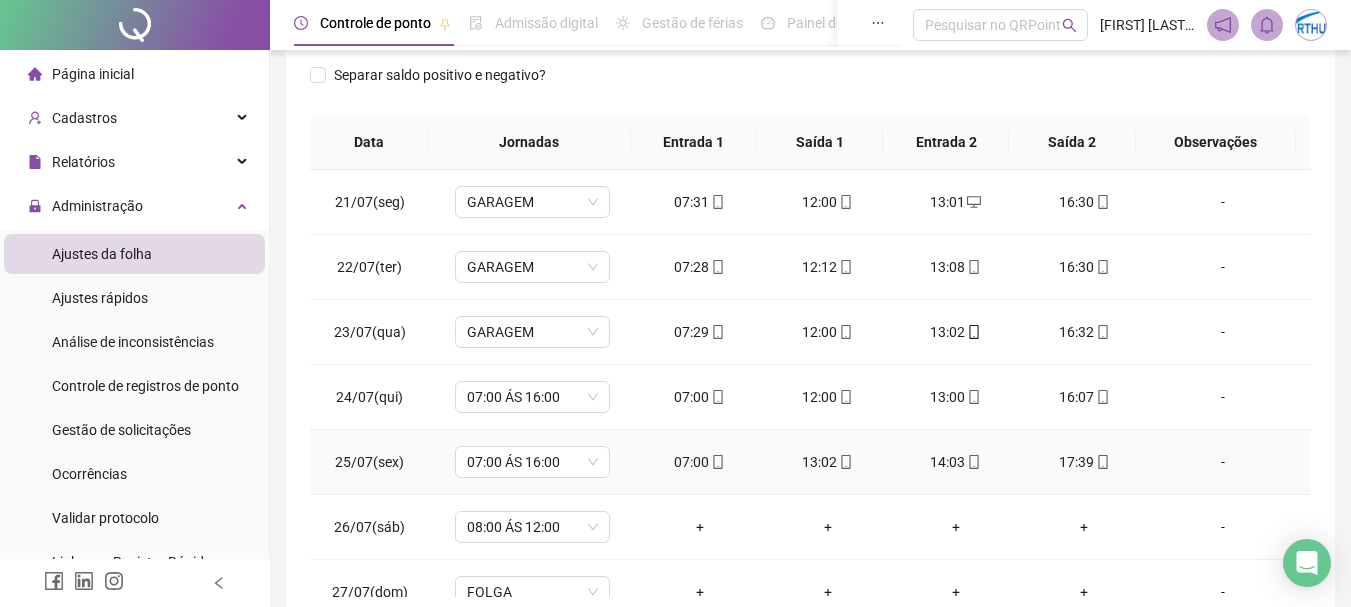 click on "07:00" at bounding box center [700, 462] 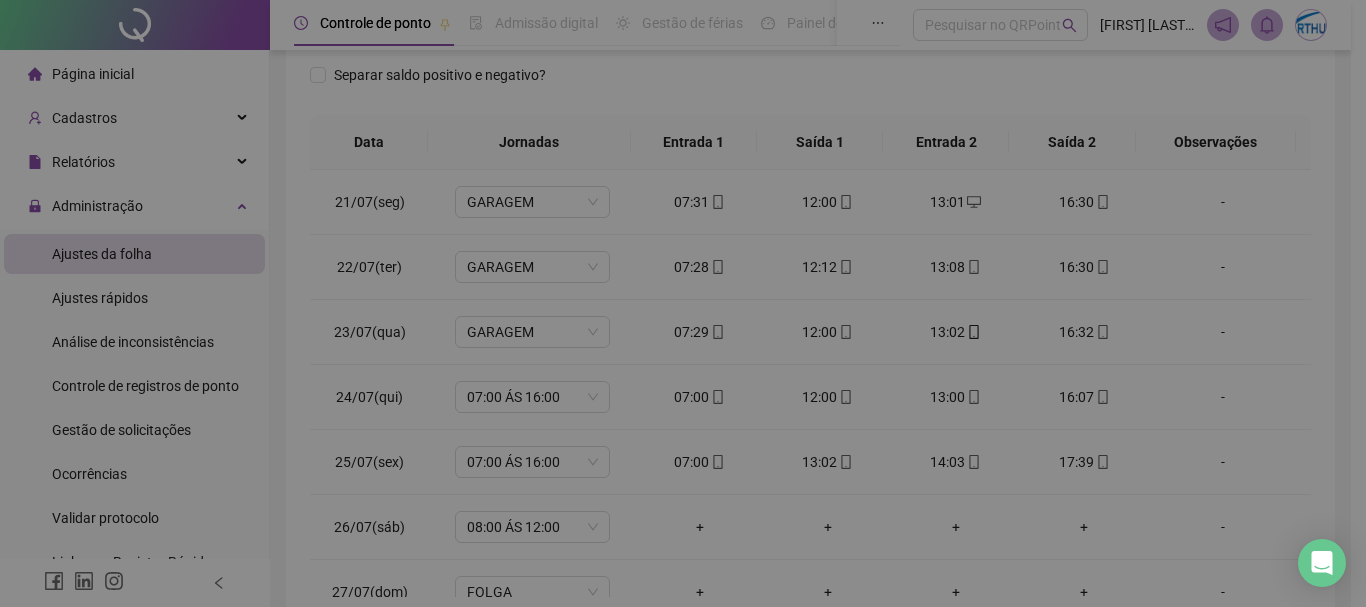 type on "**********" 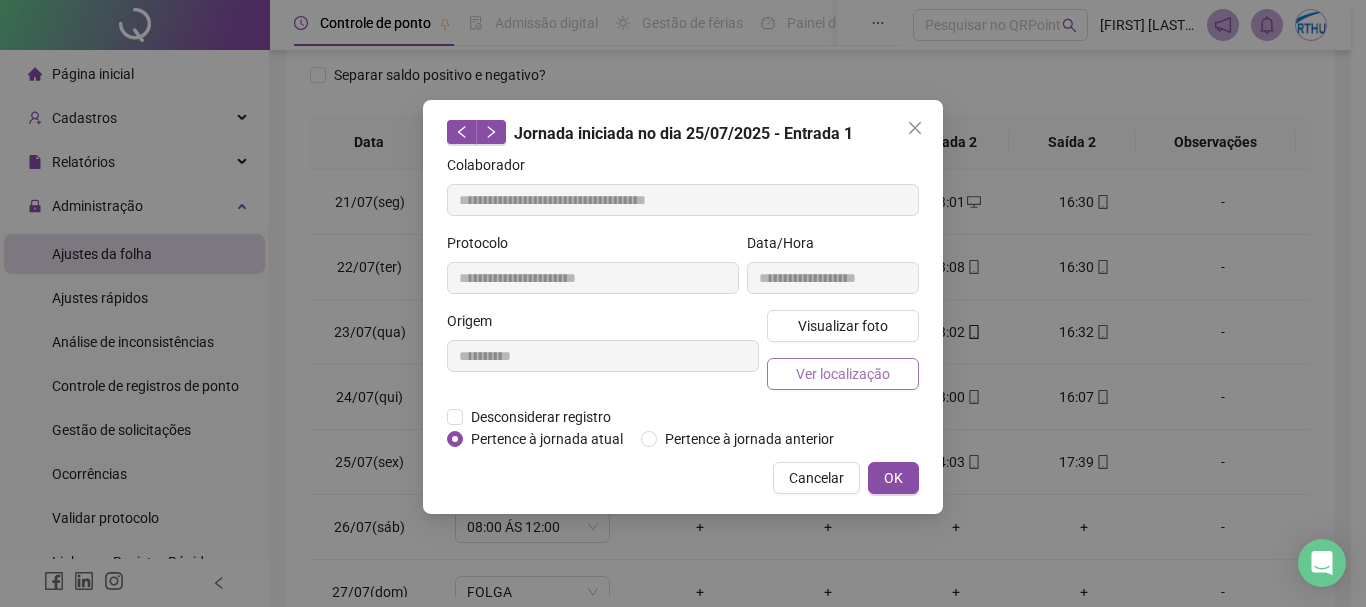 click on "Ver localização" at bounding box center [843, 374] 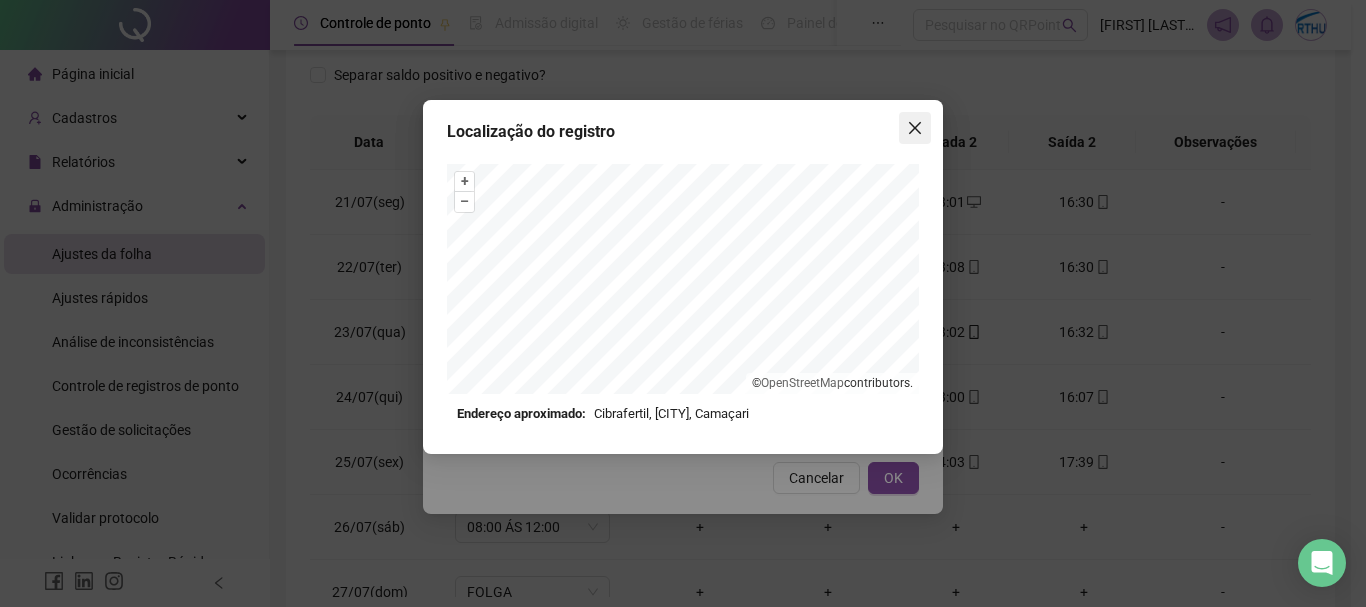 click 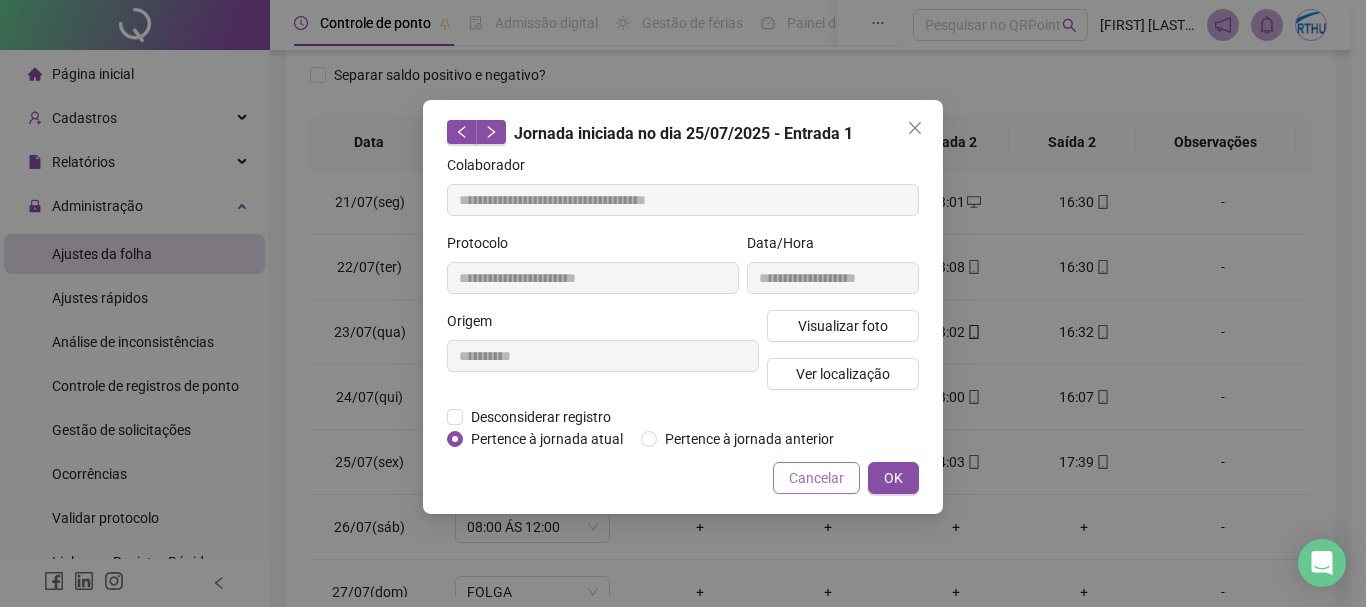 click on "Cancelar" at bounding box center (816, 478) 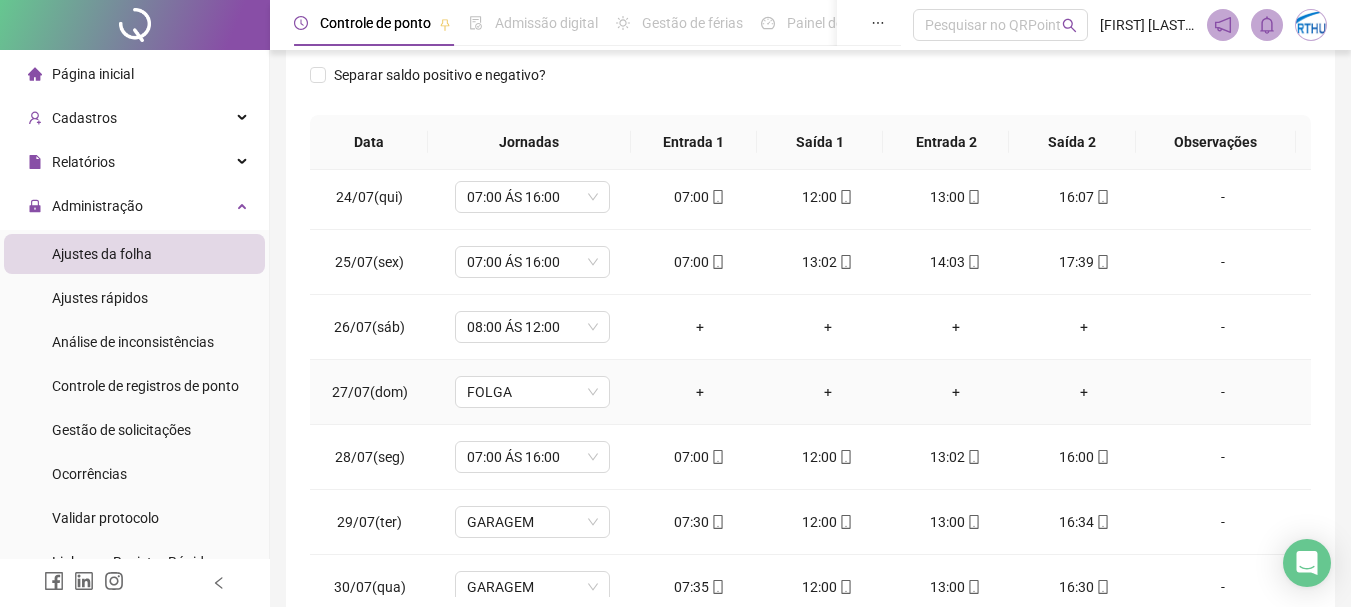 scroll, scrollTop: 288, scrollLeft: 0, axis: vertical 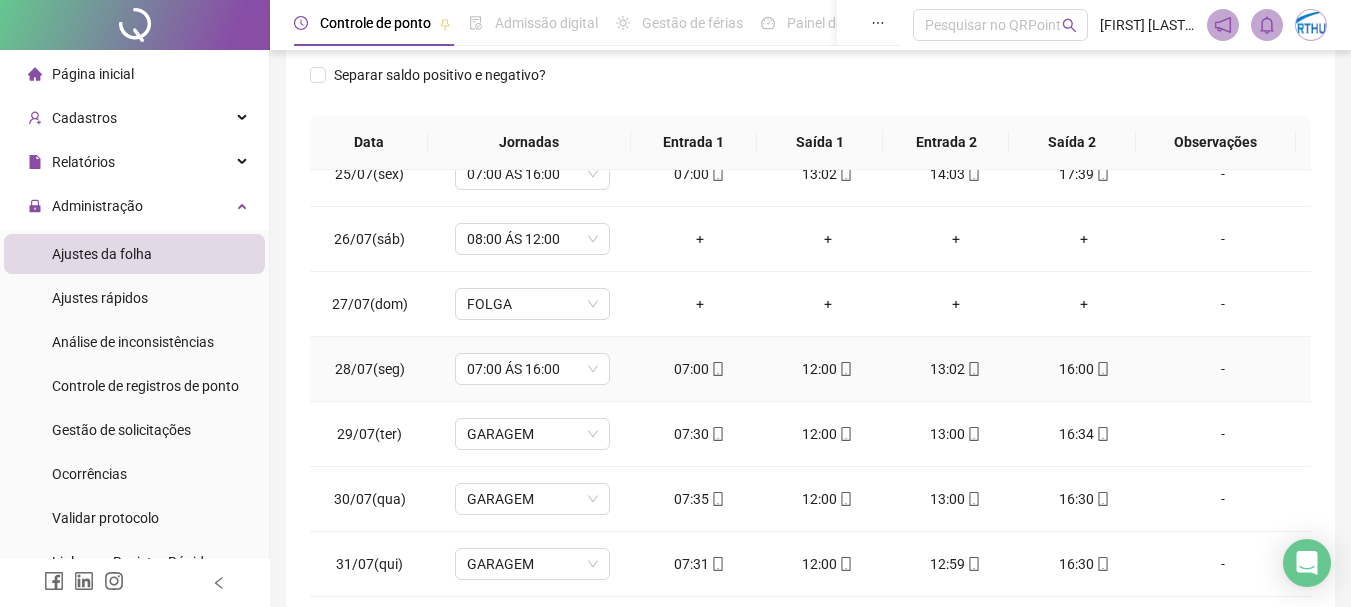 click on "07:00" at bounding box center [700, 369] 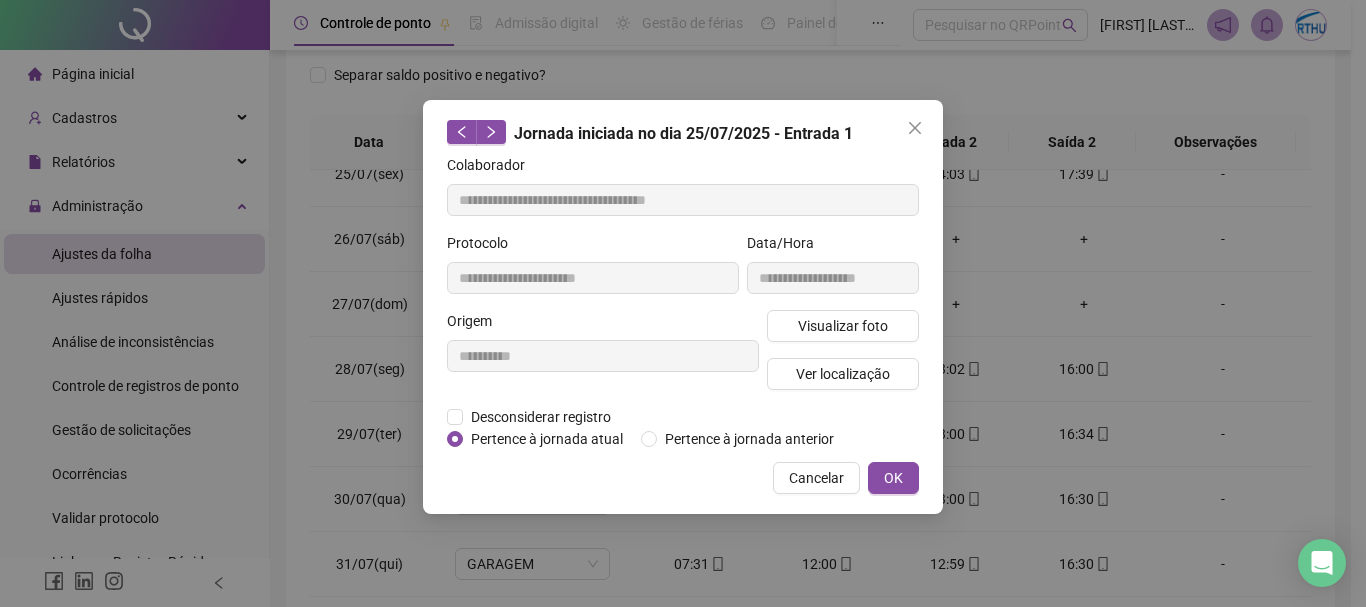 type on "**********" 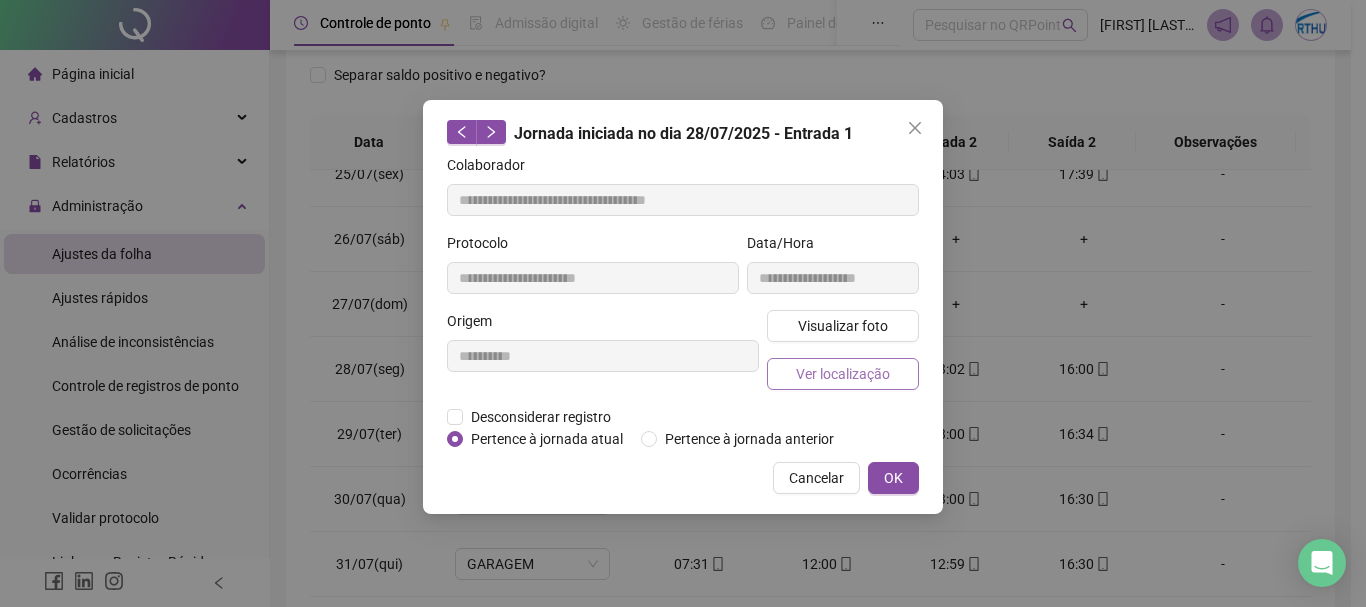 click on "Ver localização" at bounding box center (843, 374) 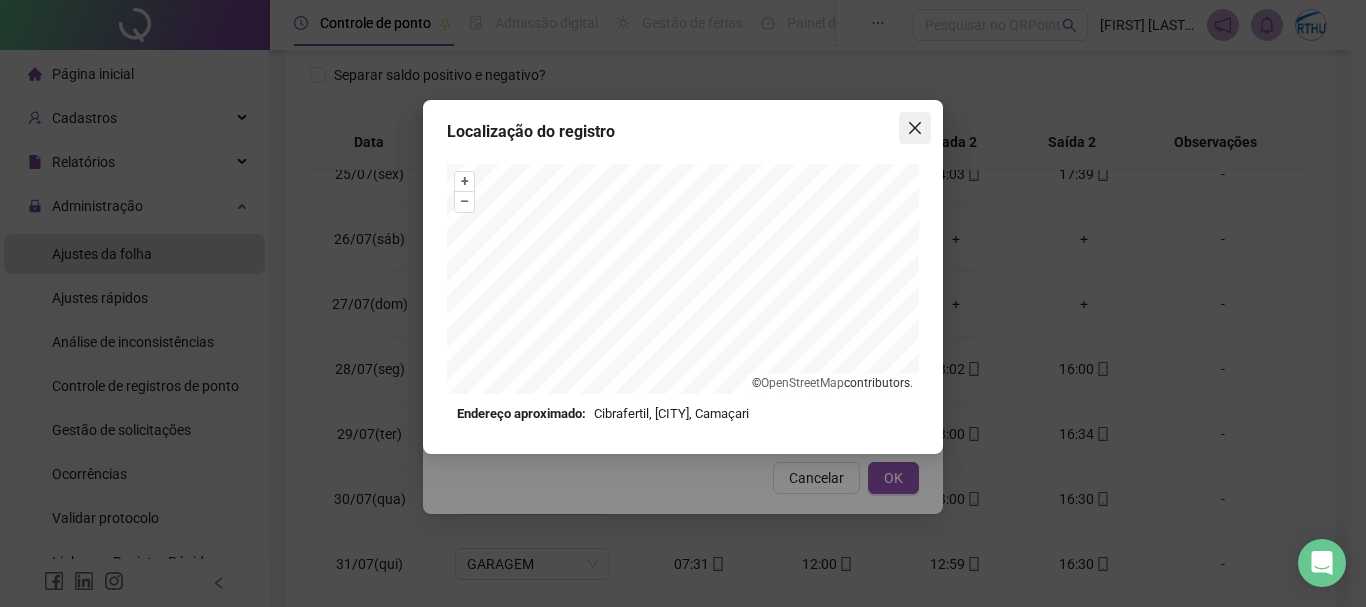 click at bounding box center [915, 128] 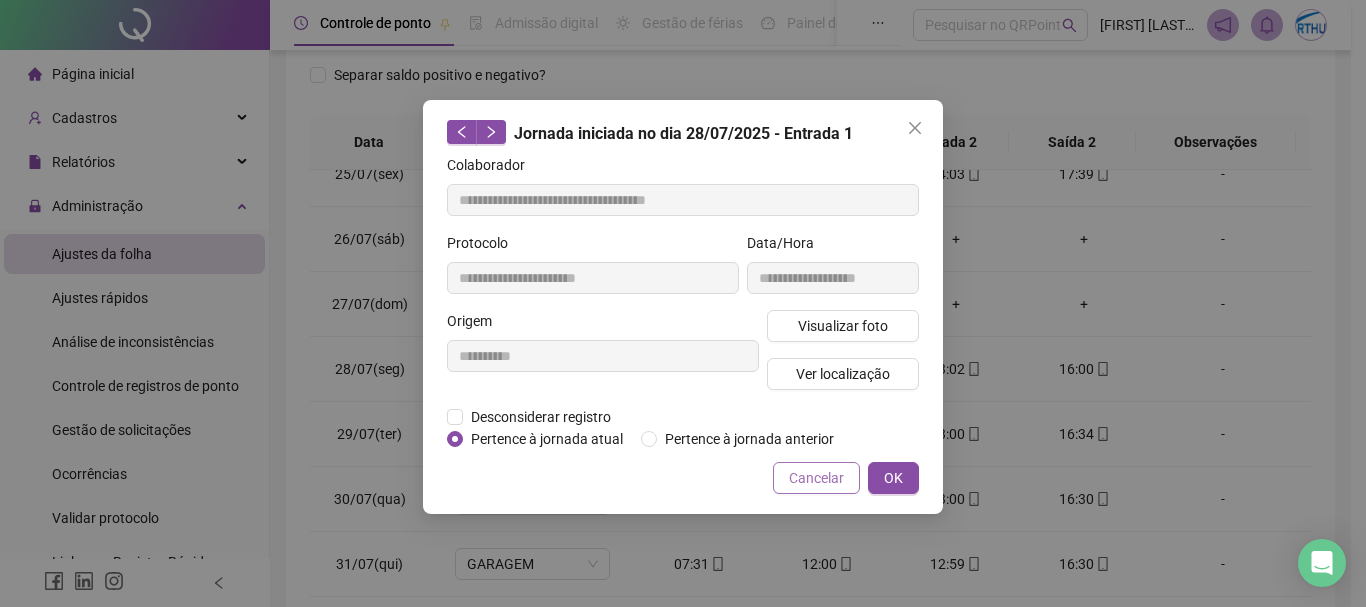 click on "Cancelar" at bounding box center [816, 478] 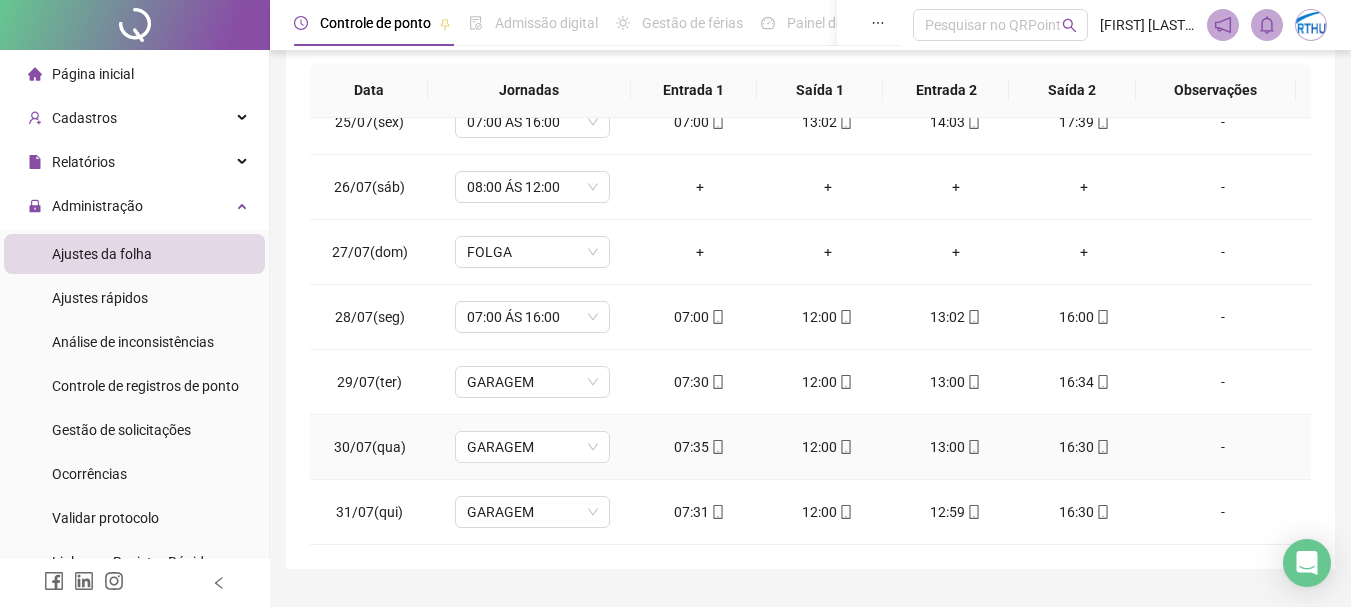 scroll, scrollTop: 415, scrollLeft: 0, axis: vertical 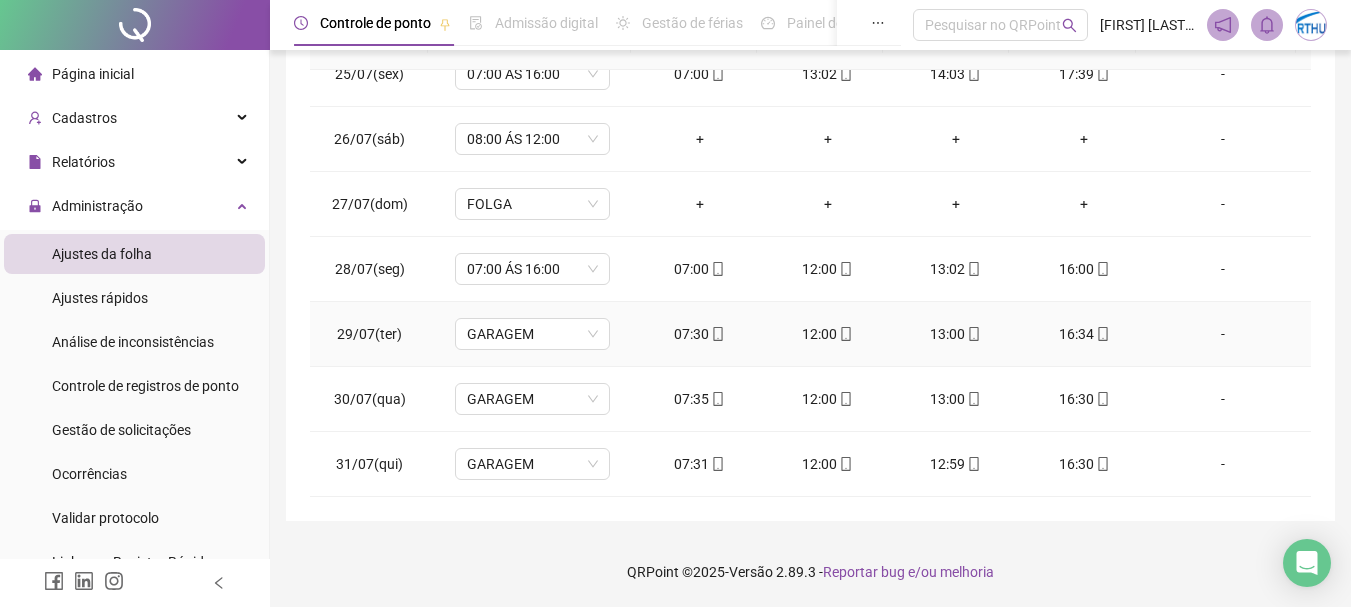 click on "07:30" at bounding box center [700, 334] 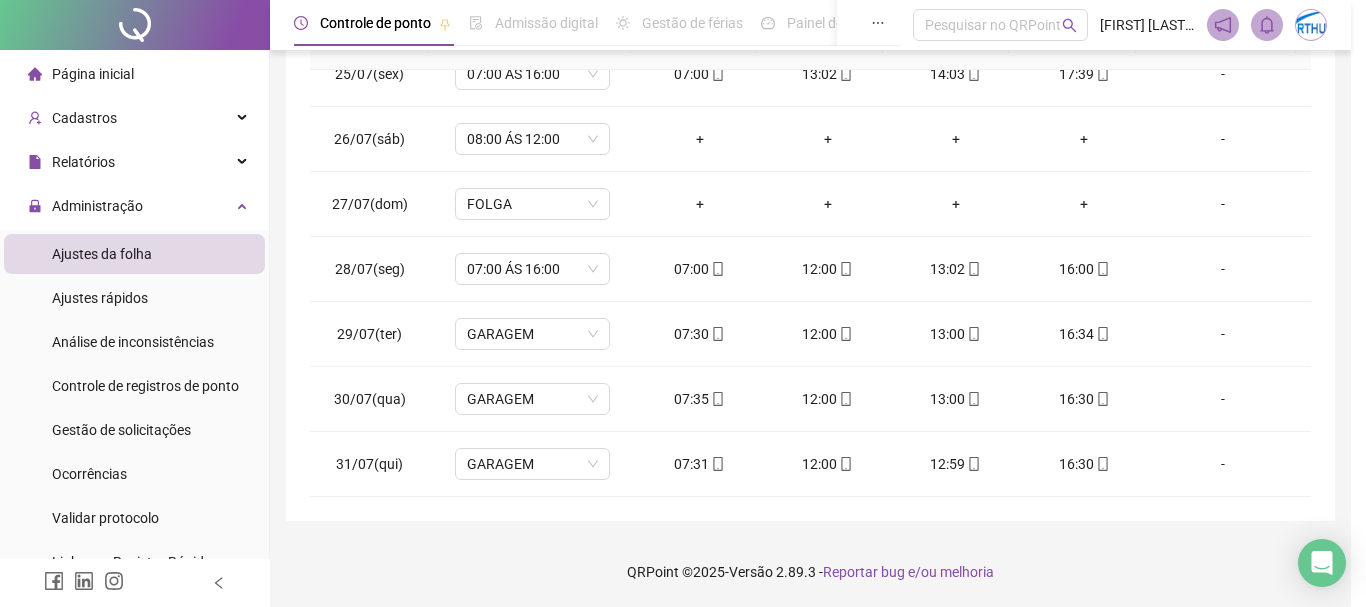 type on "**********" 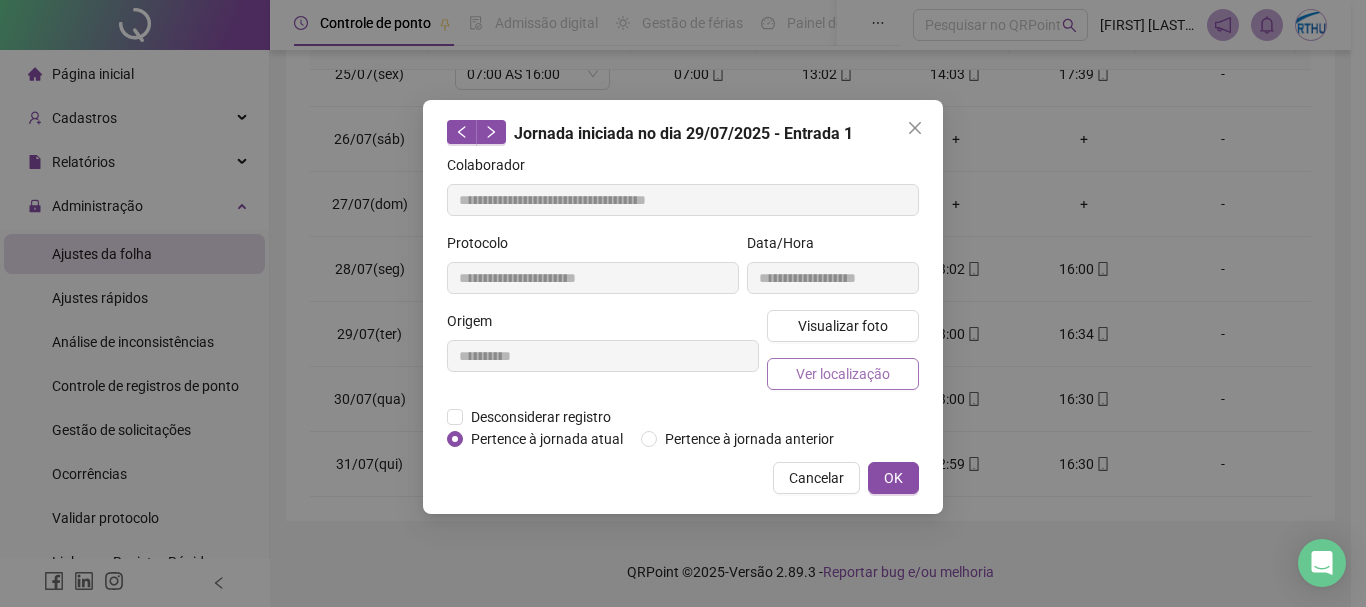 click on "Ver localização" at bounding box center (843, 374) 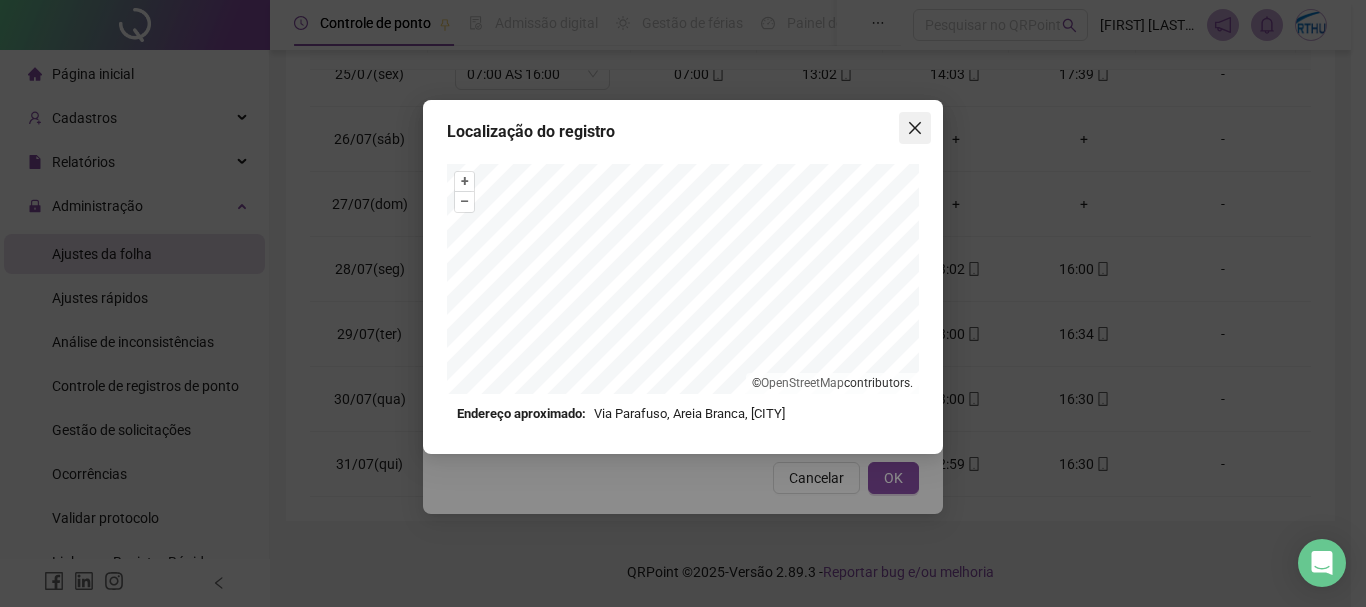 click at bounding box center [915, 128] 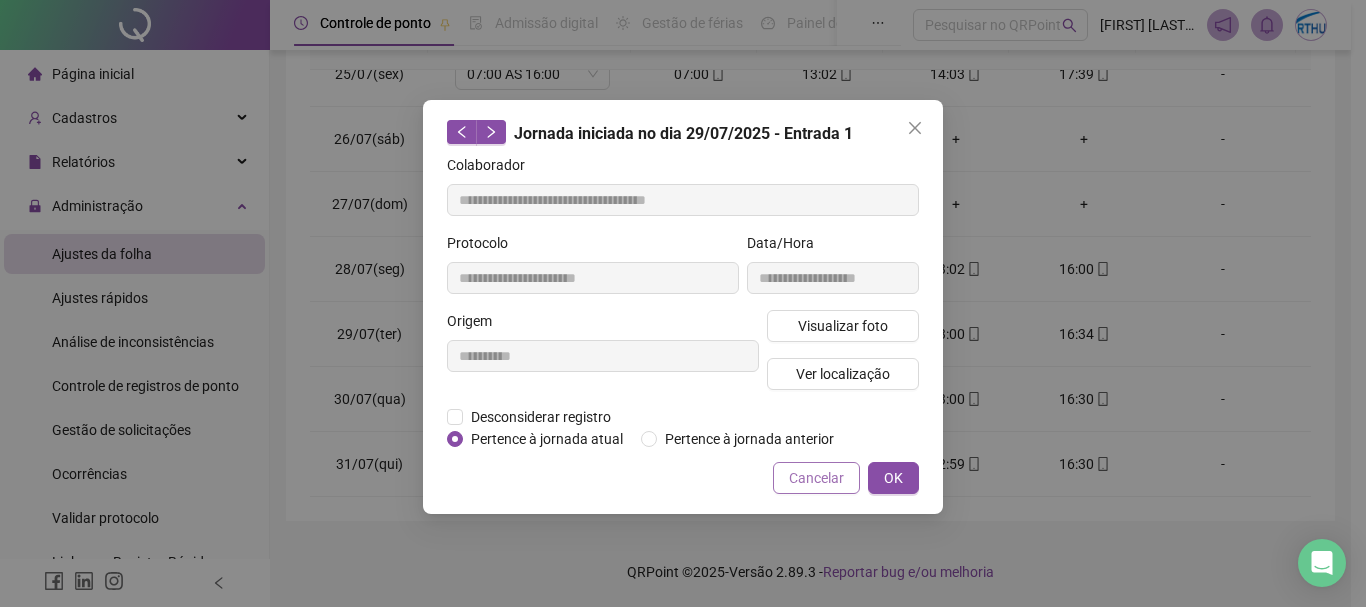 click on "Cancelar" at bounding box center [816, 478] 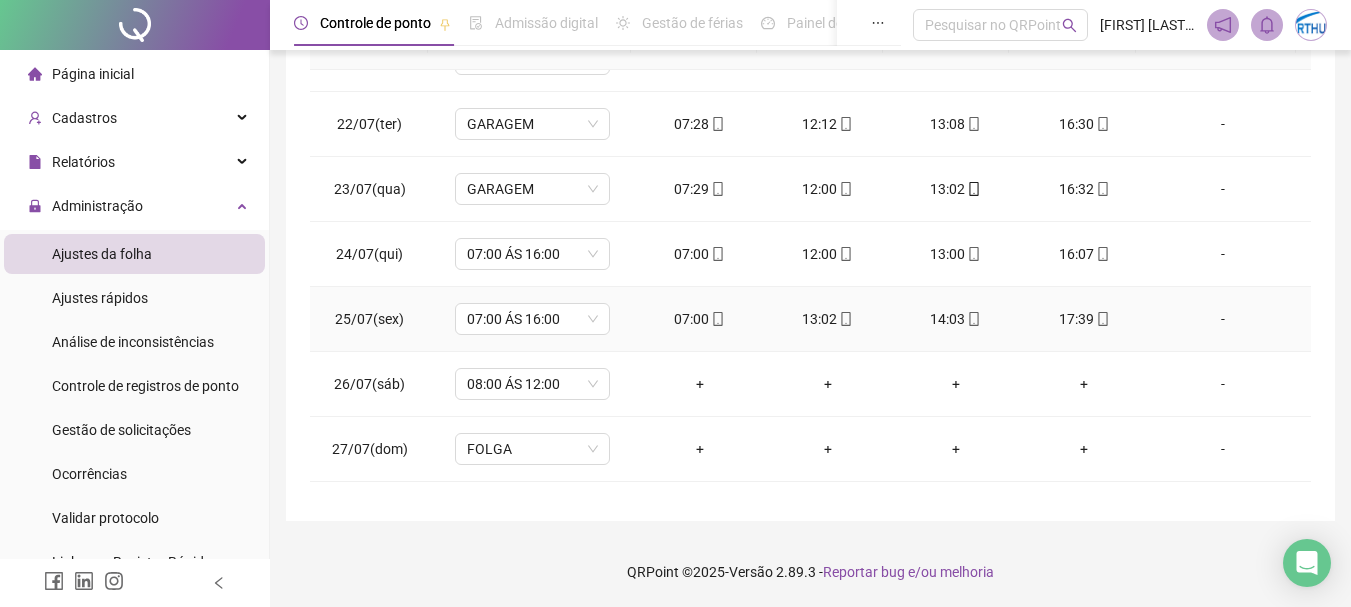 scroll, scrollTop: 0, scrollLeft: 0, axis: both 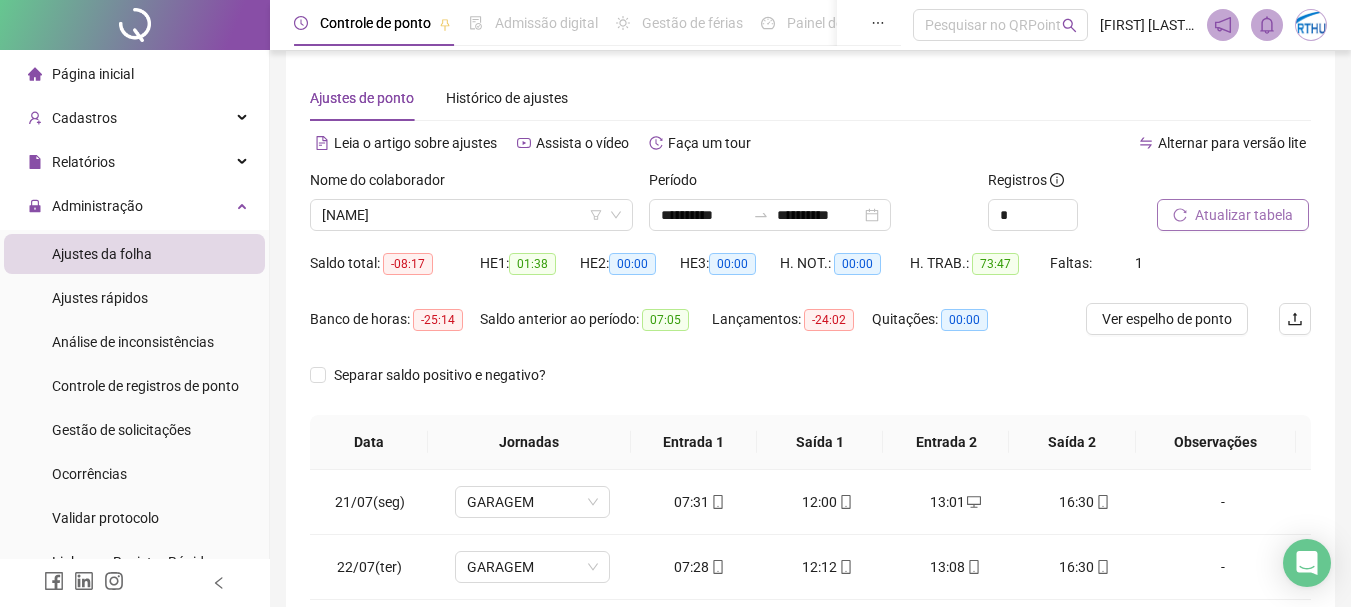 click on "Atualizar tabela" at bounding box center (1244, 215) 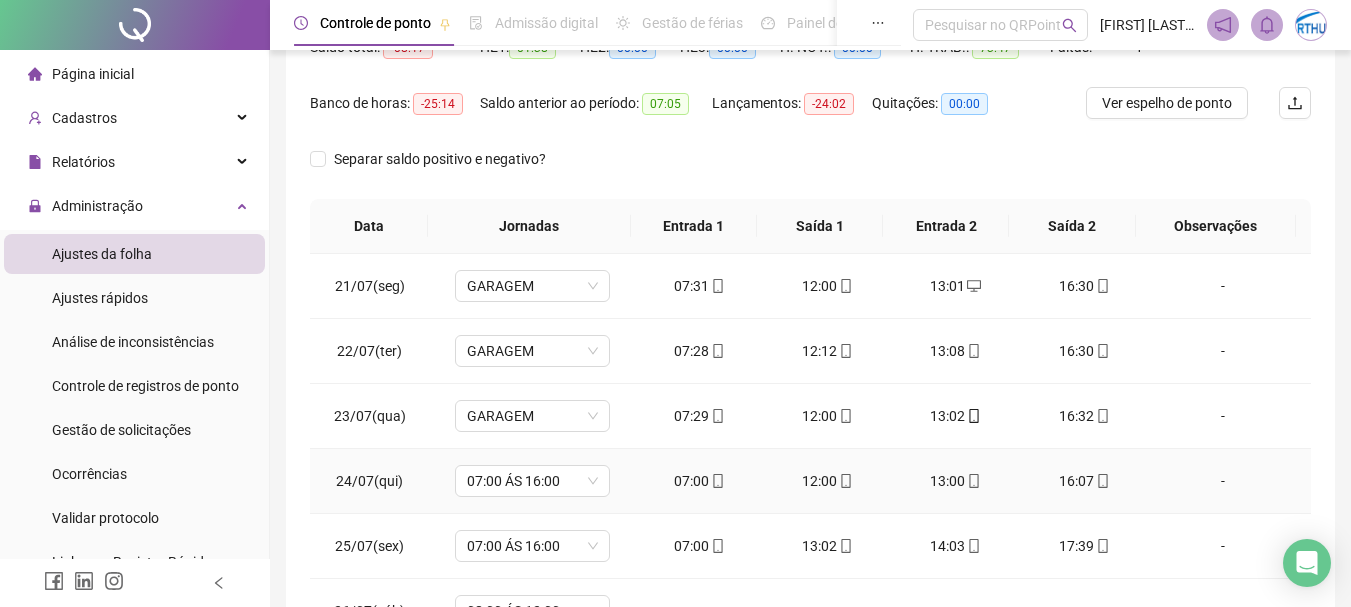scroll, scrollTop: 415, scrollLeft: 0, axis: vertical 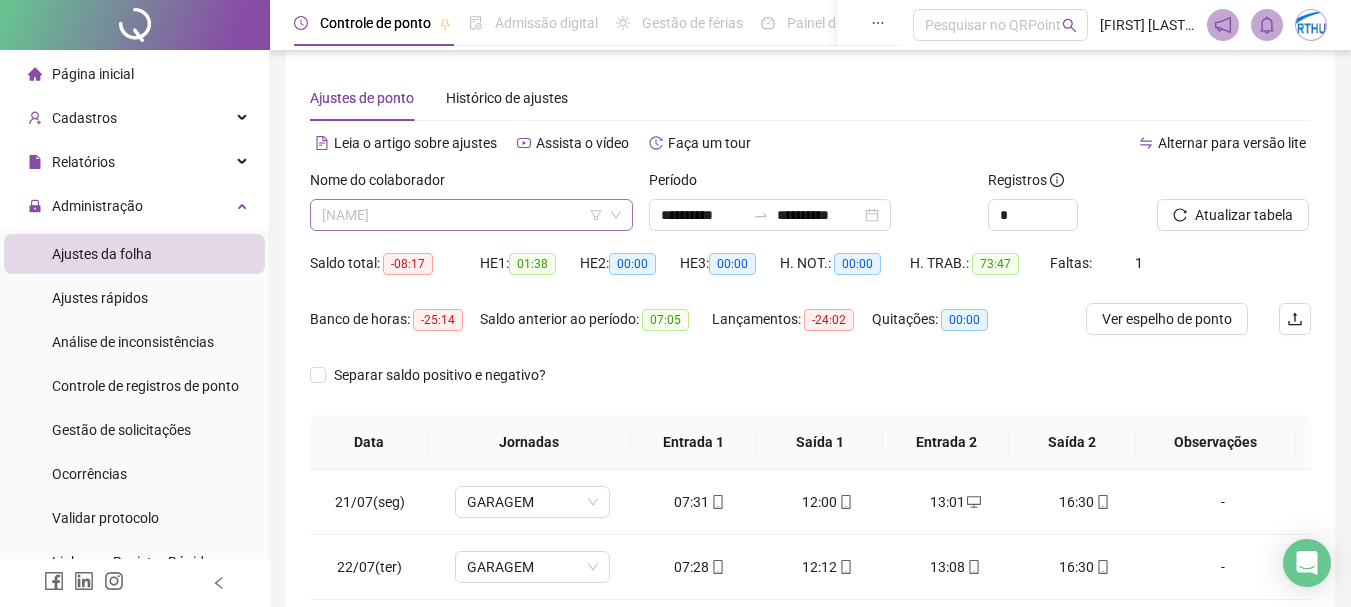 click on "[NAME]" at bounding box center (471, 215) 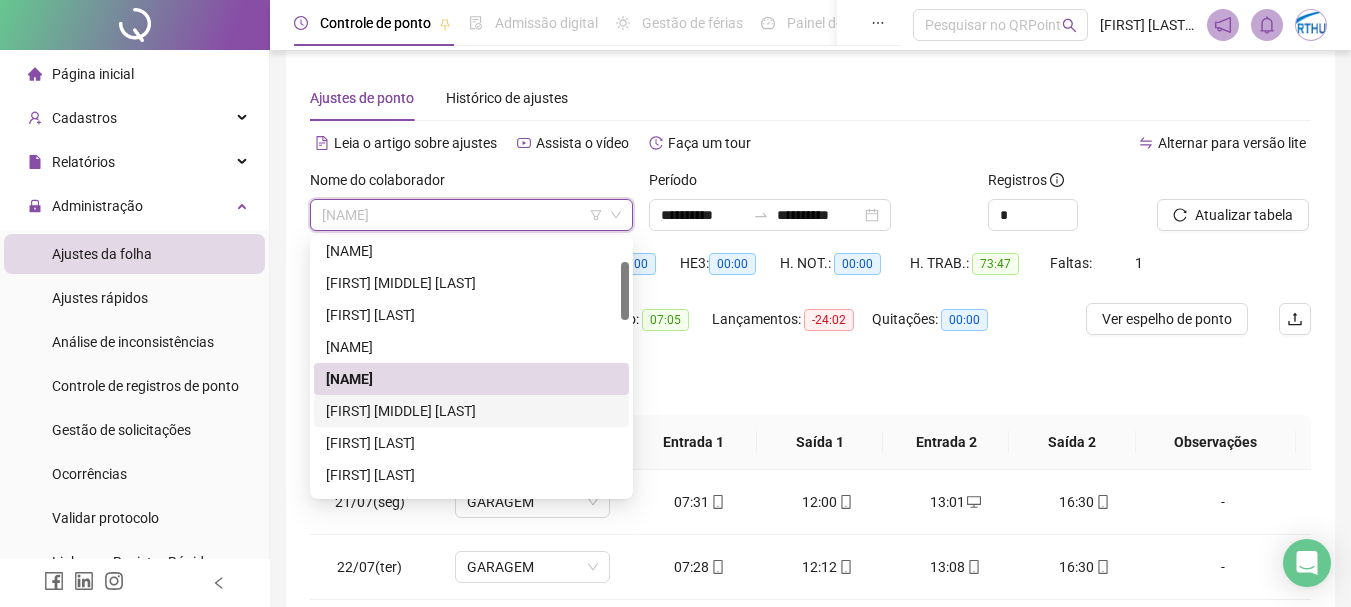 click on "[FIRST] [MIDDLE] [LAST]" at bounding box center [471, 411] 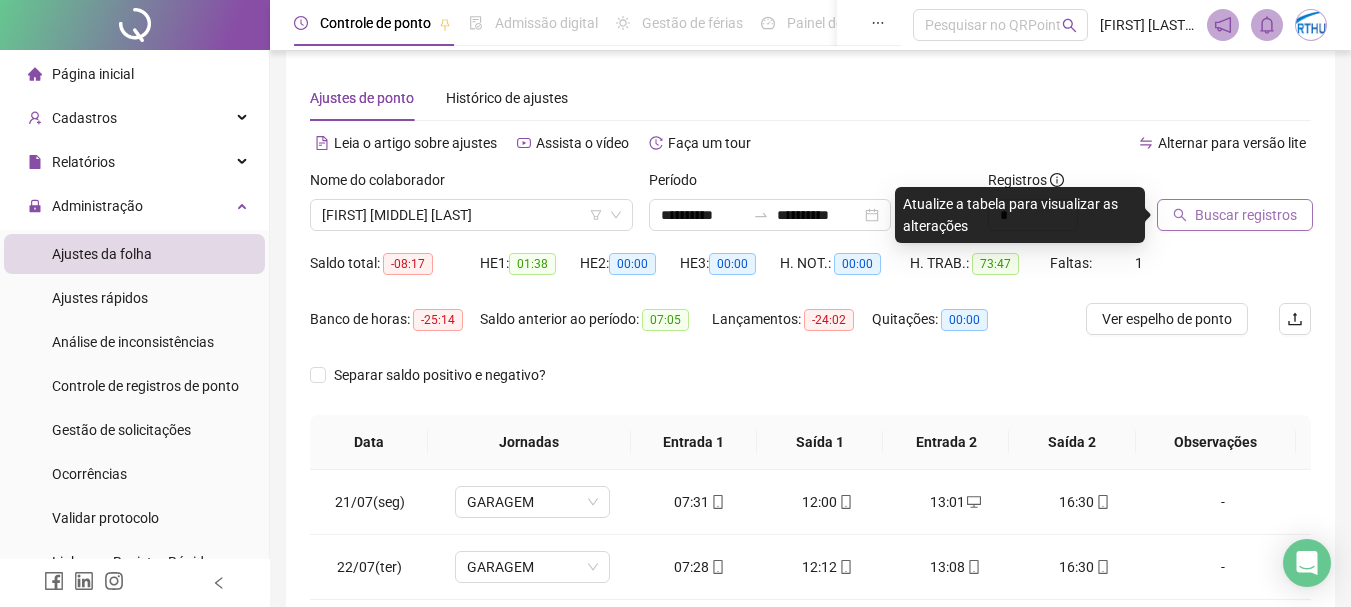 click on "Buscar registros" at bounding box center [1246, 215] 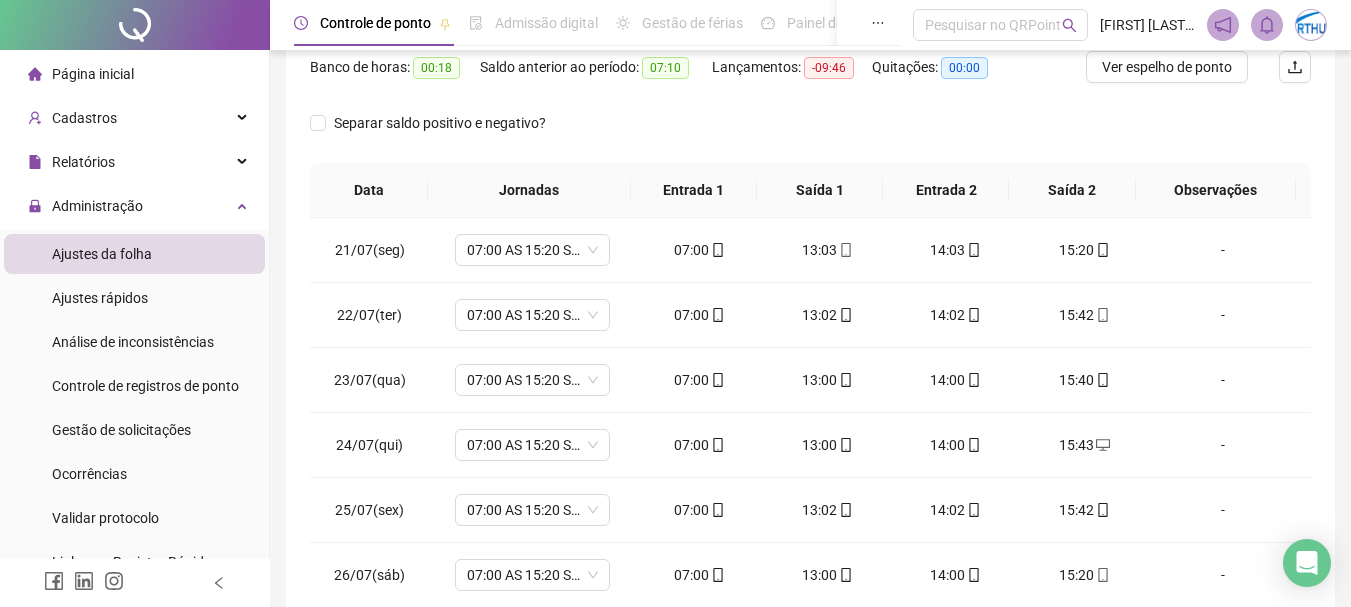 scroll, scrollTop: 315, scrollLeft: 0, axis: vertical 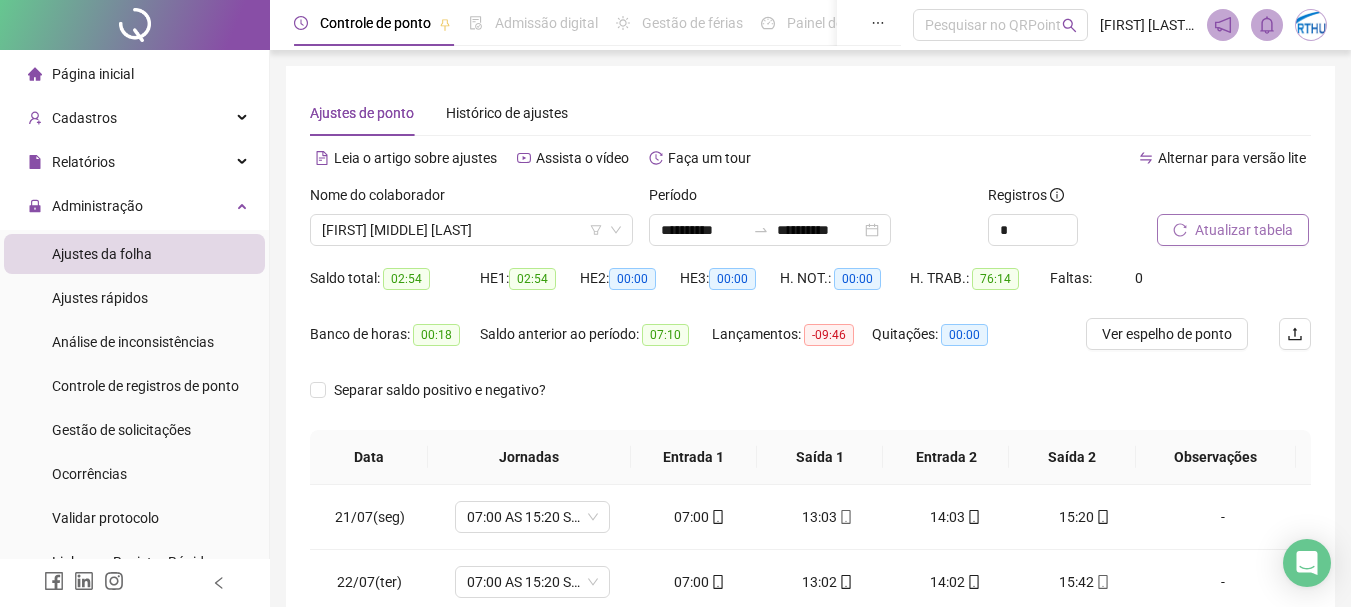 drag, startPoint x: 518, startPoint y: 279, endPoint x: 561, endPoint y: 277, distance: 43.046486 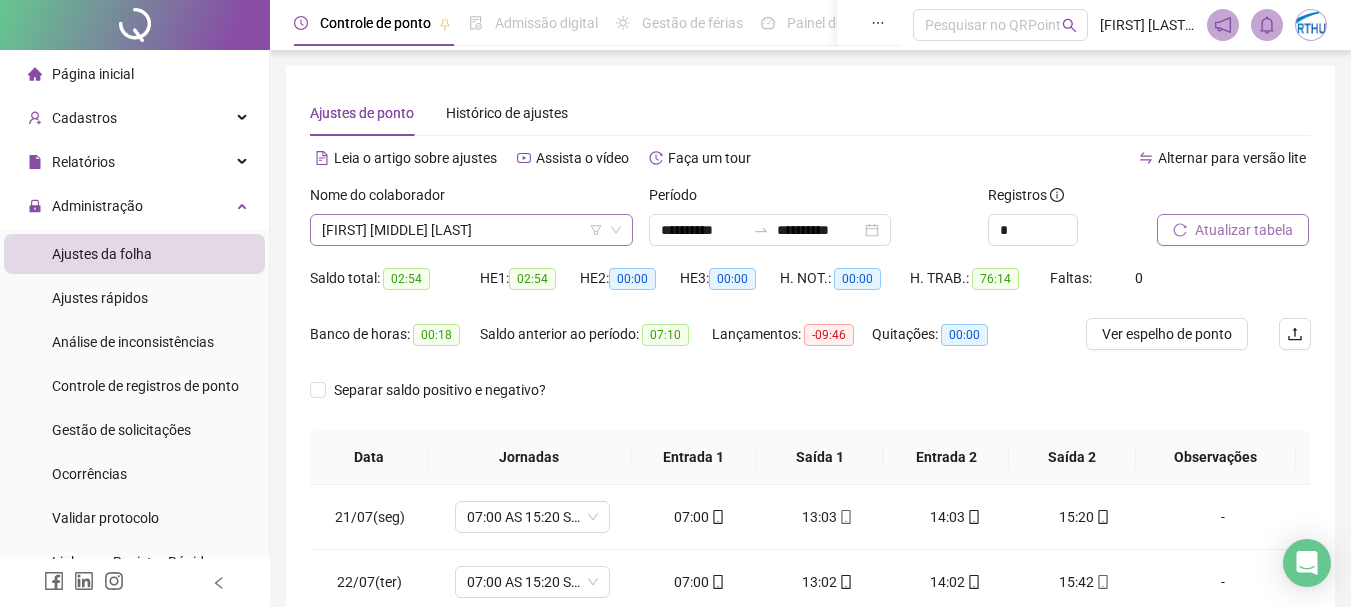 click on "[FIRST] [MIDDLE] [LAST]" at bounding box center (471, 230) 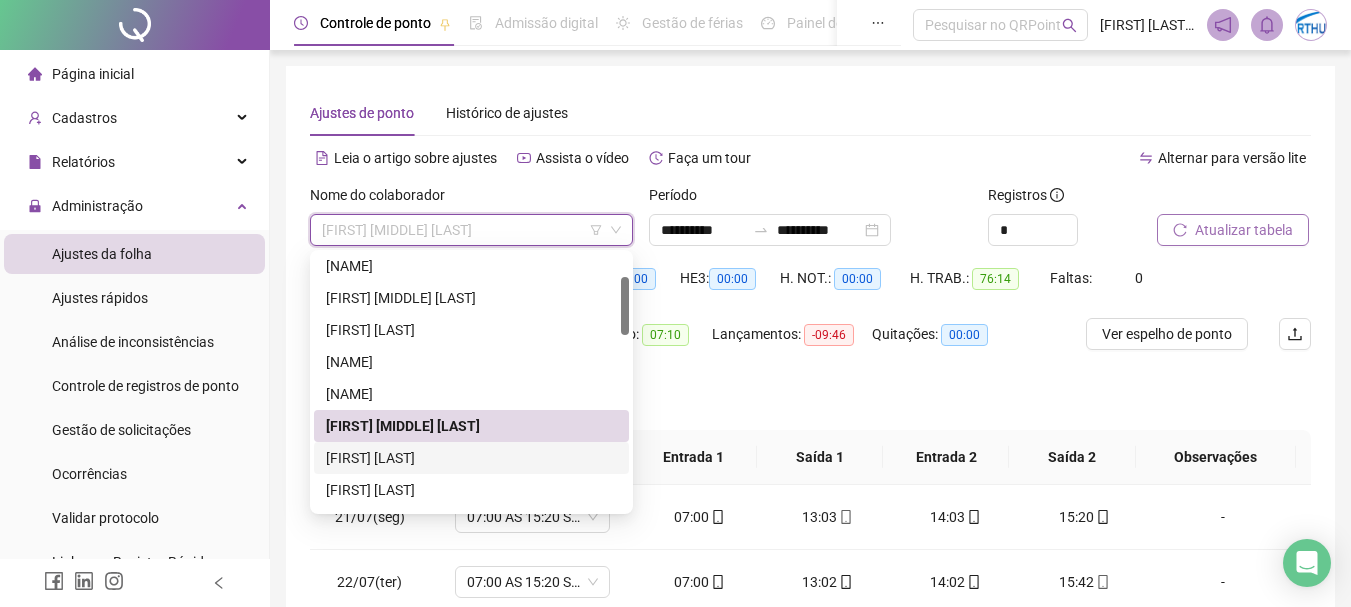 drag, startPoint x: 470, startPoint y: 455, endPoint x: 837, endPoint y: 390, distance: 372.71167 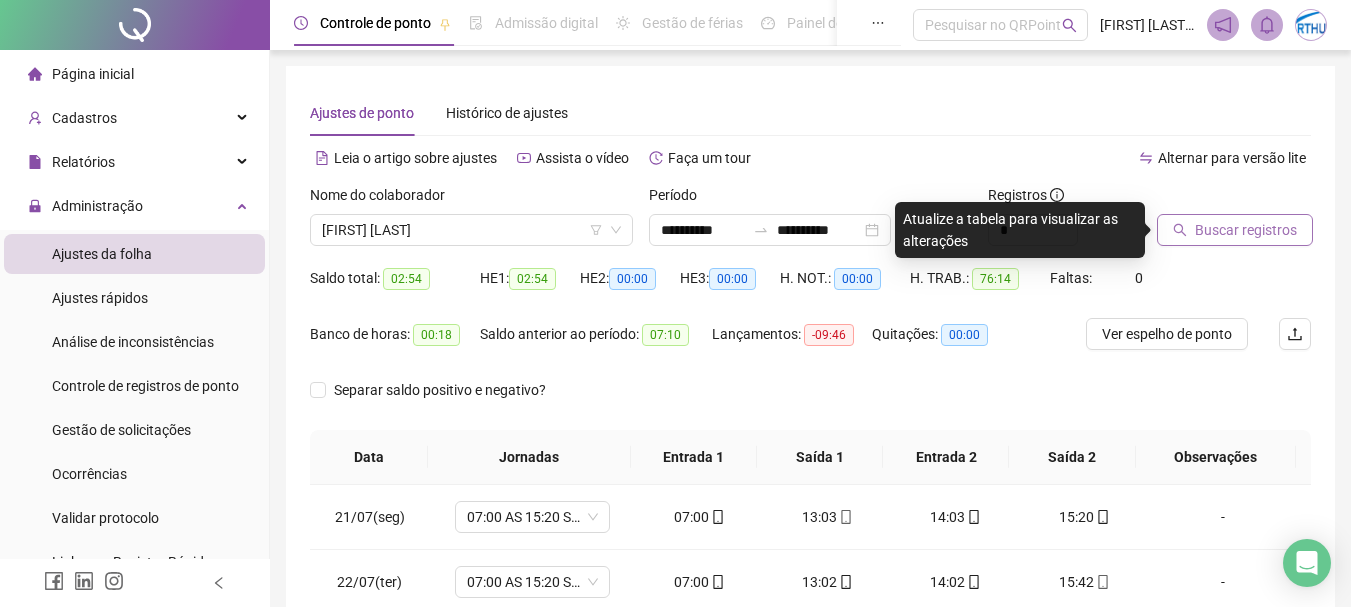 click on "Buscar registros" at bounding box center (1246, 230) 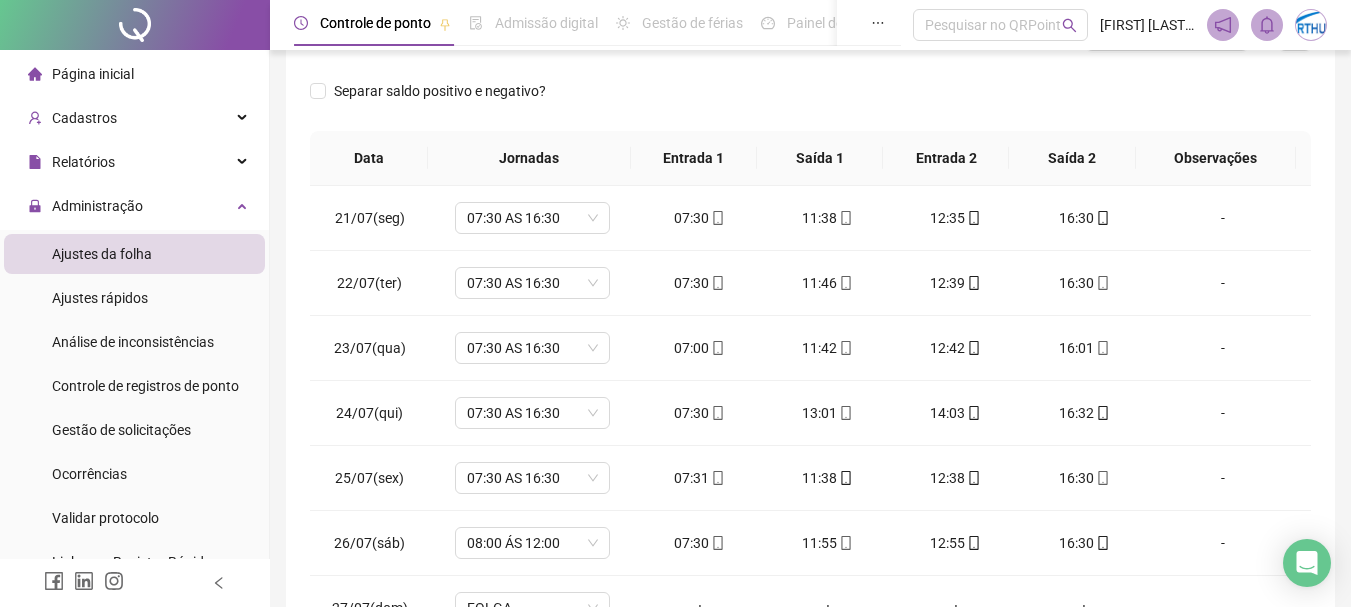 scroll, scrollTop: 300, scrollLeft: 0, axis: vertical 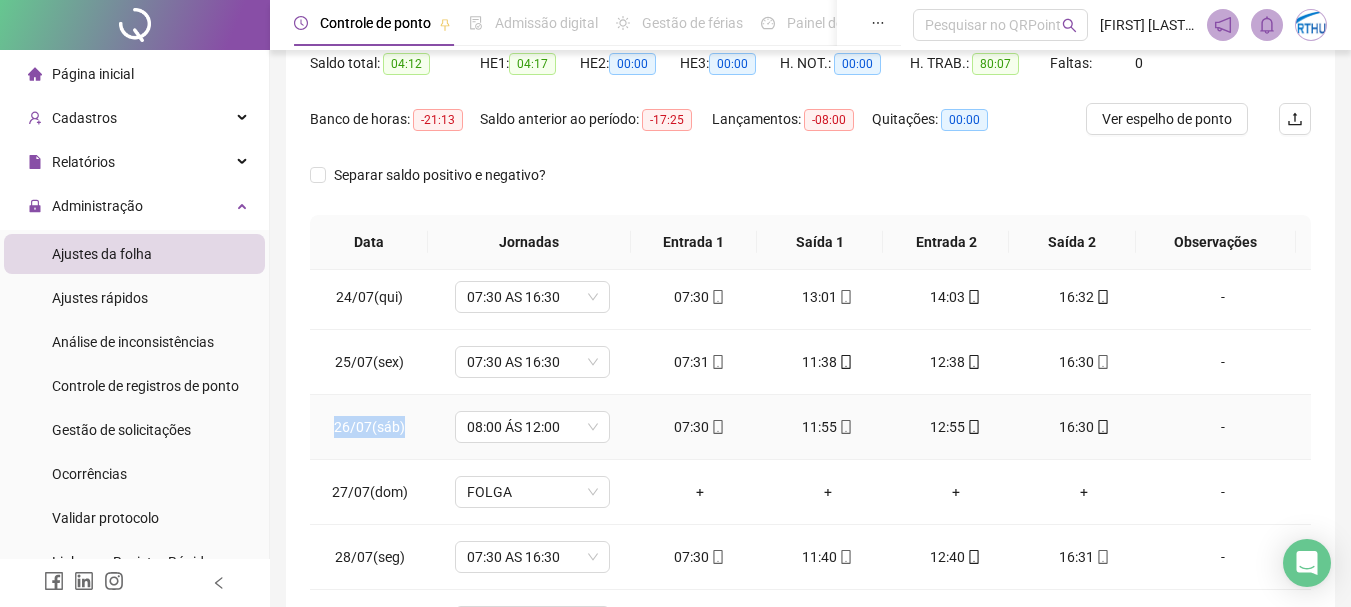 drag, startPoint x: 328, startPoint y: 428, endPoint x: 401, endPoint y: 436, distance: 73.43705 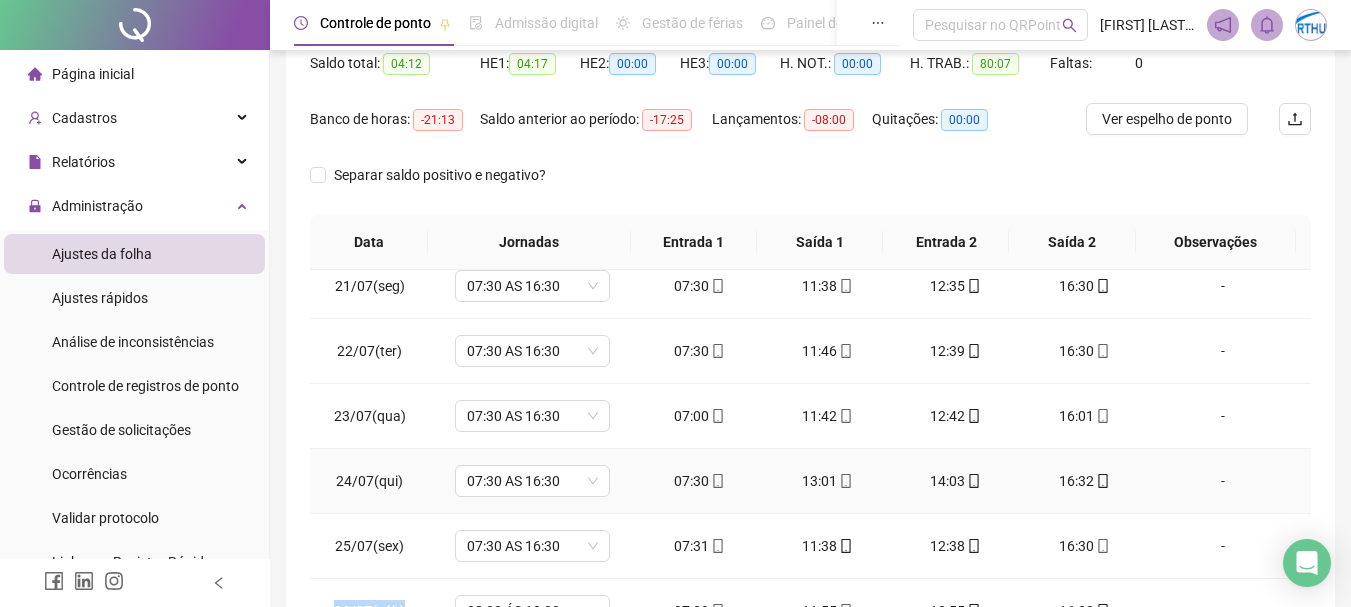 scroll, scrollTop: 0, scrollLeft: 0, axis: both 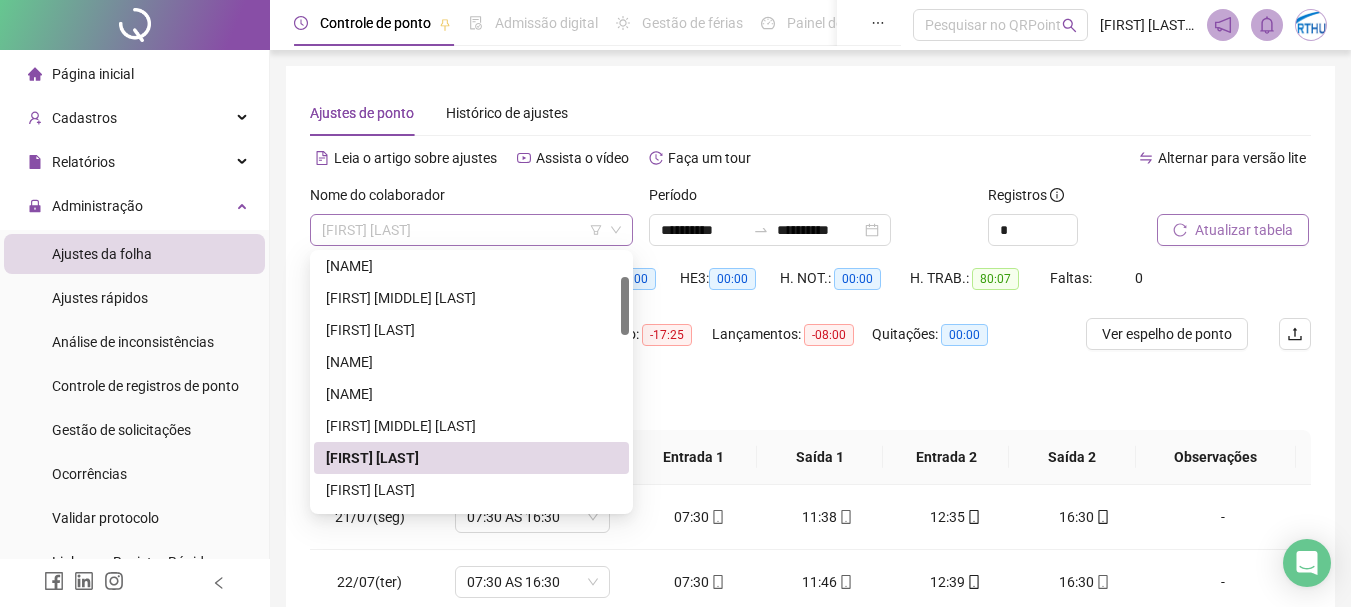 click on "[FIRST] [LAST]" at bounding box center (471, 230) 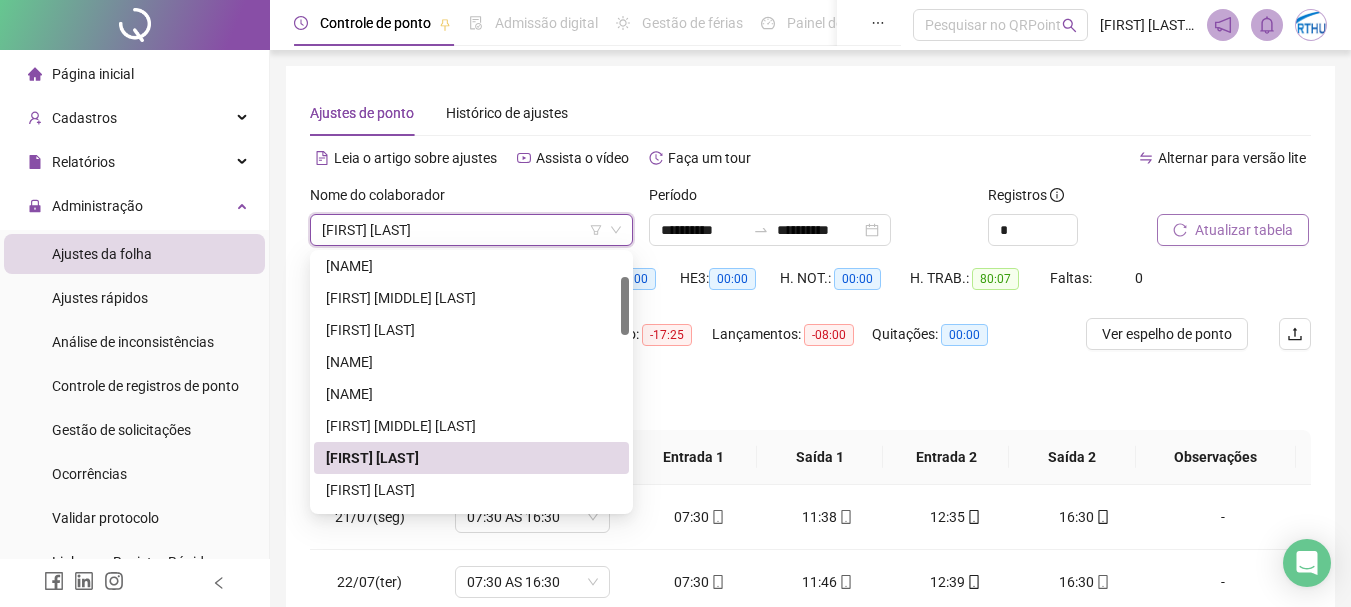 click on "[FIRST] [LAST]" at bounding box center (471, 230) 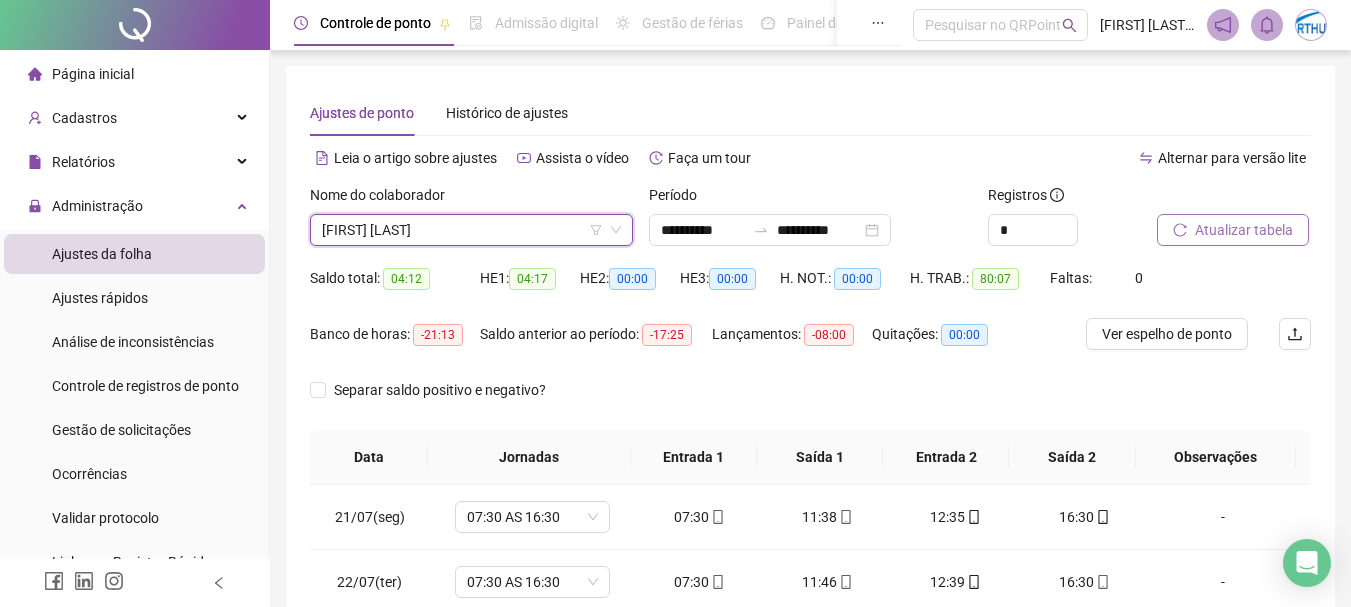 click on "[FIRST] [LAST]" at bounding box center [471, 230] 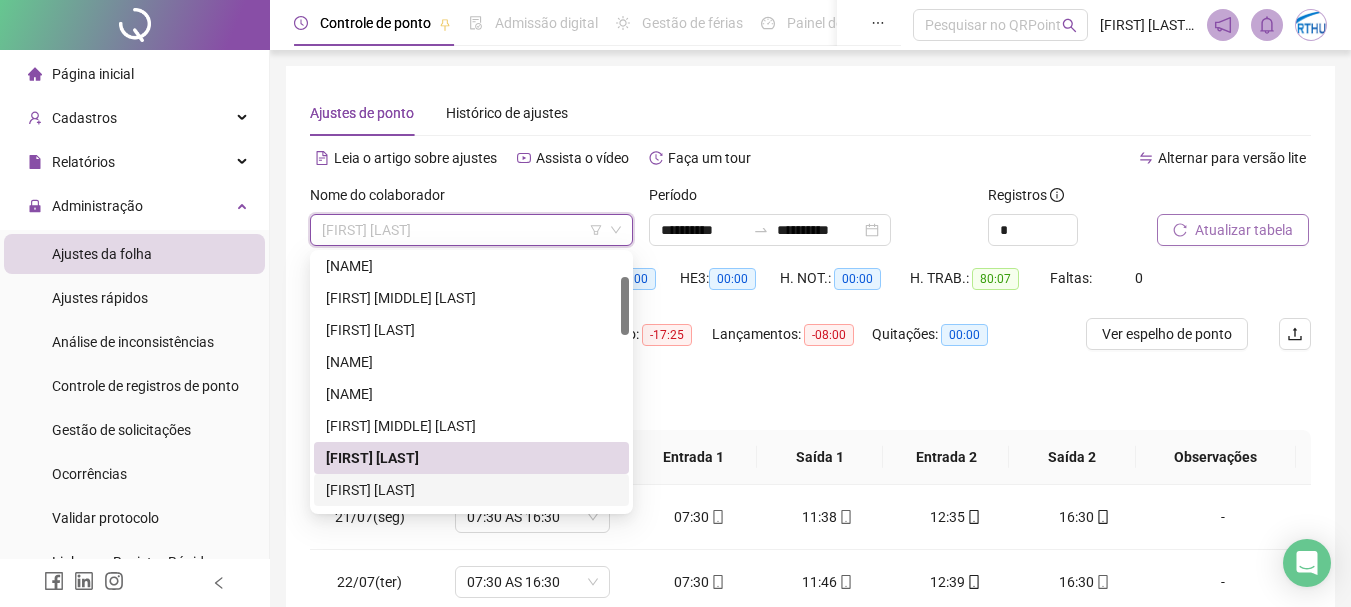 click on "[FIRST] [LAST]" at bounding box center (471, 490) 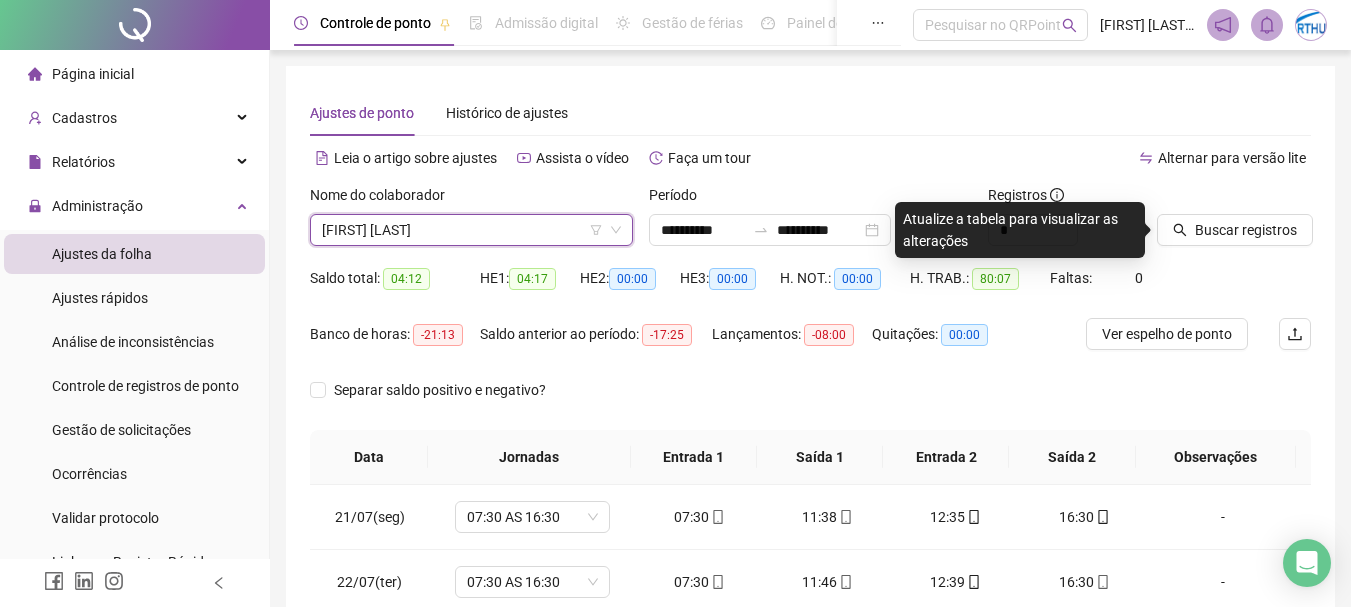 drag, startPoint x: 1216, startPoint y: 227, endPoint x: 1082, endPoint y: 265, distance: 139.28389 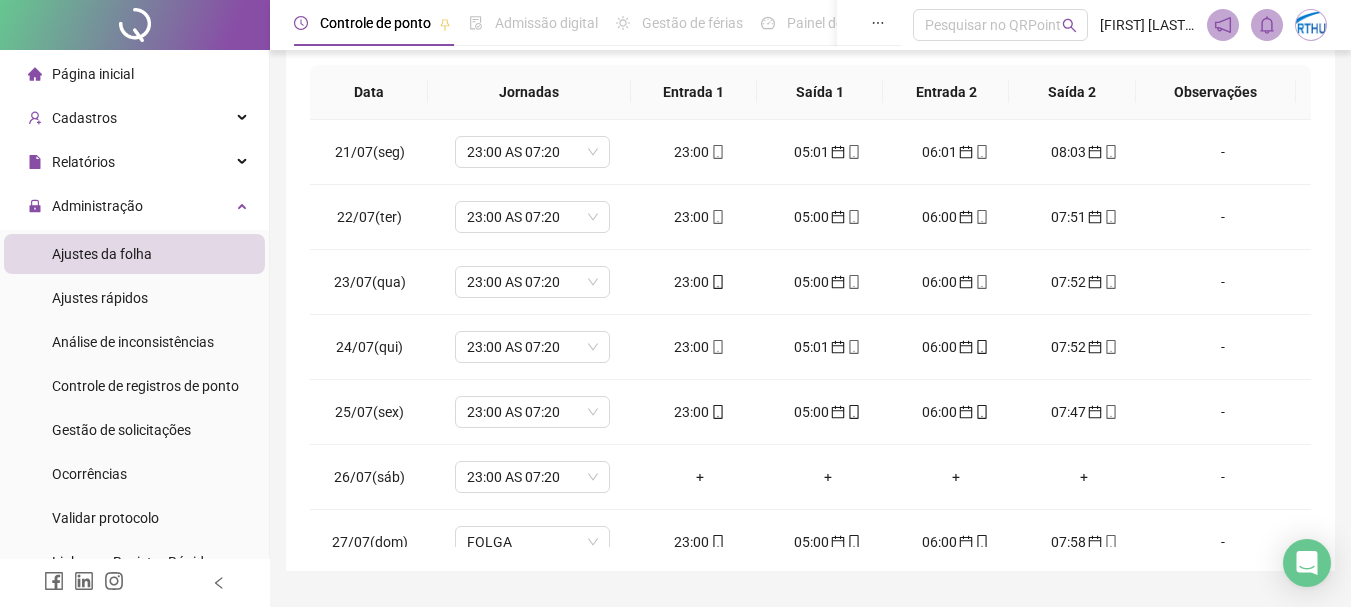 scroll, scrollTop: 400, scrollLeft: 0, axis: vertical 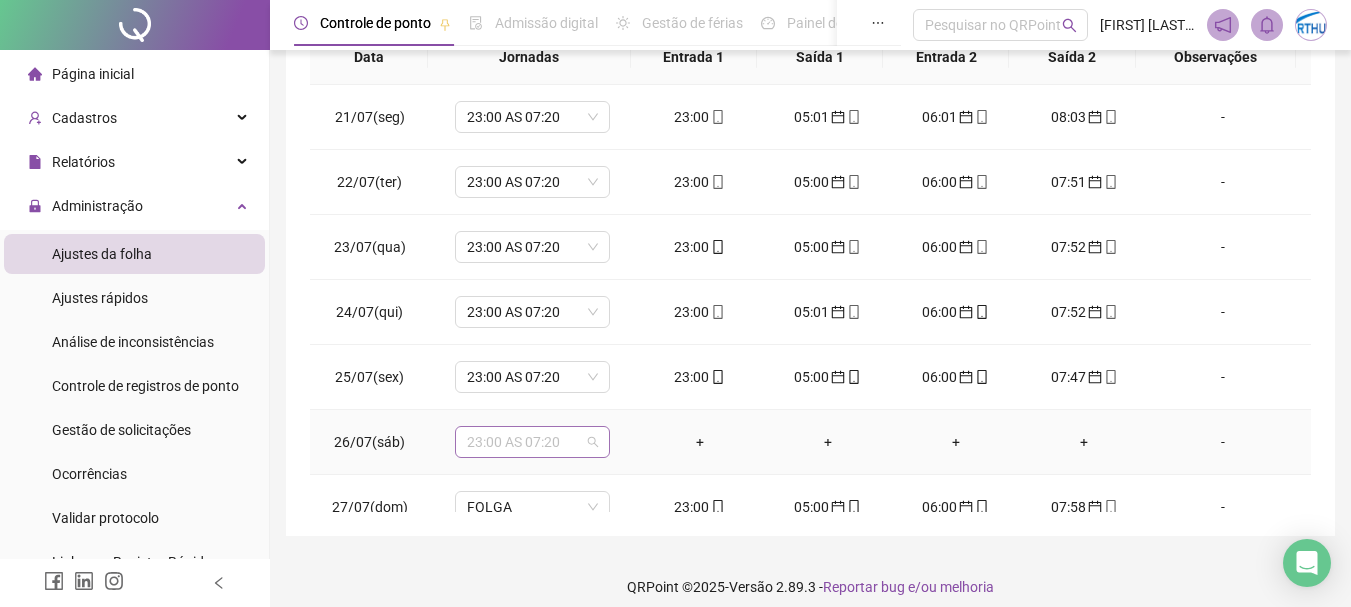 click on "23:00 AS 07:20" at bounding box center [532, 442] 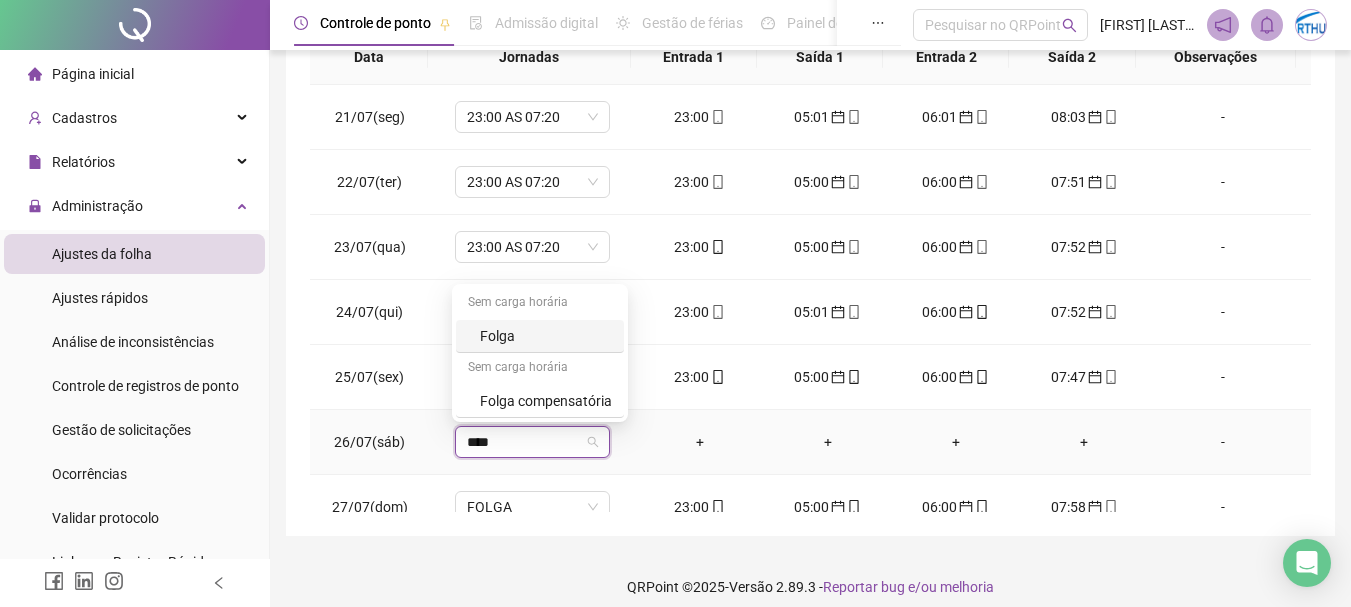 type on "*****" 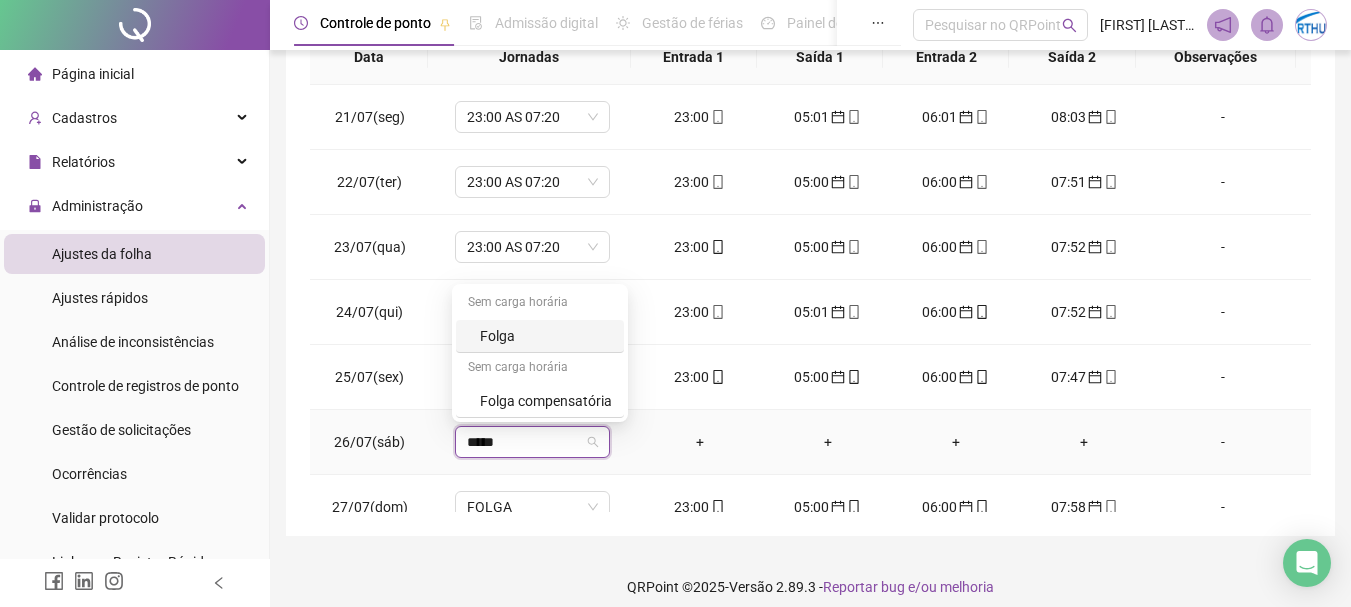 click on "Folga" at bounding box center [540, 336] 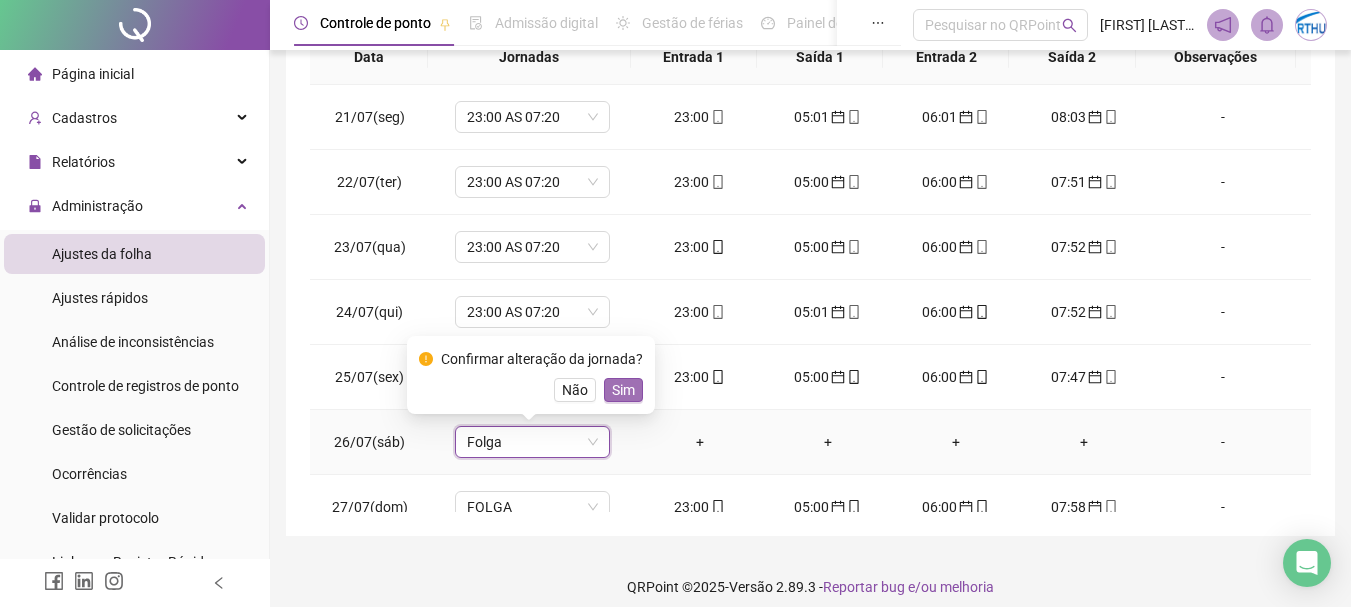 click on "Sim" at bounding box center (623, 390) 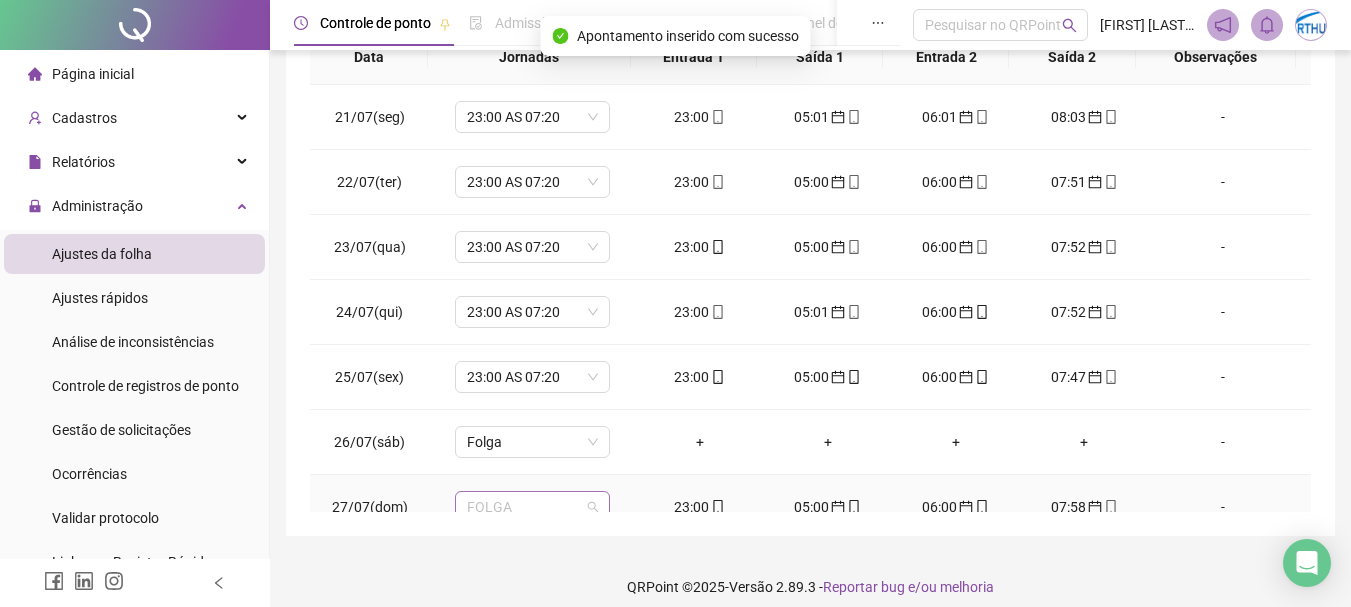 click on "FOLGA" at bounding box center [532, 507] 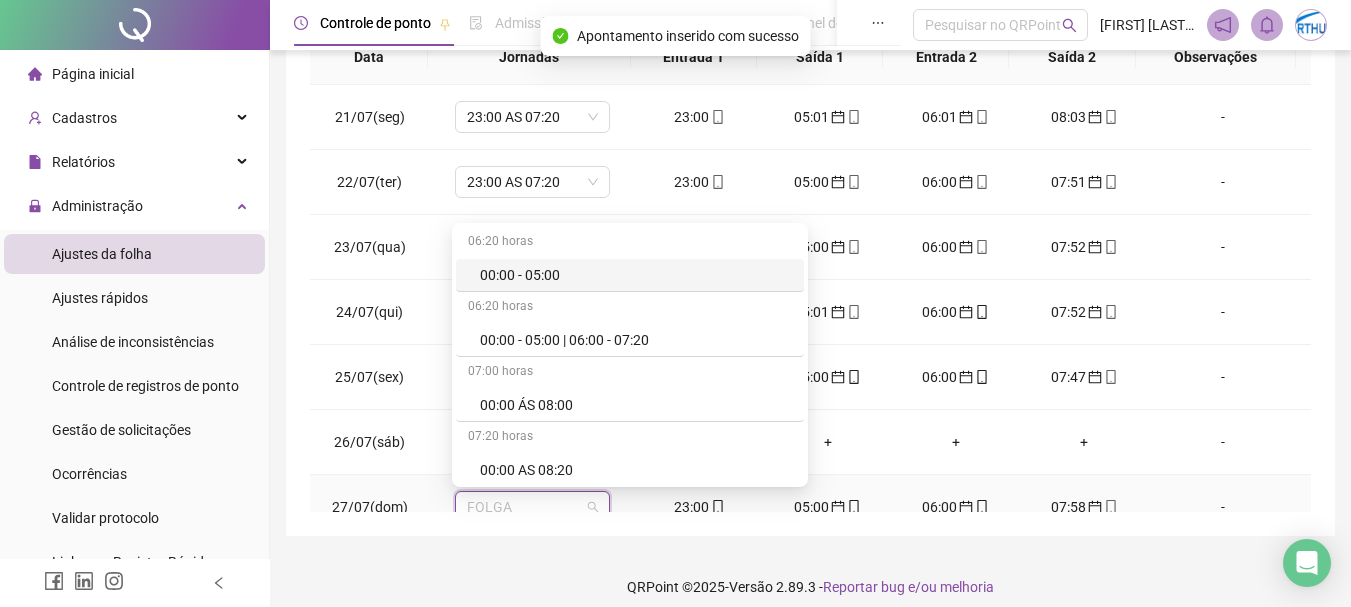 scroll, scrollTop: 10, scrollLeft: 0, axis: vertical 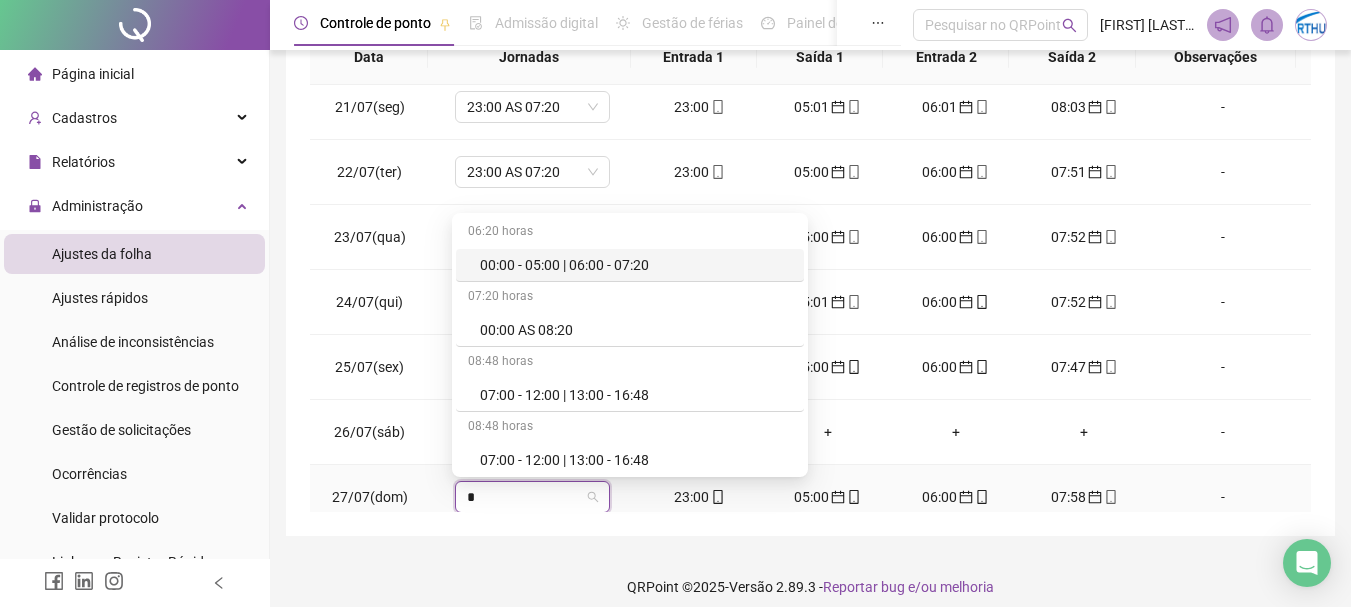 type on "**" 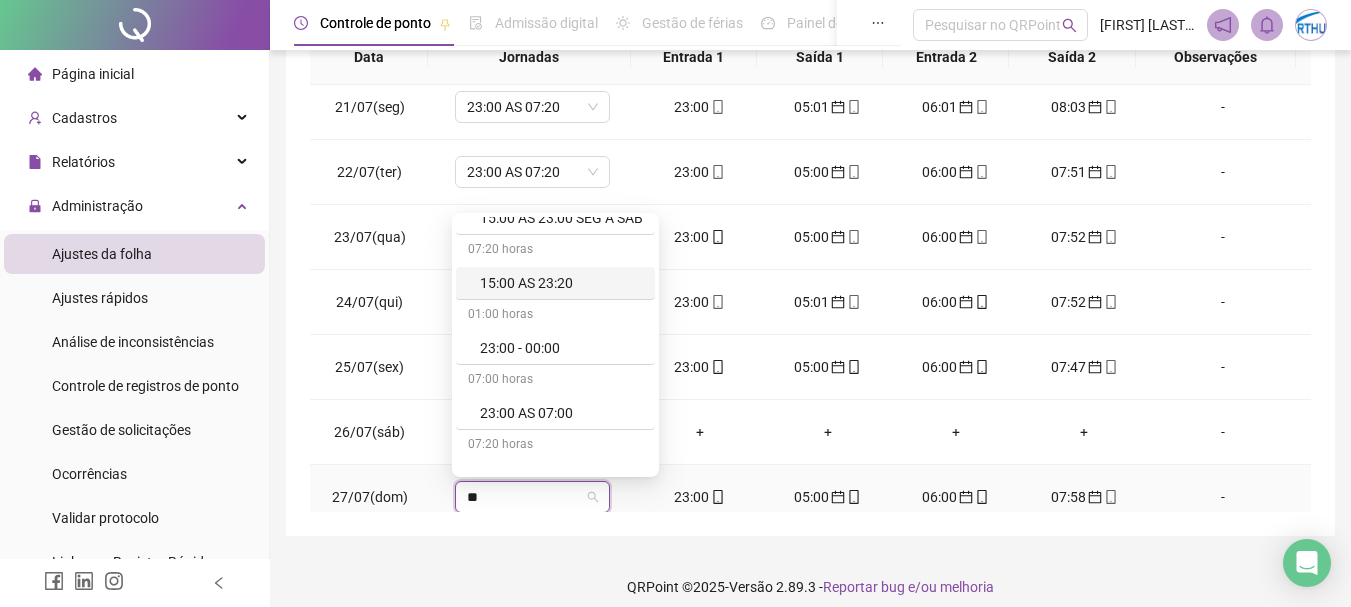 scroll, scrollTop: 69, scrollLeft: 0, axis: vertical 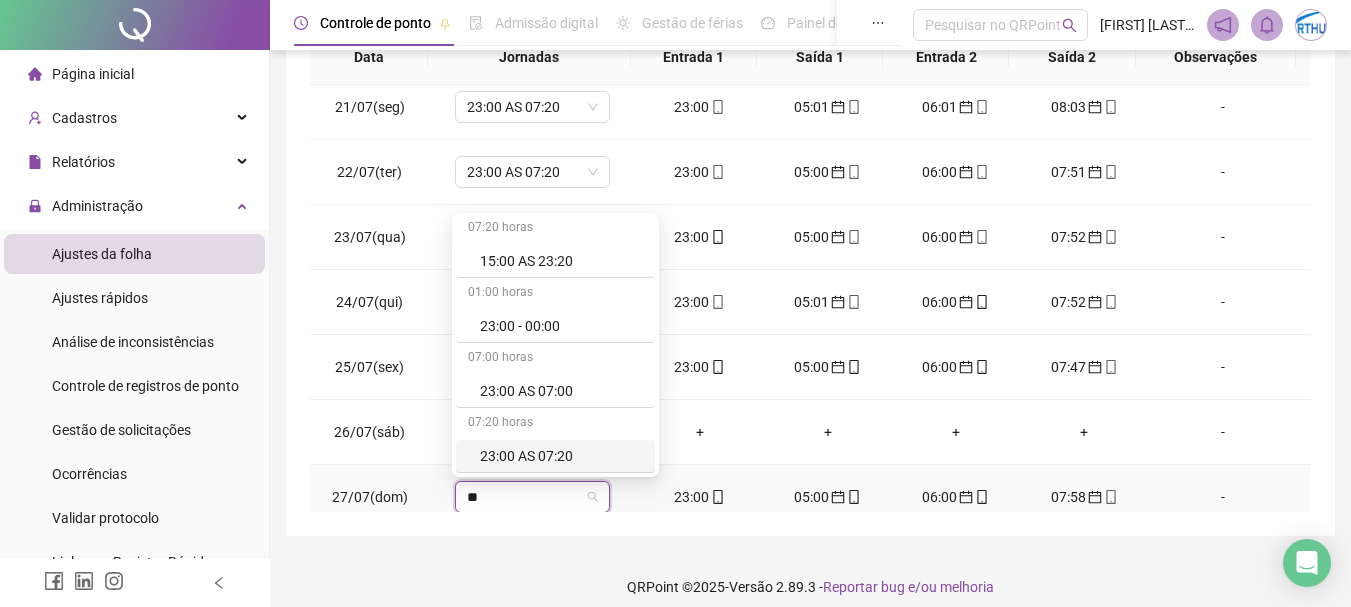 click on "23:00 AS 07:20" at bounding box center [561, 456] 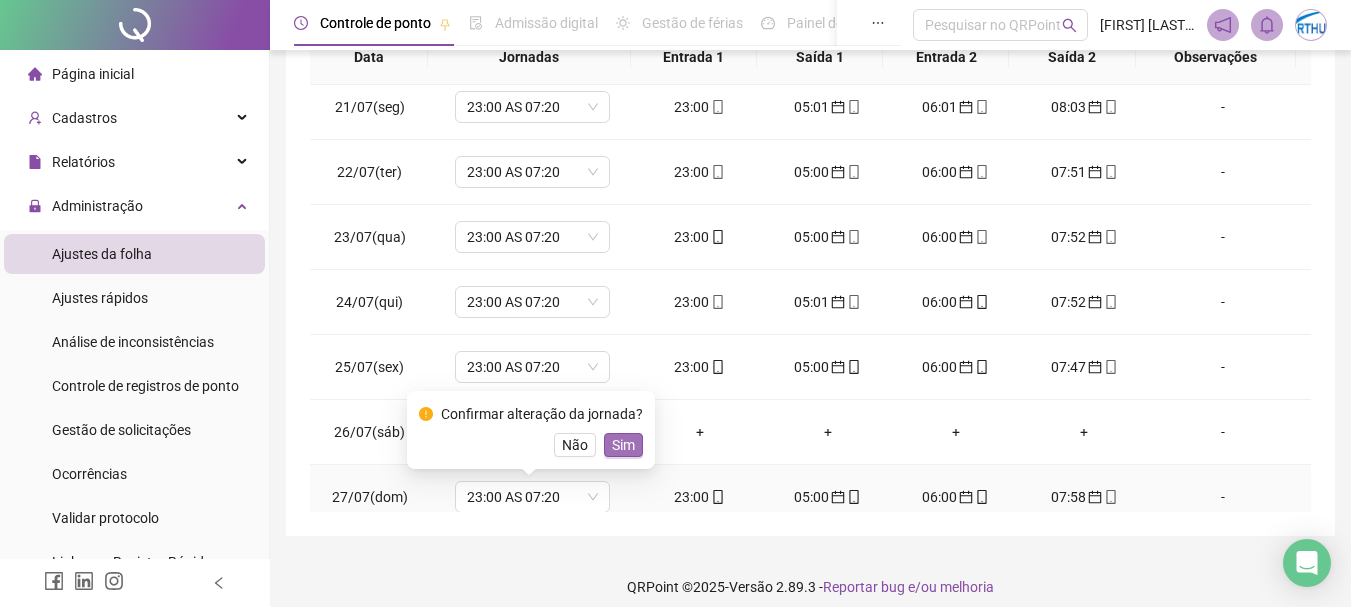 click on "Sim" at bounding box center (623, 445) 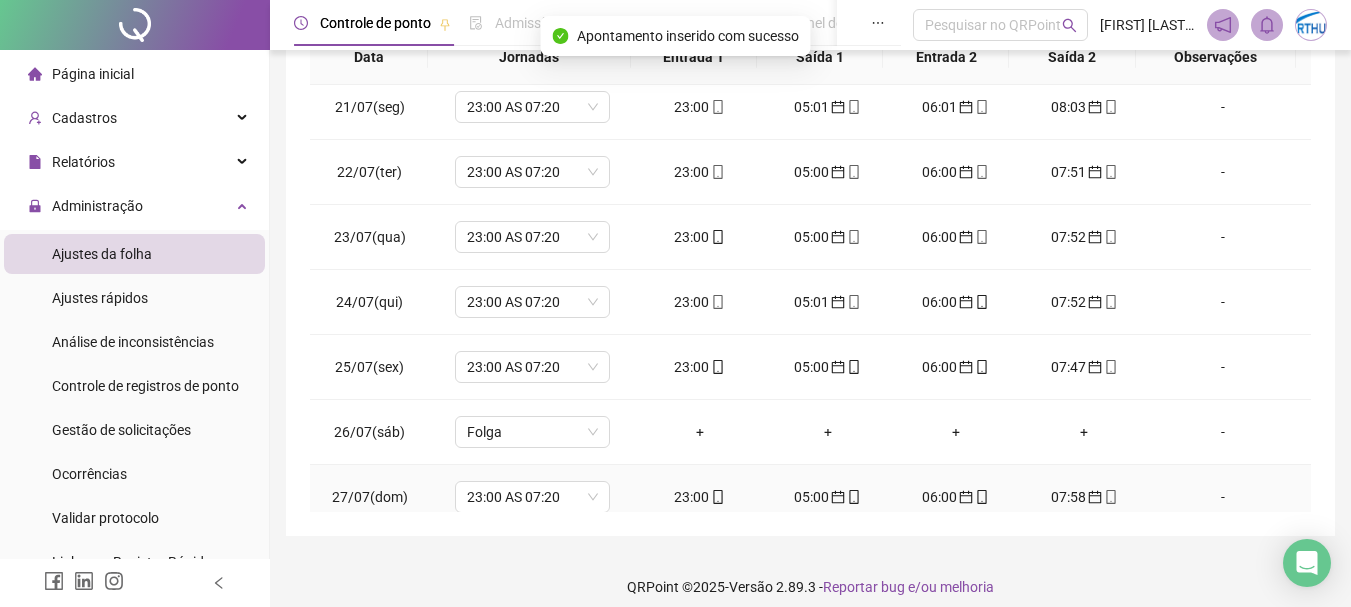 click on "-" at bounding box center (1223, 497) 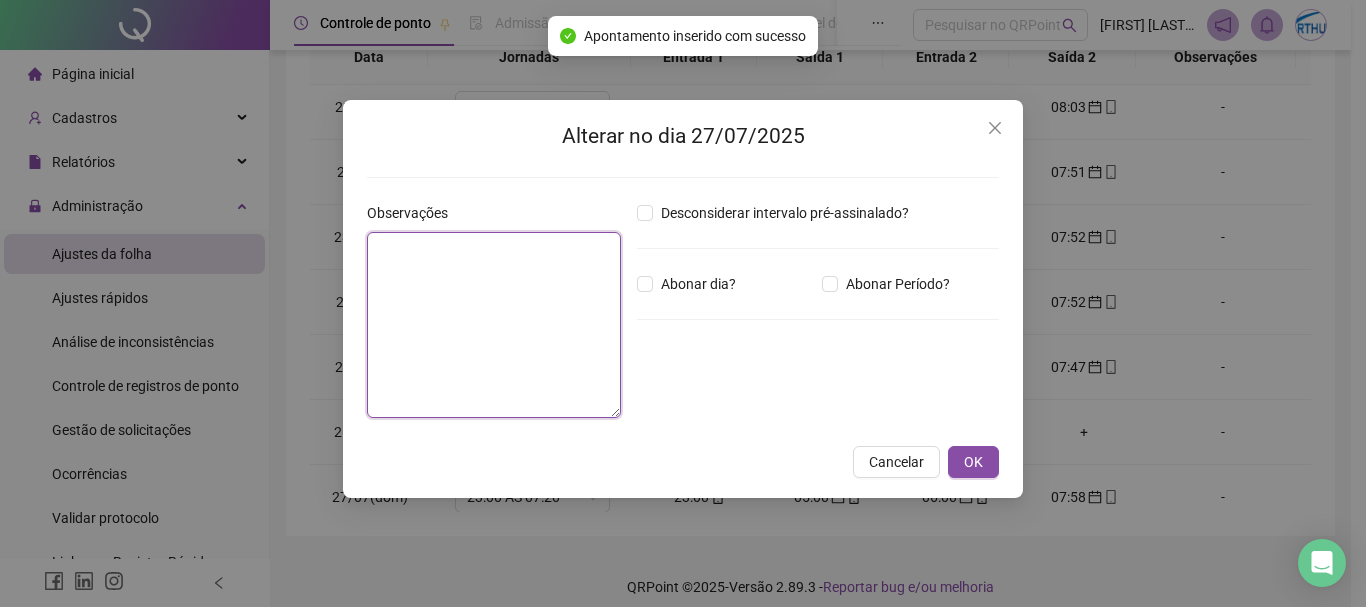 click at bounding box center [494, 325] 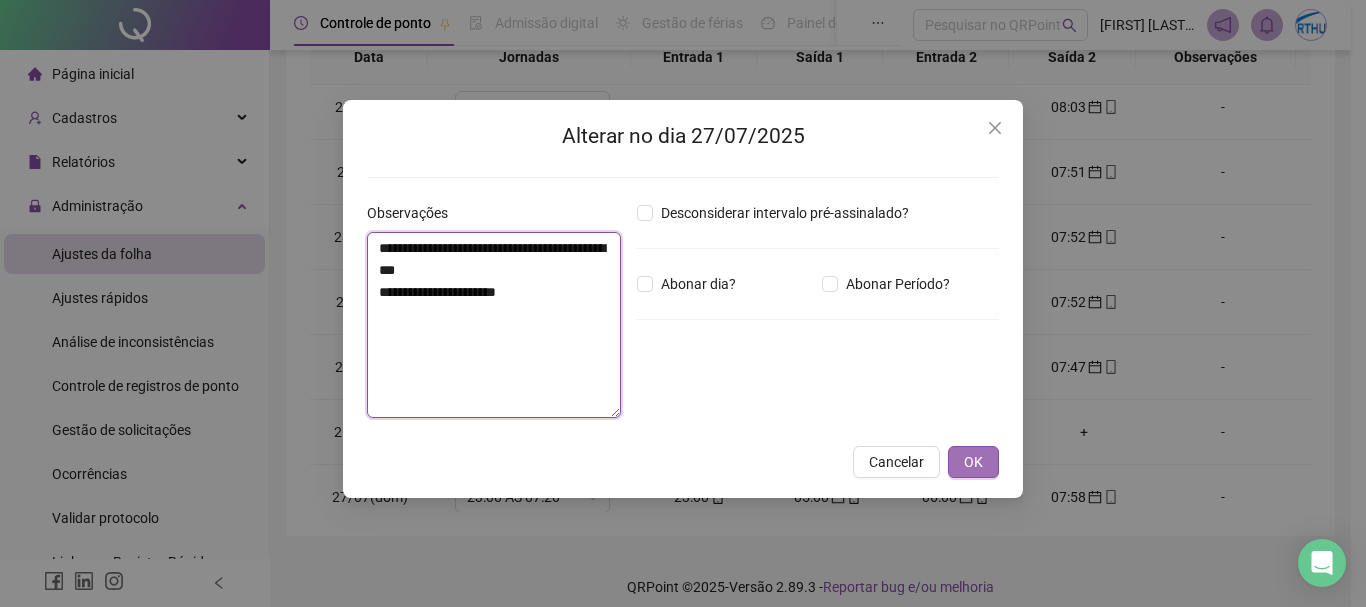 type on "**********" 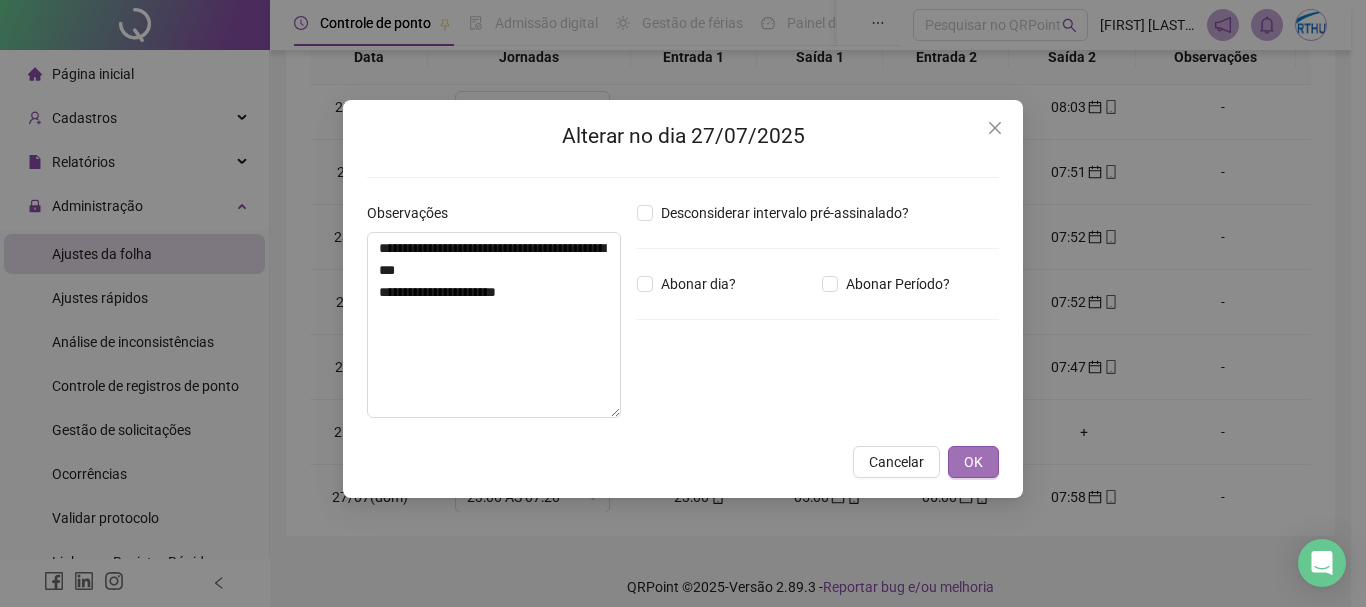click on "OK" at bounding box center (973, 462) 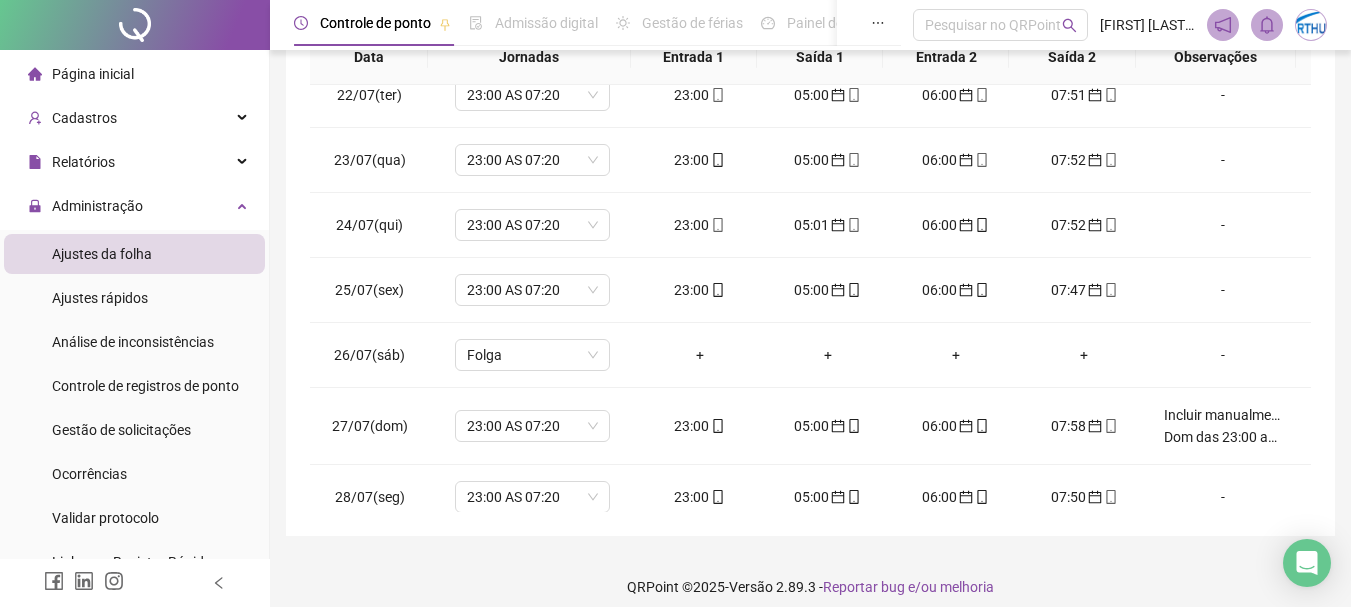 scroll, scrollTop: 300, scrollLeft: 0, axis: vertical 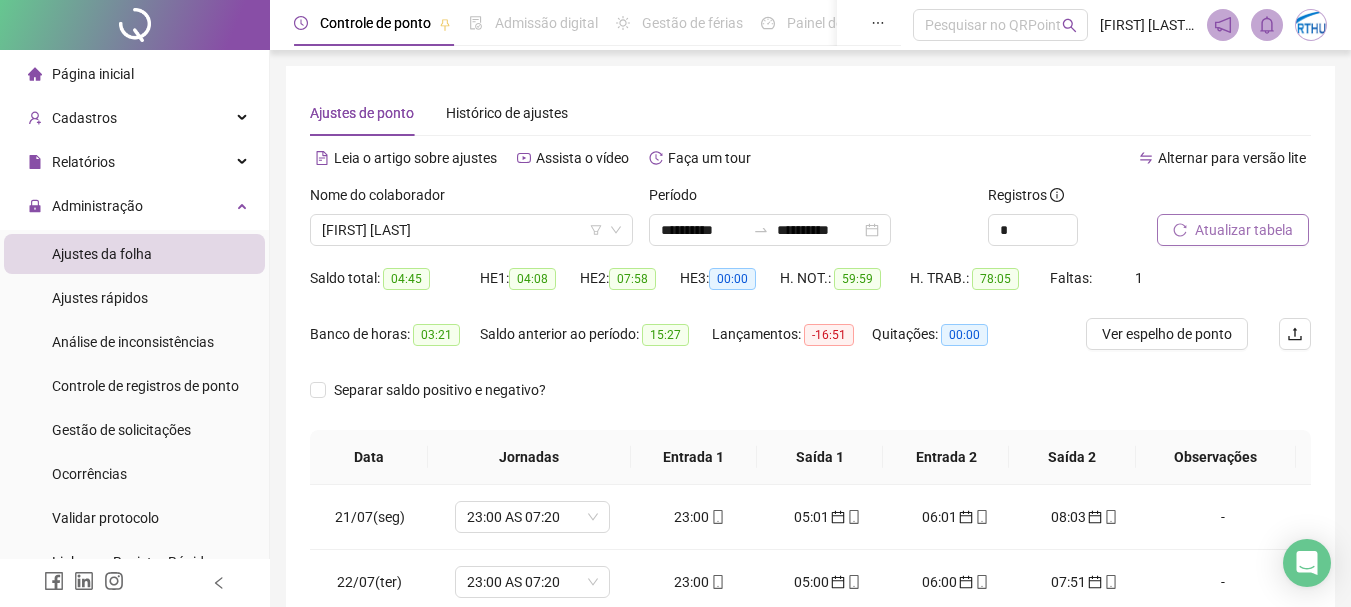 click on "Atualizar tabela" at bounding box center (1244, 230) 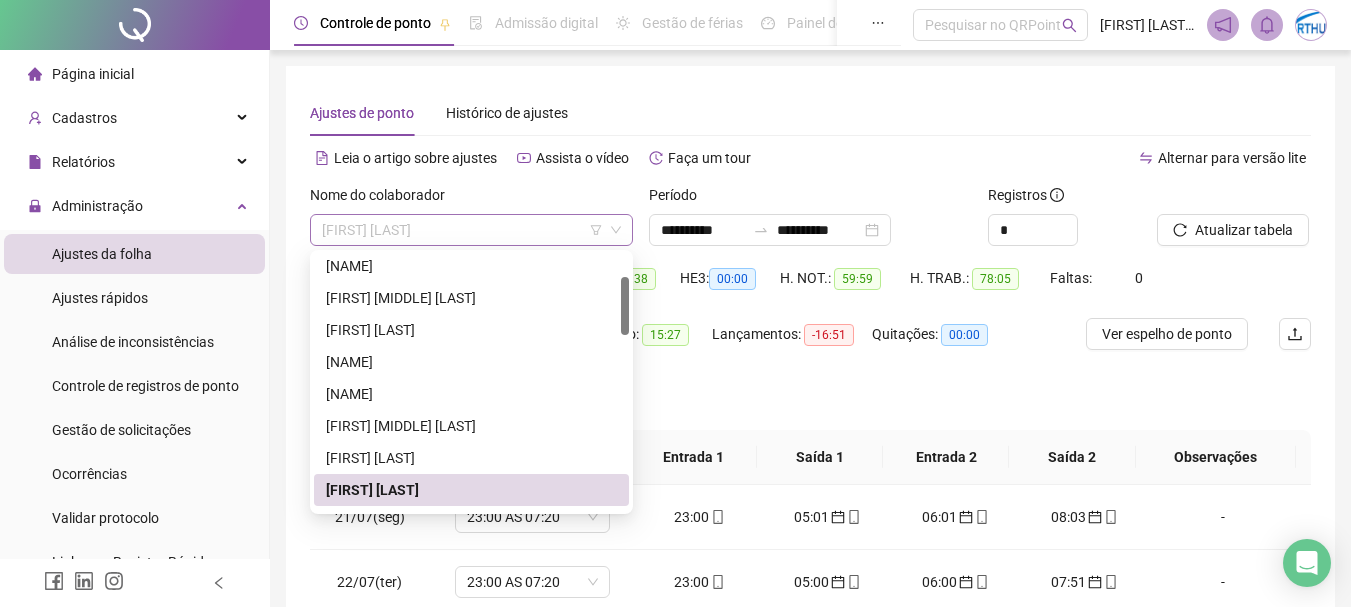 click on "[FIRST] [LAST]" at bounding box center (471, 230) 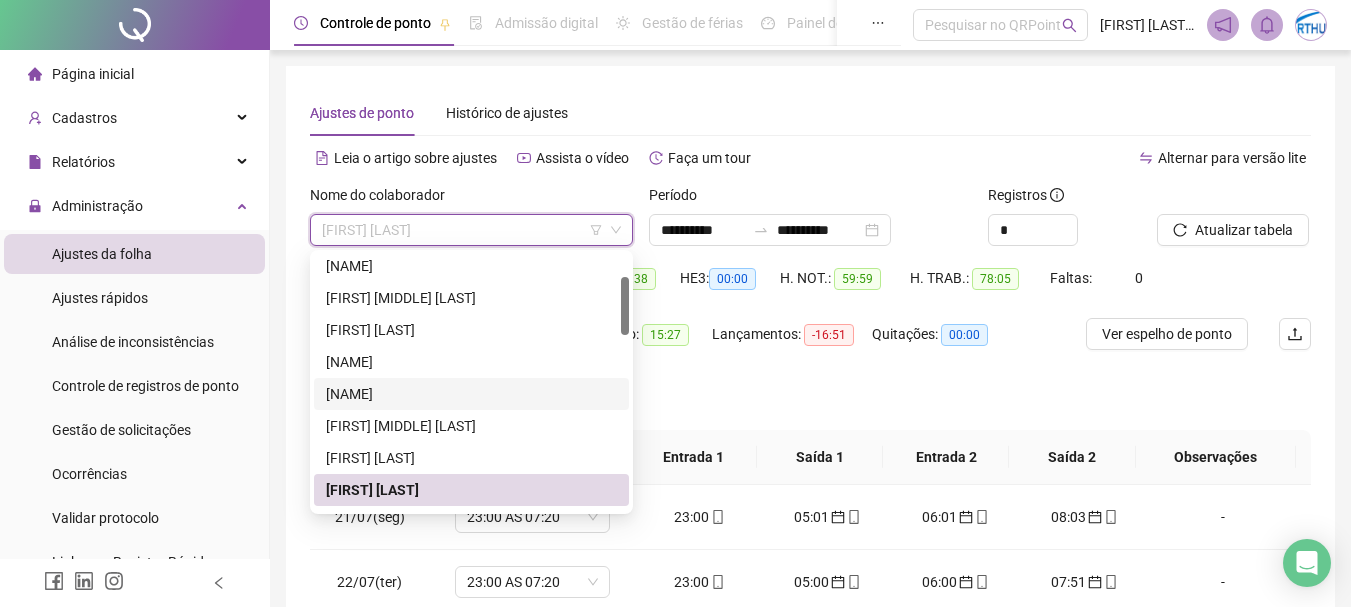 scroll, scrollTop: 300, scrollLeft: 0, axis: vertical 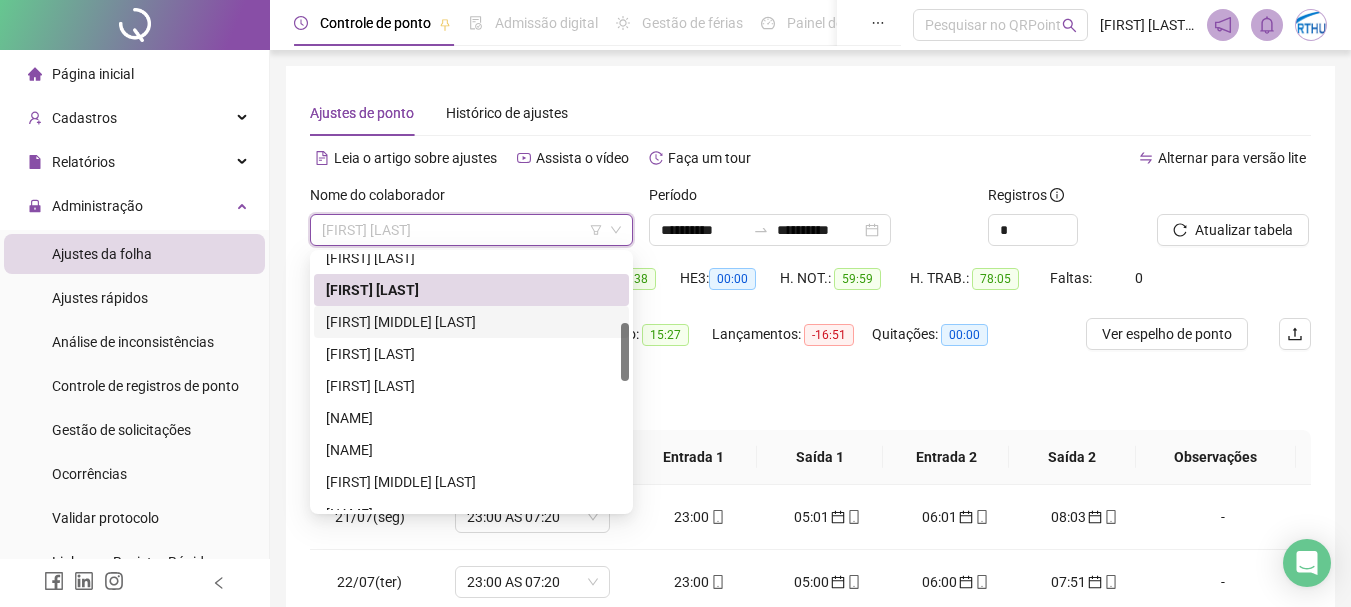 click on "[FIRST] [MIDDLE] [LAST]" at bounding box center (471, 322) 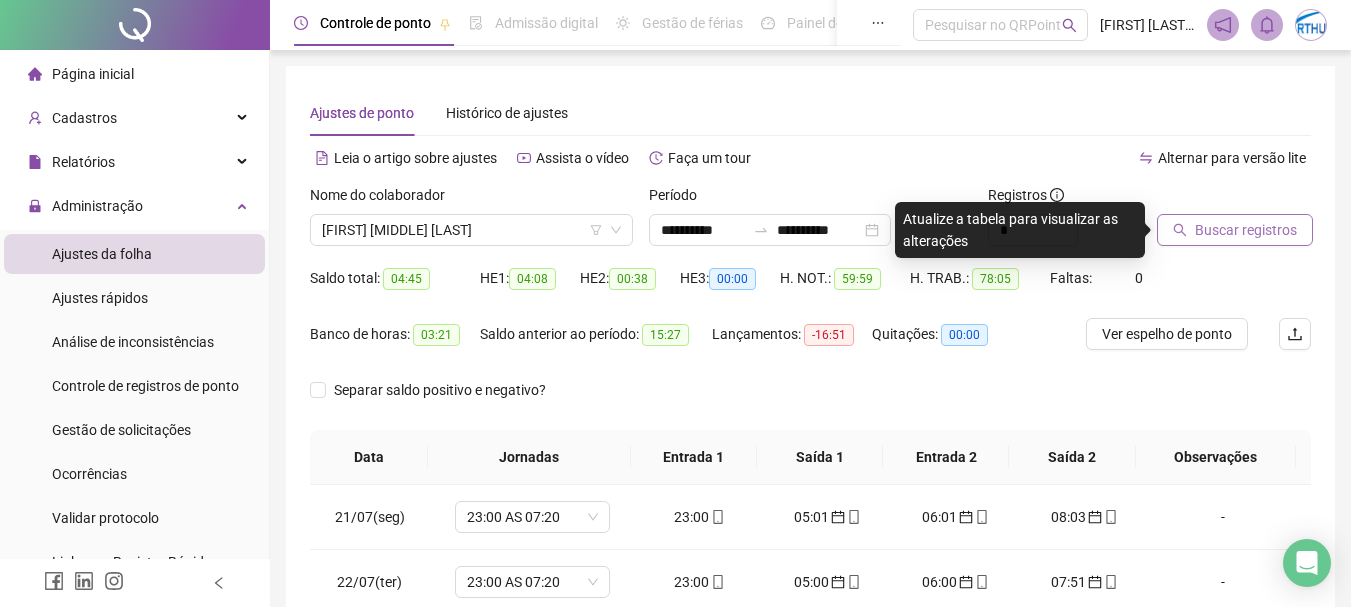click on "Buscar registros" at bounding box center [1246, 230] 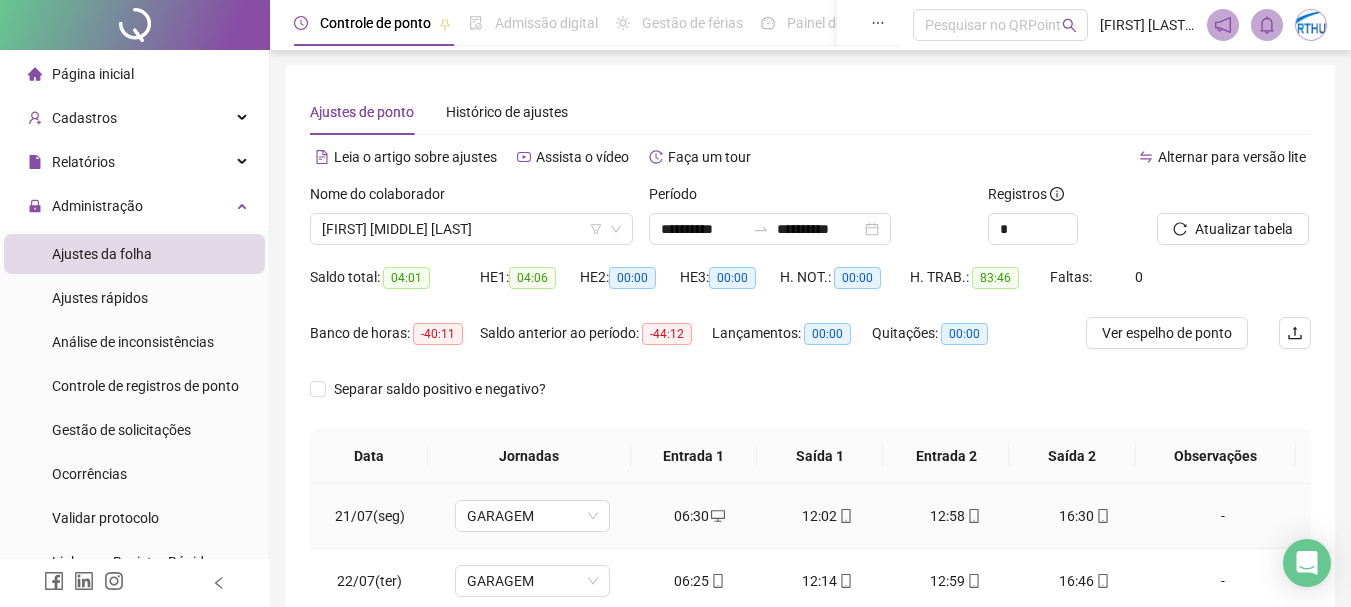 scroll, scrollTop: 400, scrollLeft: 0, axis: vertical 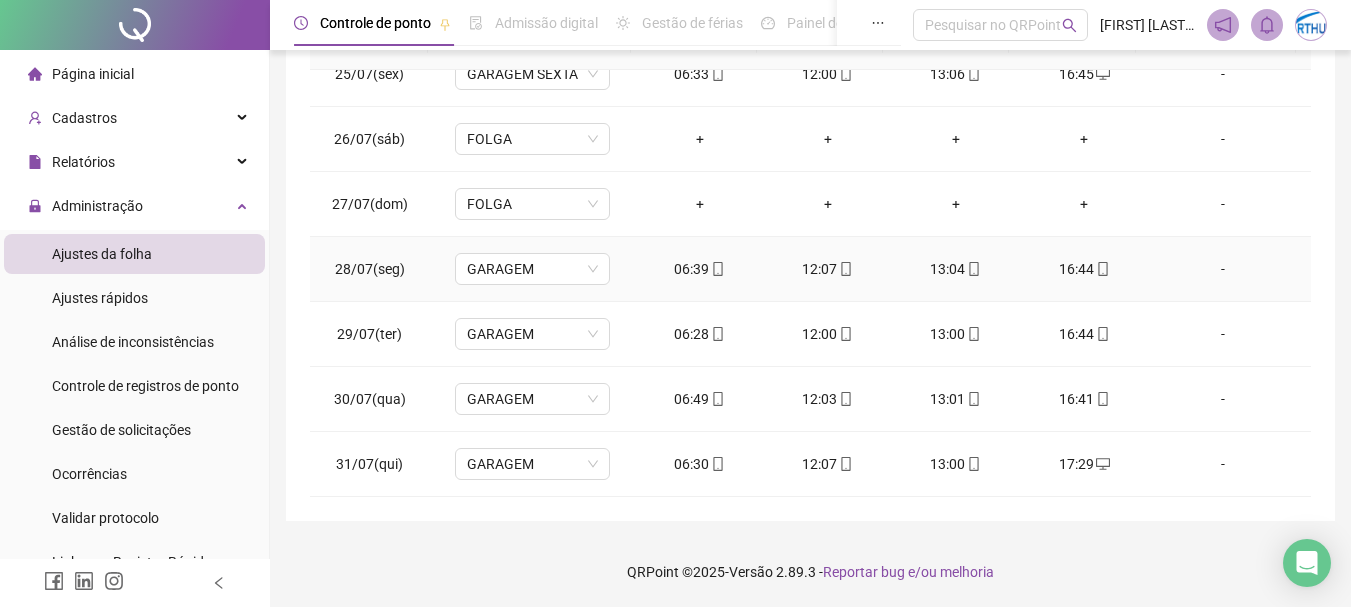 click at bounding box center [717, 269] 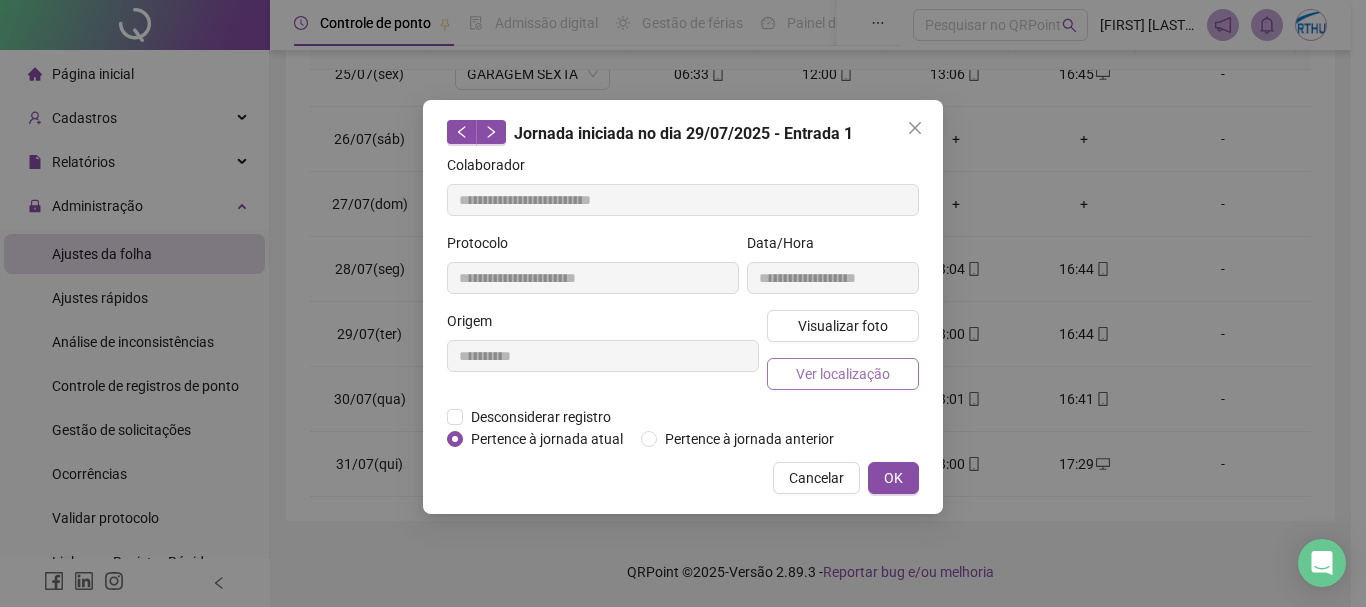 type on "**********" 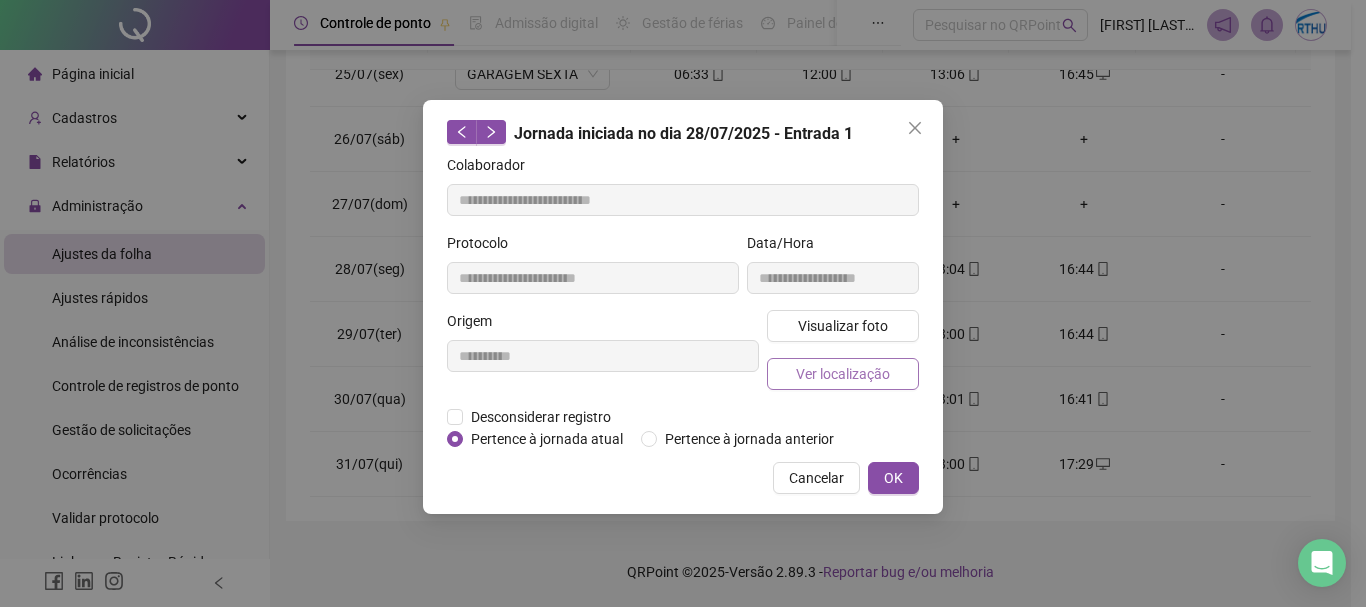 click on "Ver localização" at bounding box center (843, 374) 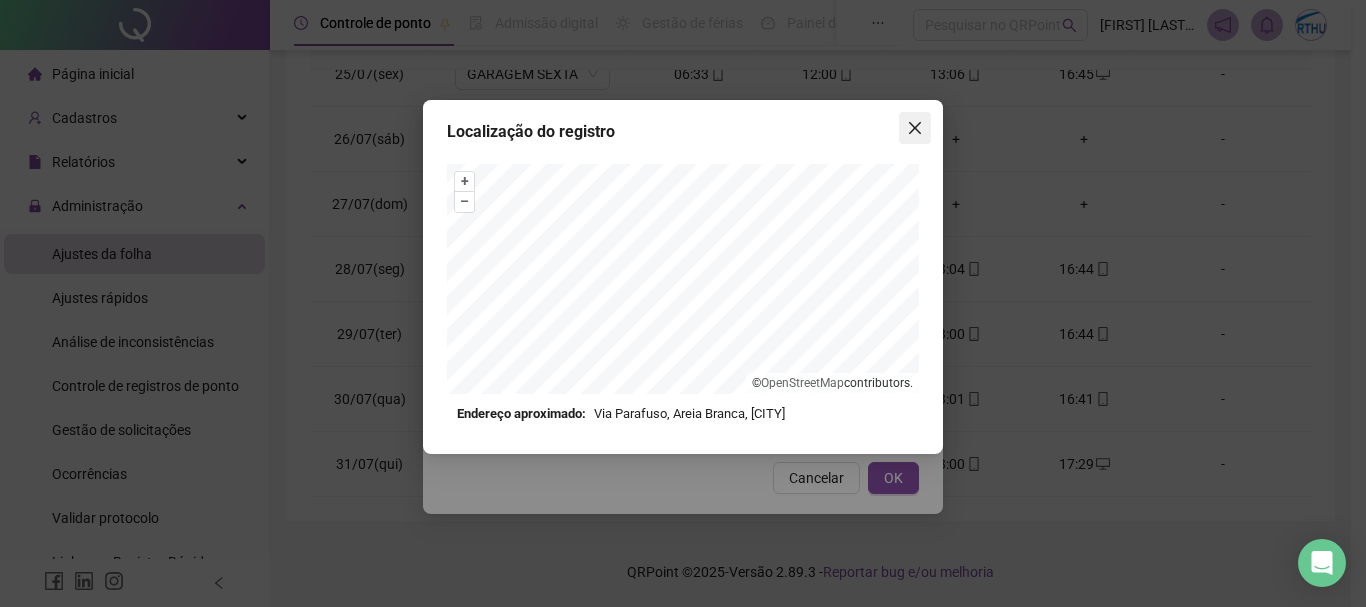 click 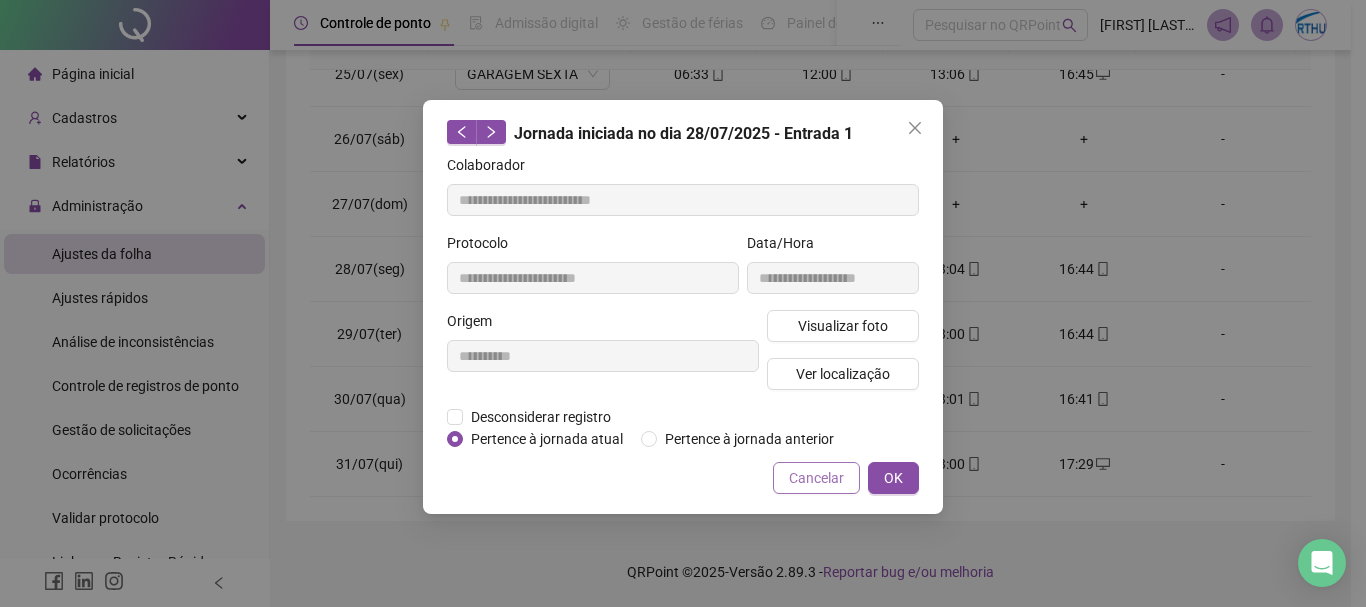 click on "Cancelar" at bounding box center (816, 478) 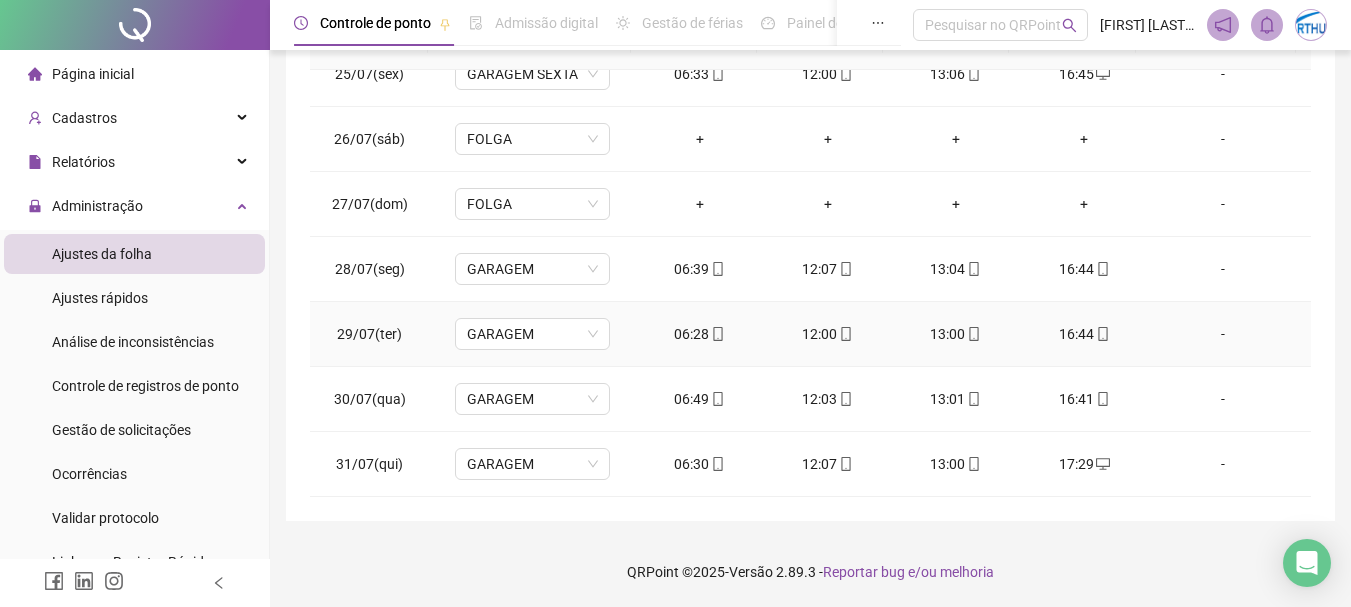 scroll, scrollTop: 0, scrollLeft: 0, axis: both 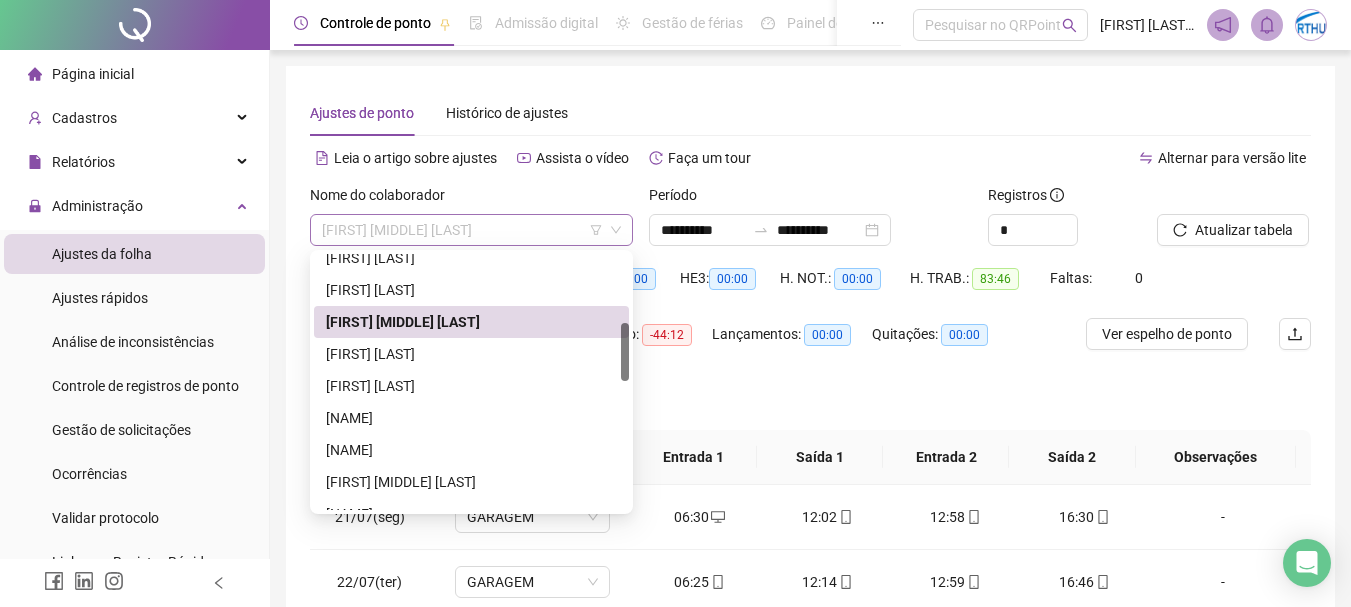 click on "[FIRST] [MIDDLE] [LAST]" at bounding box center (471, 230) 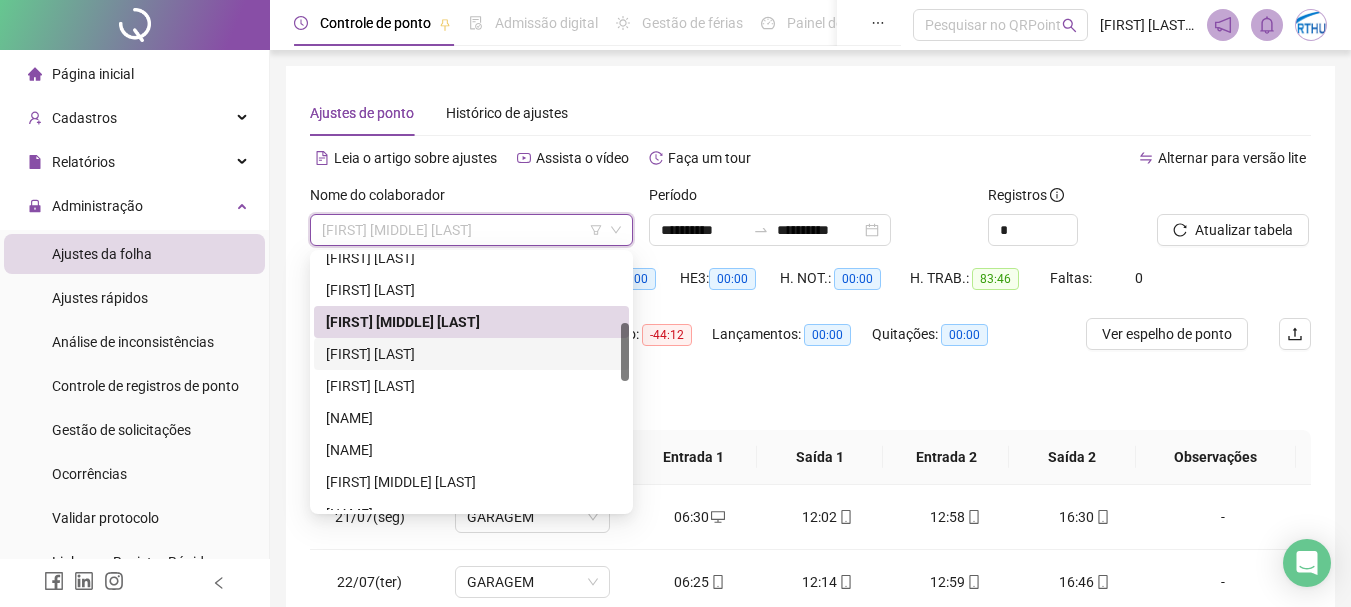 click on "[FIRST] [LAST]" at bounding box center [471, 354] 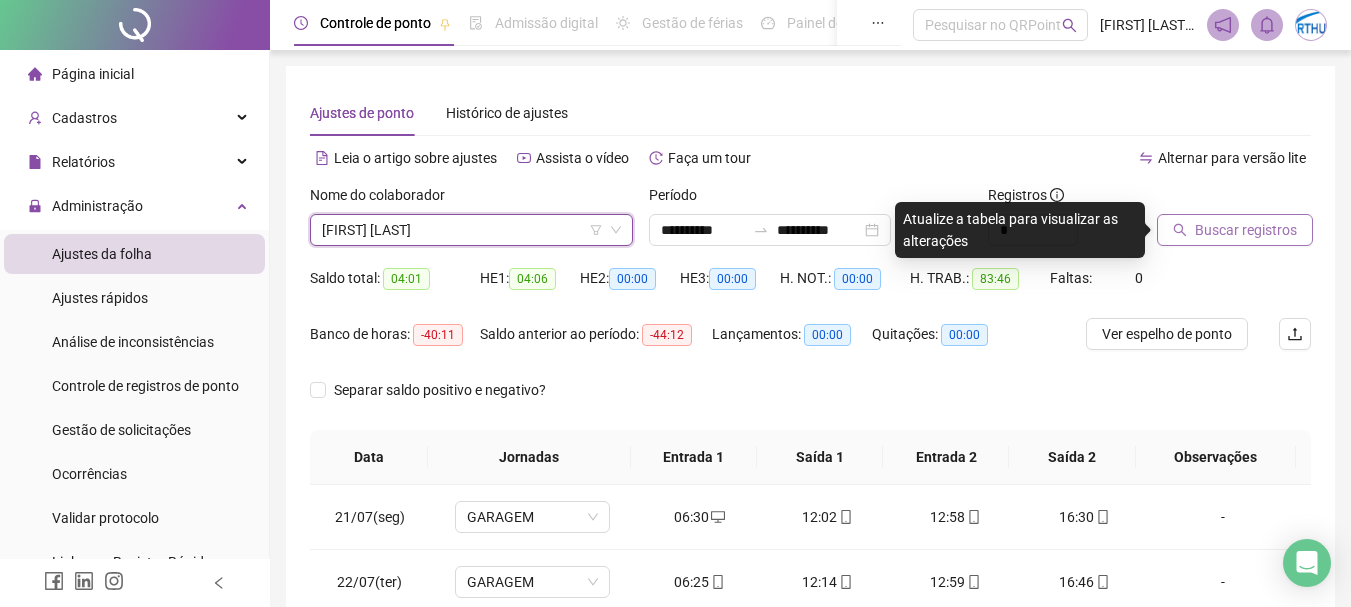 click on "Buscar registros" at bounding box center (1235, 230) 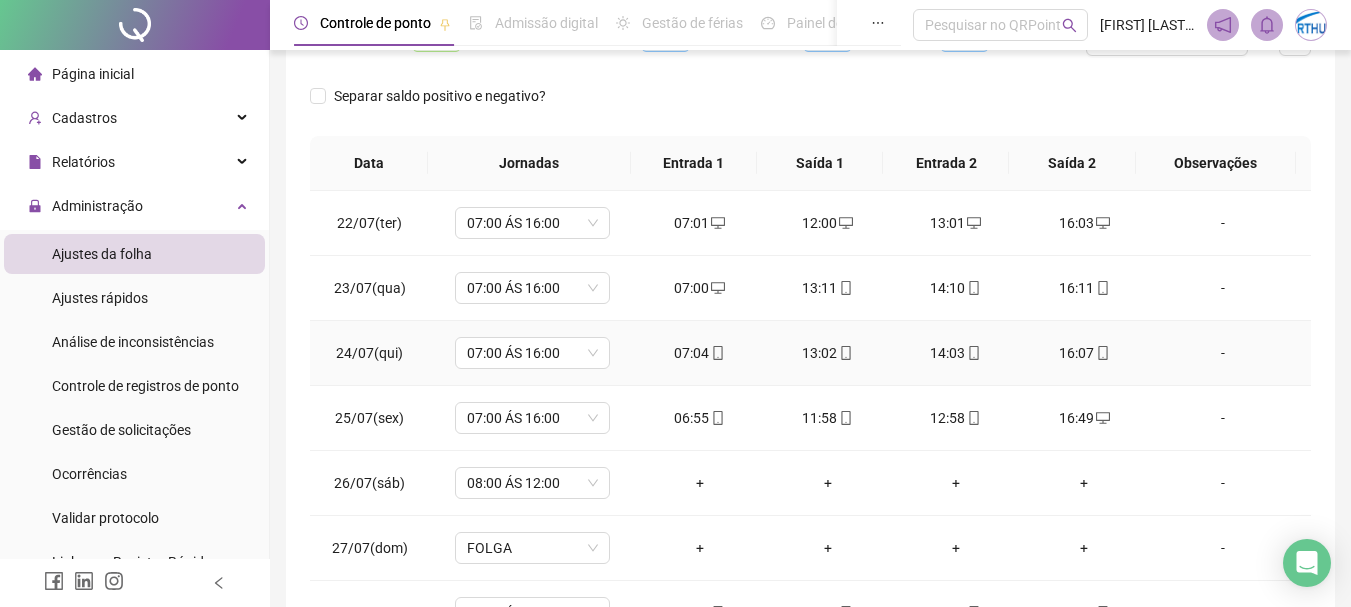 scroll, scrollTop: 300, scrollLeft: 0, axis: vertical 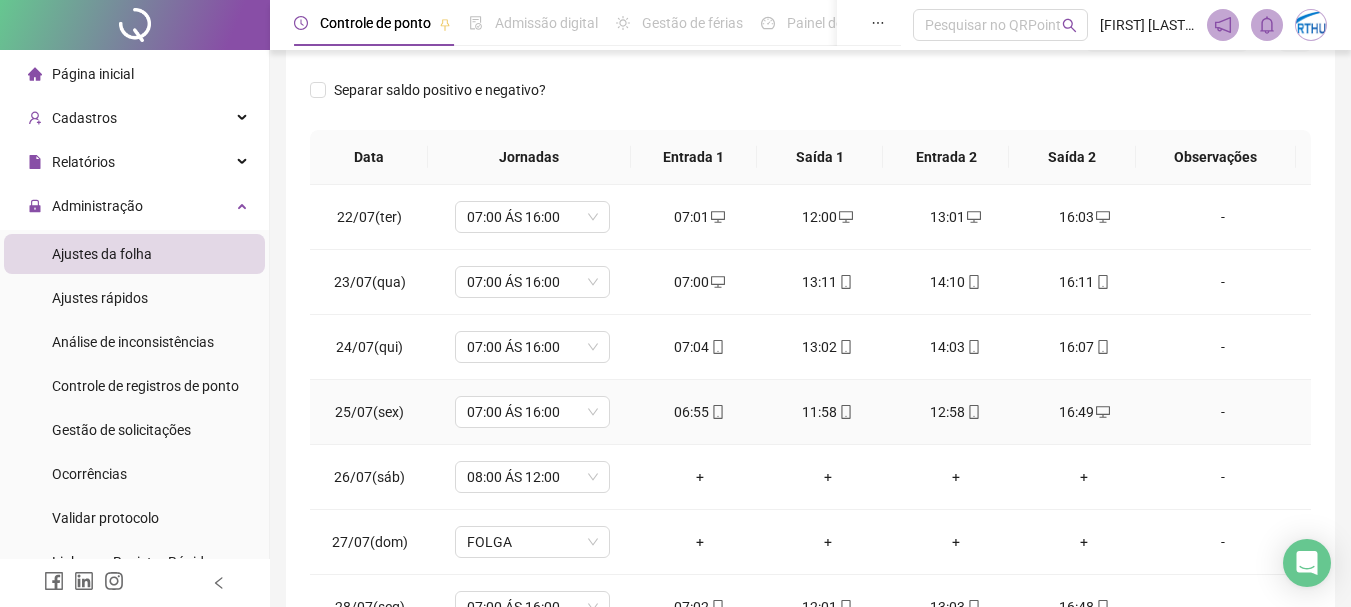 click on "12:58" at bounding box center [956, 412] 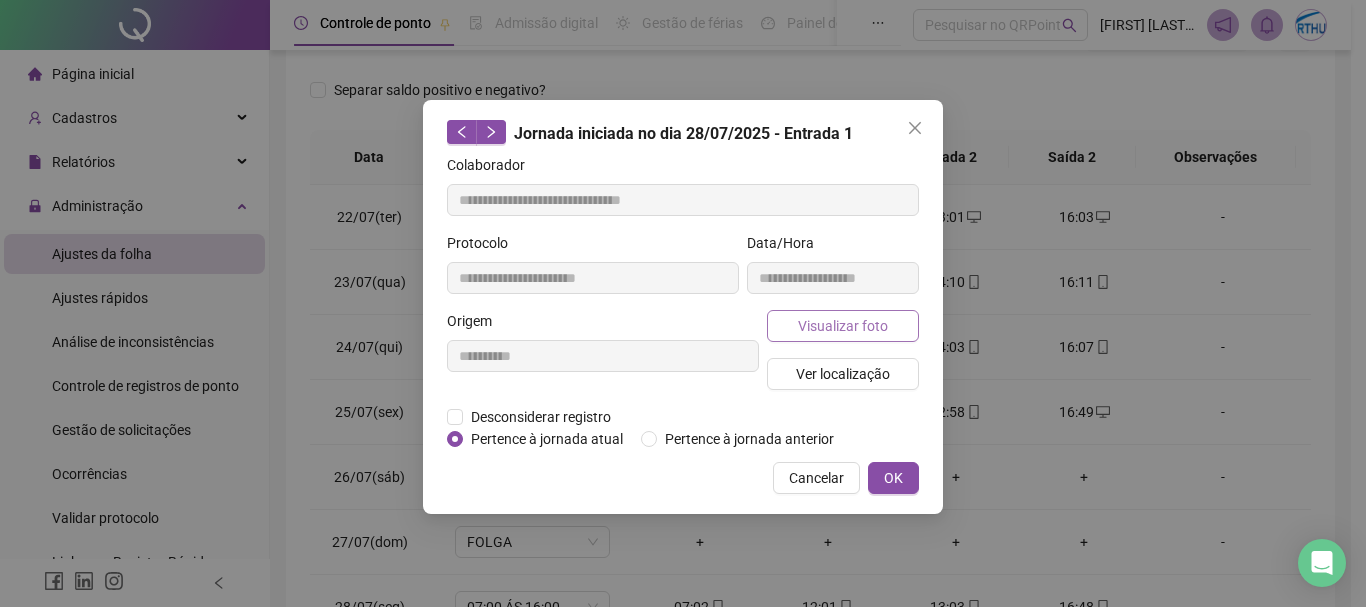type on "**********" 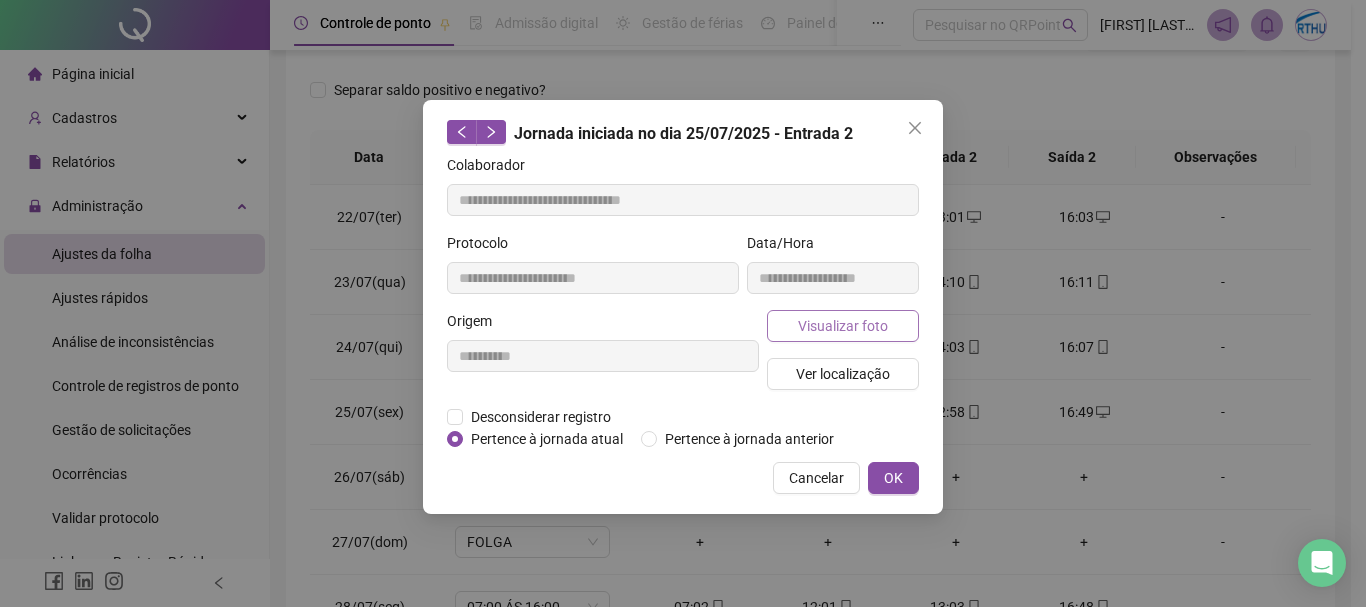 click on "Visualizar foto" at bounding box center (843, 326) 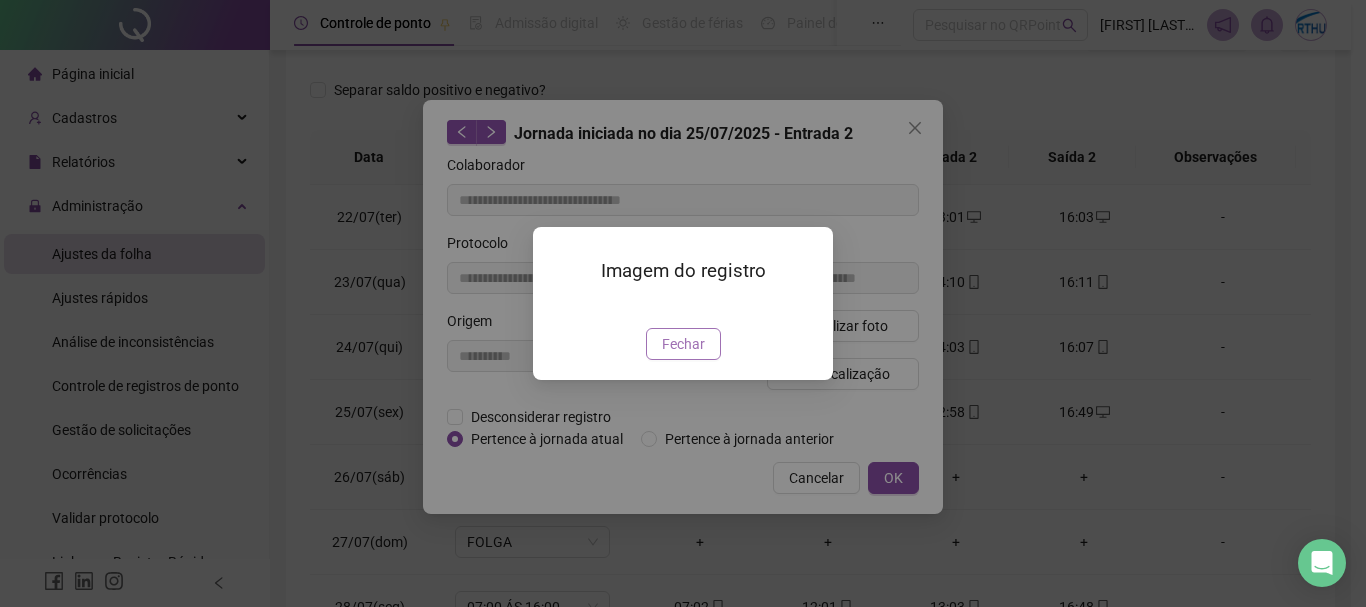 click on "Fechar" at bounding box center (683, 344) 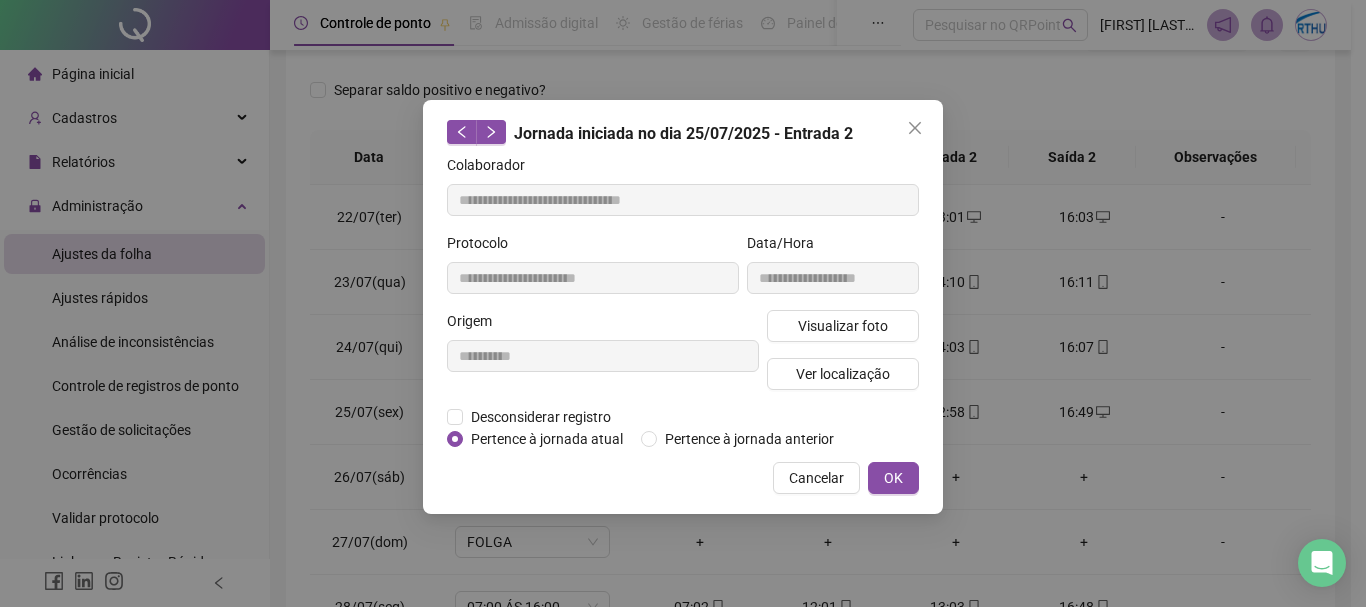 click on "Cancelar" at bounding box center (816, 478) 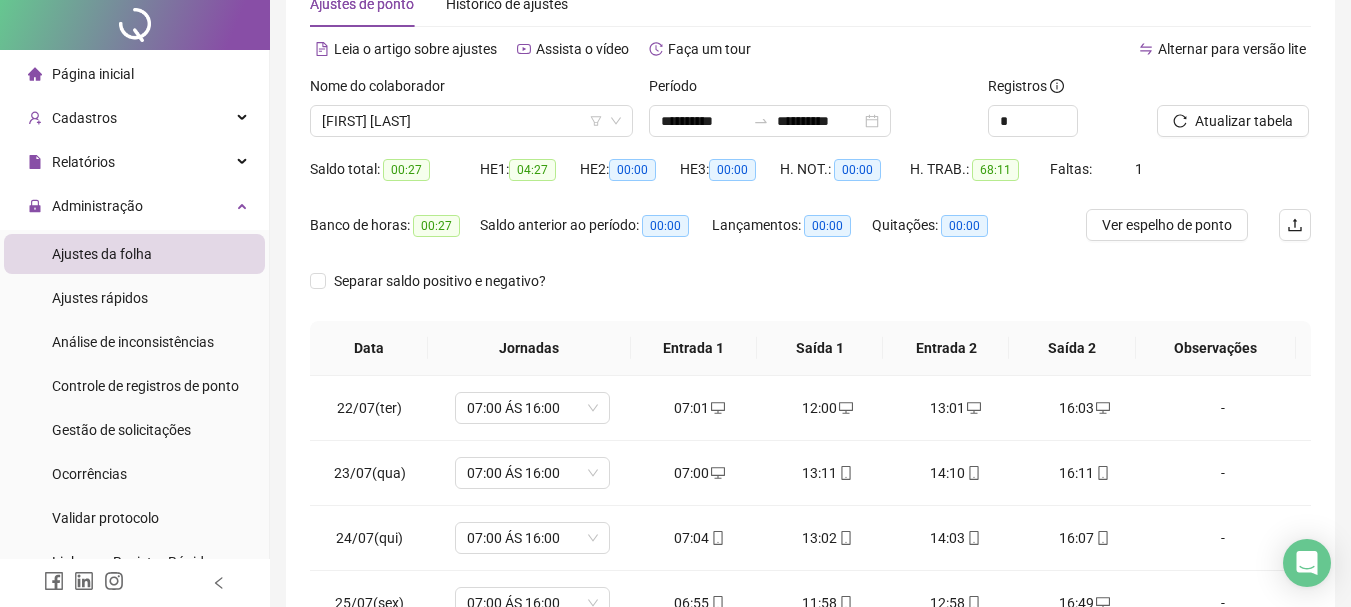 scroll, scrollTop: 0, scrollLeft: 0, axis: both 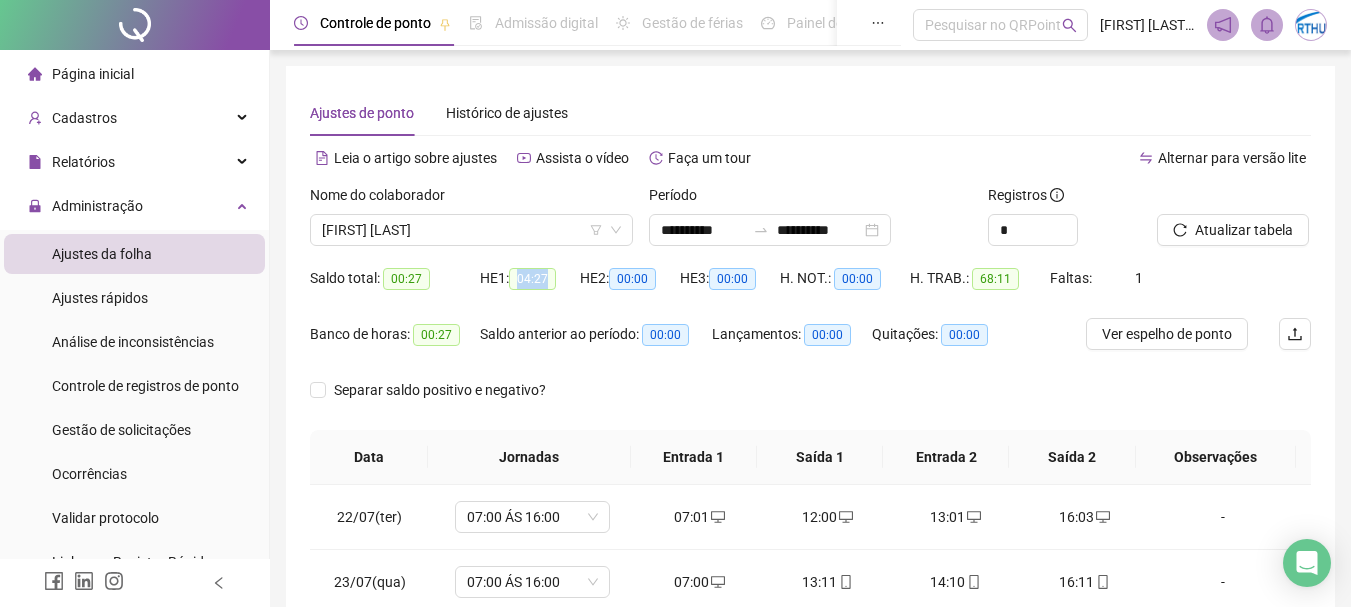 drag, startPoint x: 521, startPoint y: 281, endPoint x: 571, endPoint y: 304, distance: 55.03635 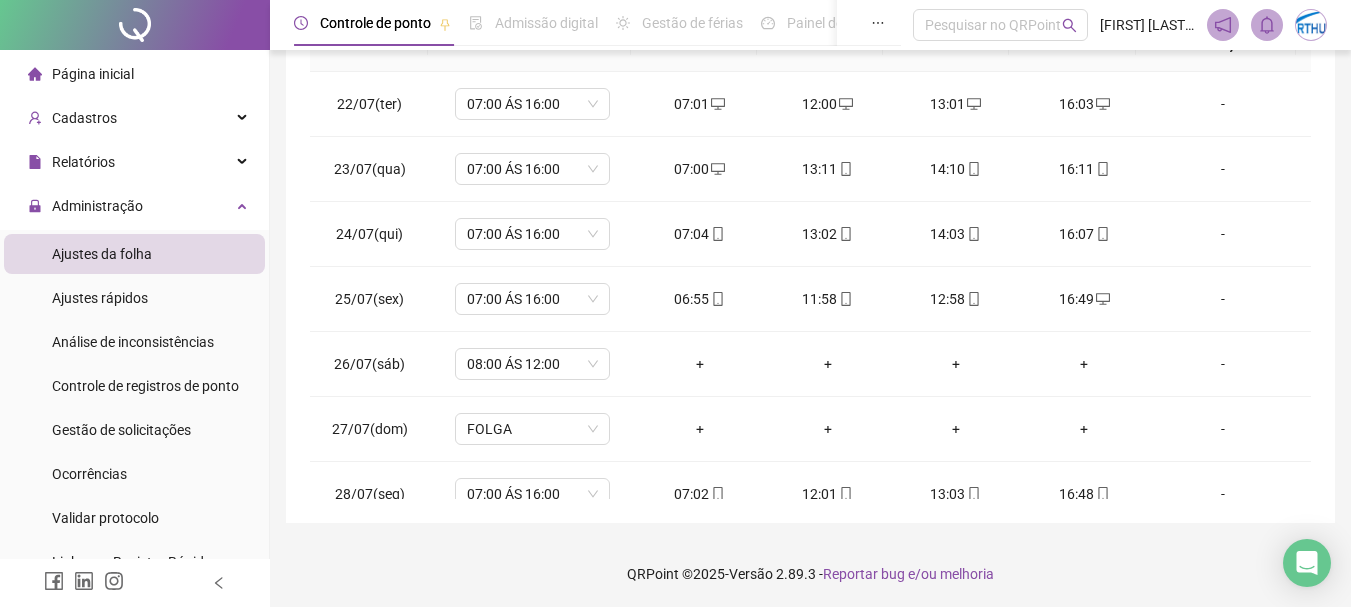 scroll, scrollTop: 415, scrollLeft: 0, axis: vertical 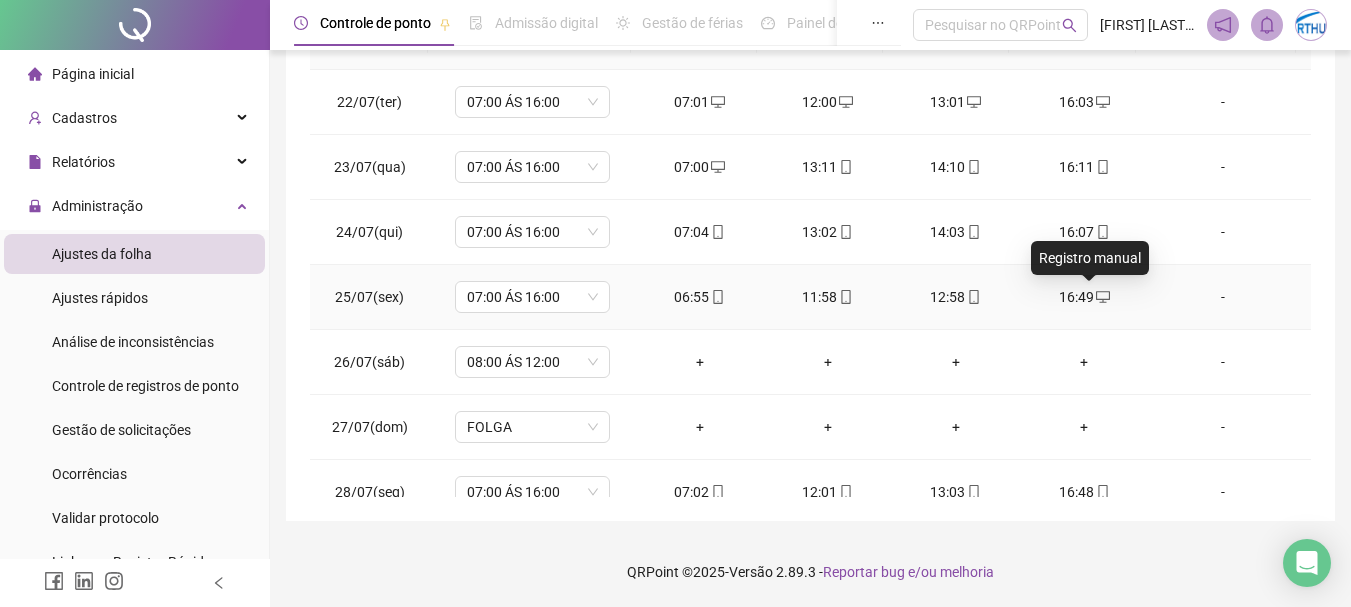 click 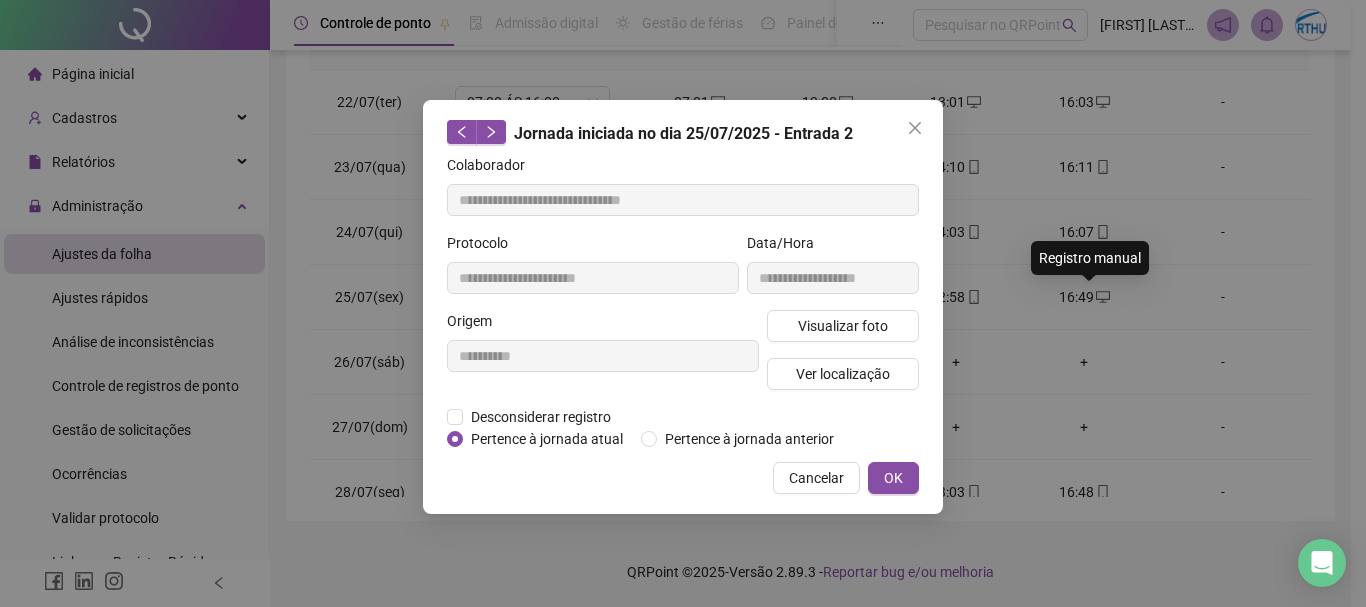 type on "**********" 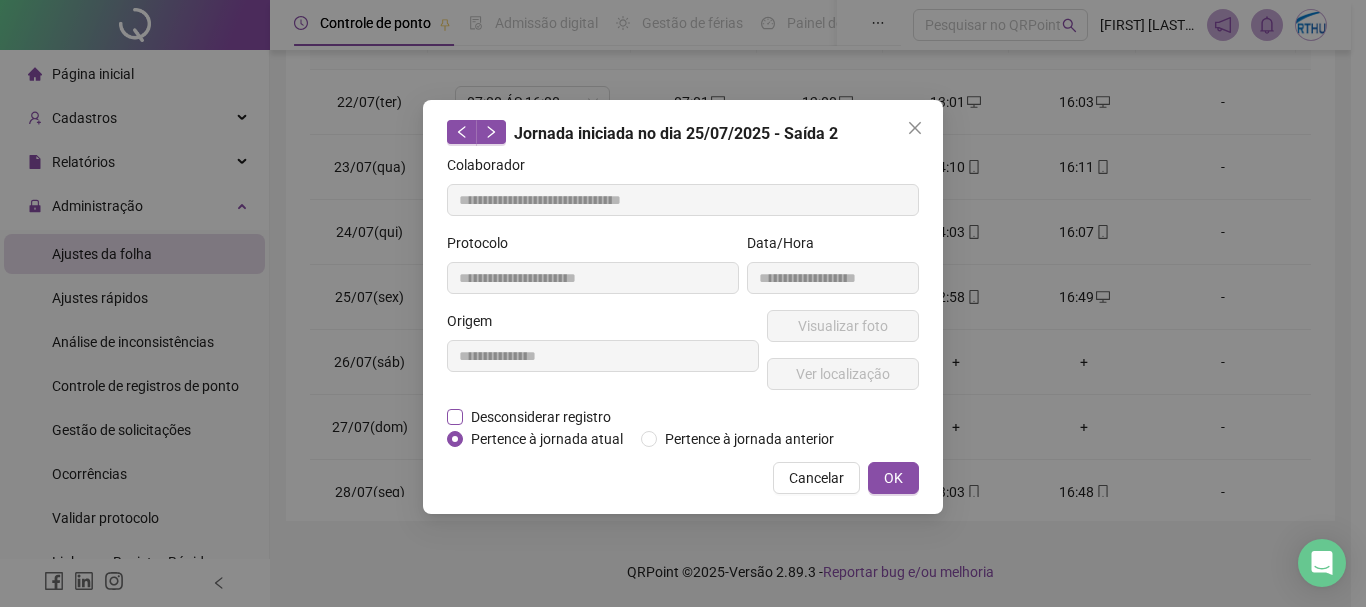 click on "Desconsiderar registro" at bounding box center [541, 417] 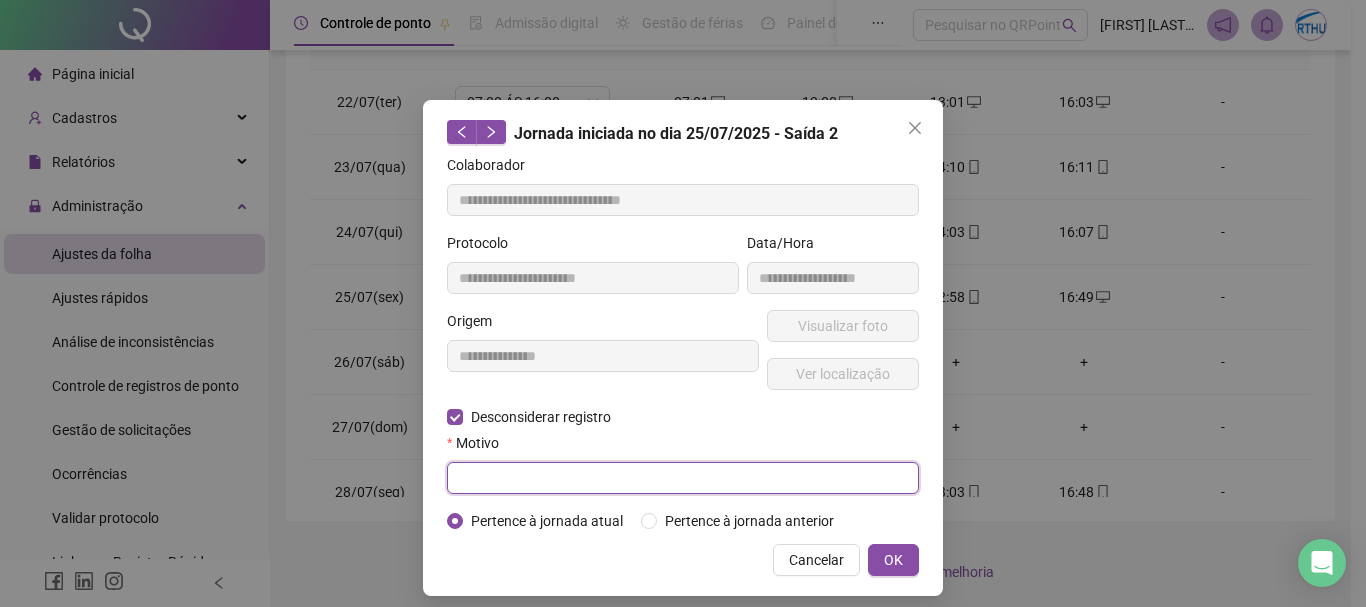 click at bounding box center [683, 478] 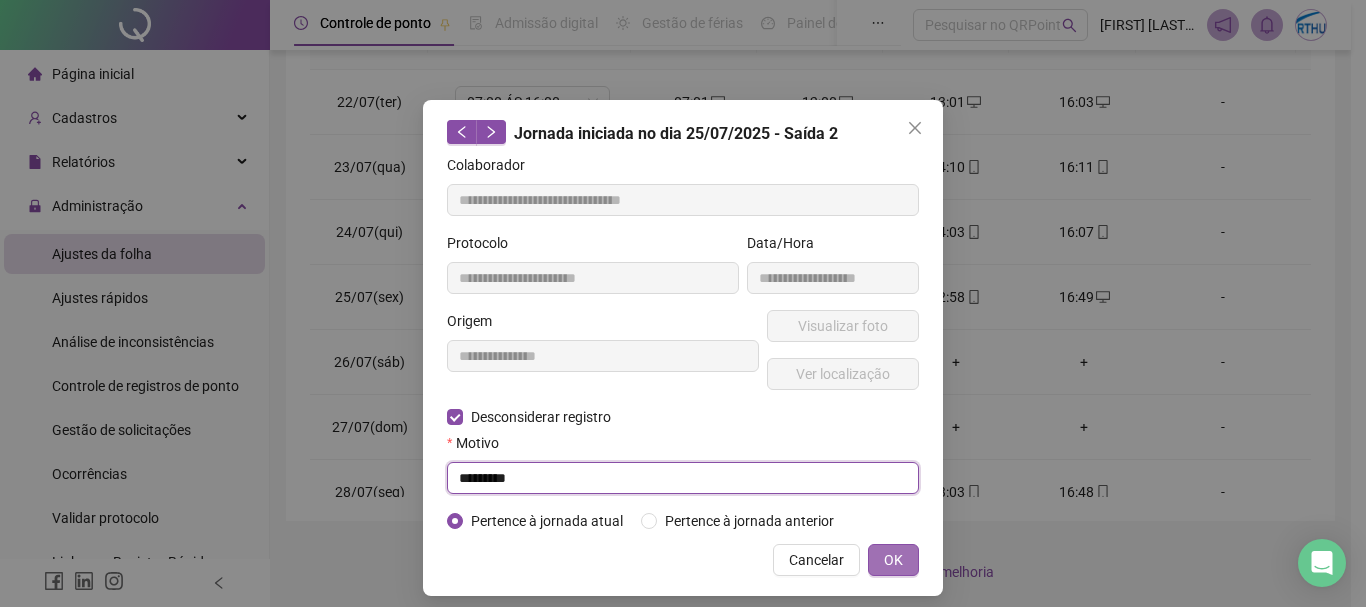 type on "*********" 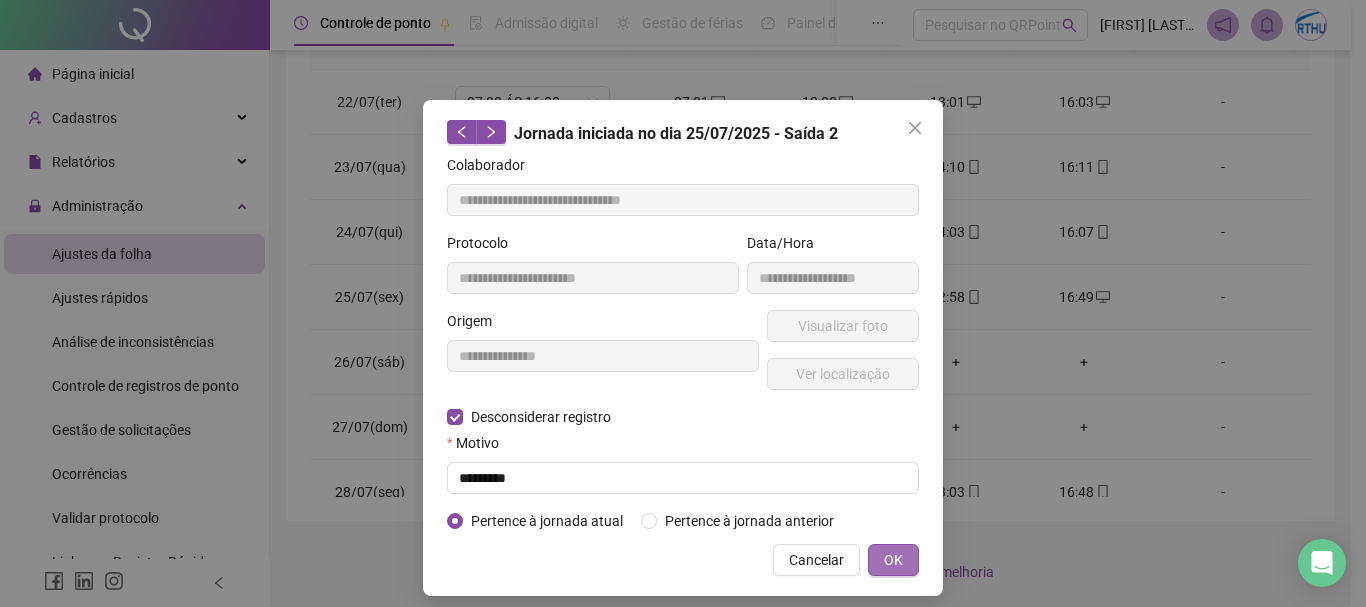 click on "OK" at bounding box center [893, 560] 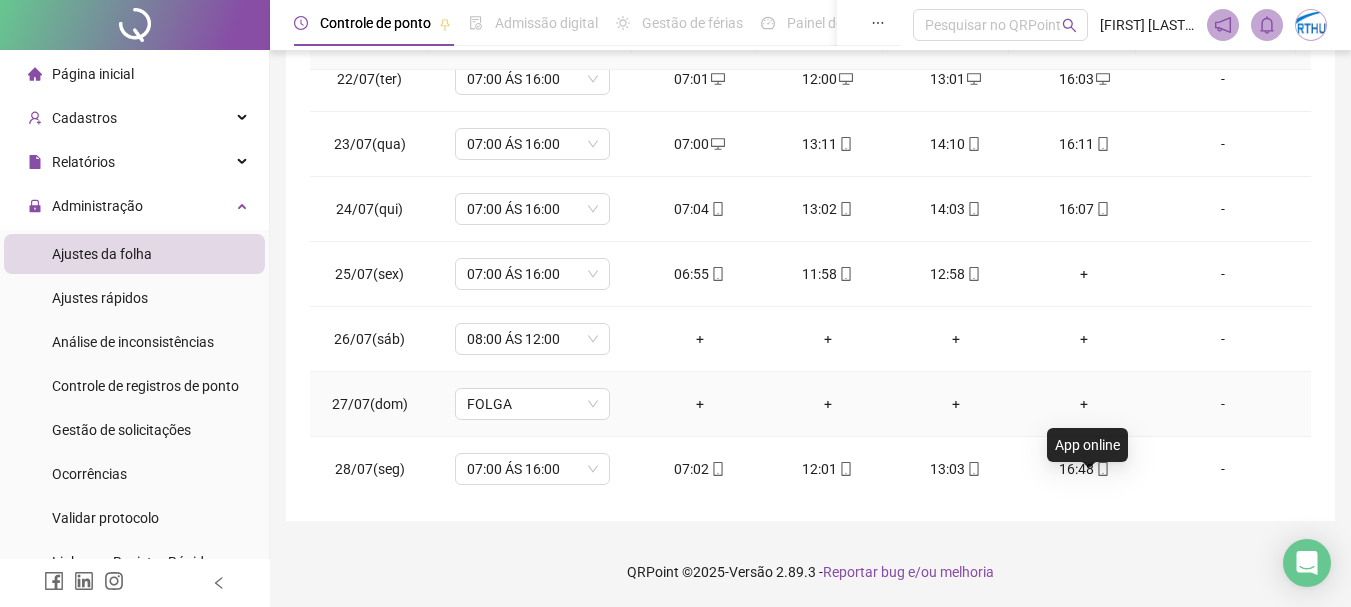 scroll, scrollTop: 0, scrollLeft: 0, axis: both 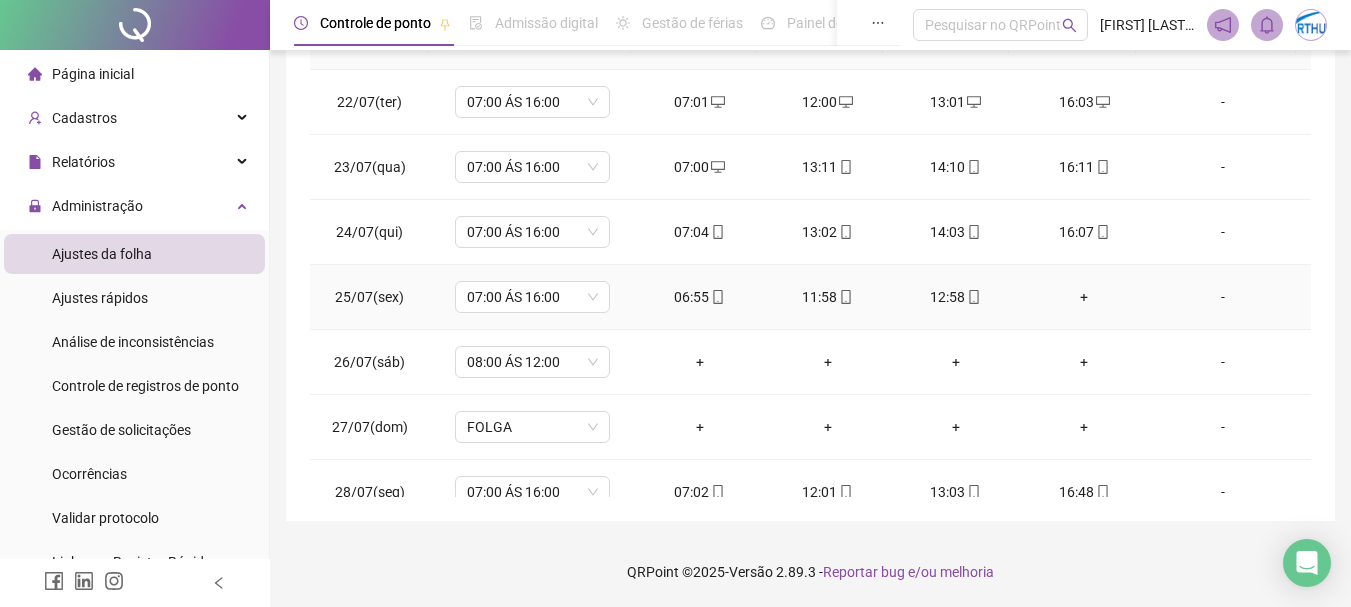 click on "+" at bounding box center [1084, 297] 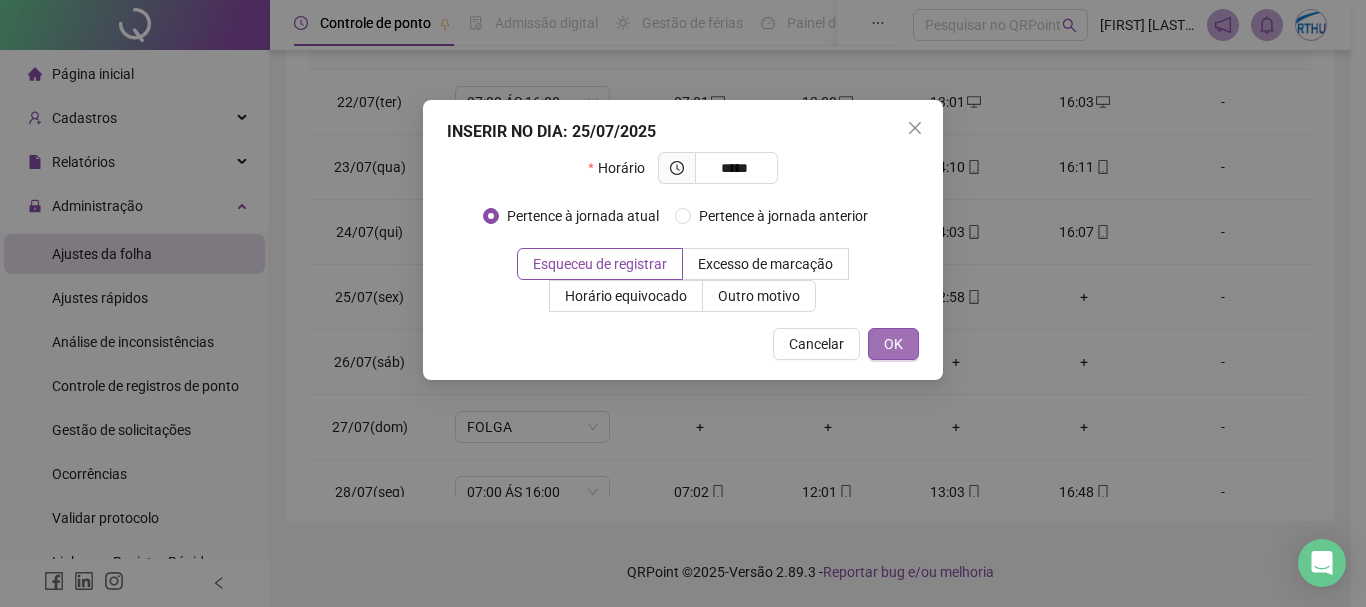 type on "*****" 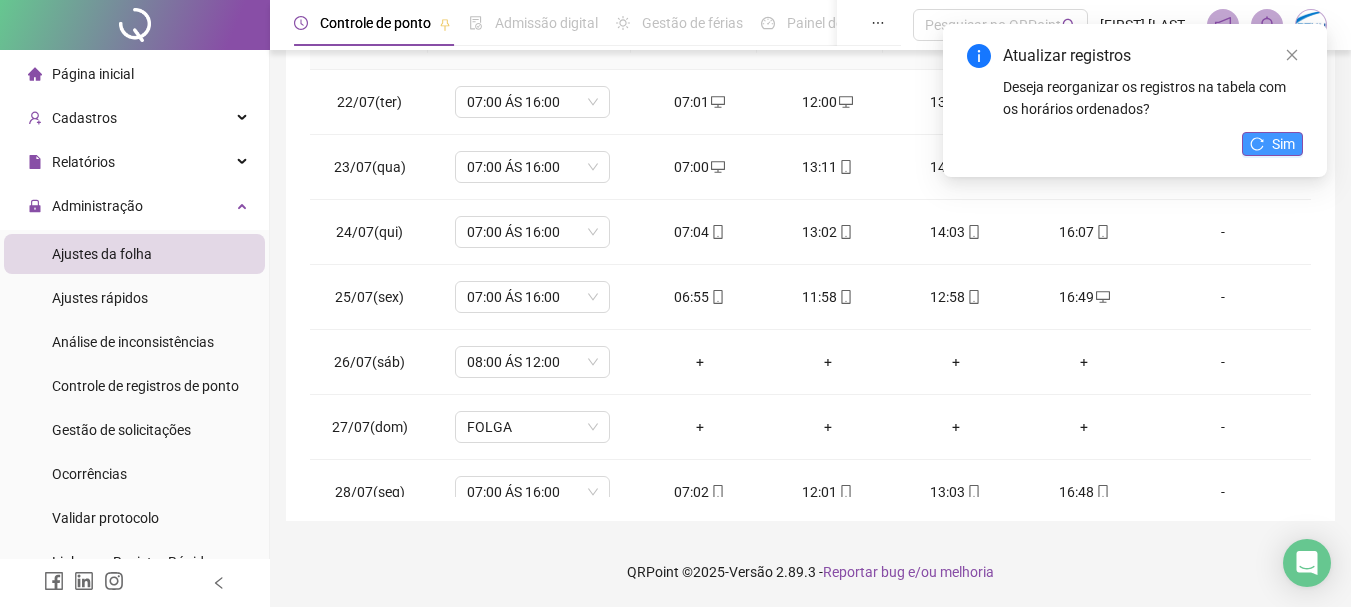 click 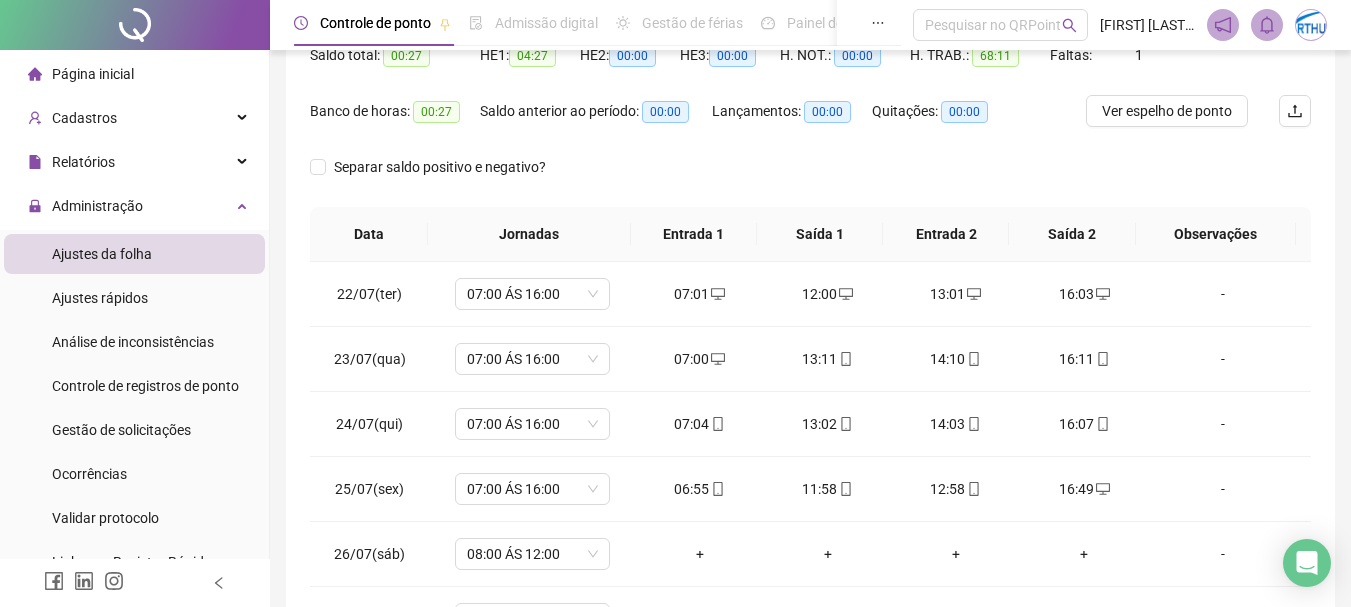 scroll, scrollTop: 215, scrollLeft: 0, axis: vertical 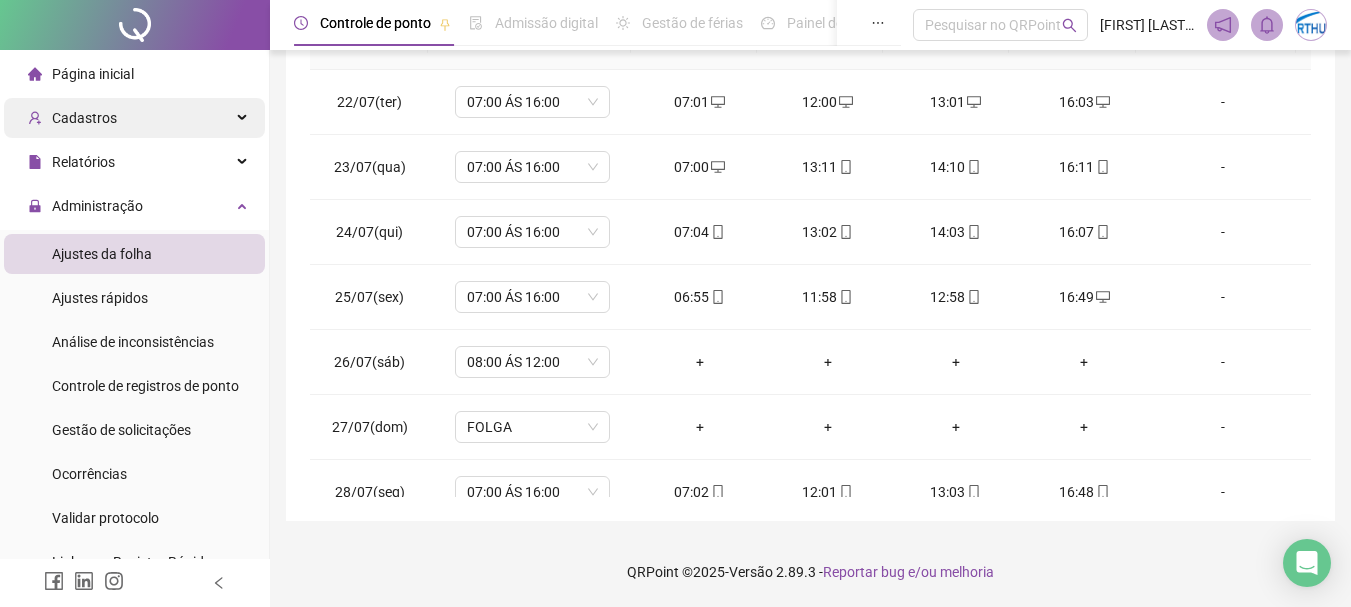 click on "Cadastros" at bounding box center [134, 118] 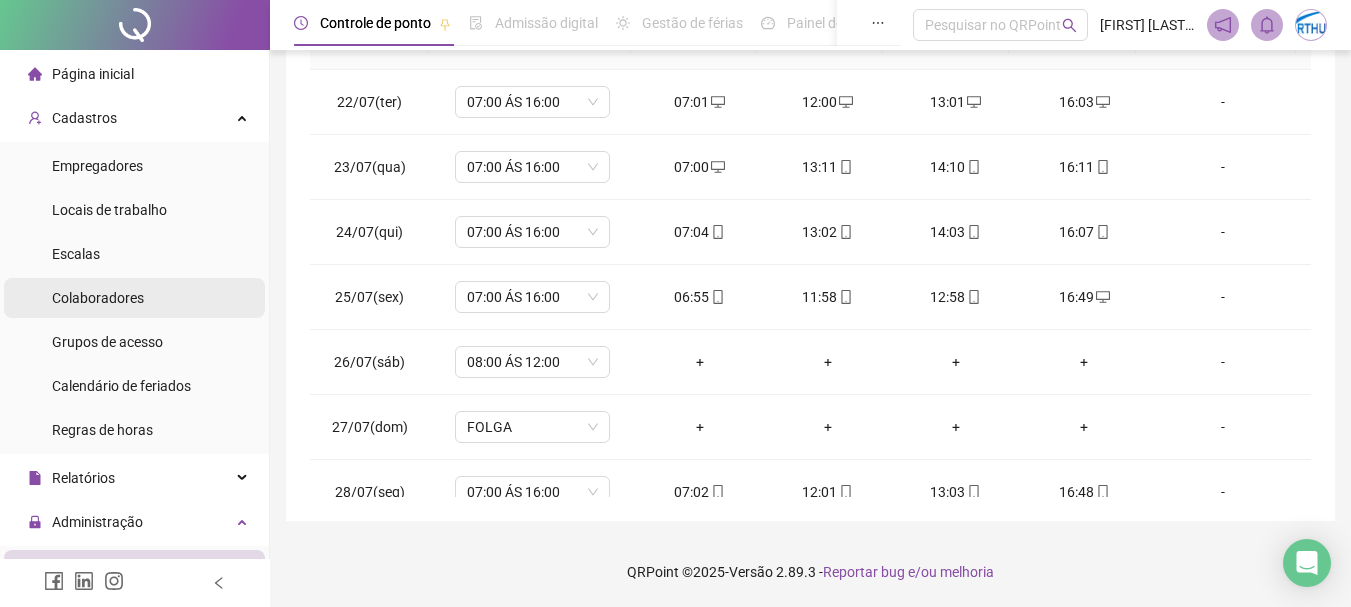click on "Colaboradores" at bounding box center [98, 298] 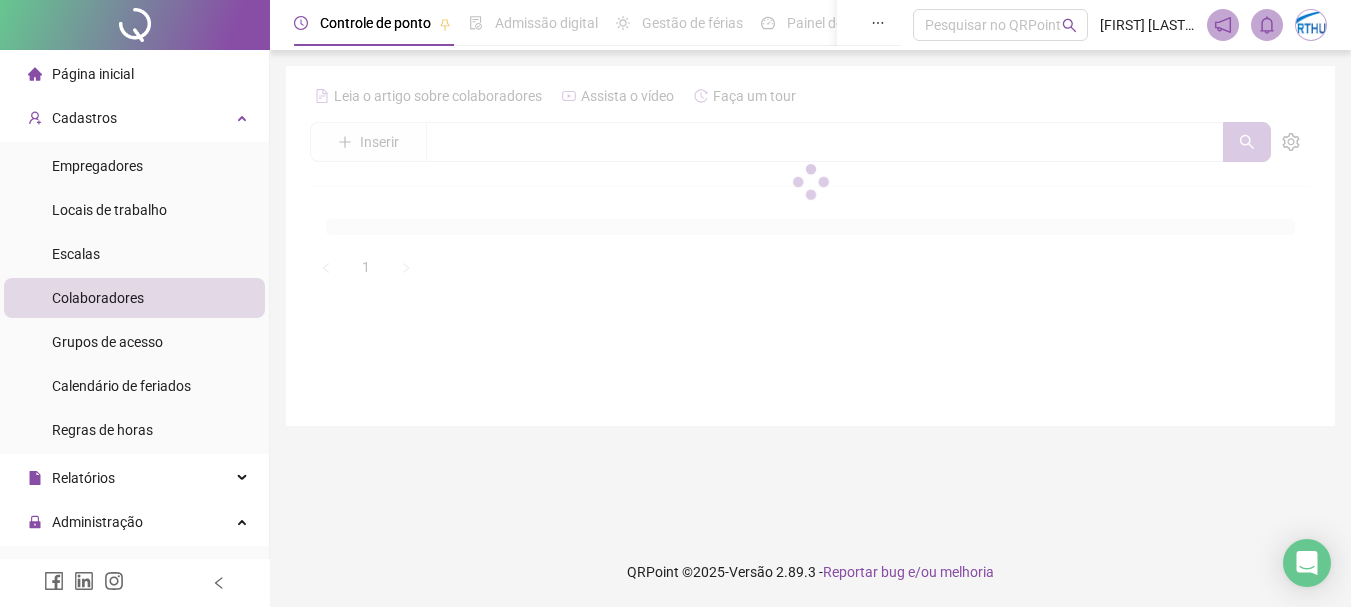 scroll, scrollTop: 0, scrollLeft: 0, axis: both 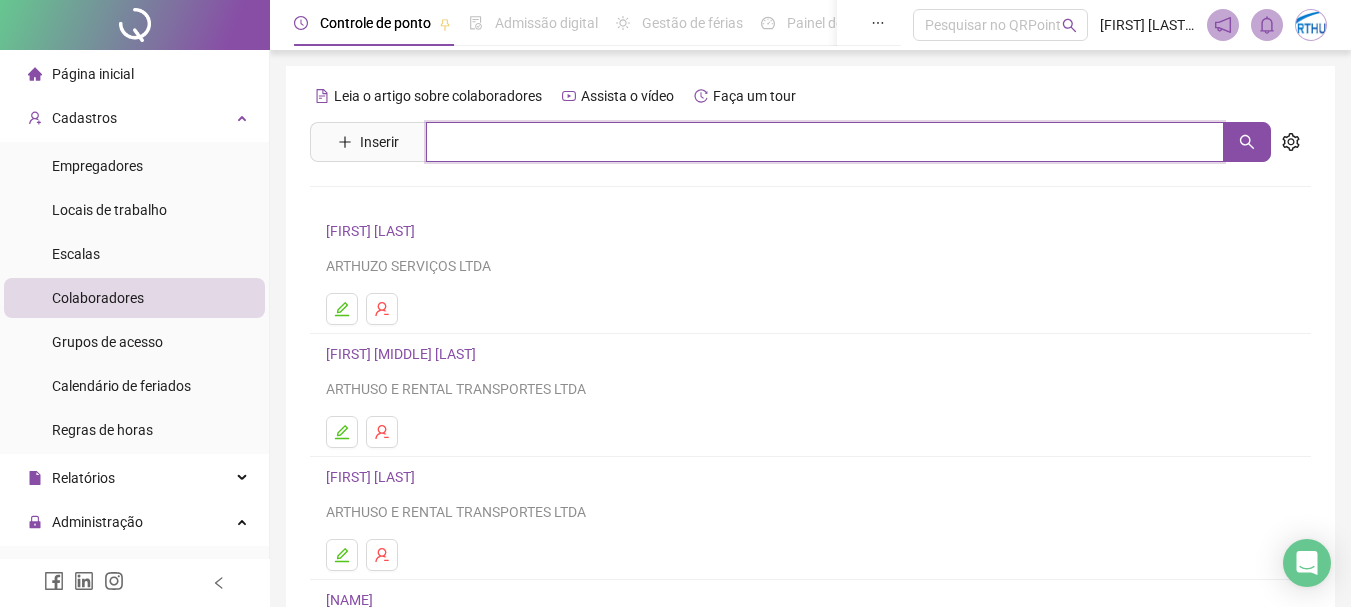 click at bounding box center (825, 142) 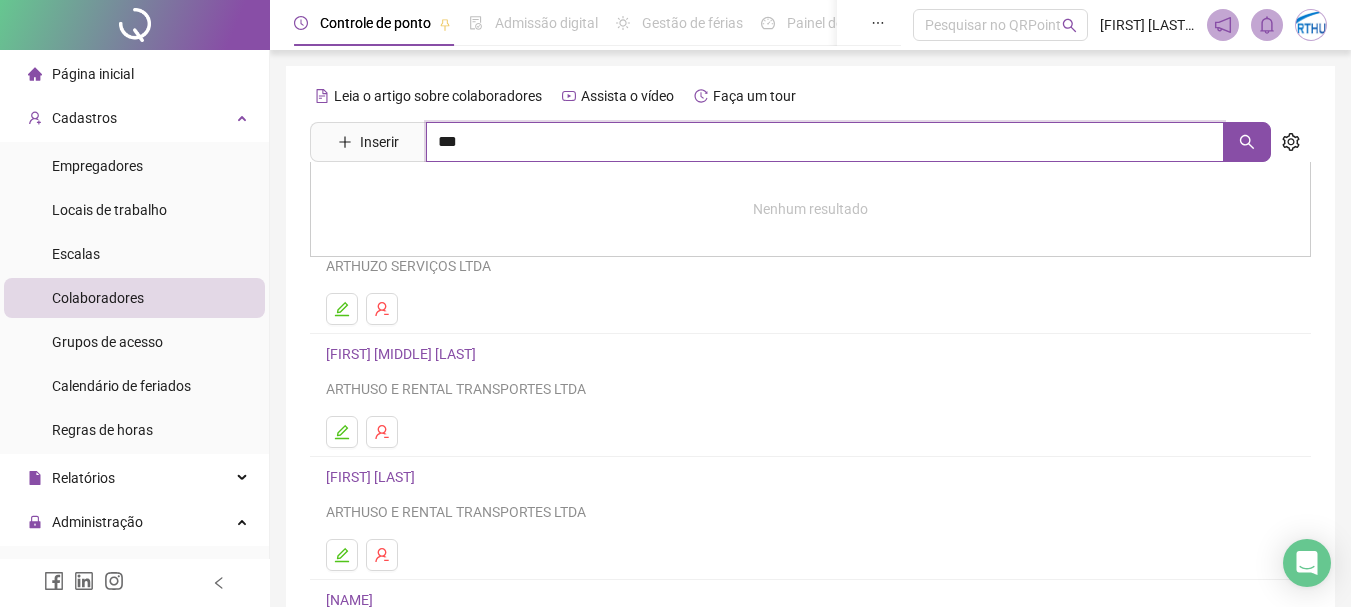 type on "***" 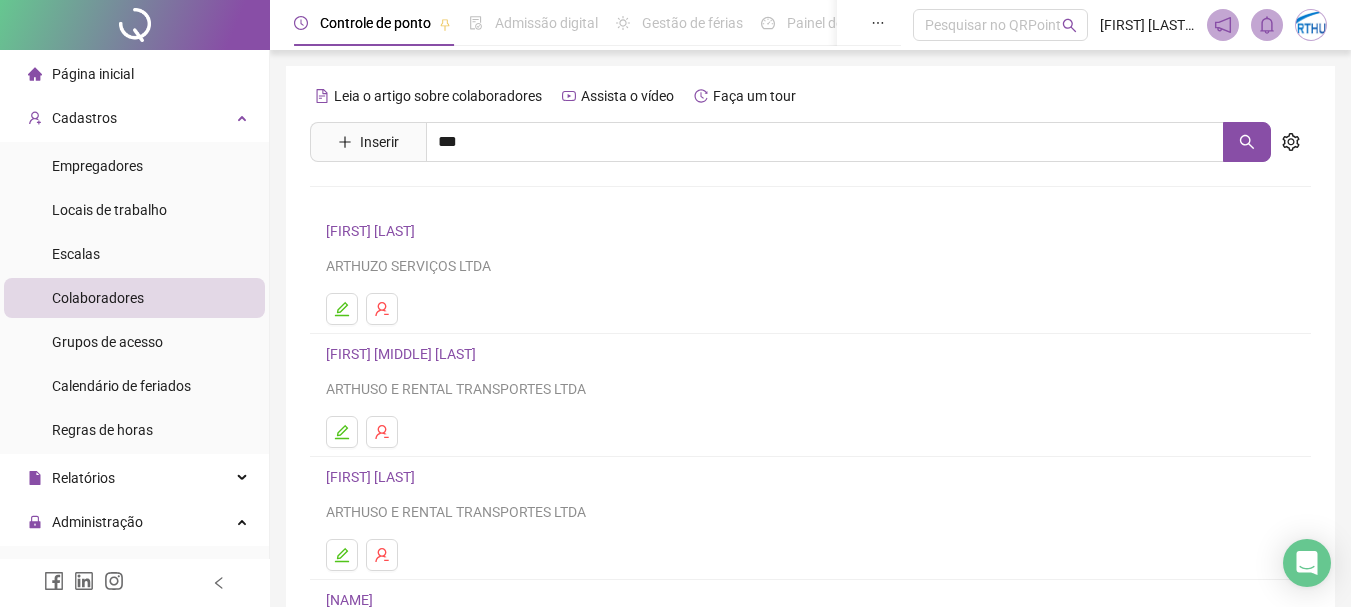 click on "[FIRST] [LAST]" at bounding box center (391, 201) 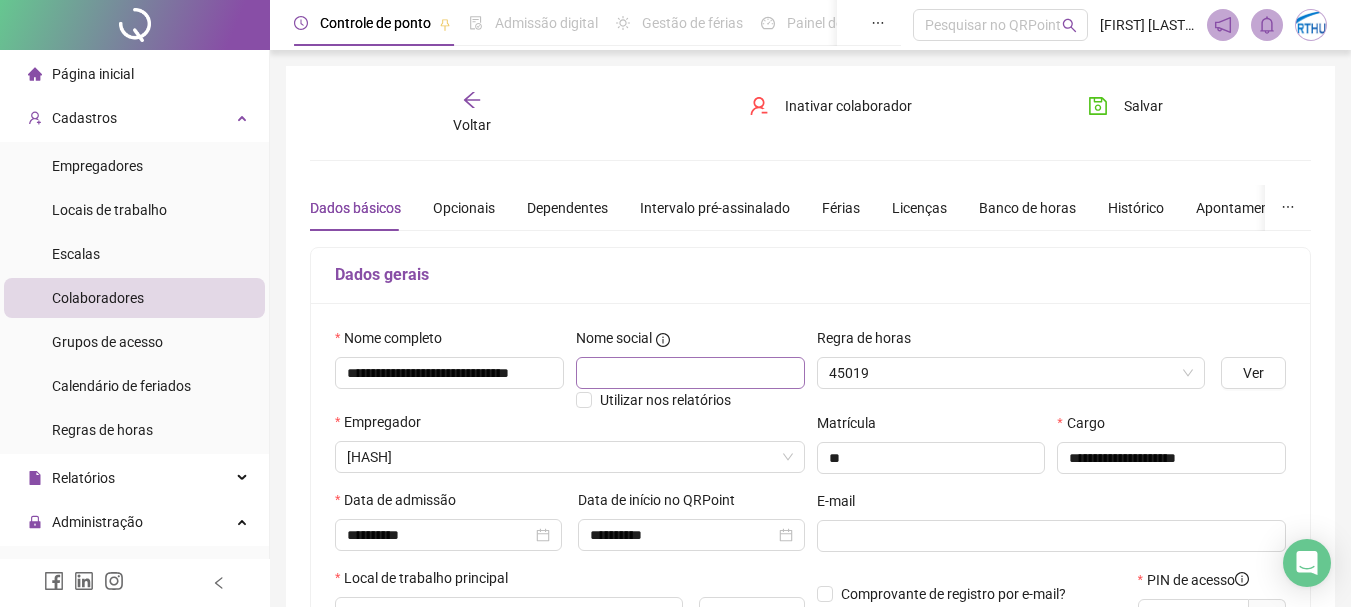 type on "**********" 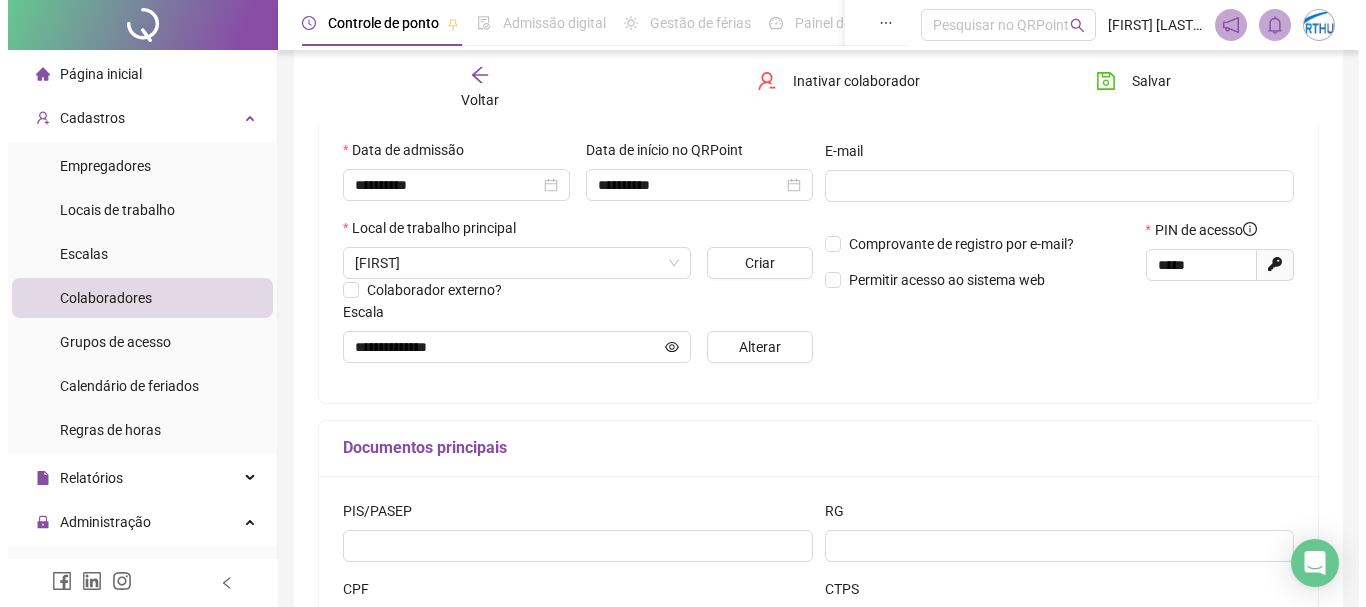 scroll, scrollTop: 334, scrollLeft: 0, axis: vertical 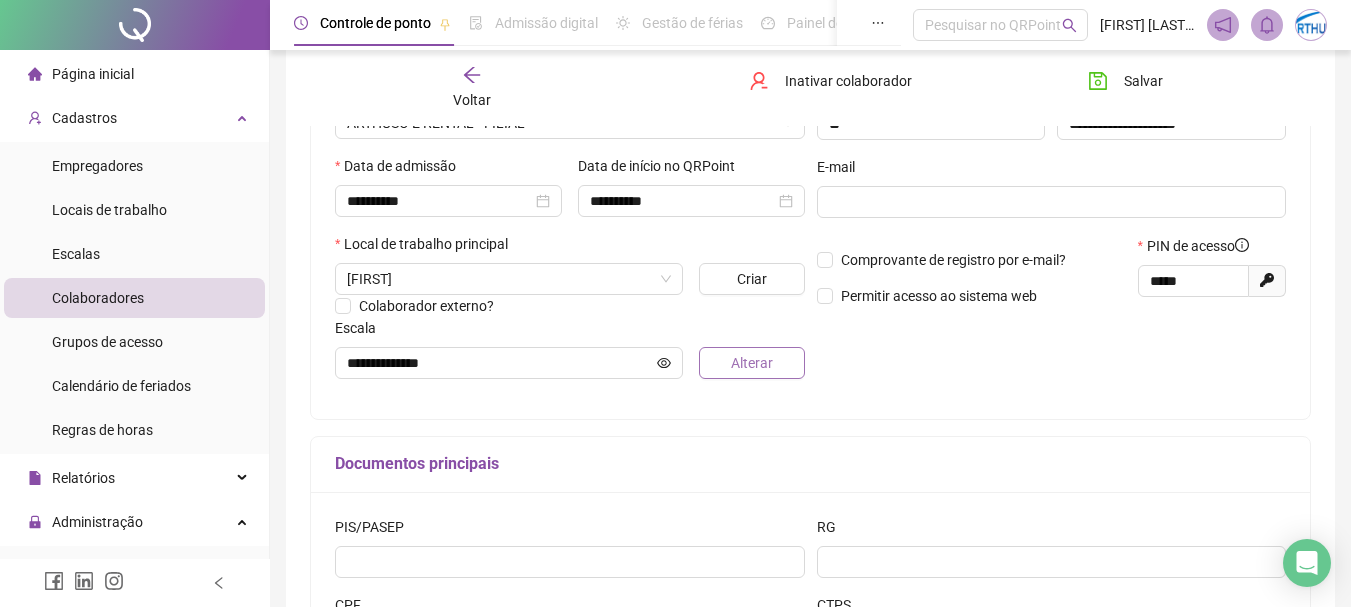 click on "Alterar" at bounding box center [752, 363] 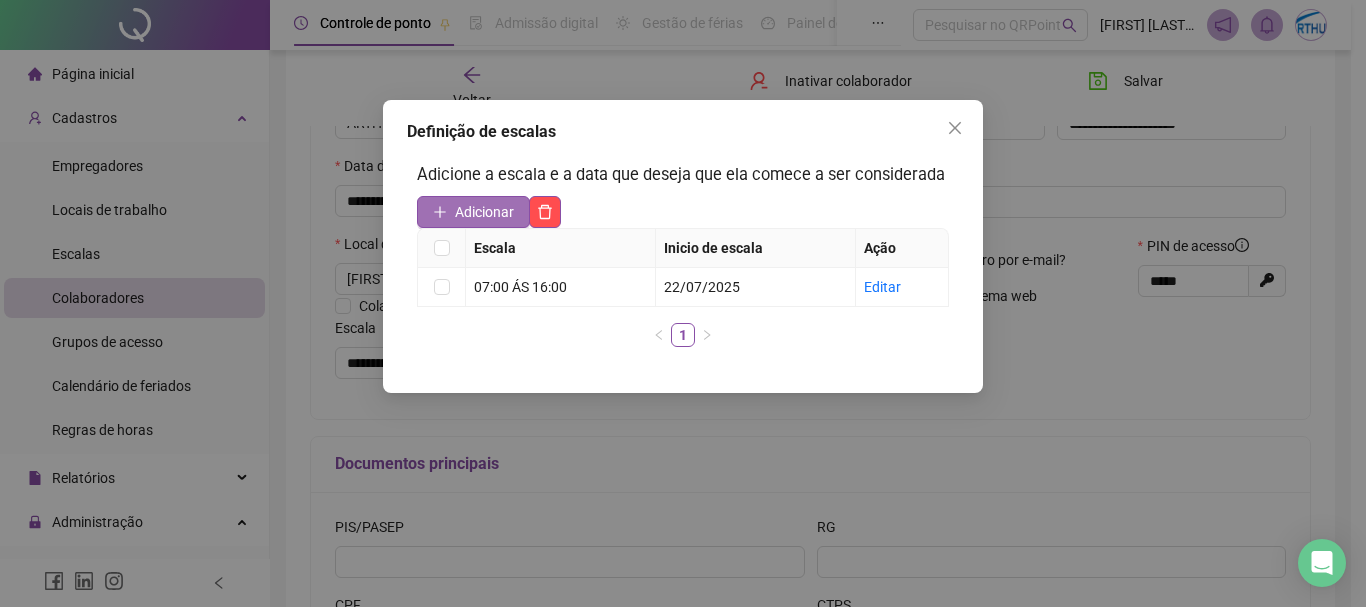 click on "Adicionar" at bounding box center (473, 212) 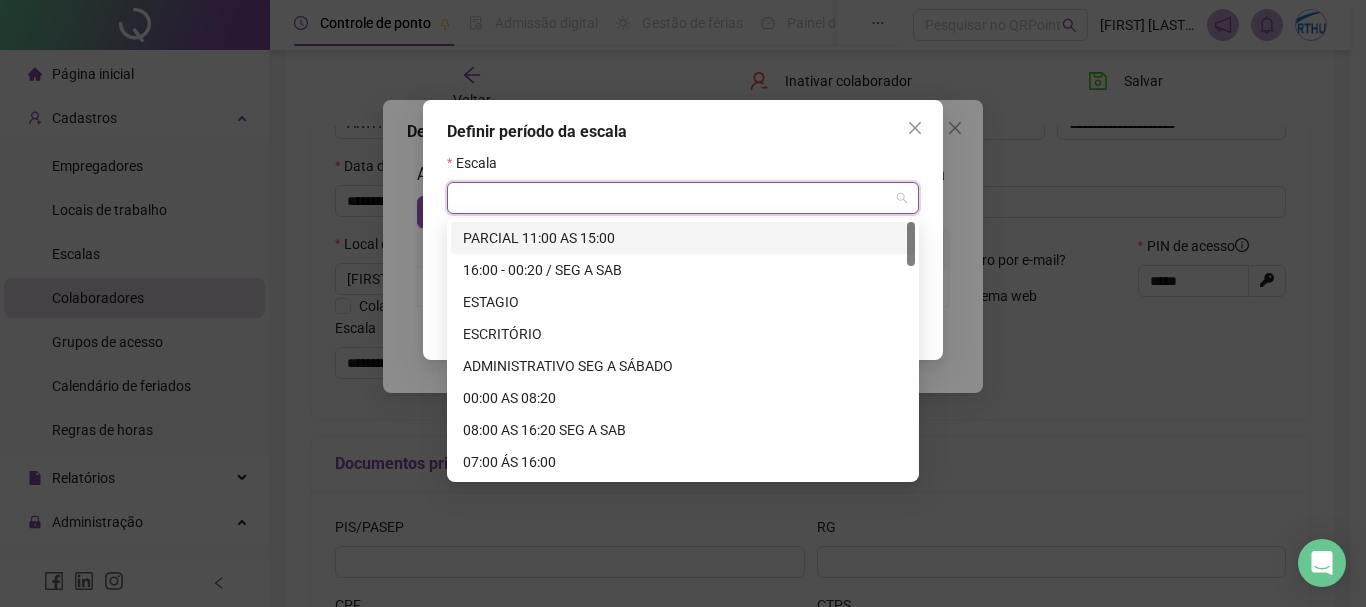 click at bounding box center [674, 198] 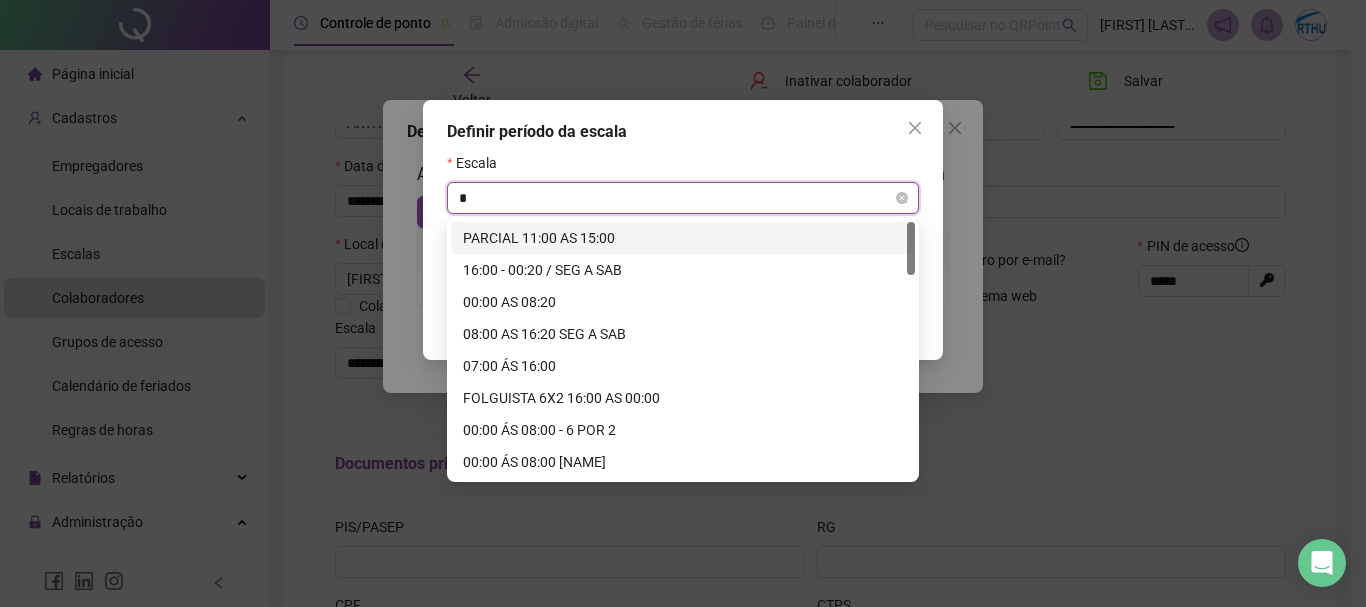 type on "**" 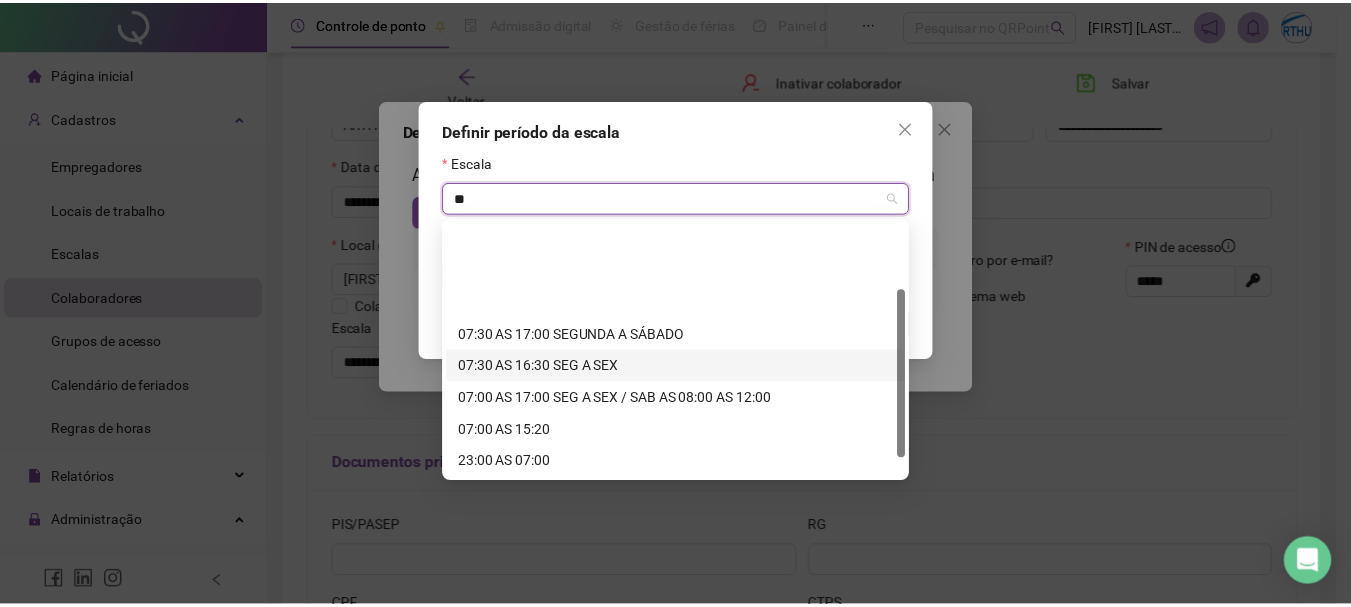 scroll, scrollTop: 128, scrollLeft: 0, axis: vertical 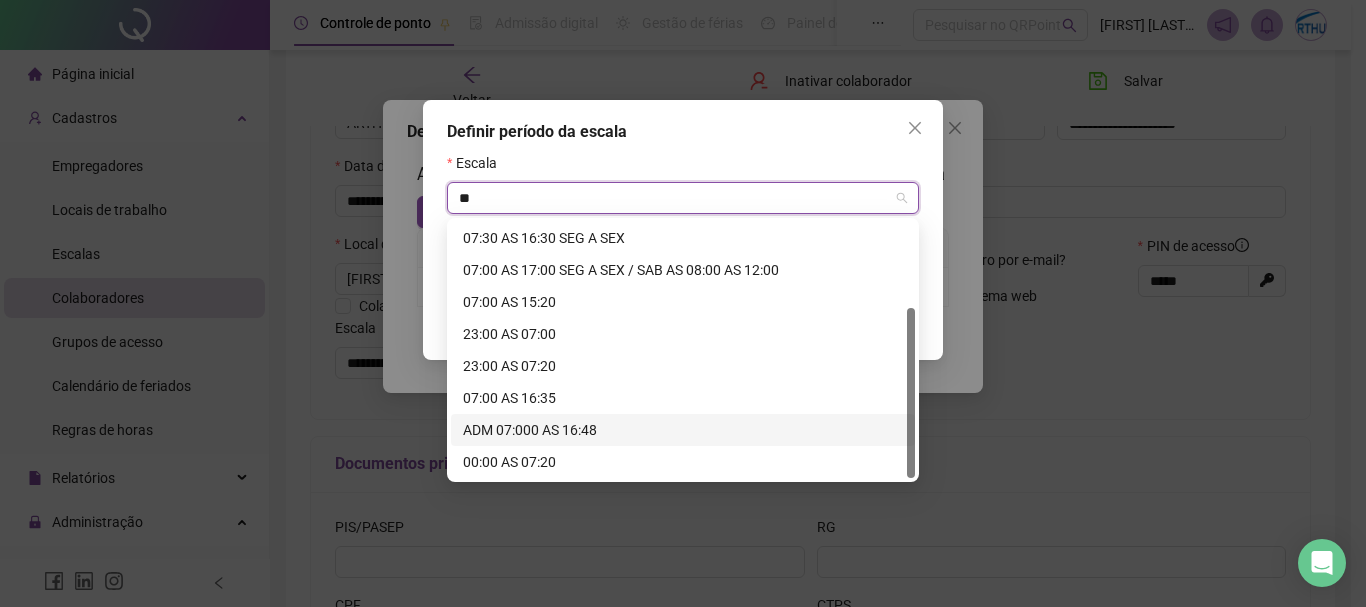 click on "ADM  07:000 AS 16:48" at bounding box center (683, 430) 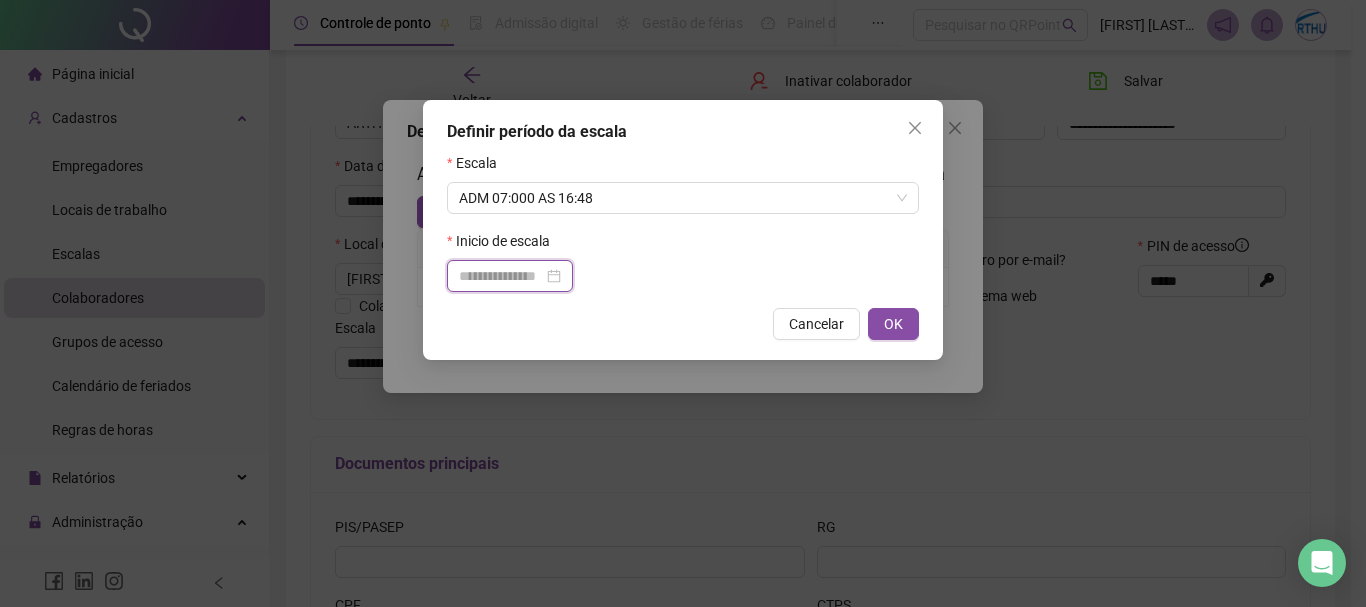 click at bounding box center [501, 276] 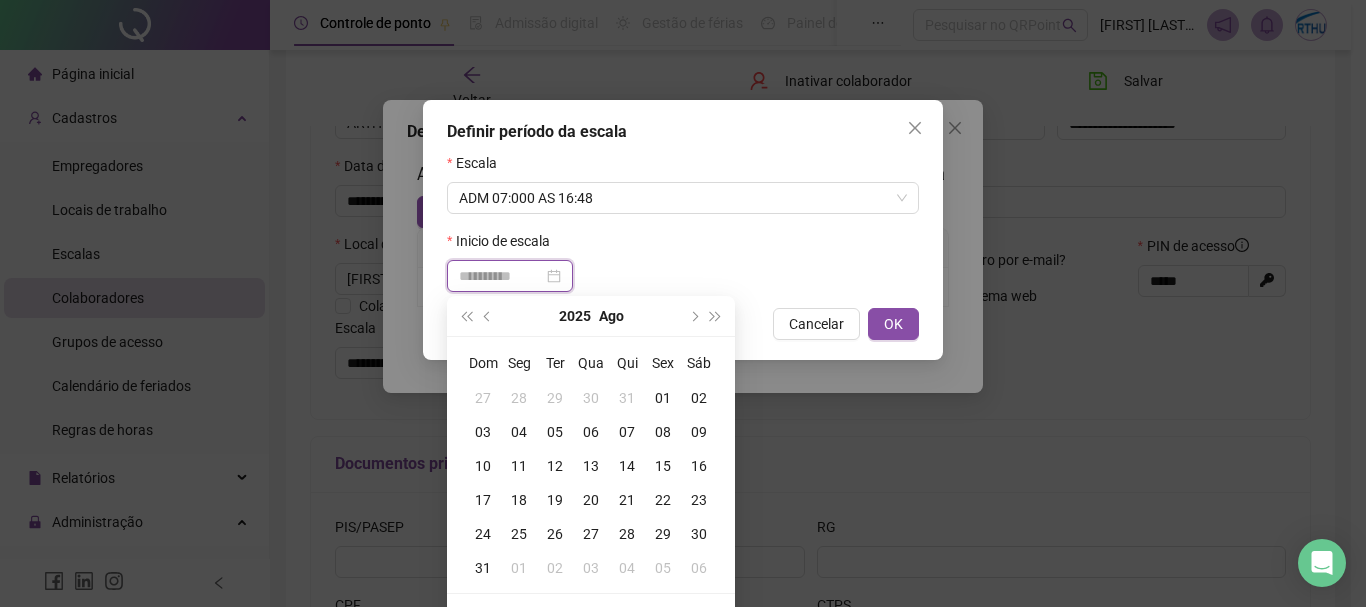 type on "**********" 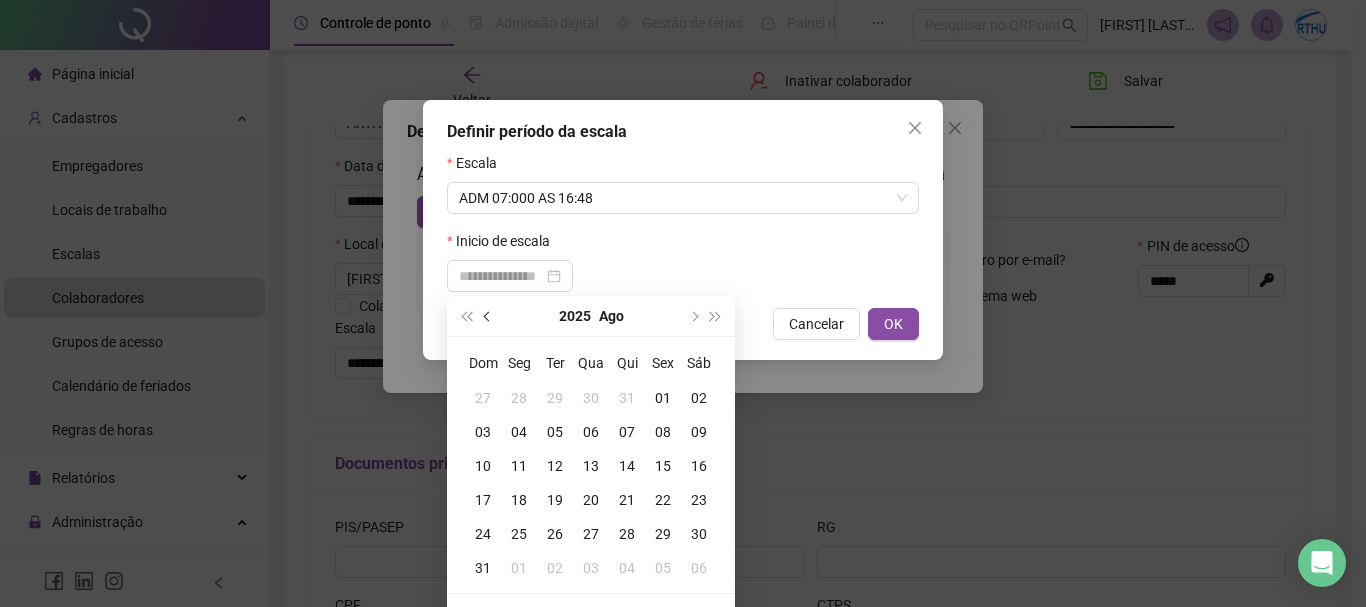 drag, startPoint x: 489, startPoint y: 314, endPoint x: 531, endPoint y: 330, distance: 44.94441 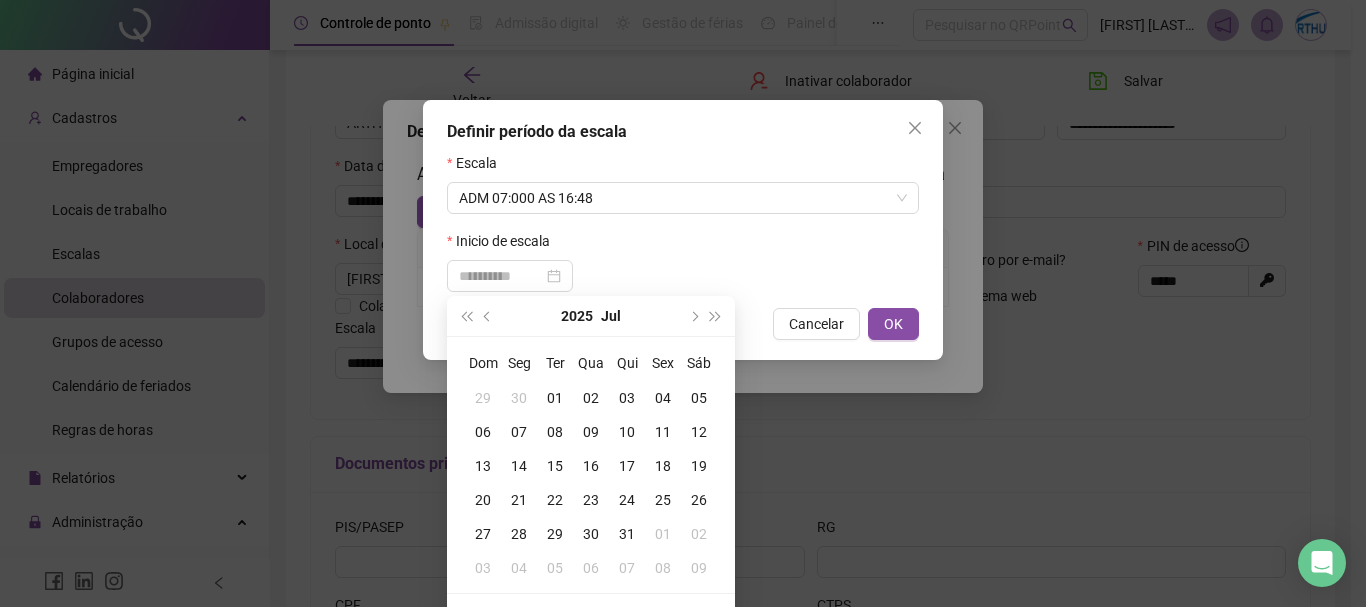 type on "**********" 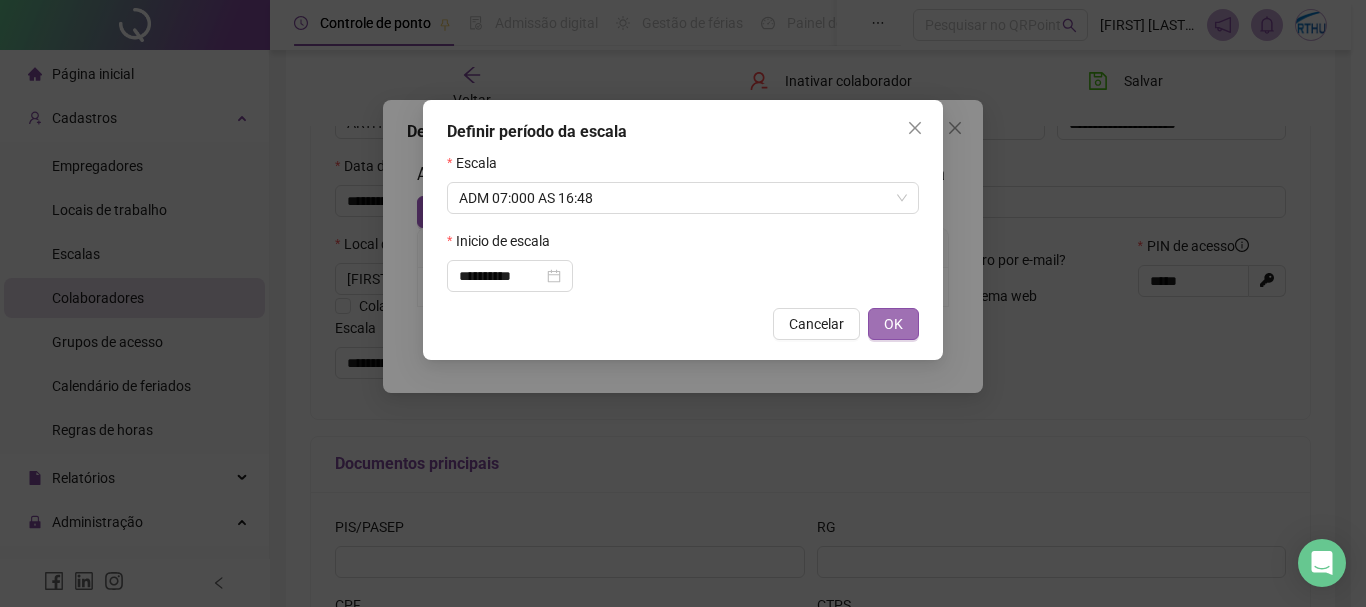 click on "OK" at bounding box center [893, 324] 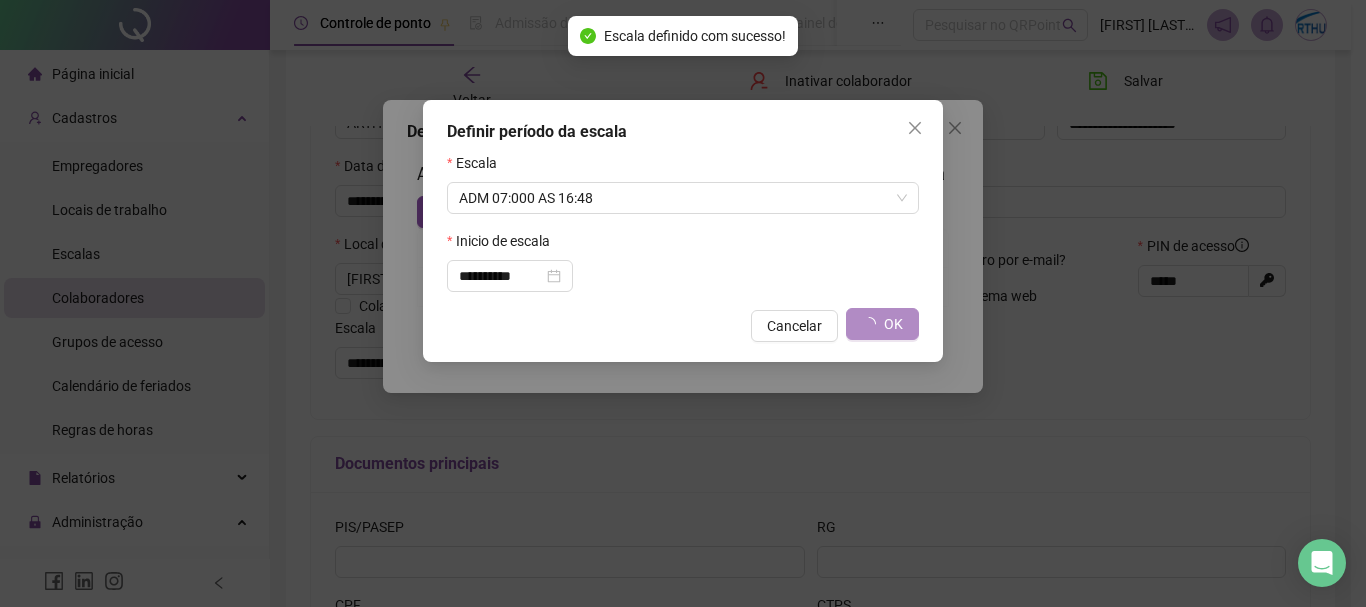 type on "**********" 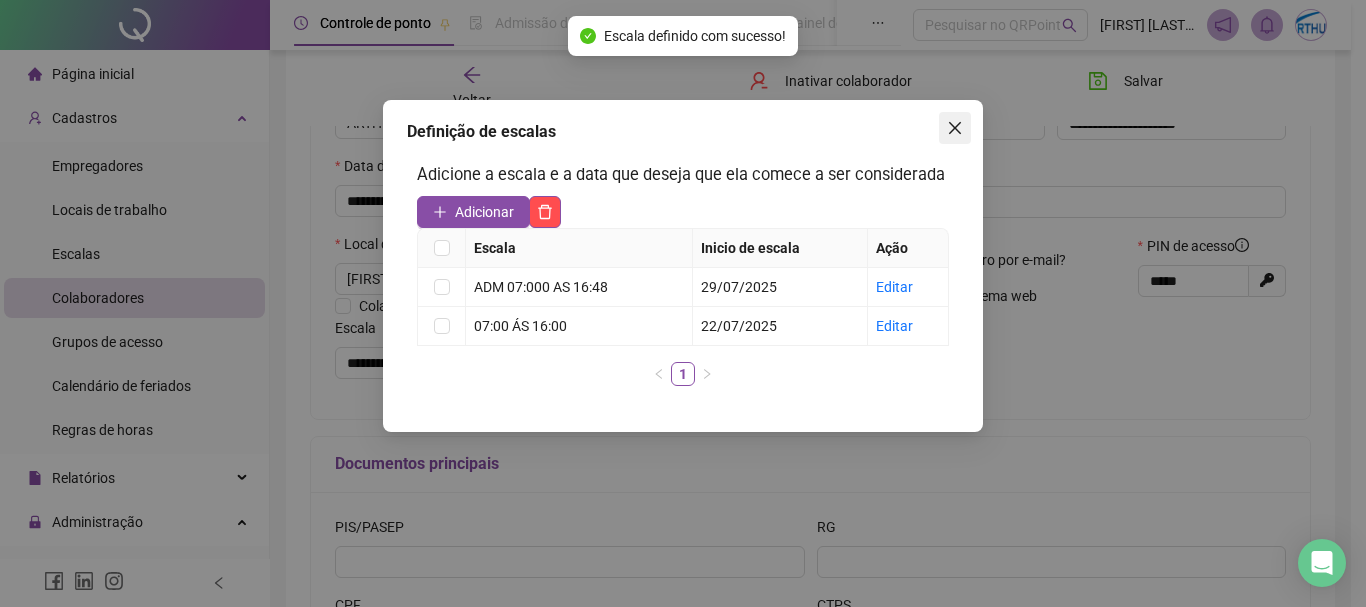 click 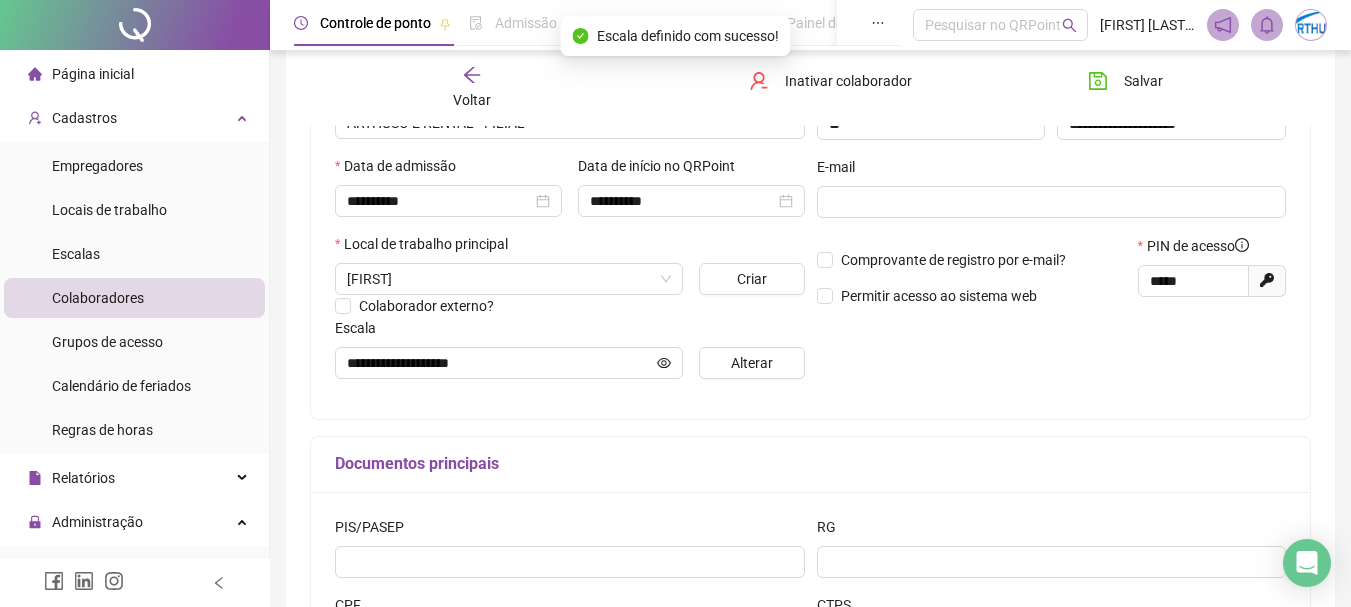 click on "Alterar" at bounding box center [752, 363] 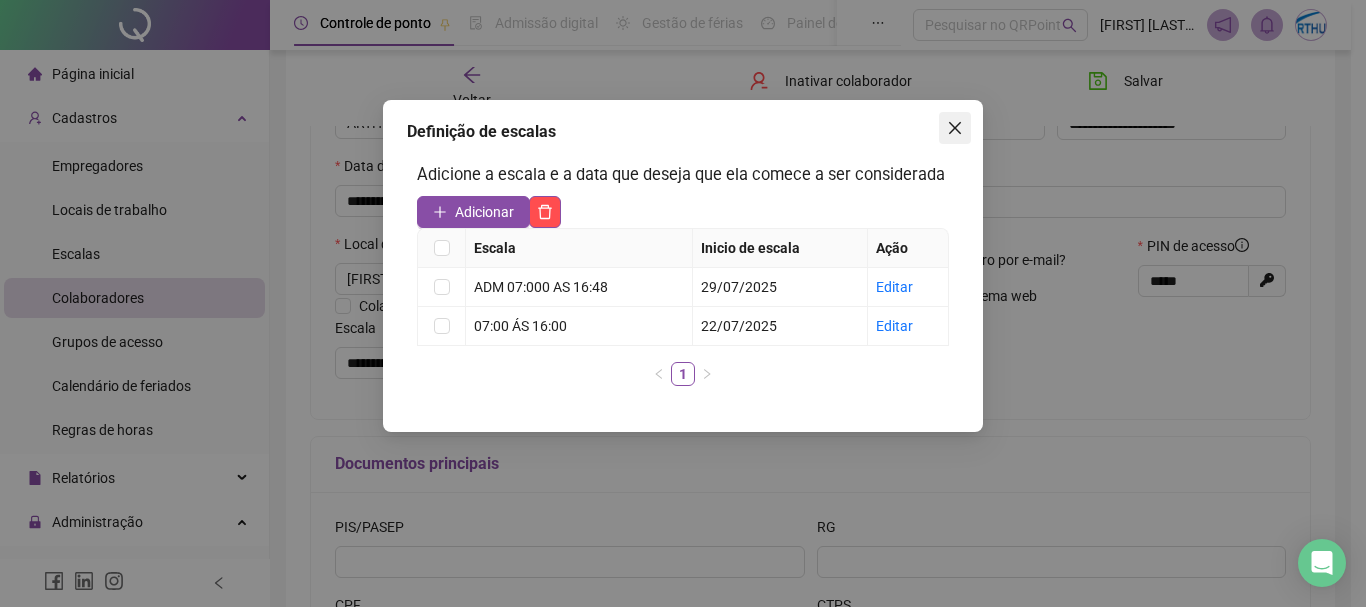 click at bounding box center [955, 128] 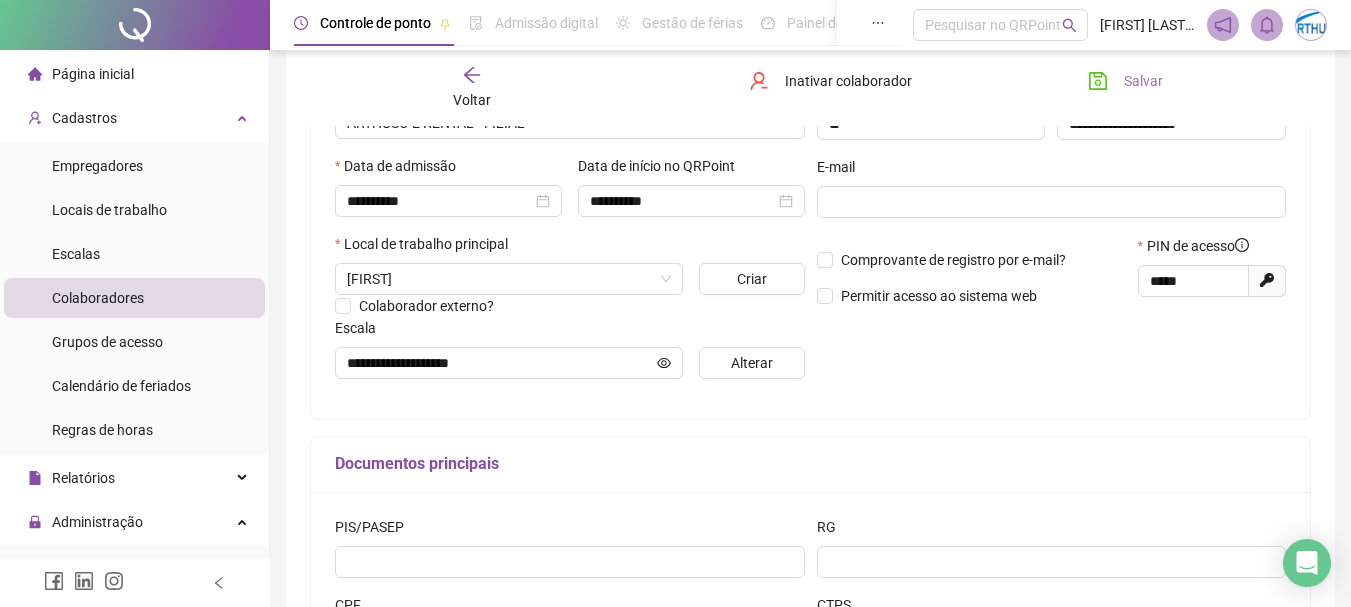 click on "Salvar" at bounding box center (1143, 81) 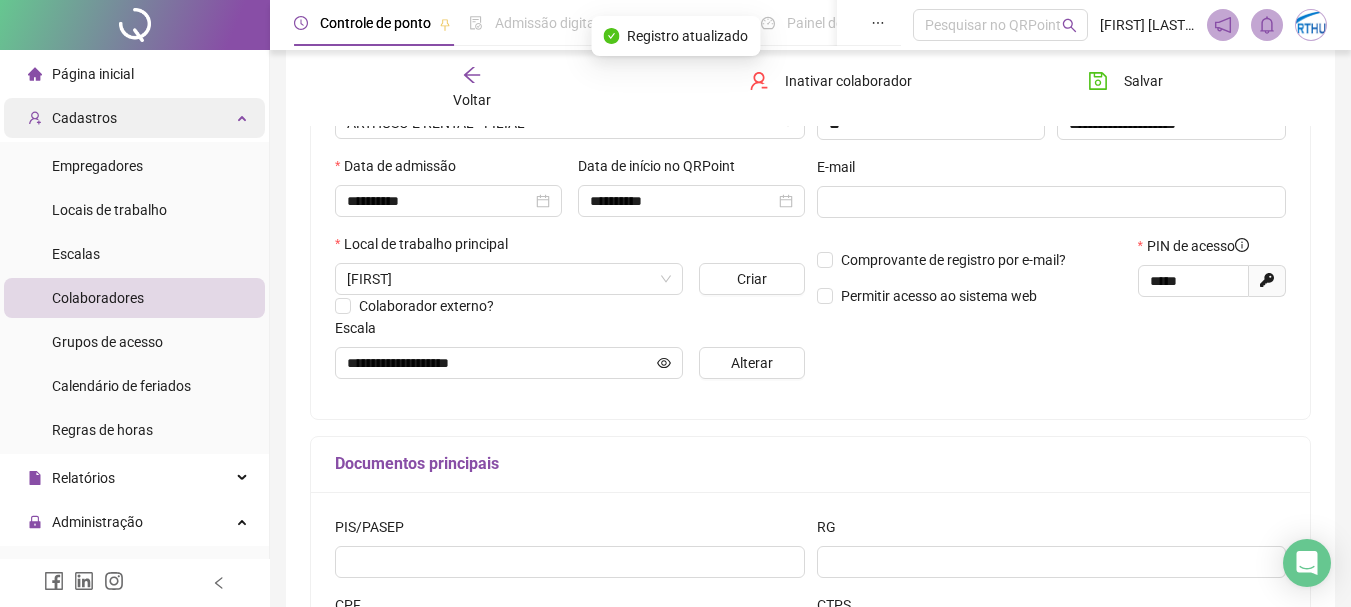 click on "Cadastros" at bounding box center (134, 118) 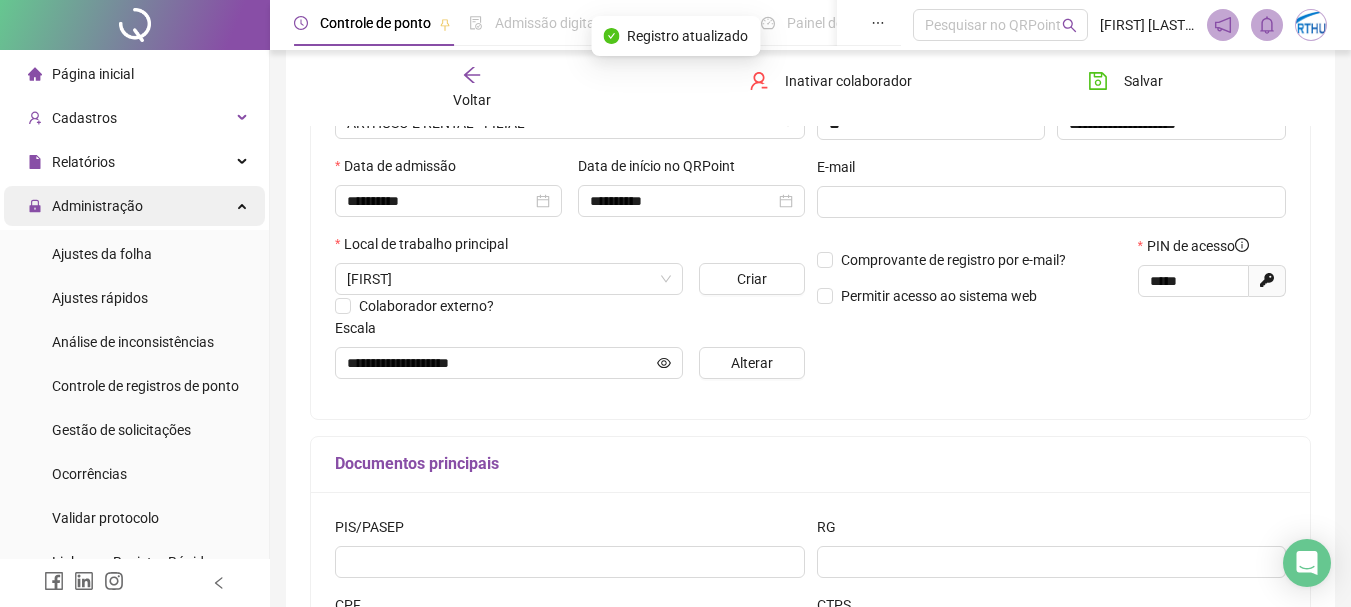 click on "Administração" at bounding box center (134, 206) 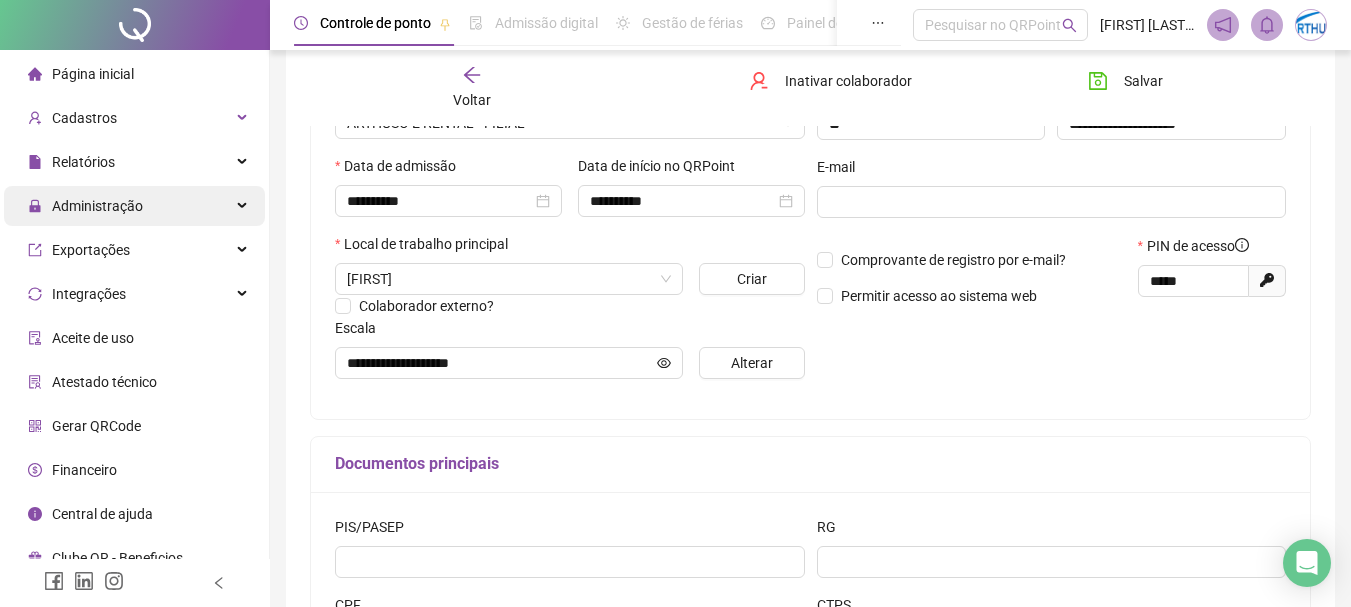 click on "Administração" at bounding box center (97, 206) 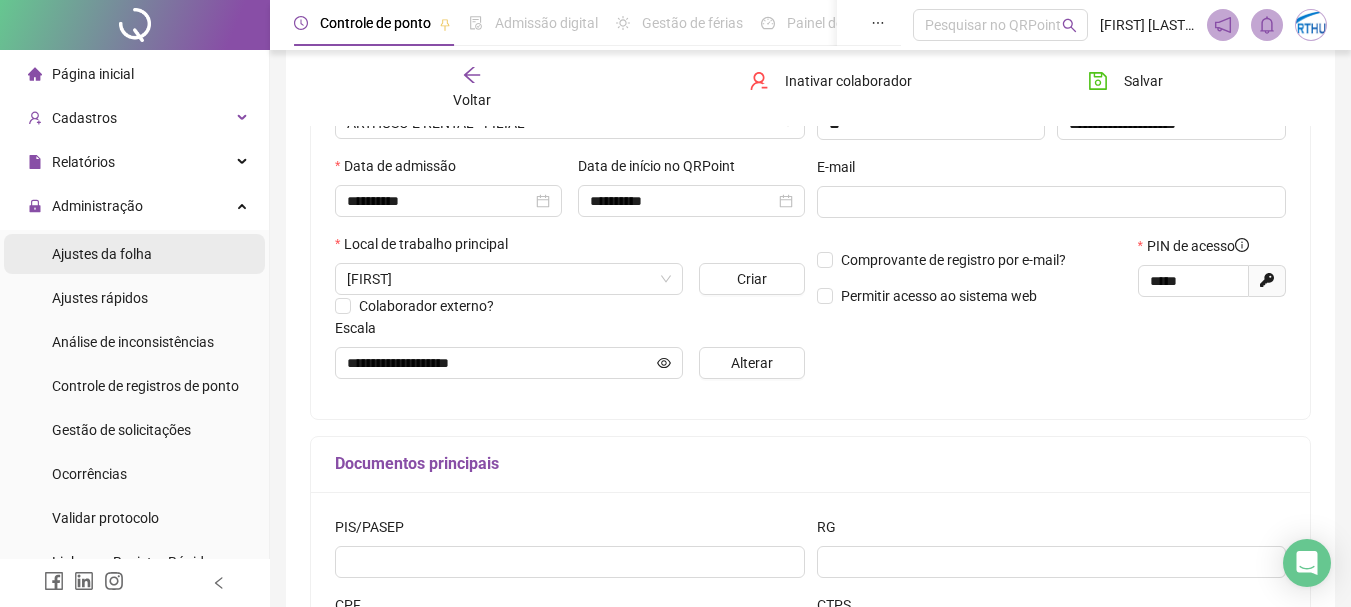 click on "Ajustes da folha" at bounding box center (102, 254) 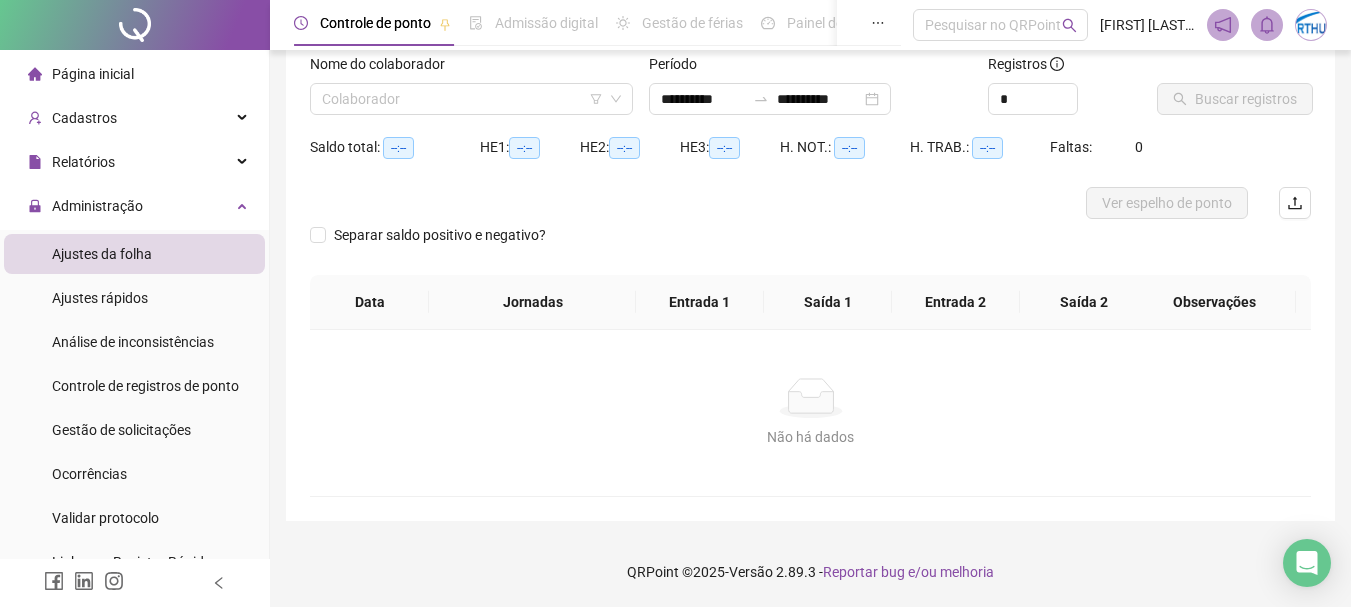 scroll, scrollTop: 131, scrollLeft: 0, axis: vertical 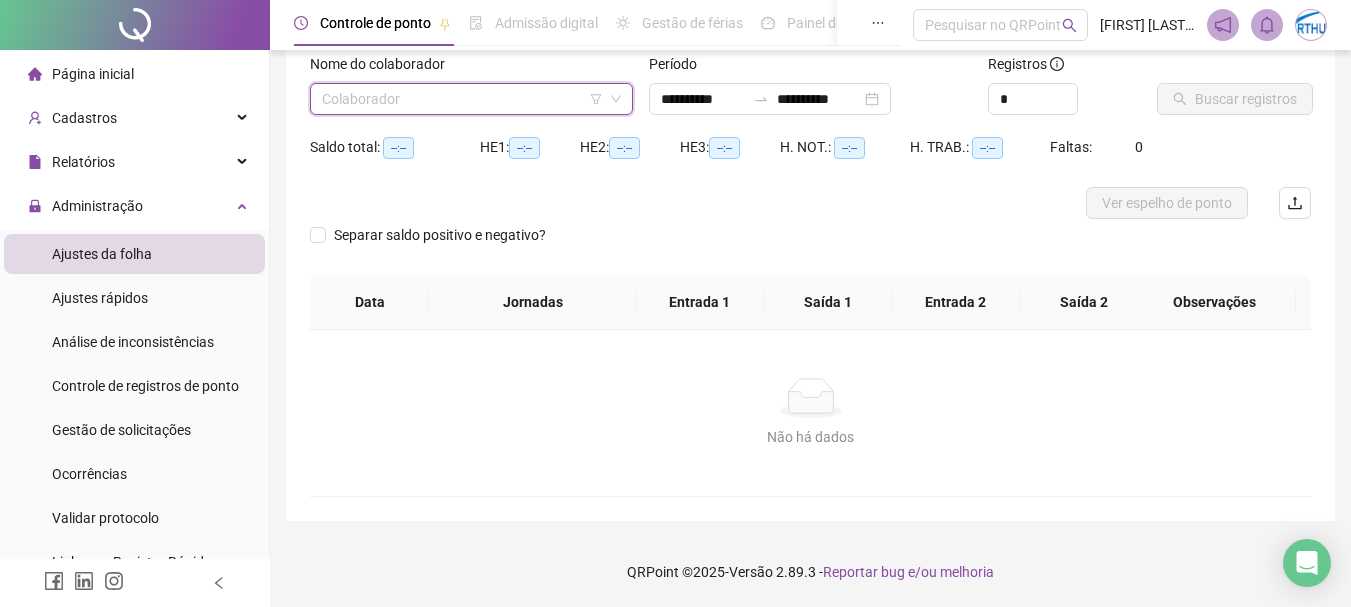 click at bounding box center [462, 99] 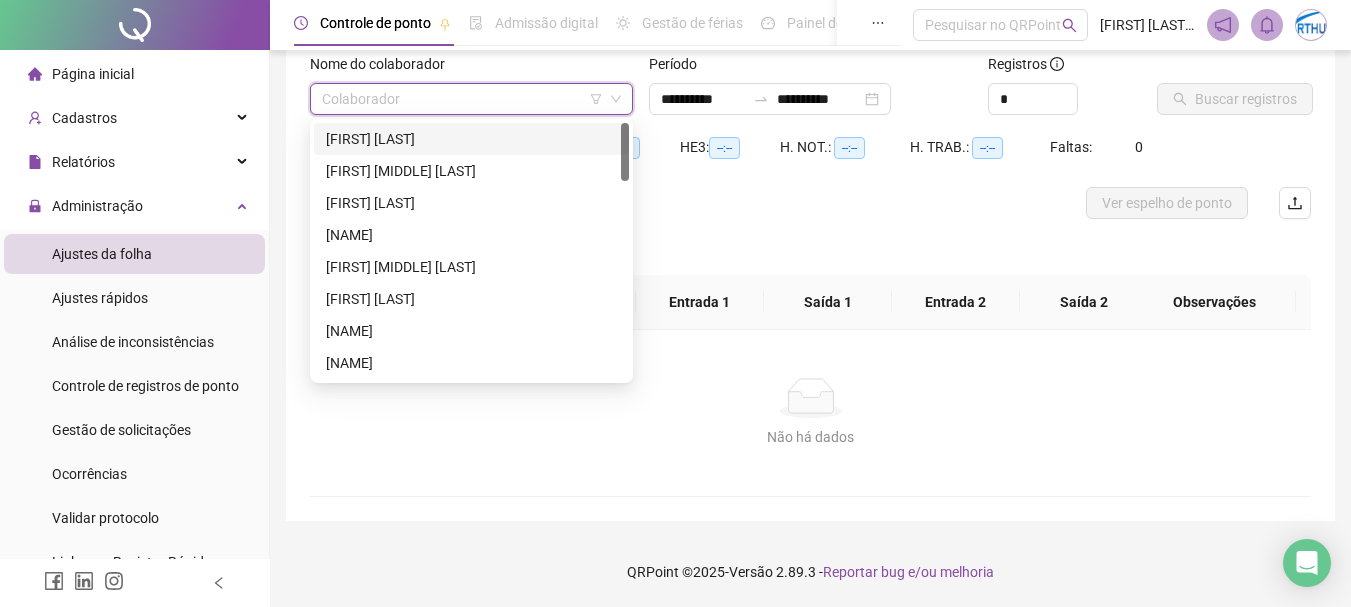 type on "*" 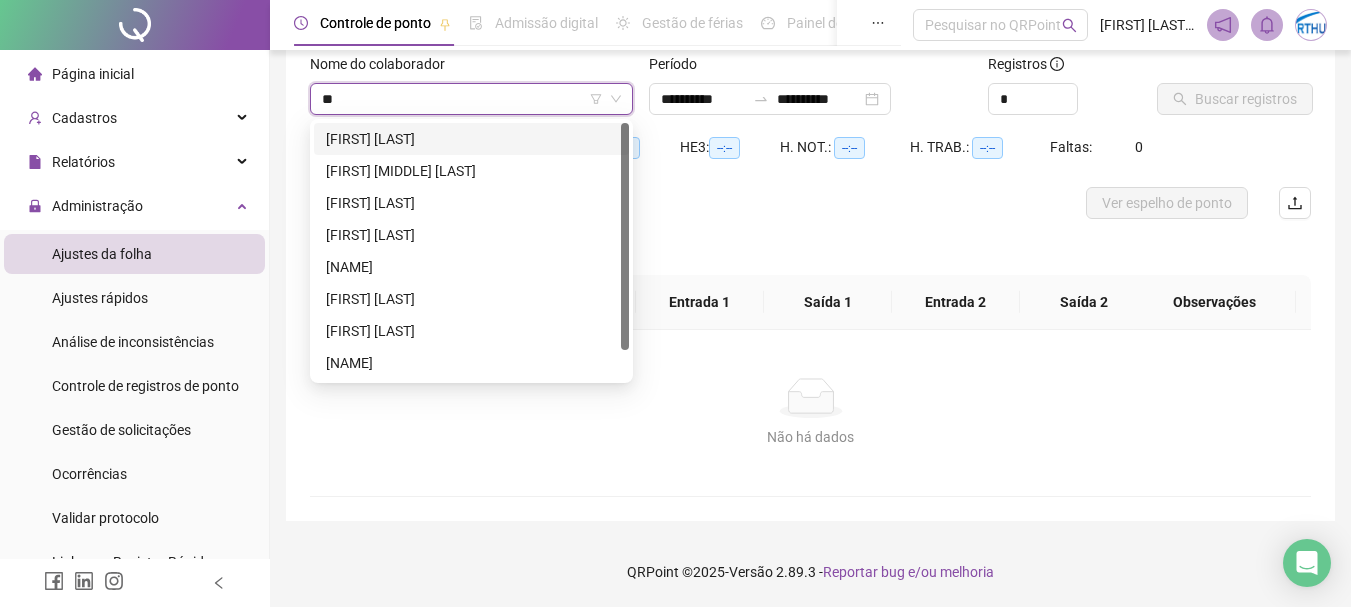 type on "***" 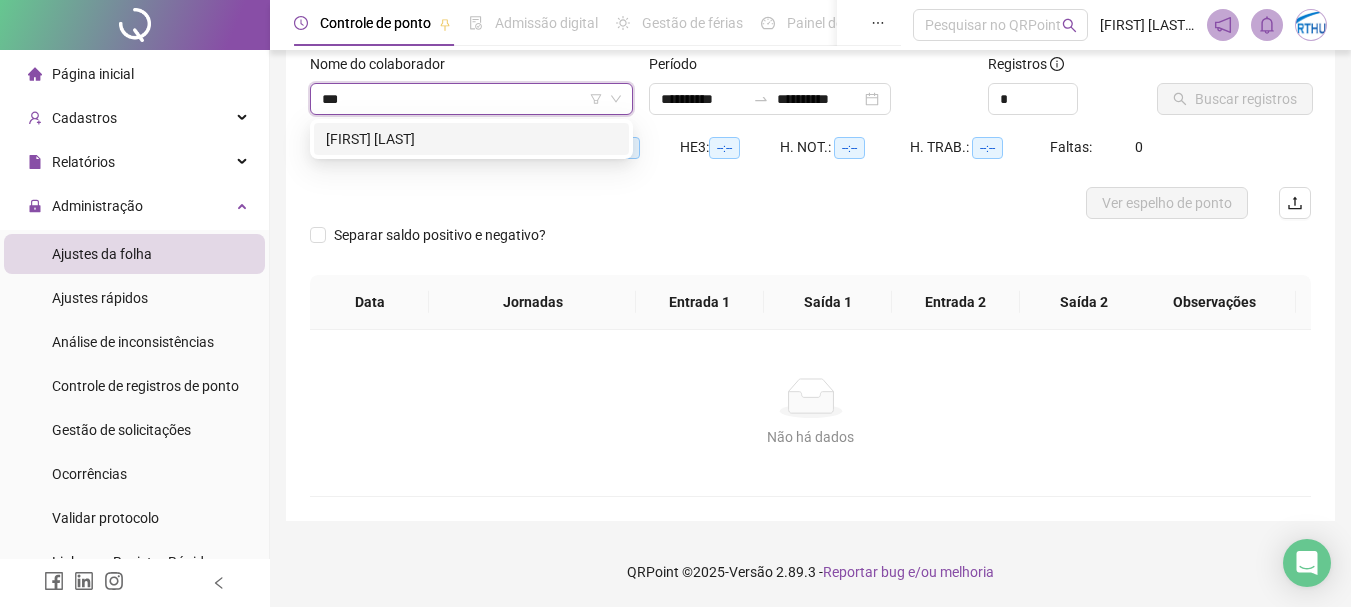 drag, startPoint x: 499, startPoint y: 138, endPoint x: 646, endPoint y: 127, distance: 147.411 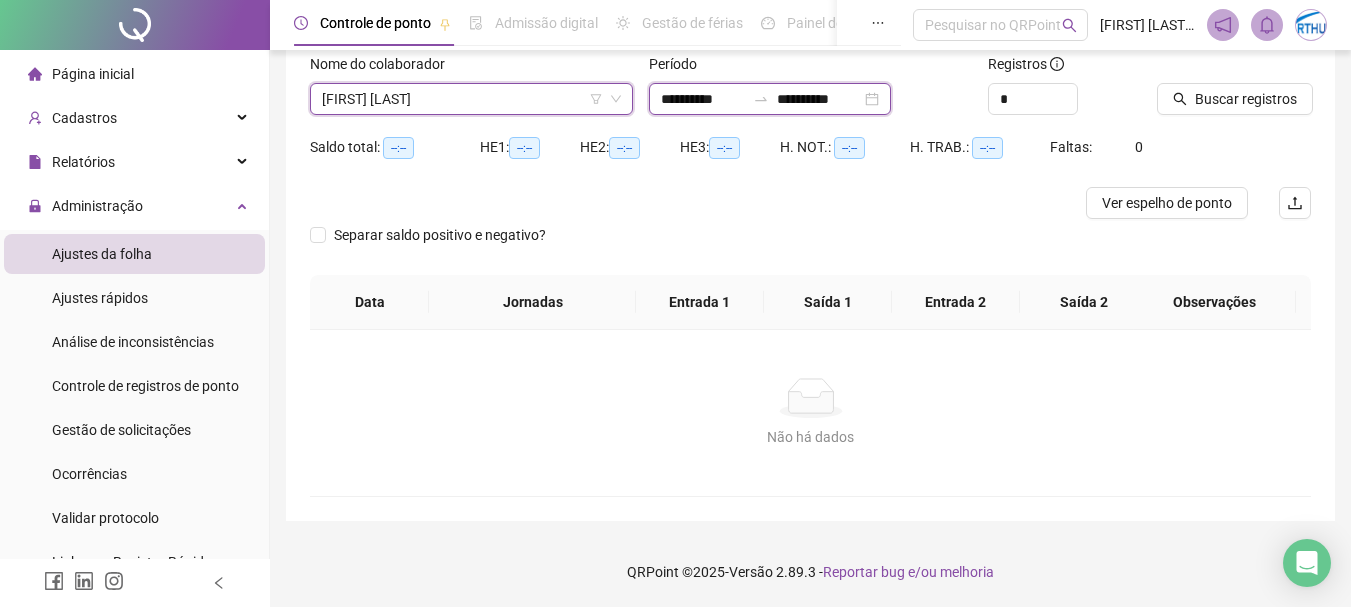 click on "**********" at bounding box center (703, 99) 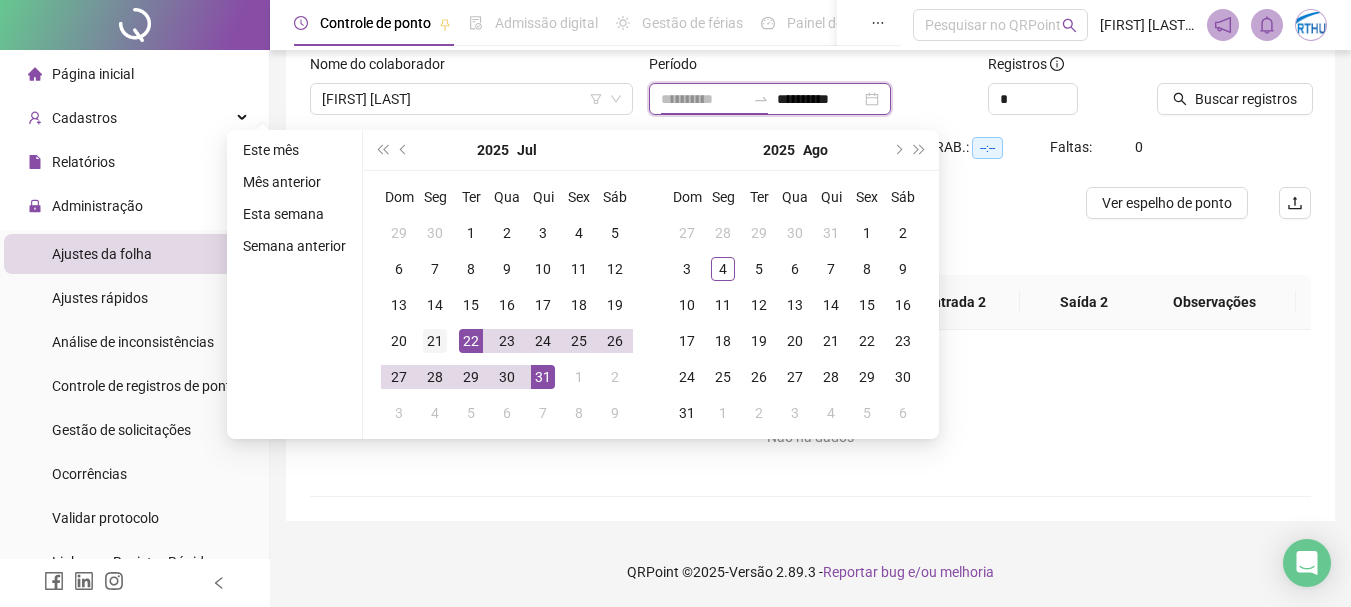 type on "**********" 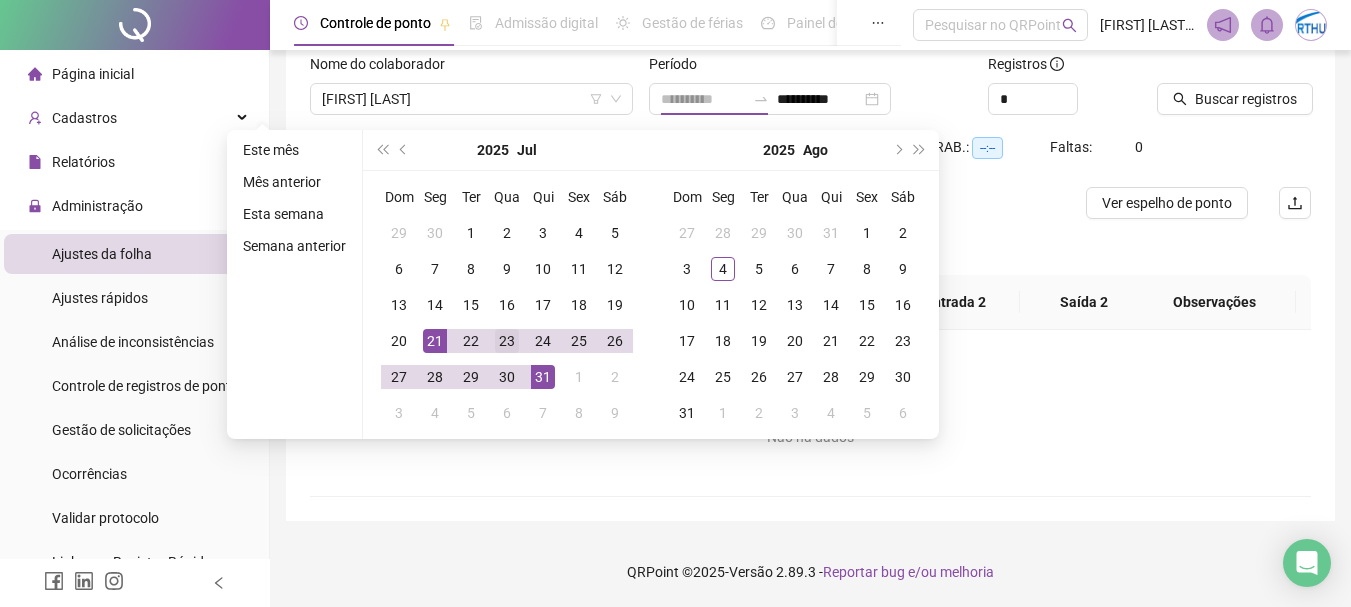 drag, startPoint x: 437, startPoint y: 339, endPoint x: 504, endPoint y: 336, distance: 67.06713 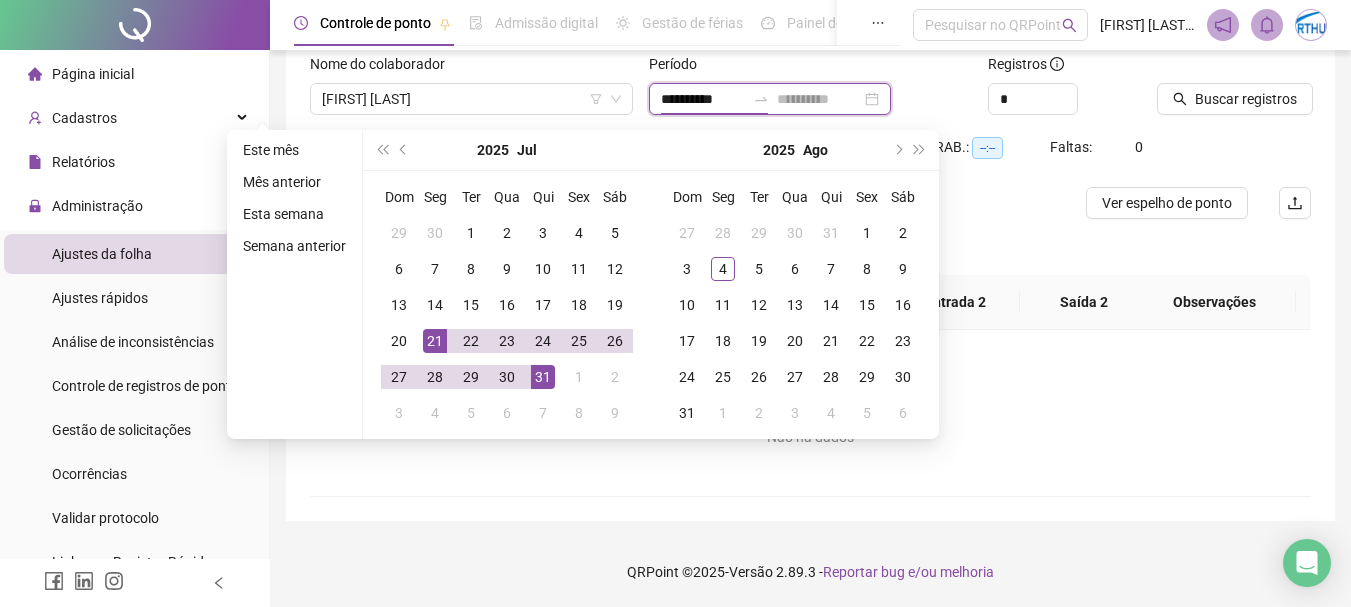 type on "**********" 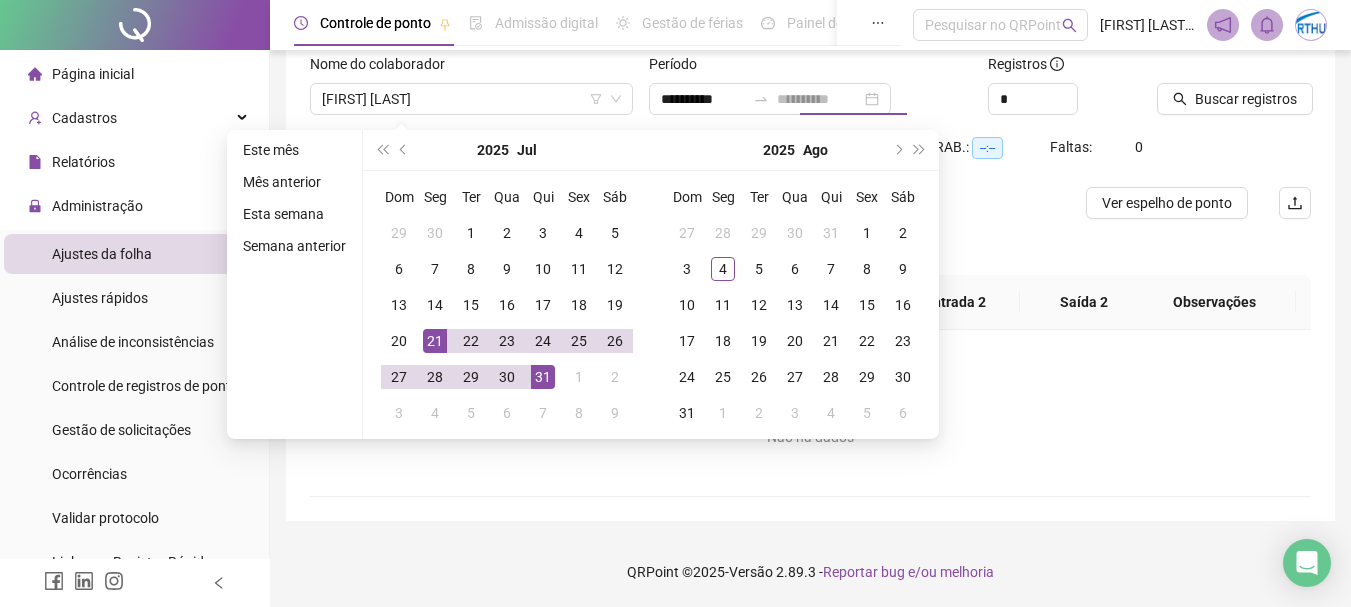 click on "31" at bounding box center [543, 377] 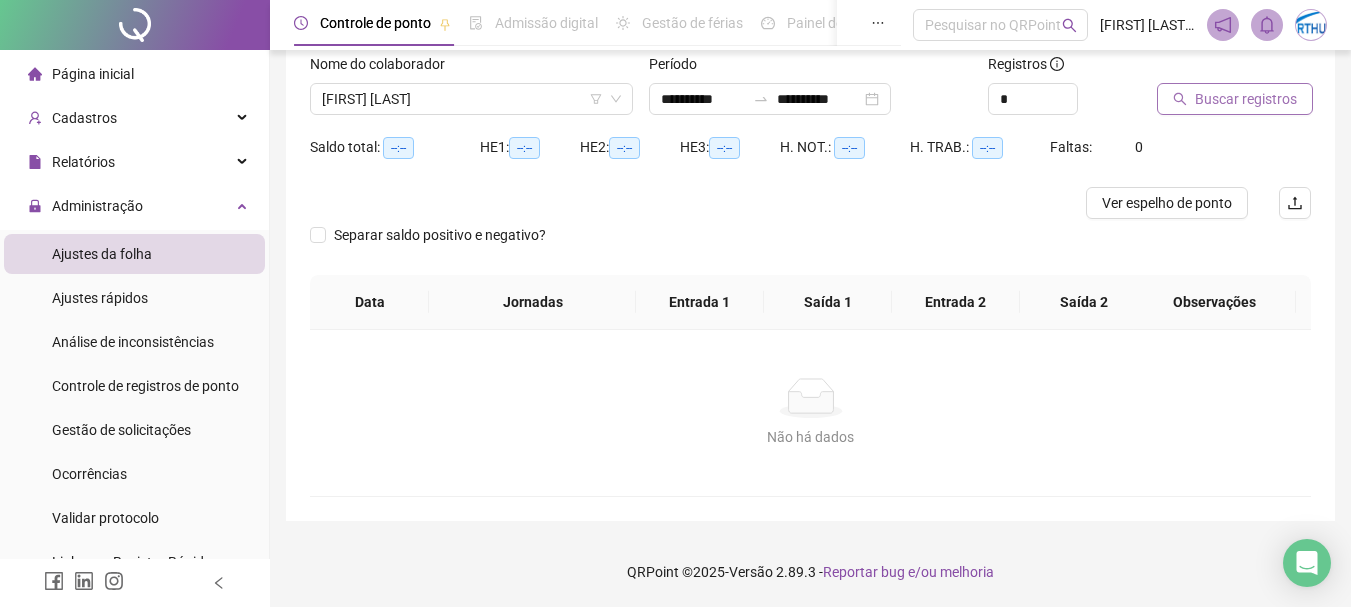 click on "Buscar registros" at bounding box center (1246, 99) 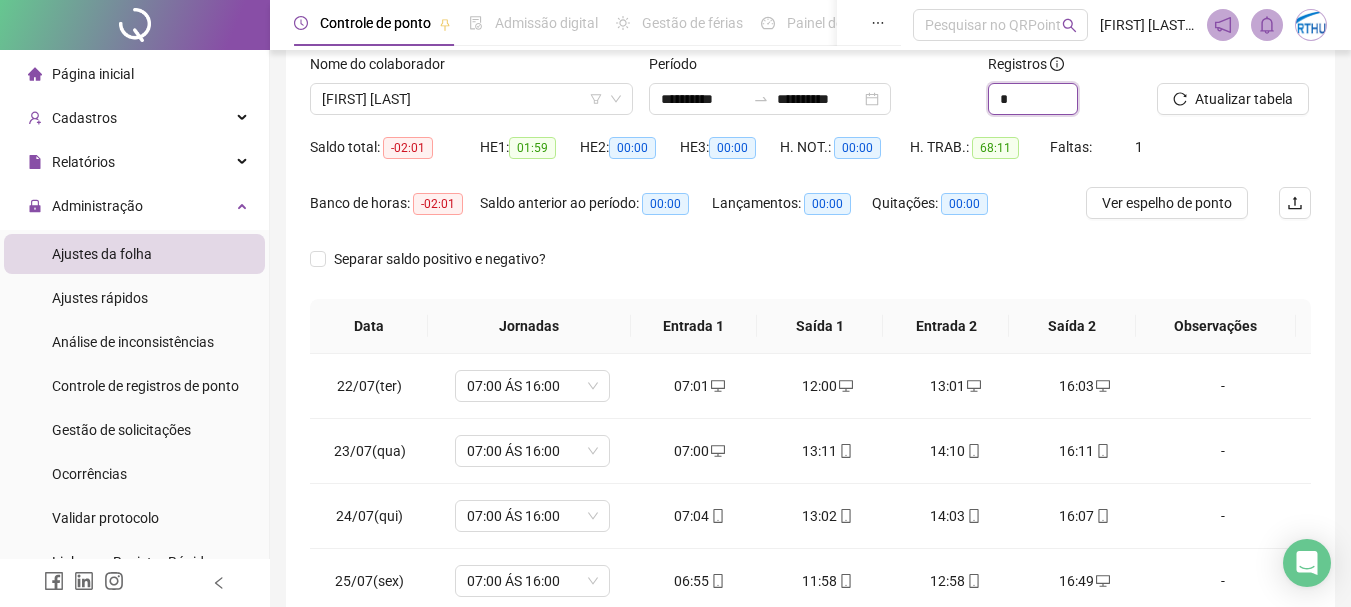 drag, startPoint x: 1021, startPoint y: 105, endPoint x: 984, endPoint y: 104, distance: 37.01351 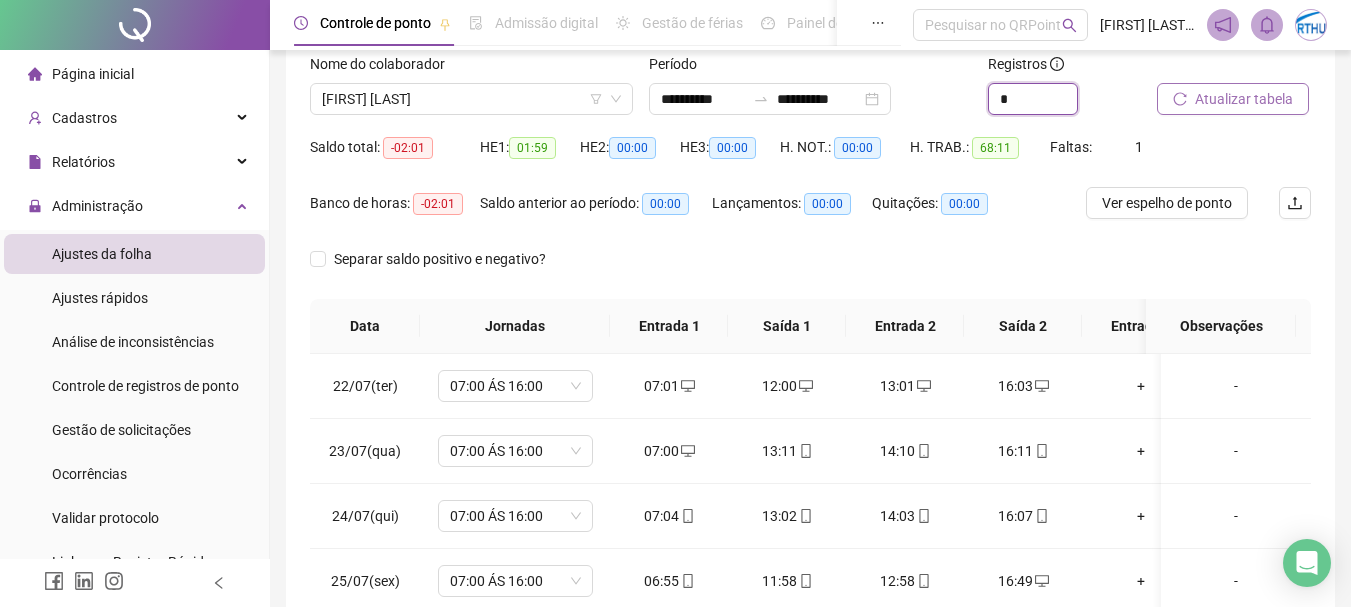 type on "*" 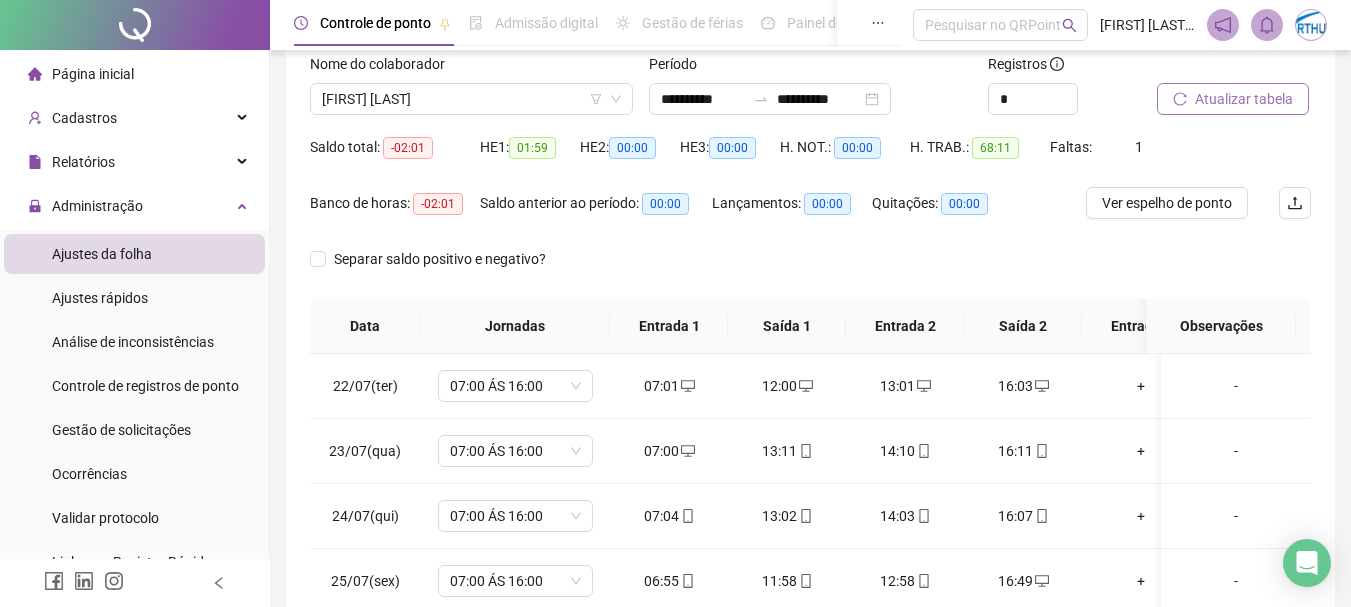 click on "Atualizar tabela" at bounding box center [1244, 99] 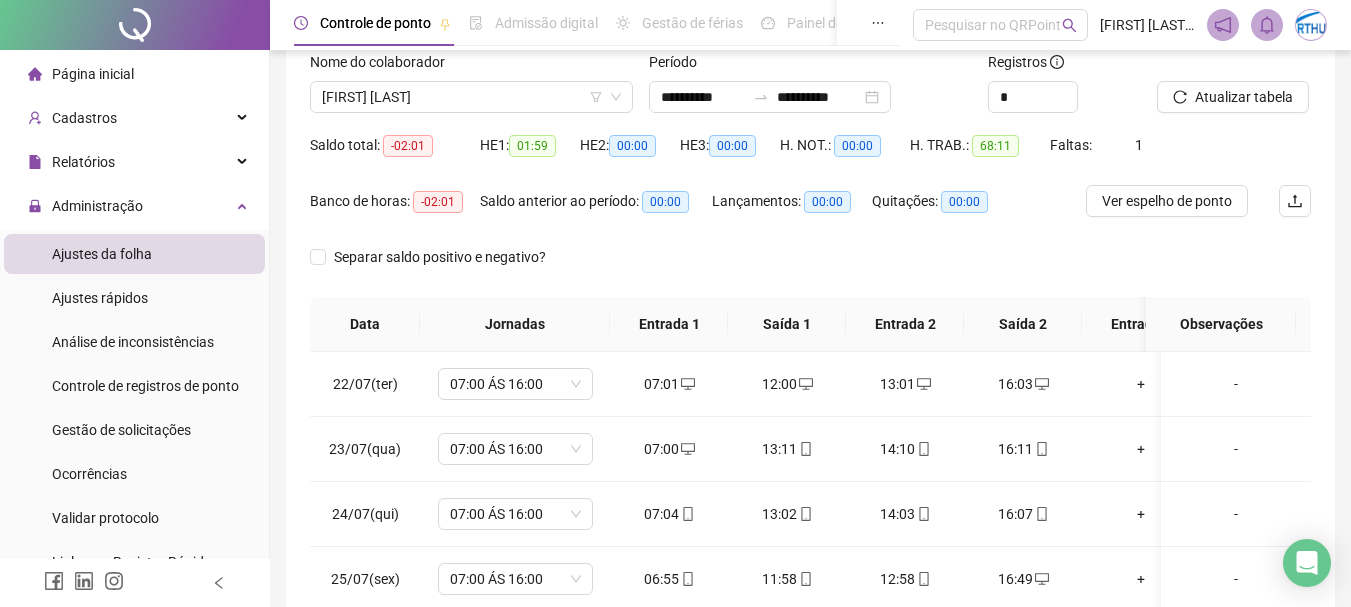 scroll, scrollTop: 415, scrollLeft: 0, axis: vertical 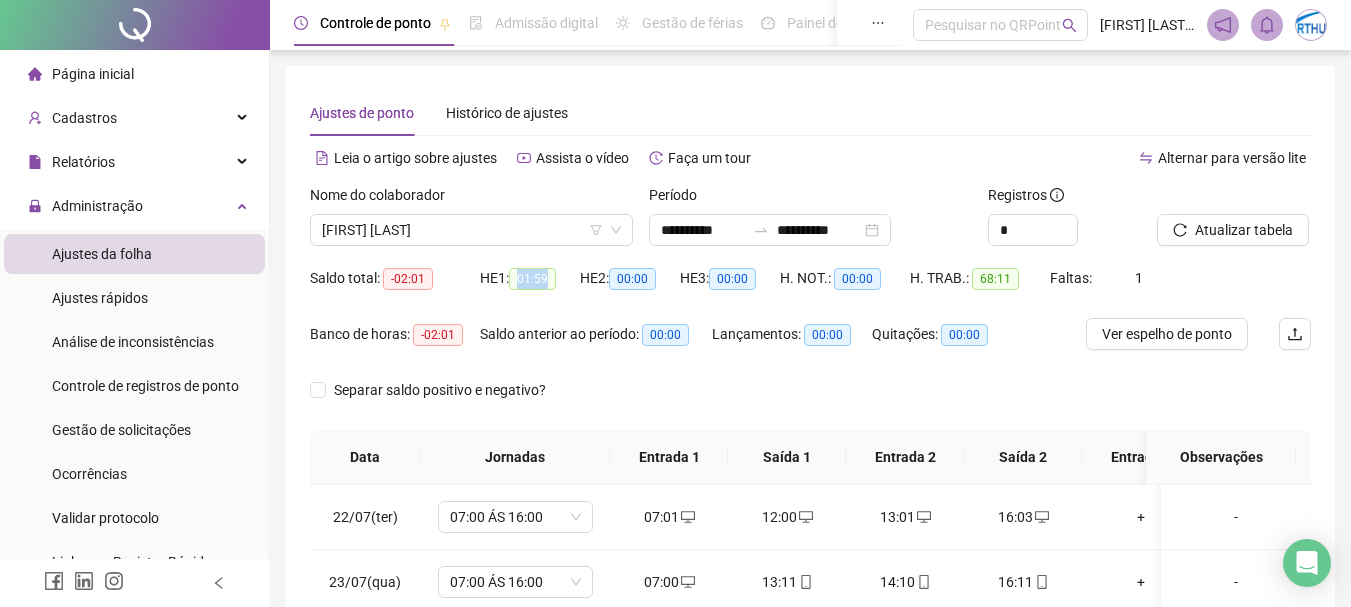 drag, startPoint x: 519, startPoint y: 277, endPoint x: 573, endPoint y: 278, distance: 54.00926 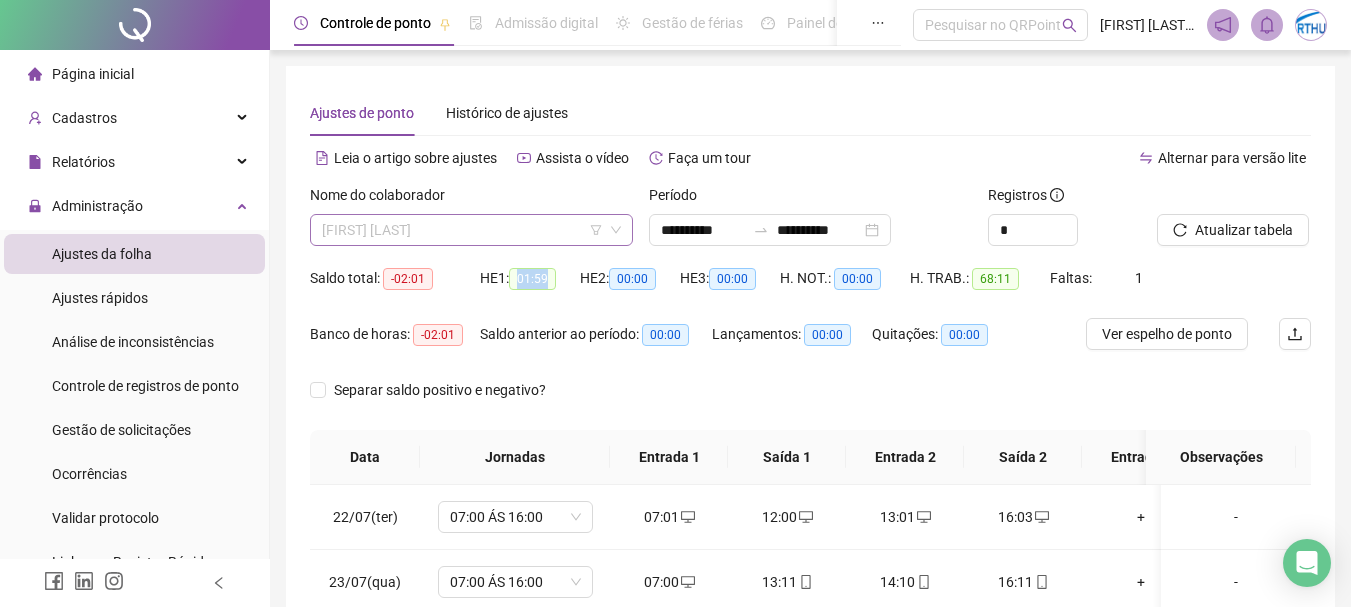 scroll, scrollTop: 160, scrollLeft: 0, axis: vertical 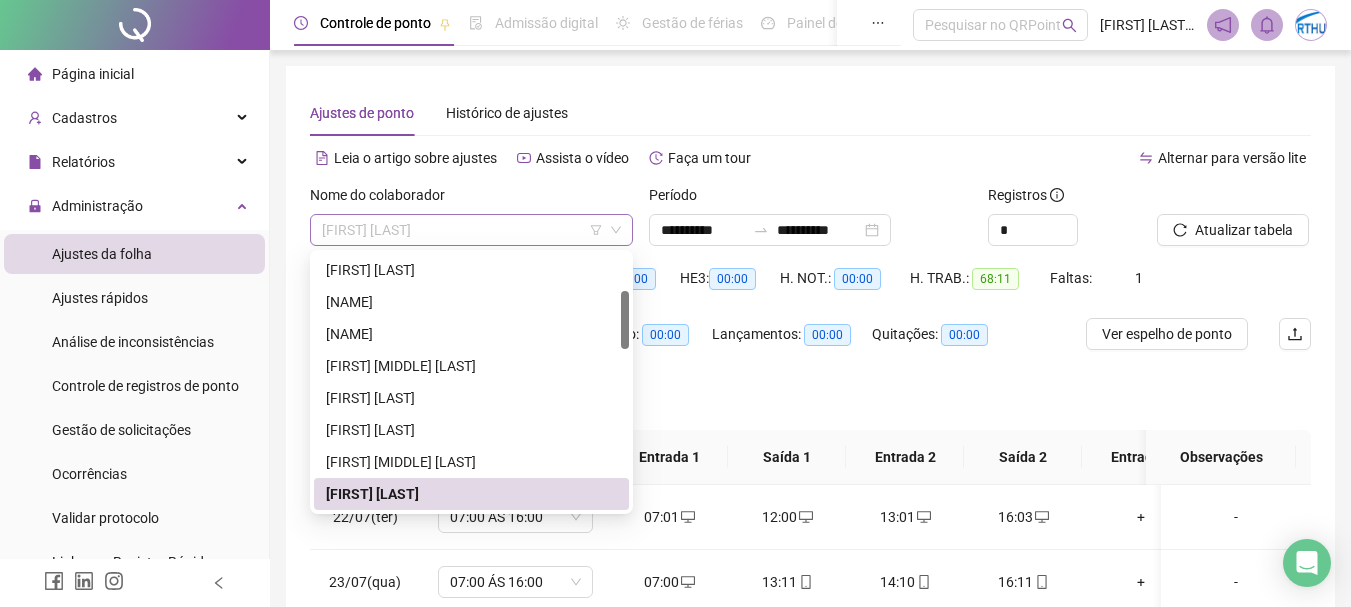 click on "[FIRST] [LAST]" at bounding box center [471, 230] 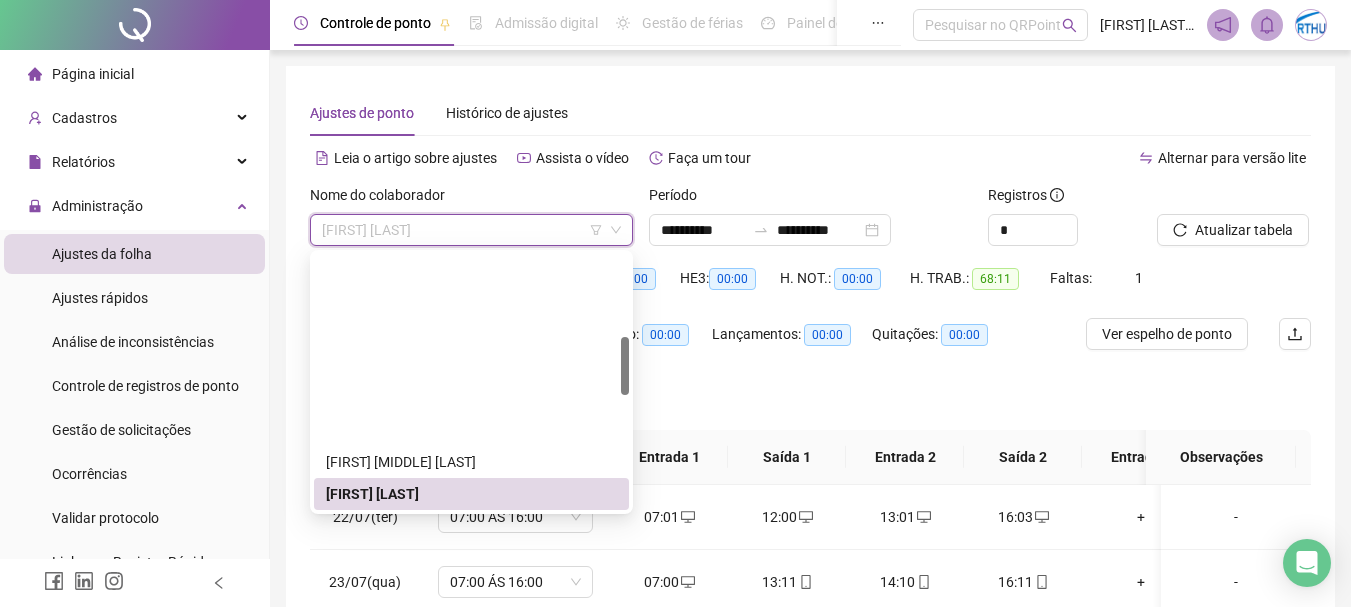 scroll, scrollTop: 360, scrollLeft: 0, axis: vertical 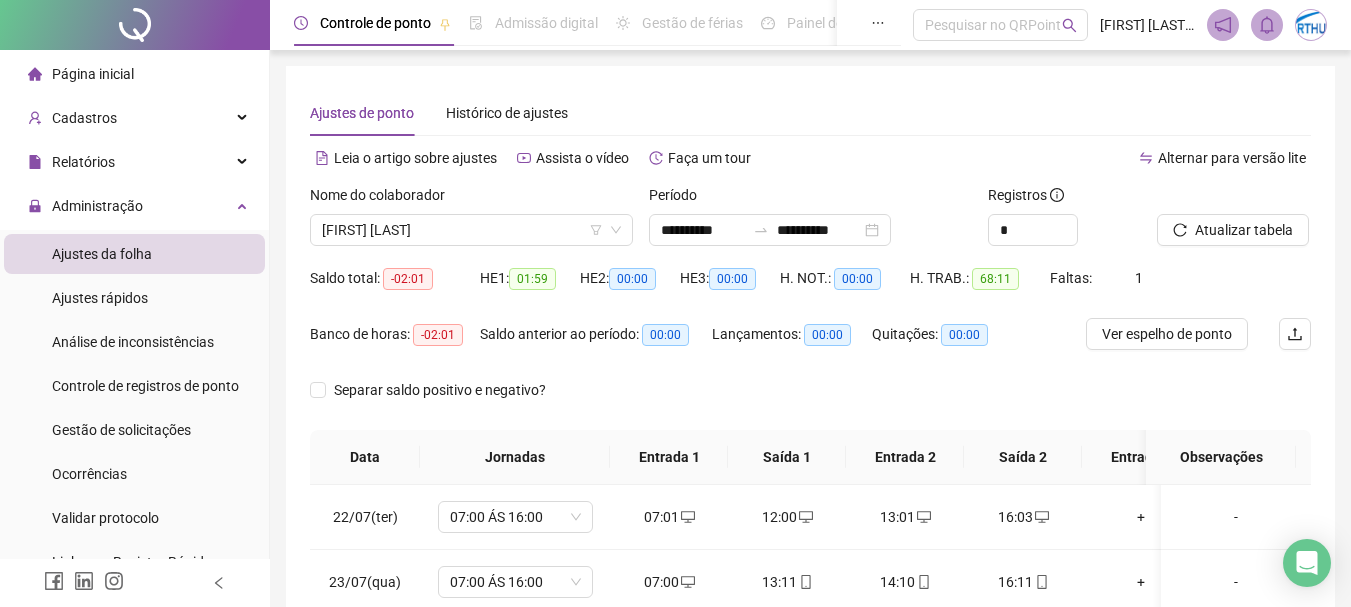 click on "Nome do colaborador" at bounding box center [471, 199] 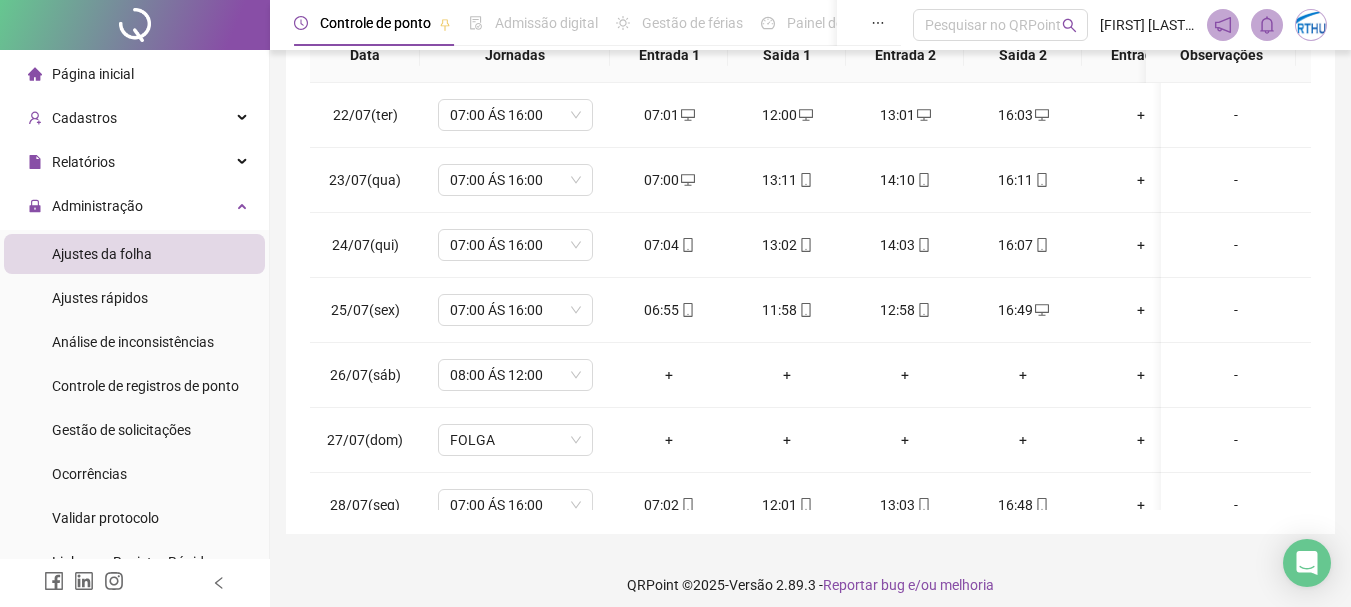 scroll, scrollTop: 415, scrollLeft: 0, axis: vertical 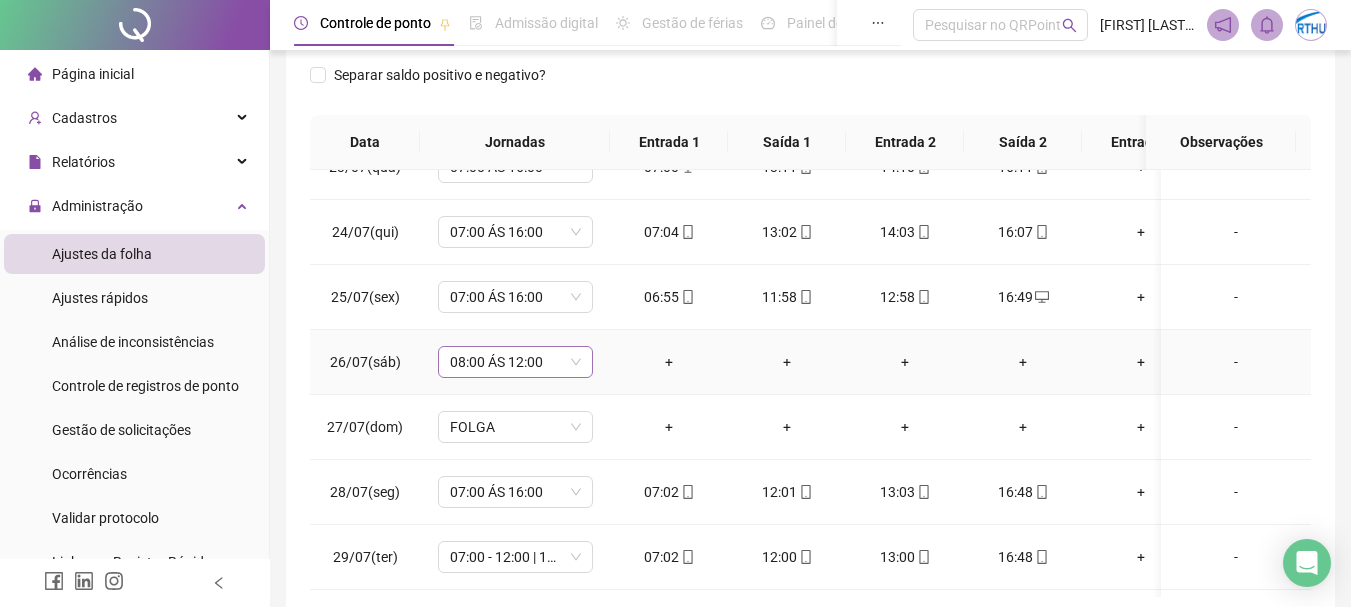 click on "08:00 ÁS 12:00" at bounding box center (515, 362) 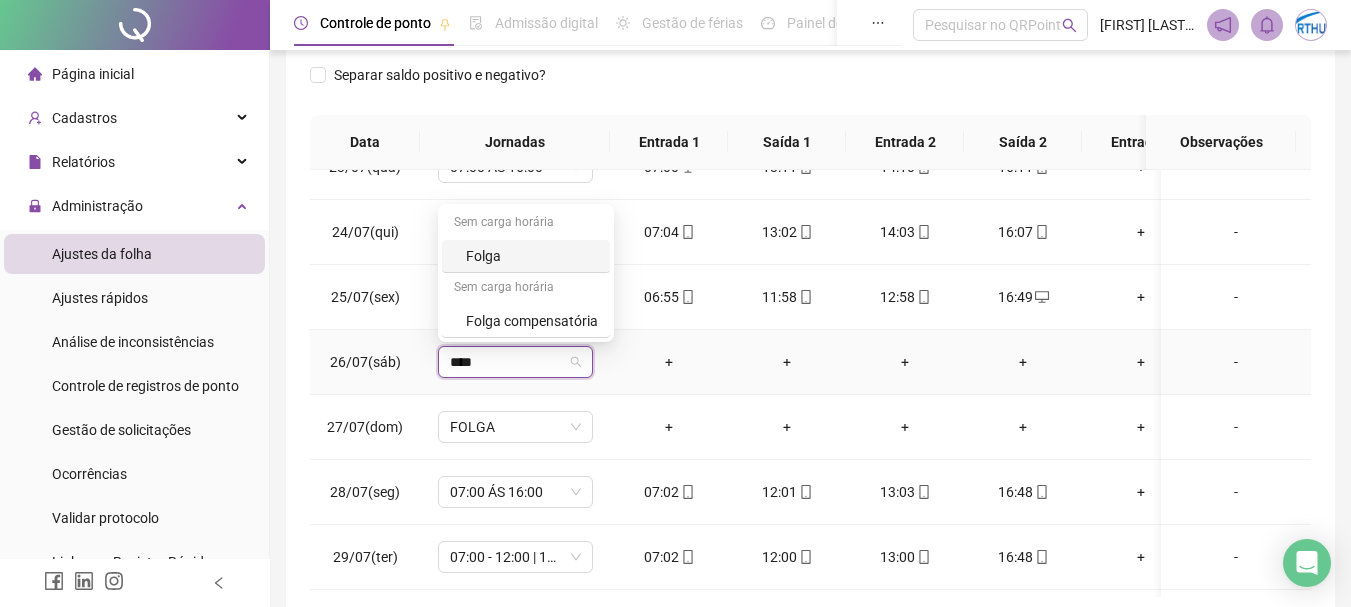 type on "*****" 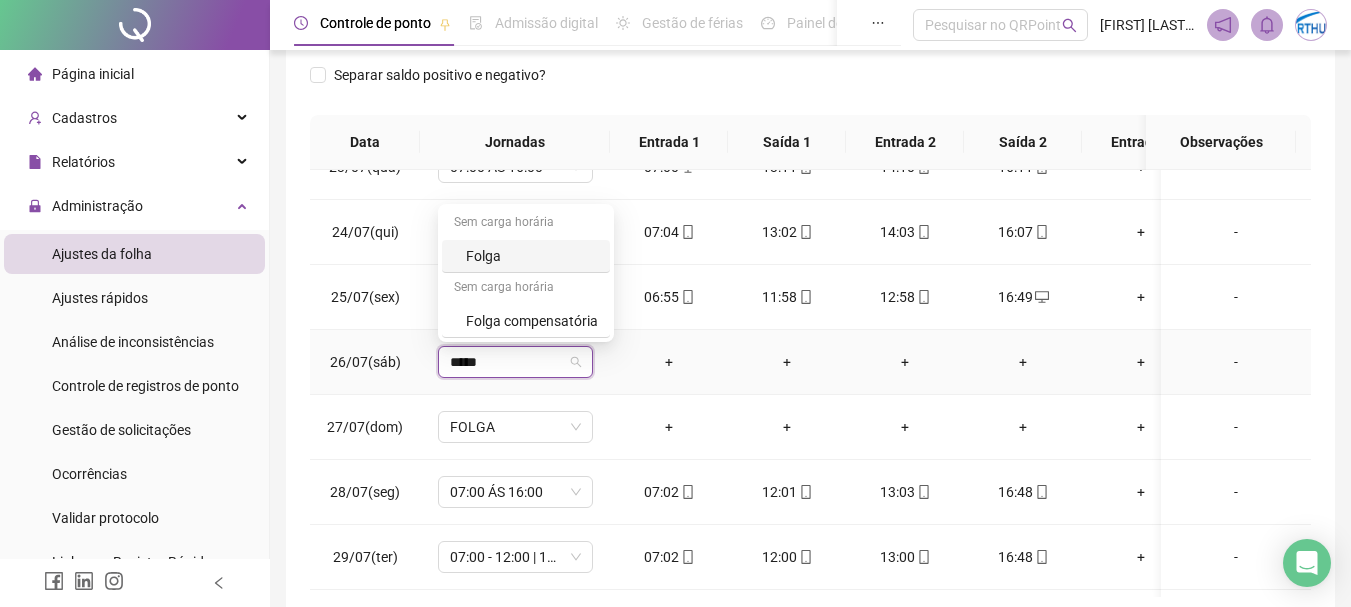 click on "Folga" at bounding box center [532, 256] 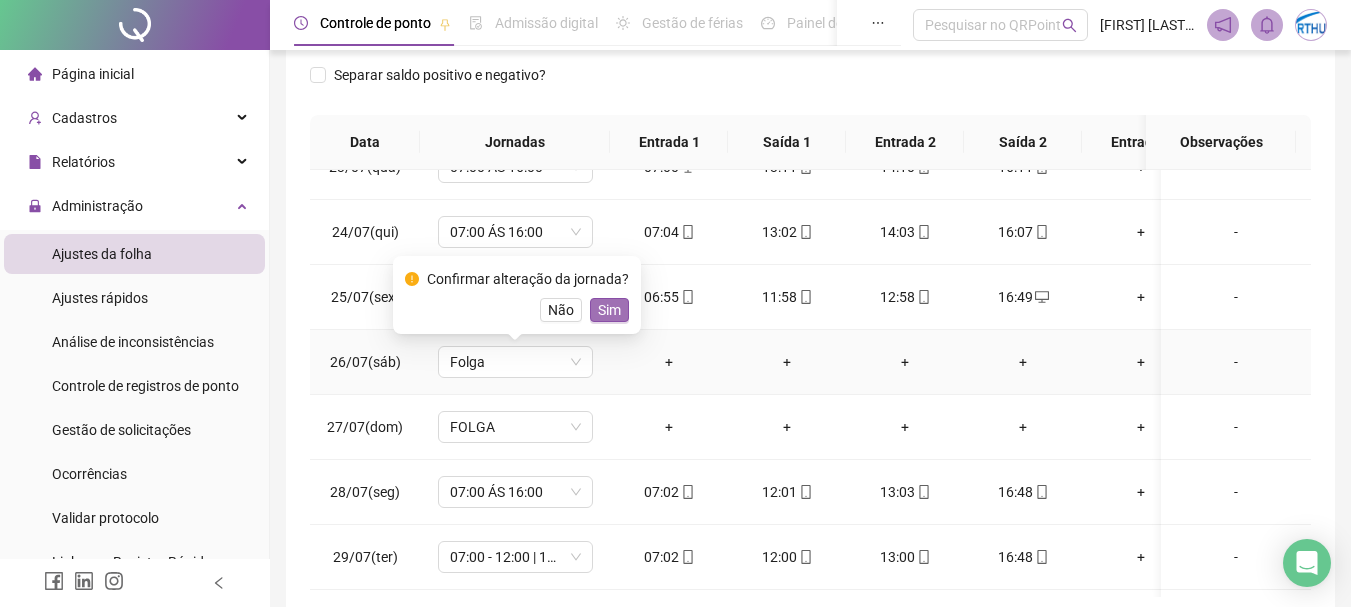 click on "Sim" at bounding box center (609, 310) 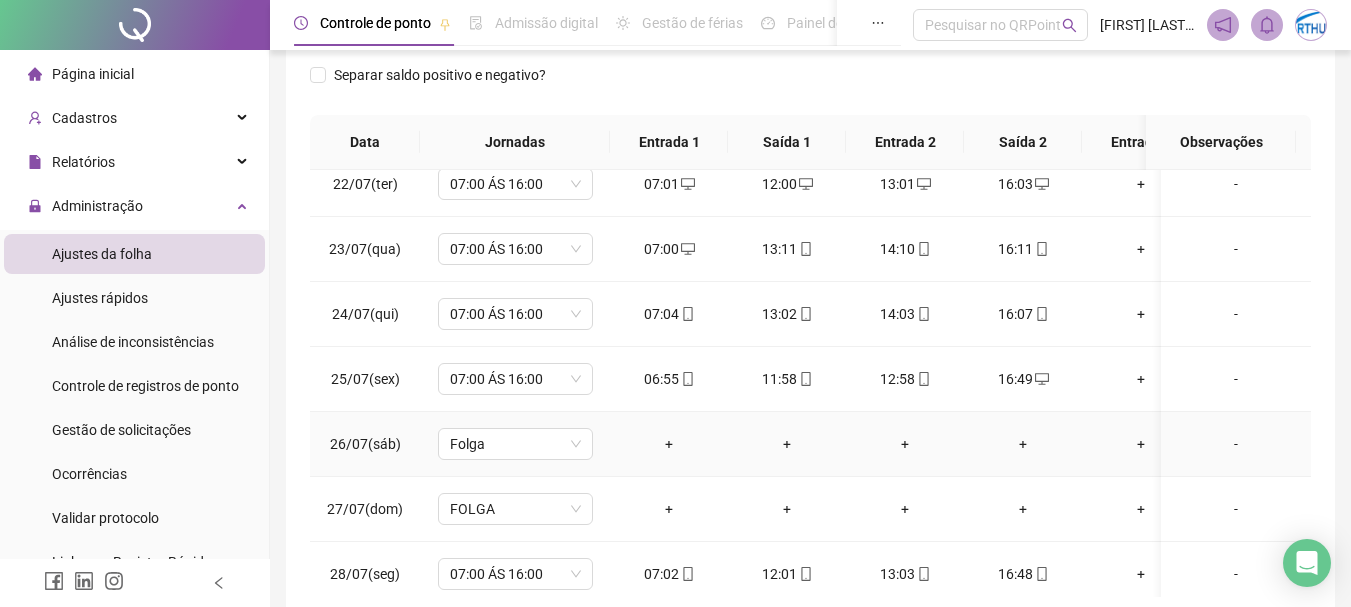 scroll, scrollTop: 0, scrollLeft: 0, axis: both 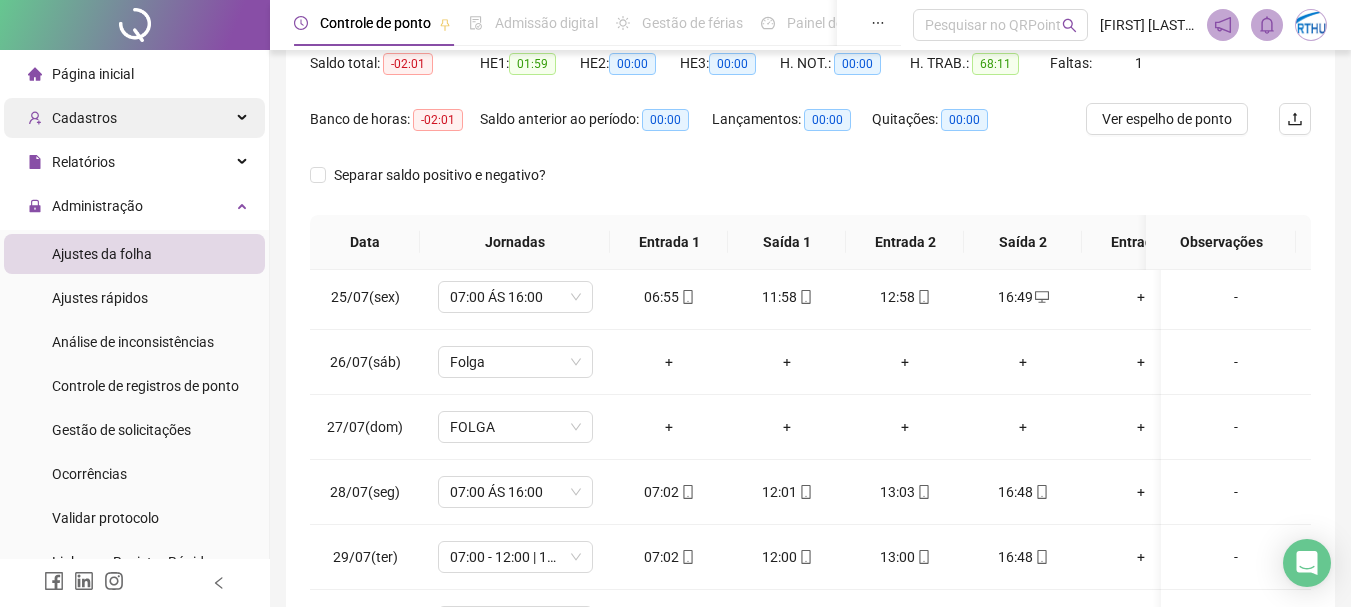 click on "Cadastros" at bounding box center (134, 118) 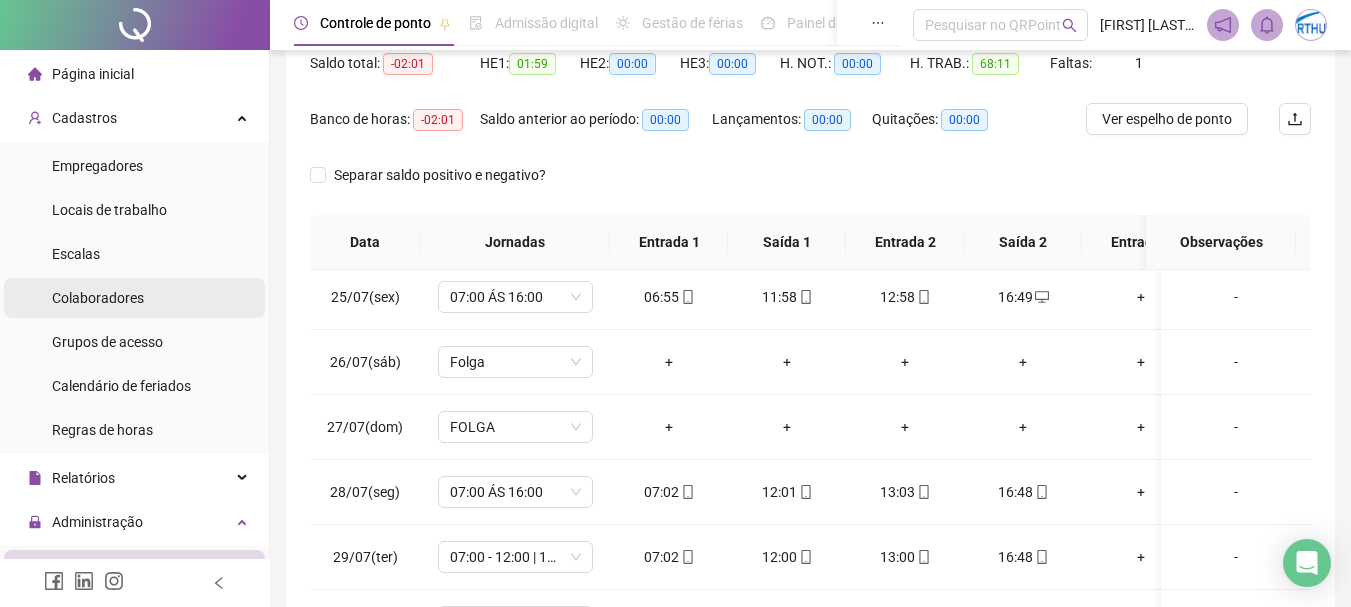 click on "Colaboradores" at bounding box center [98, 298] 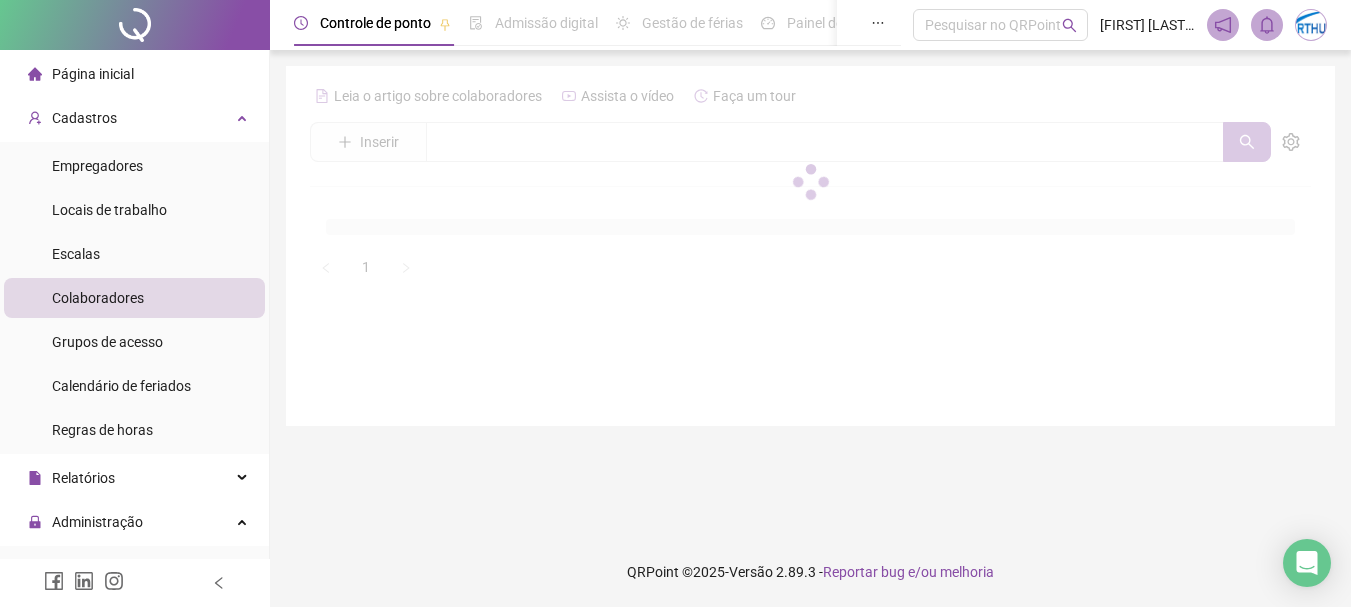 scroll, scrollTop: 0, scrollLeft: 0, axis: both 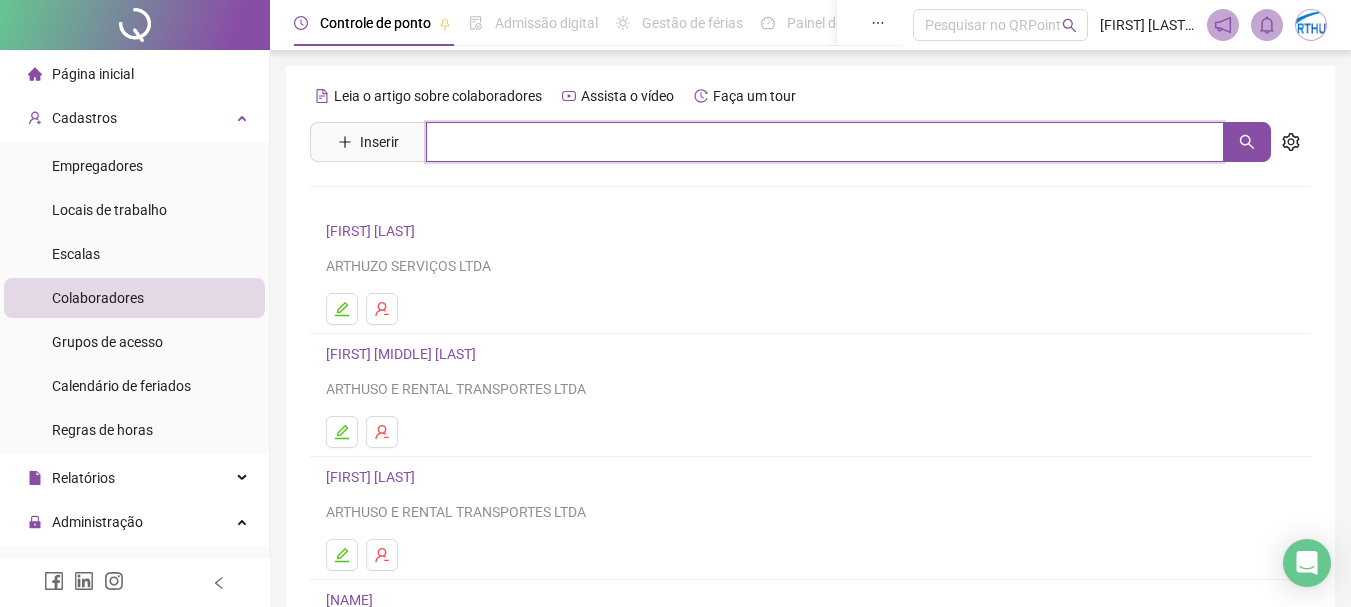 click at bounding box center [825, 142] 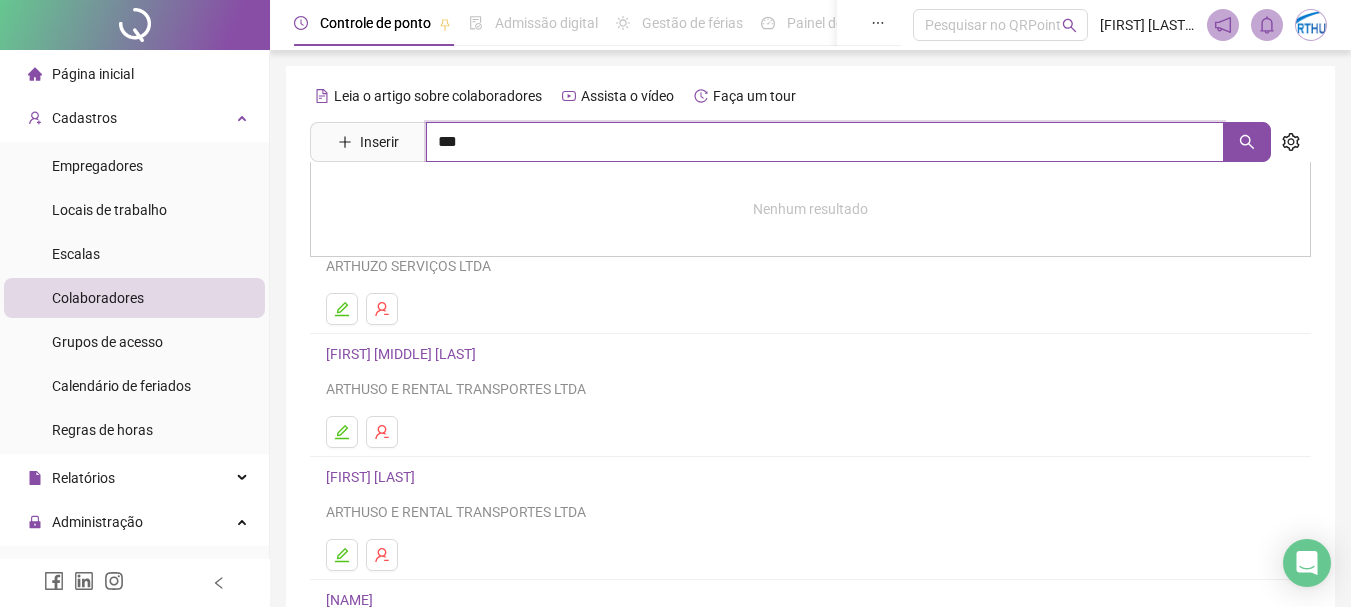 type on "***" 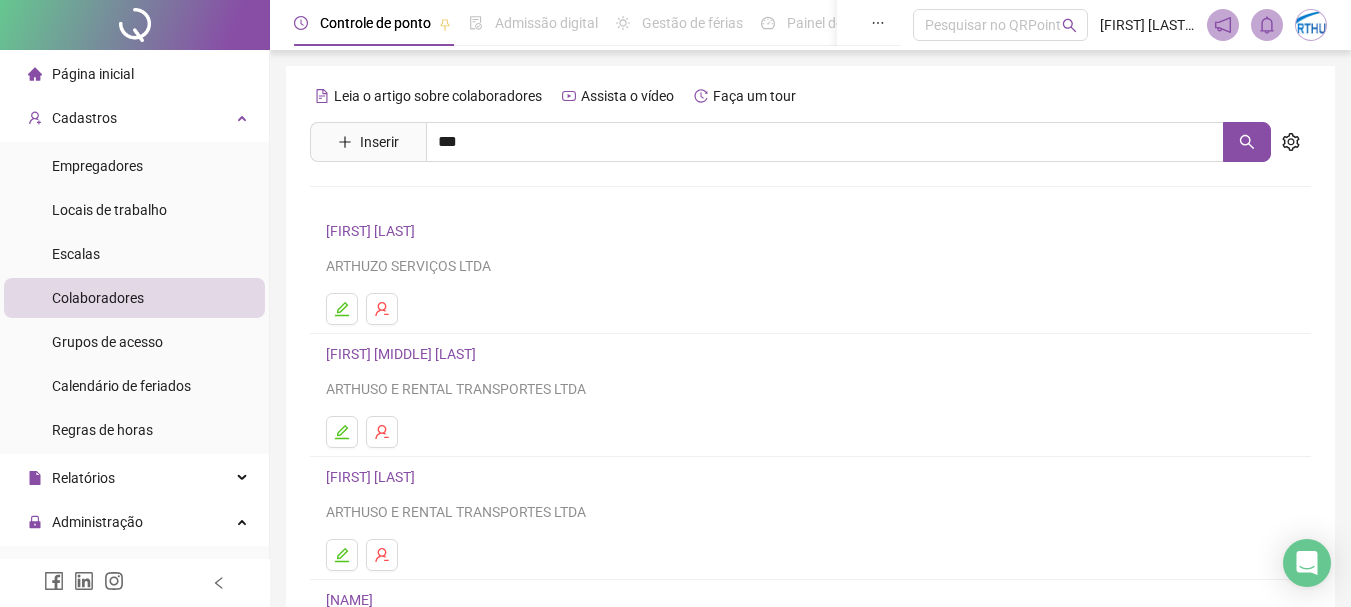click on "[FIRST] [LAST]" at bounding box center (391, 201) 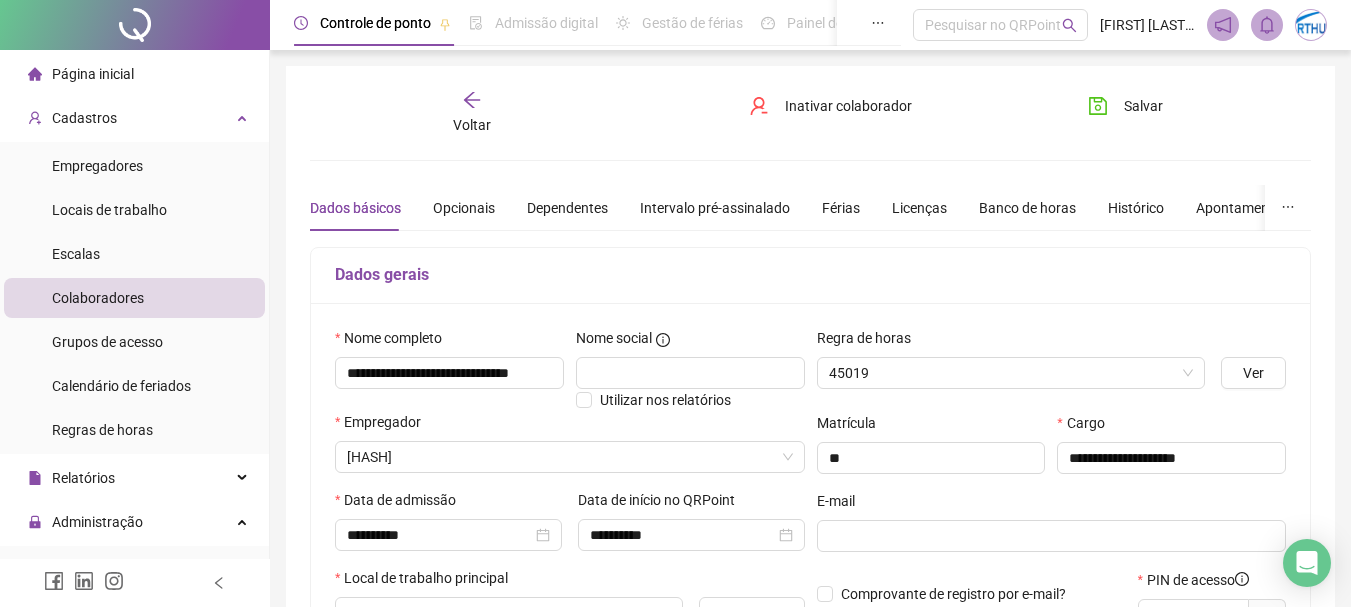 type on "**********" 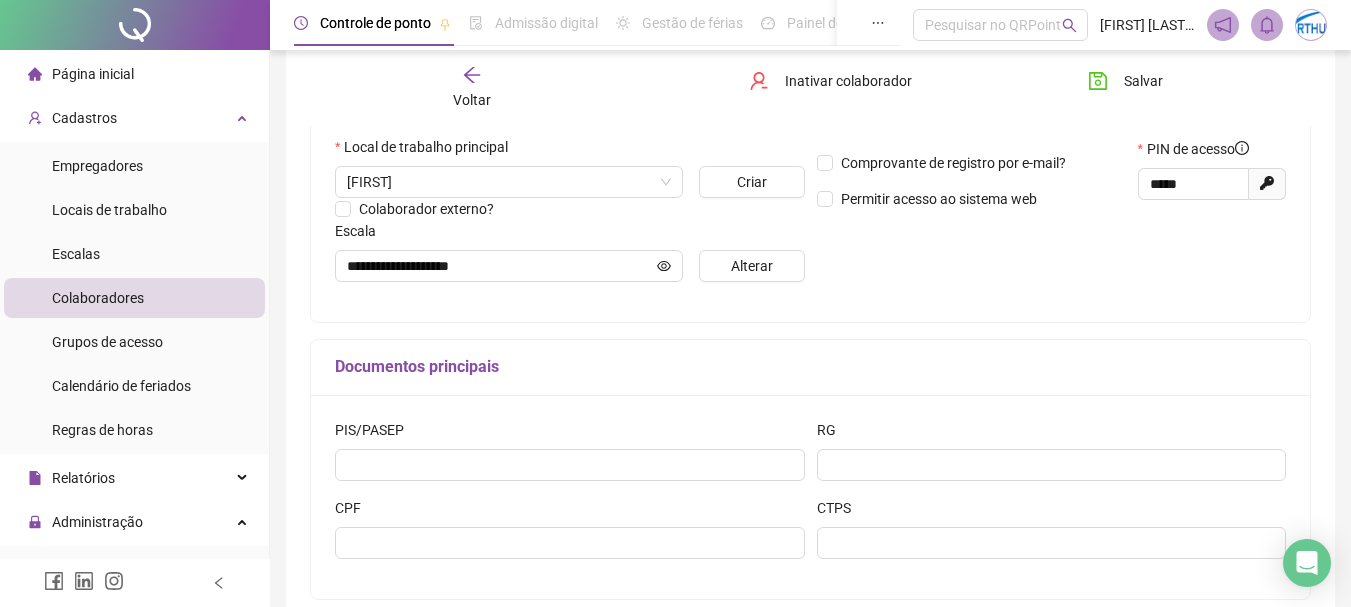 scroll, scrollTop: 334, scrollLeft: 0, axis: vertical 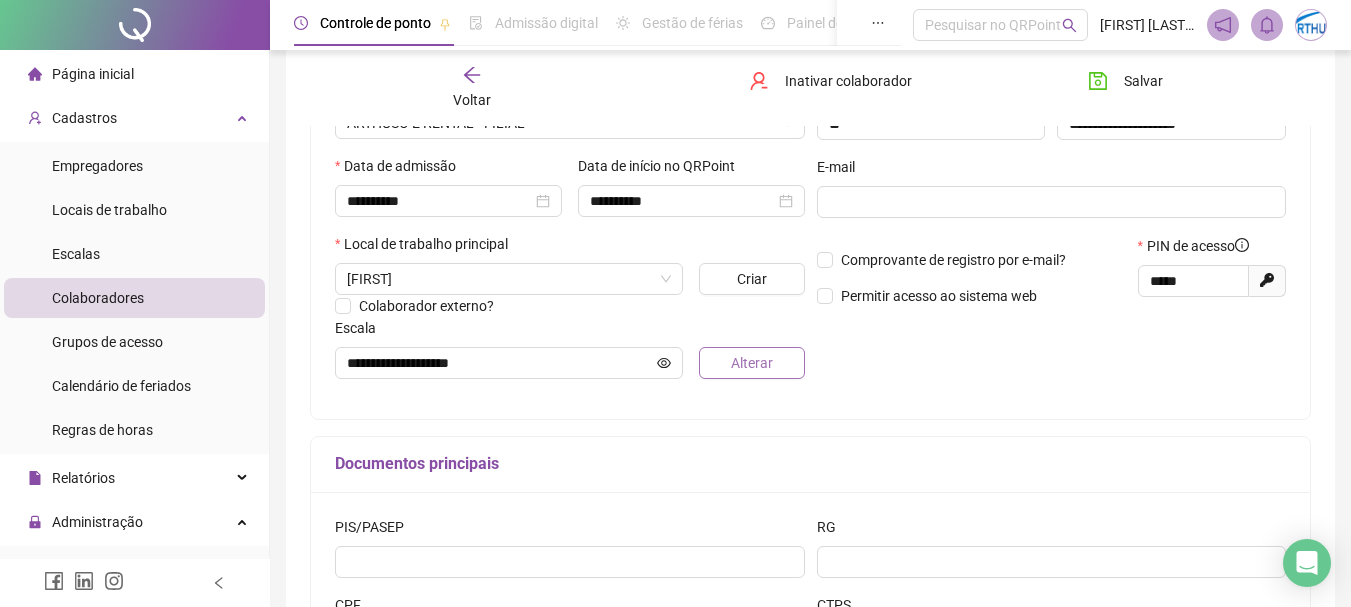click on "Alterar" at bounding box center [751, 363] 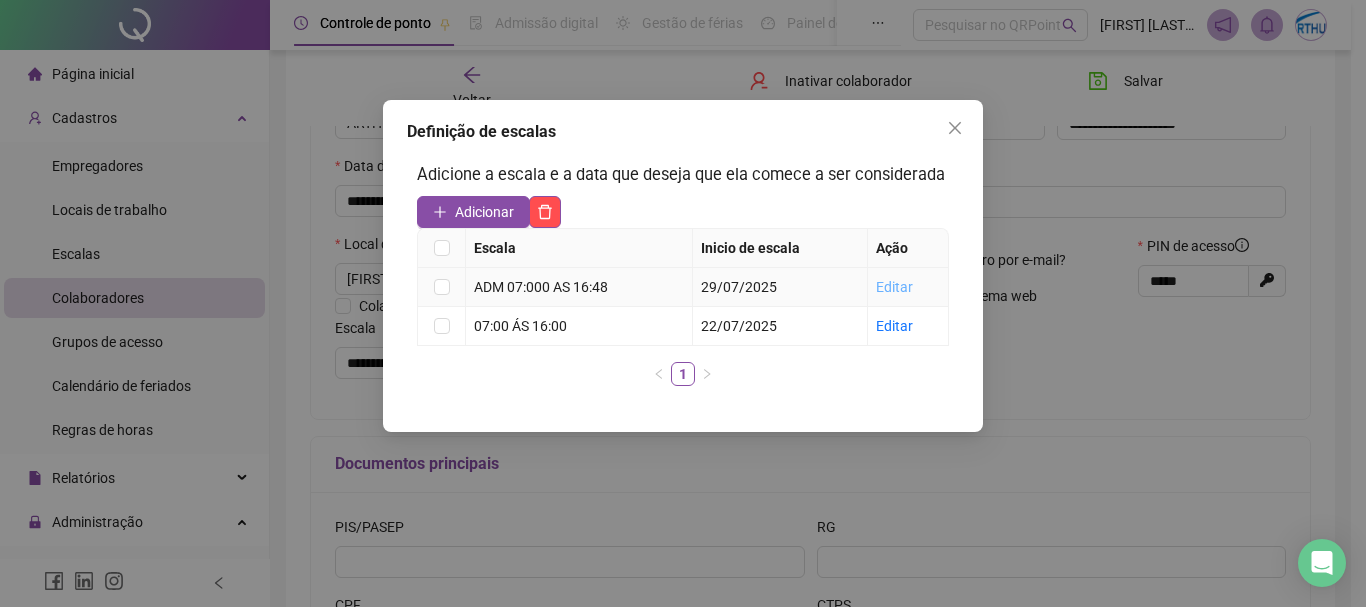click on "Editar" at bounding box center (894, 287) 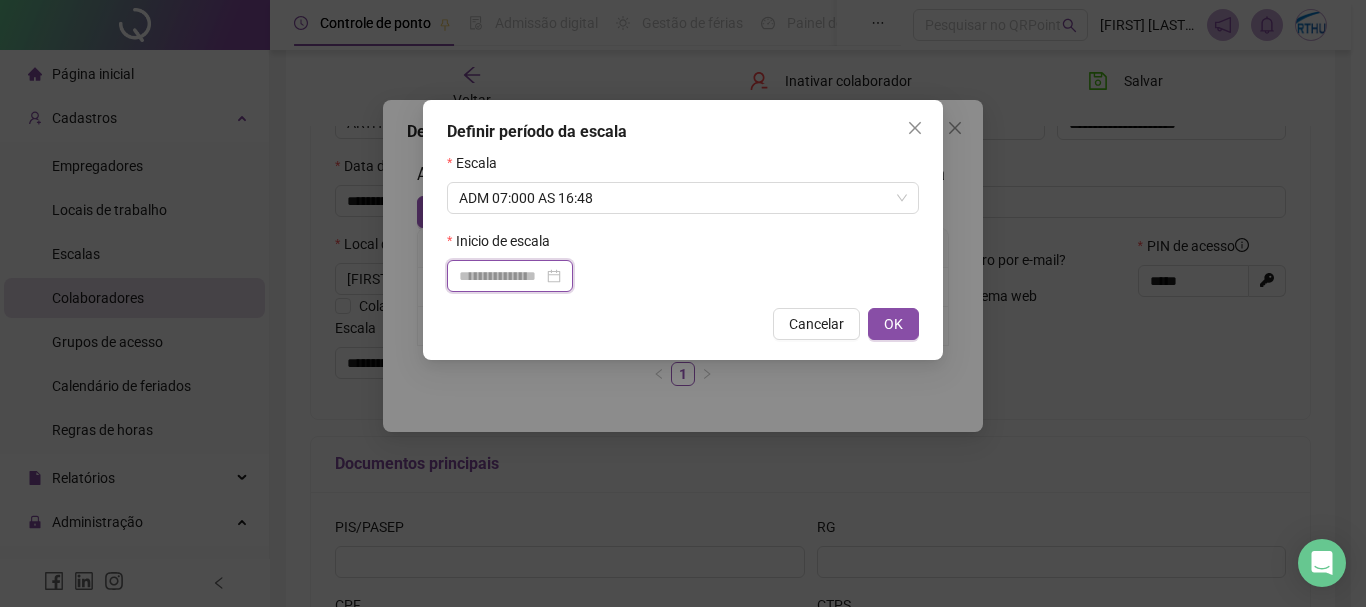 click at bounding box center (501, 276) 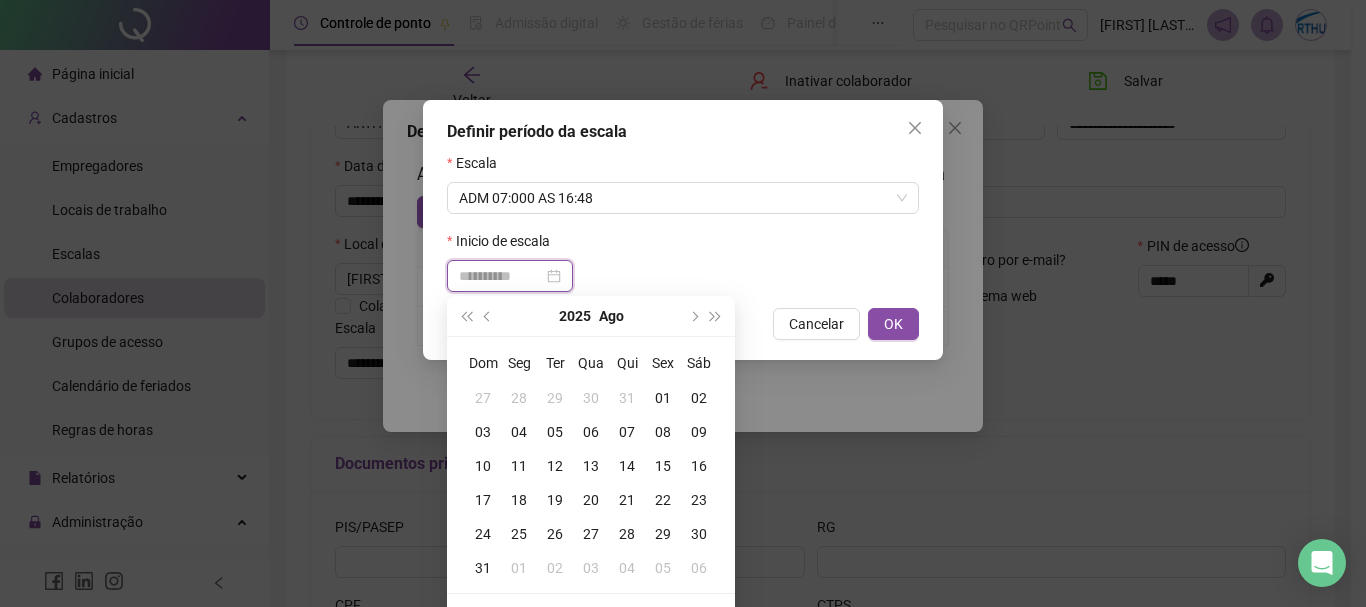 type on "**********" 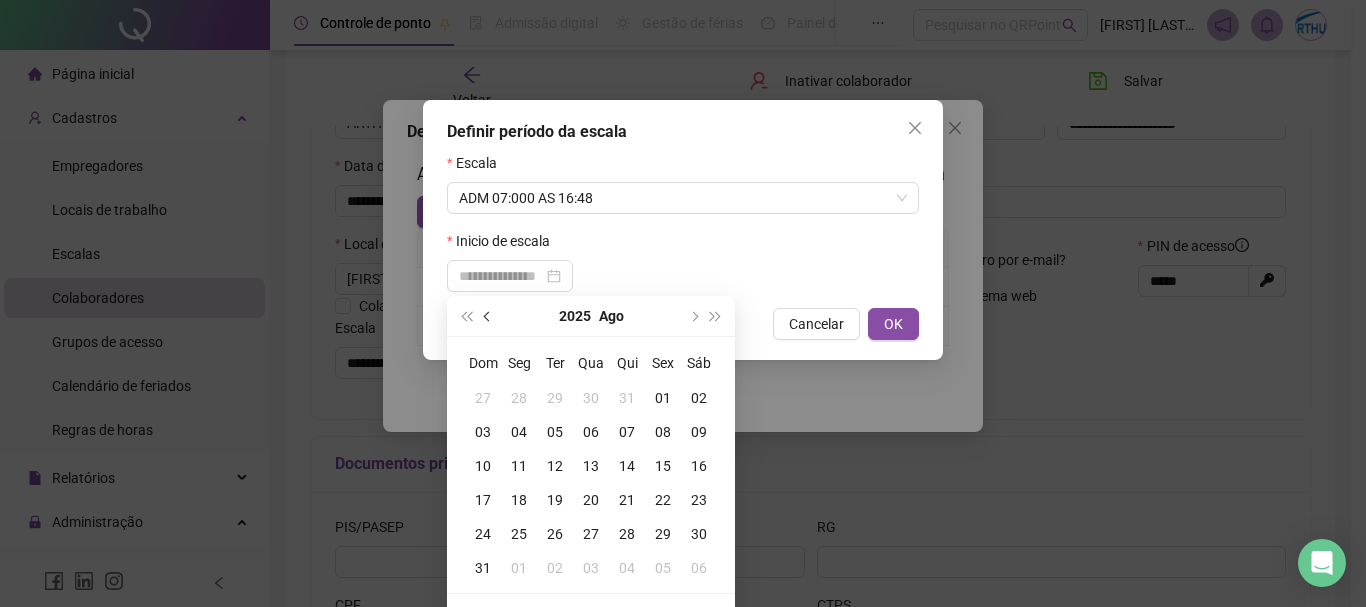 click at bounding box center [488, 316] 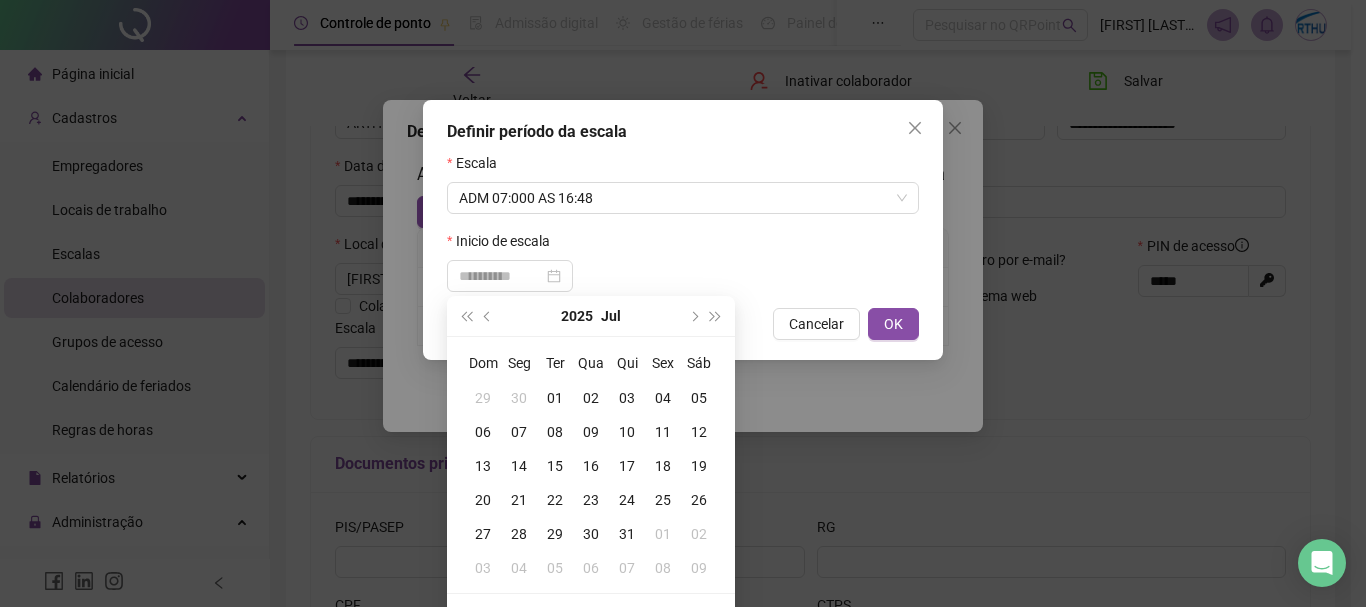 type on "**********" 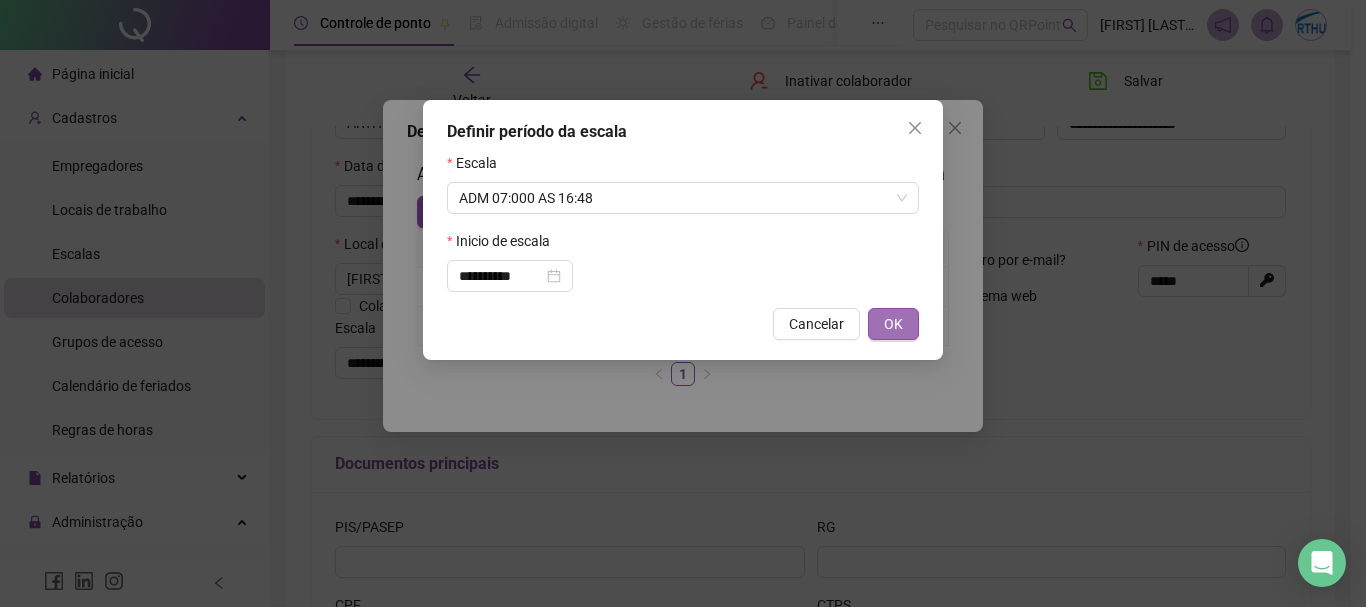 click on "OK" at bounding box center (893, 324) 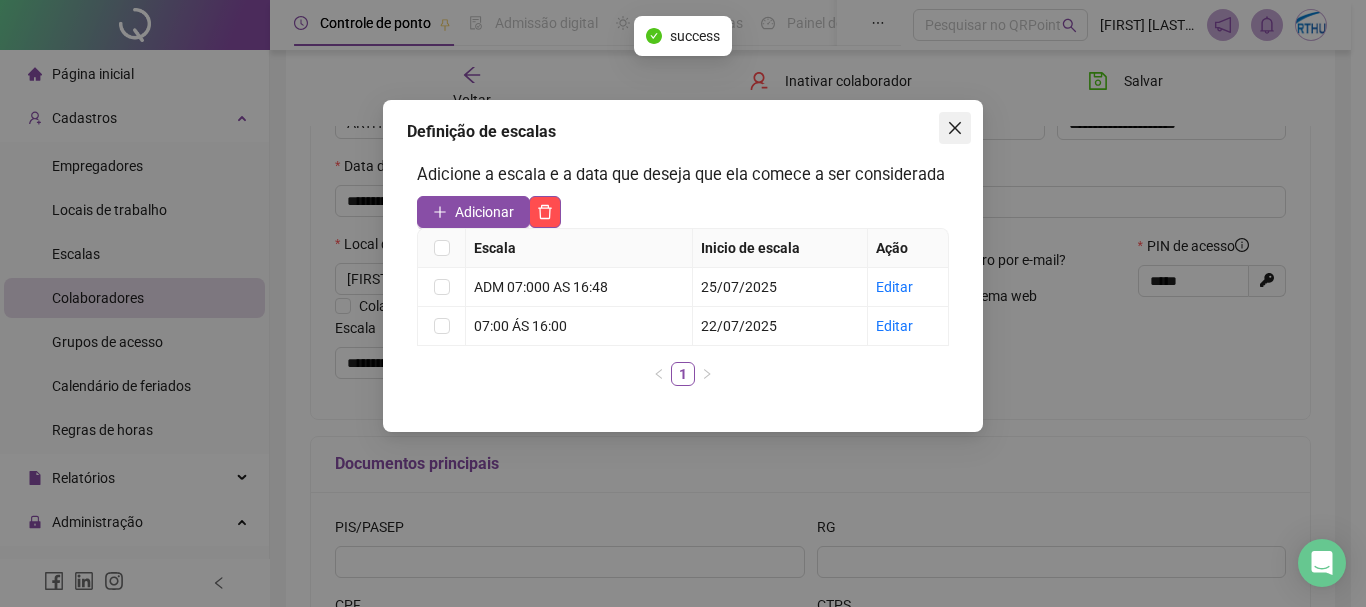 click 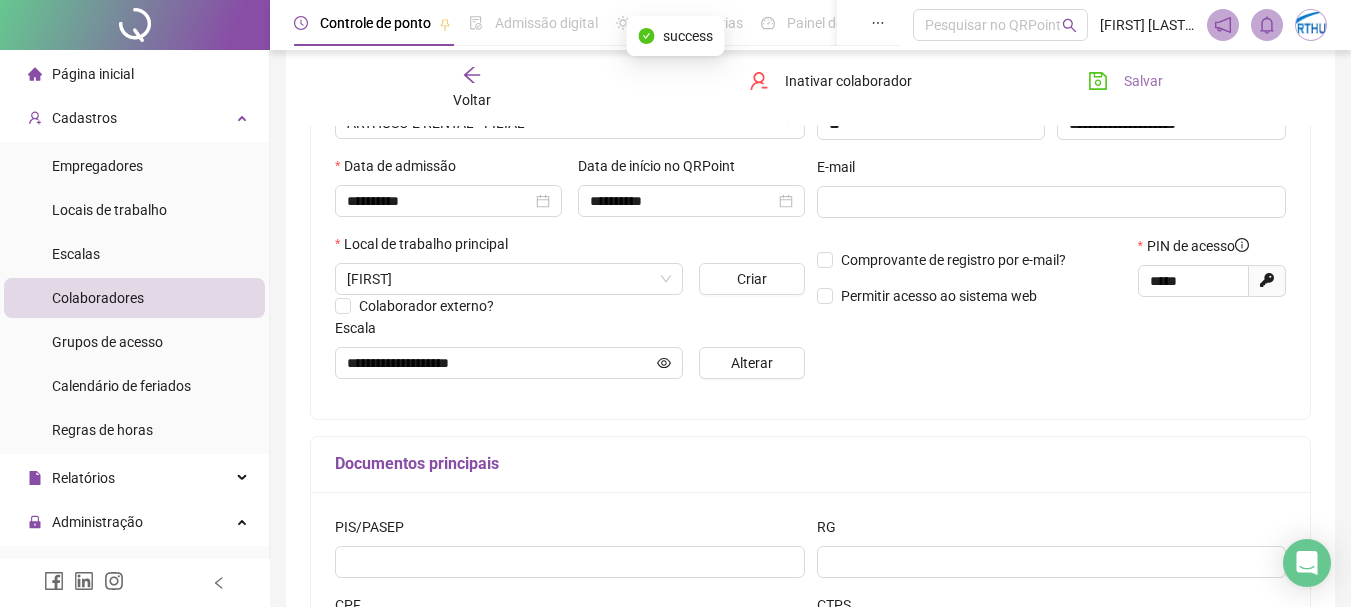 click on "Salvar" at bounding box center (1125, 81) 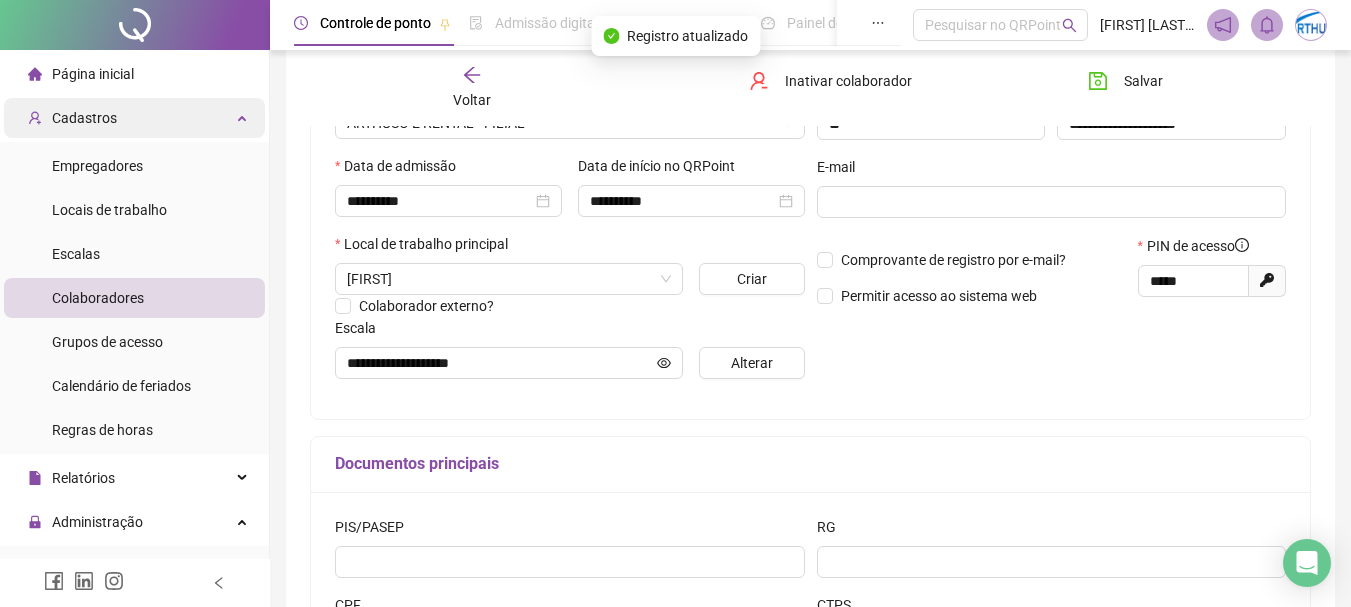 click on "Cadastros" at bounding box center [134, 118] 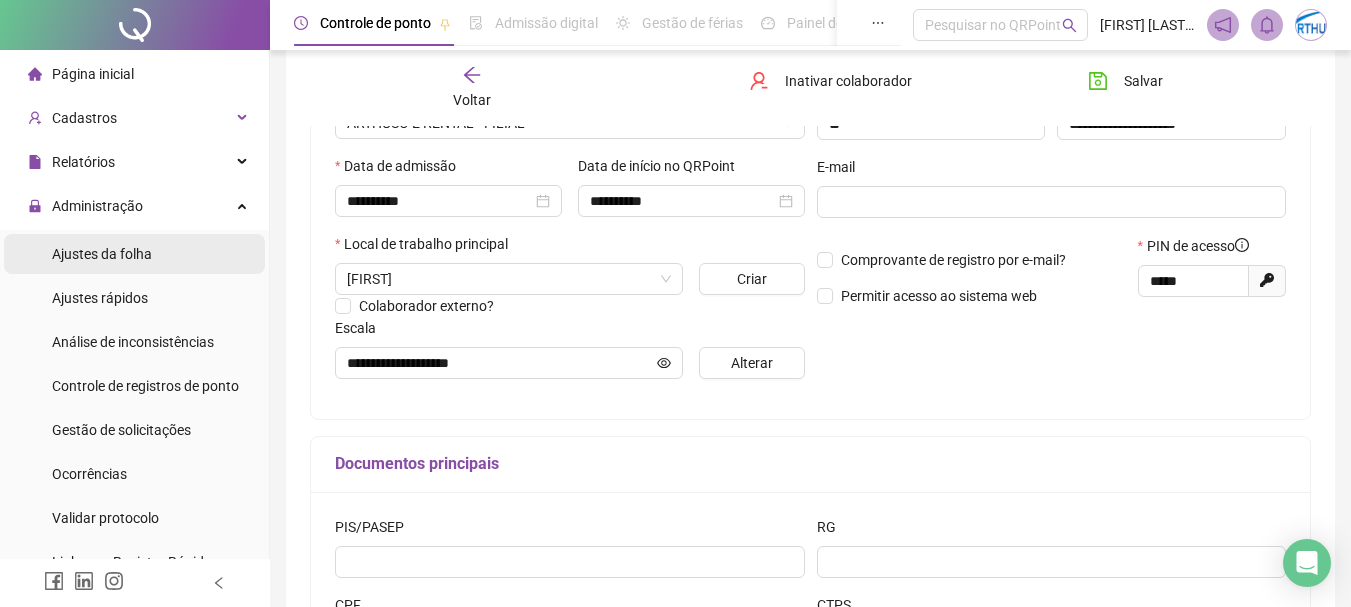 click on "Ajustes da folha" at bounding box center [102, 254] 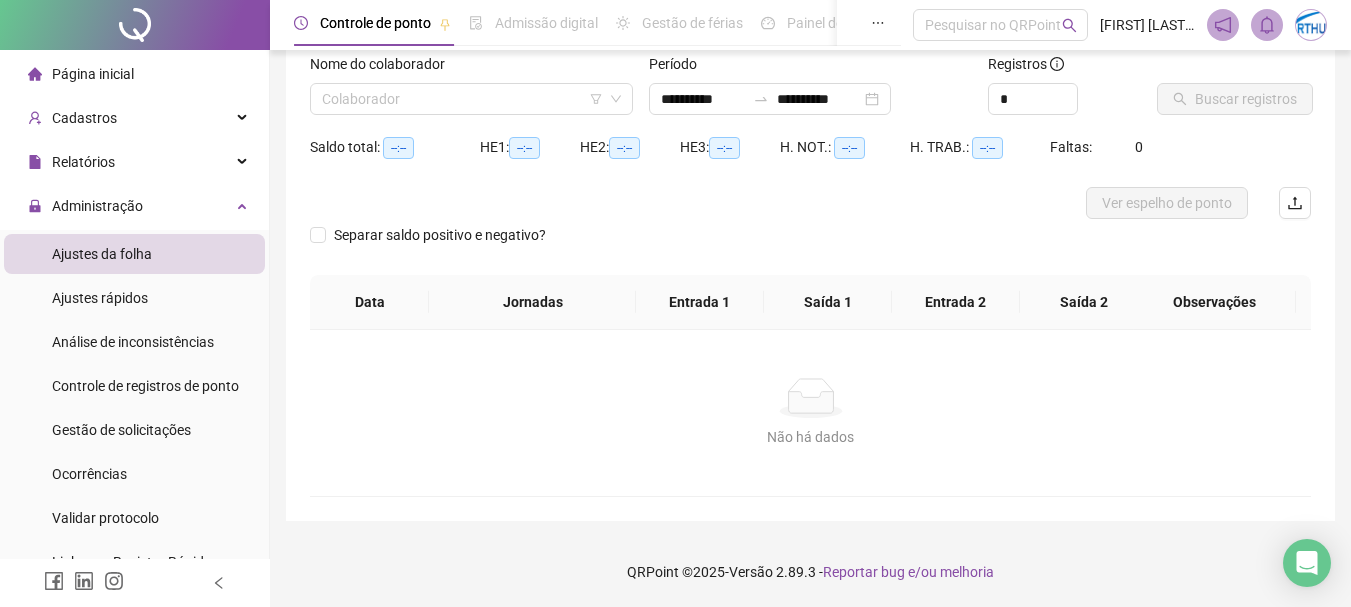 scroll, scrollTop: 131, scrollLeft: 0, axis: vertical 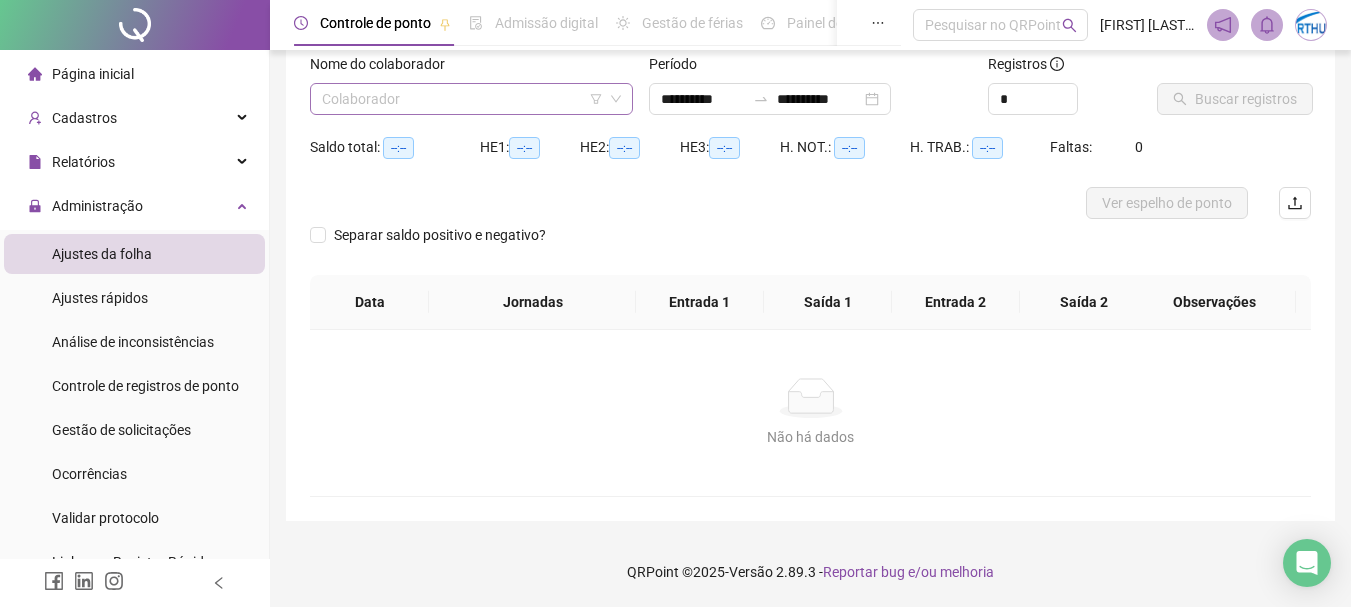 click at bounding box center (462, 99) 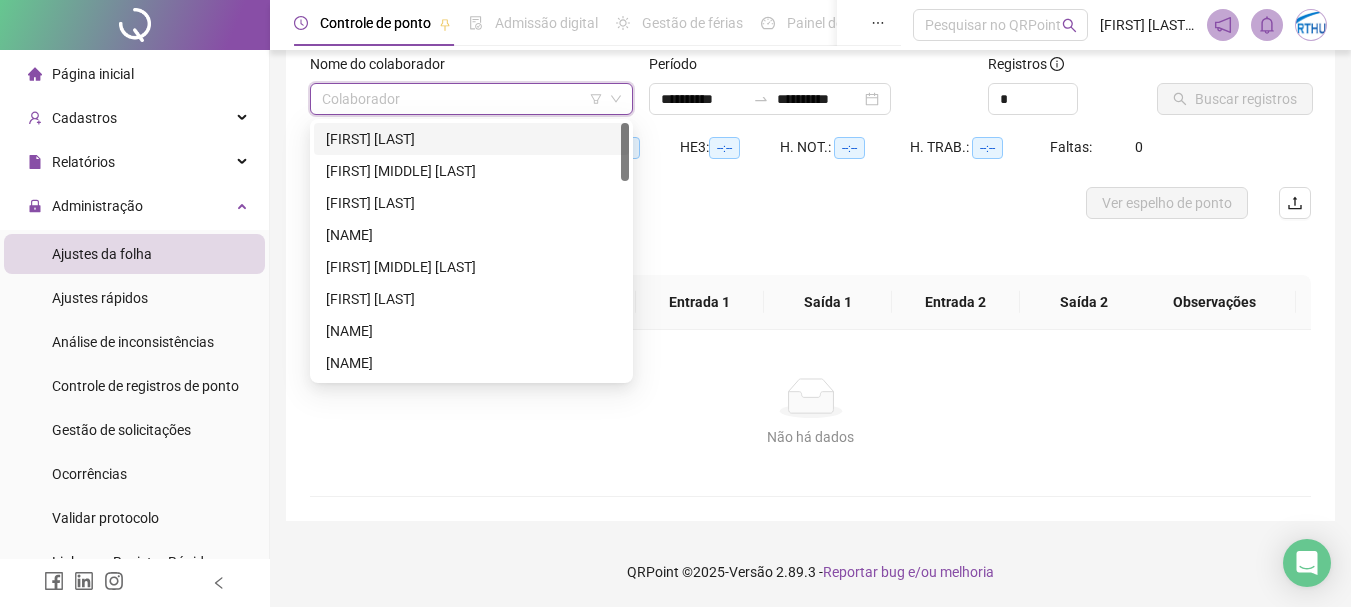 type on "*" 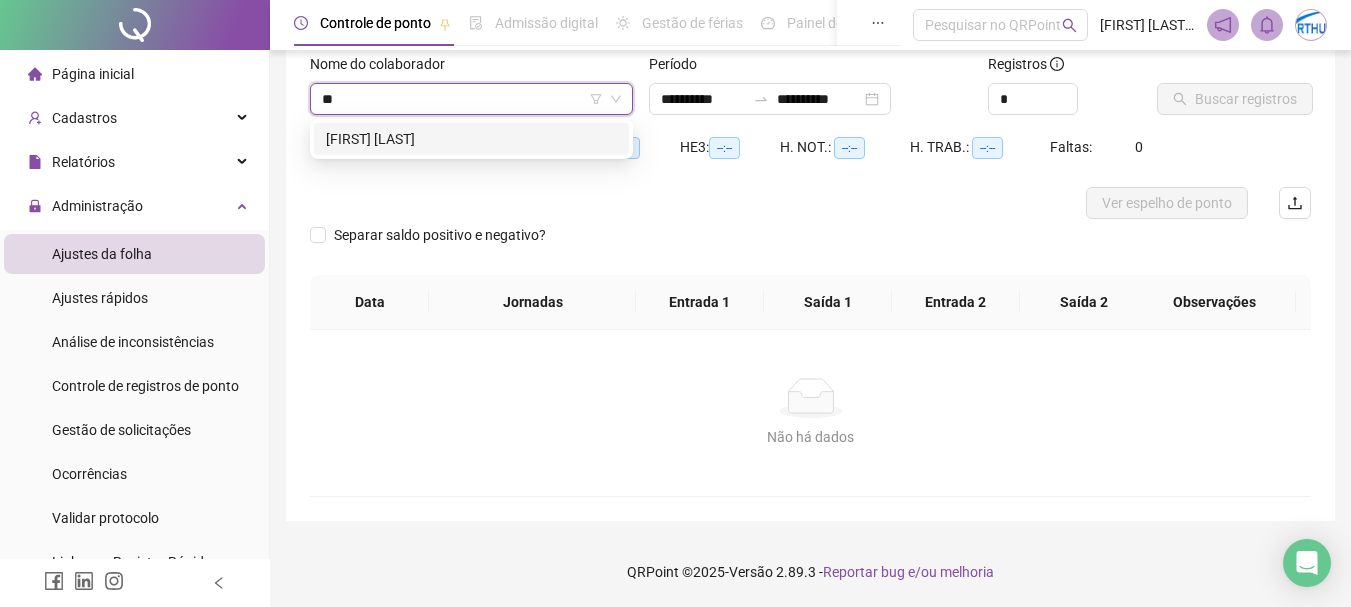 type on "***" 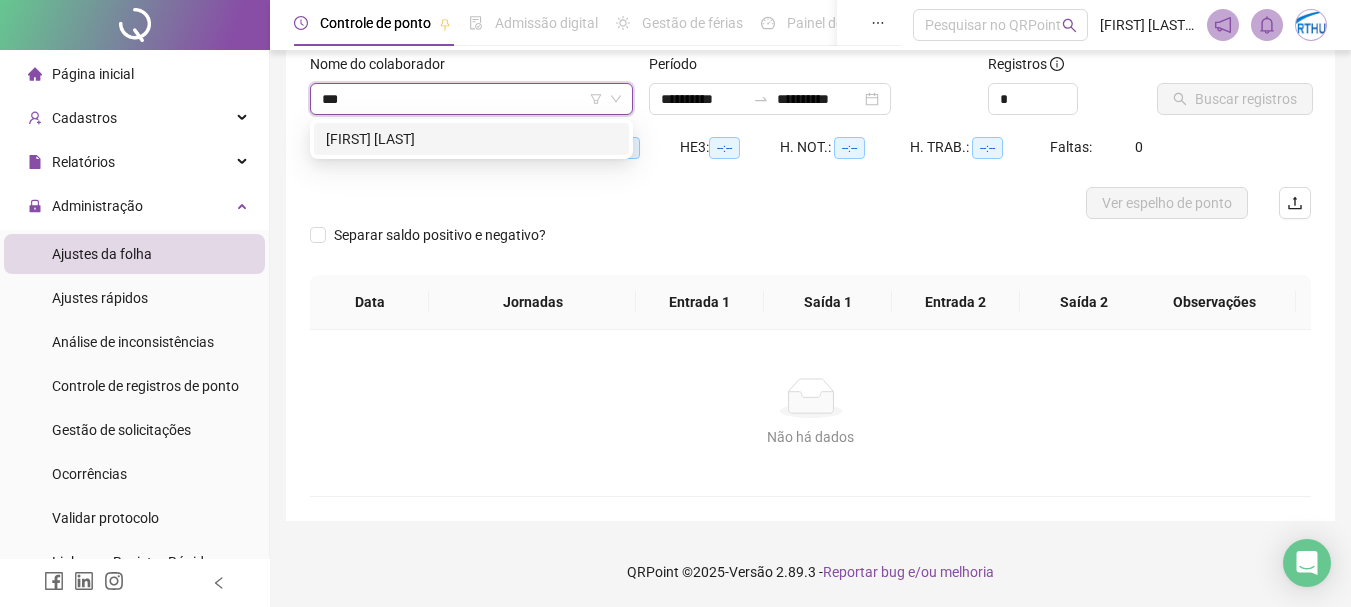 drag, startPoint x: 473, startPoint y: 132, endPoint x: 530, endPoint y: 125, distance: 57.428215 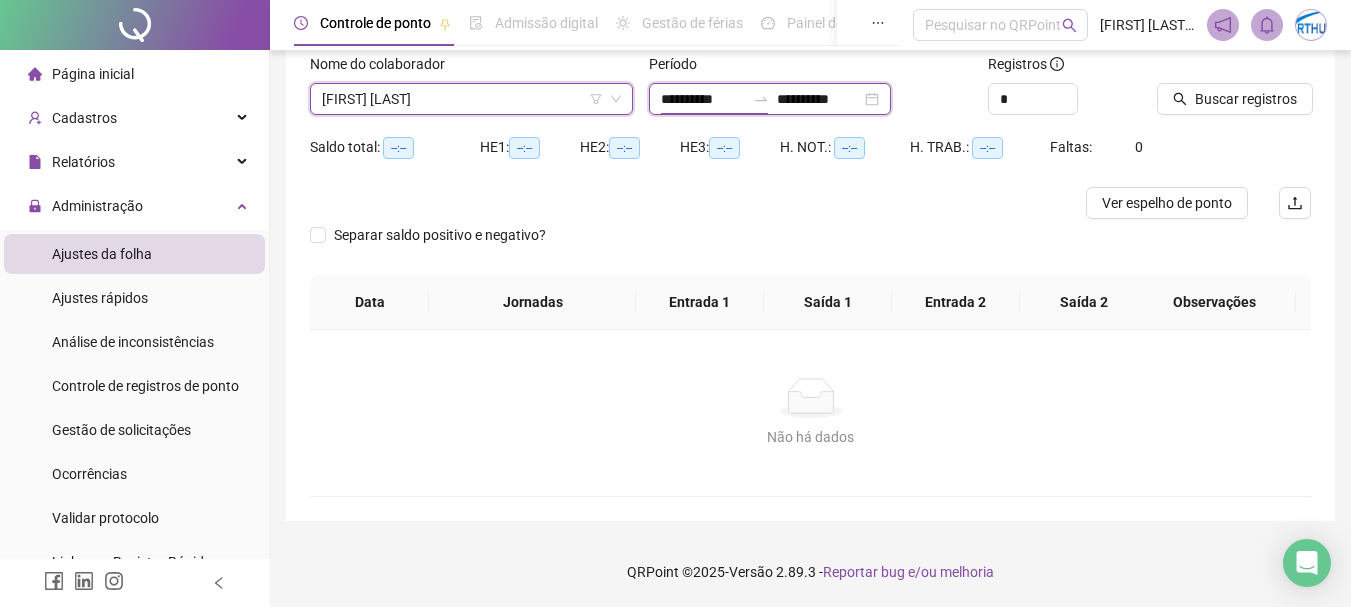 click on "**********" at bounding box center [703, 99] 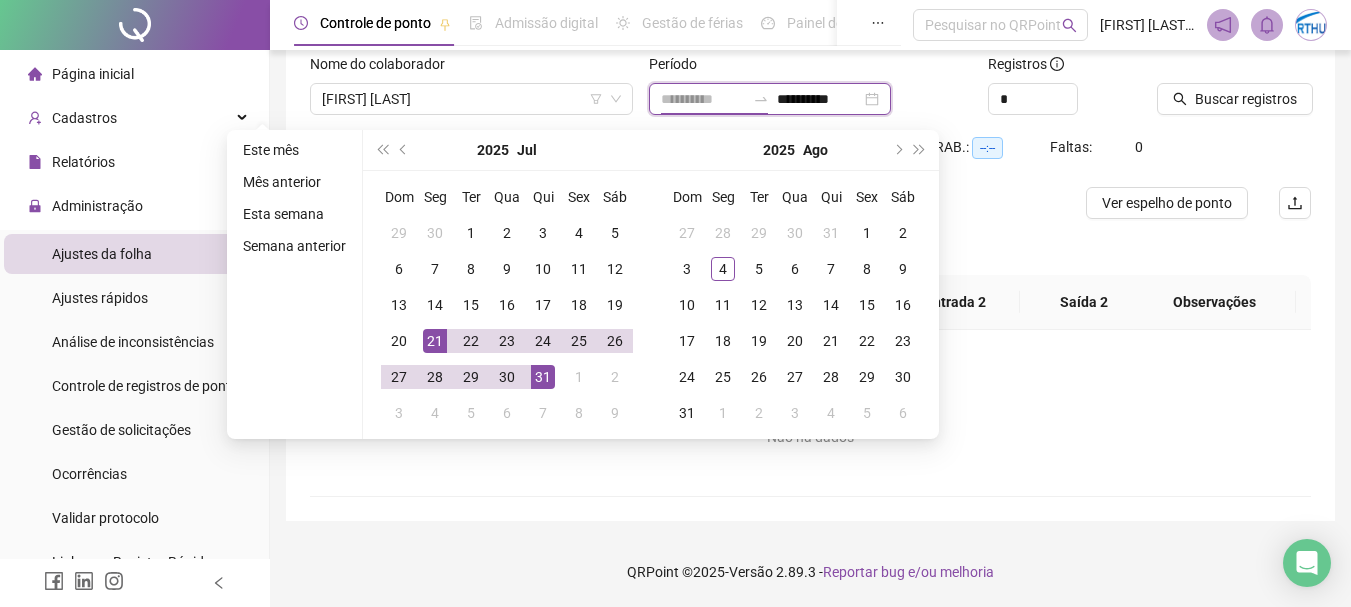 type on "**********" 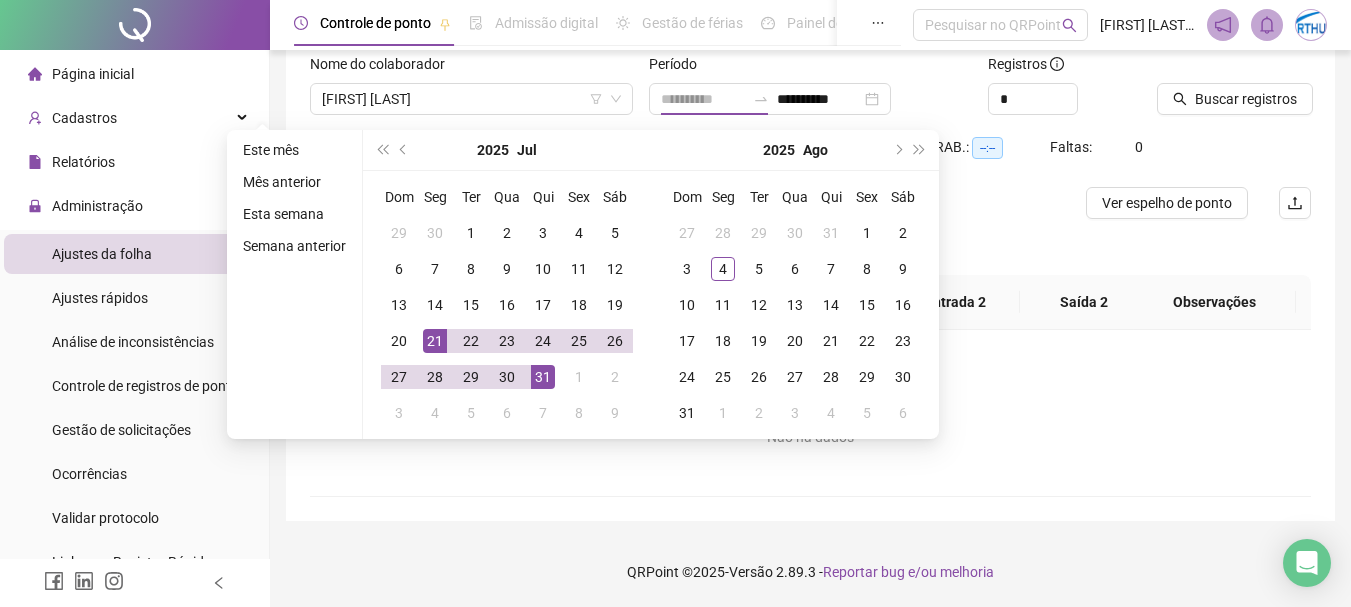 drag, startPoint x: 425, startPoint y: 349, endPoint x: 446, endPoint y: 348, distance: 21.023796 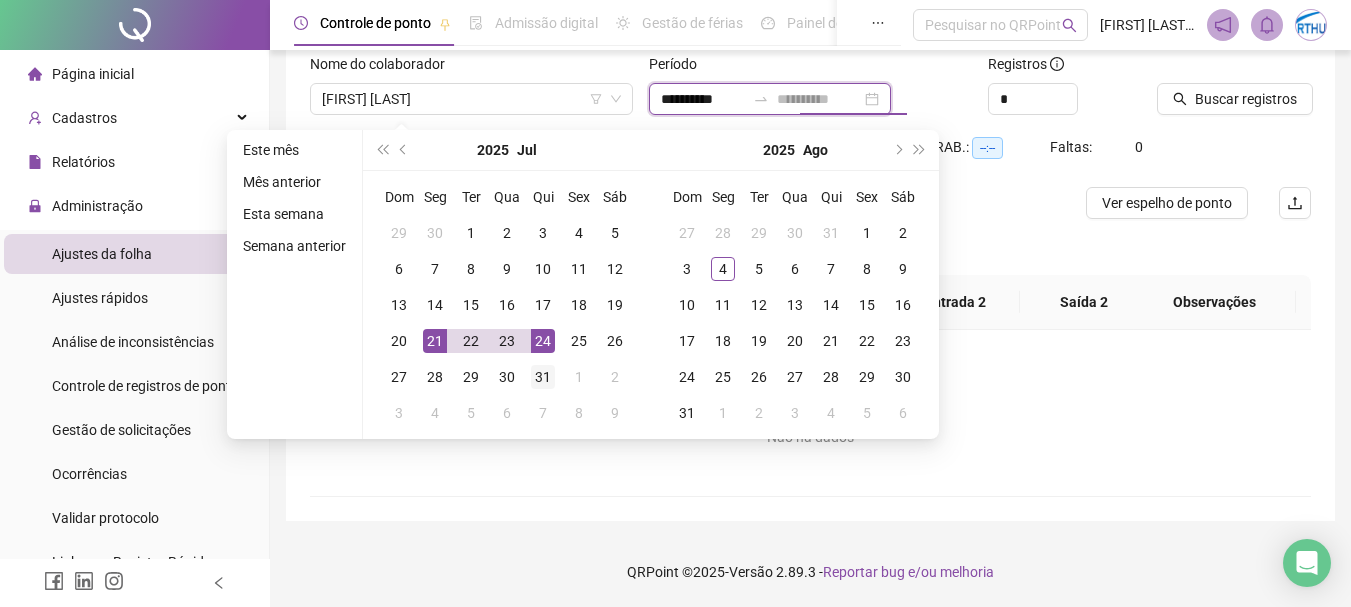 type on "**********" 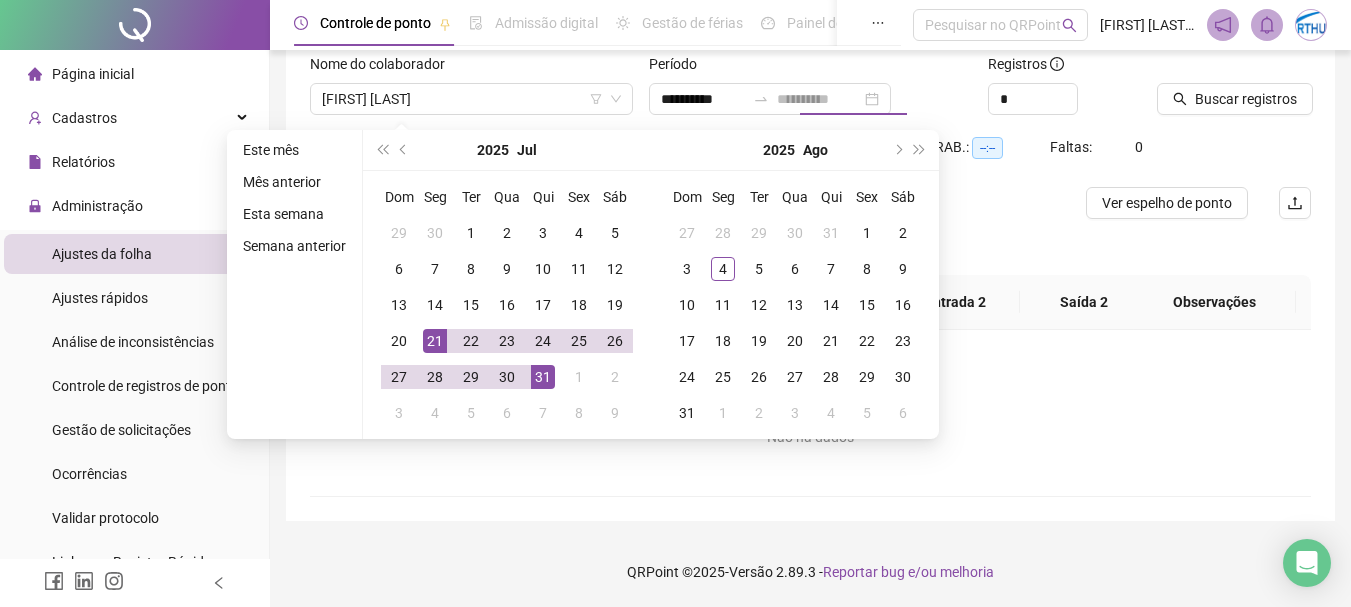 click on "31" at bounding box center (543, 377) 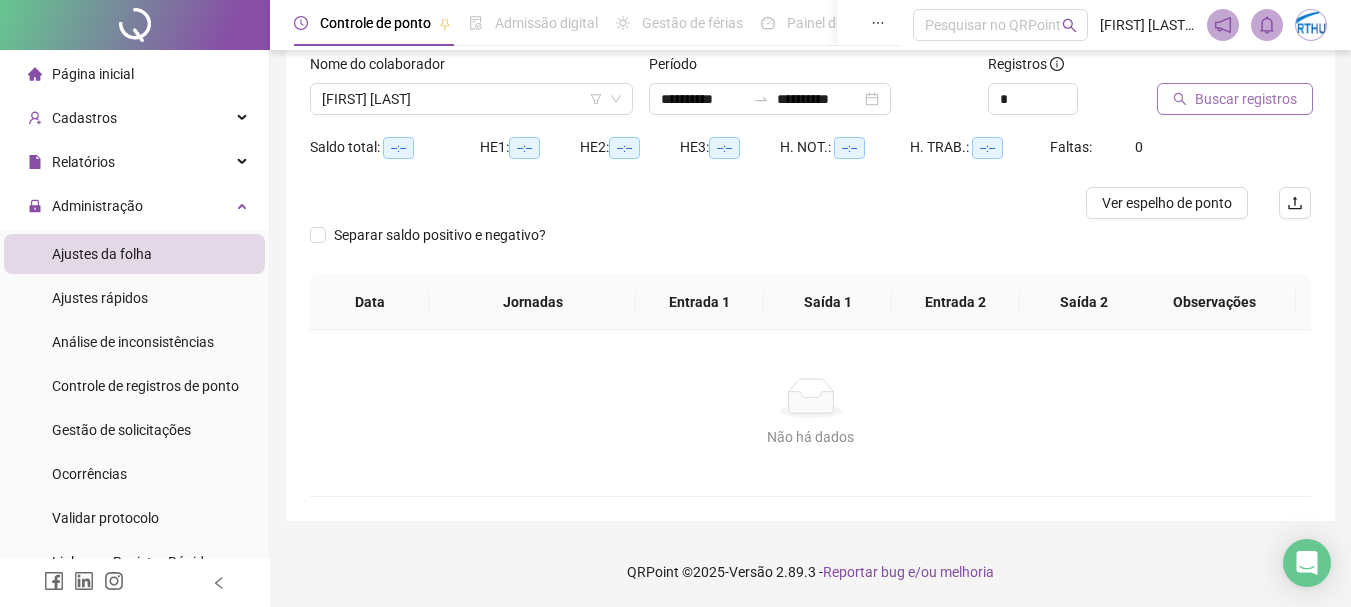 click on "Buscar registros" at bounding box center [1246, 99] 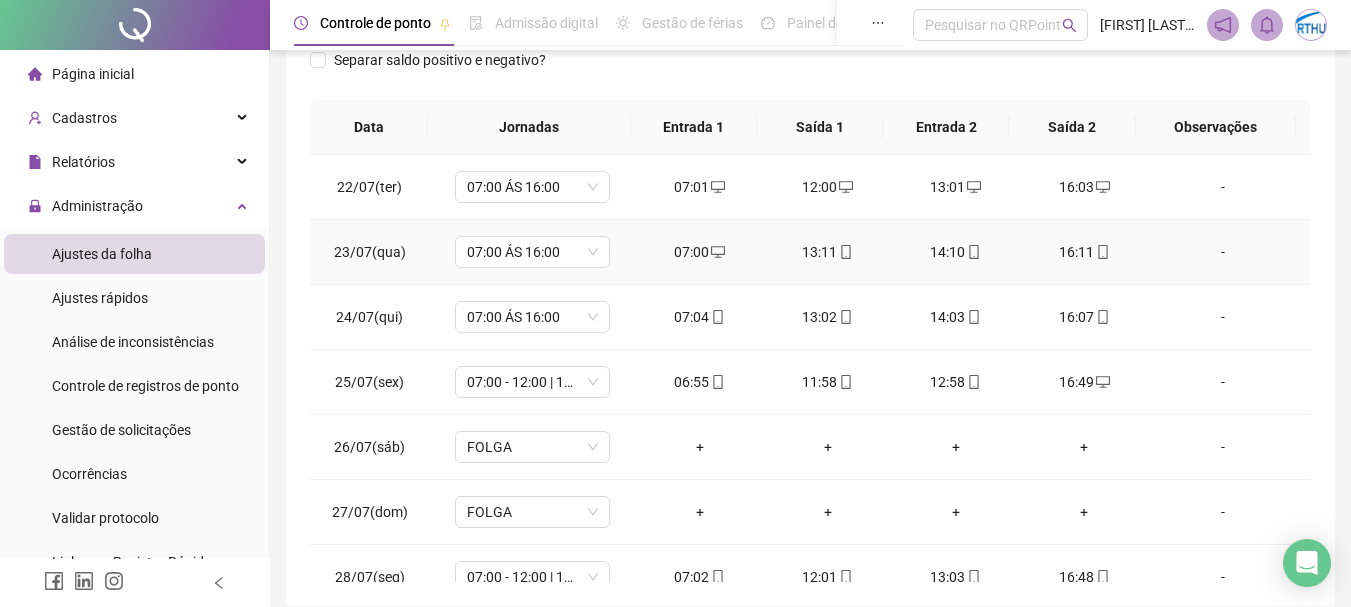 scroll, scrollTop: 331, scrollLeft: 0, axis: vertical 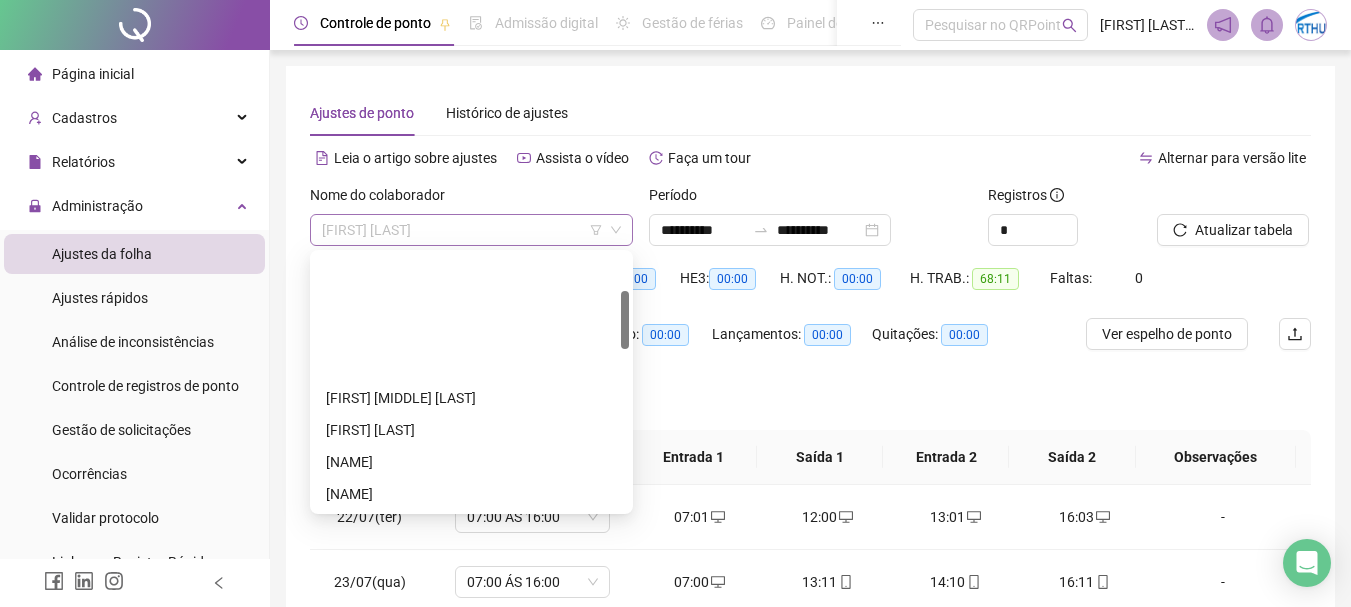 click on "[FIRST] [LAST]" at bounding box center [471, 230] 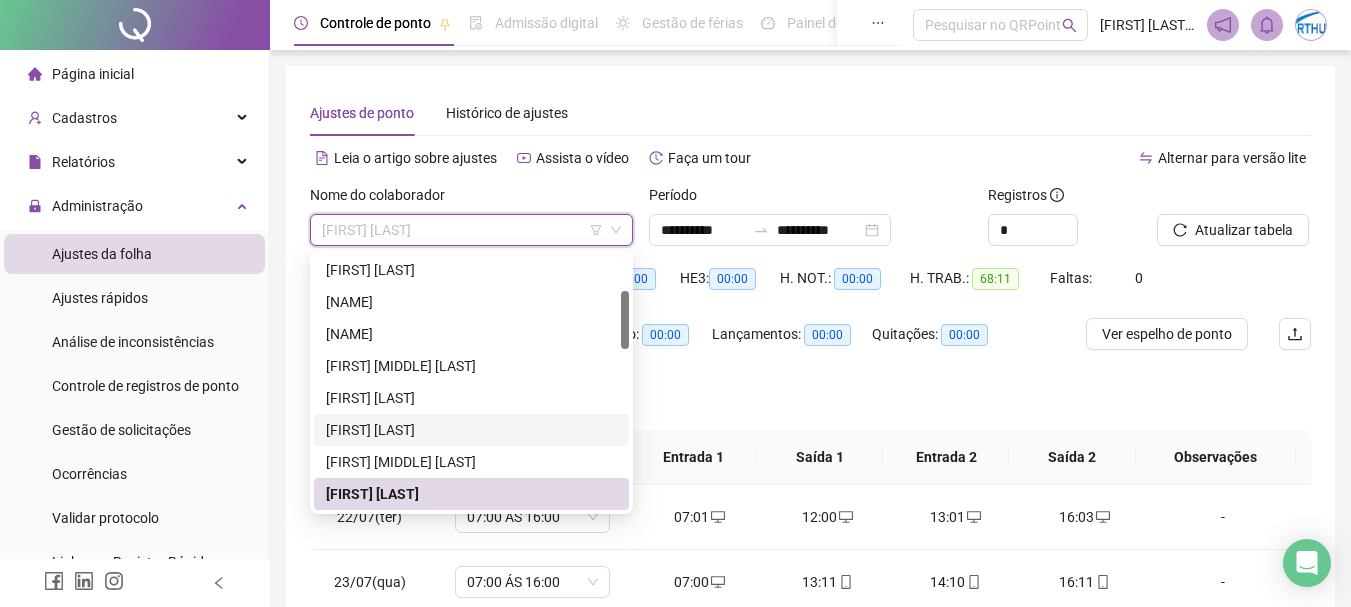 scroll, scrollTop: 360, scrollLeft: 0, axis: vertical 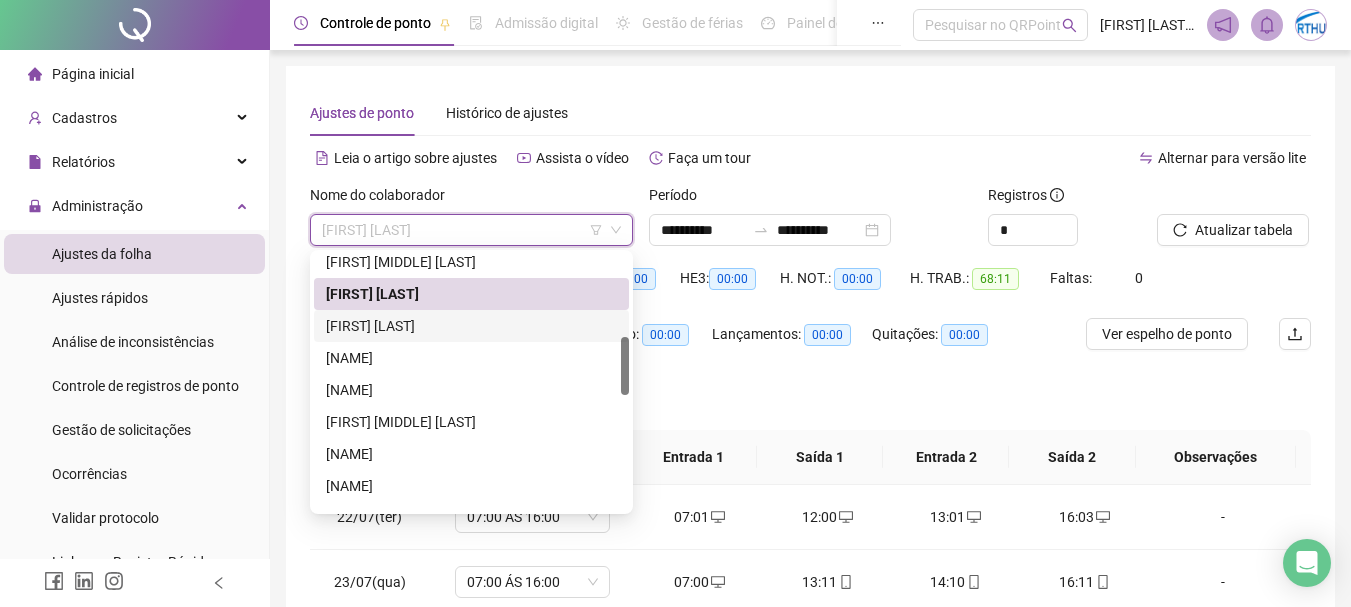 click on "[FIRST] [LAST]" at bounding box center (471, 326) 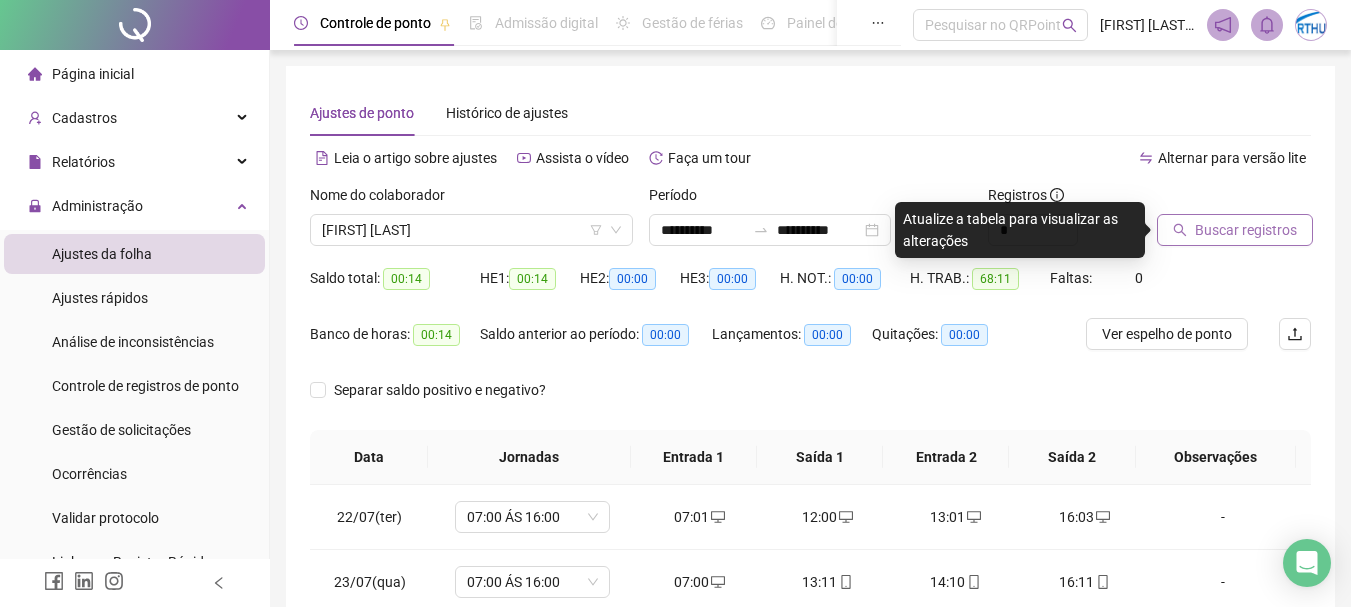 click on "Buscar registros" at bounding box center (1246, 230) 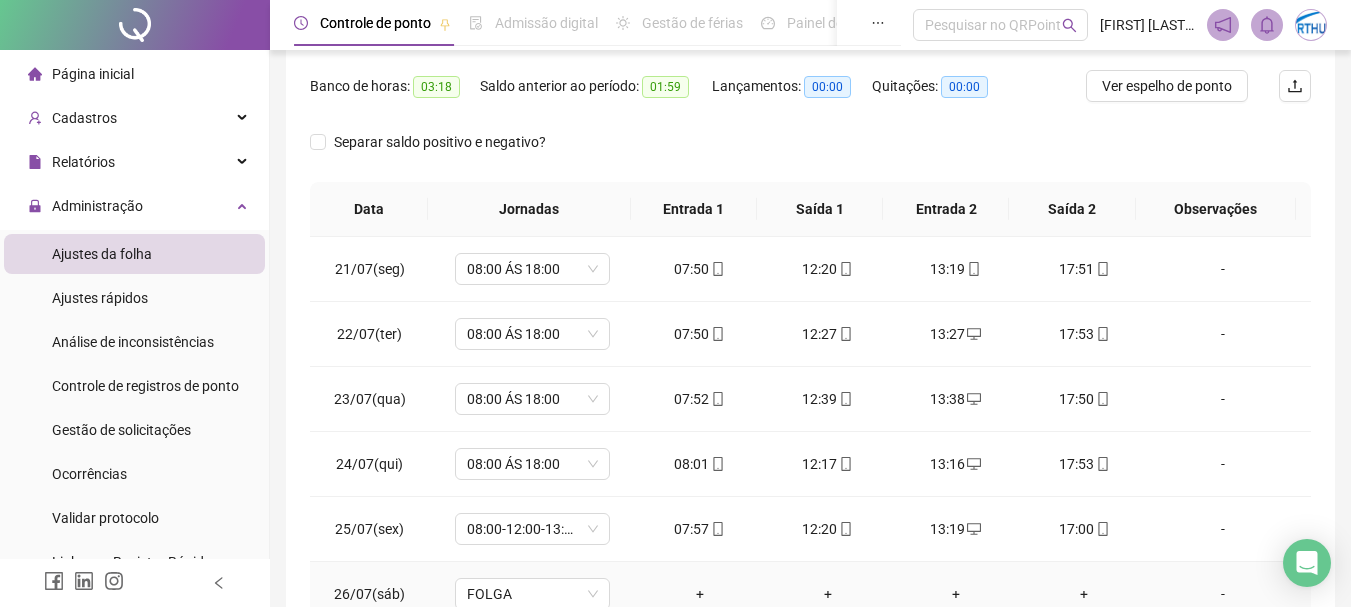 scroll, scrollTop: 415, scrollLeft: 0, axis: vertical 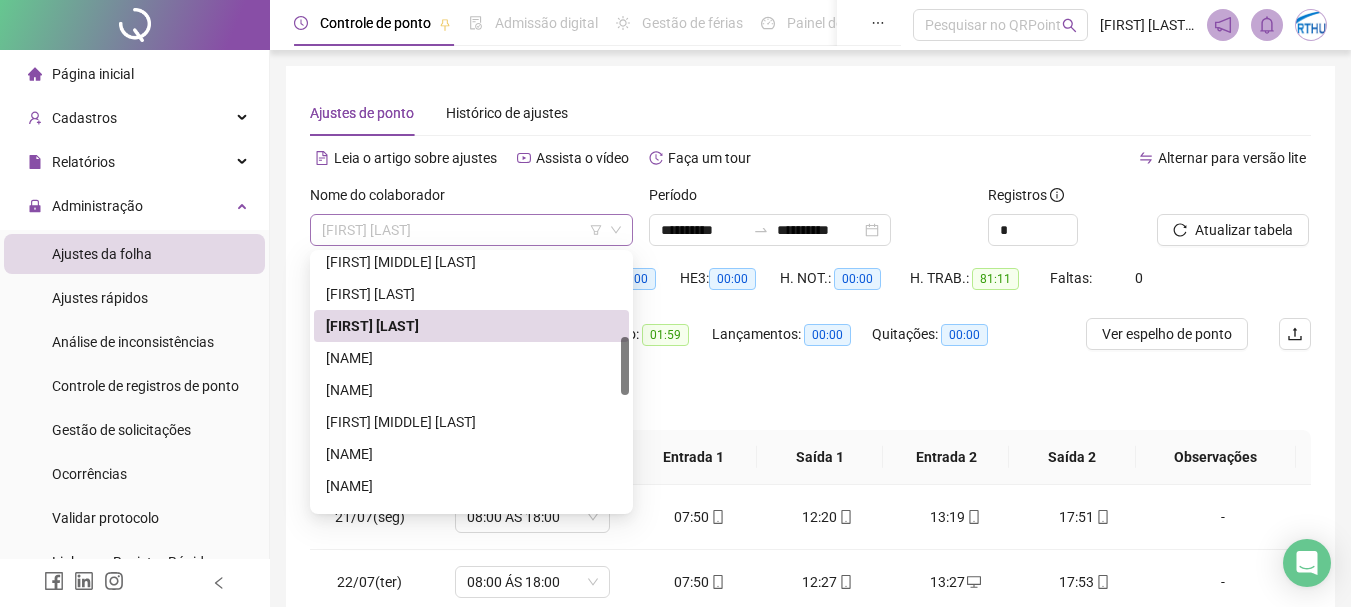 click on "[FIRST] [LAST]" at bounding box center (471, 230) 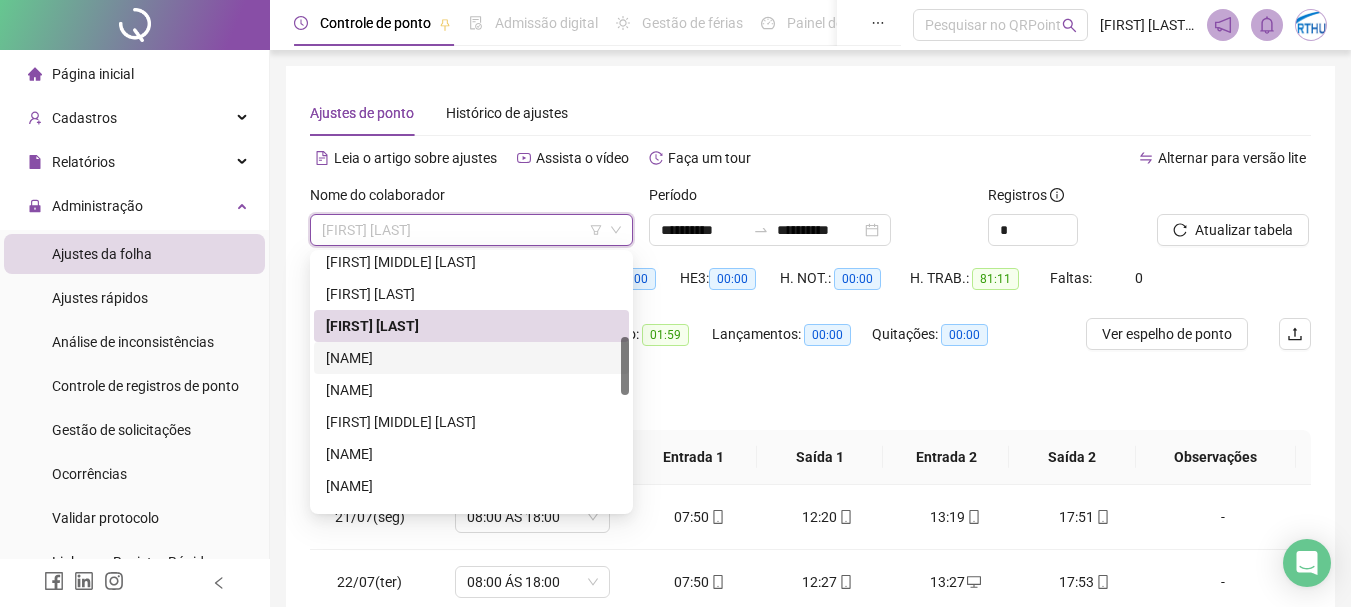 click on "[NAME]" at bounding box center (471, 358) 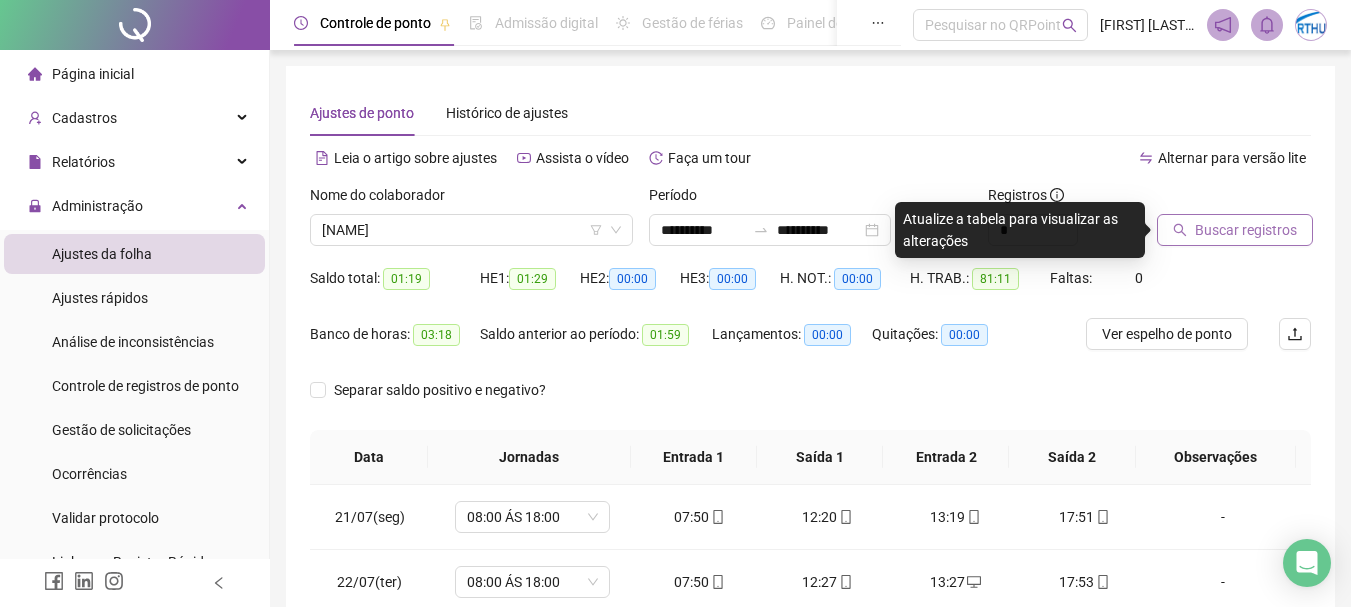click on "Buscar registros" at bounding box center (1246, 230) 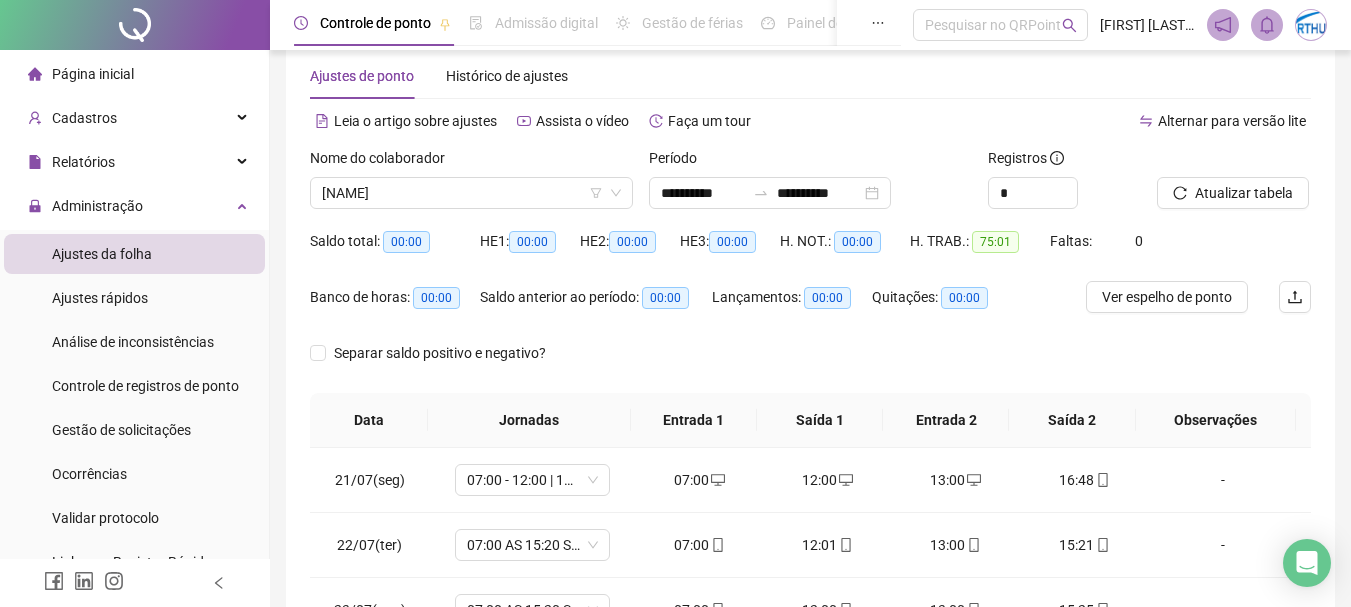 scroll, scrollTop: 100, scrollLeft: 0, axis: vertical 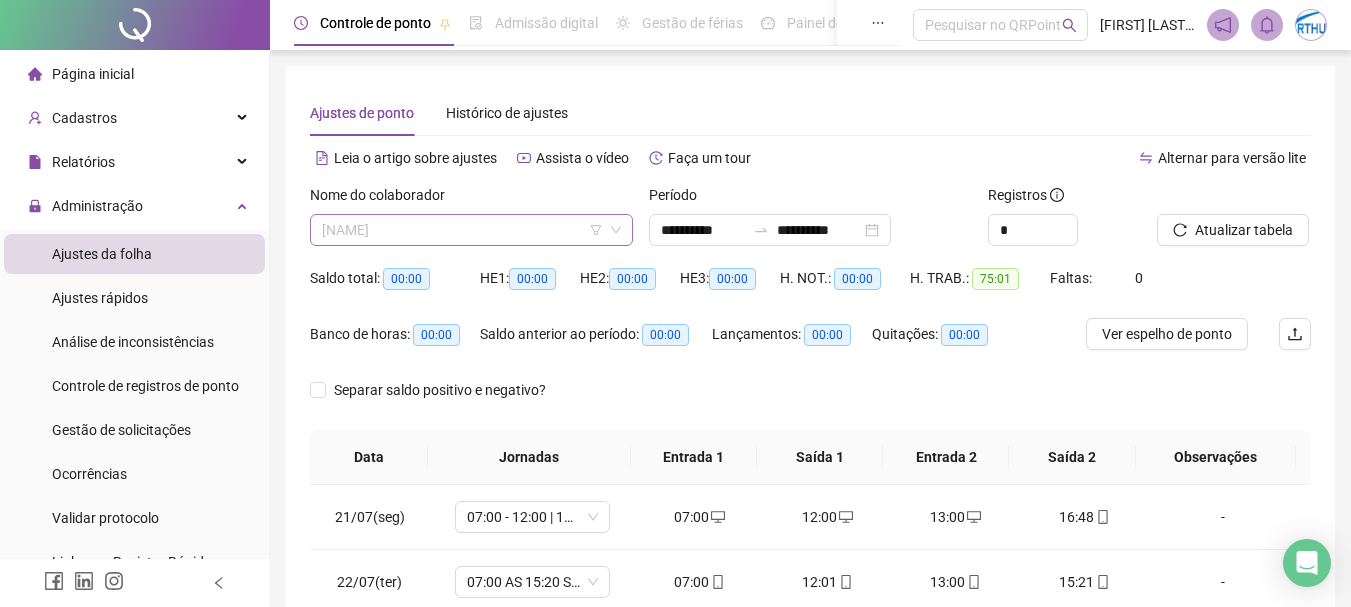 click on "[NAME]" at bounding box center (471, 230) 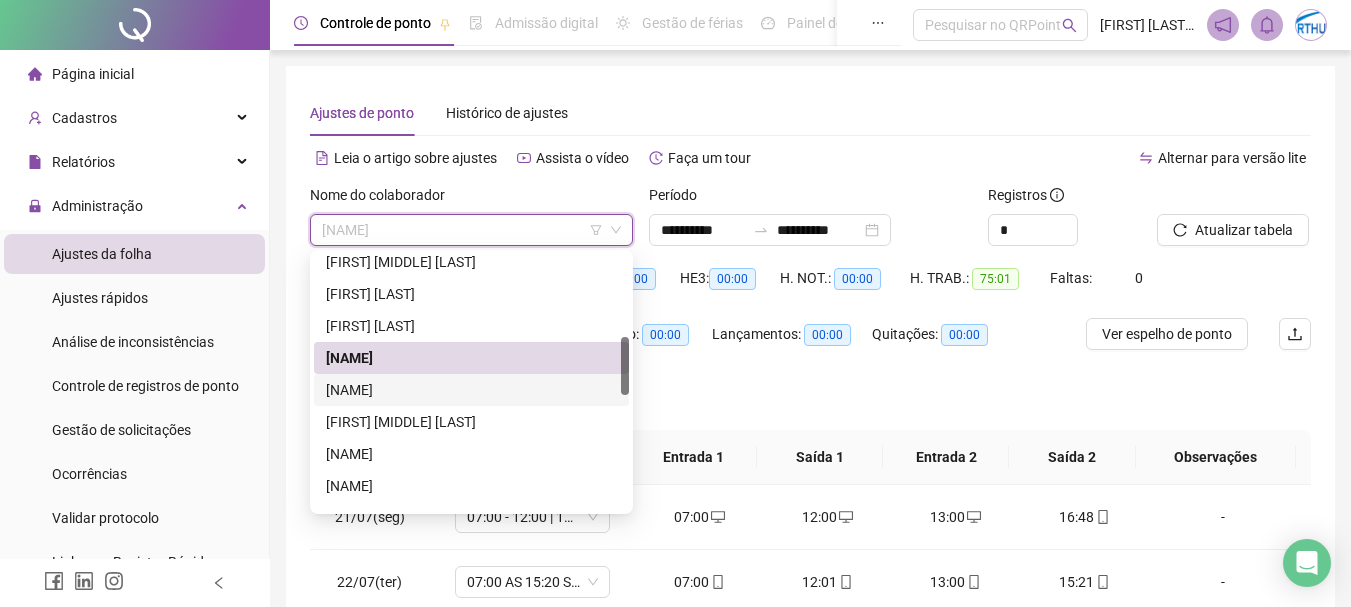 click on "[NAME]" at bounding box center (471, 390) 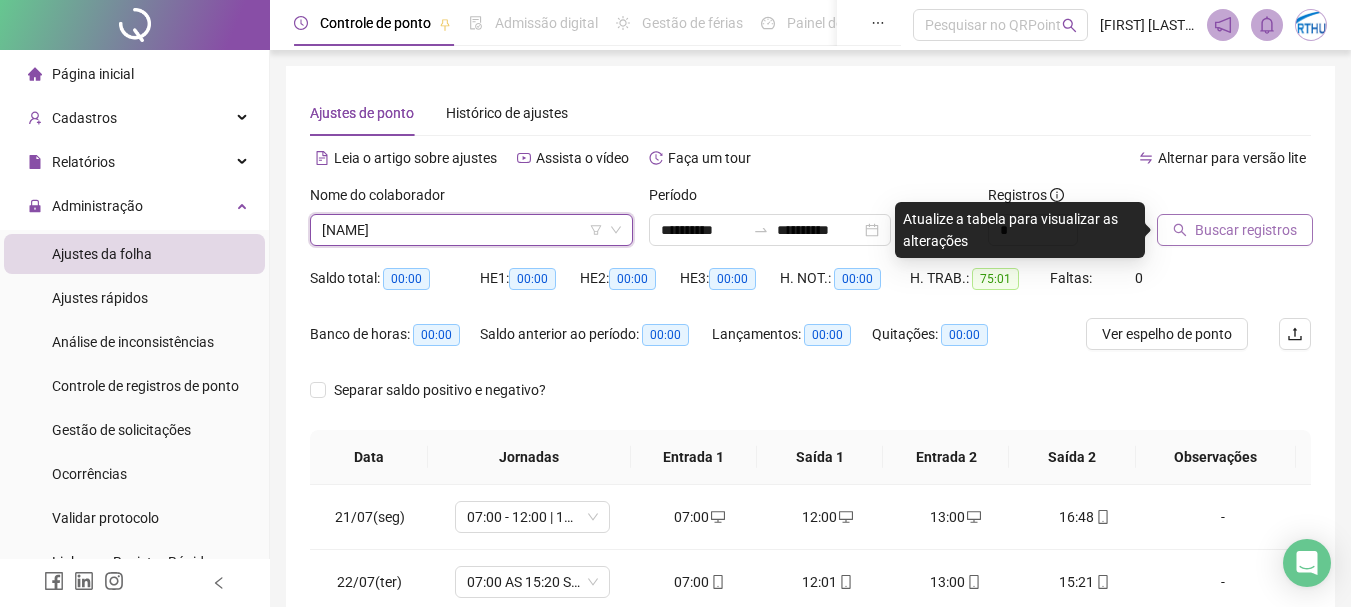 click on "Buscar registros" at bounding box center (1246, 230) 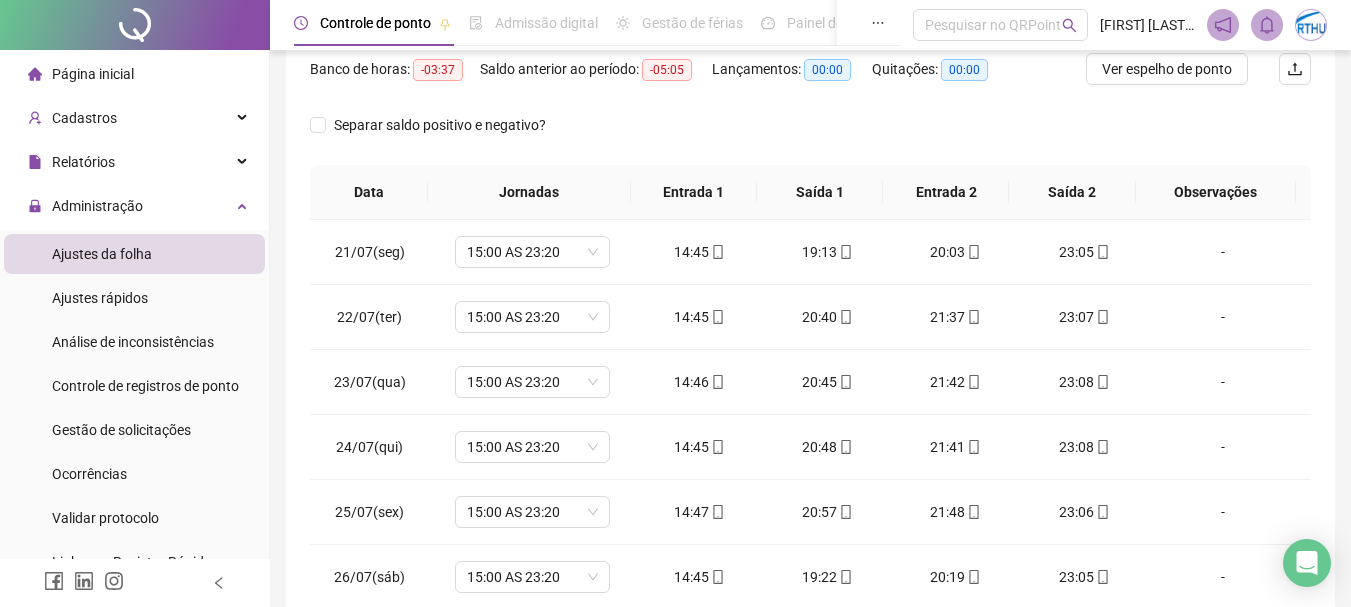 scroll, scrollTop: 300, scrollLeft: 0, axis: vertical 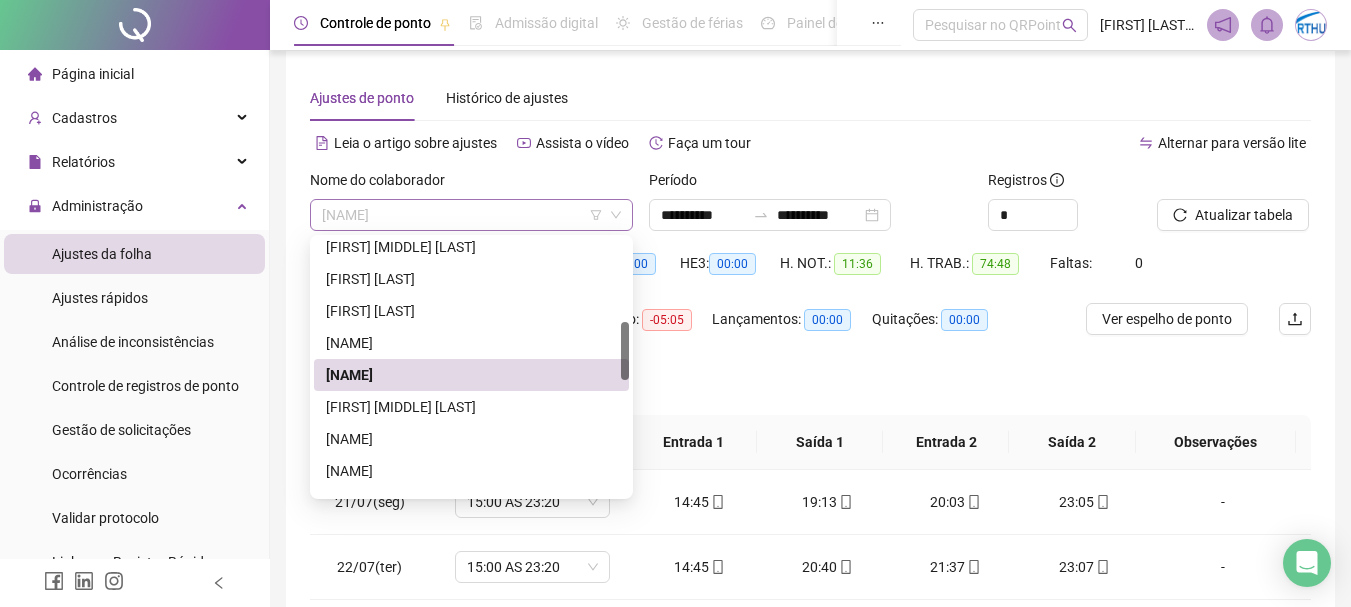 click on "[NAME]" at bounding box center (471, 215) 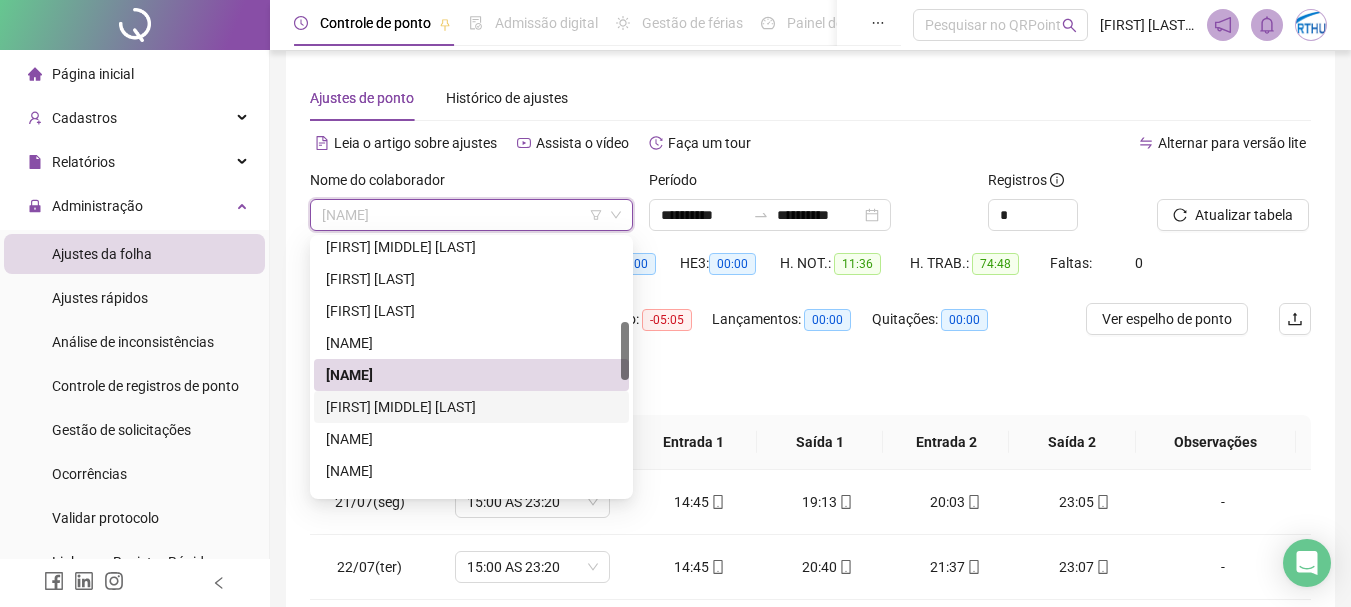 click on "[FIRST] [MIDDLE] [LAST]" at bounding box center (471, 407) 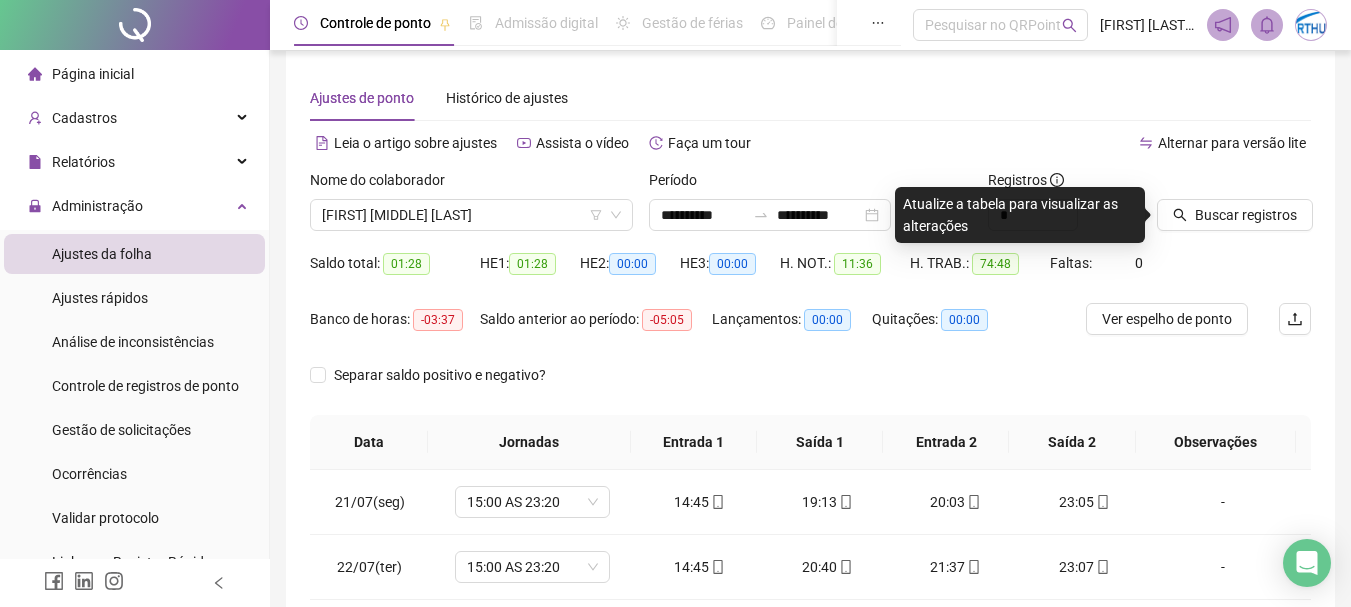click on "Buscar registros" at bounding box center (1234, 208) 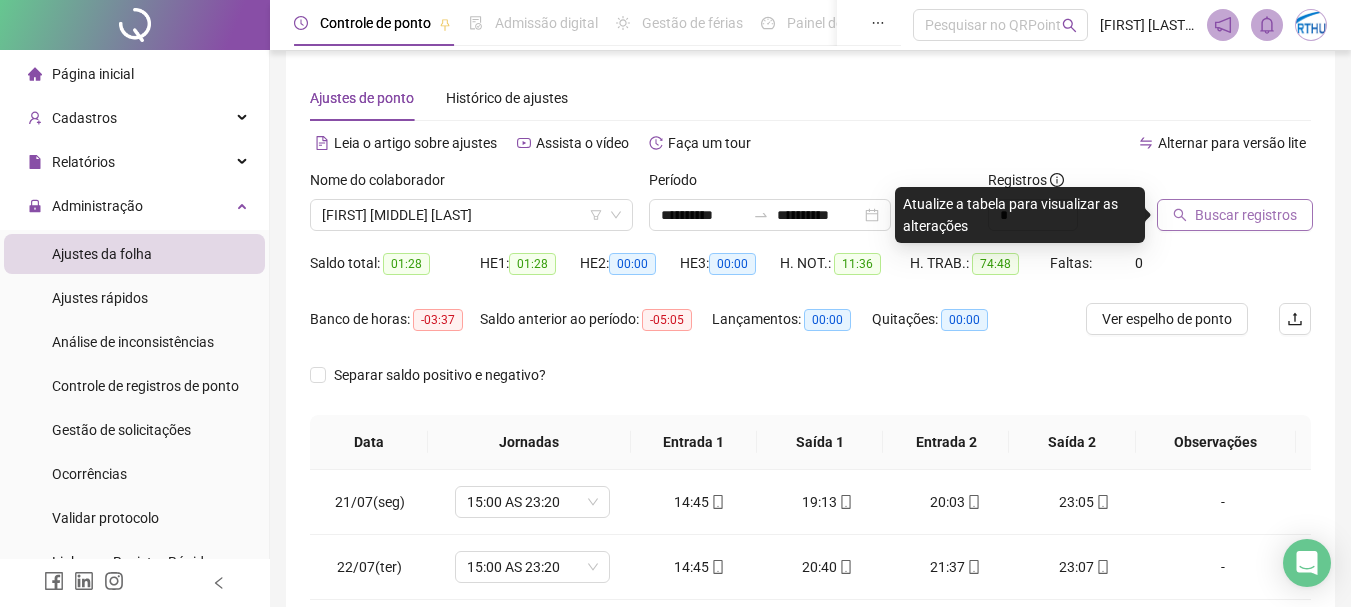 click on "Buscar registros" at bounding box center [1246, 215] 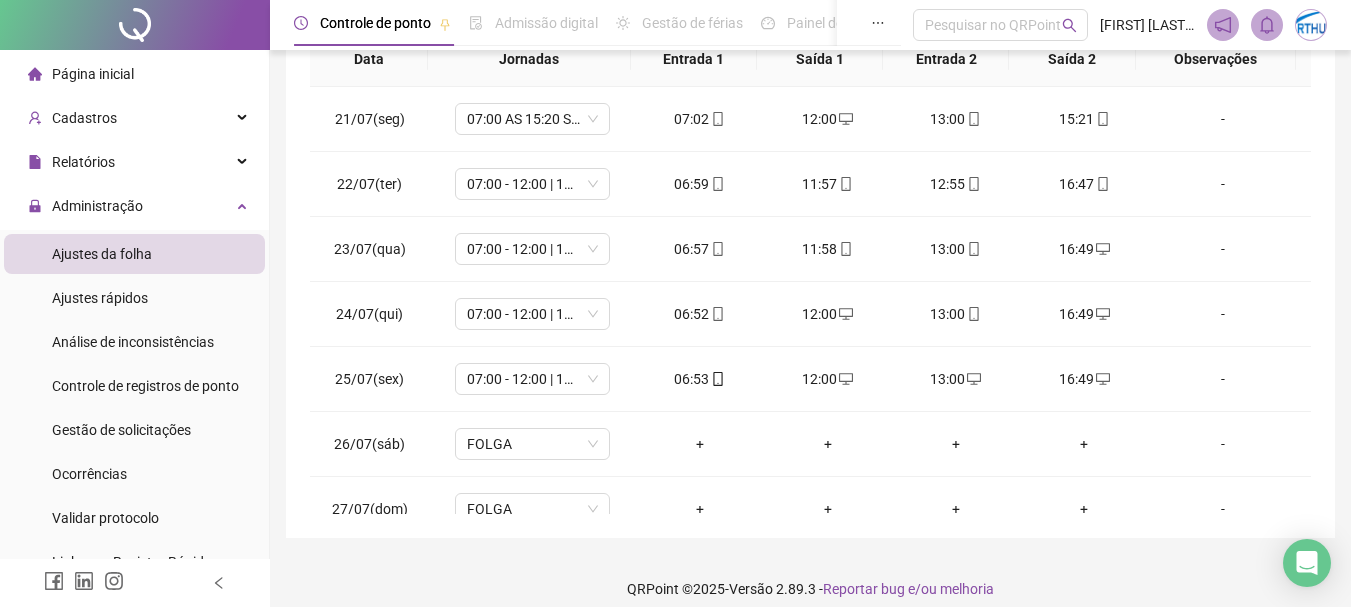 scroll, scrollTop: 400, scrollLeft: 0, axis: vertical 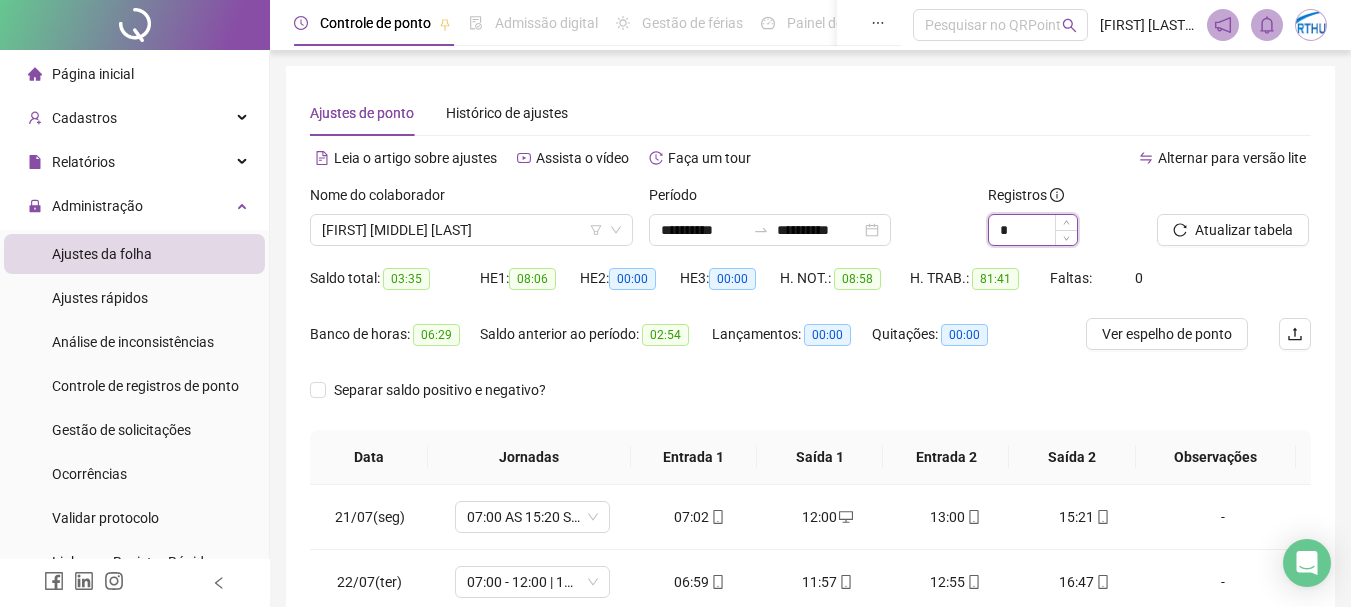 drag, startPoint x: 1003, startPoint y: 229, endPoint x: 1013, endPoint y: 232, distance: 10.440307 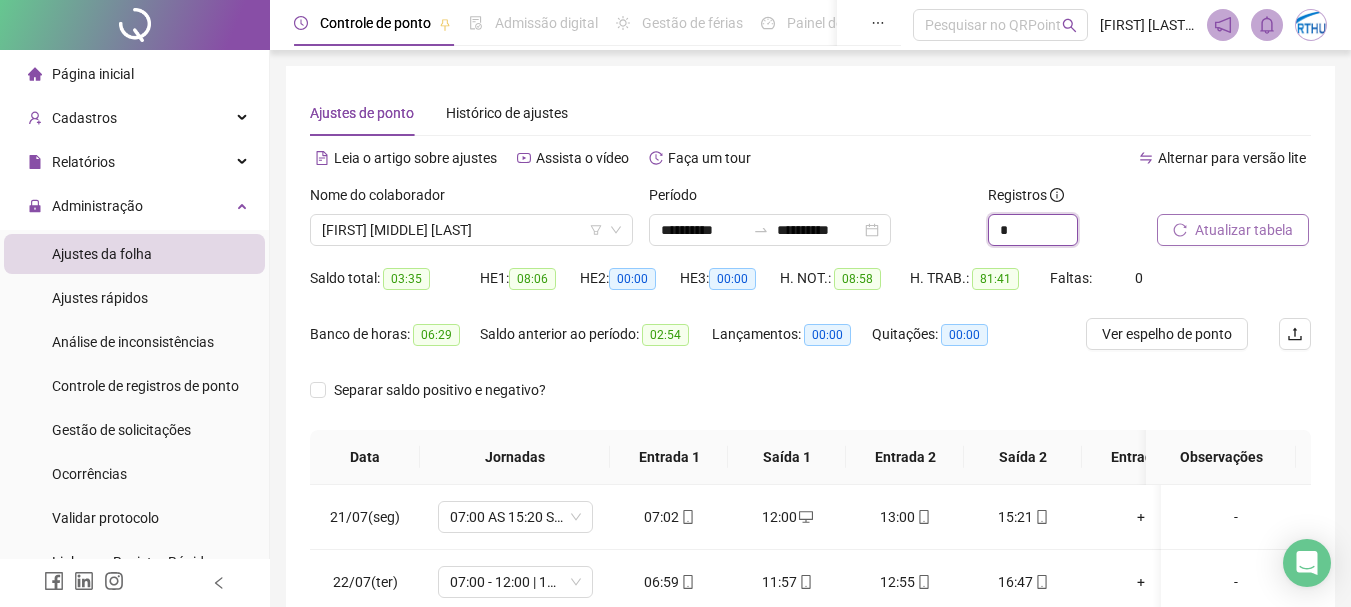 type on "*" 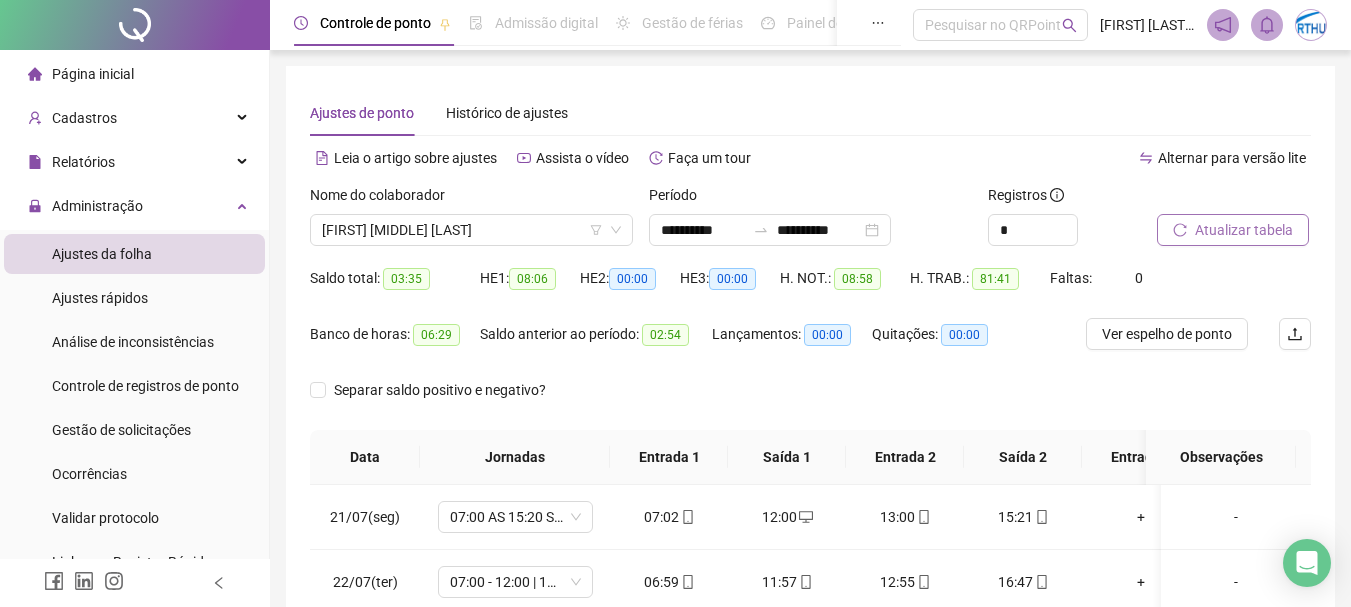 click on "Atualizar tabela" at bounding box center [1244, 230] 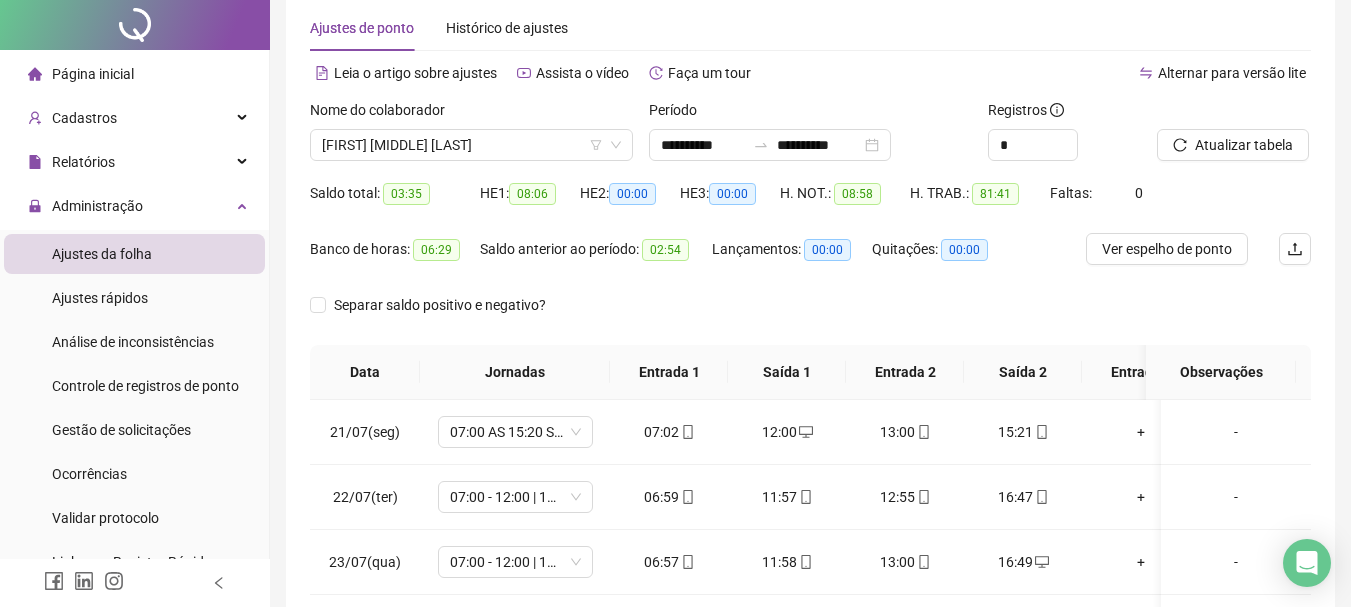 scroll, scrollTop: 200, scrollLeft: 0, axis: vertical 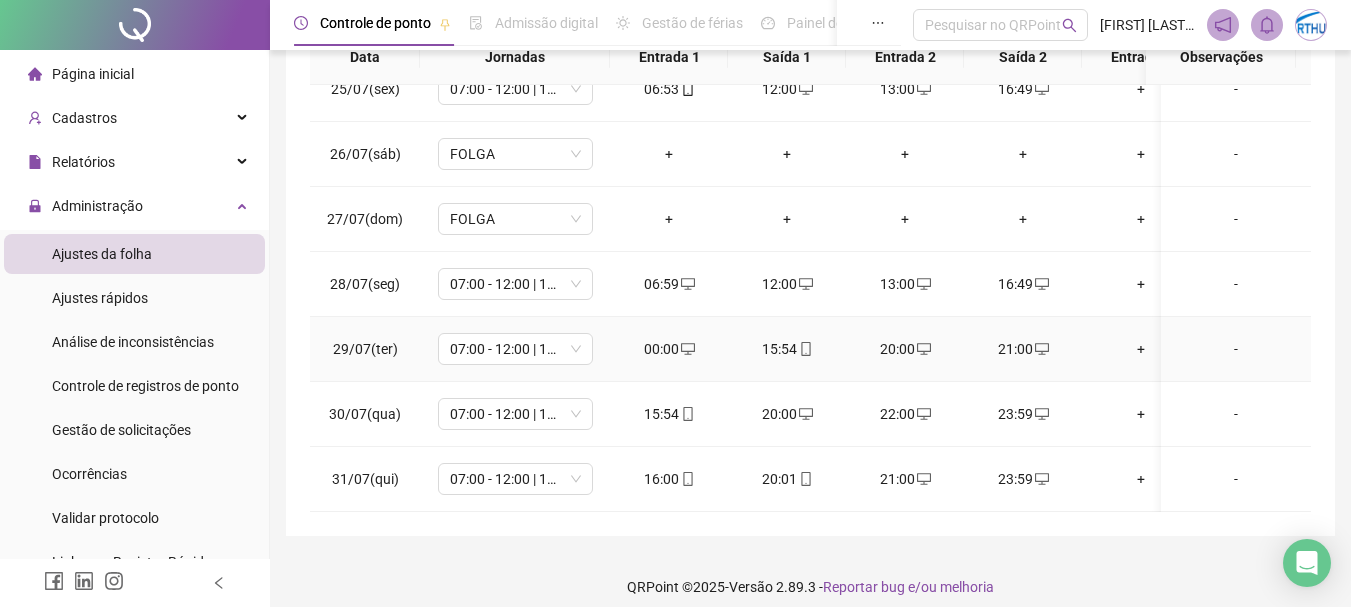 click on "00:00" at bounding box center (669, 349) 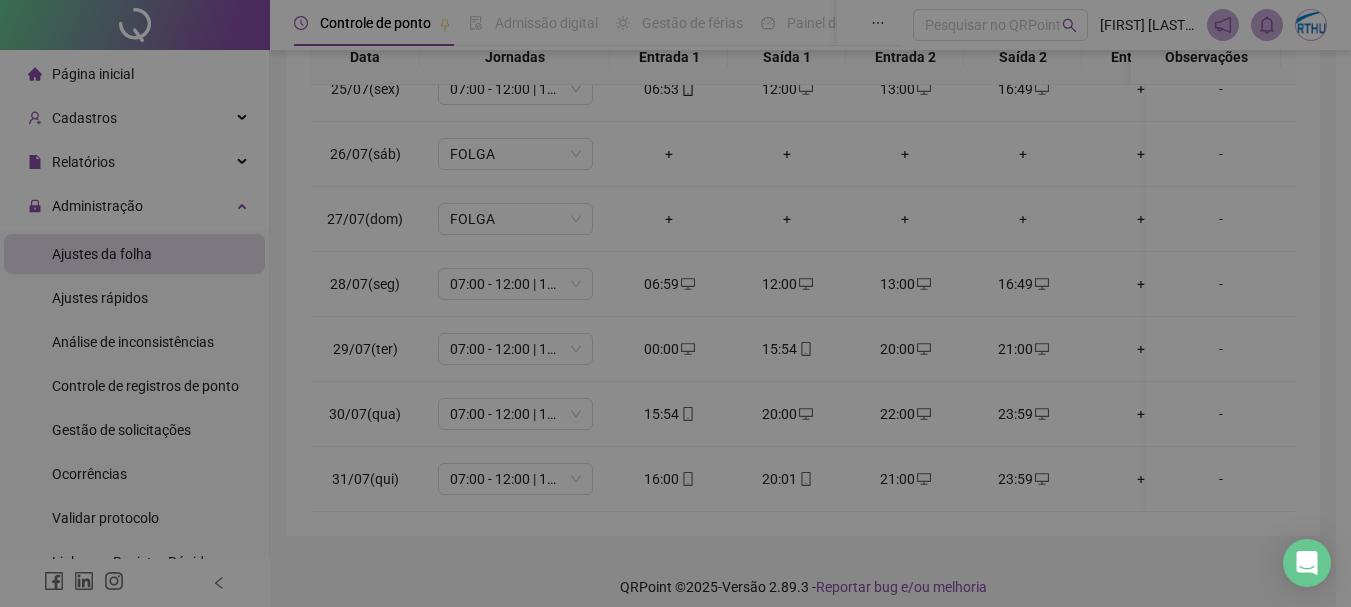 type on "**********" 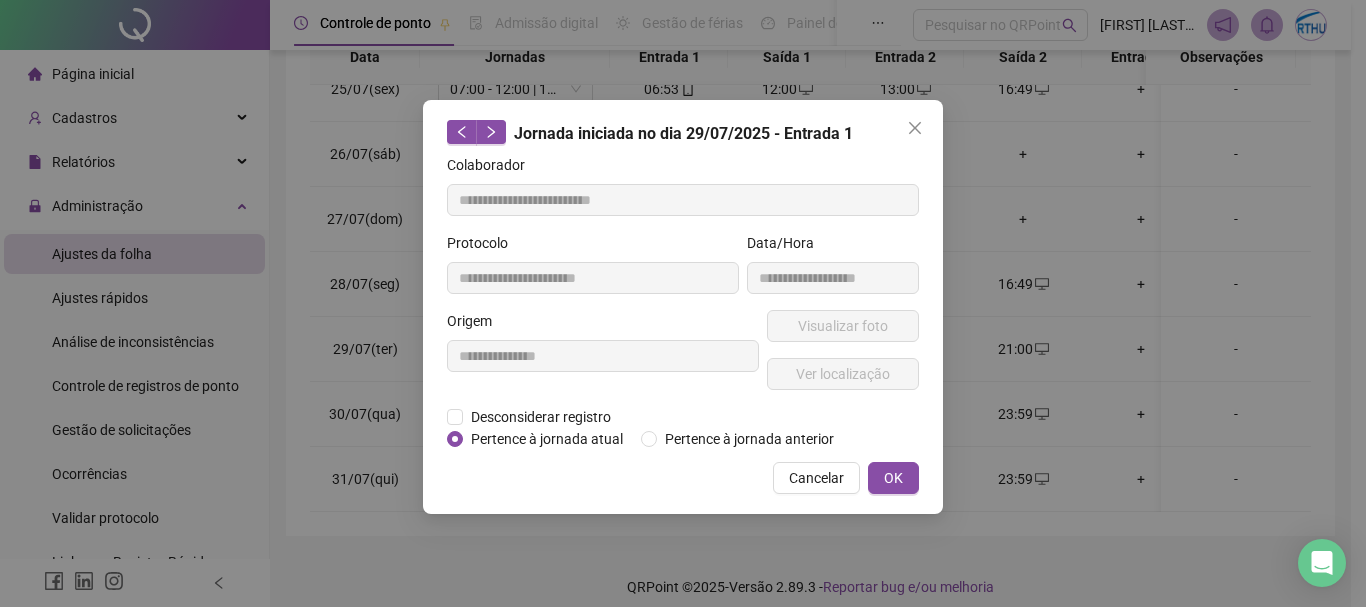 drag, startPoint x: 807, startPoint y: 475, endPoint x: 836, endPoint y: 468, distance: 29.832869 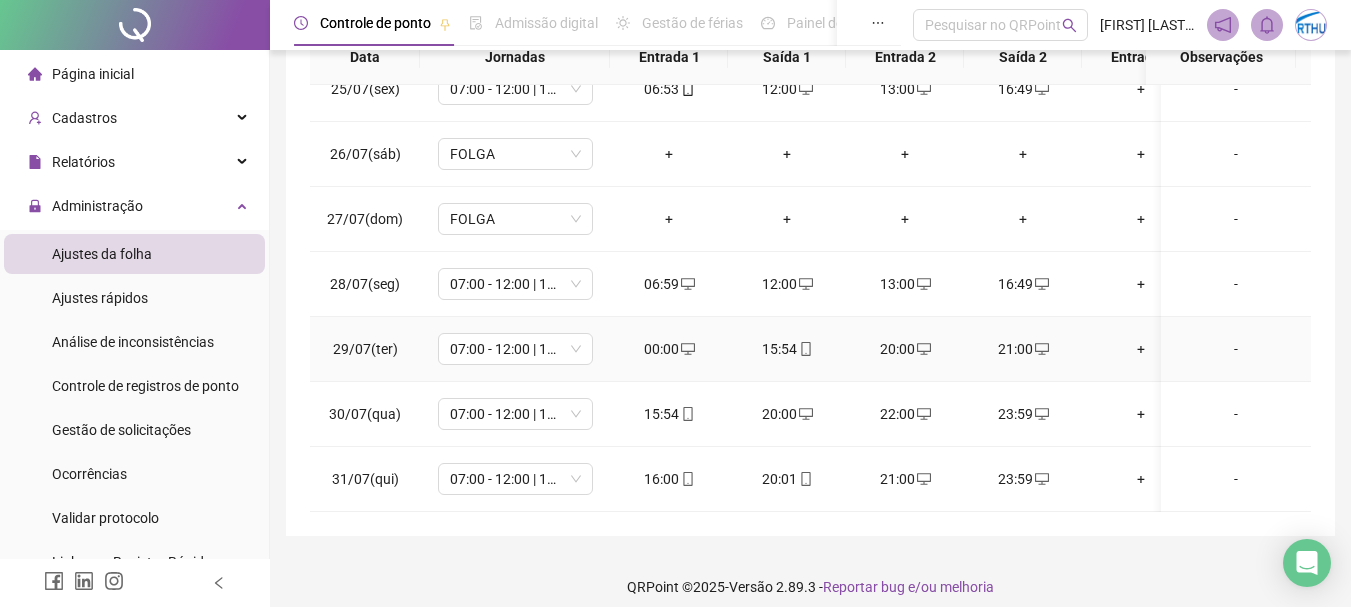 click on "00:00" at bounding box center [669, 349] 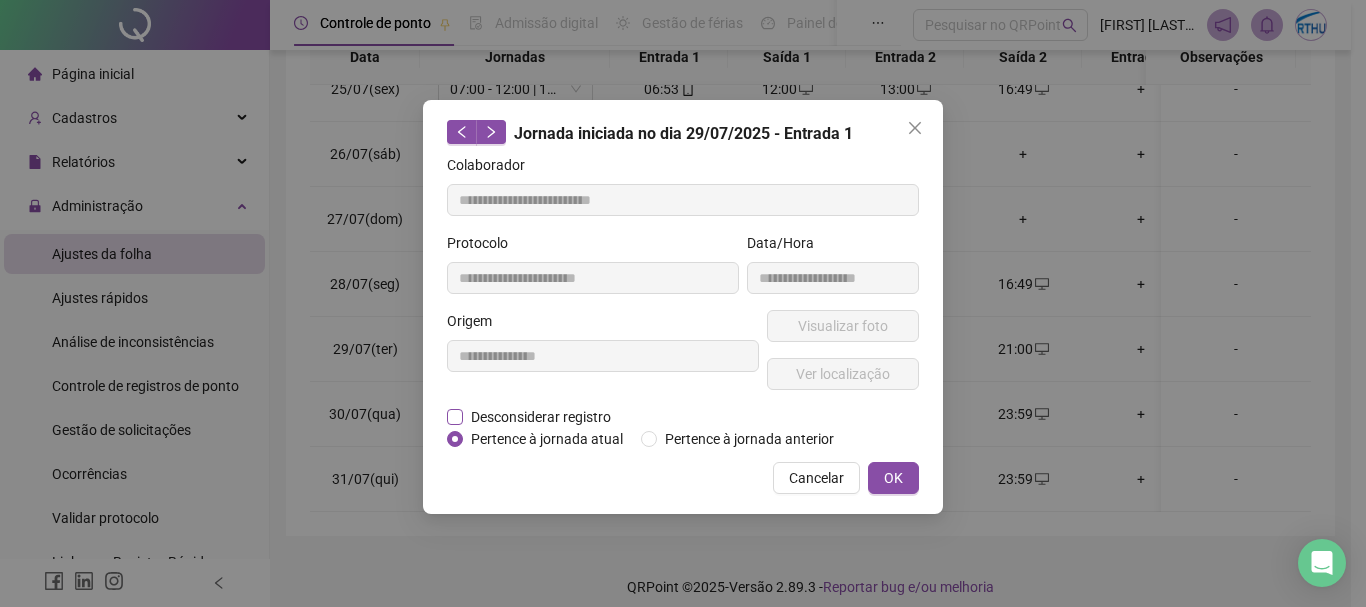 click on "Desconsiderar registro" at bounding box center [541, 417] 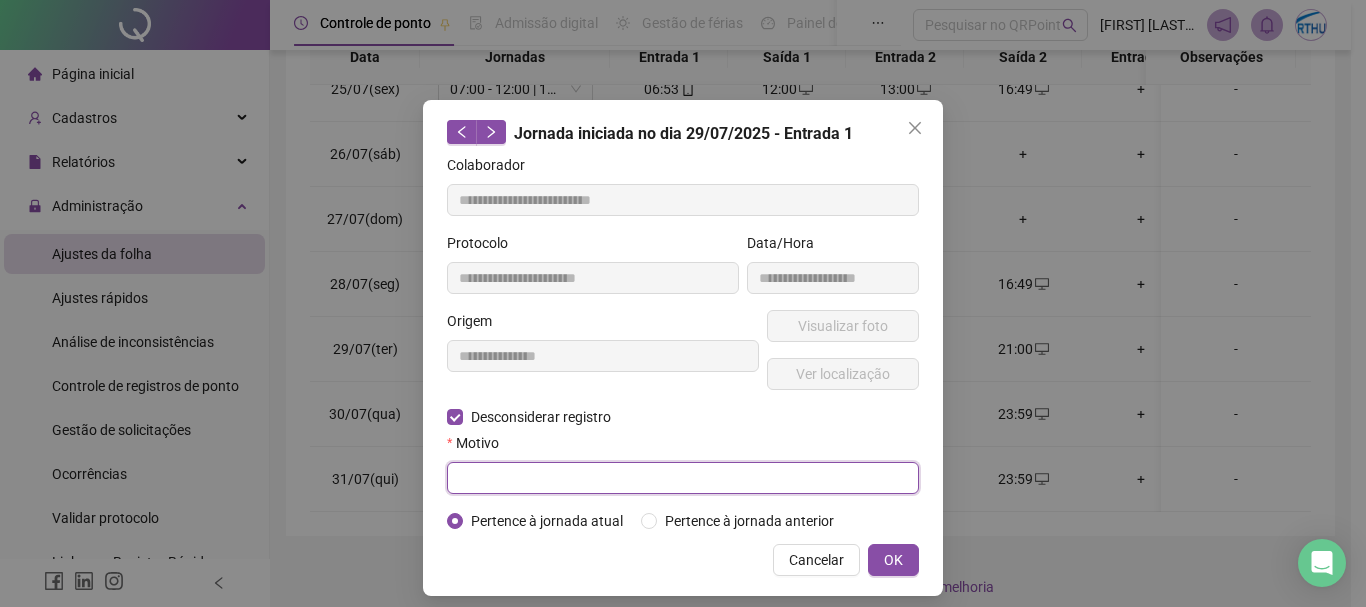 click at bounding box center [683, 478] 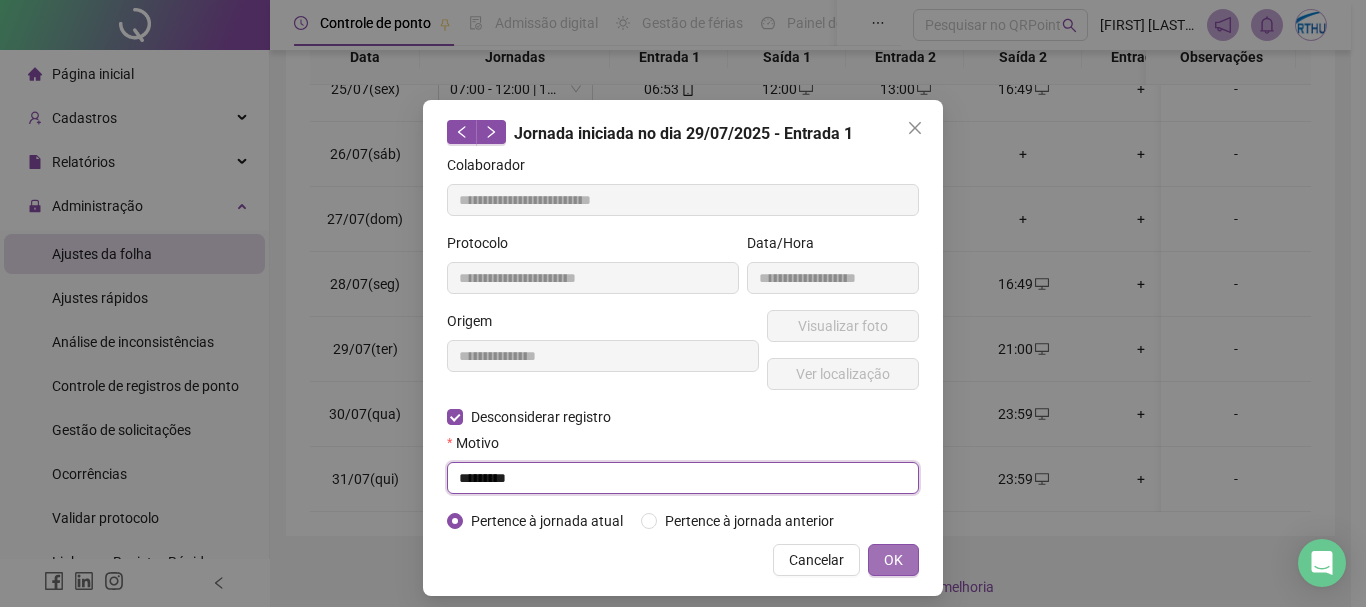 type on "*********" 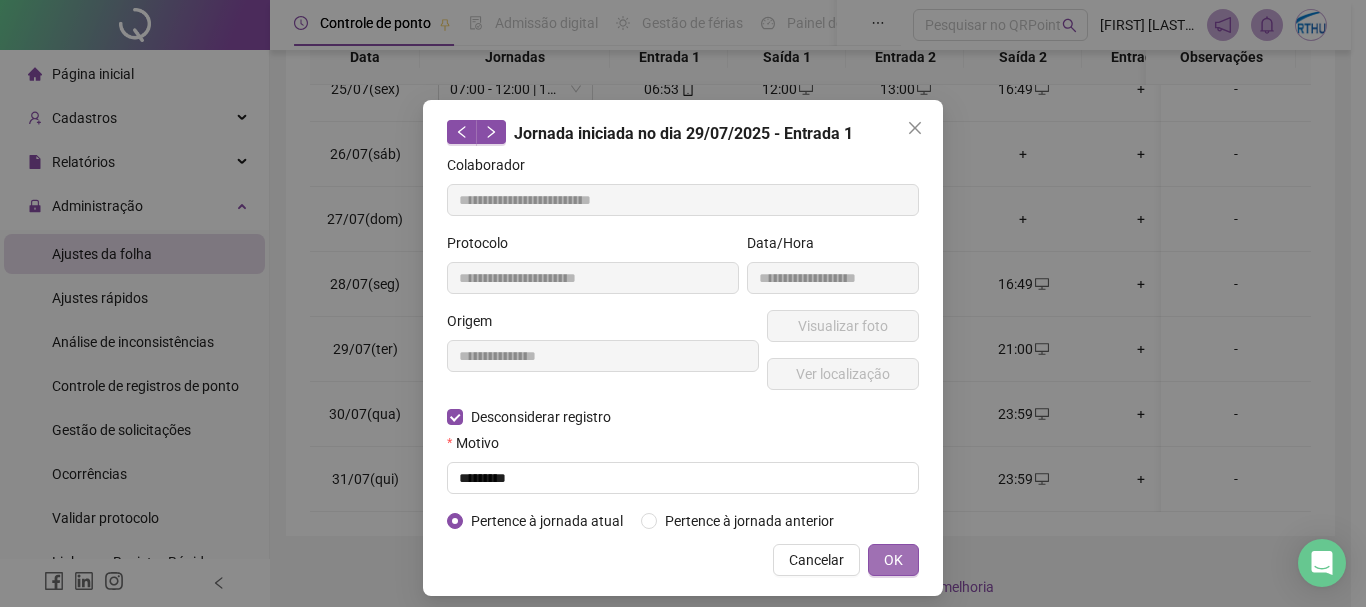 click on "OK" at bounding box center [893, 560] 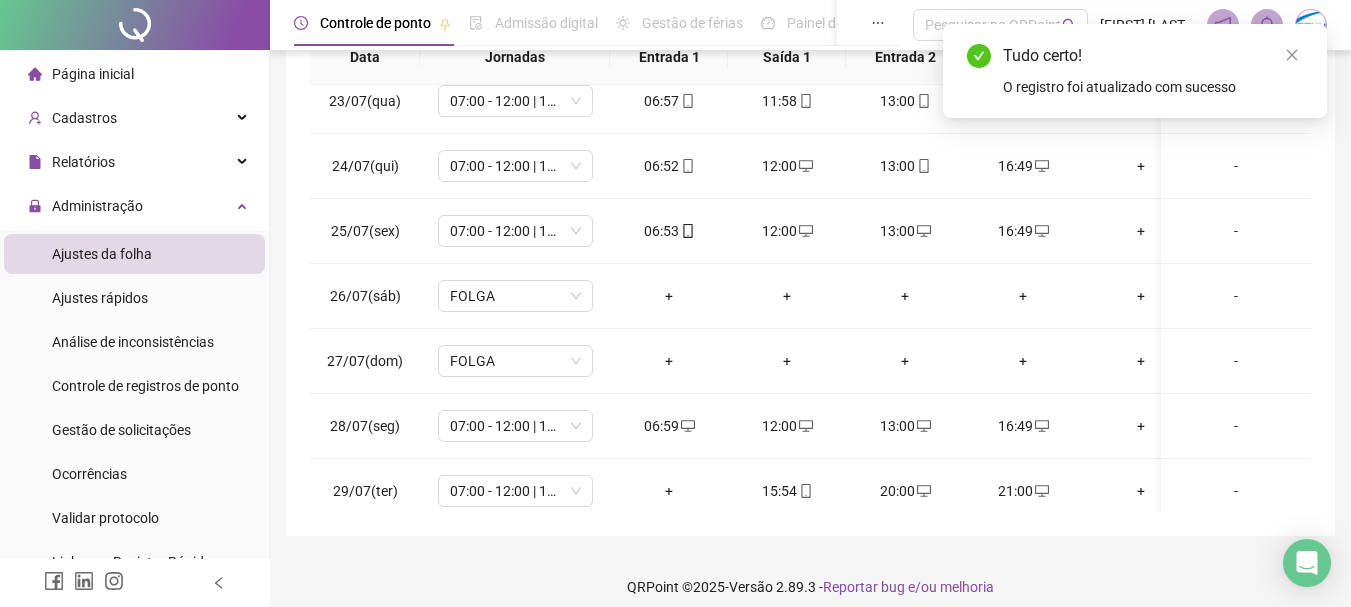 scroll, scrollTop: 0, scrollLeft: 0, axis: both 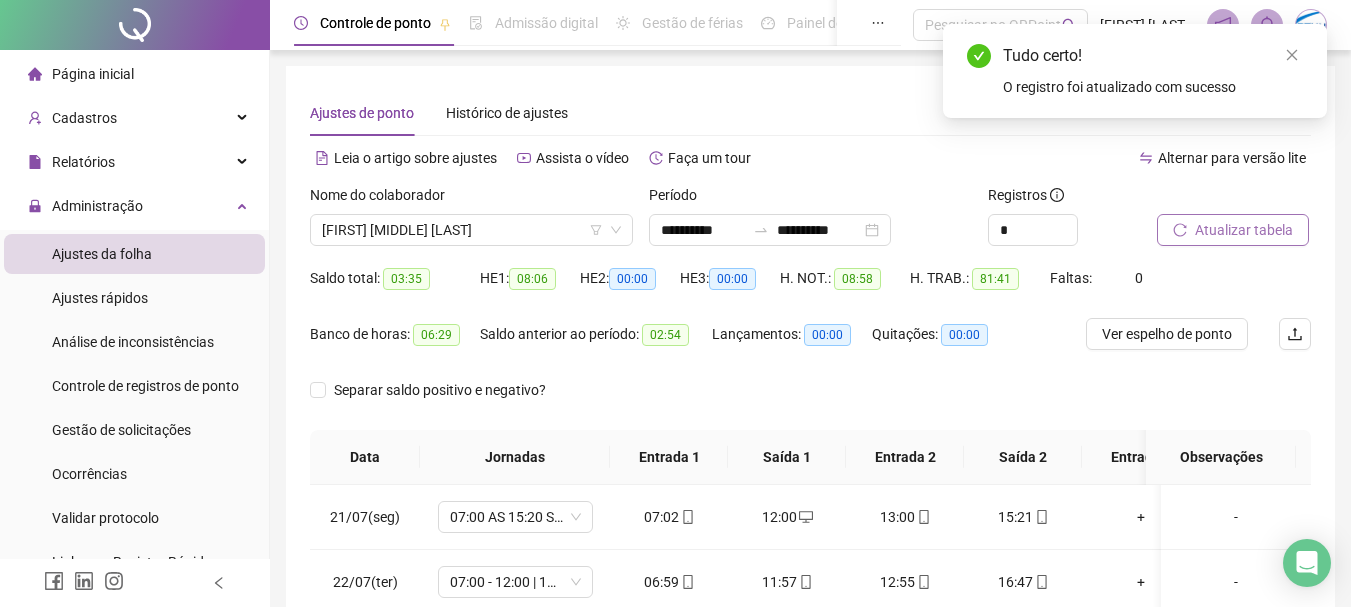 click on "Atualizar tabela" at bounding box center (1244, 230) 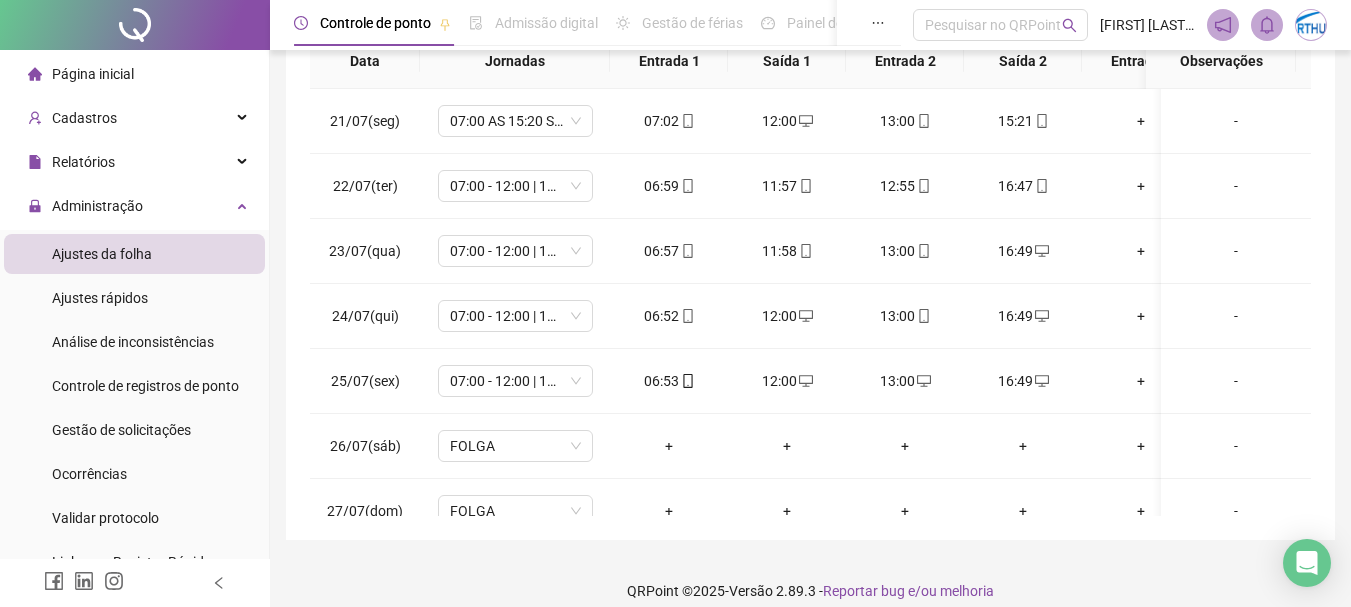 scroll, scrollTop: 415, scrollLeft: 0, axis: vertical 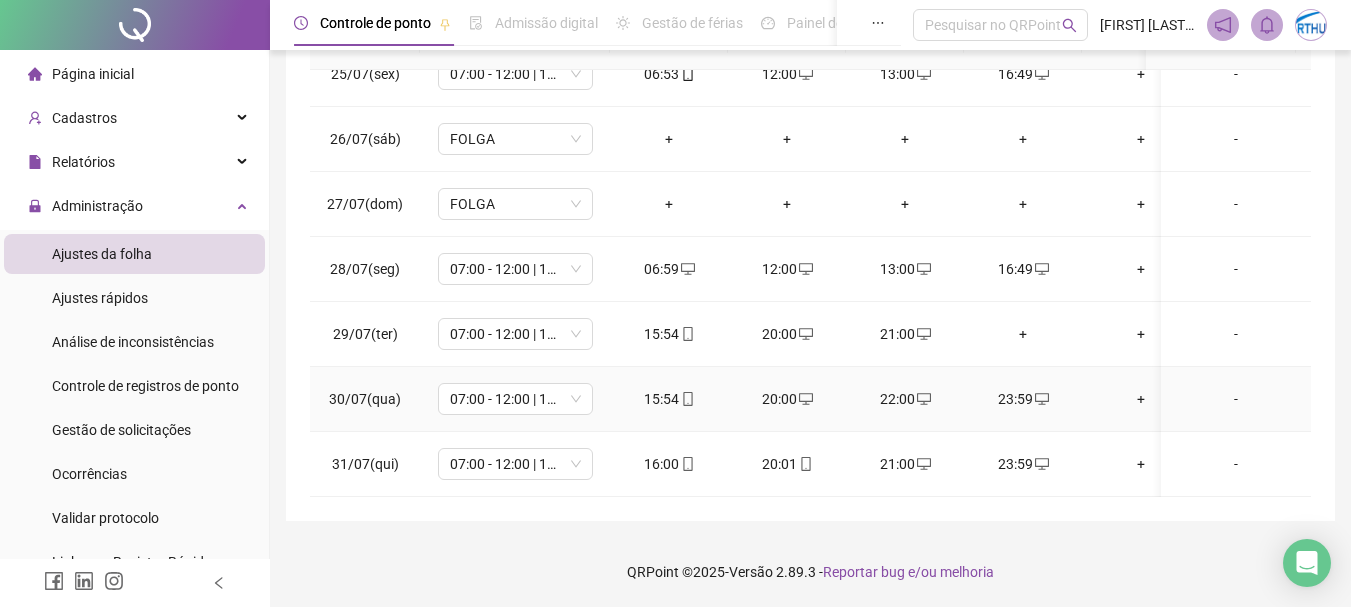 click on "+" at bounding box center [1141, 399] 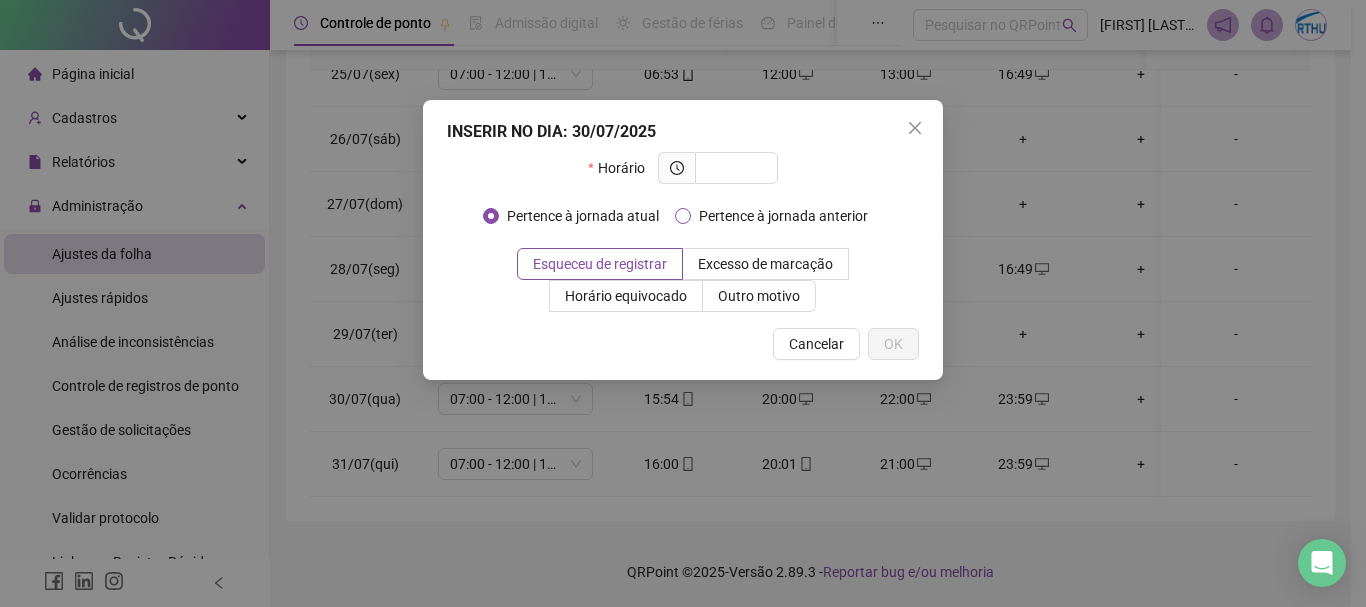 click on "Pertence à jornada anterior" at bounding box center (783, 216) 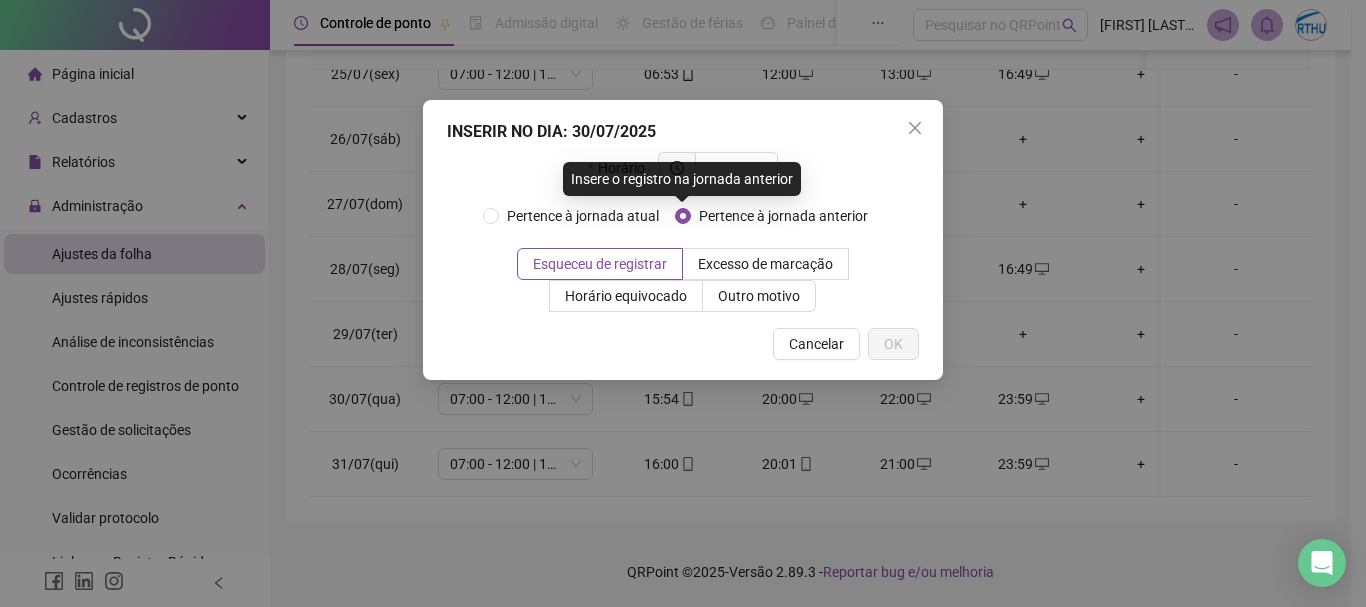 click on "Insere o registro na jornada anterior" at bounding box center (682, 179) 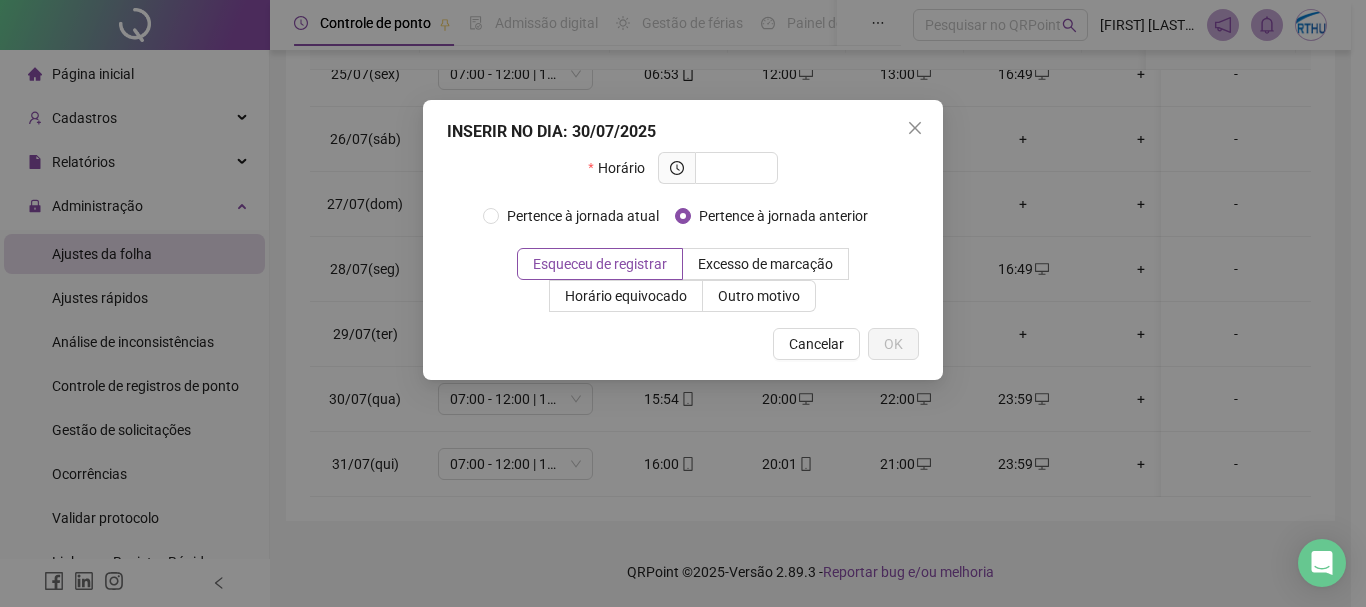 click on "Horário" at bounding box center [683, 176] 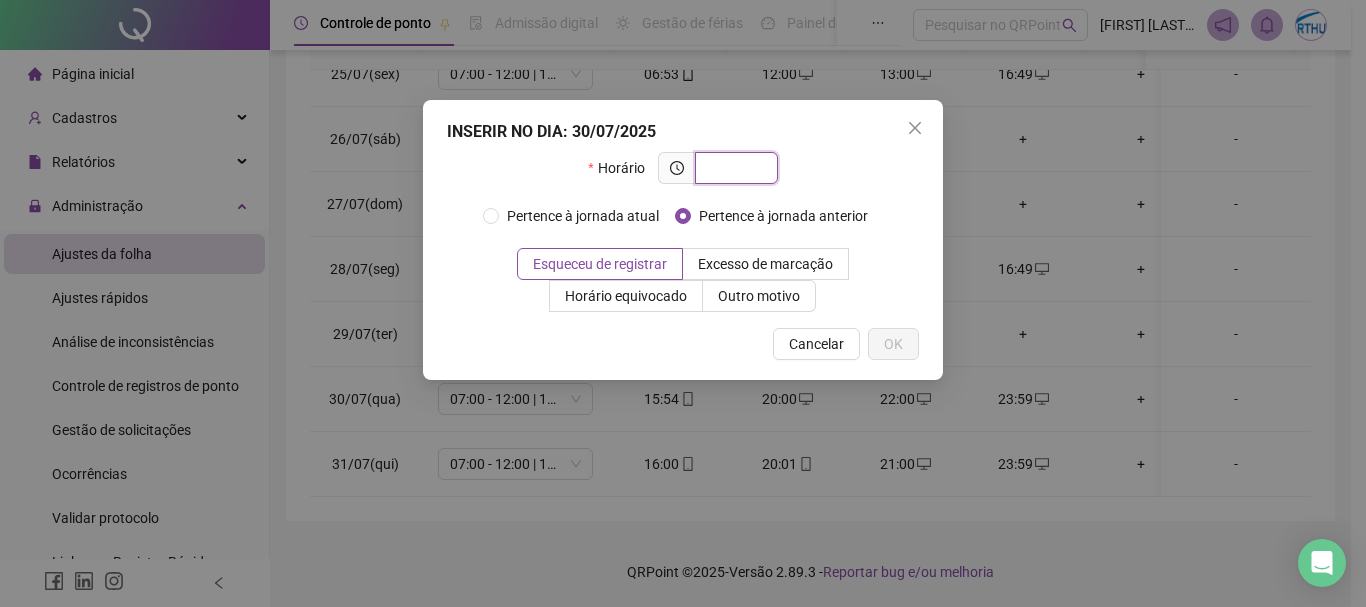 click at bounding box center [734, 168] 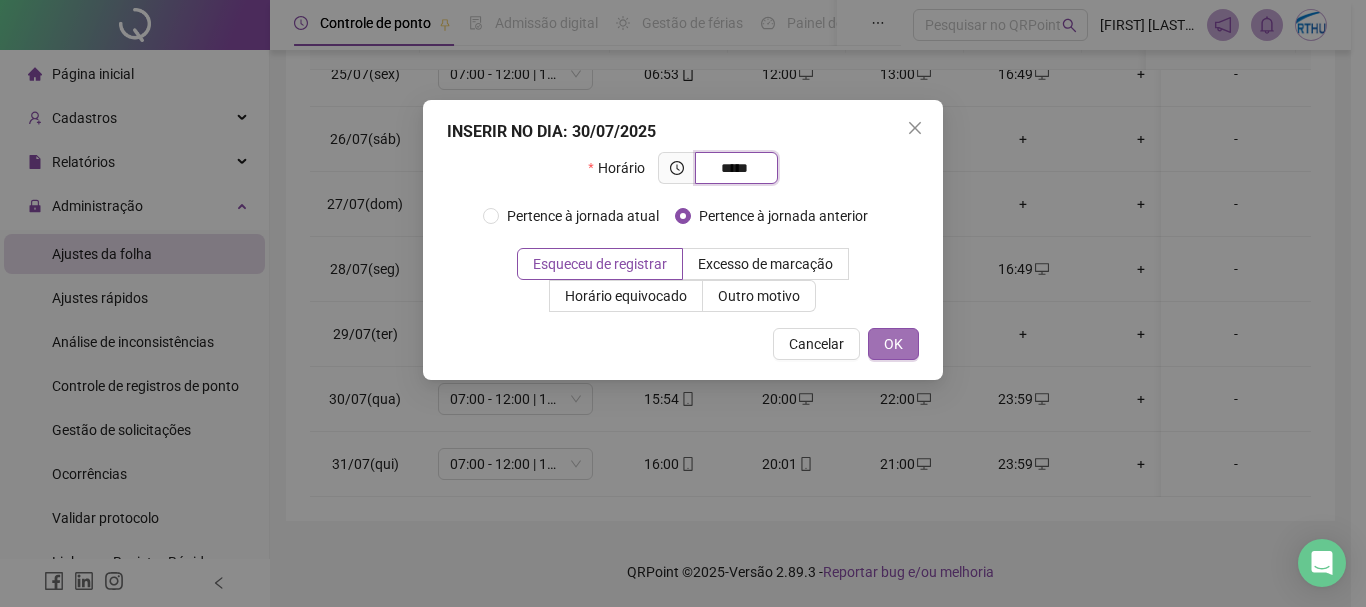 type on "*****" 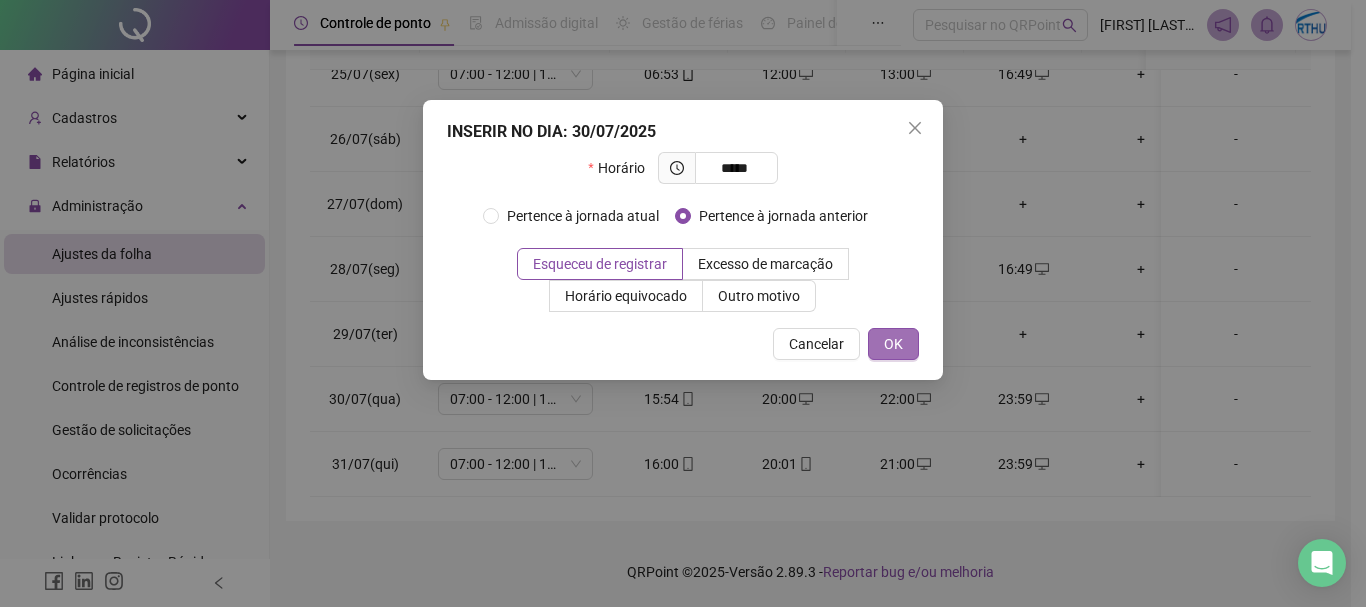 click on "OK" at bounding box center (893, 344) 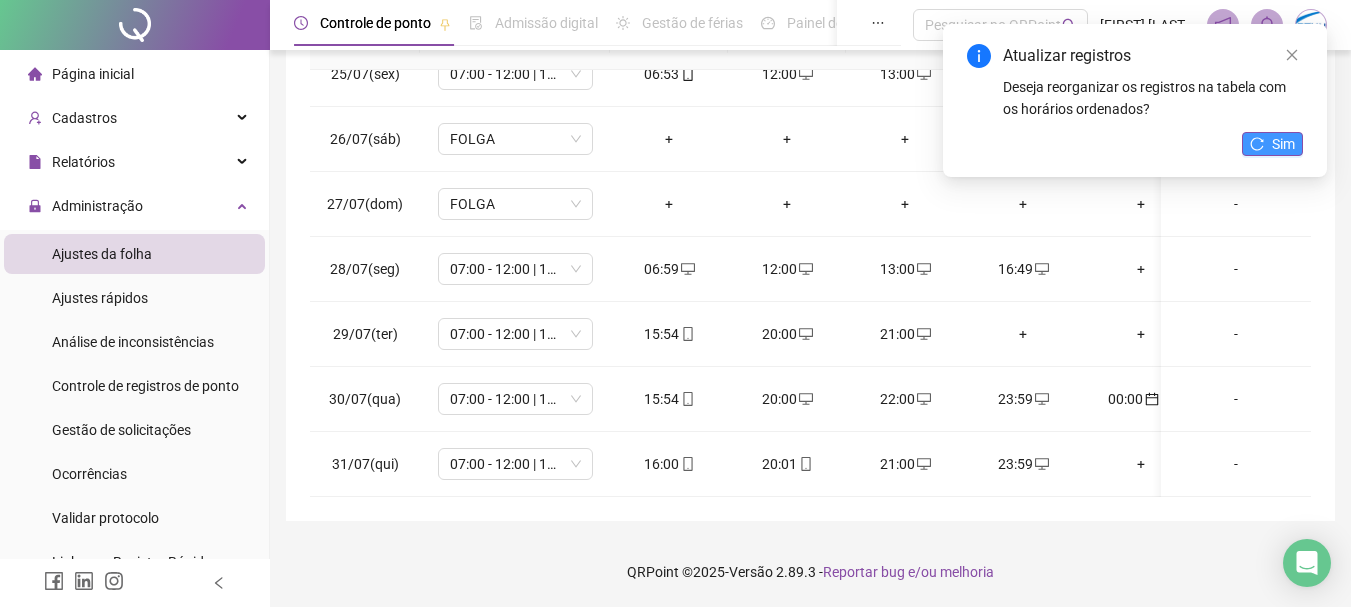 click on "Sim" at bounding box center (1283, 144) 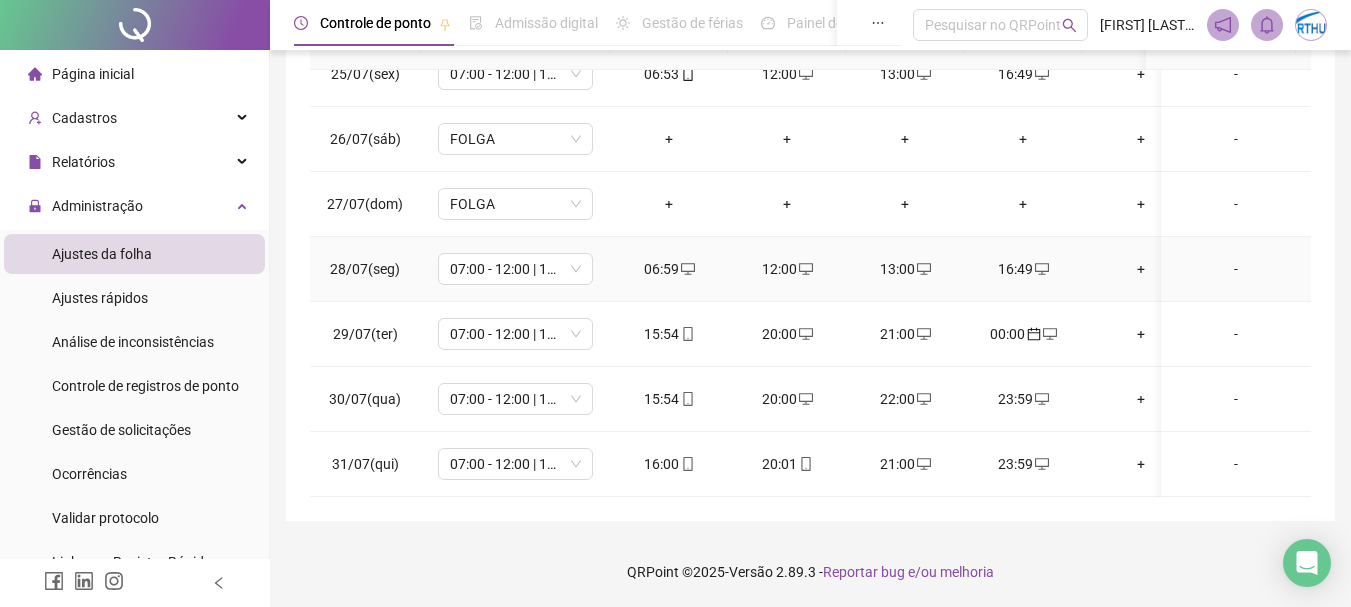 scroll, scrollTop: 0, scrollLeft: 0, axis: both 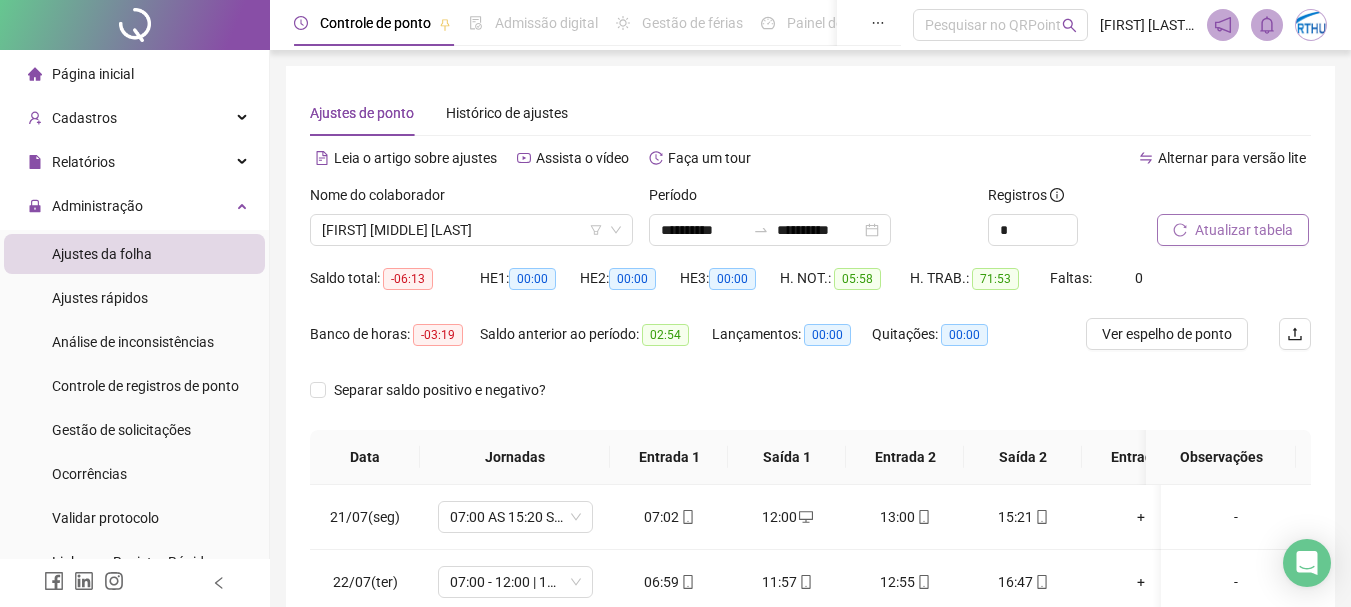 click on "Atualizar tabela" at bounding box center [1244, 230] 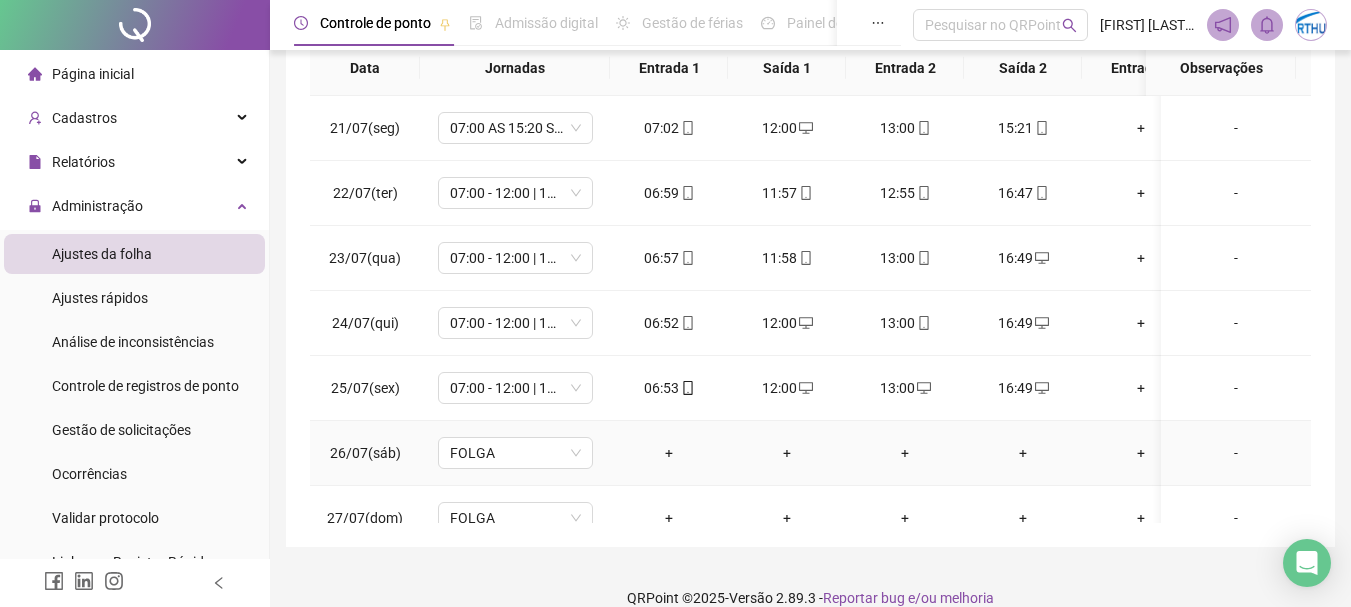 scroll, scrollTop: 415, scrollLeft: 0, axis: vertical 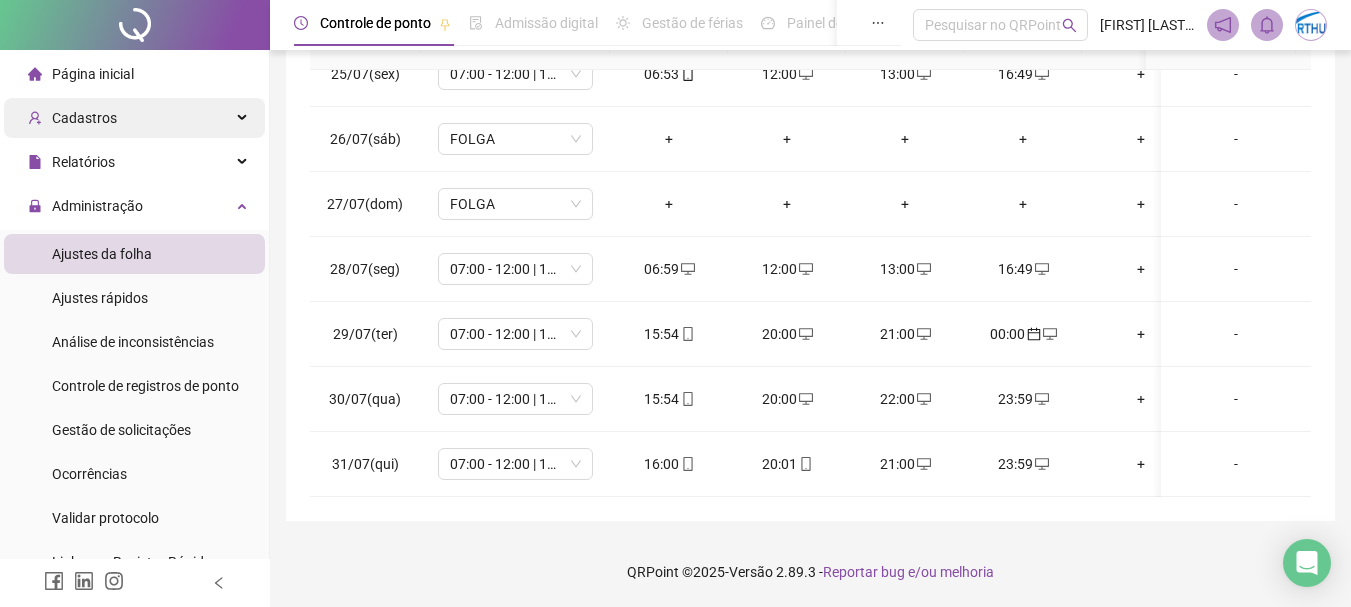 click on "Cadastros" at bounding box center (134, 118) 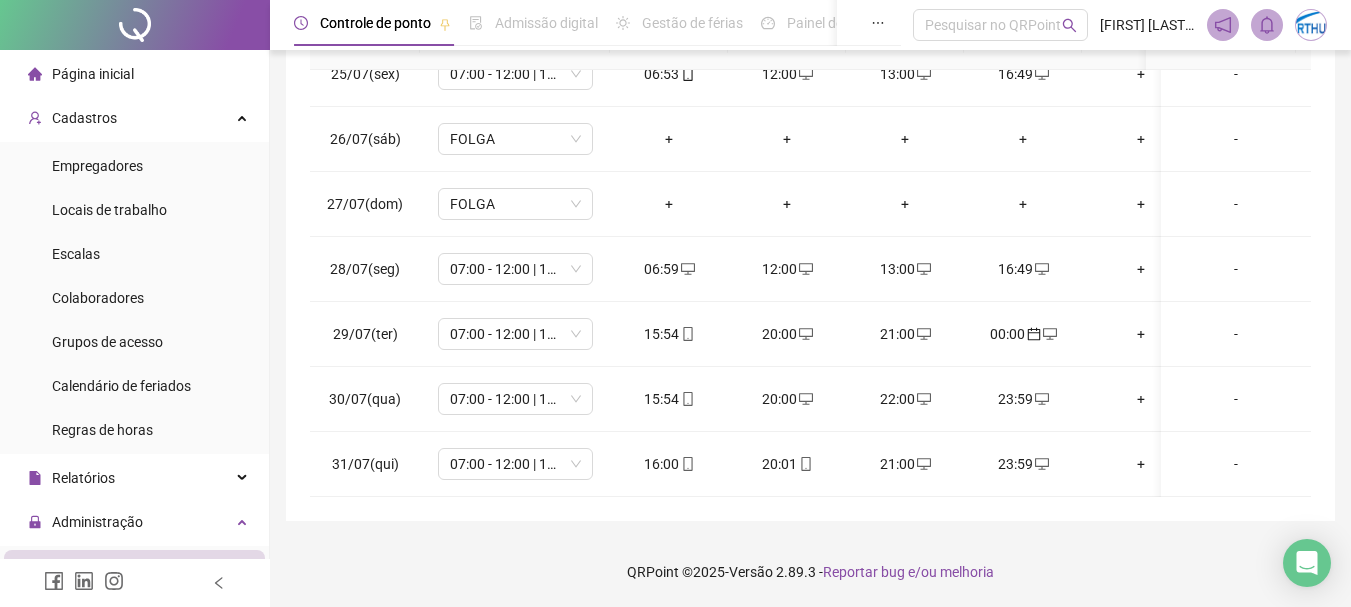 drag, startPoint x: 122, startPoint y: 300, endPoint x: 250, endPoint y: 312, distance: 128.56126 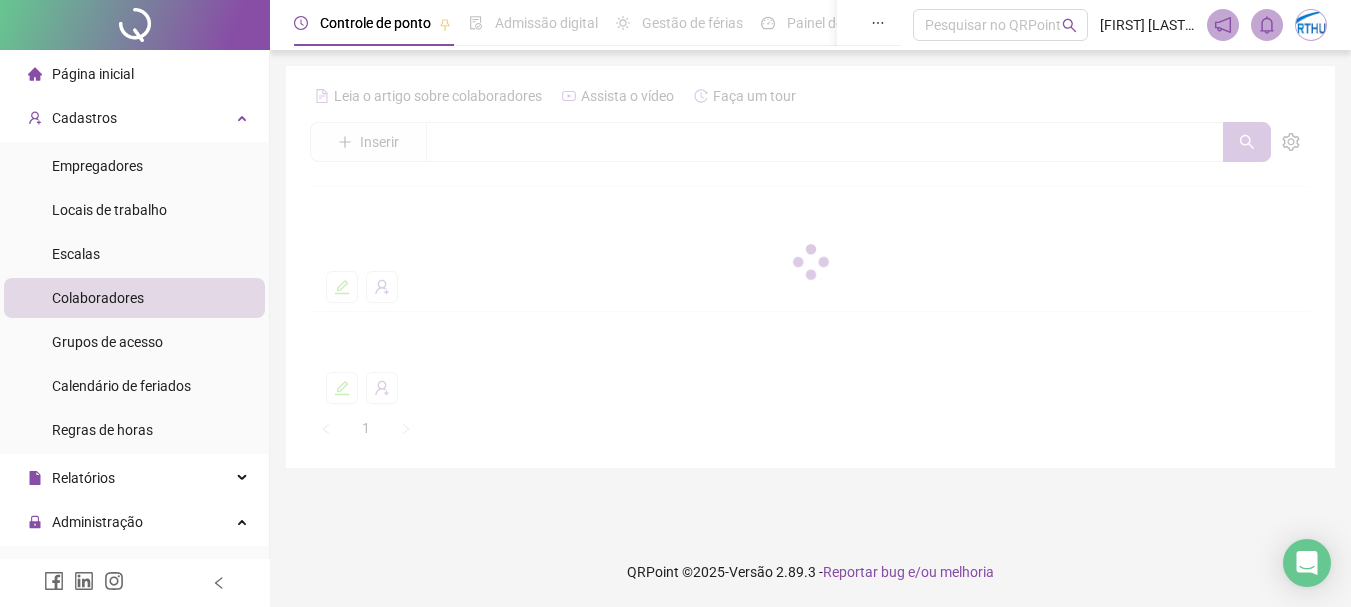 scroll, scrollTop: 0, scrollLeft: 0, axis: both 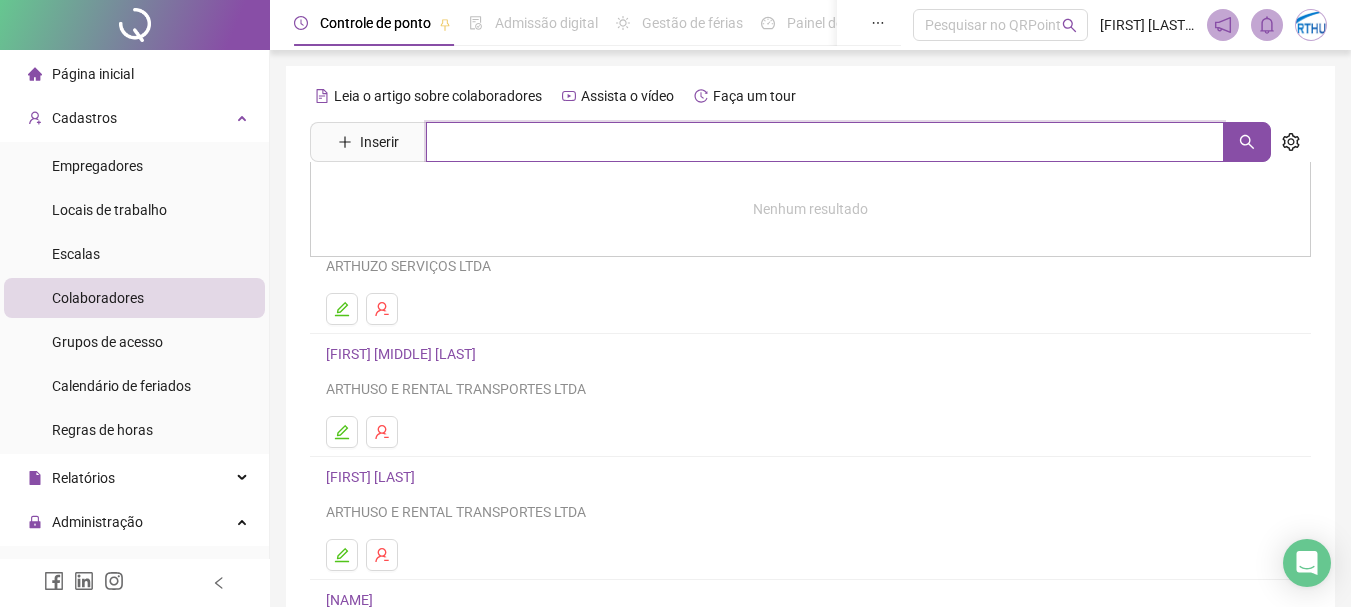 click at bounding box center [825, 142] 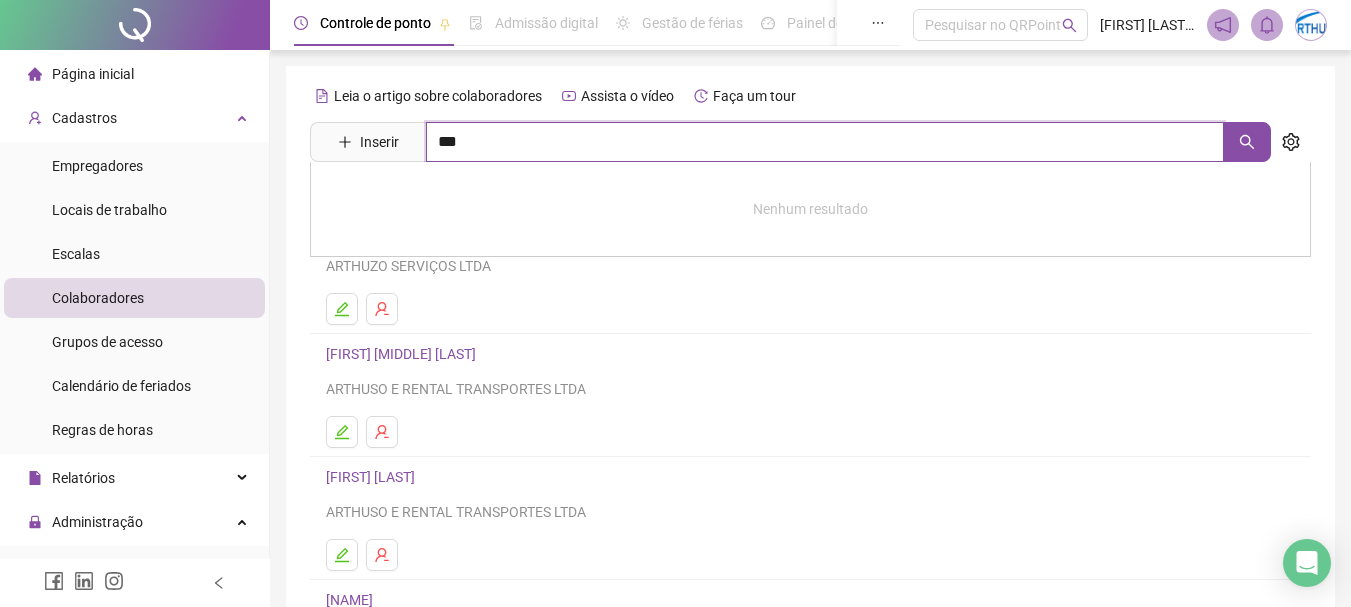type on "***" 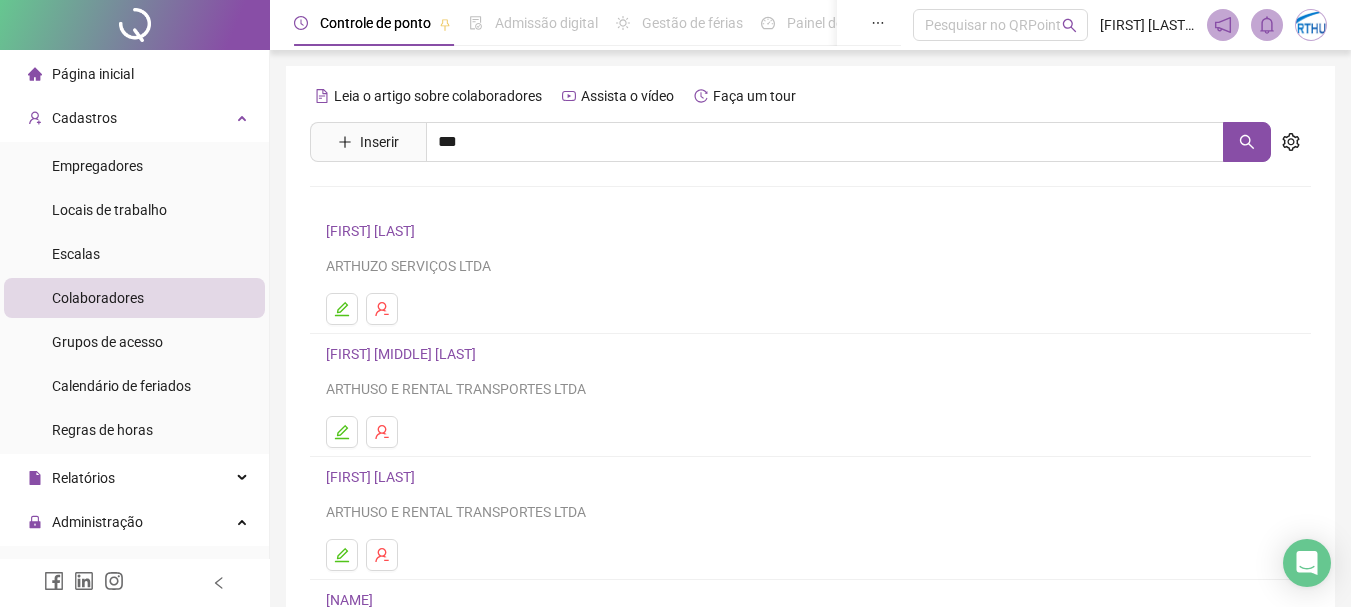 click on "[FIRST] [MIDDLE] [LAST]" at bounding box center [422, 201] 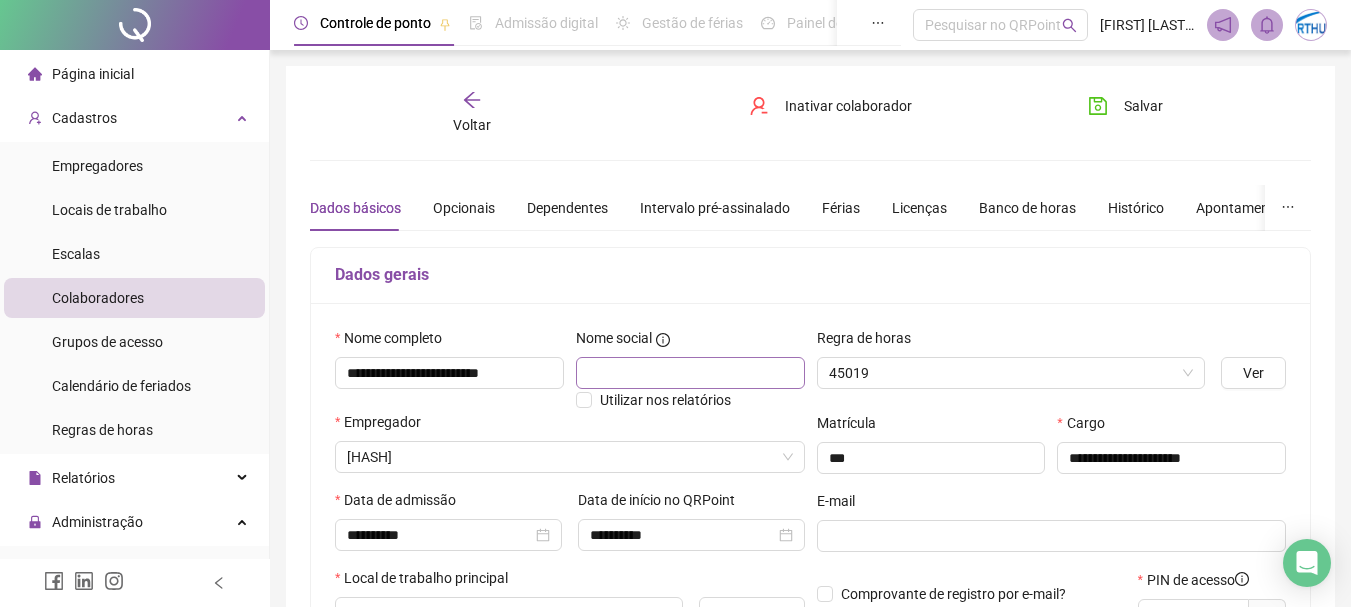 type on "**********" 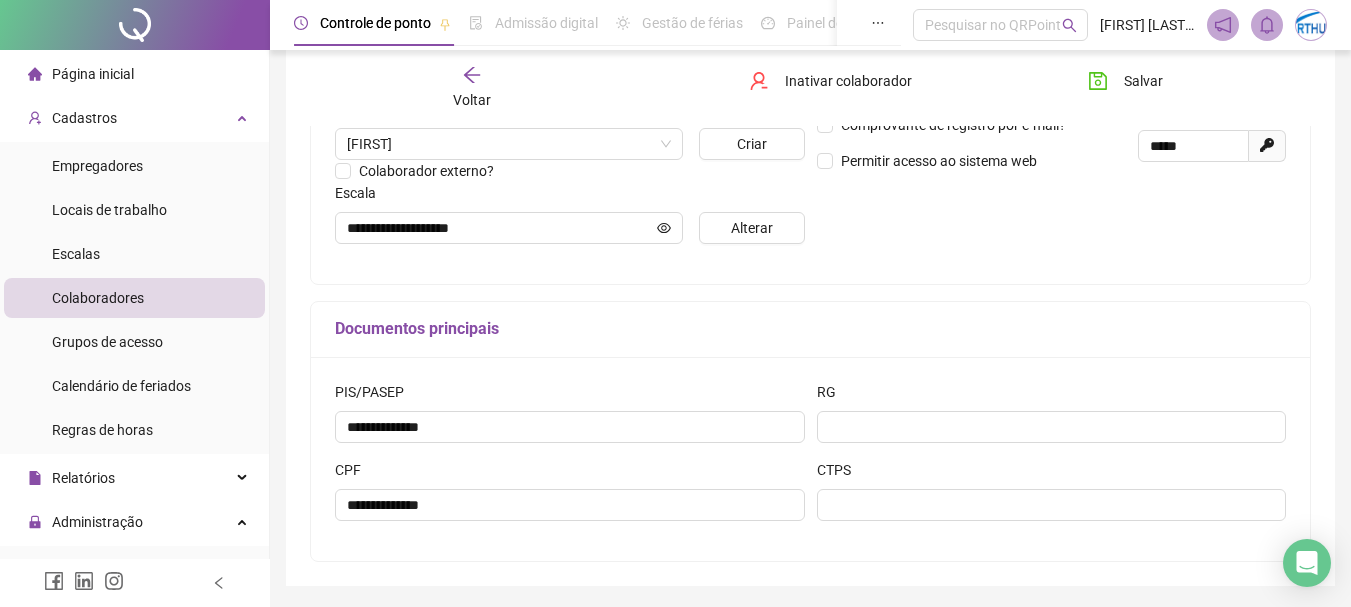 scroll, scrollTop: 434, scrollLeft: 0, axis: vertical 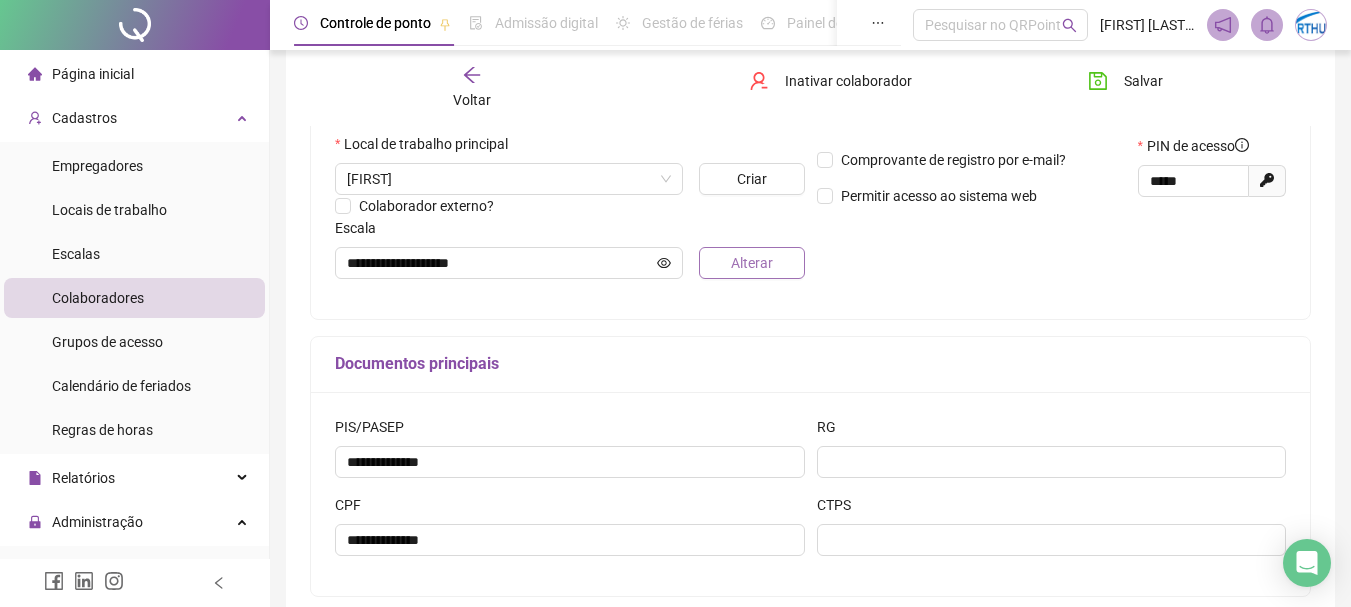 click on "Alterar" at bounding box center [752, 263] 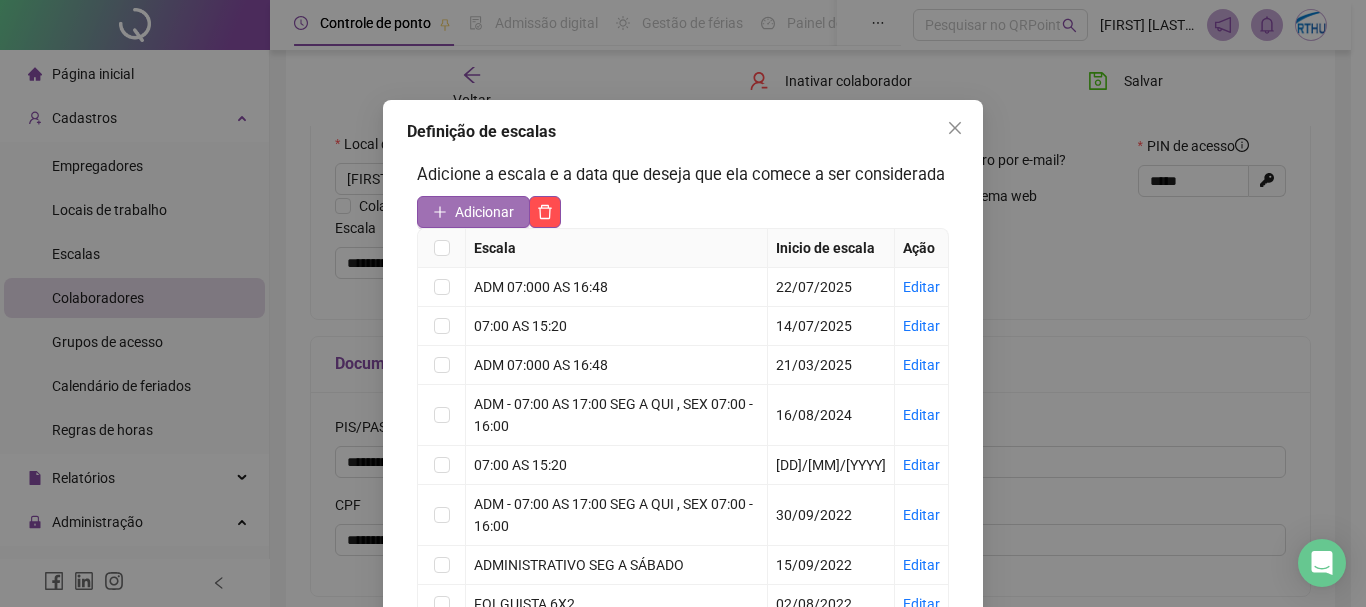 click on "Adicionar" at bounding box center (484, 212) 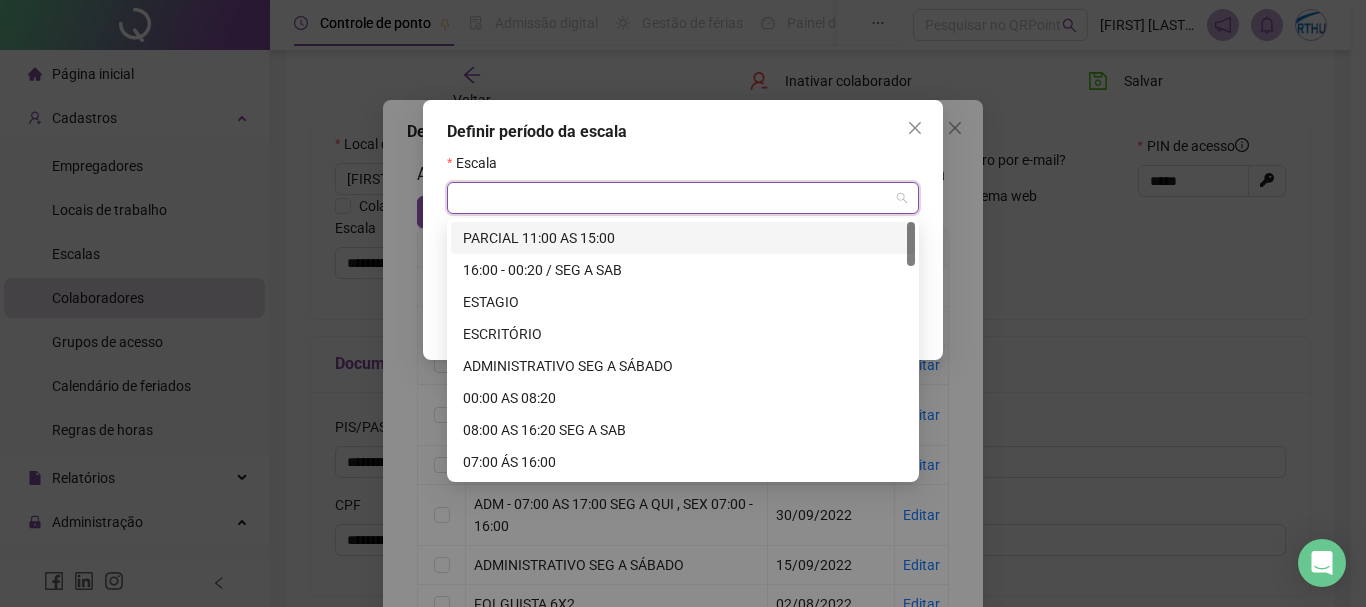 click at bounding box center [674, 198] 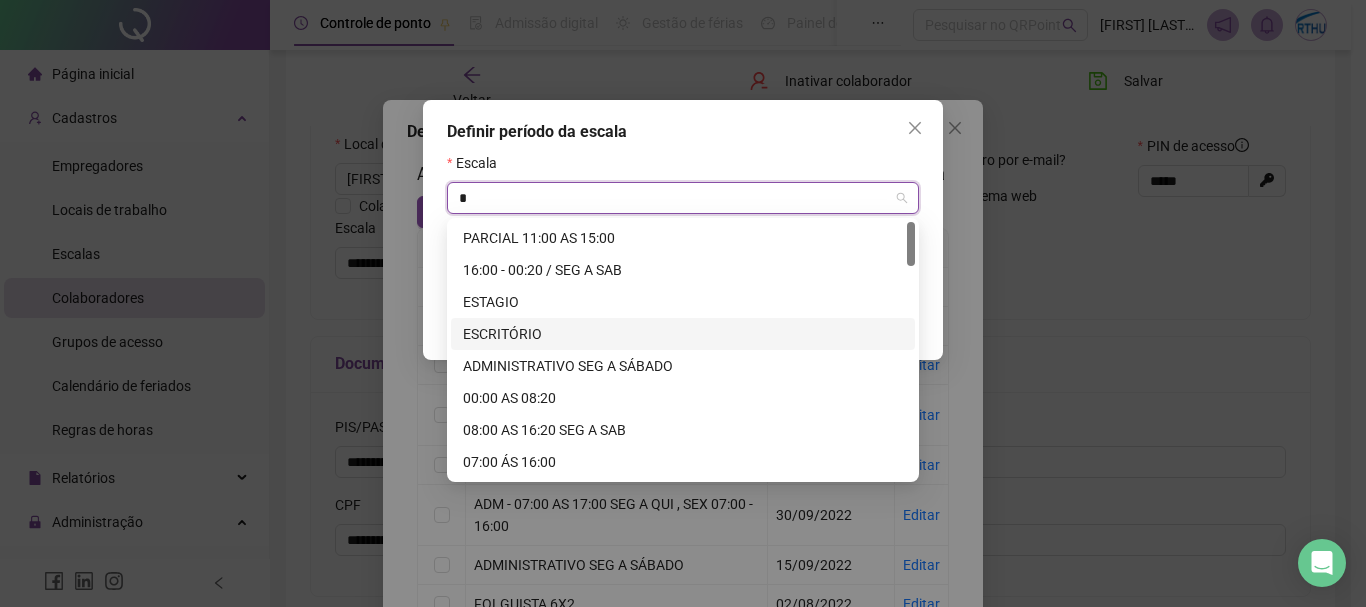 type on "**" 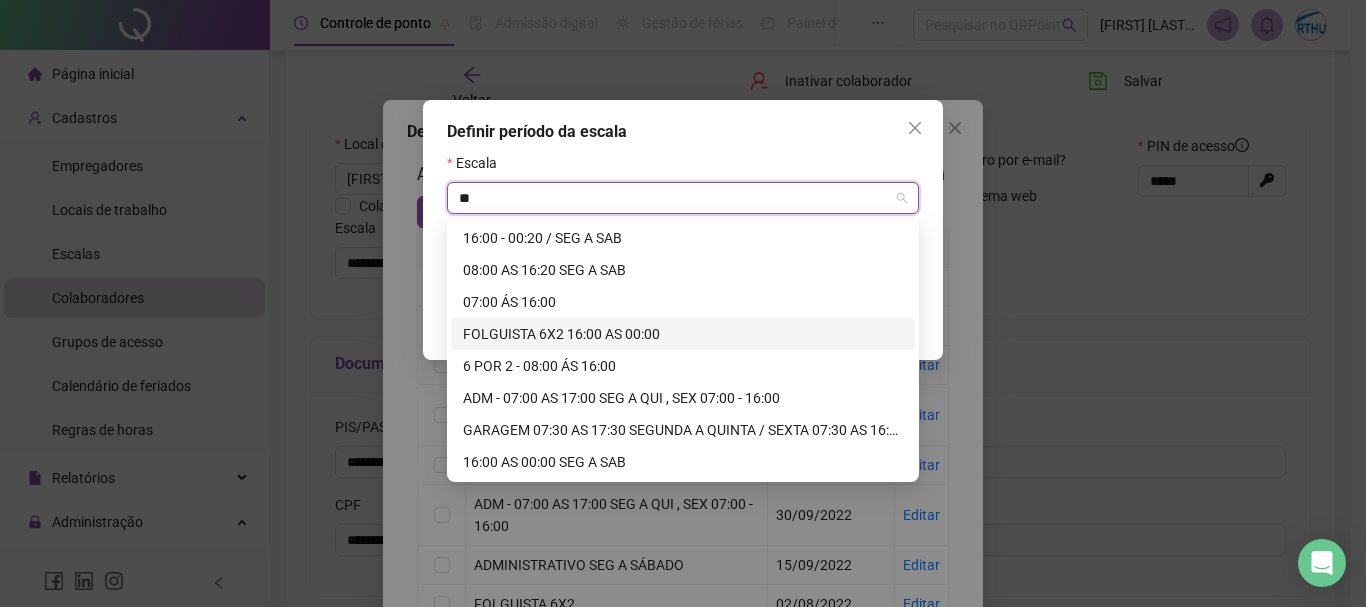 click on "FOLGUISTA 6X2 16:00 AS 00:00" at bounding box center (683, 334) 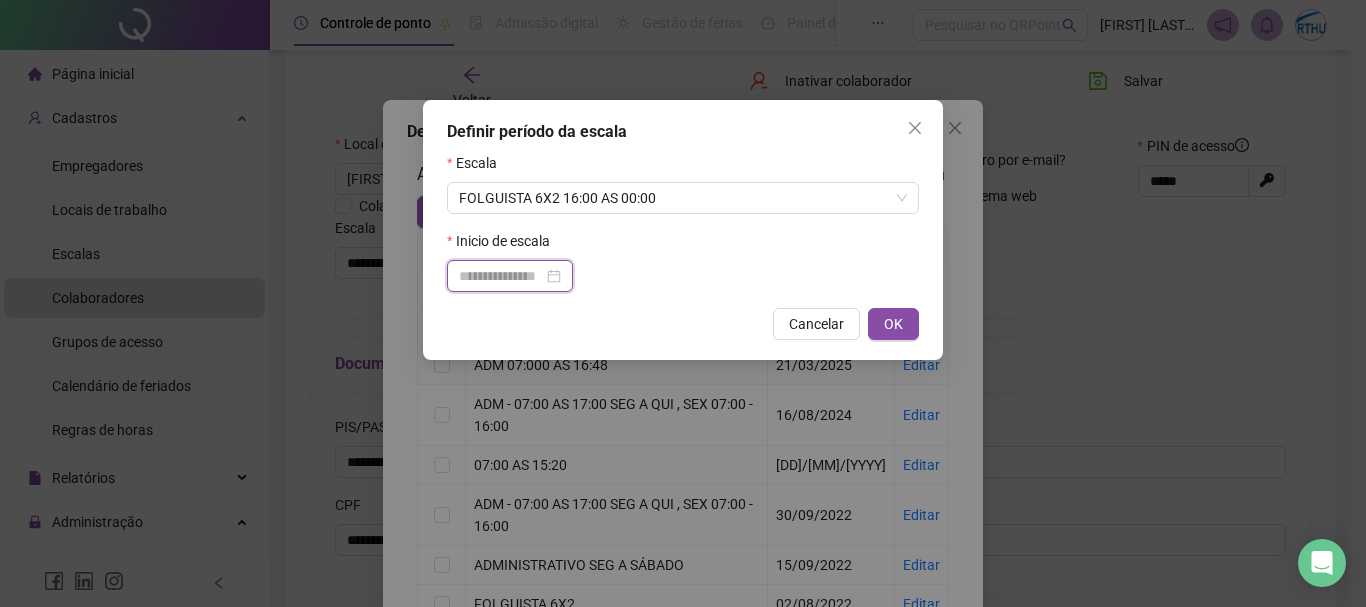click at bounding box center (501, 276) 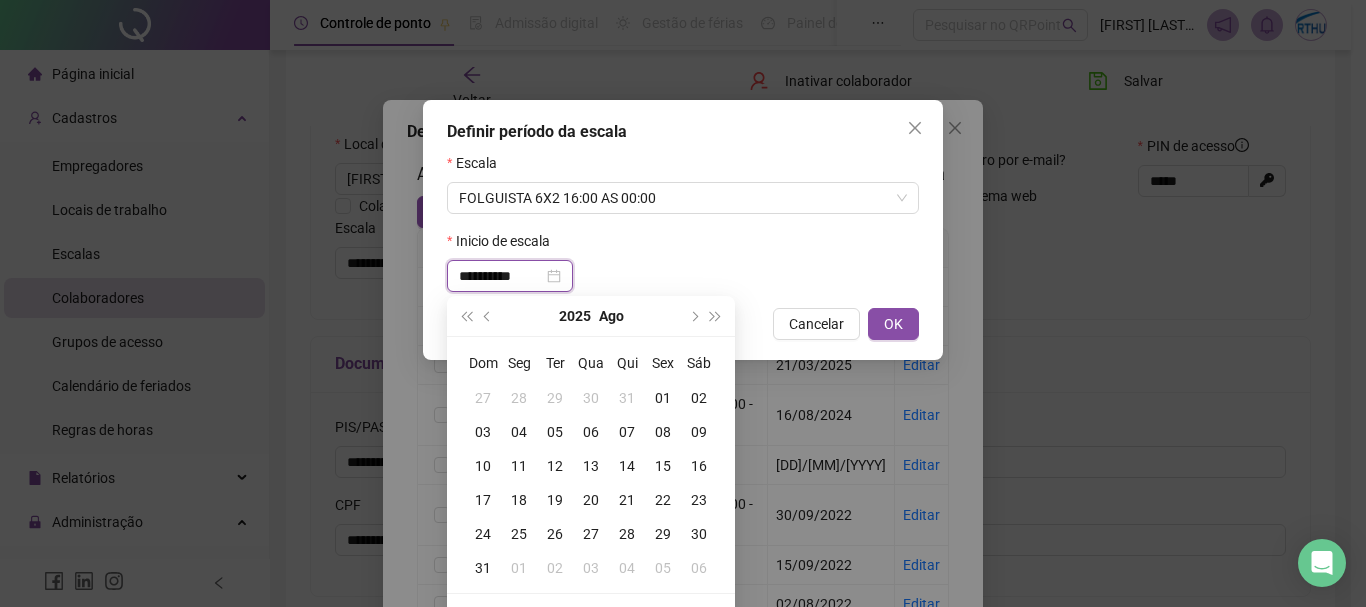 type on "**********" 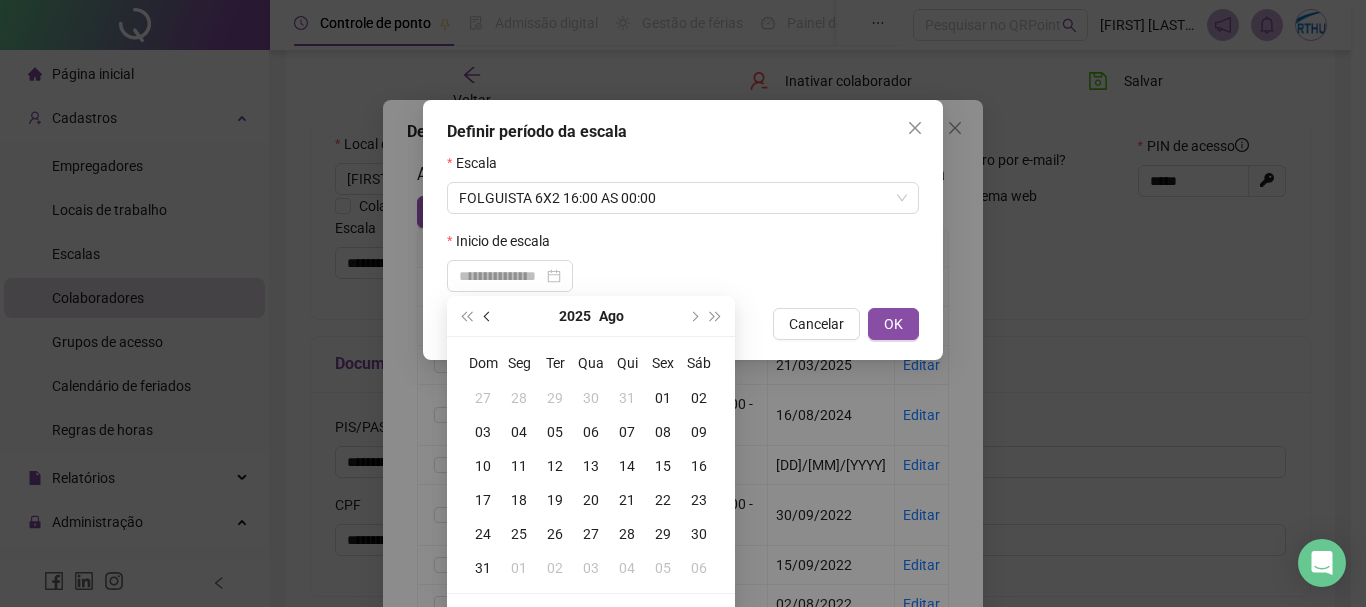 click at bounding box center (488, 316) 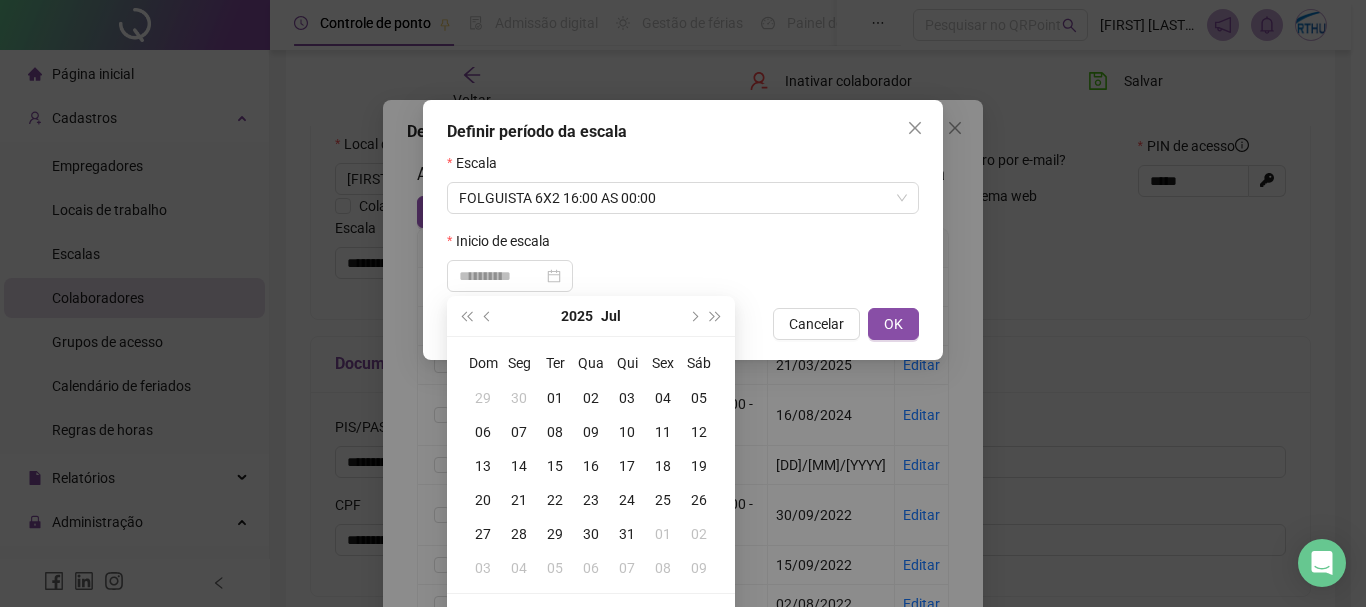 type on "**********" 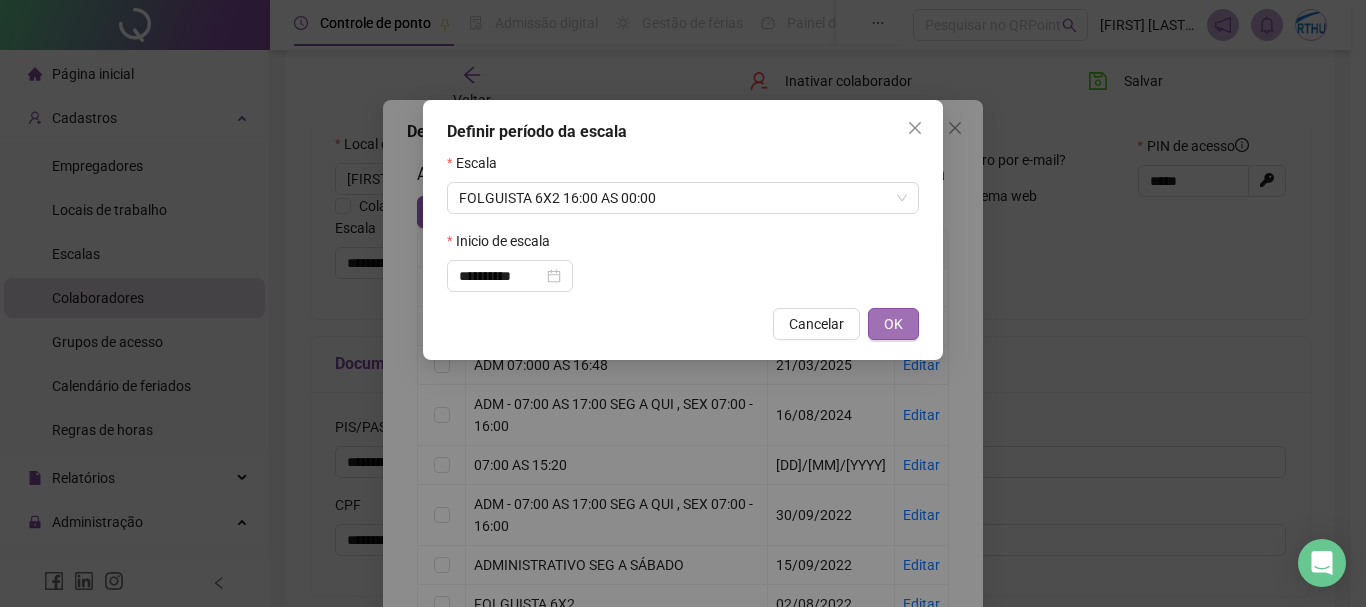 click on "OK" at bounding box center (893, 324) 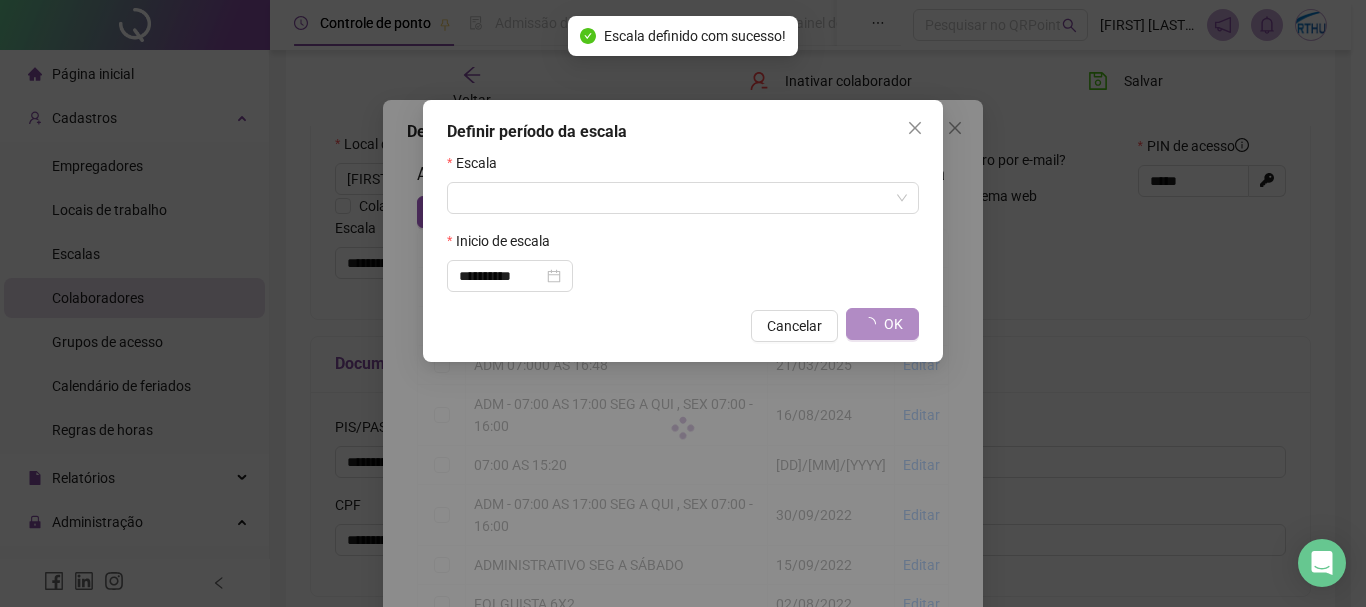 type on "**********" 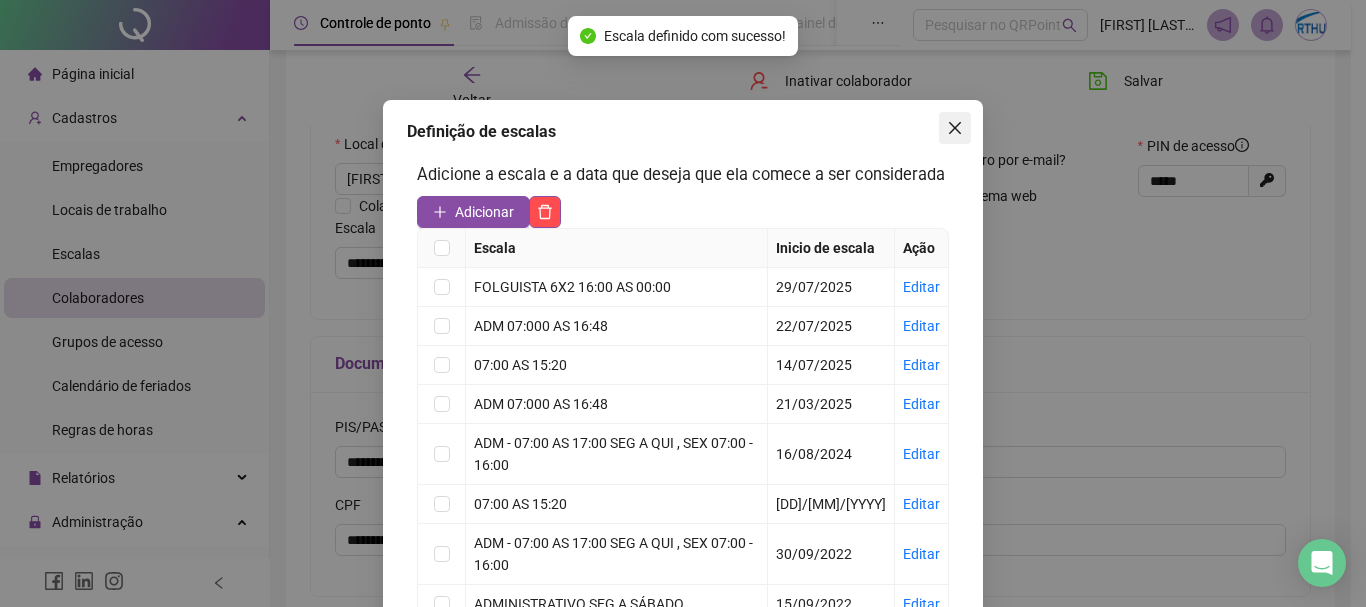 click 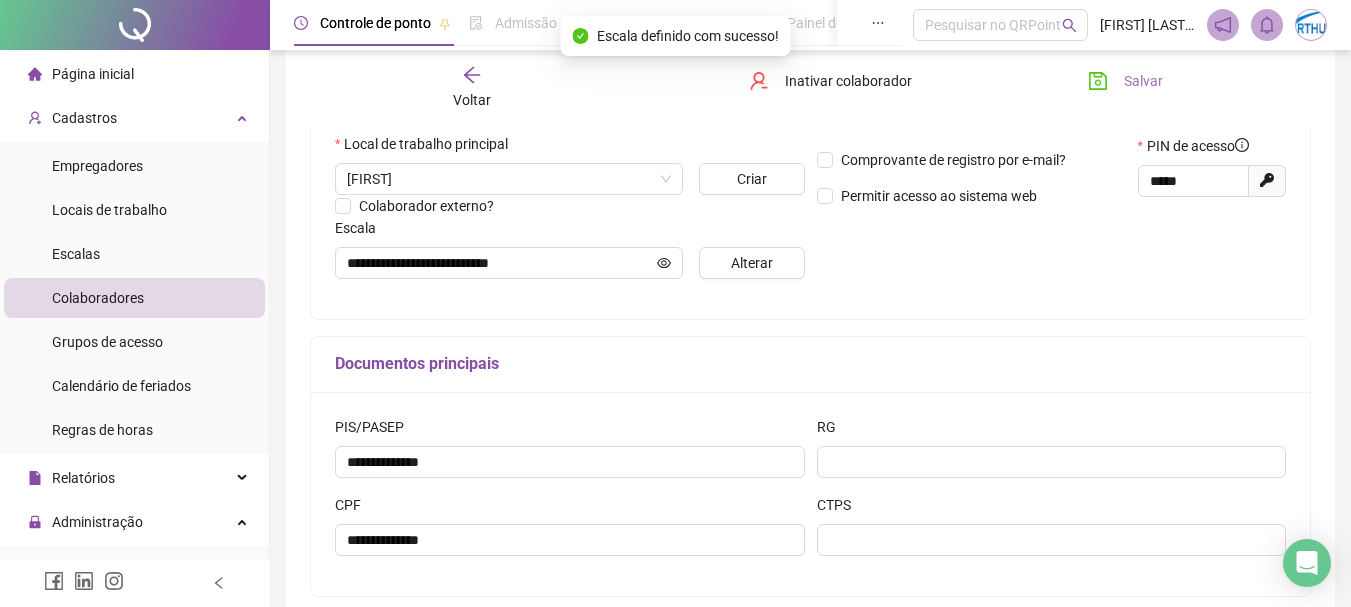 click on "Salvar" at bounding box center (1143, 81) 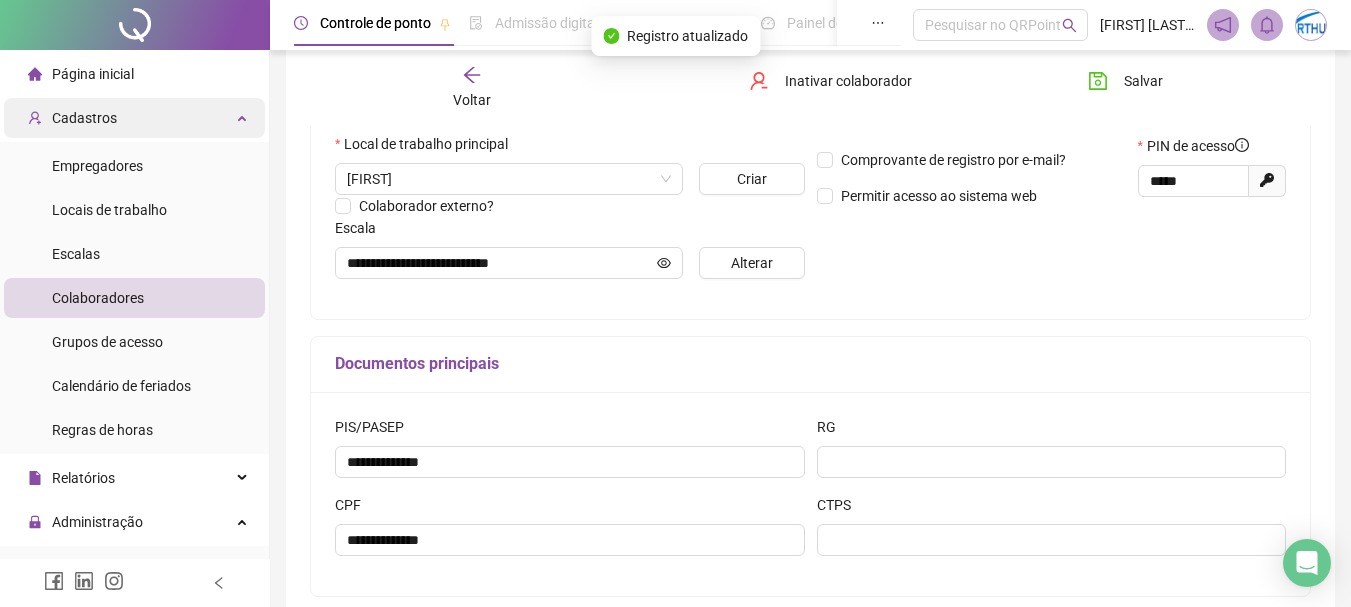 click on "Cadastros" at bounding box center [134, 118] 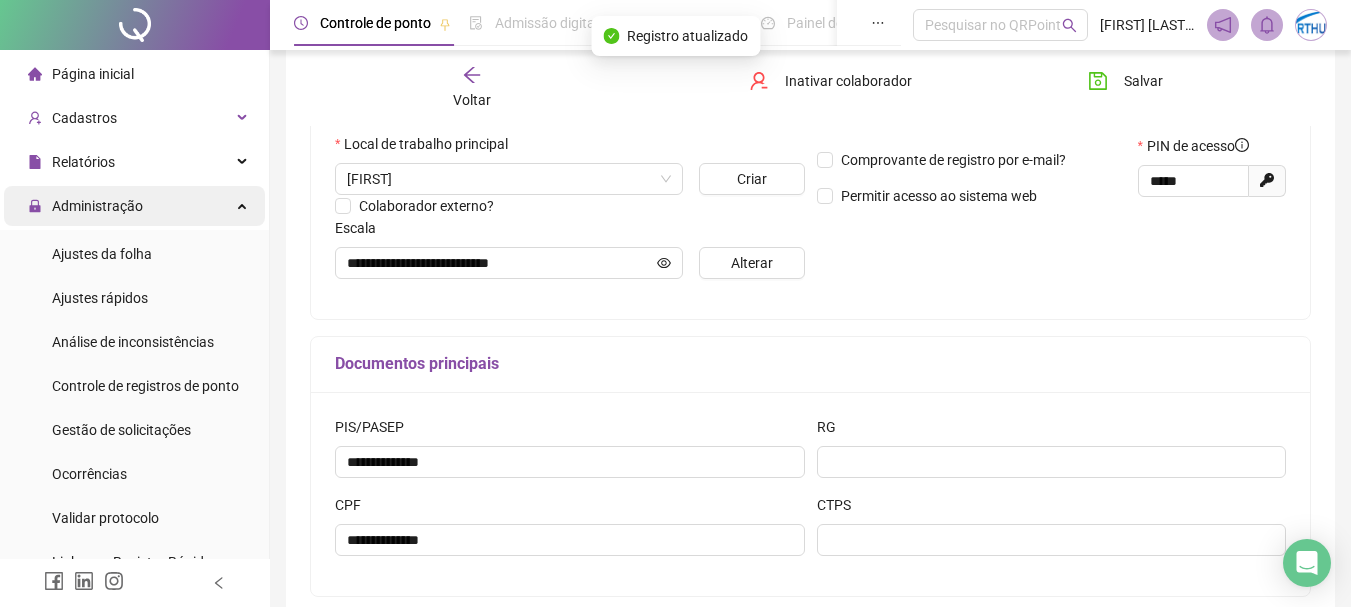 click on "Administração" at bounding box center [97, 206] 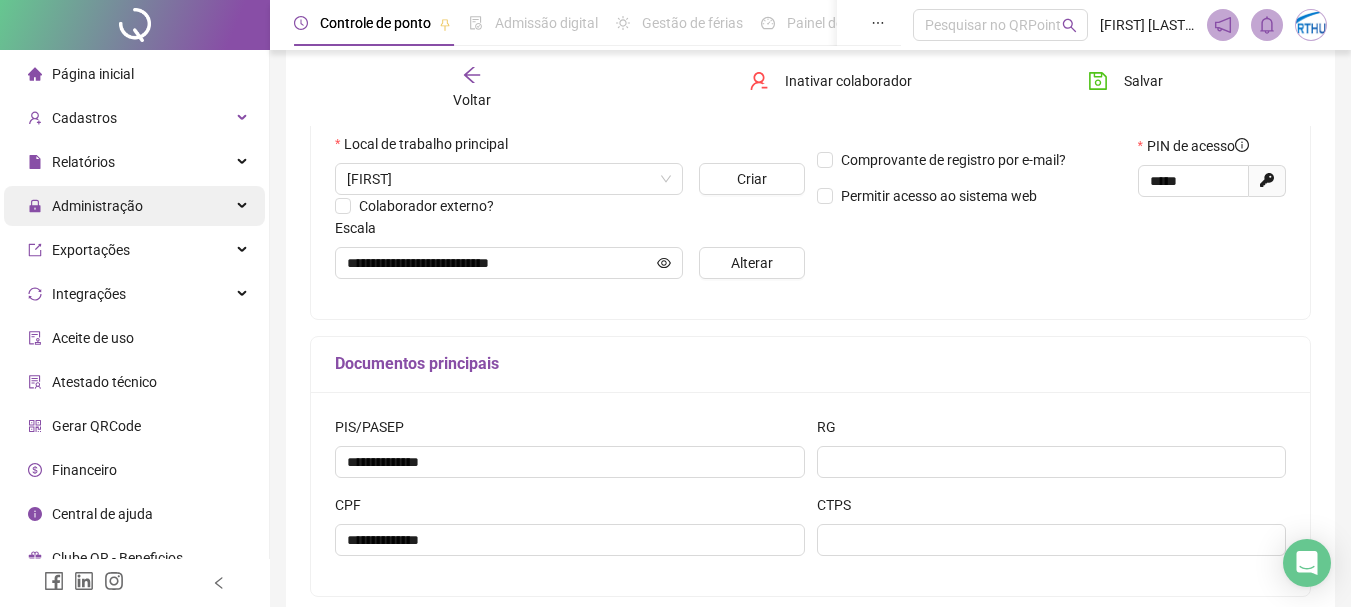 click on "Administração" at bounding box center (97, 206) 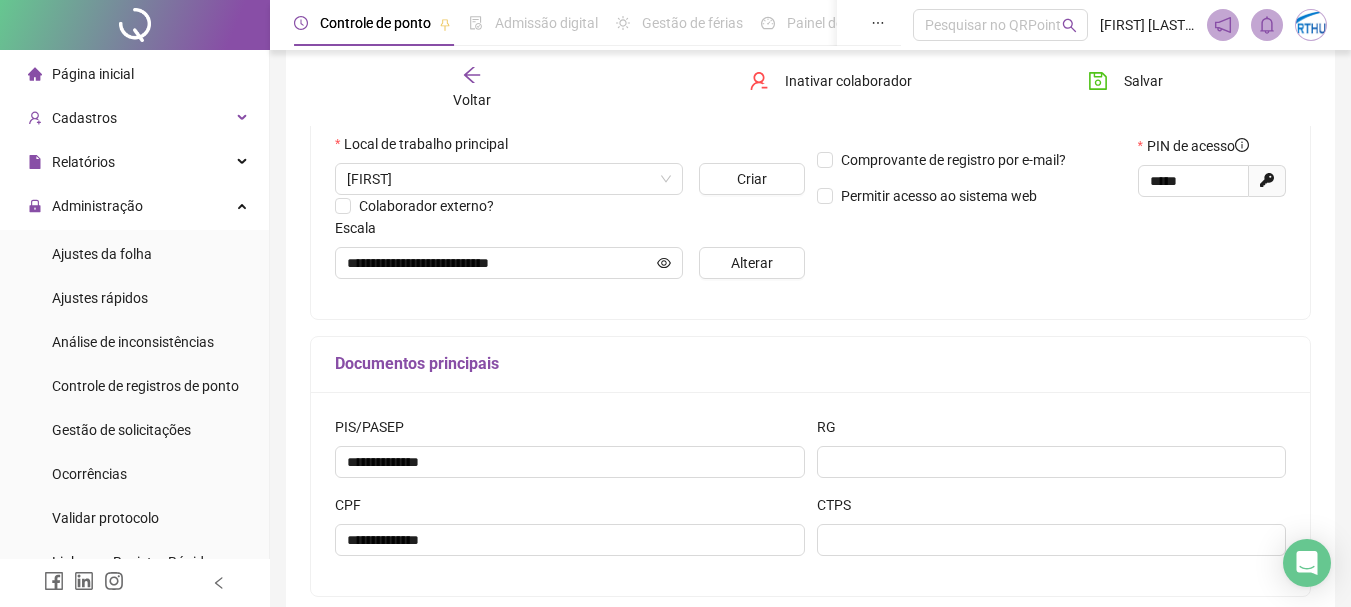 drag, startPoint x: 128, startPoint y: 235, endPoint x: 276, endPoint y: 228, distance: 148.16545 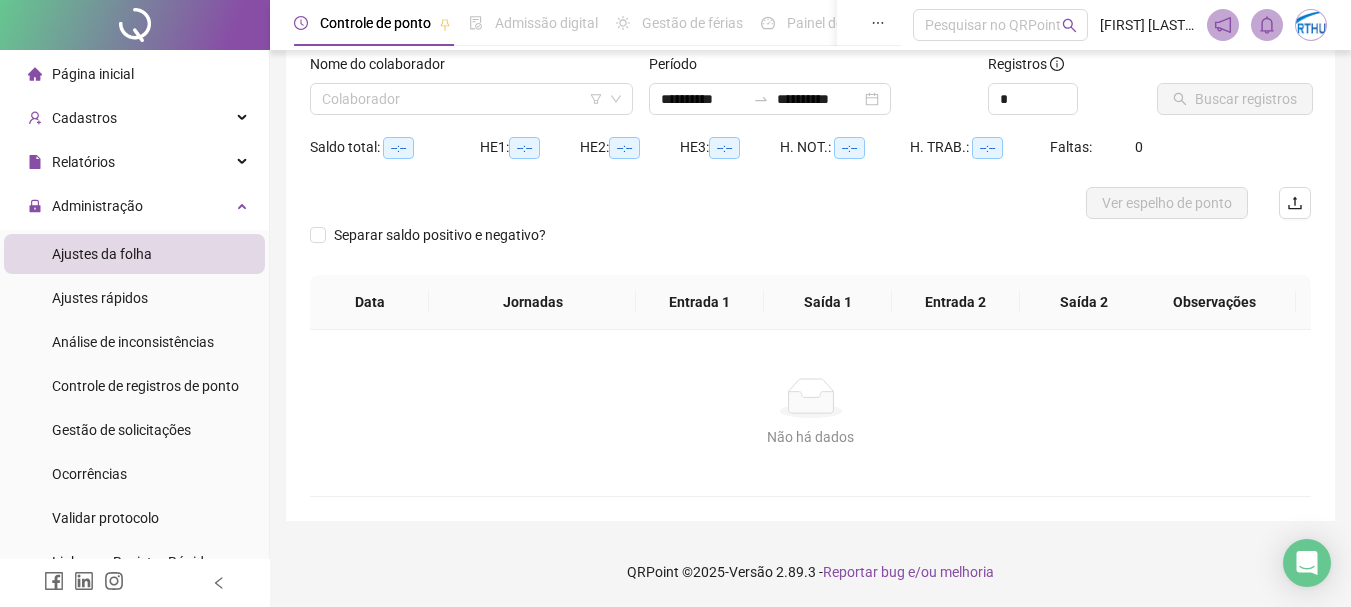 scroll, scrollTop: 131, scrollLeft: 0, axis: vertical 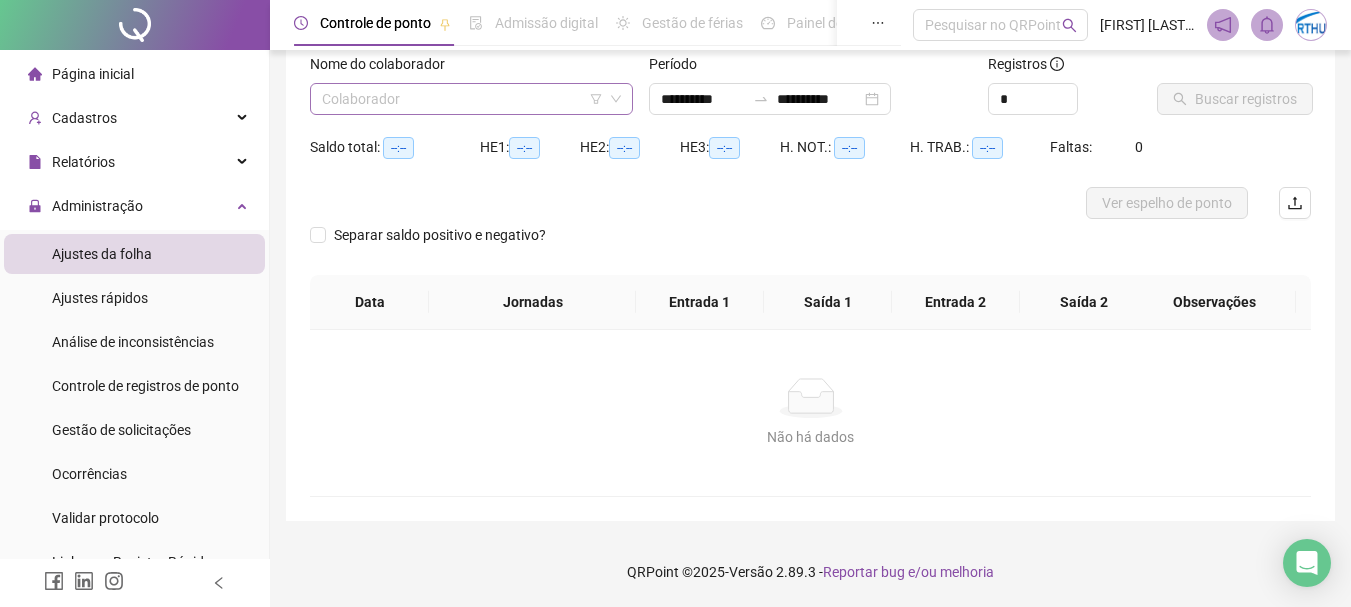 click at bounding box center (462, 99) 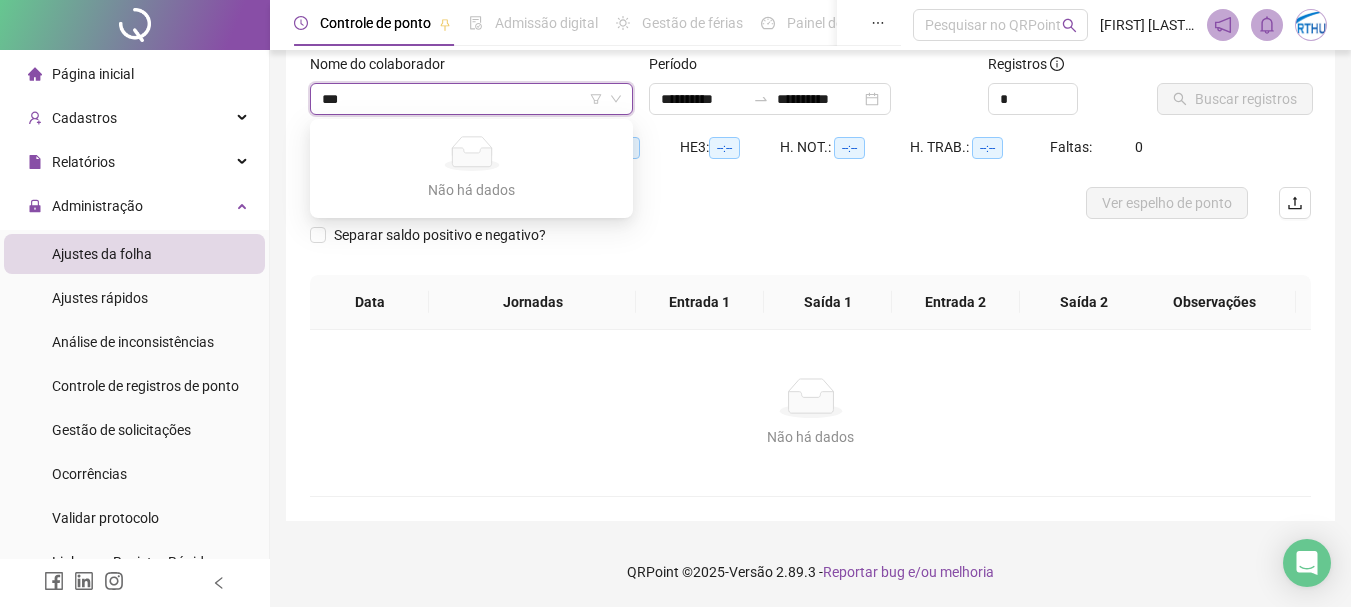 type on "**" 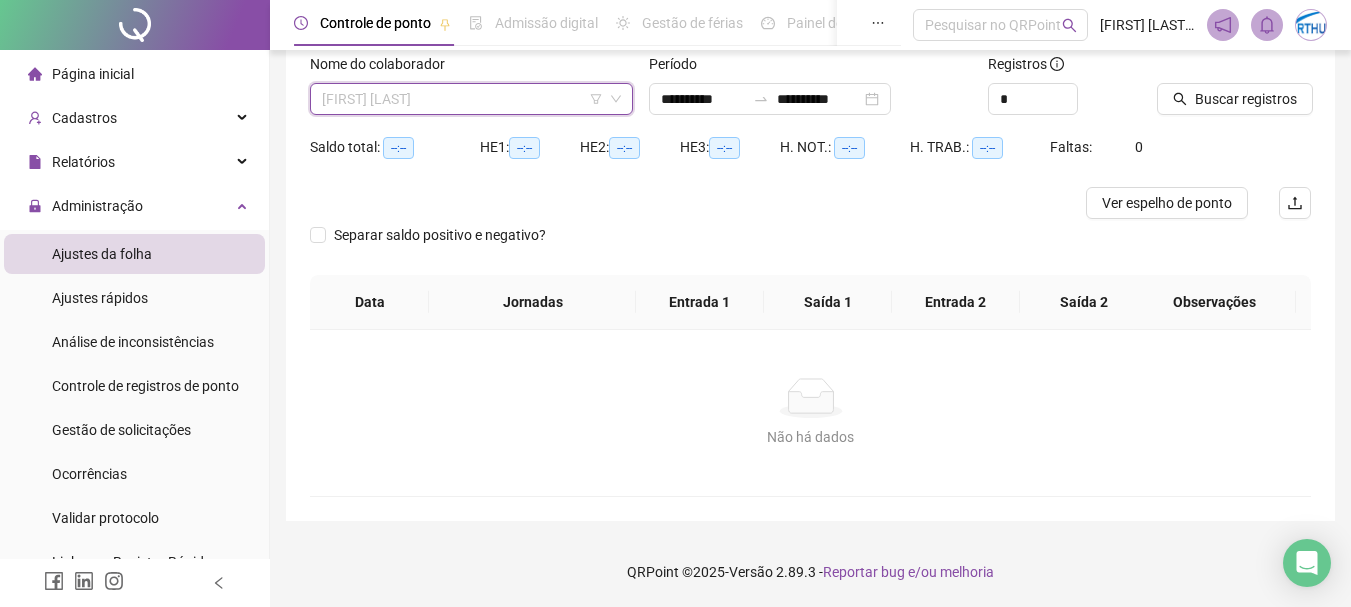 scroll, scrollTop: 64, scrollLeft: 0, axis: vertical 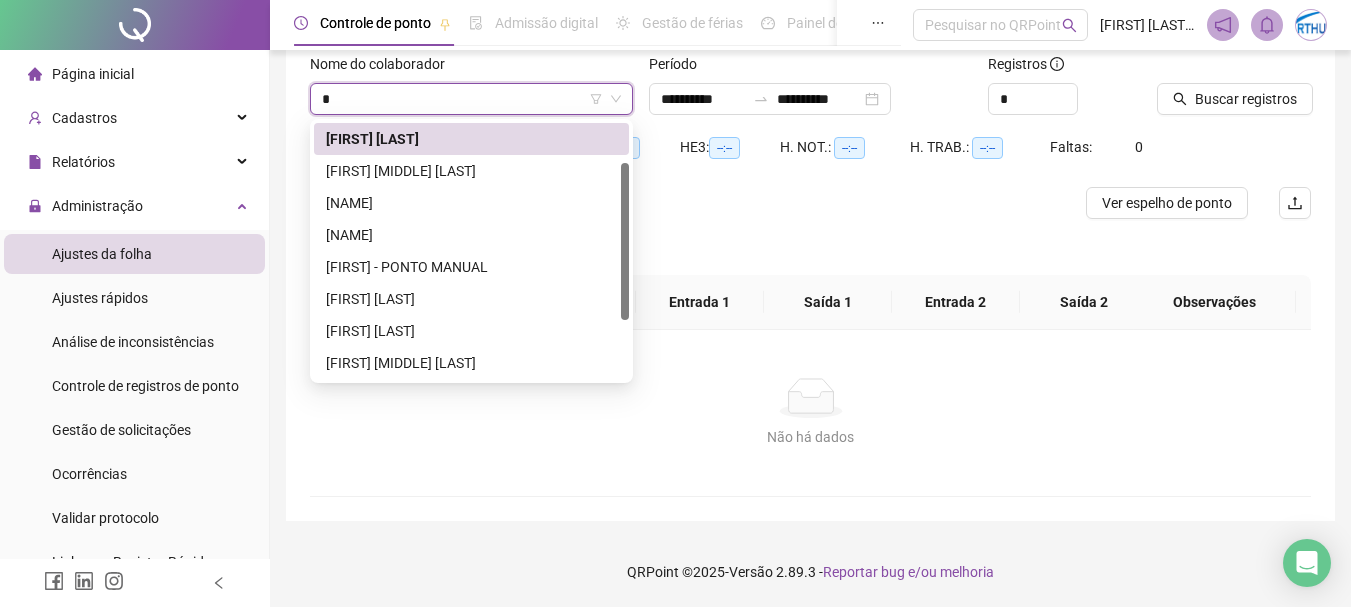 type on "**" 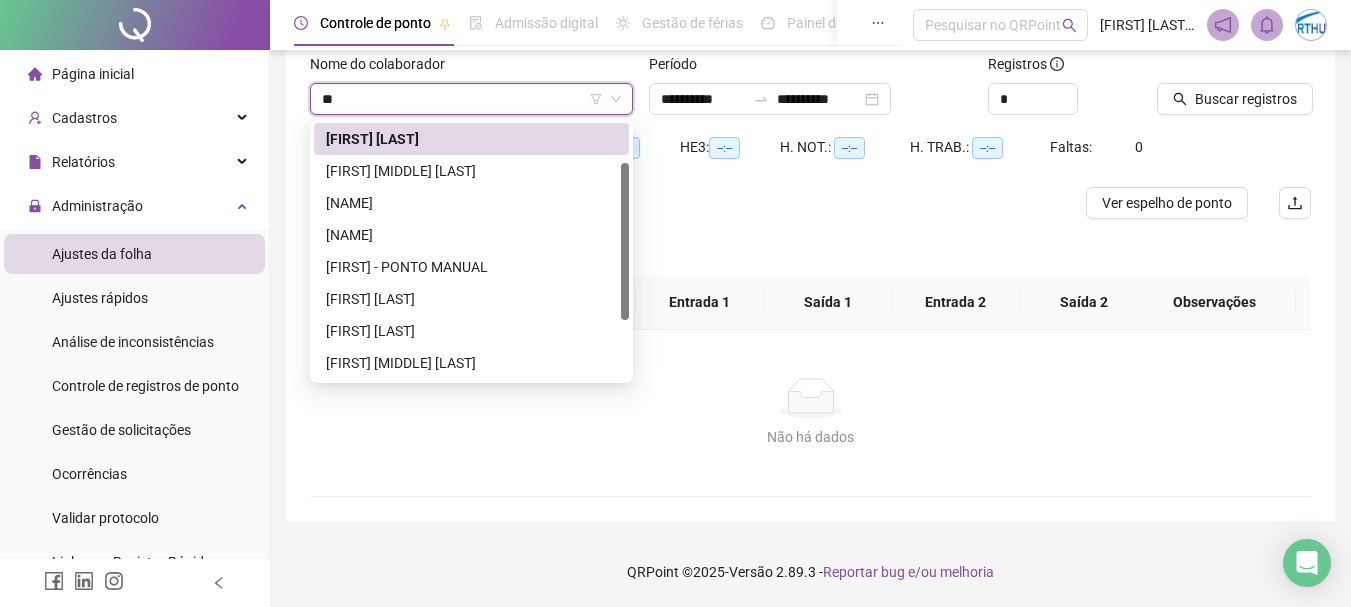 scroll, scrollTop: 0, scrollLeft: 0, axis: both 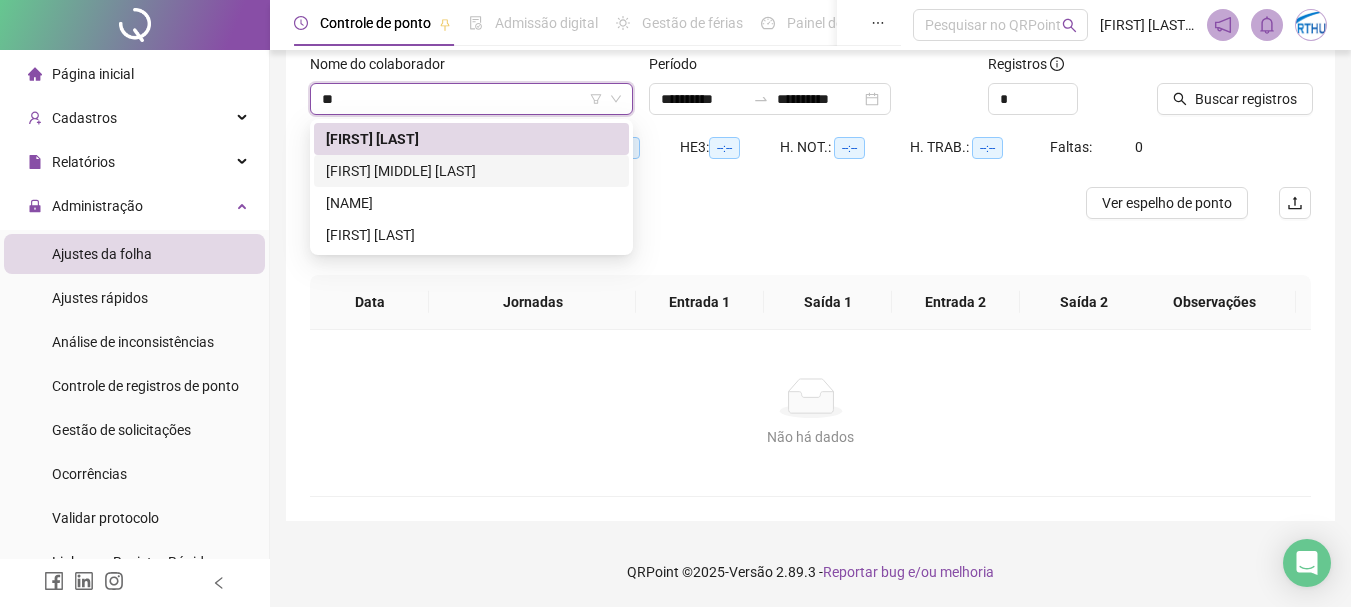 drag, startPoint x: 427, startPoint y: 166, endPoint x: 585, endPoint y: 128, distance: 162.50539 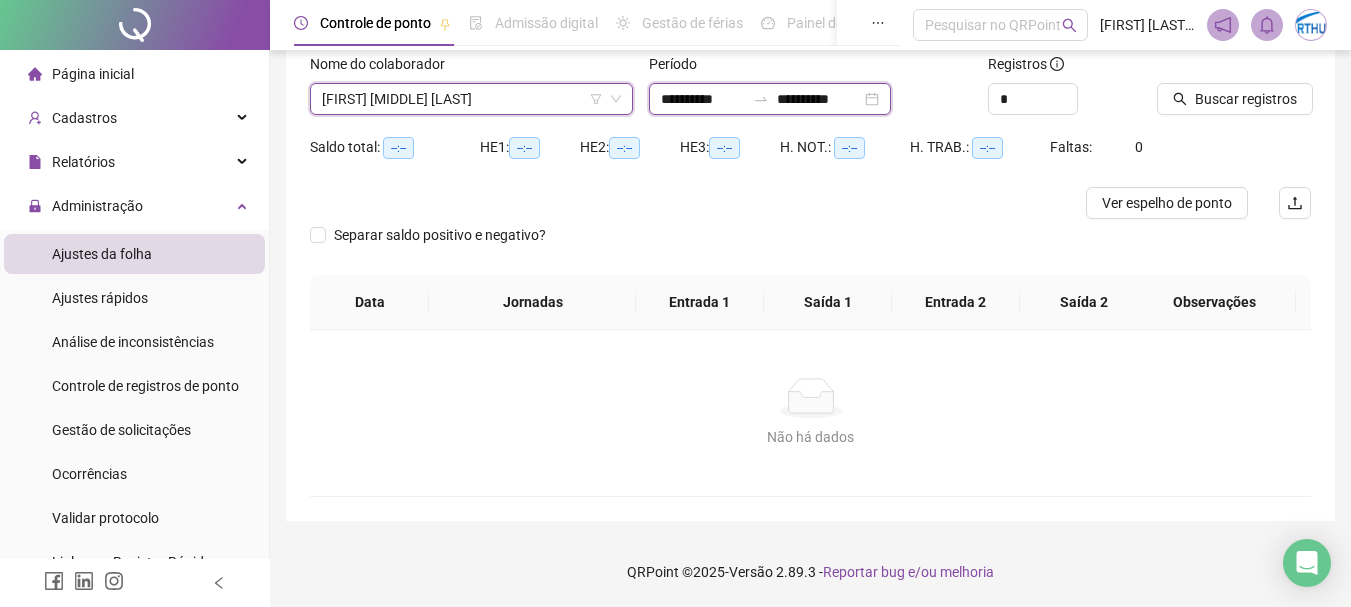 click on "**********" at bounding box center [703, 99] 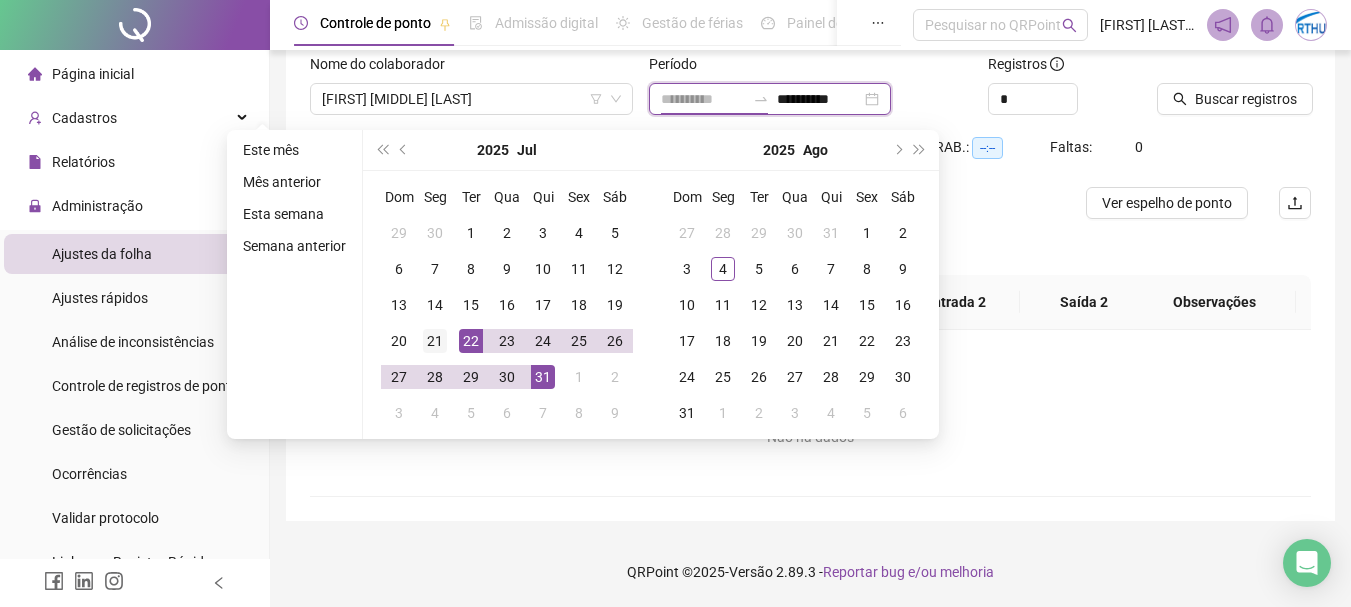 type on "**********" 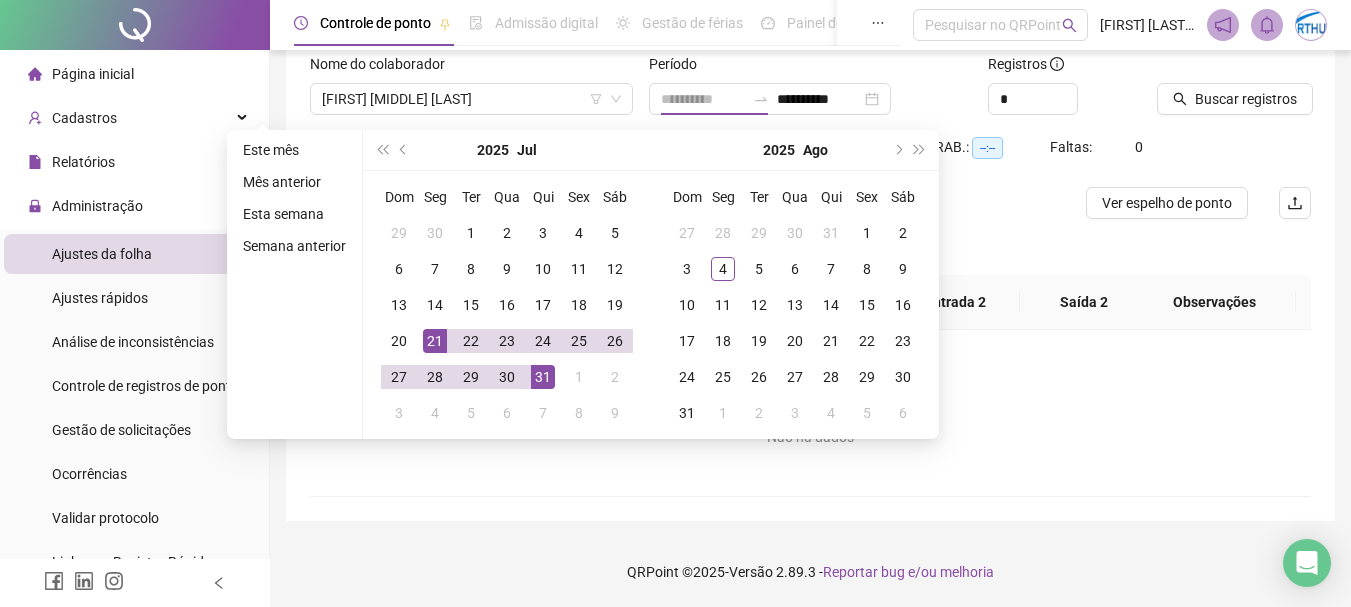 click on "21" at bounding box center (435, 341) 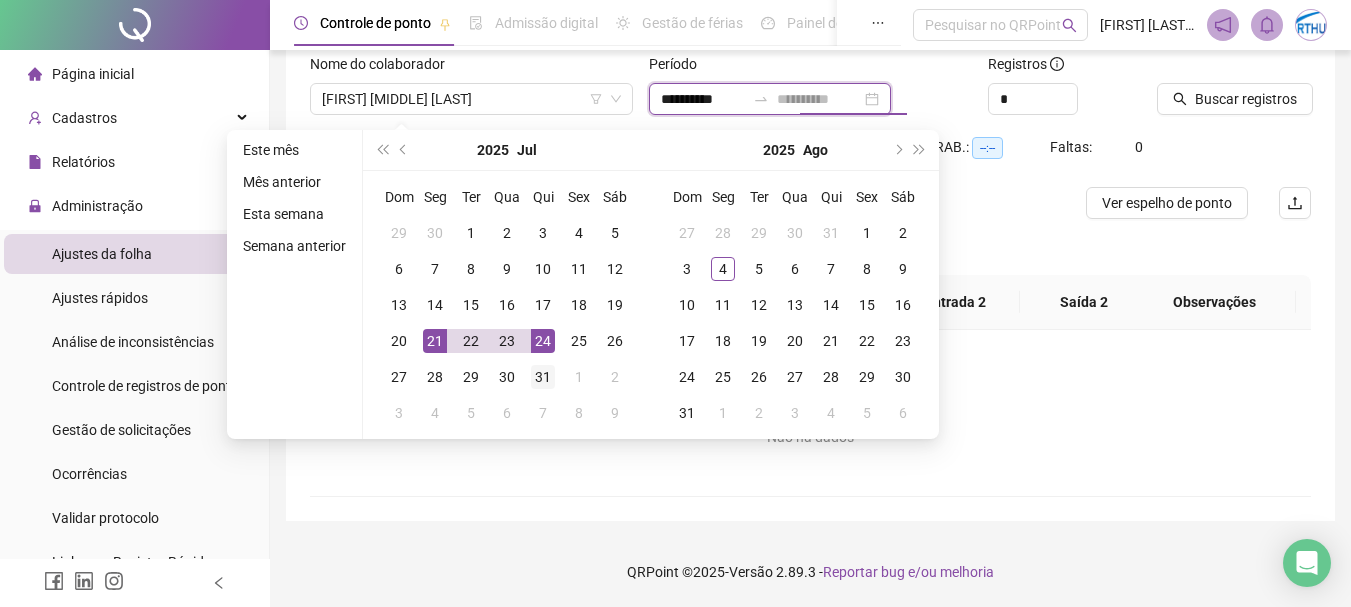 type on "**********" 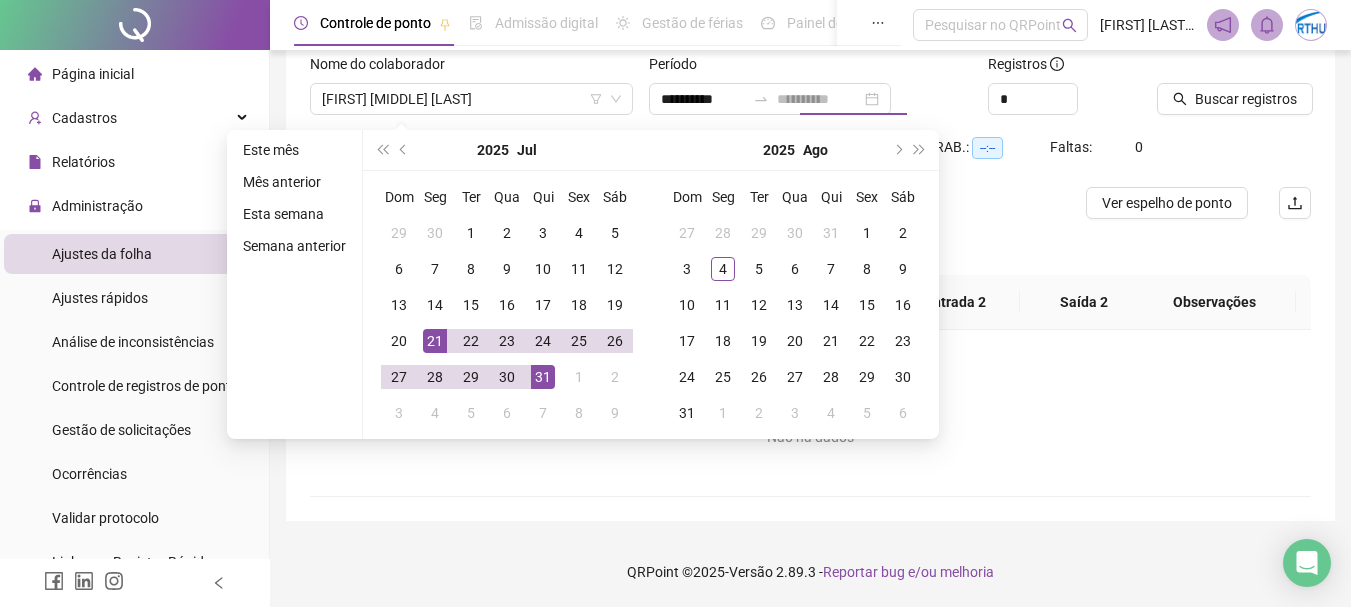 click on "31" at bounding box center [543, 377] 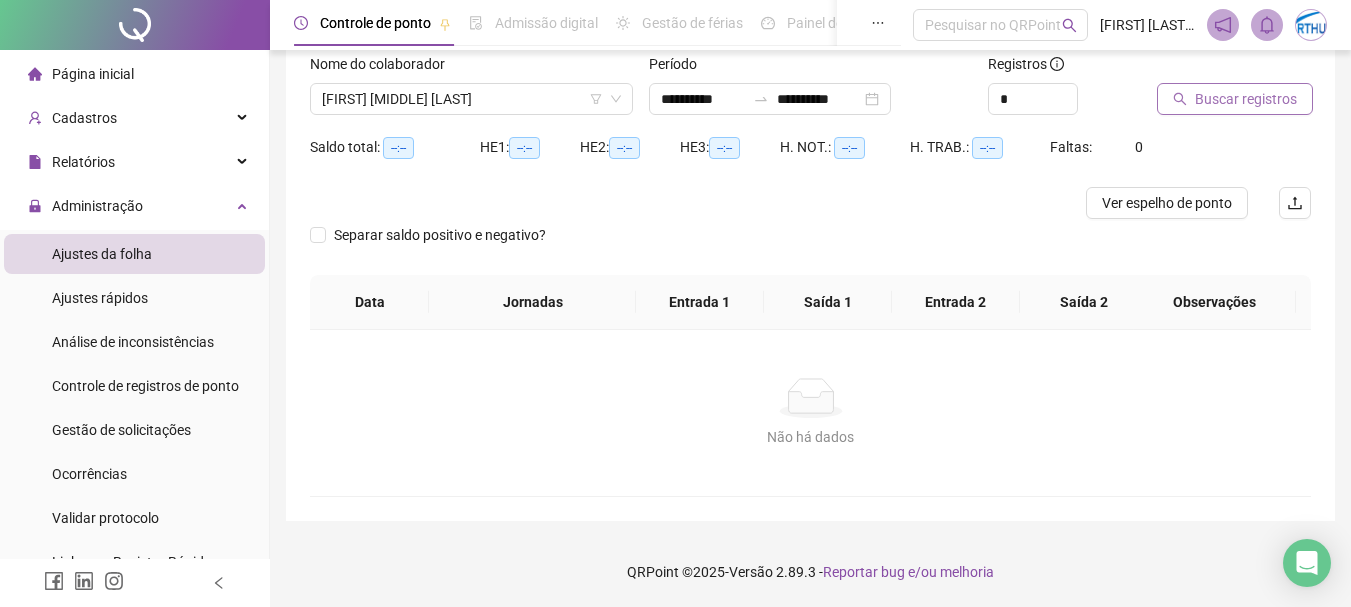 click on "Buscar registros" at bounding box center (1246, 99) 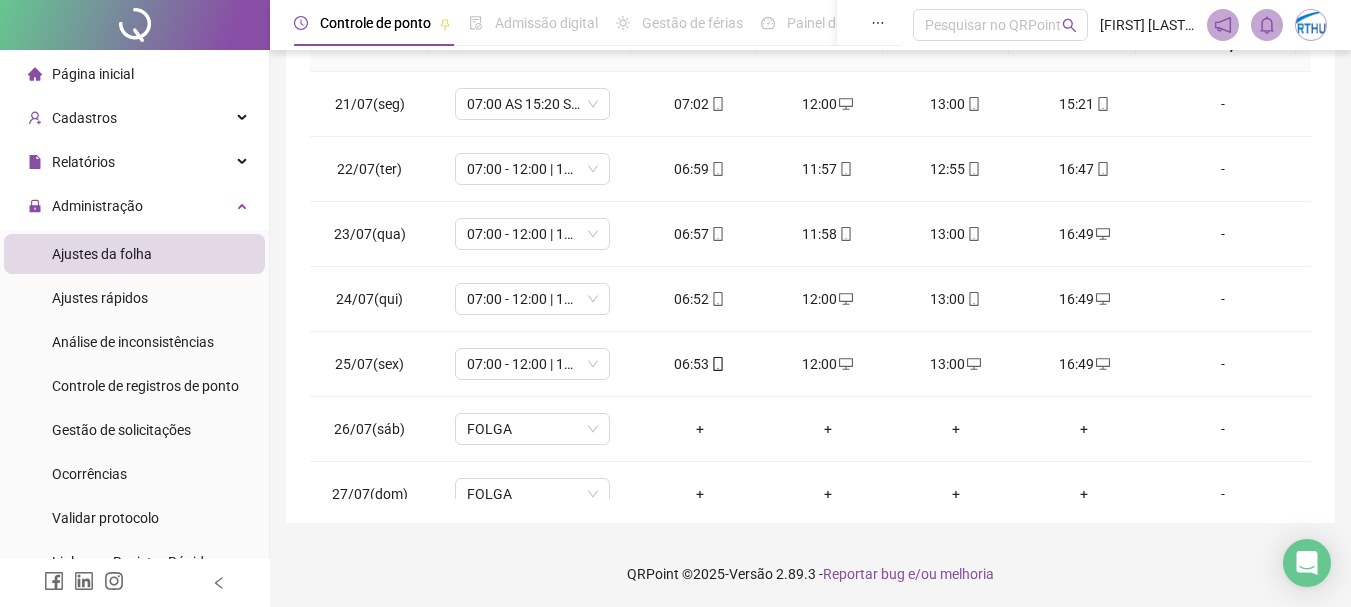 scroll, scrollTop: 415, scrollLeft: 0, axis: vertical 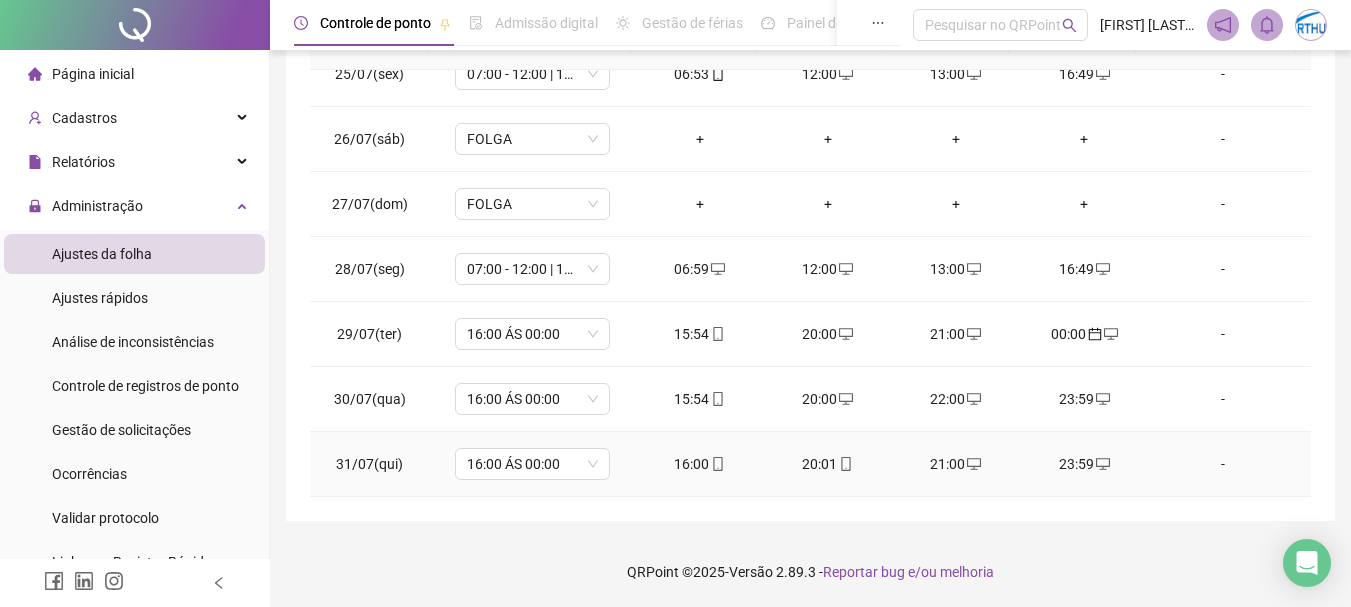 click on "16:00" at bounding box center (700, 464) 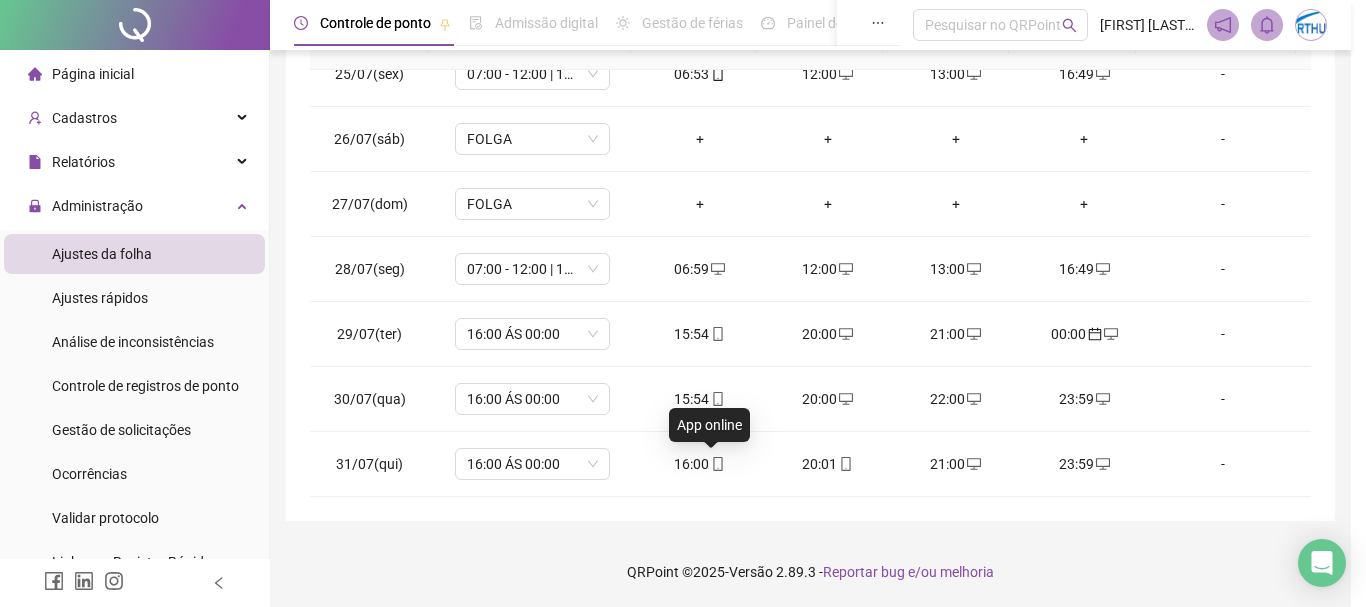 type on "**********" 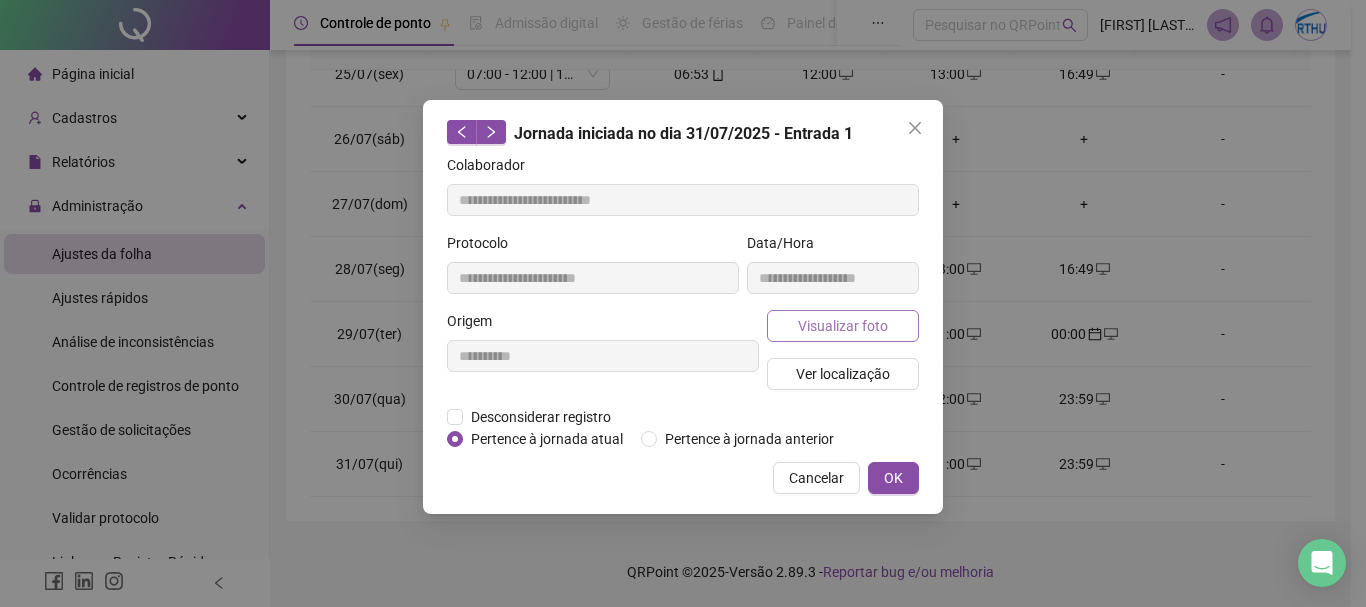 click on "Visualizar foto" at bounding box center (843, 326) 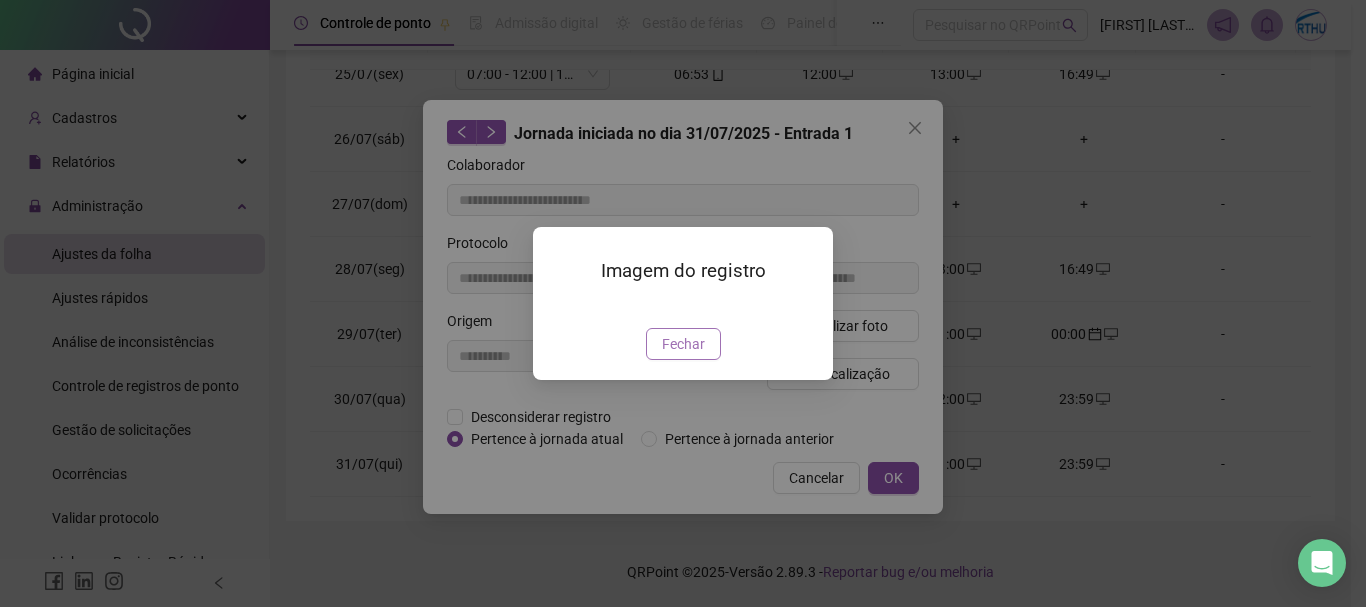 click on "Fechar" at bounding box center [683, 344] 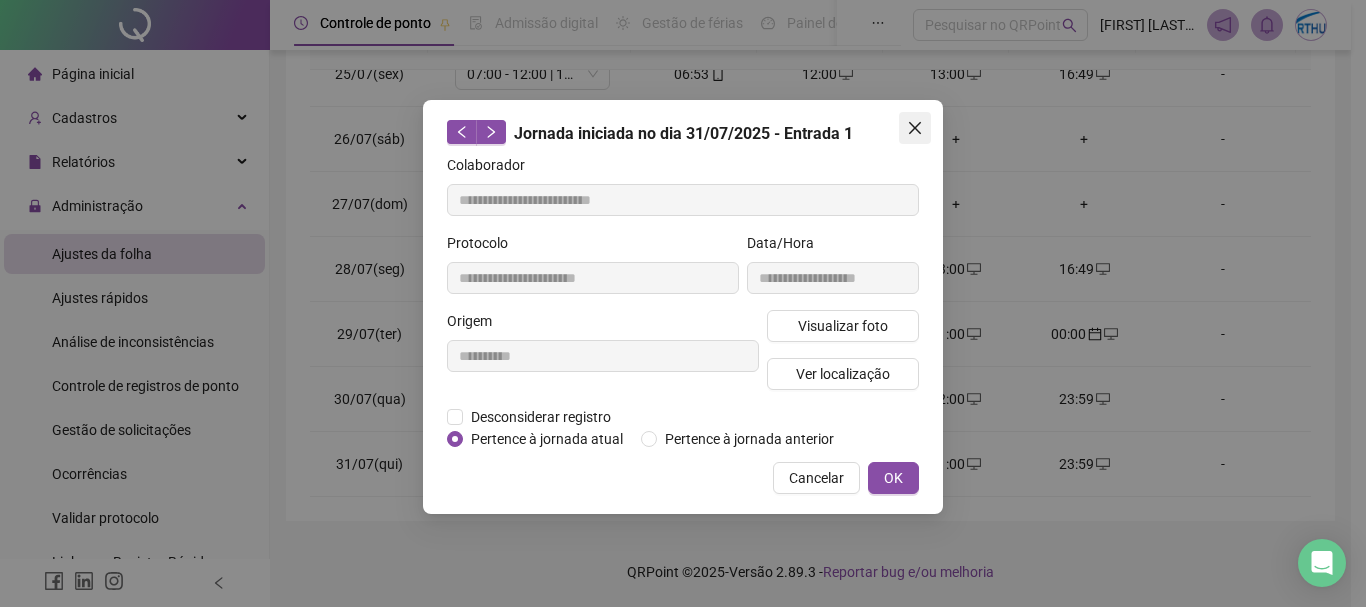 click at bounding box center [915, 128] 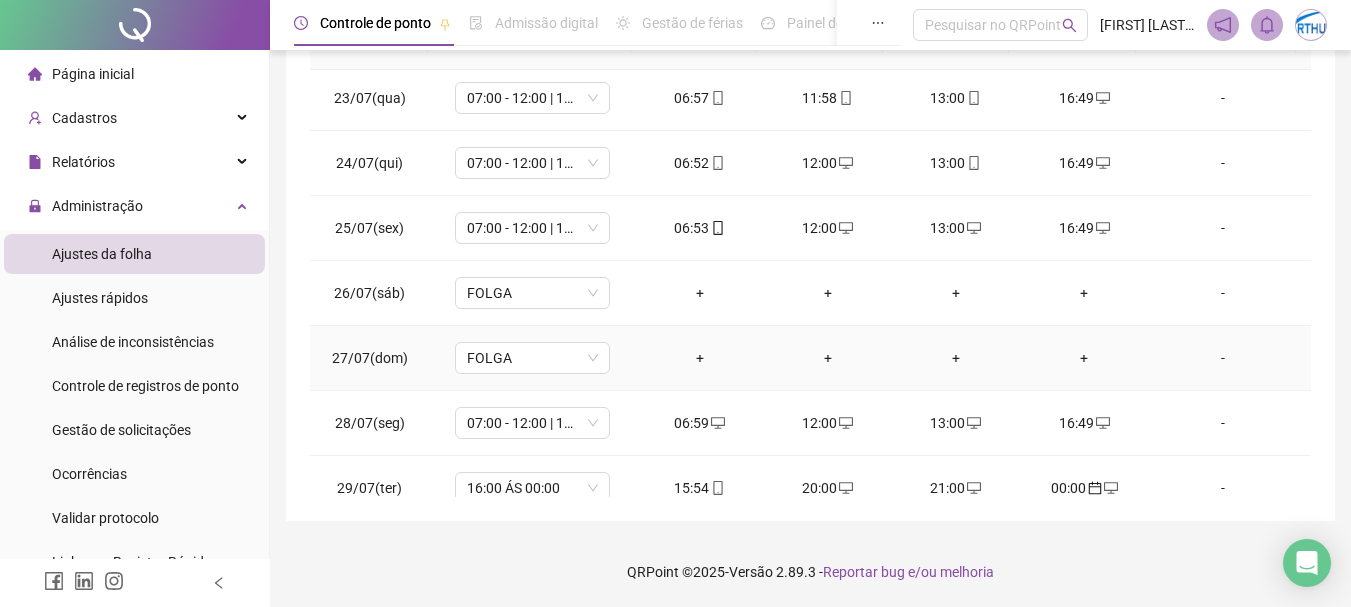 scroll, scrollTop: 0, scrollLeft: 0, axis: both 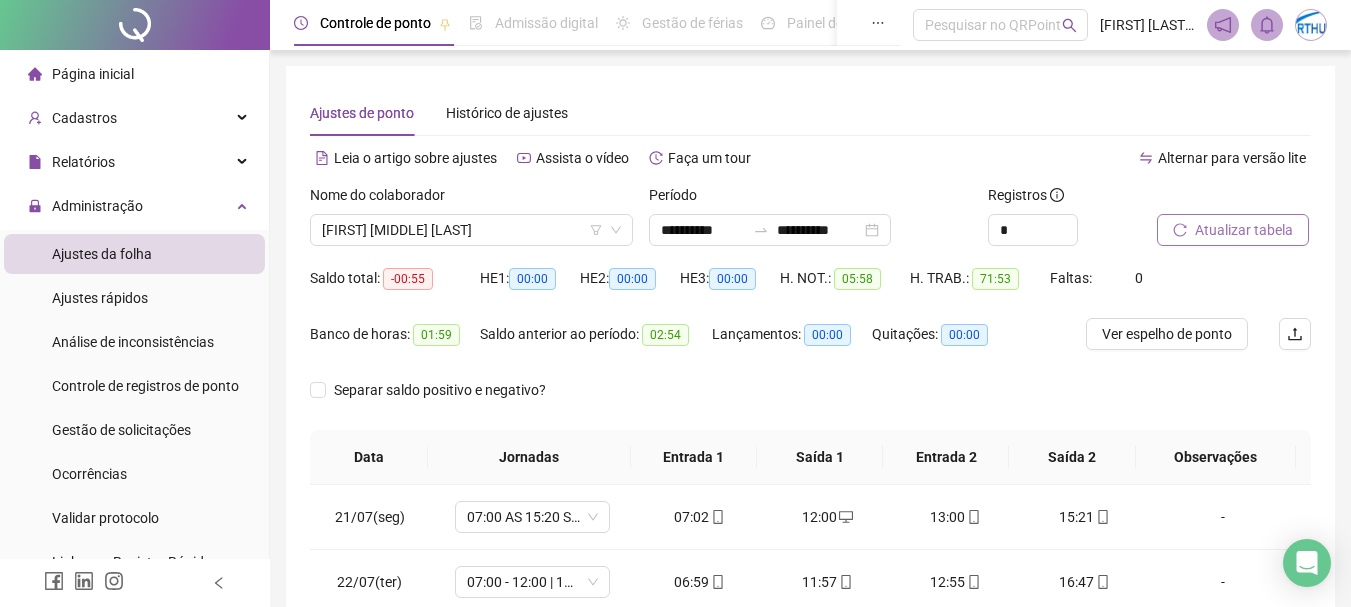 click on "Atualizar tabela" at bounding box center [1244, 230] 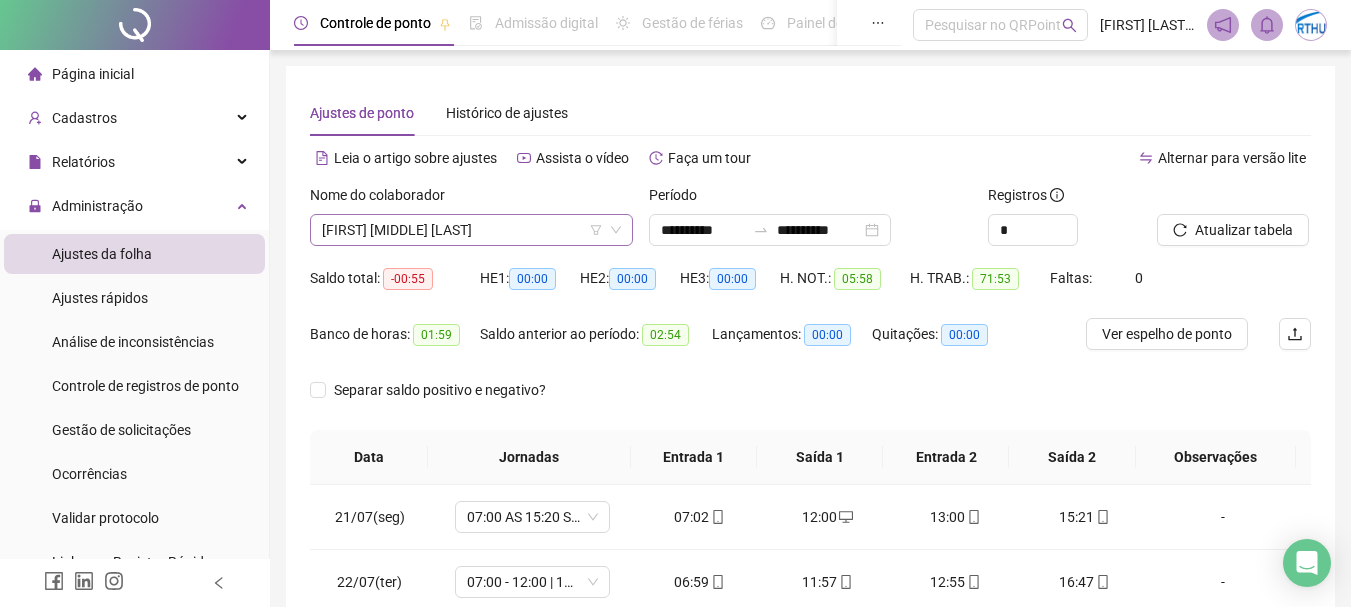 click on "[FIRST] [MIDDLE] [LAST]" at bounding box center [471, 230] 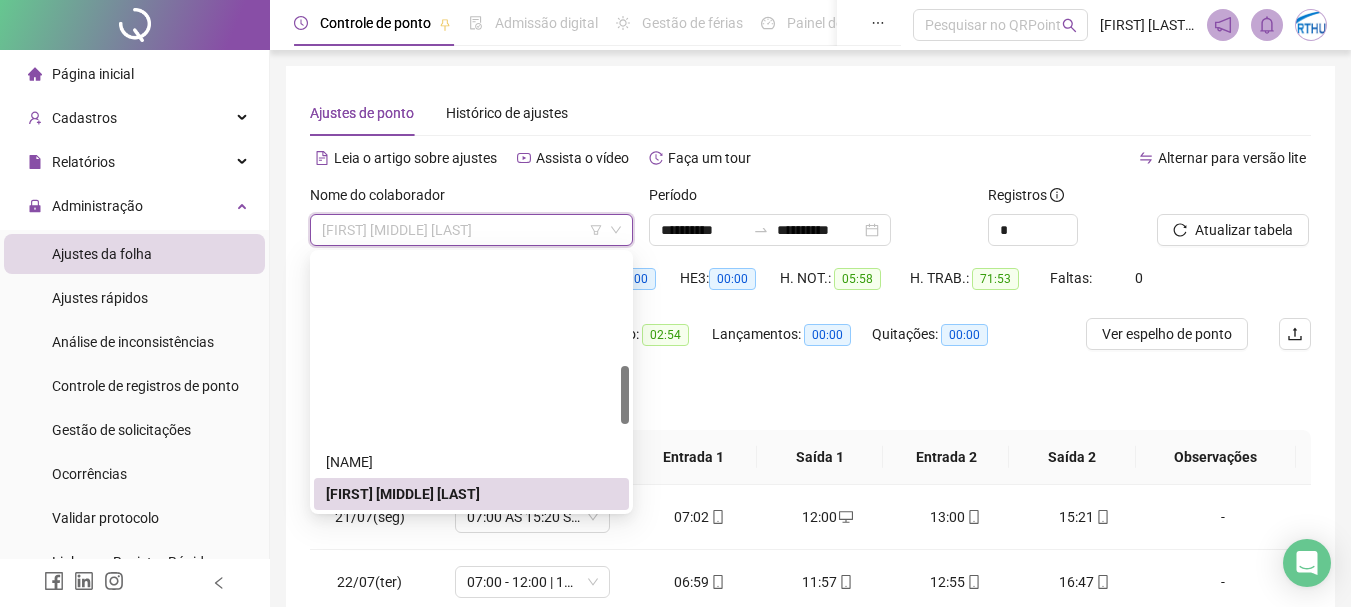 scroll, scrollTop: 488, scrollLeft: 0, axis: vertical 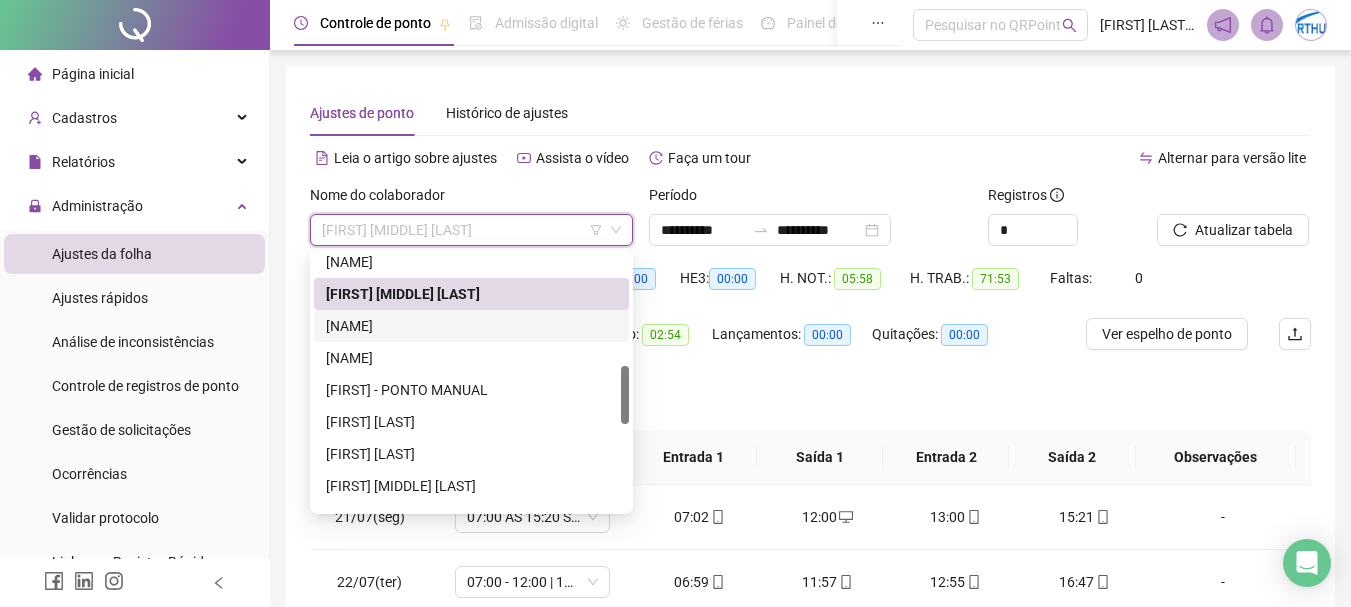click on "[NAME]" at bounding box center (471, 326) 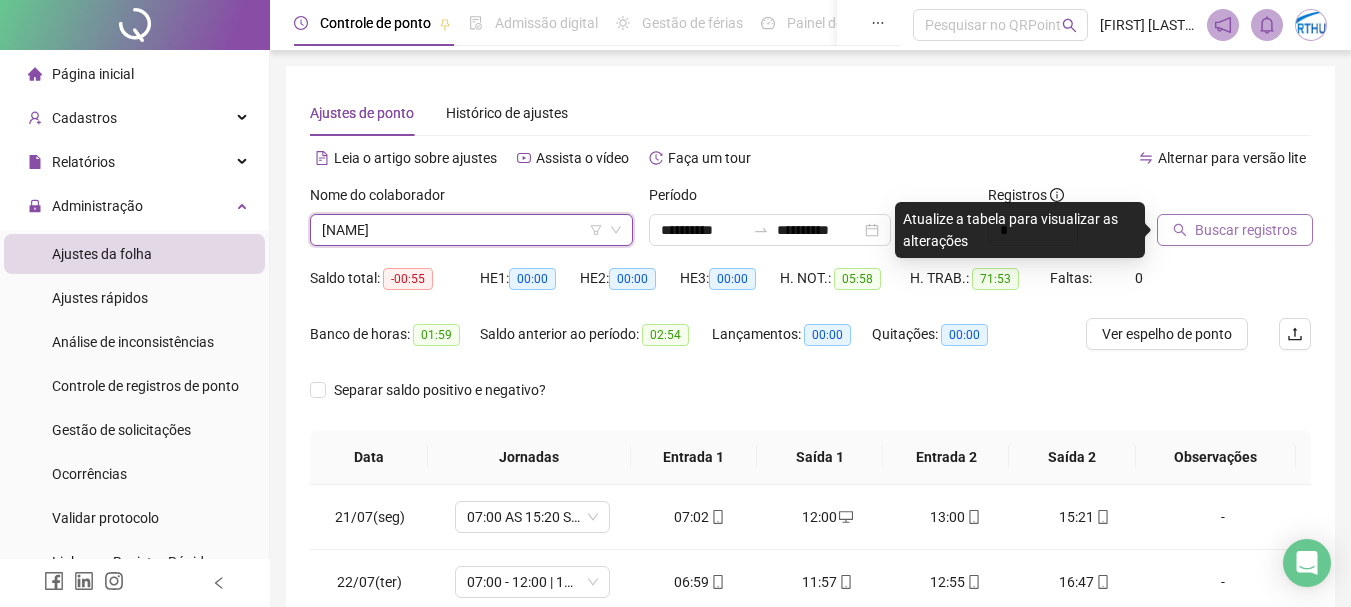 click on "Buscar registros" at bounding box center [1246, 230] 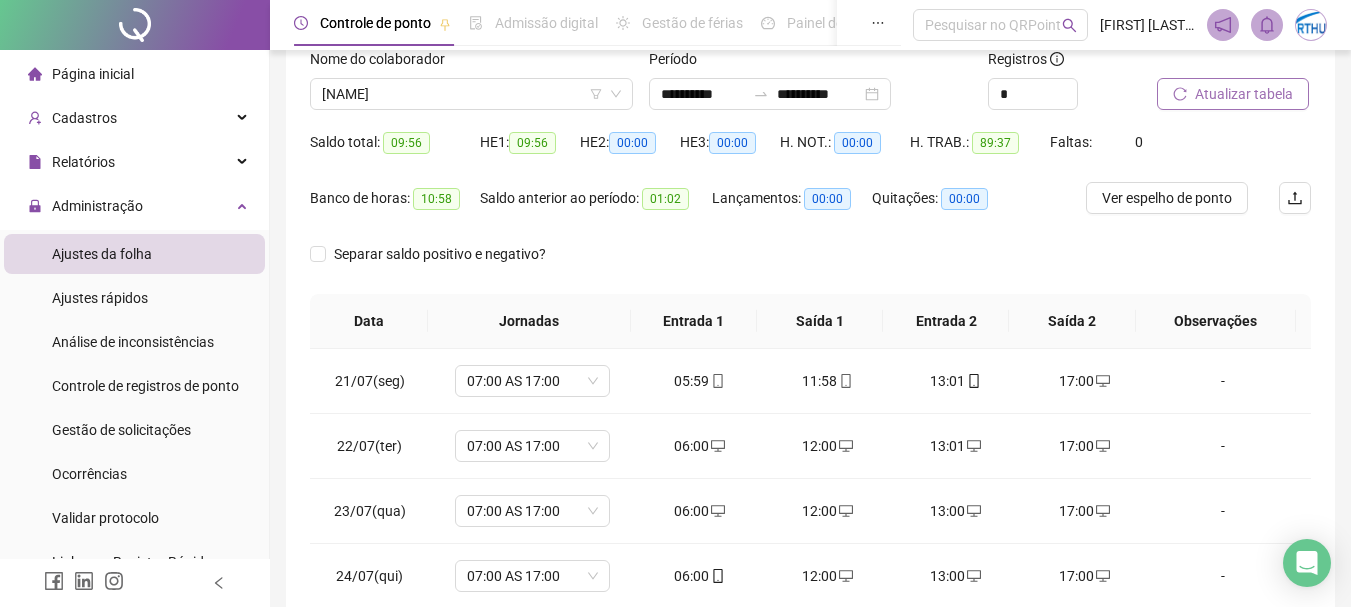 scroll, scrollTop: 200, scrollLeft: 0, axis: vertical 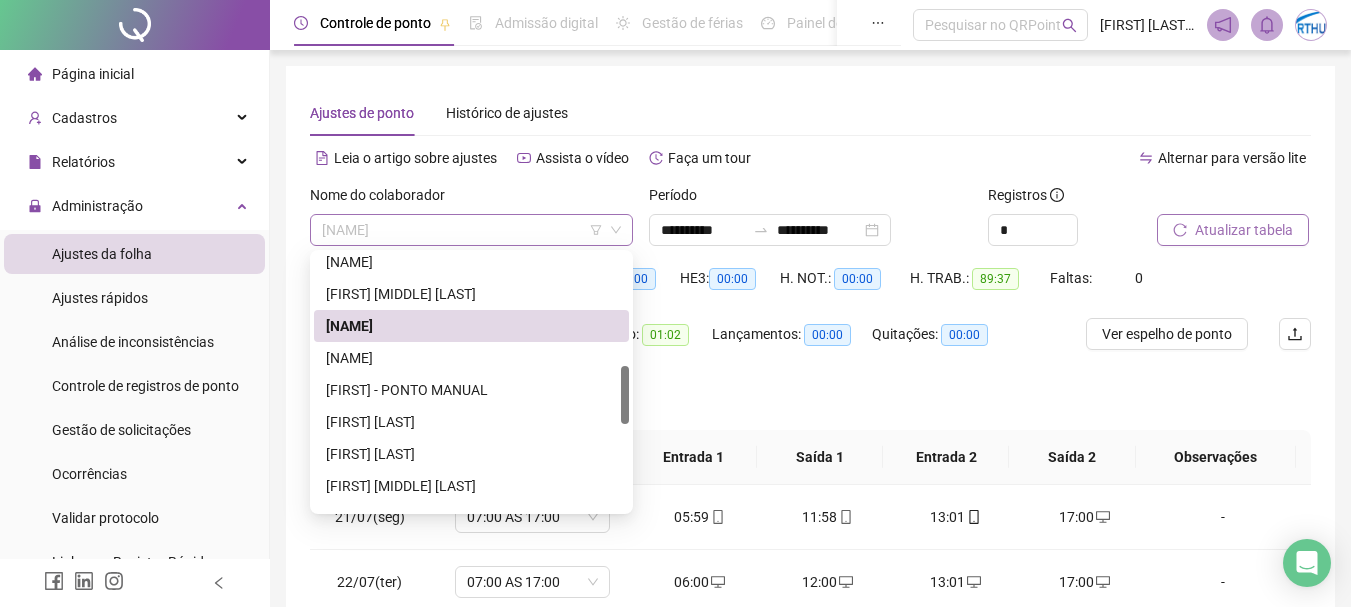 click on "[NAME]" at bounding box center [471, 230] 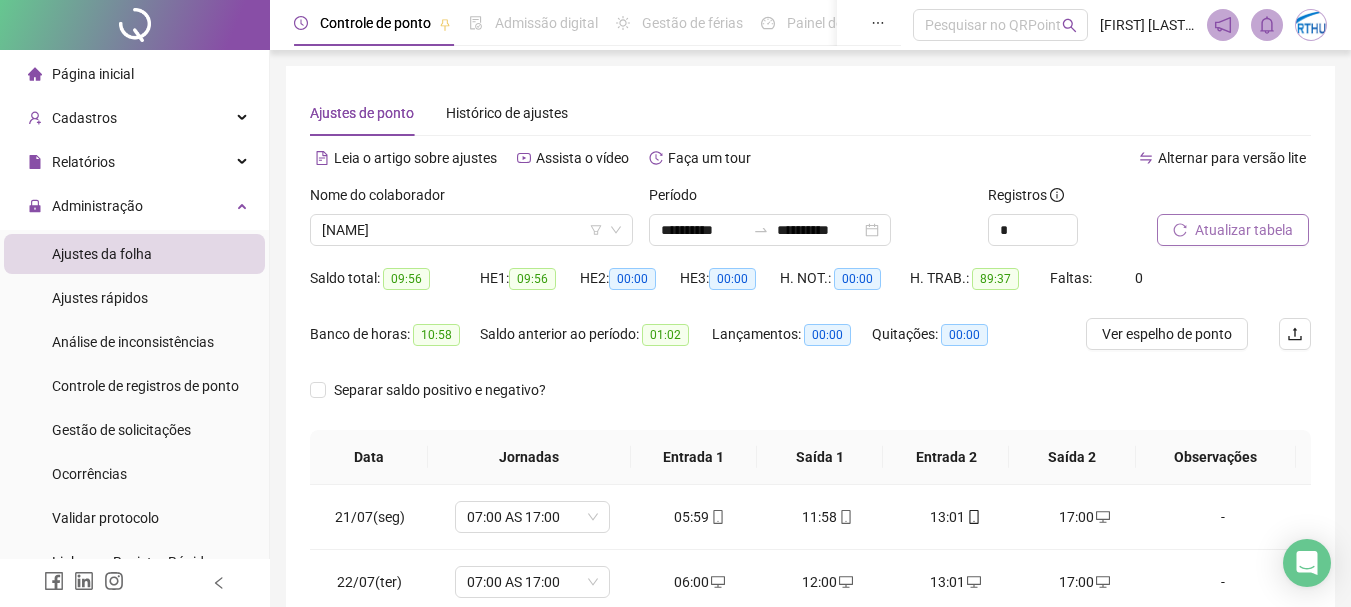 click on "Ajustes de ponto Histórico de ajustes" at bounding box center [810, 113] 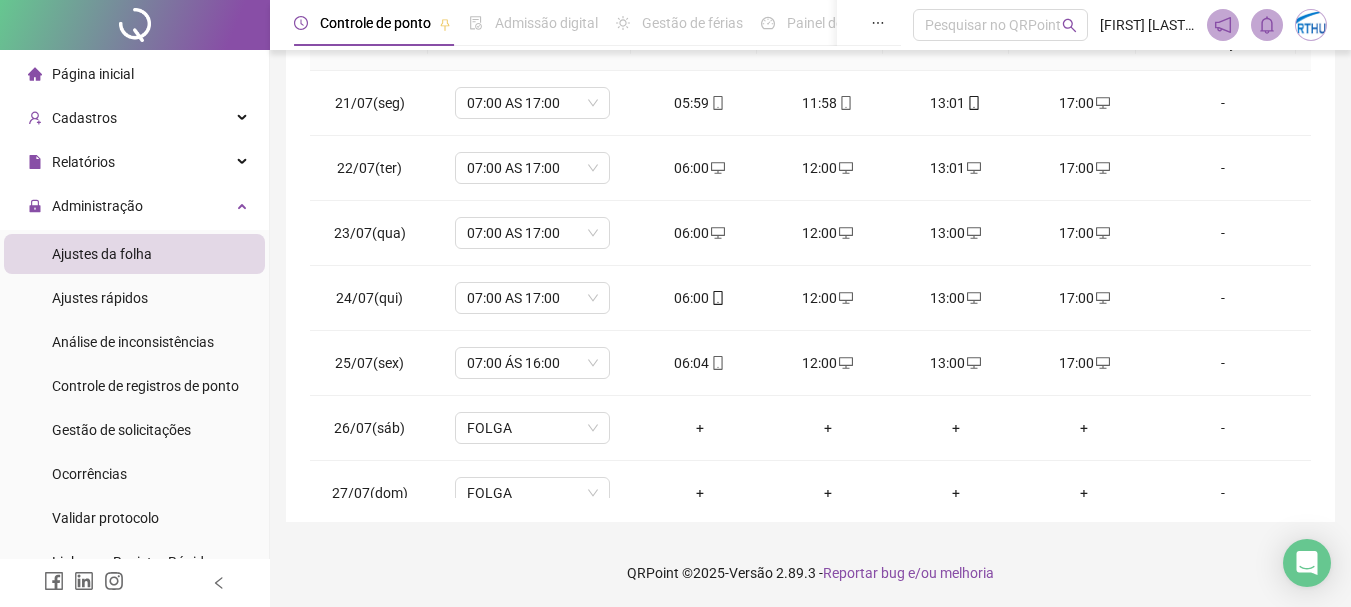 scroll, scrollTop: 415, scrollLeft: 0, axis: vertical 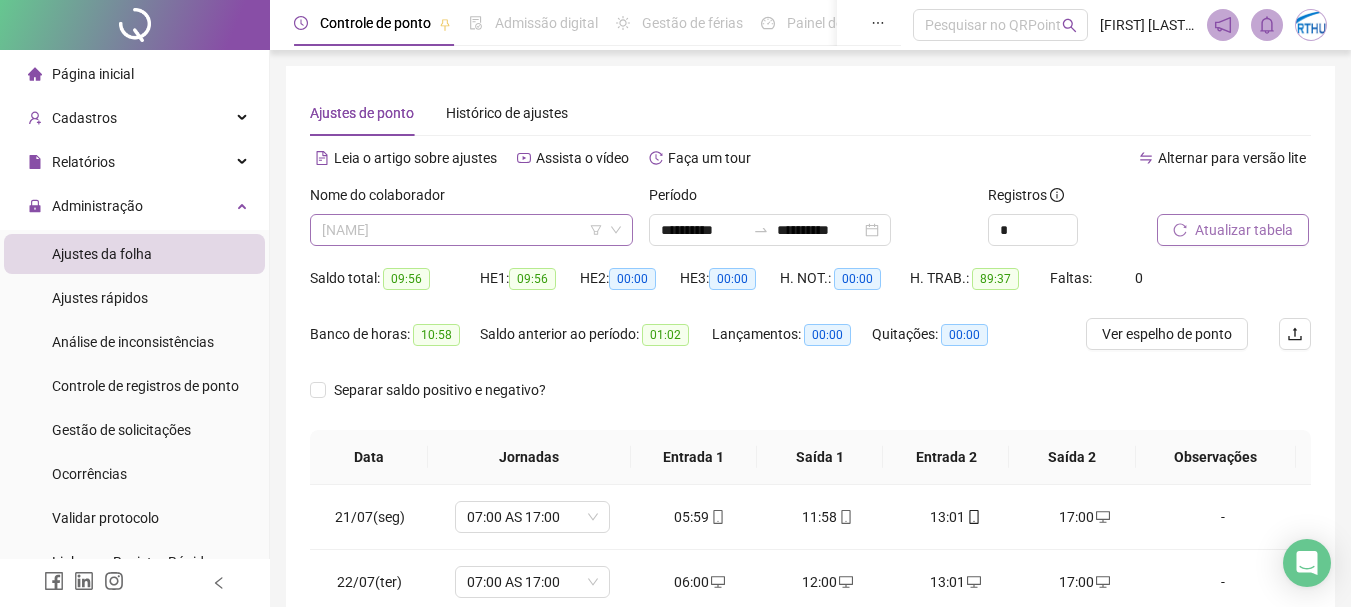 click on "[NAME]" at bounding box center [471, 230] 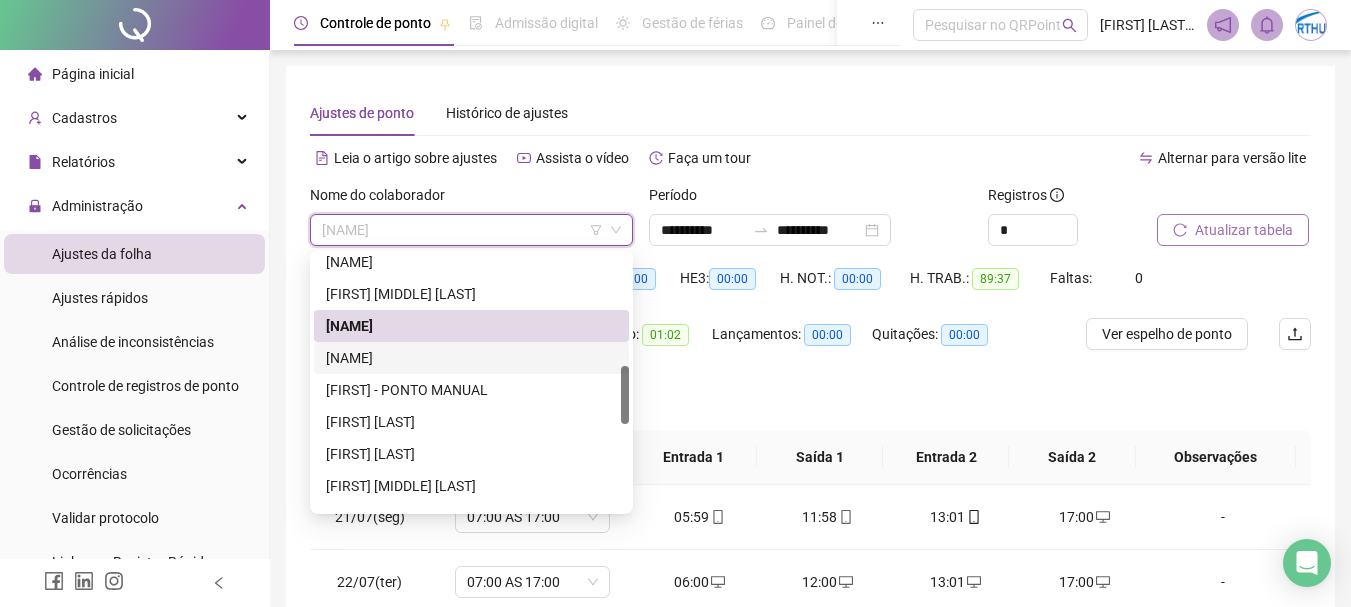 click on "[NAME]" at bounding box center (471, 358) 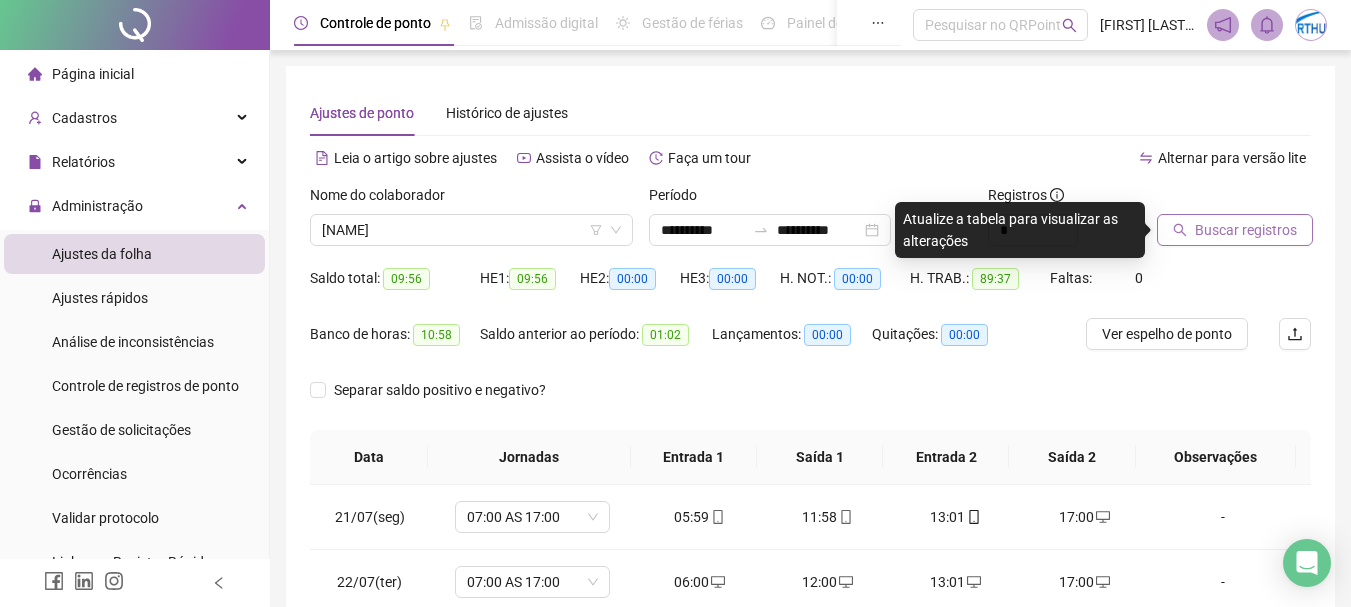 drag, startPoint x: 1241, startPoint y: 213, endPoint x: 1226, endPoint y: 225, distance: 19.209373 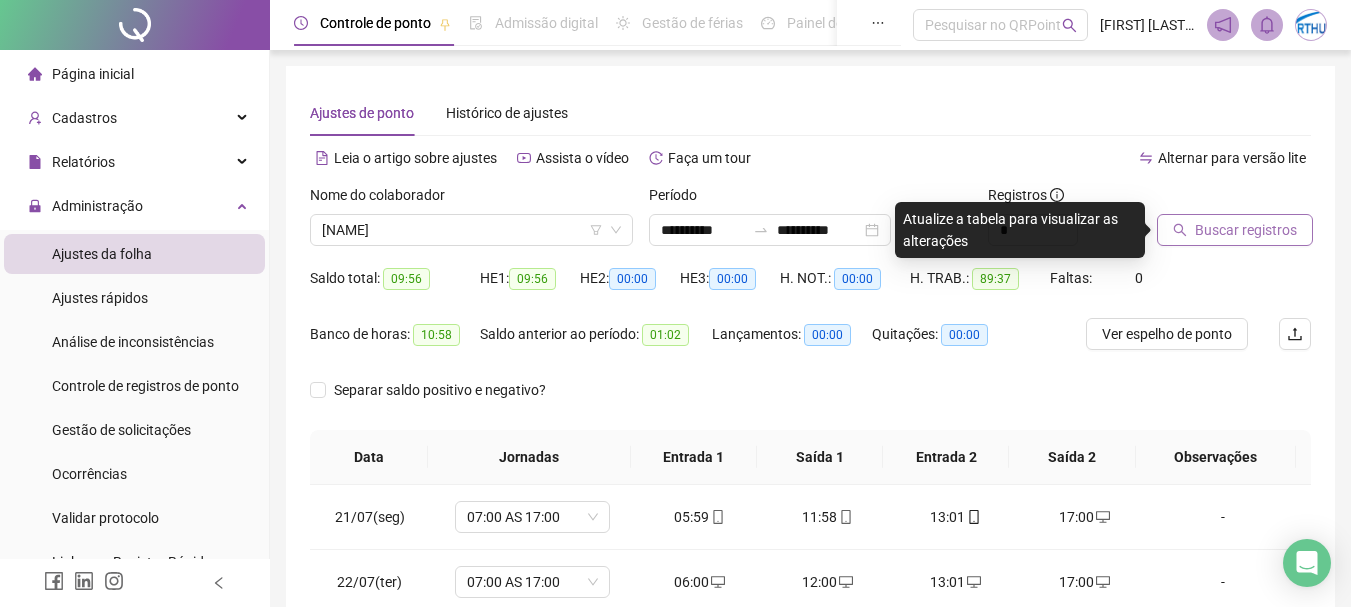 click on "Buscar registros" at bounding box center (1246, 230) 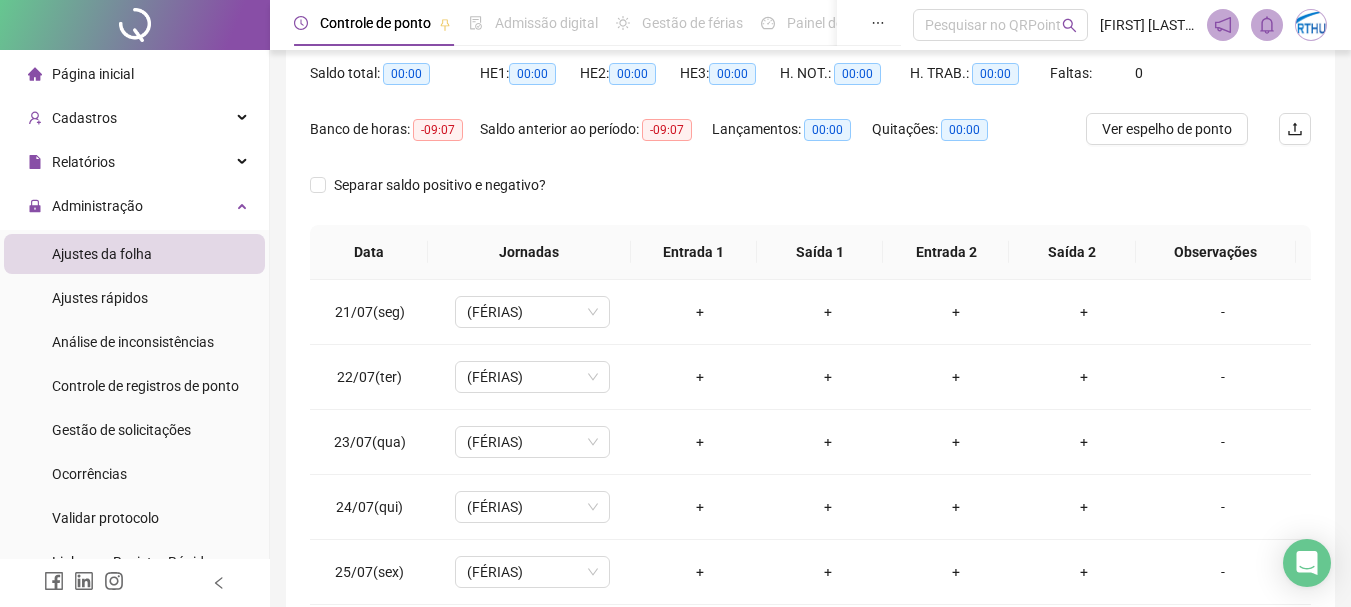 scroll, scrollTop: 300, scrollLeft: 0, axis: vertical 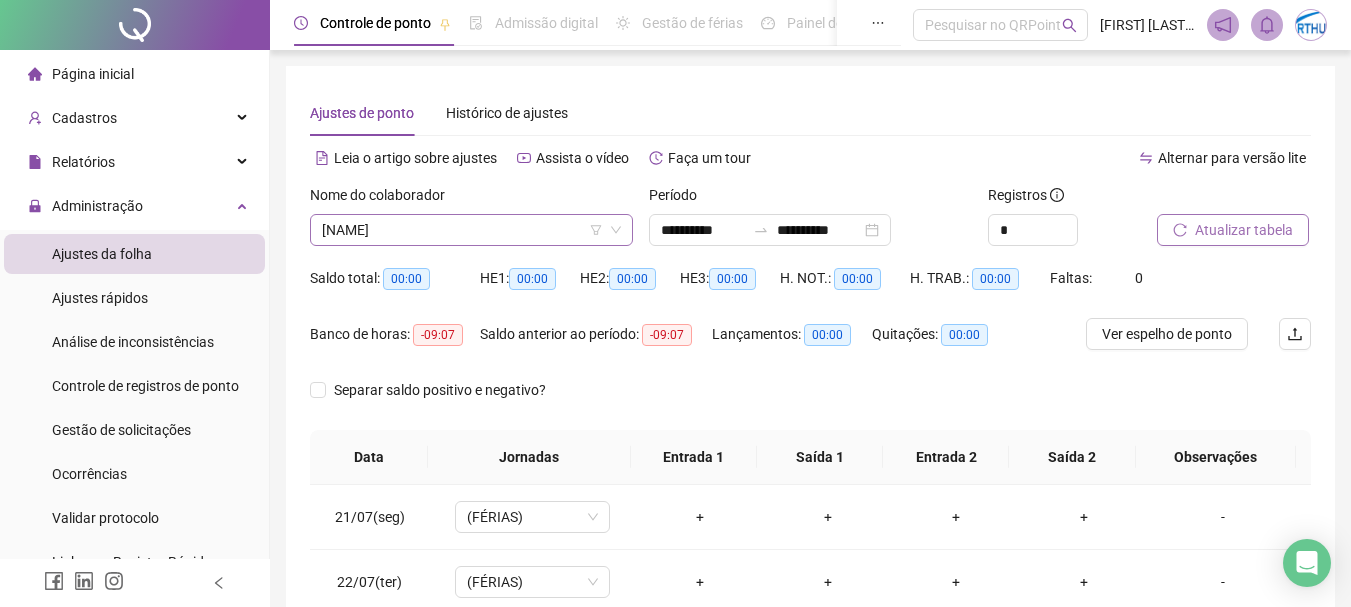 click on "[NAME]" at bounding box center [471, 230] 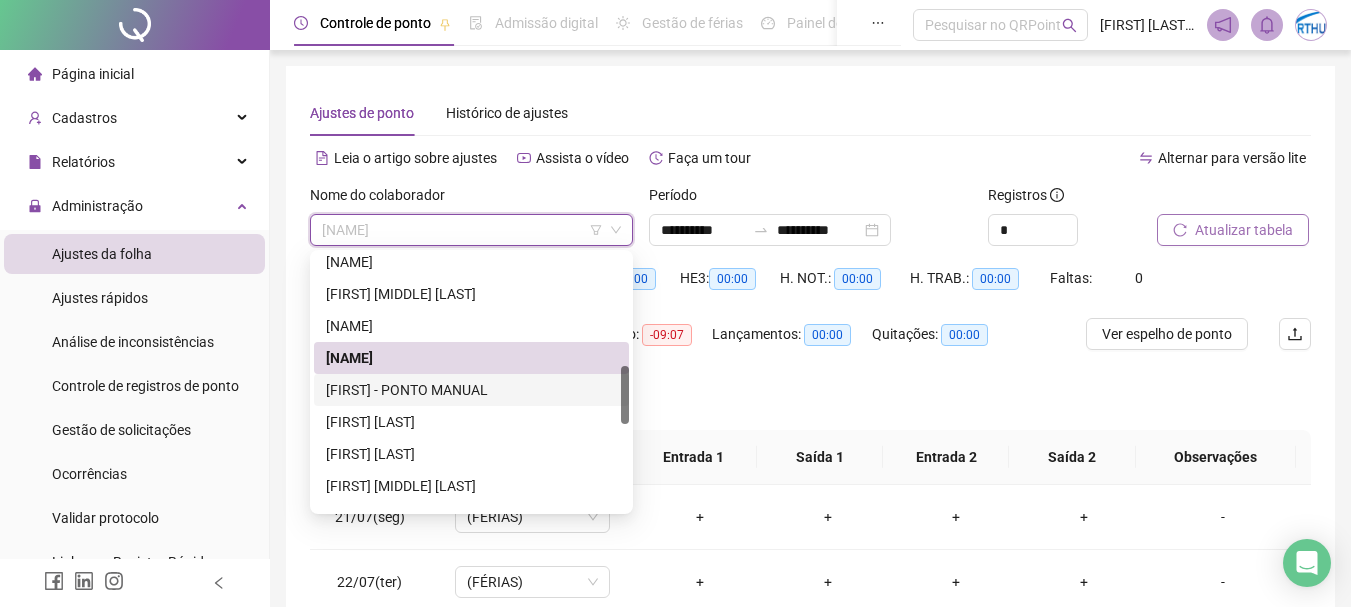 drag, startPoint x: 515, startPoint y: 394, endPoint x: 538, endPoint y: 392, distance: 23.086792 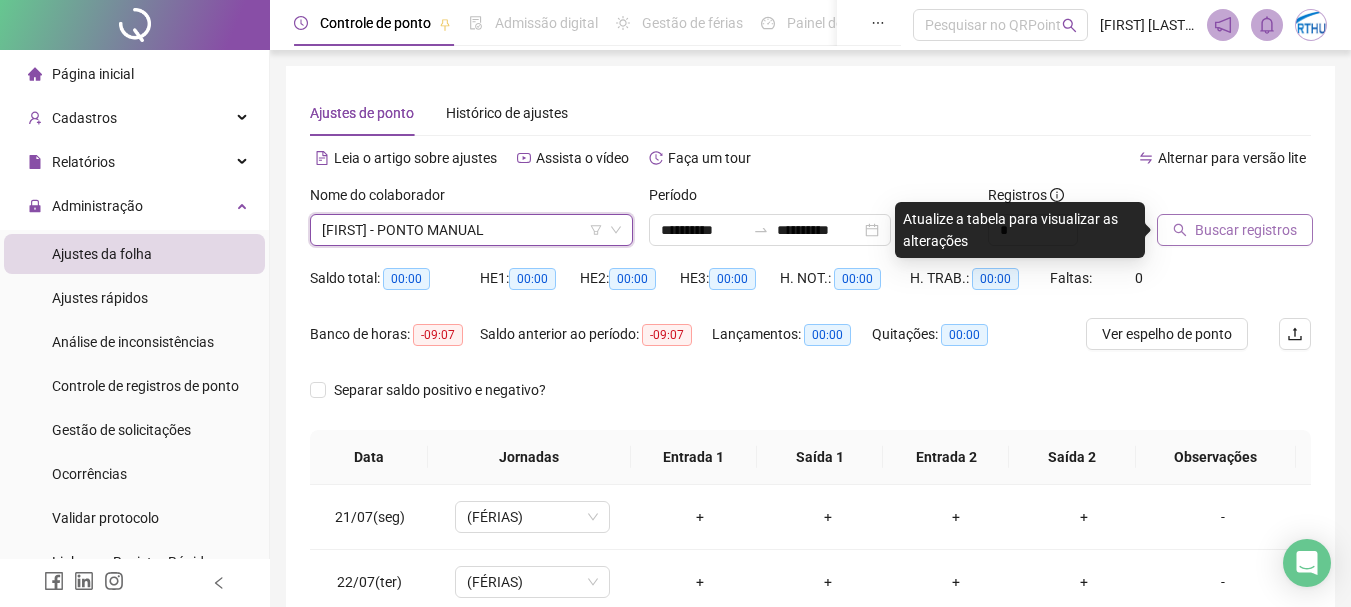 click on "Buscar registros" at bounding box center (1246, 230) 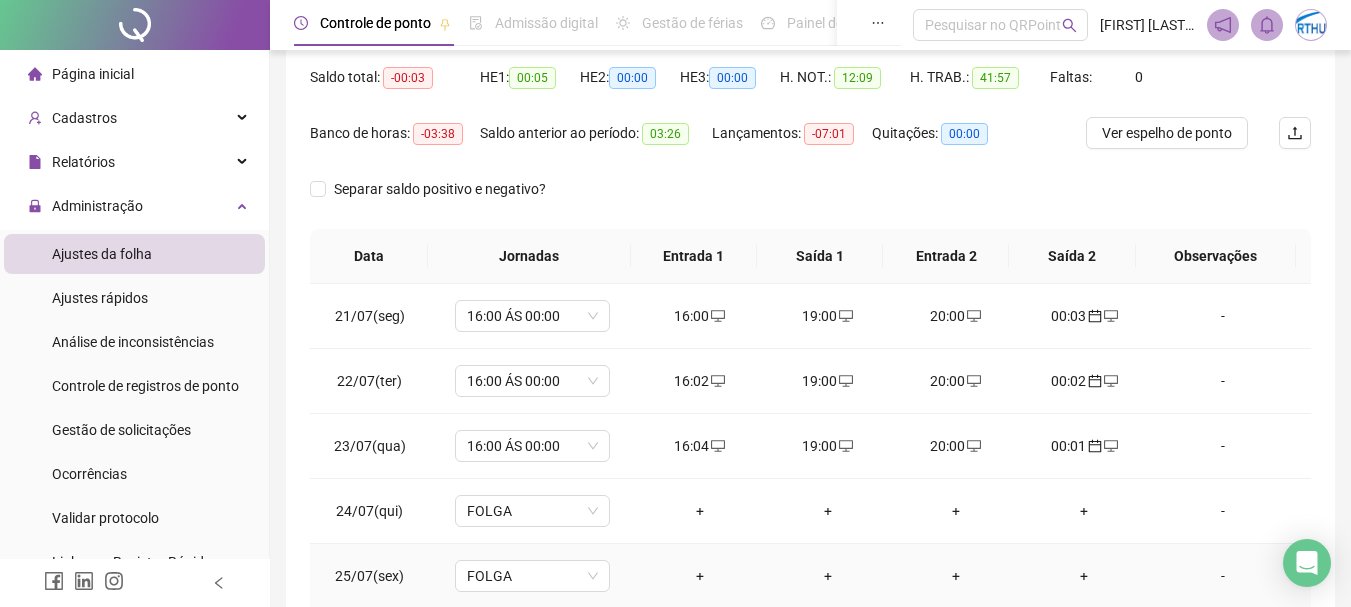 scroll, scrollTop: 200, scrollLeft: 0, axis: vertical 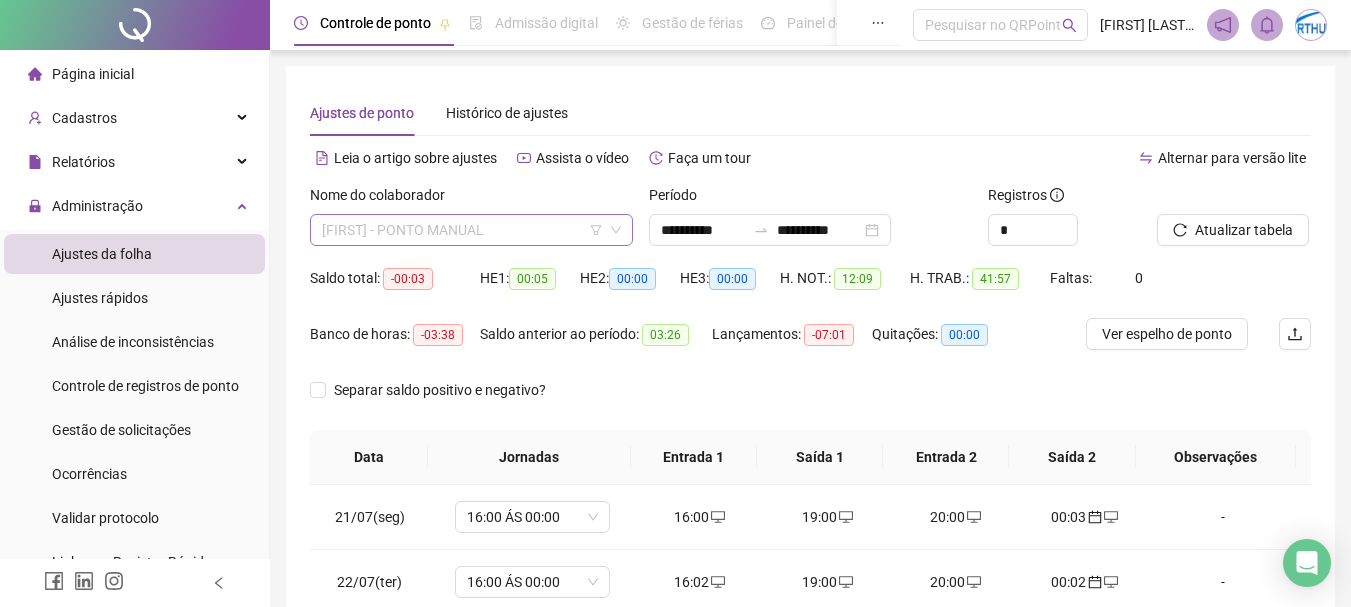 click on "[FIRST] - PONTO MANUAL" at bounding box center (471, 230) 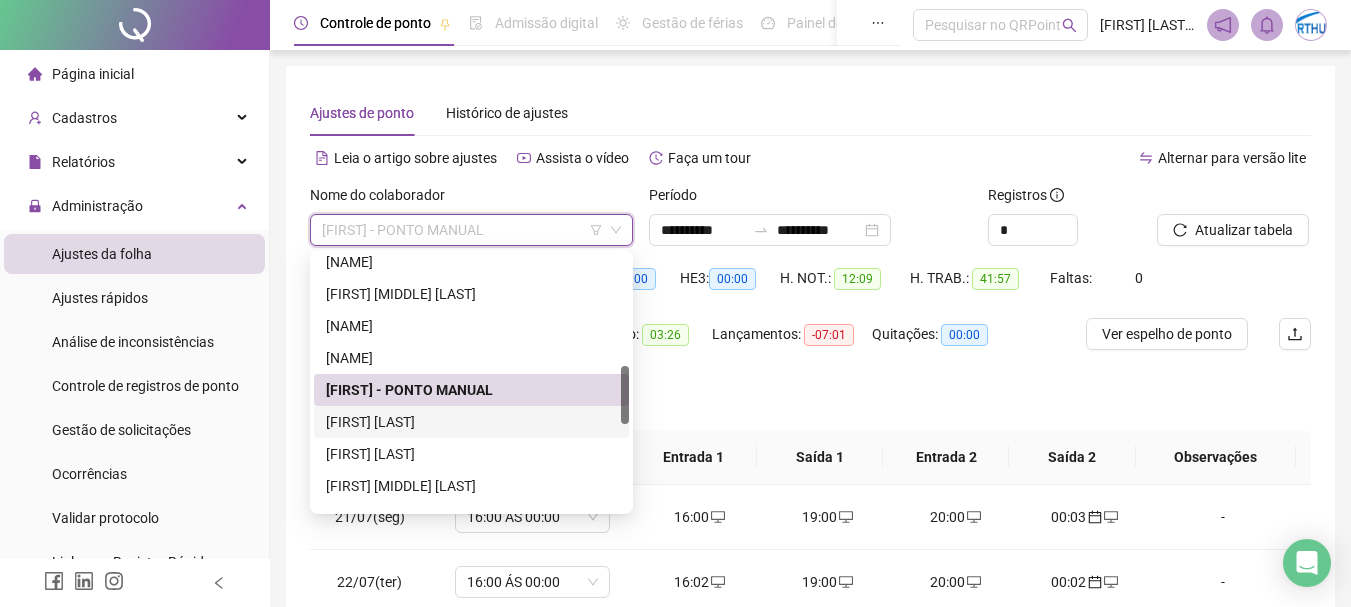 click on "[FIRST] [LAST]" at bounding box center [471, 422] 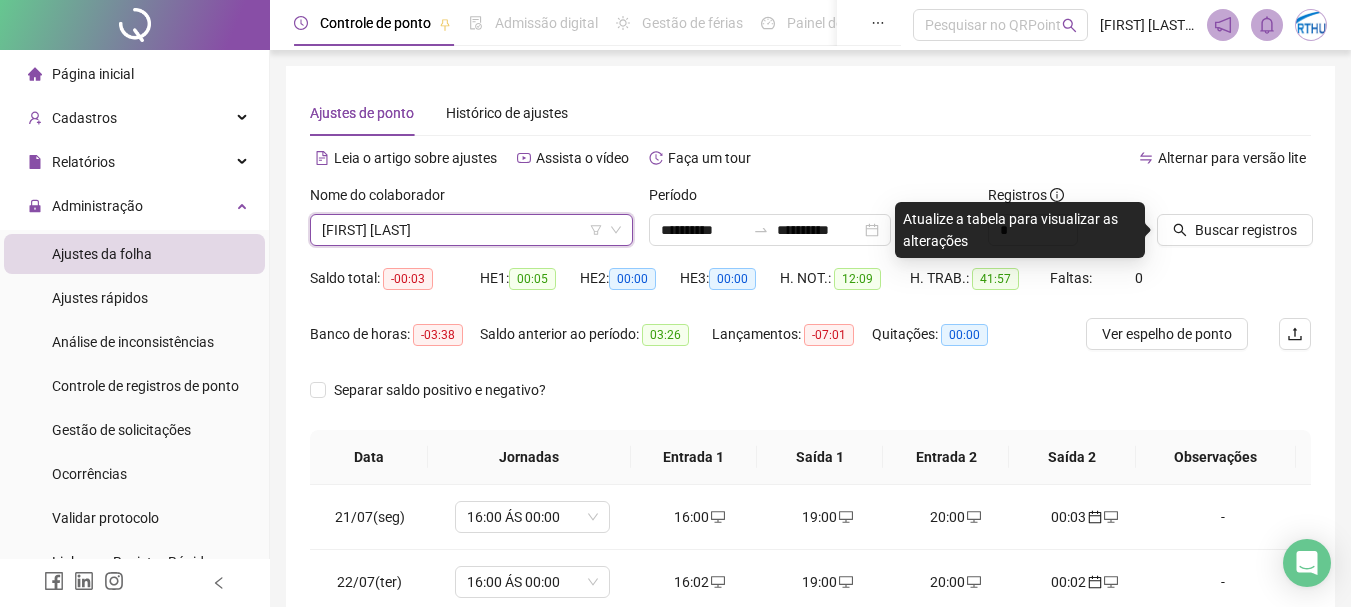 click on "[FIRST] [LAST]" at bounding box center (471, 230) 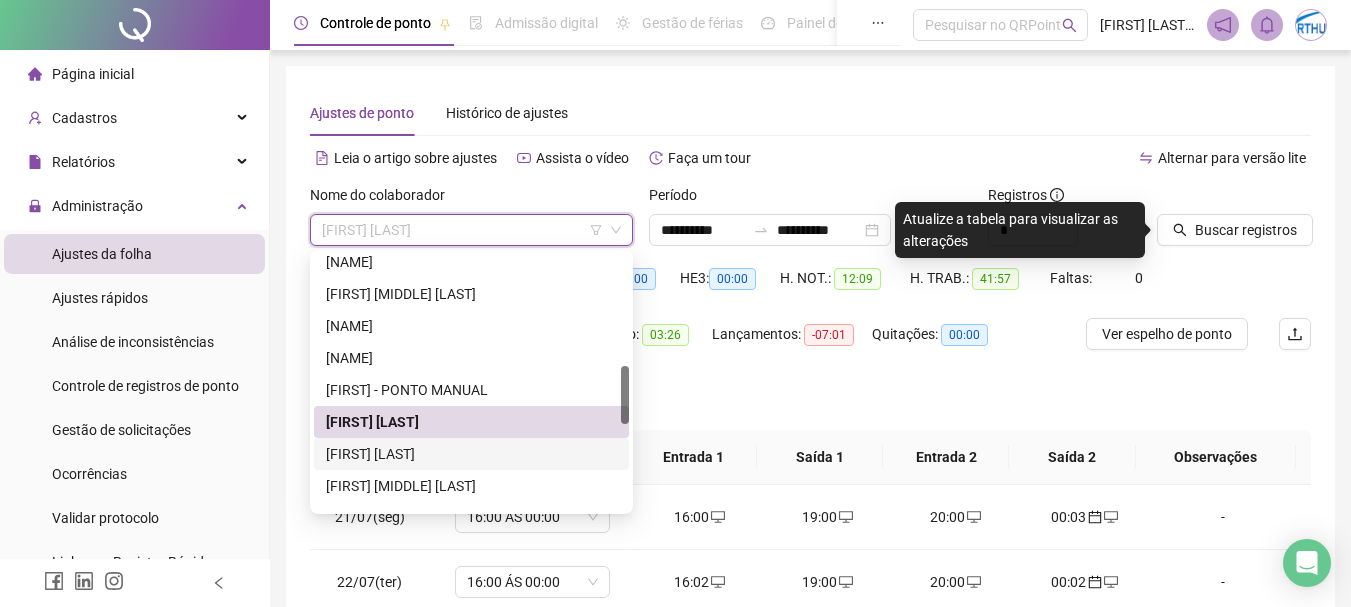drag, startPoint x: 479, startPoint y: 451, endPoint x: 633, endPoint y: 443, distance: 154.20766 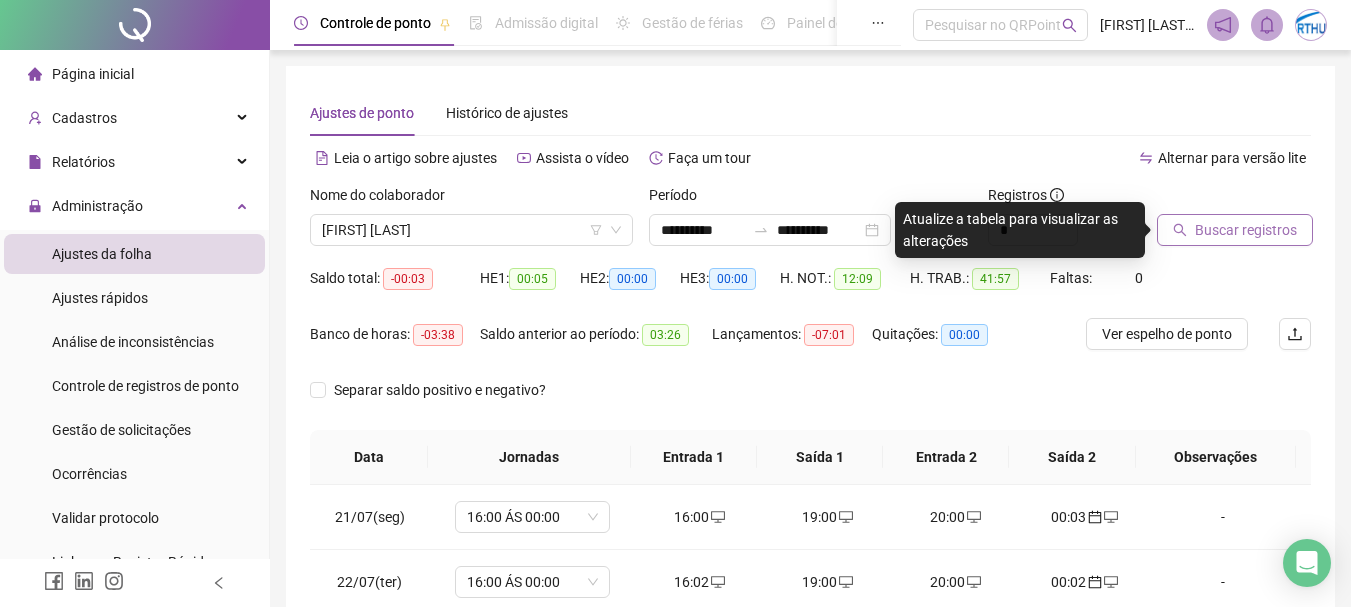 click on "Buscar registros" at bounding box center [1246, 230] 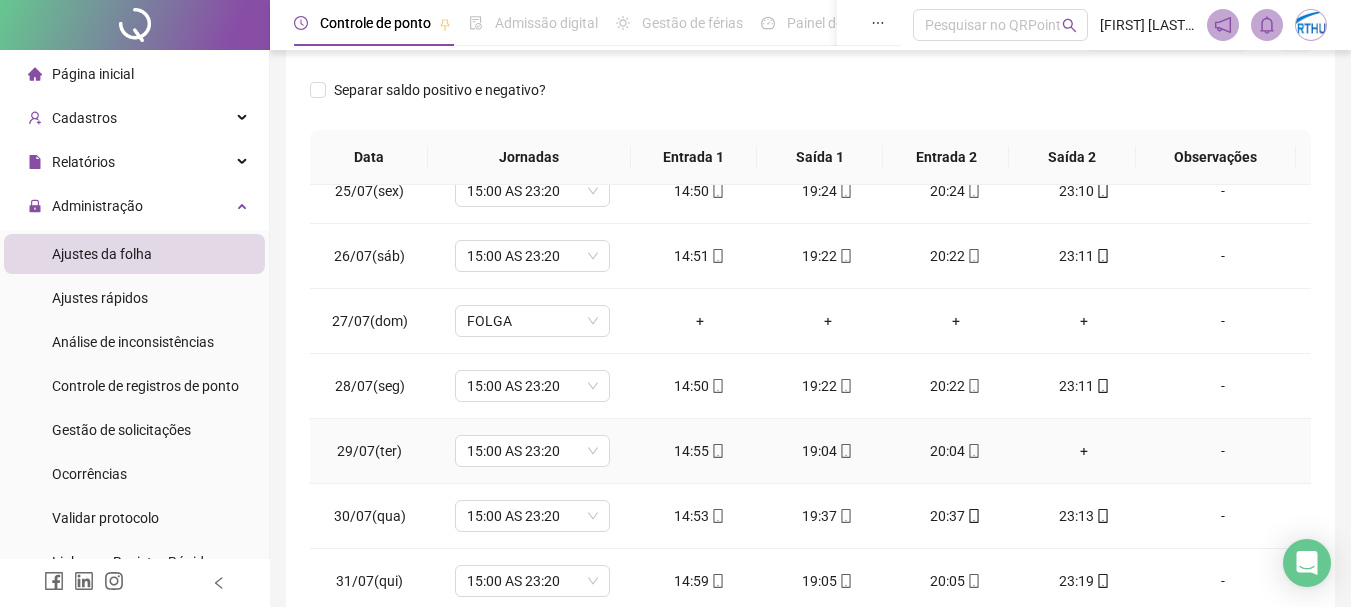 scroll, scrollTop: 288, scrollLeft: 0, axis: vertical 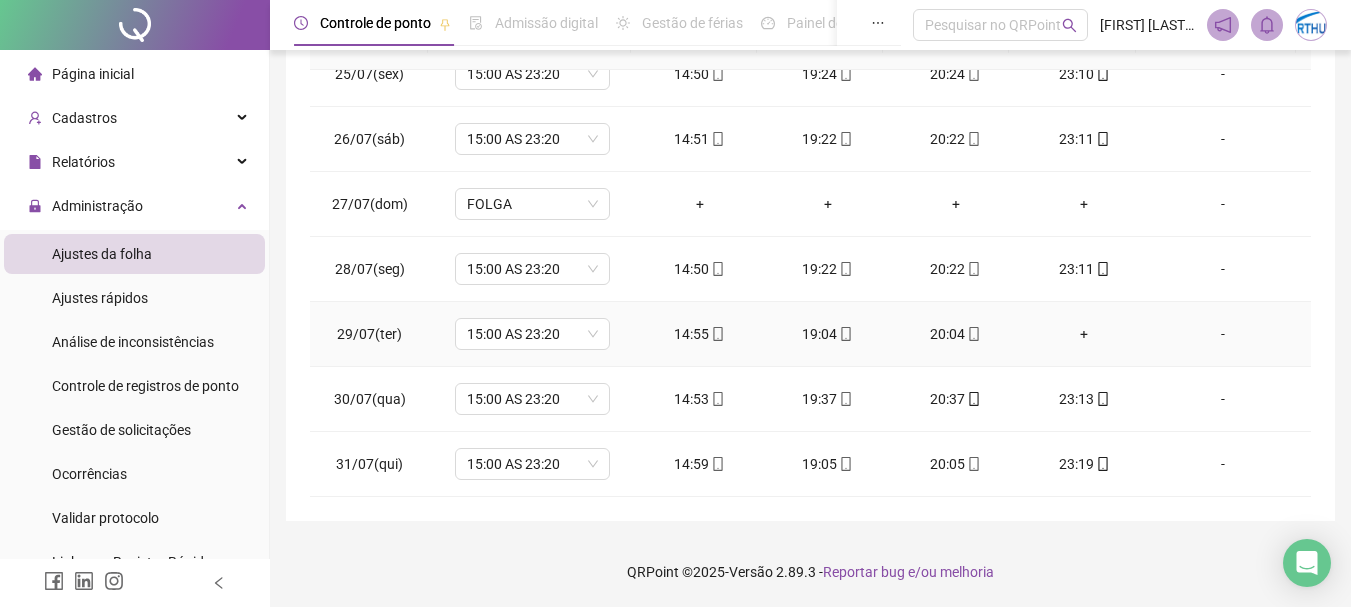 click on "+" at bounding box center (1084, 334) 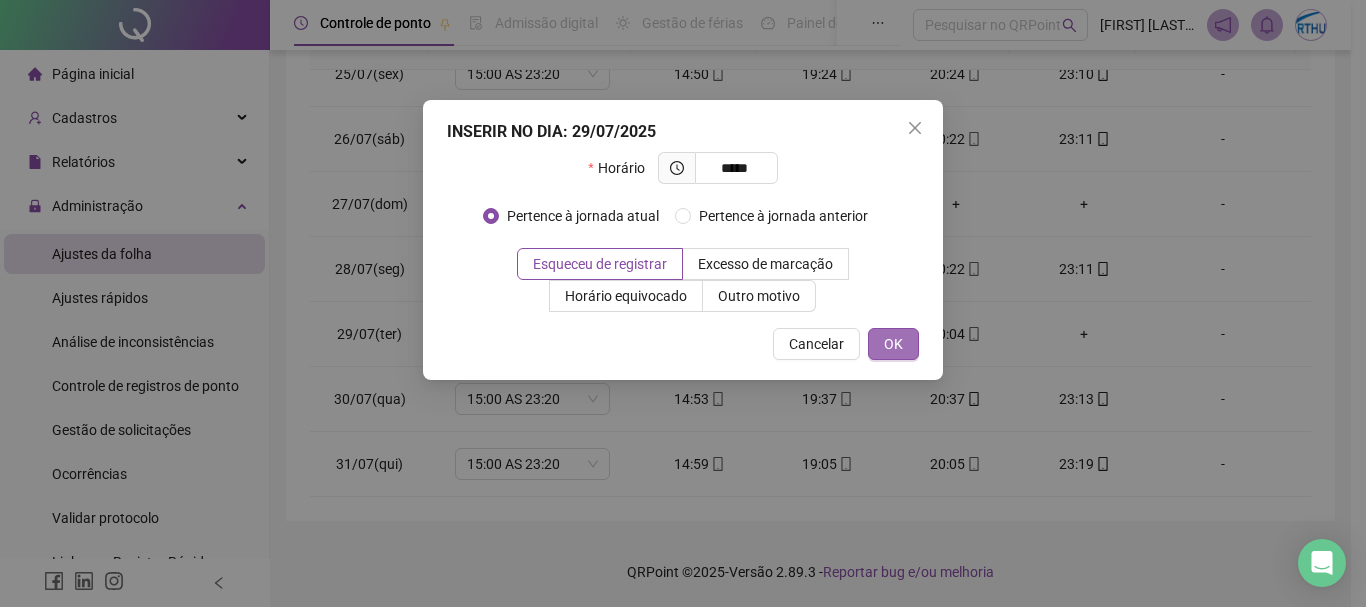 type on "*****" 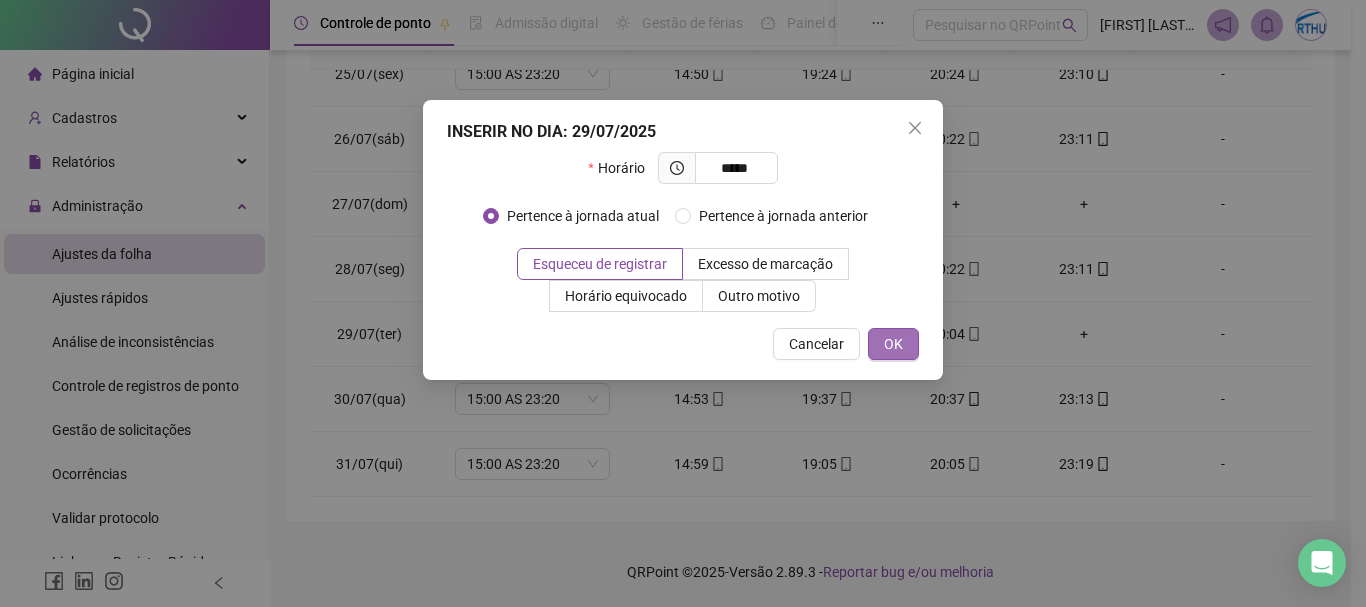 click on "OK" at bounding box center [893, 344] 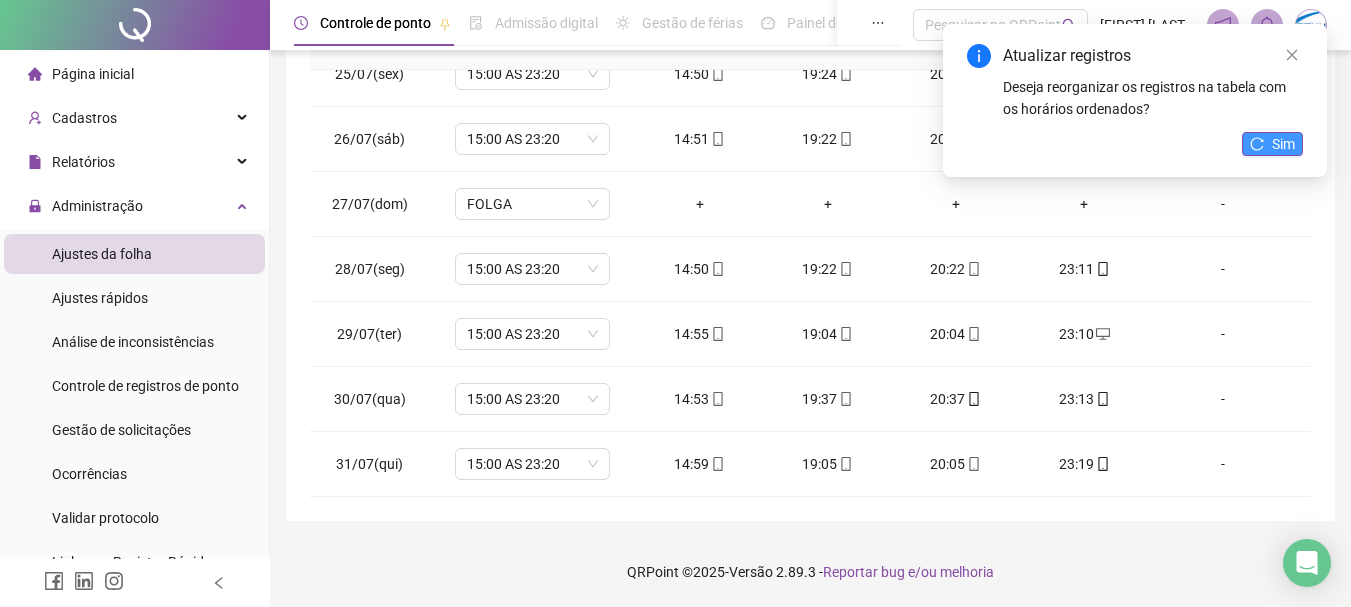click on "Sim" at bounding box center (1283, 144) 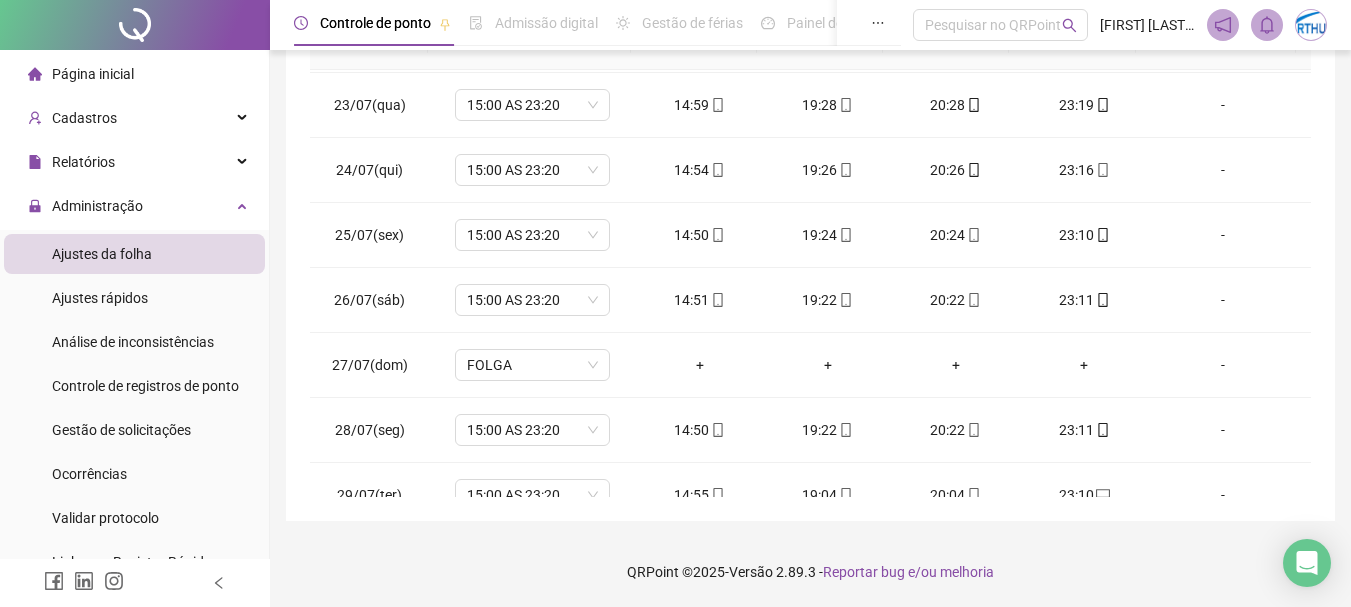 scroll, scrollTop: 0, scrollLeft: 0, axis: both 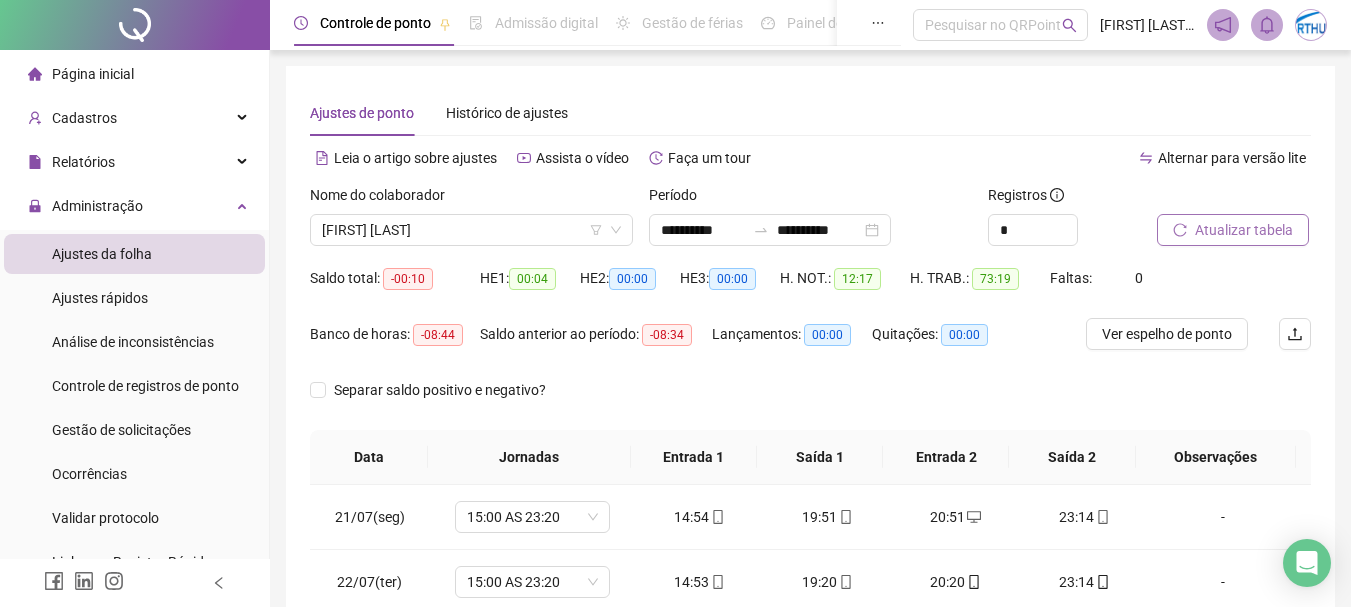 click on "Atualizar tabela" at bounding box center (1244, 230) 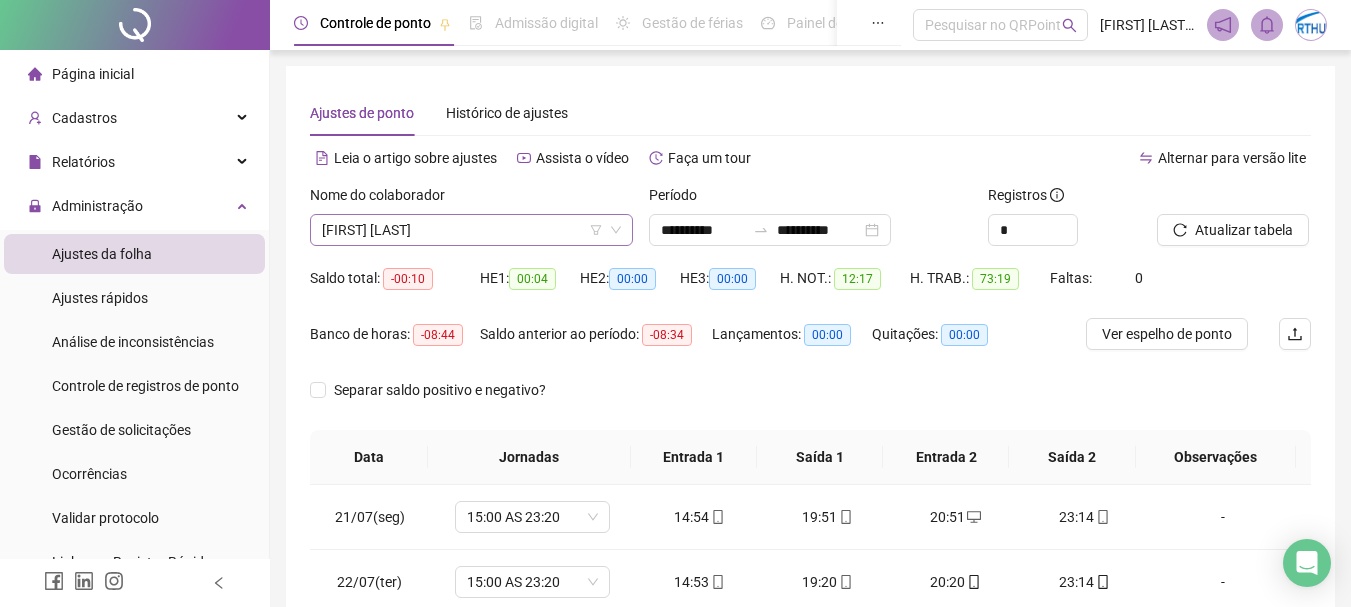 click on "[FIRST] [LAST]" at bounding box center (471, 230) 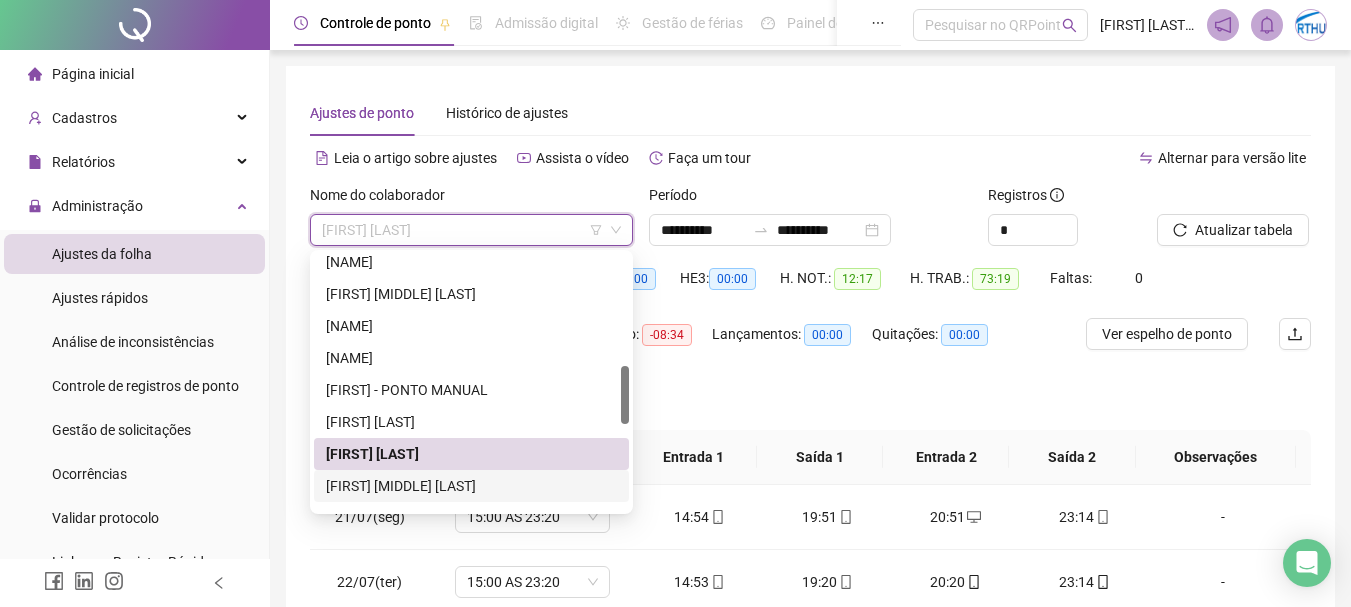 drag, startPoint x: 447, startPoint y: 486, endPoint x: 794, endPoint y: 476, distance: 347.14407 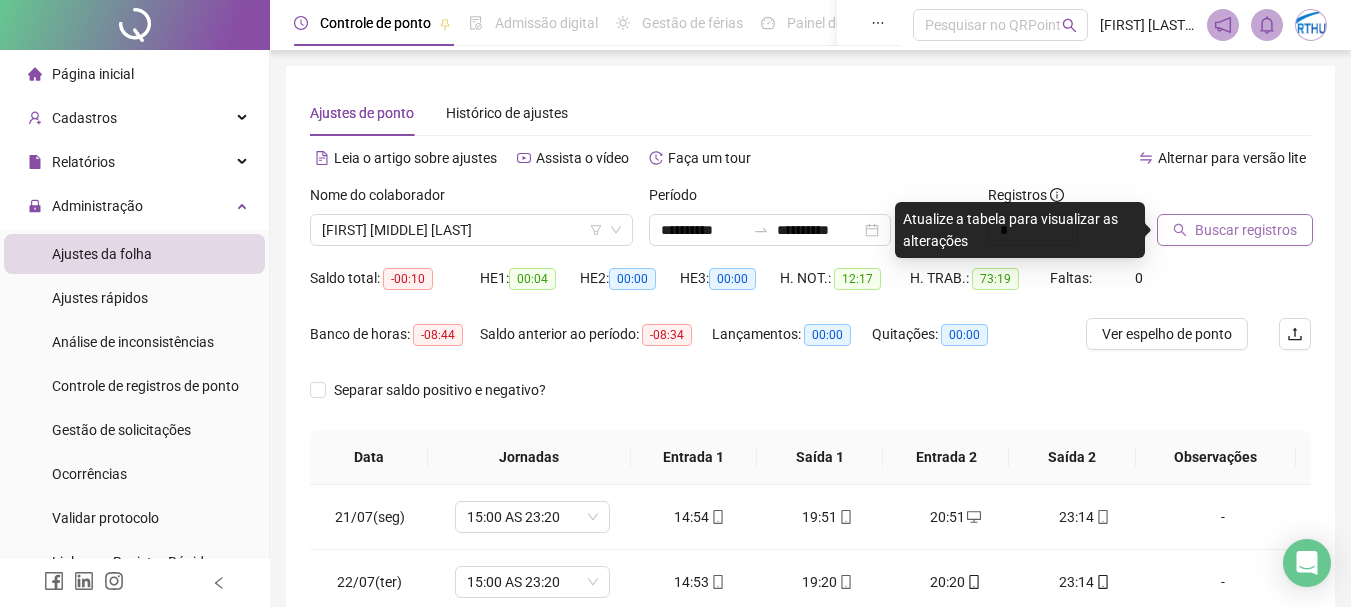 click on "Buscar registros" at bounding box center [1235, 230] 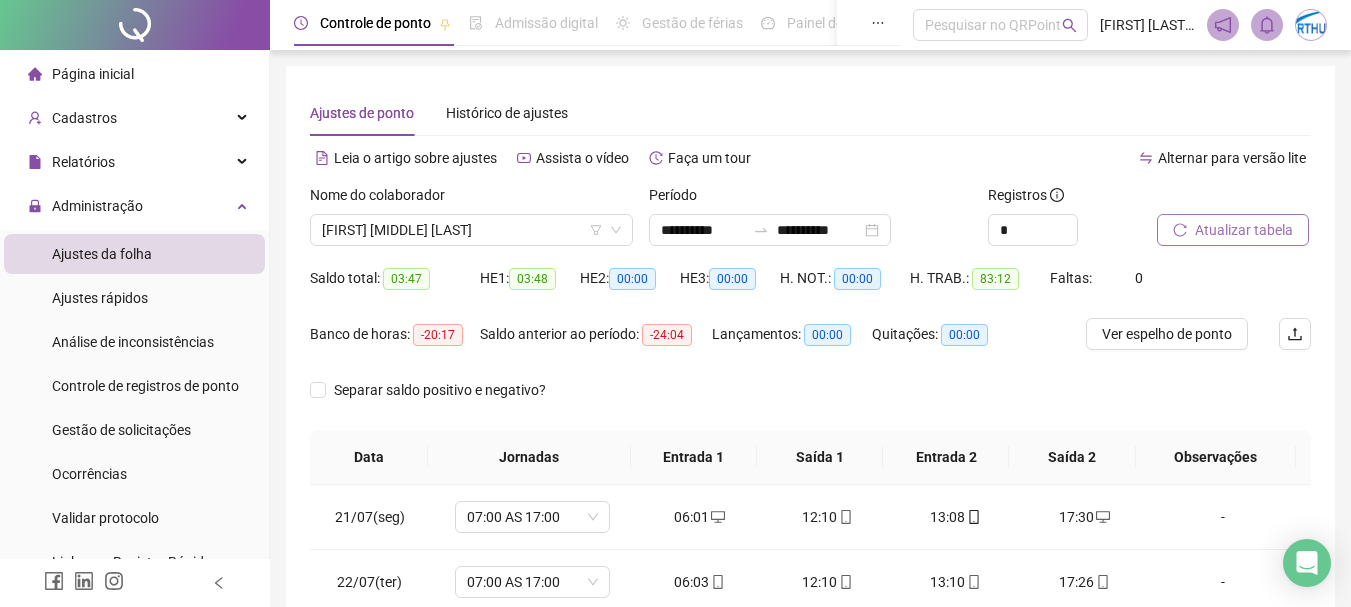 click on "Atualizar tabela" at bounding box center (1244, 230) 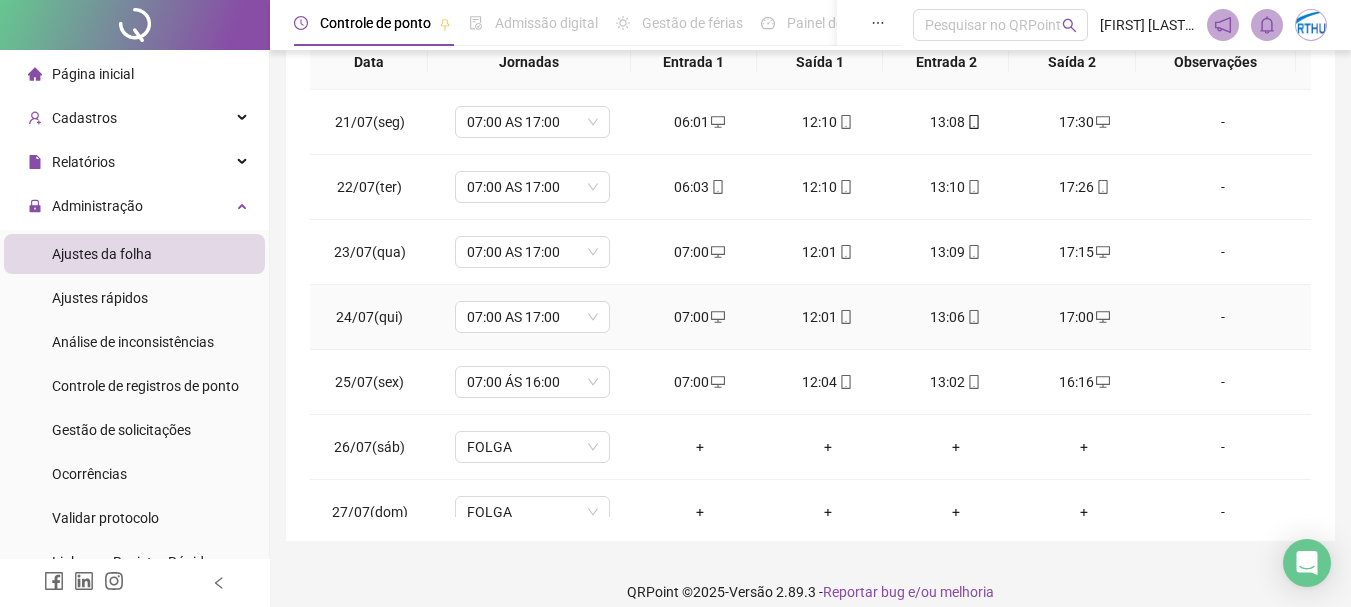 scroll, scrollTop: 415, scrollLeft: 0, axis: vertical 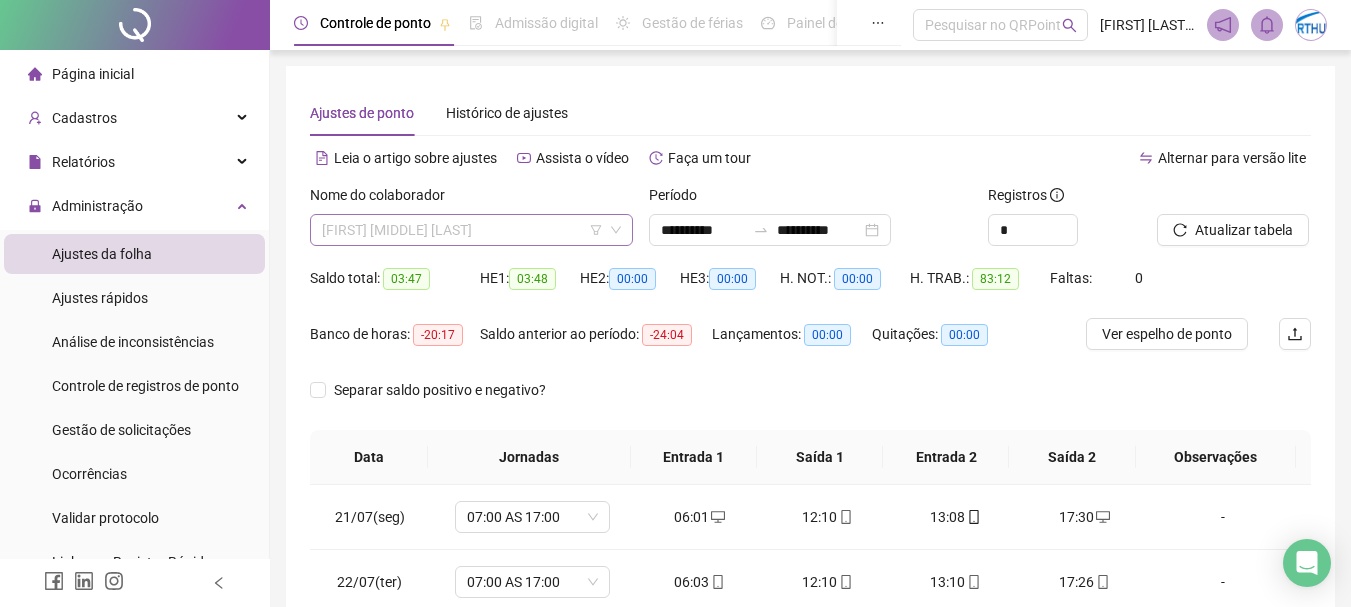 click on "[FIRST] [MIDDLE] [LAST]" at bounding box center [471, 230] 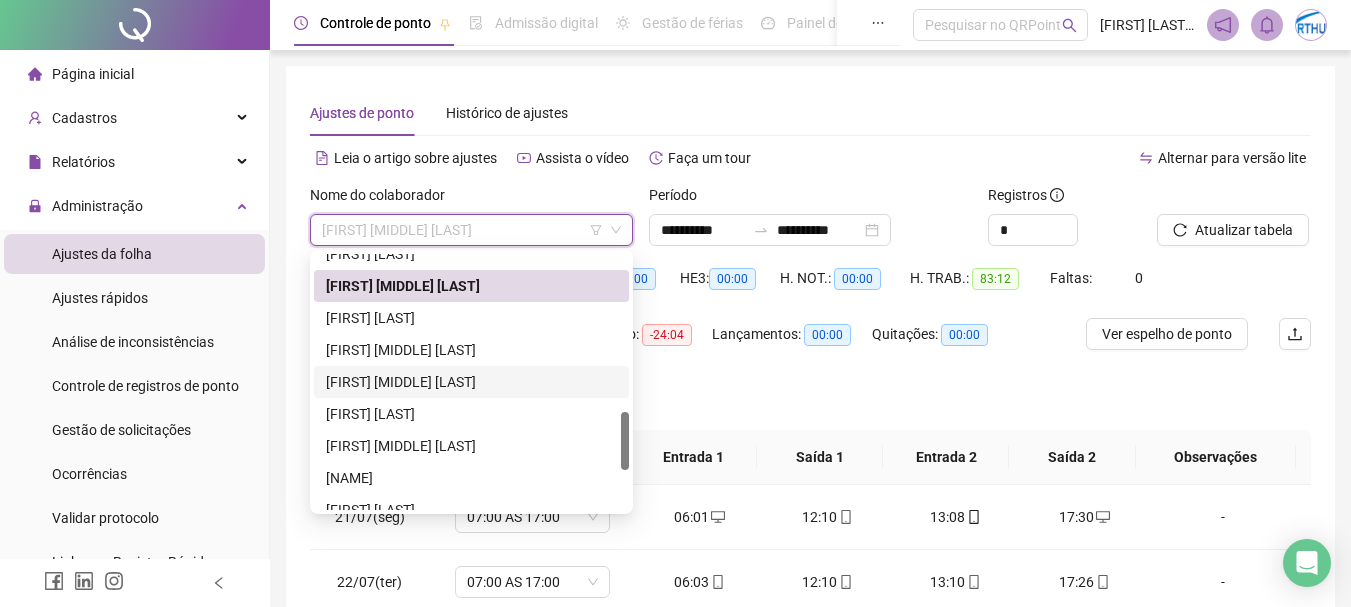 scroll, scrollTop: 388, scrollLeft: 0, axis: vertical 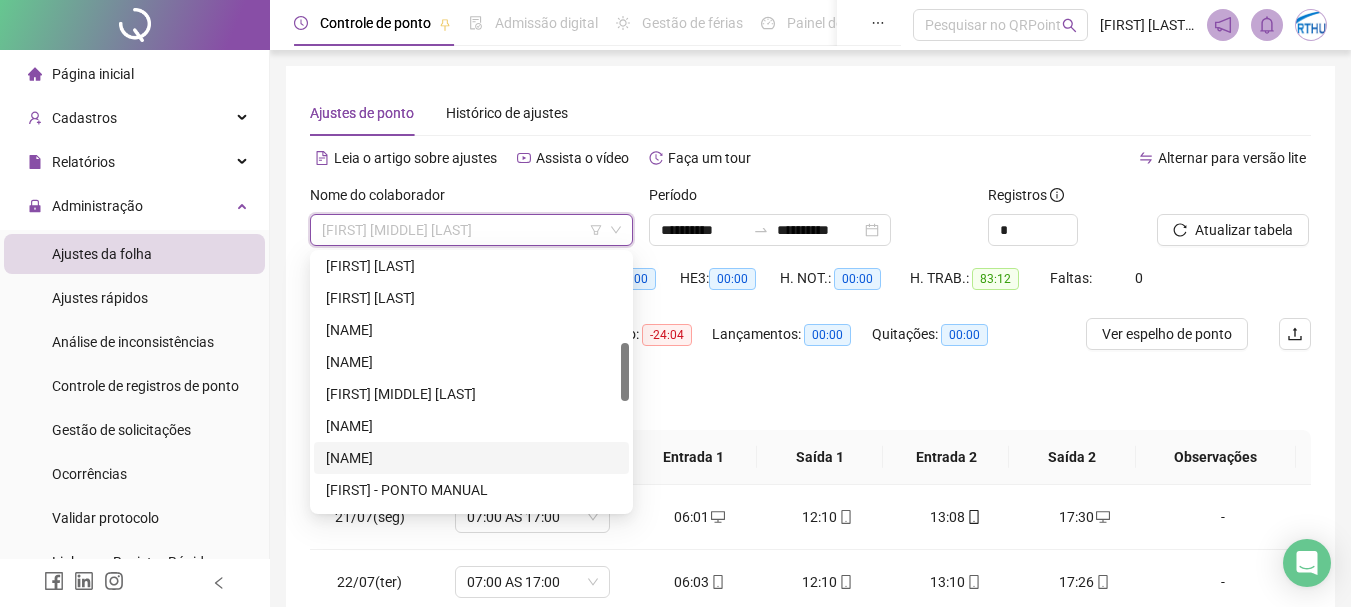 click on "Leia o artigo sobre ajustes Assista o vídeo Faça um tour" at bounding box center (560, 158) 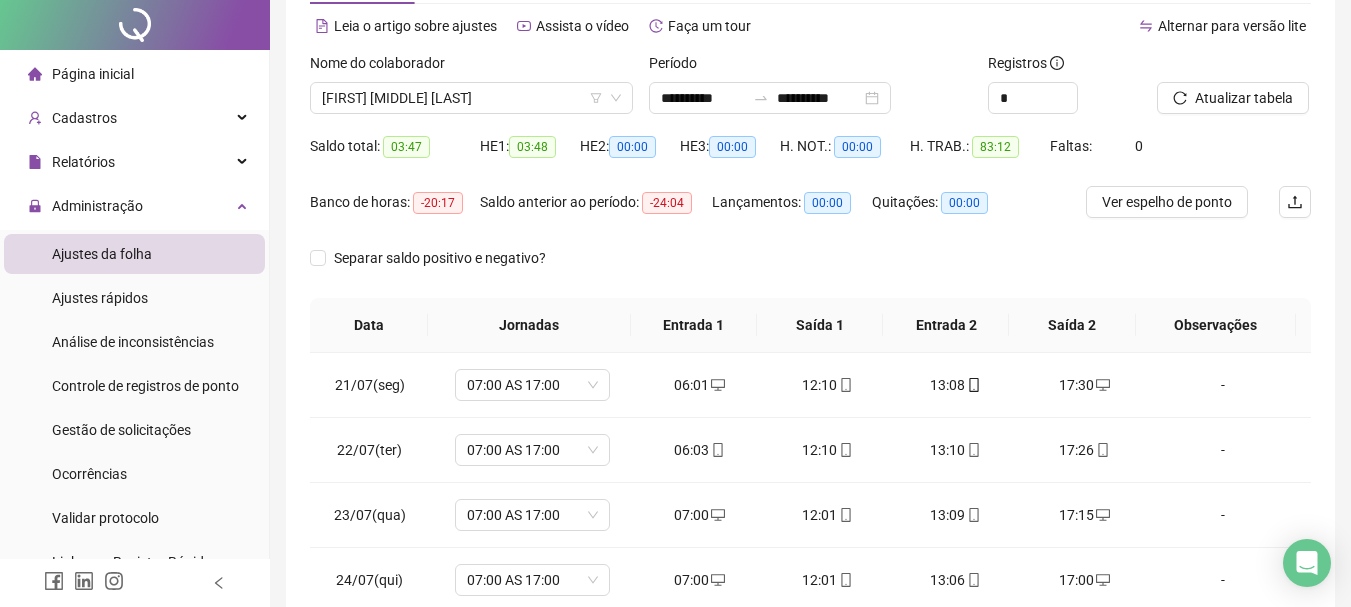 scroll, scrollTop: 0, scrollLeft: 0, axis: both 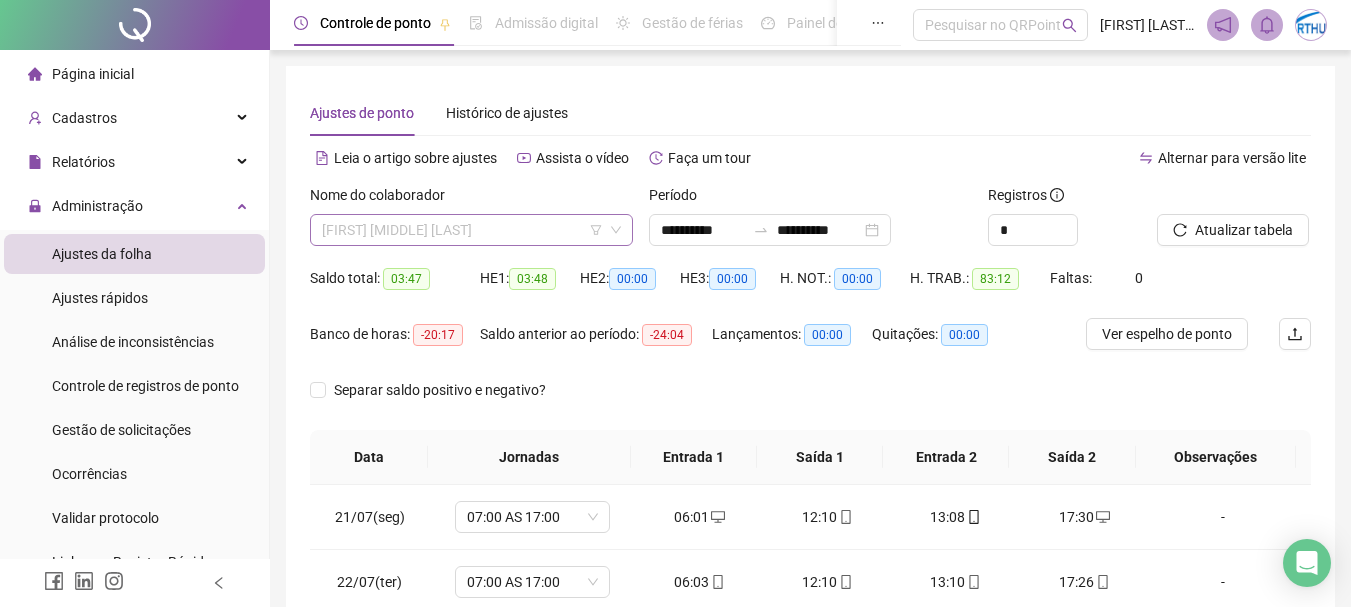 click on "[FIRST] [MIDDLE] [LAST]" at bounding box center [471, 230] 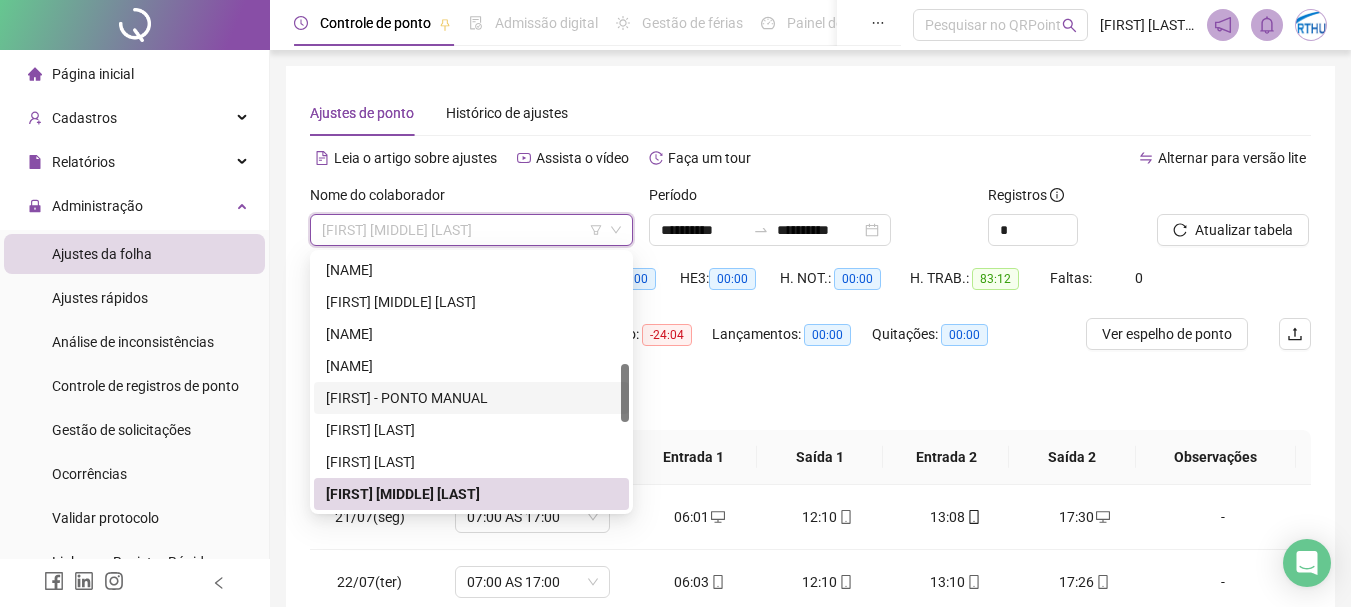 scroll, scrollTop: 580, scrollLeft: 0, axis: vertical 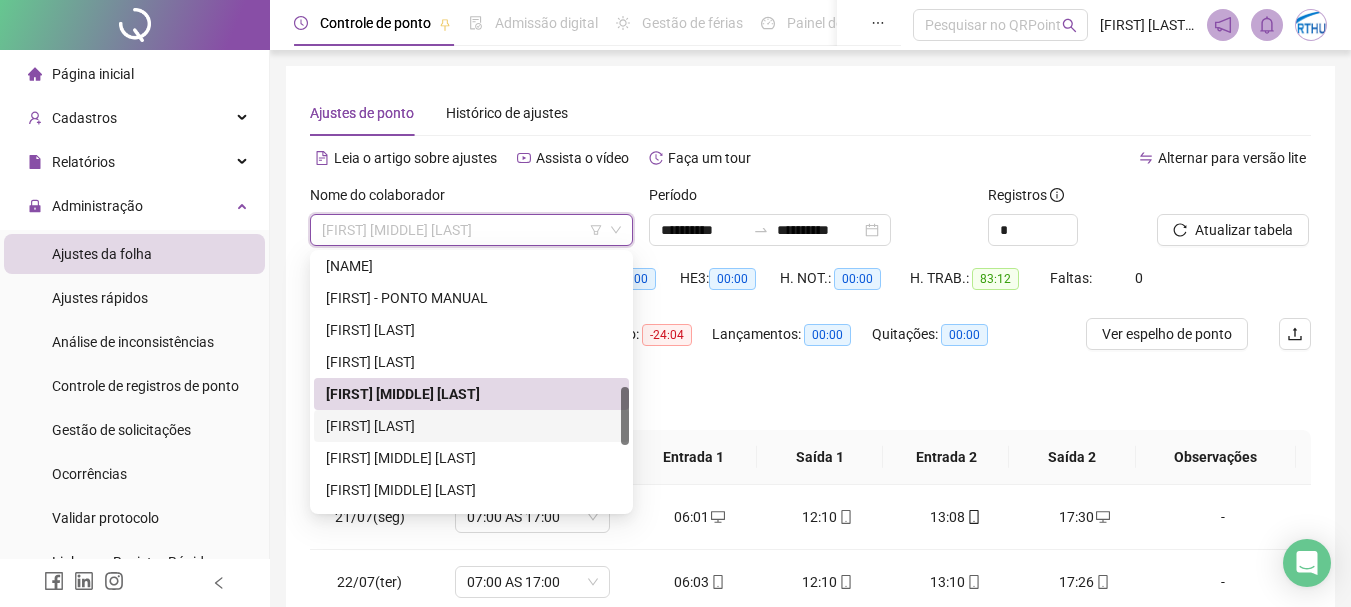 drag, startPoint x: 438, startPoint y: 435, endPoint x: 741, endPoint y: 424, distance: 303.19962 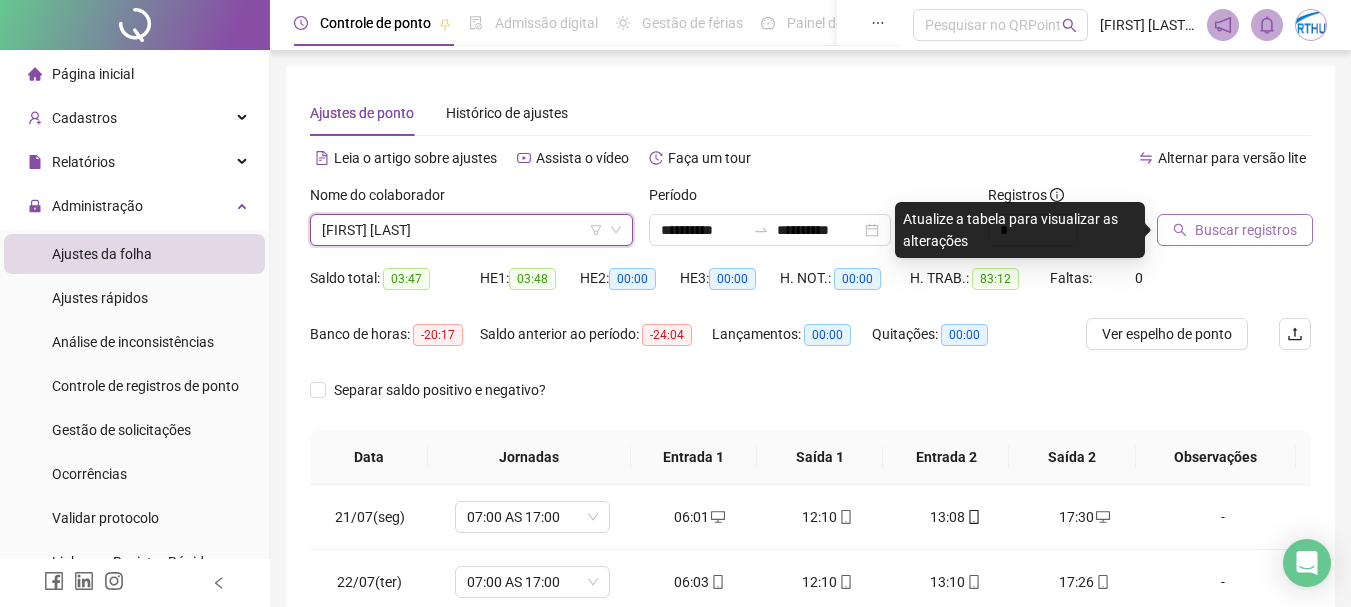 click on "Buscar registros" at bounding box center [1246, 230] 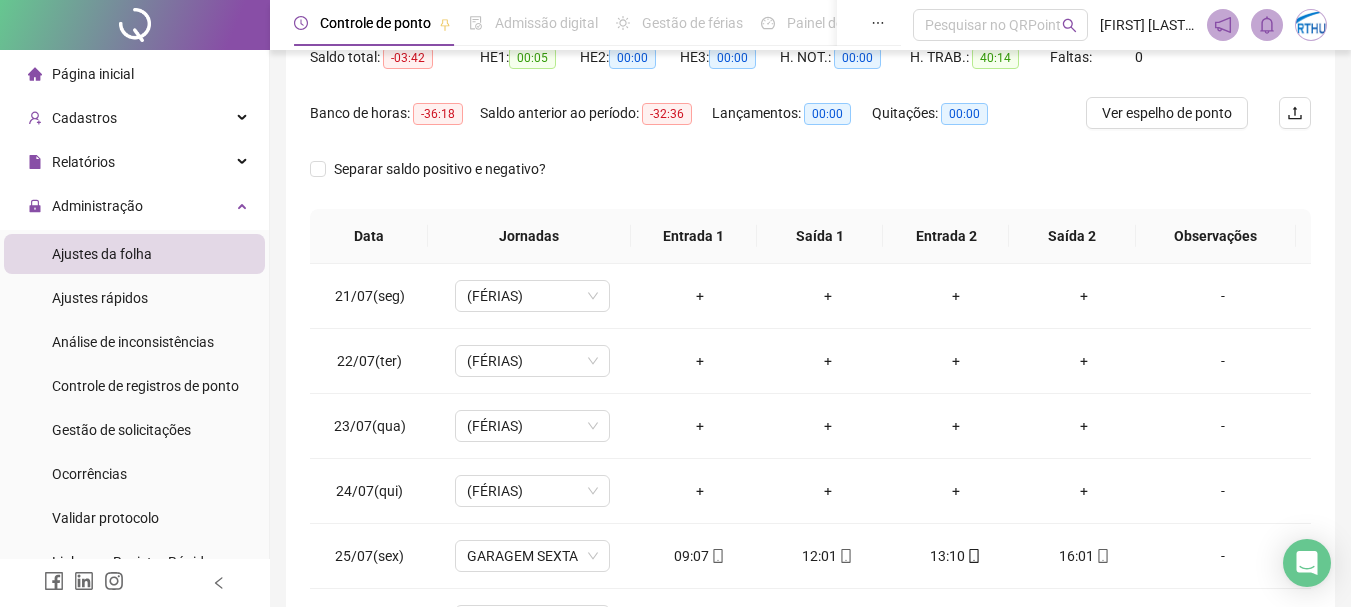 scroll, scrollTop: 400, scrollLeft: 0, axis: vertical 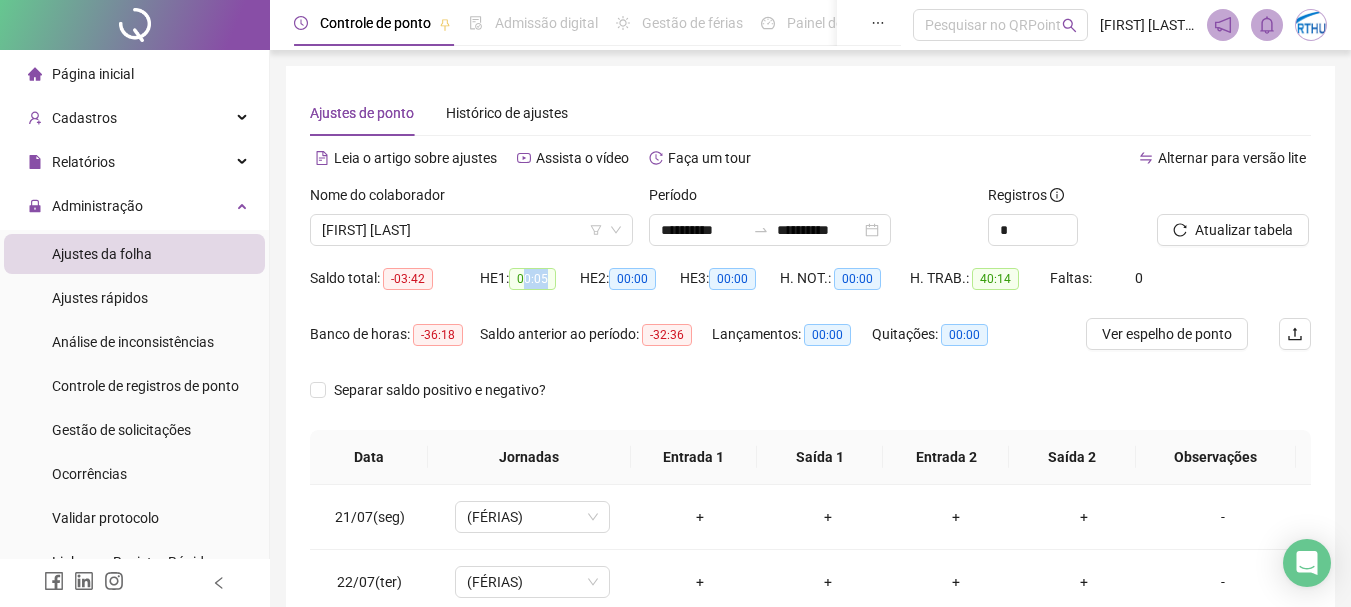 drag, startPoint x: 529, startPoint y: 283, endPoint x: 560, endPoint y: 280, distance: 31.144823 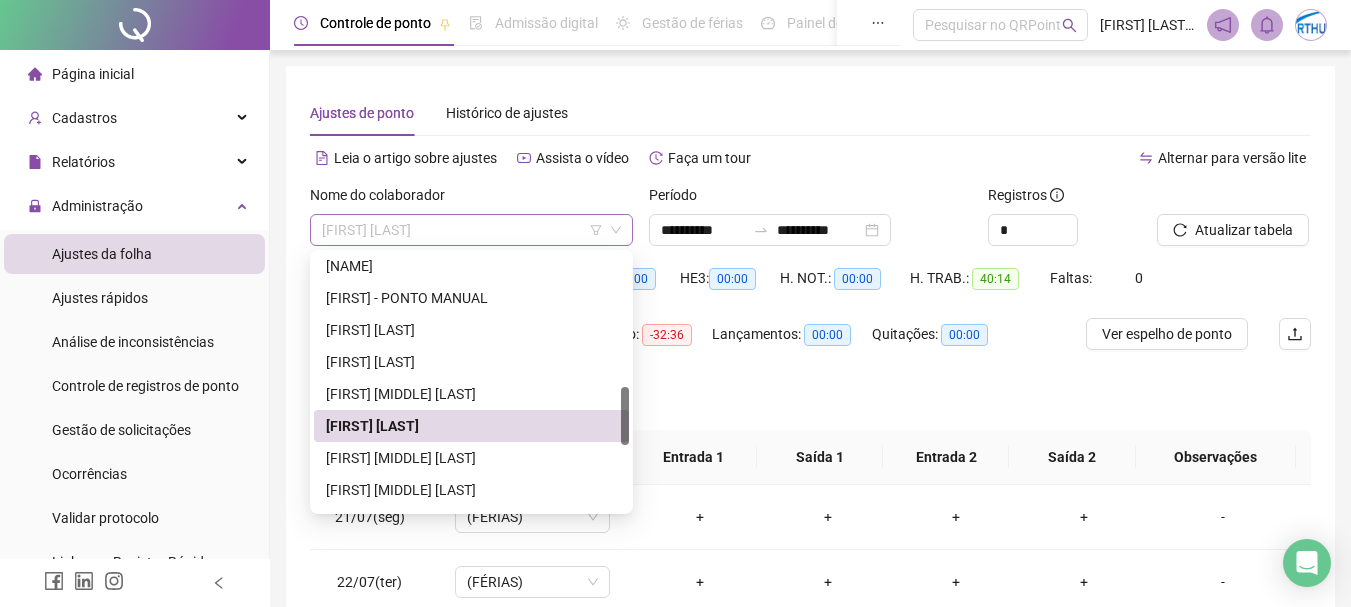 click on "[FIRST] [LAST]" at bounding box center [471, 230] 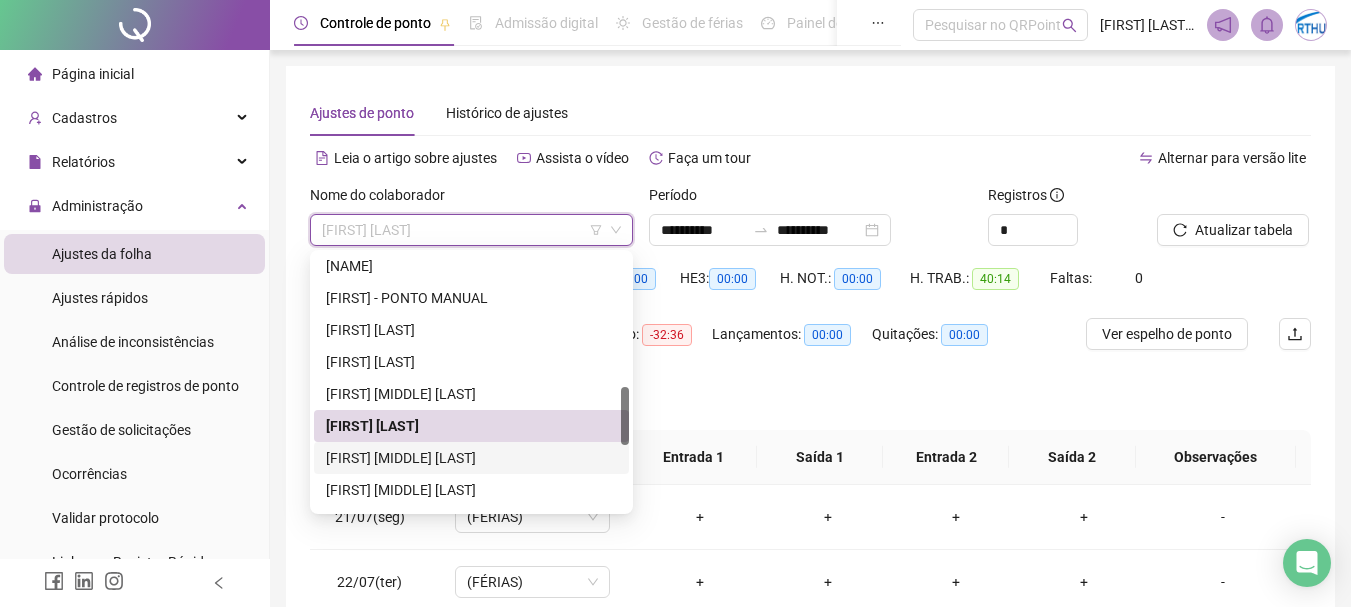 drag, startPoint x: 448, startPoint y: 454, endPoint x: 643, endPoint y: 433, distance: 196.1275 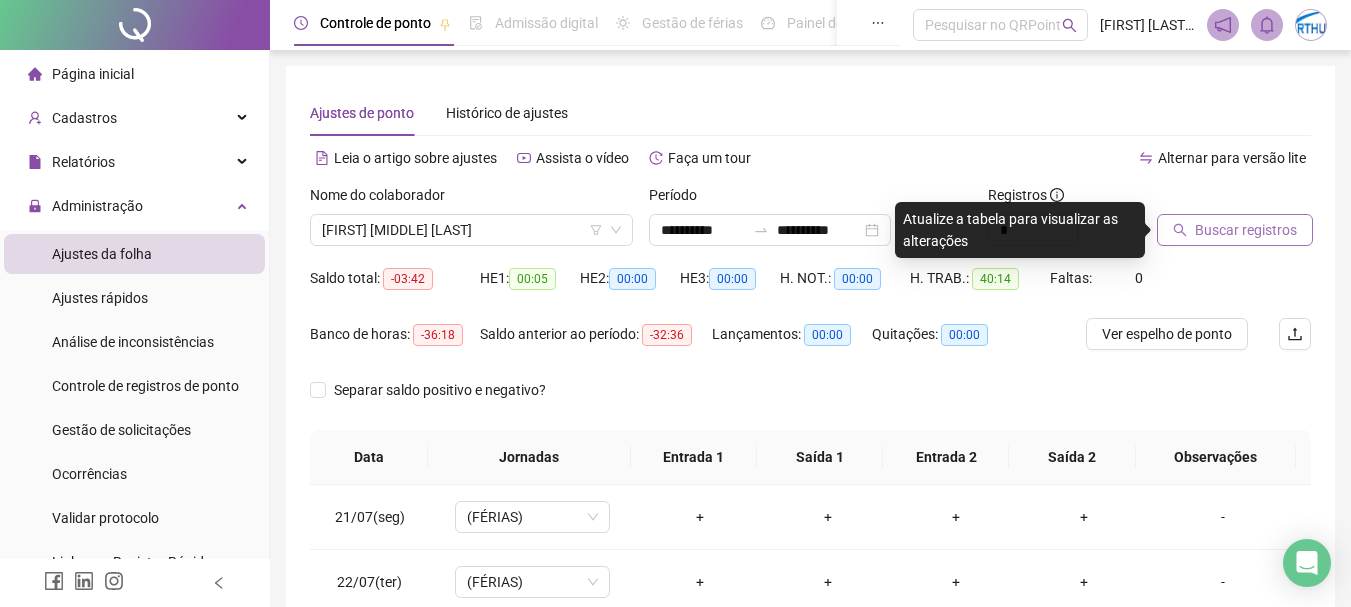 click on "Buscar registros" at bounding box center [1235, 230] 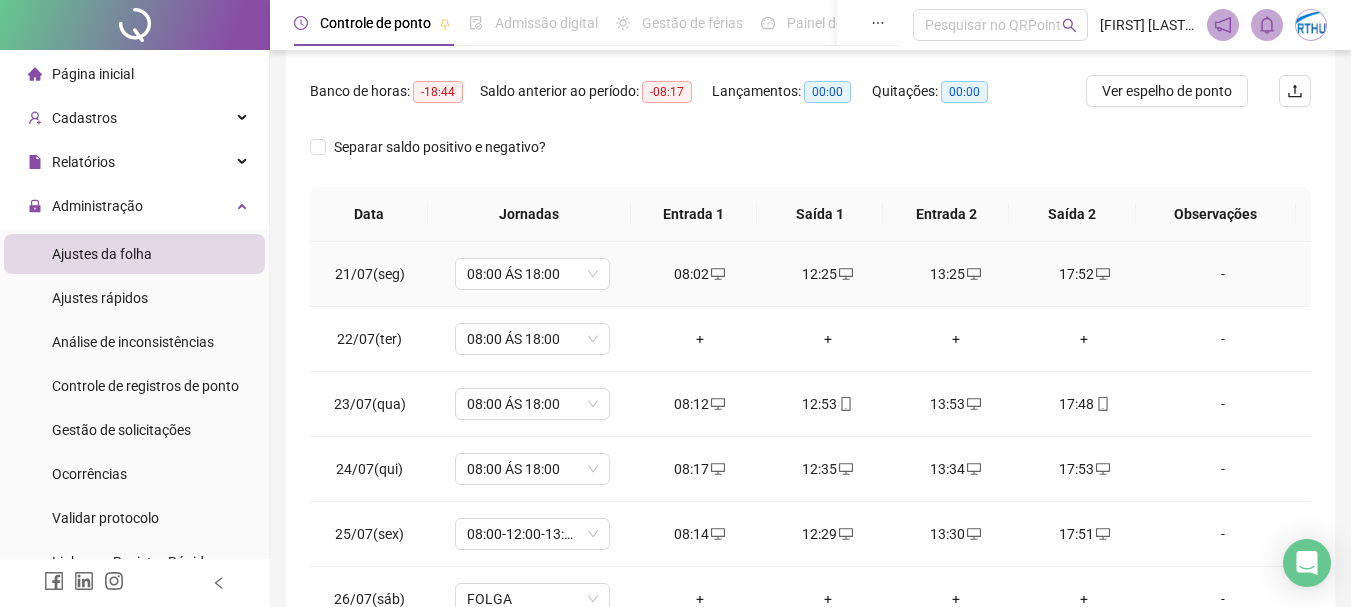scroll, scrollTop: 300, scrollLeft: 0, axis: vertical 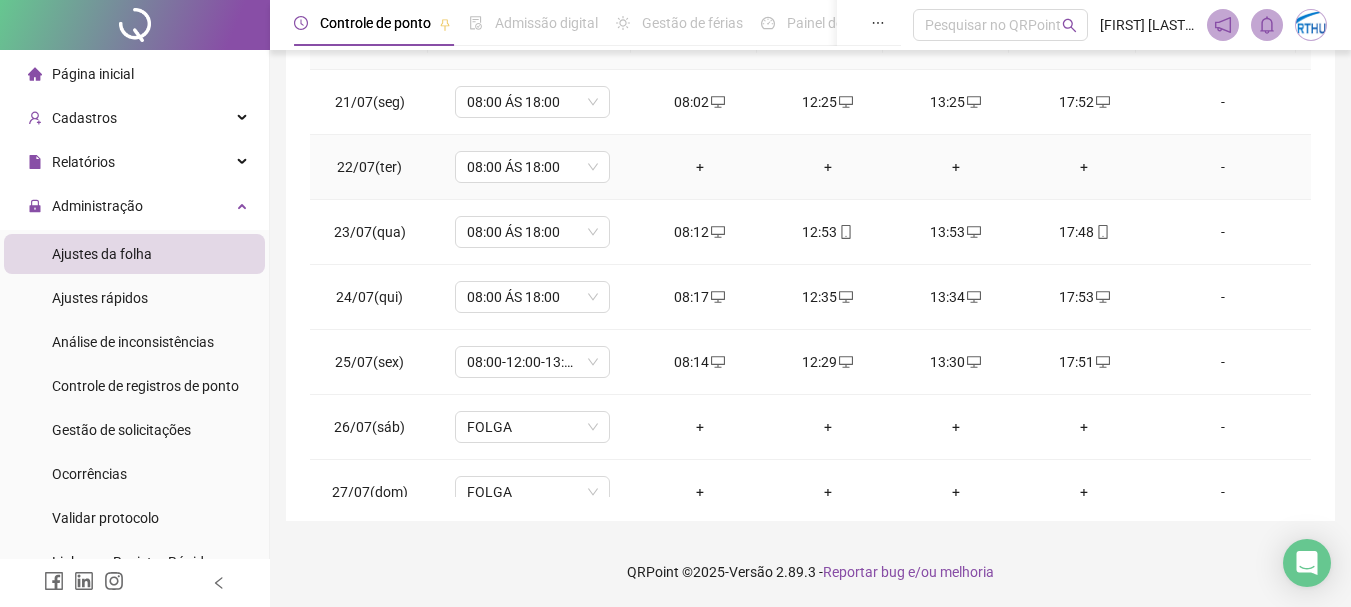 click on "-" at bounding box center [1223, 167] 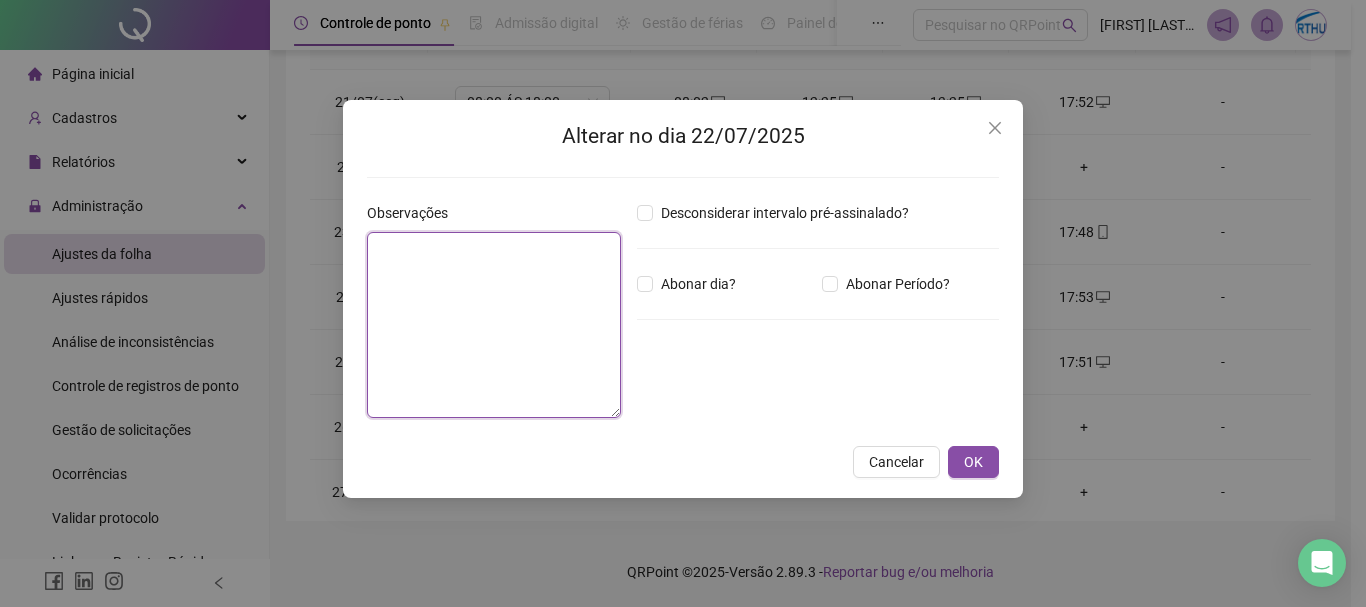 click at bounding box center (494, 325) 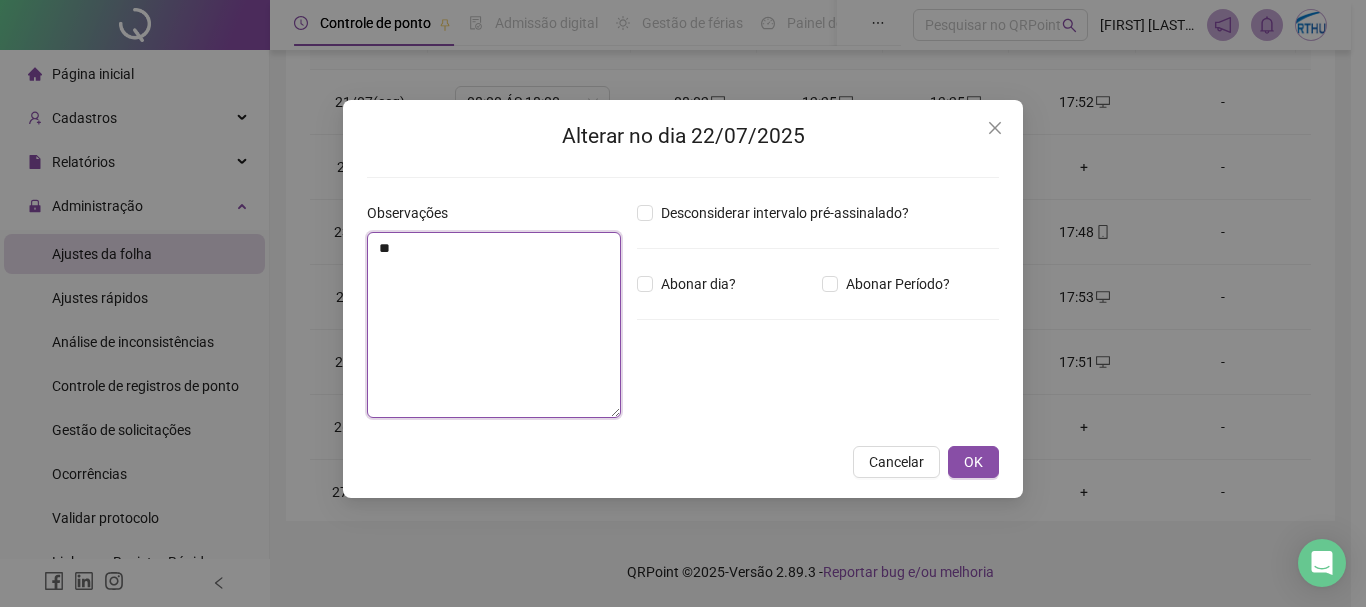type on "*" 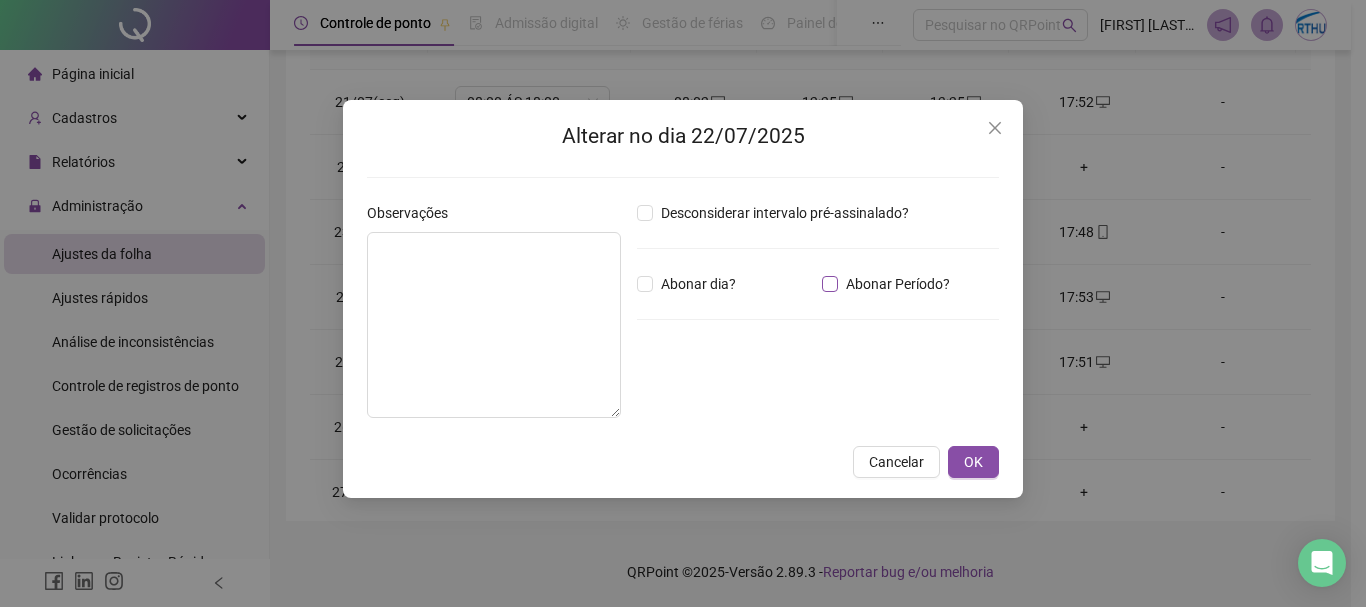 click on "Abonar Período?" at bounding box center (898, 284) 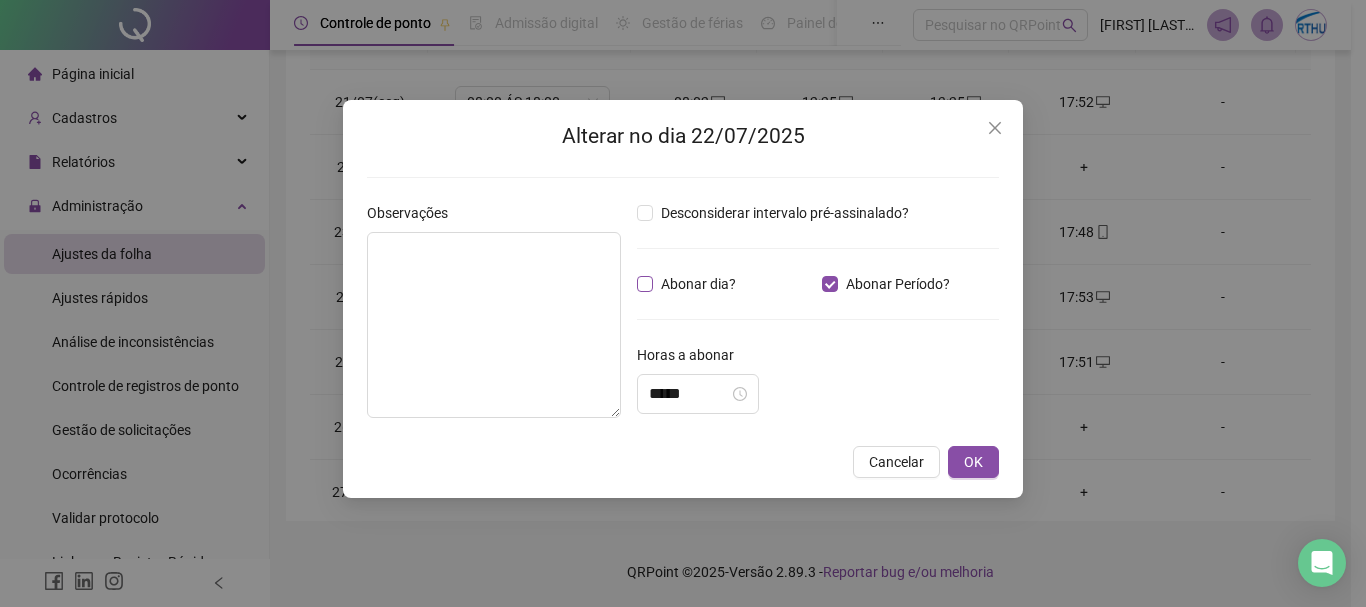 click on "Abonar dia?" at bounding box center (698, 284) 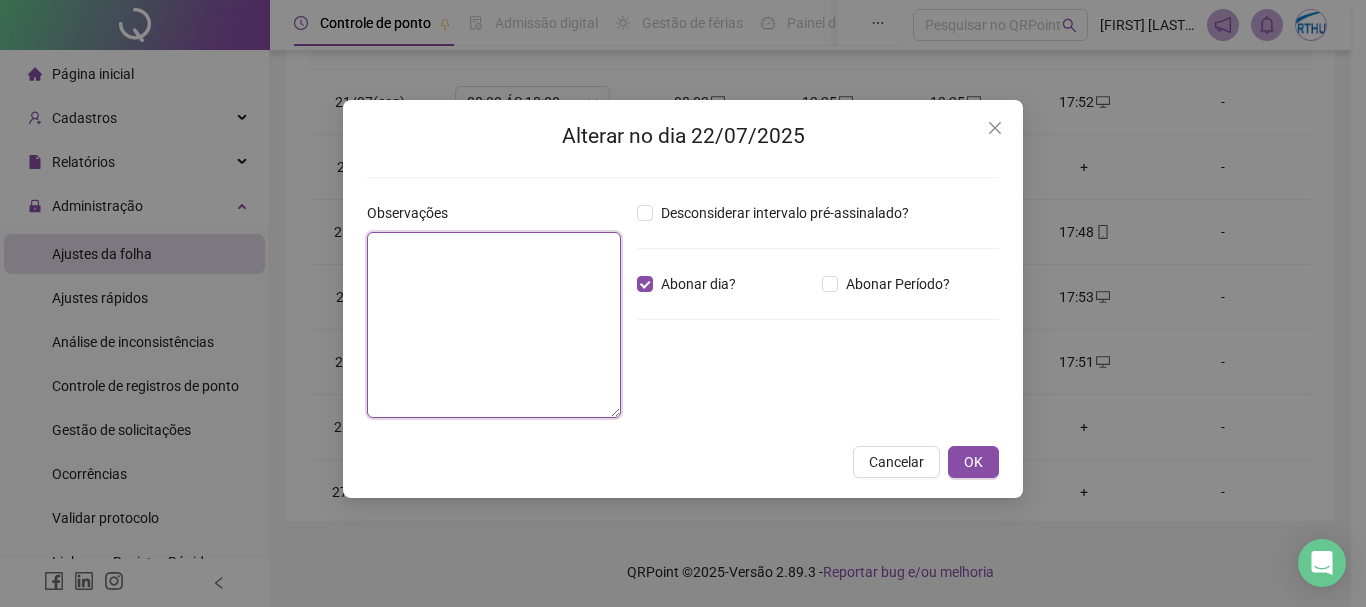 click at bounding box center [494, 325] 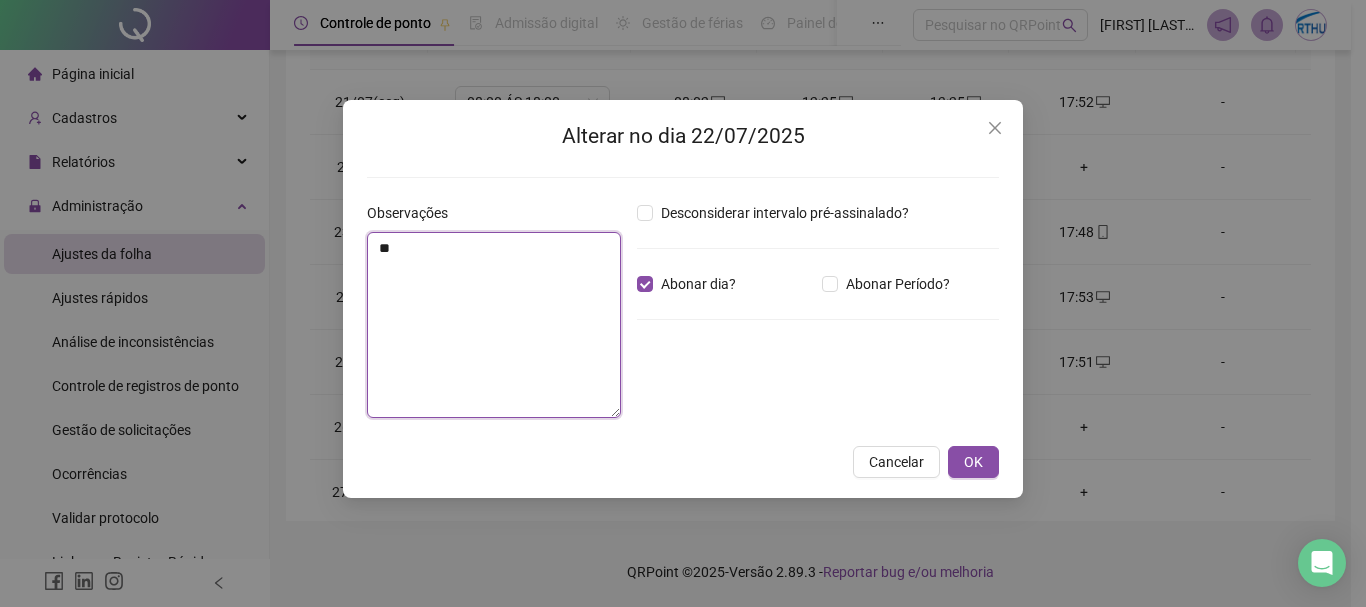 type on "*" 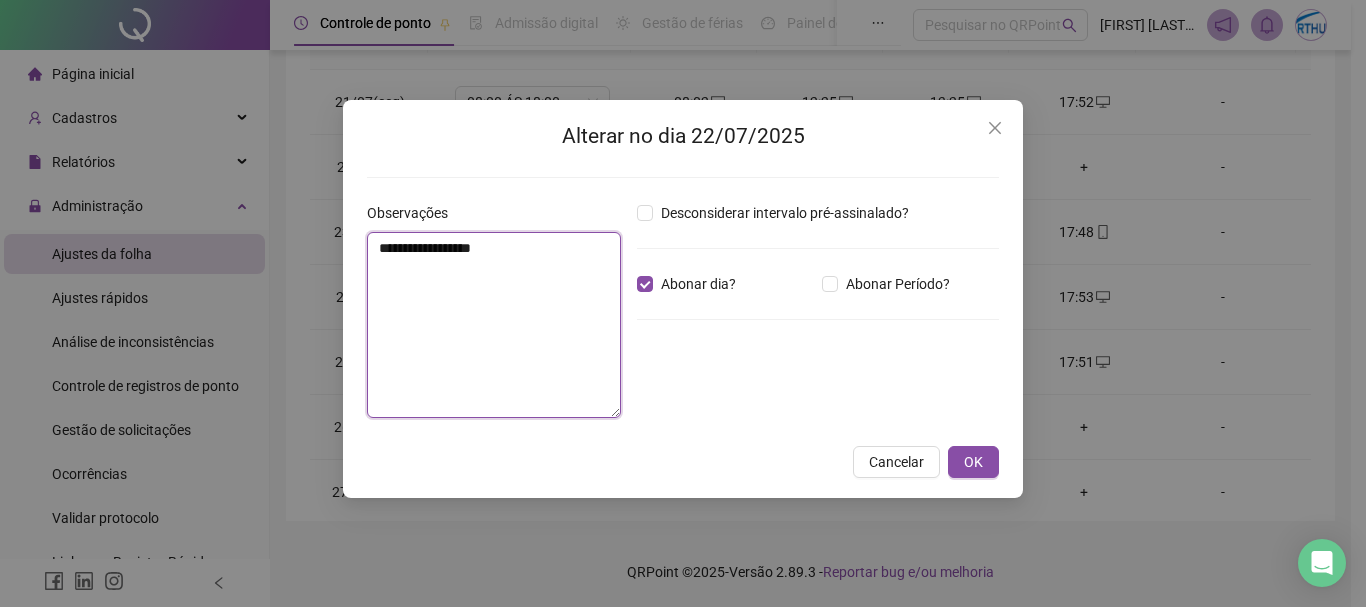 click on "**********" at bounding box center [494, 325] 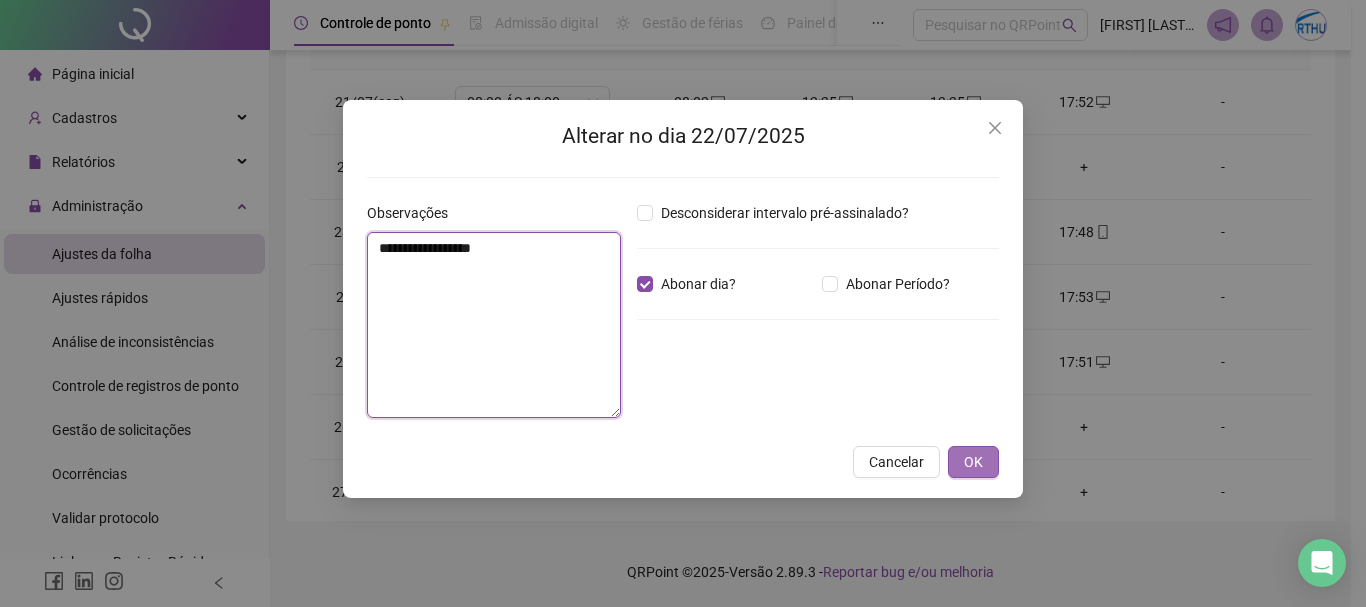 type on "**********" 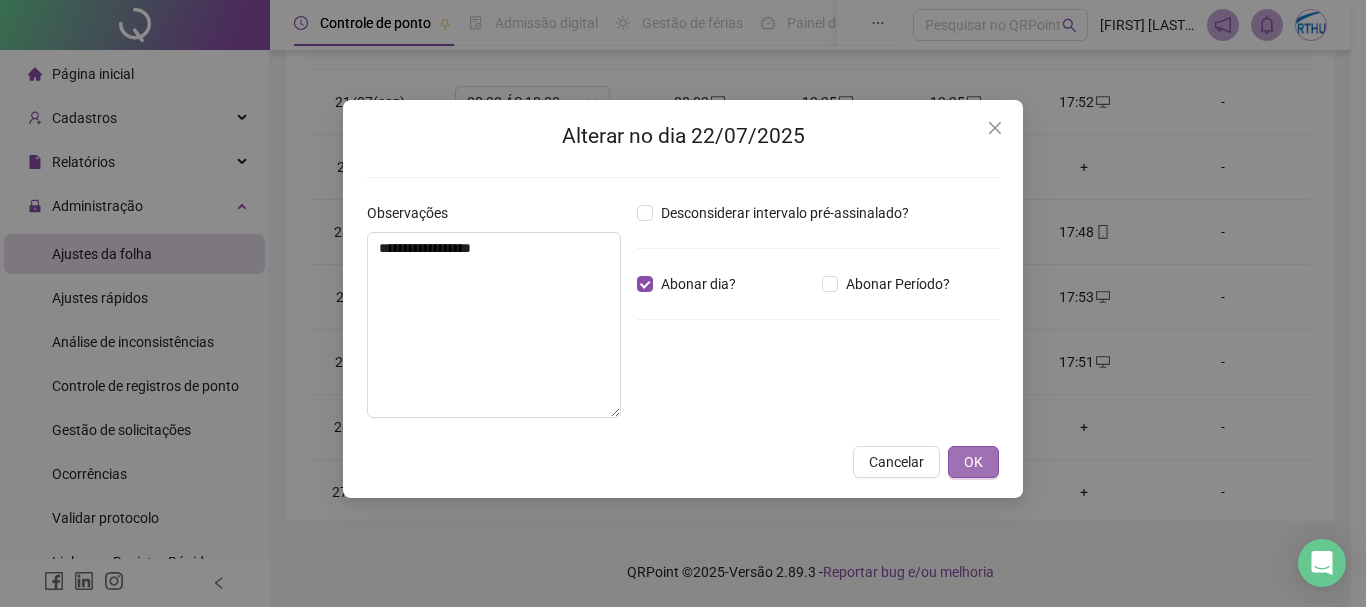 click on "OK" at bounding box center [973, 462] 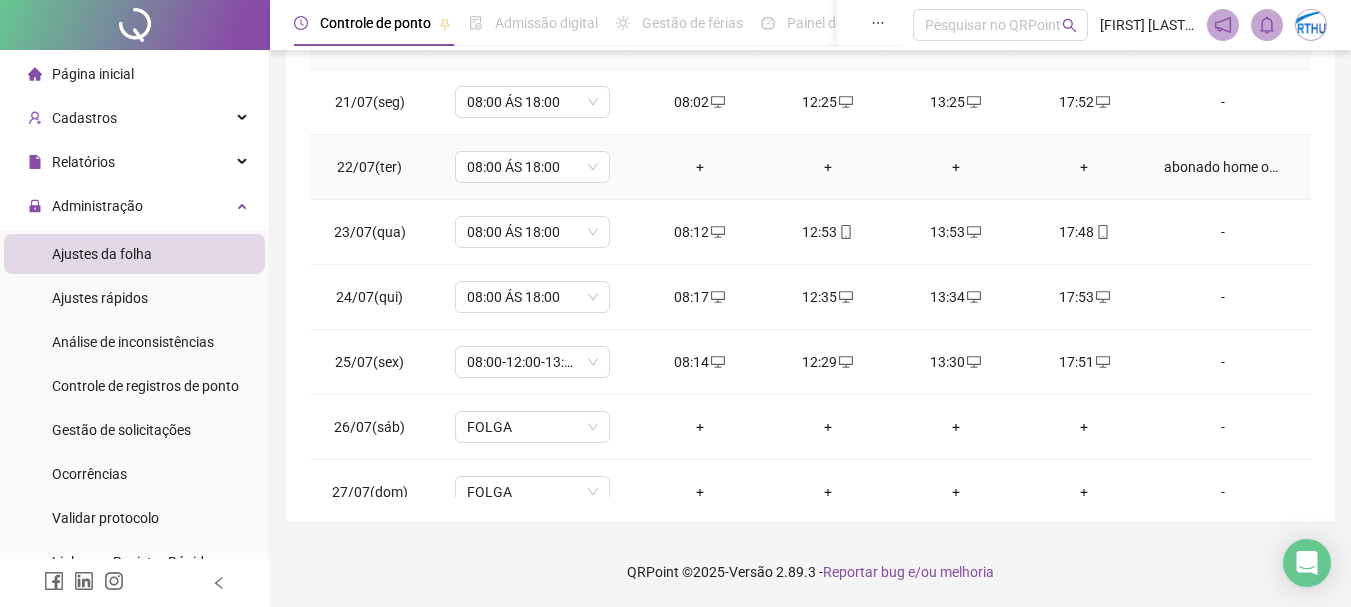 click on "abonado home ofice" at bounding box center (1223, 167) 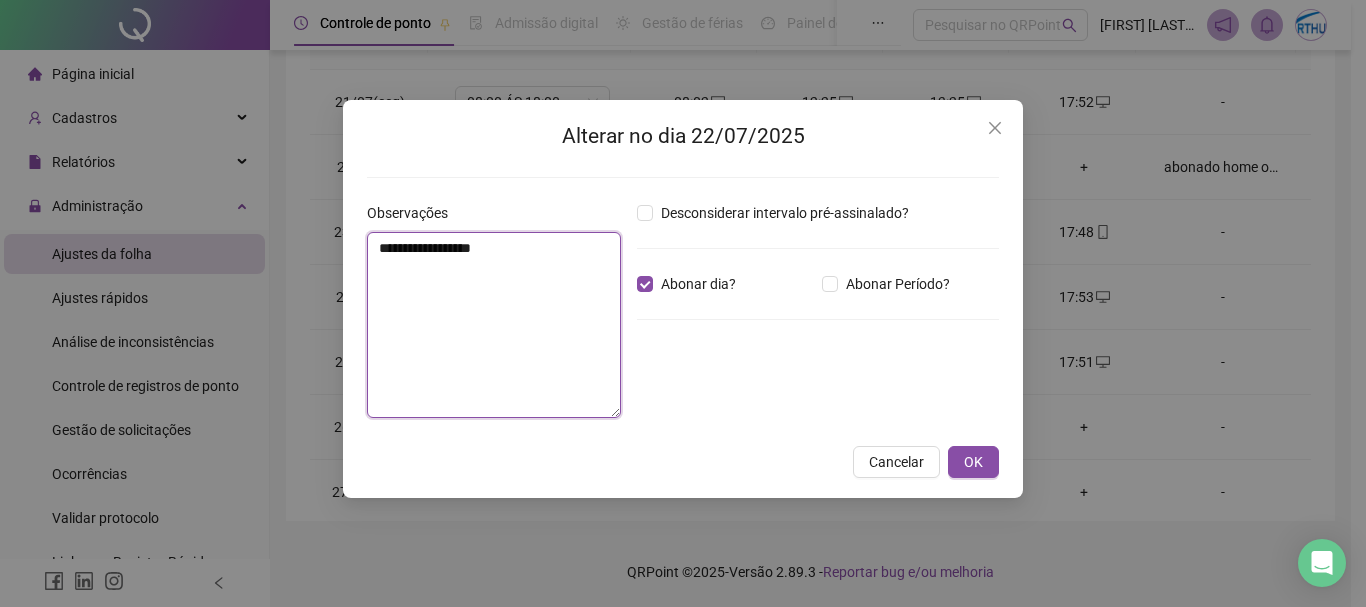 click on "**********" at bounding box center (494, 325) 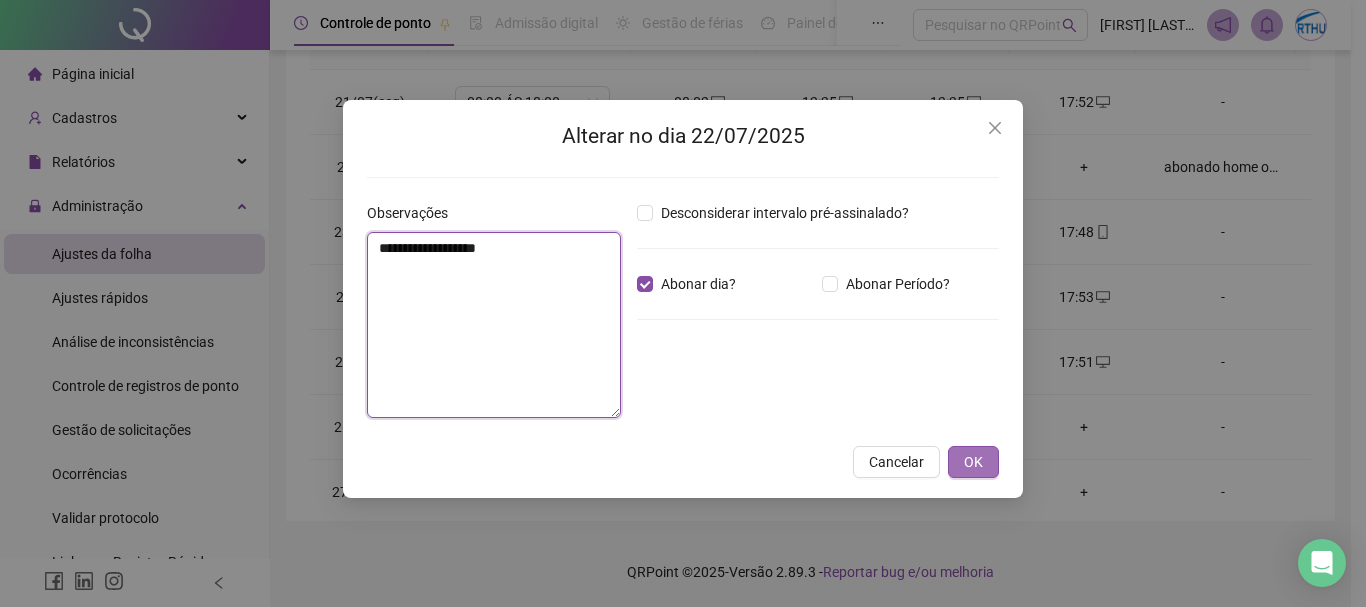 type on "**********" 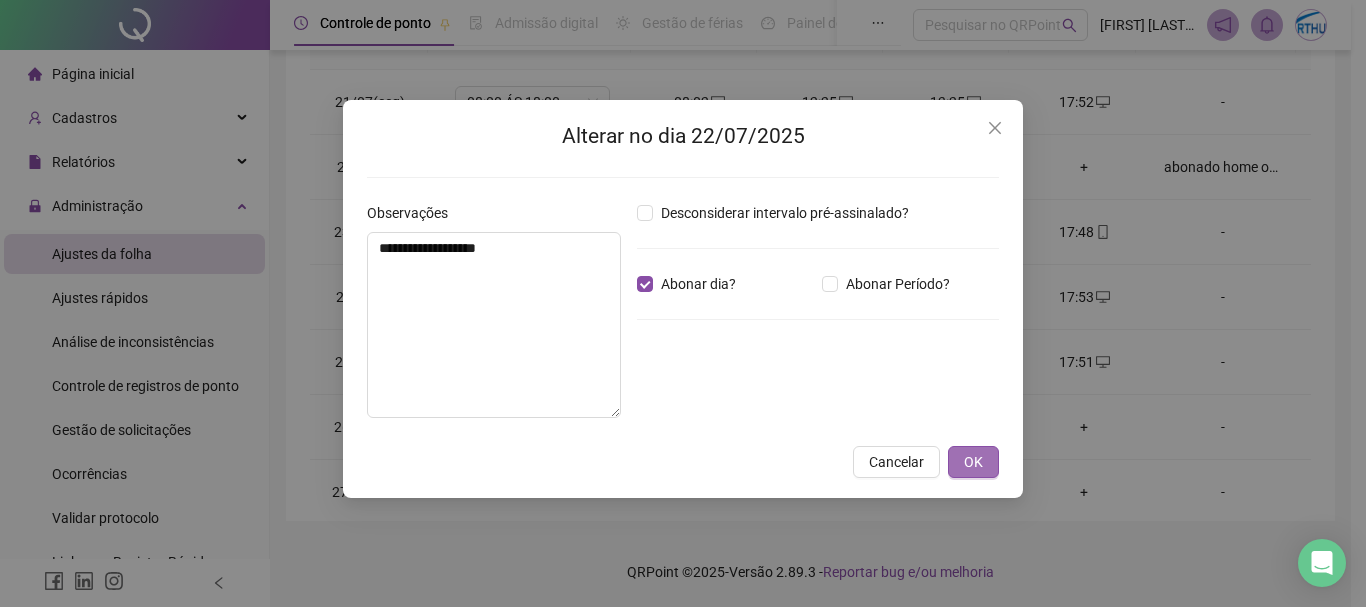 click on "OK" at bounding box center [973, 462] 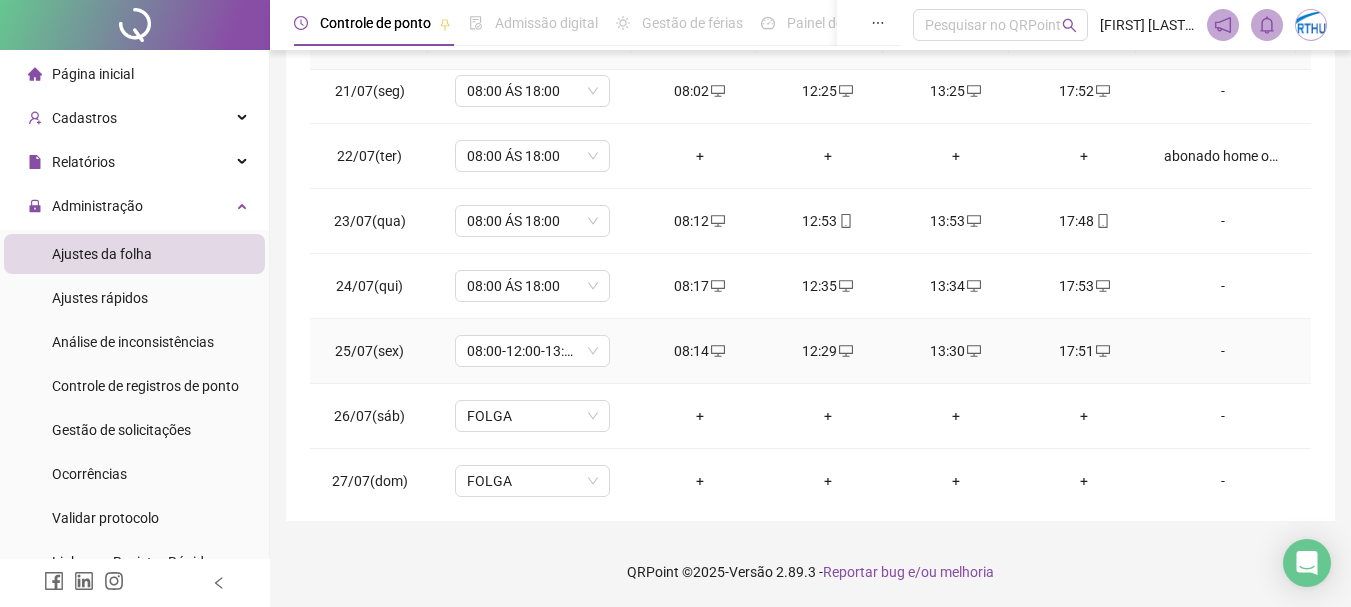 scroll, scrollTop: 0, scrollLeft: 0, axis: both 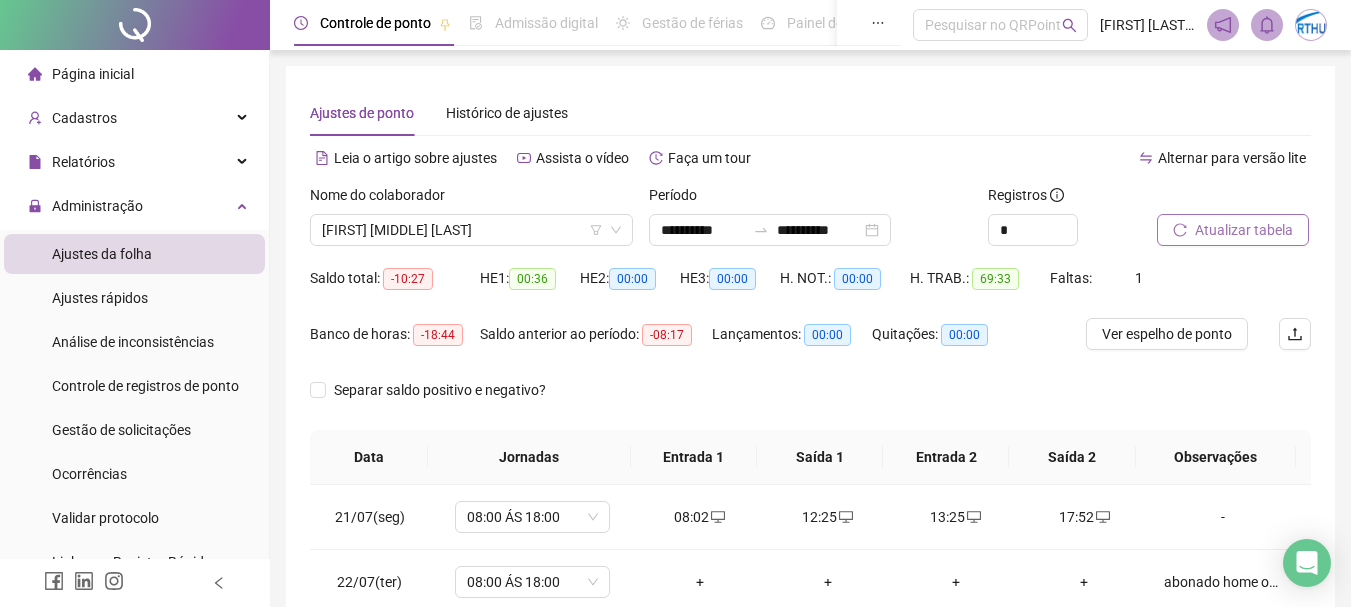 click on "Atualizar tabela" at bounding box center [1244, 230] 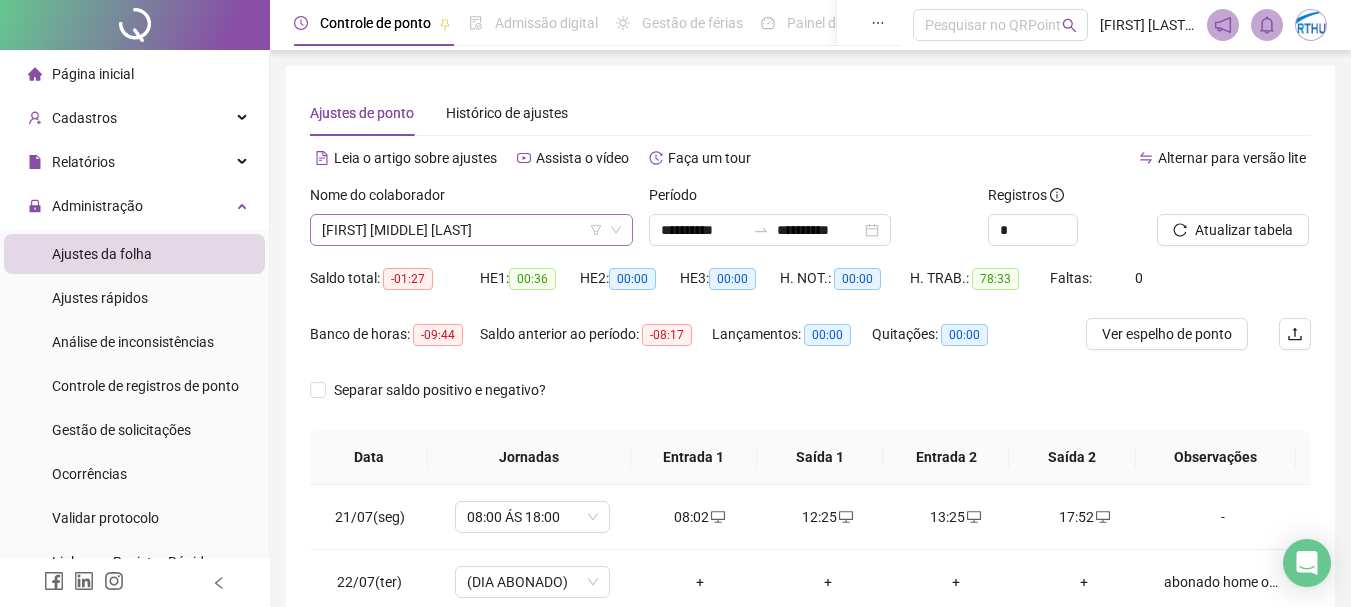 click on "[FIRST] [MIDDLE] [LAST]" at bounding box center (471, 230) 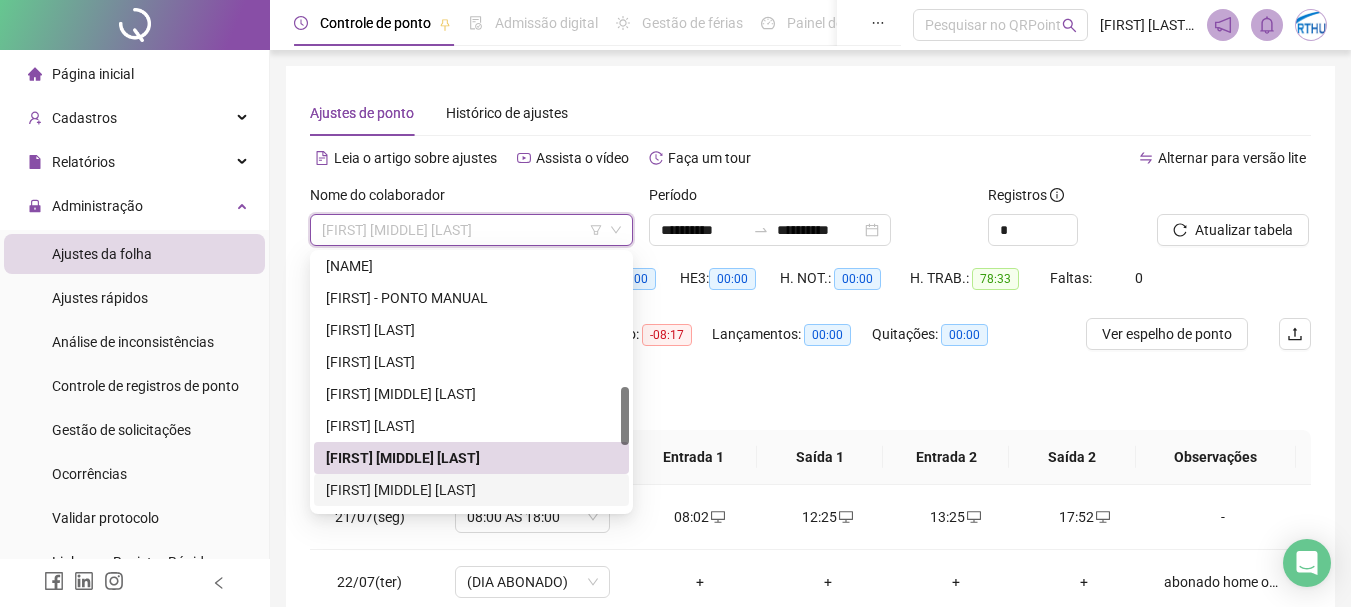 click on "[FIRST] [MIDDLE] [LAST]" at bounding box center [471, 490] 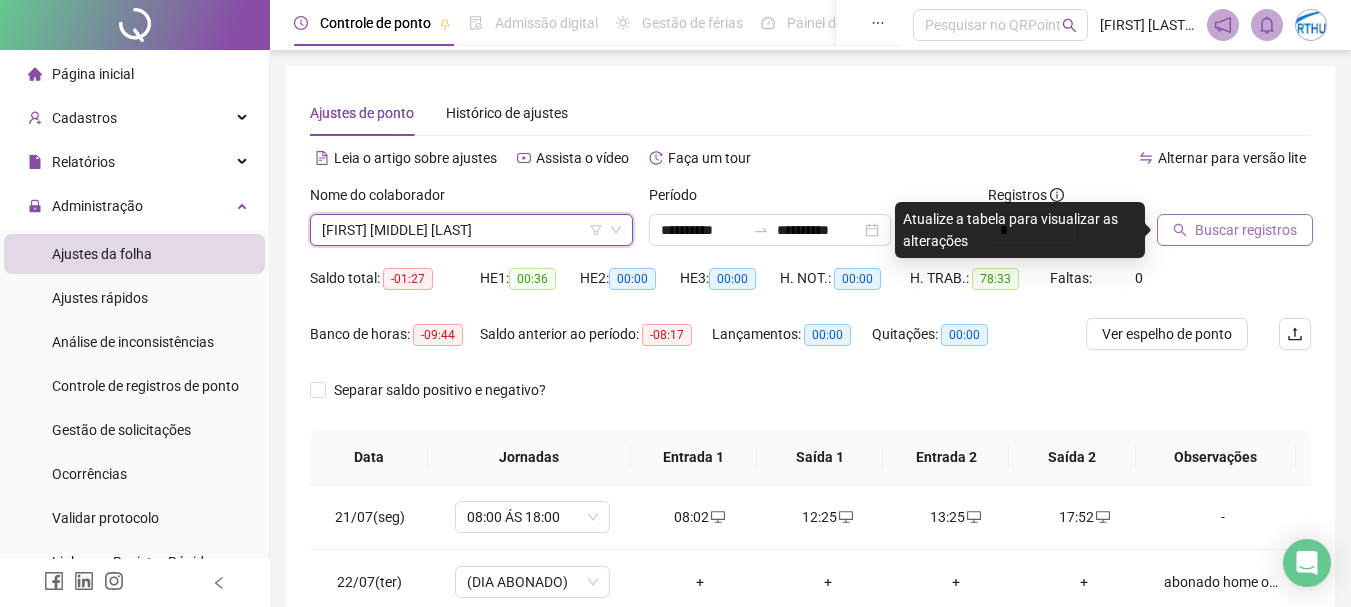 click on "Buscar registros" at bounding box center [1246, 230] 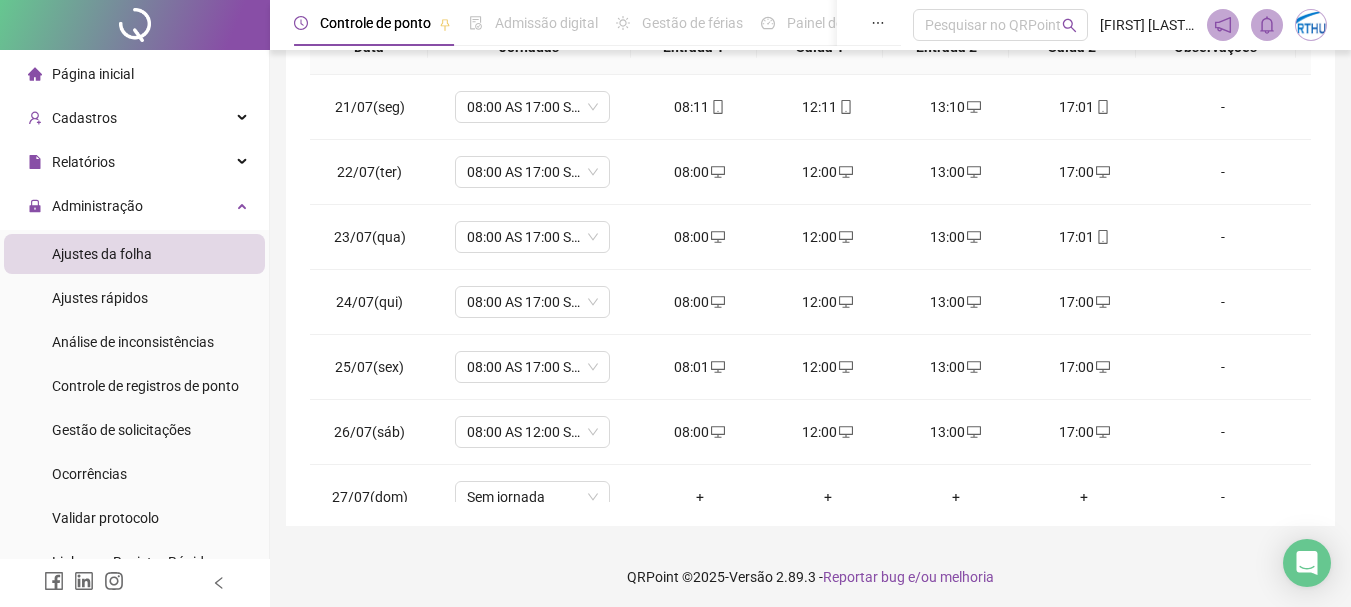 scroll, scrollTop: 415, scrollLeft: 0, axis: vertical 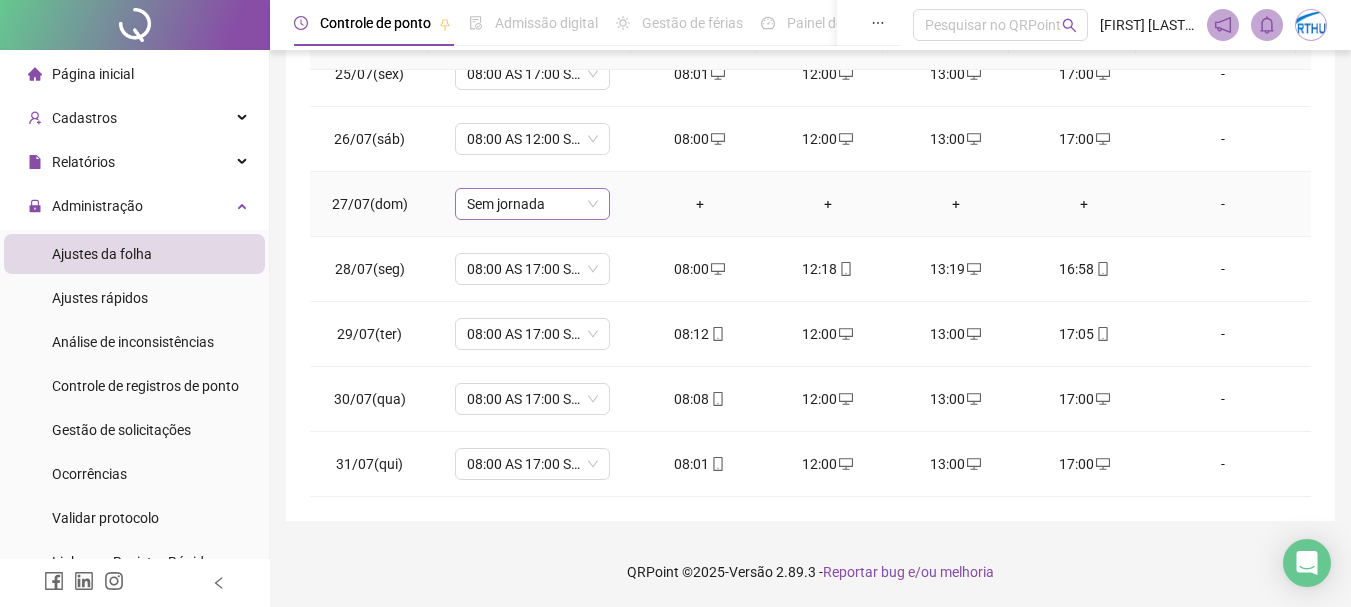 click on "Sem jornada" at bounding box center [532, 204] 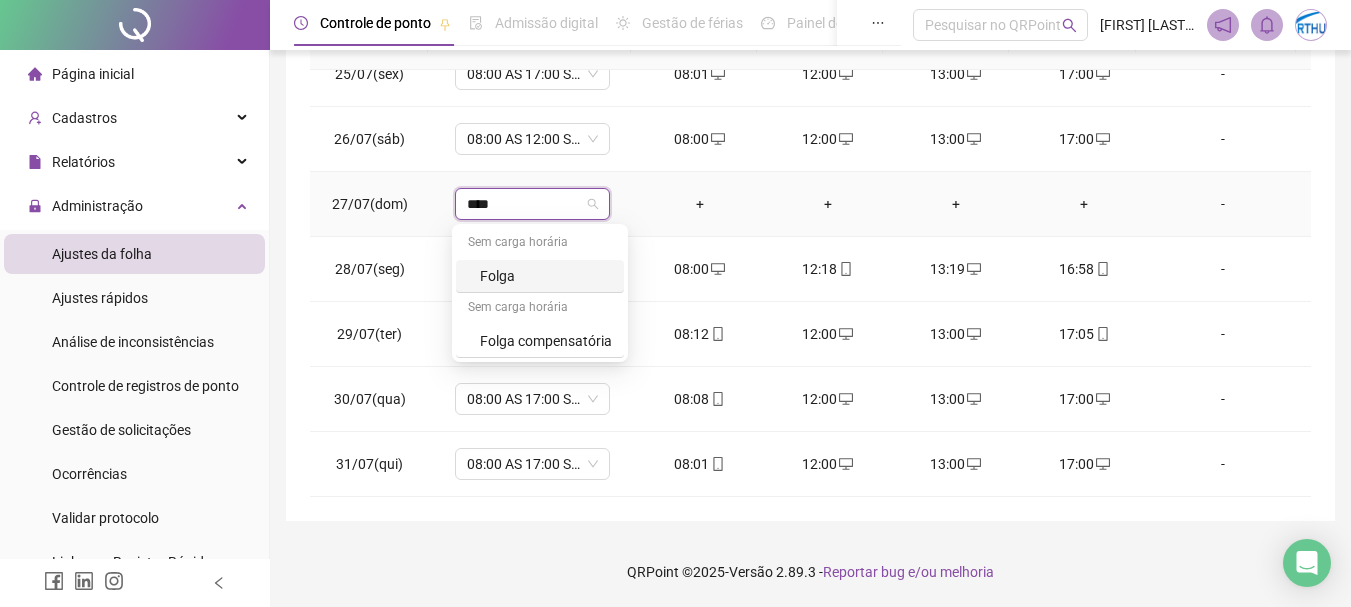 type on "*****" 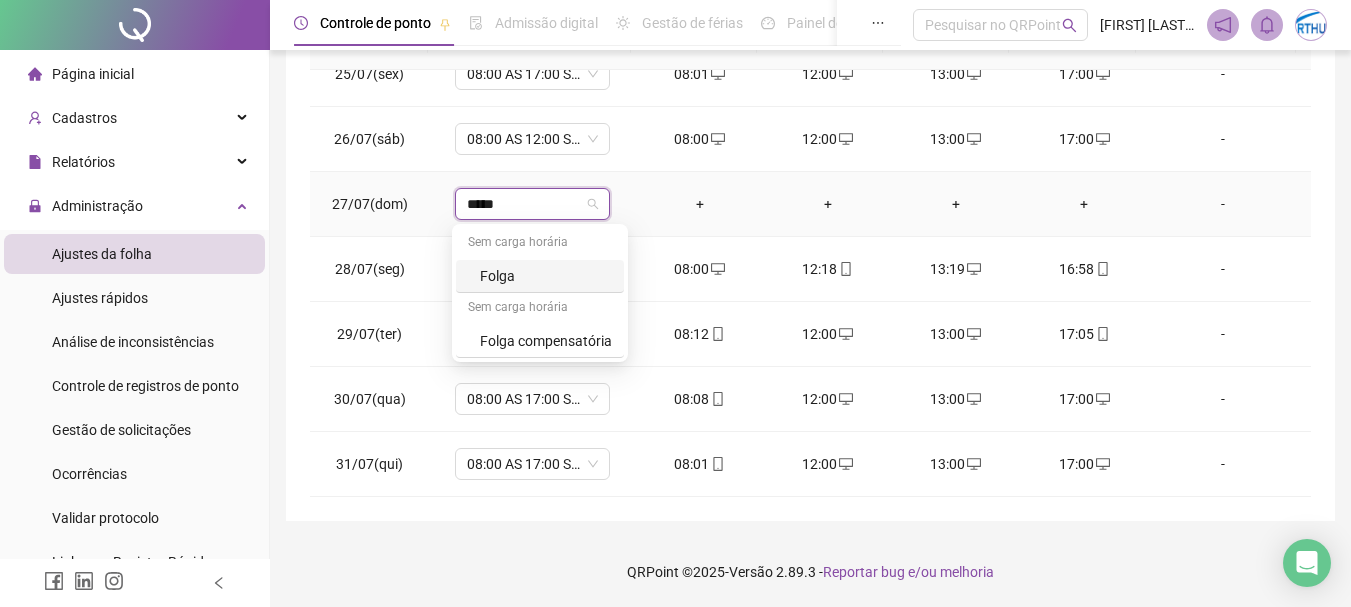 click on "Folga" at bounding box center (546, 276) 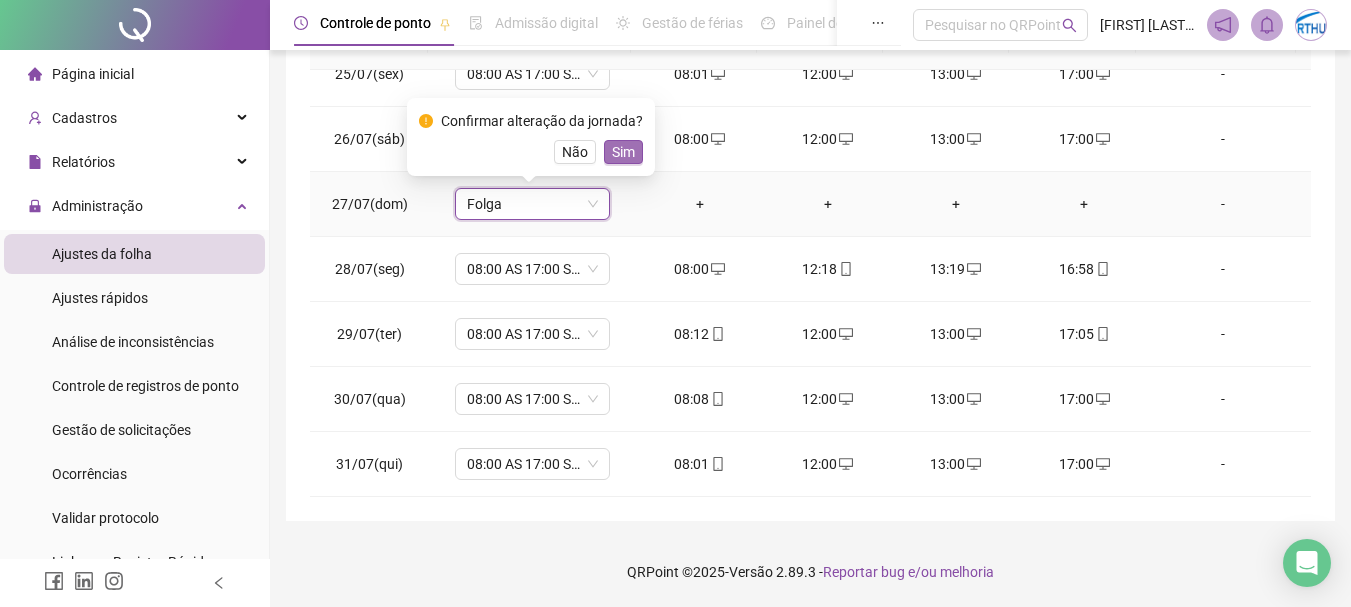 click on "Sim" at bounding box center (623, 152) 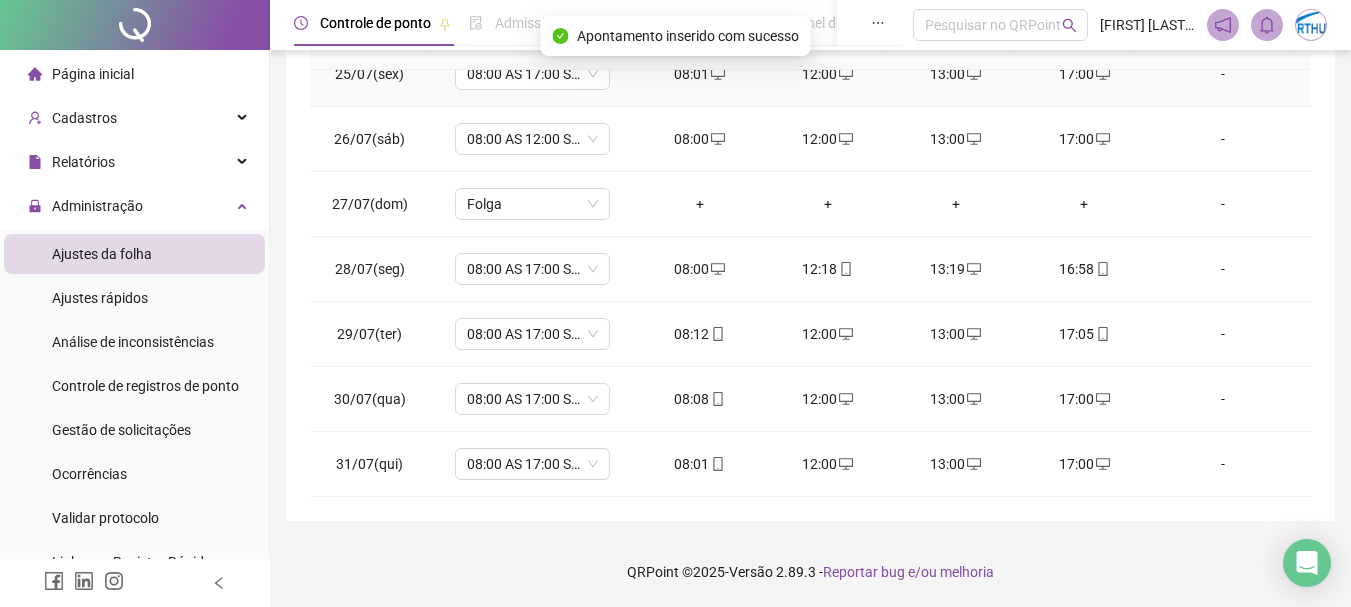 scroll, scrollTop: 0, scrollLeft: 0, axis: both 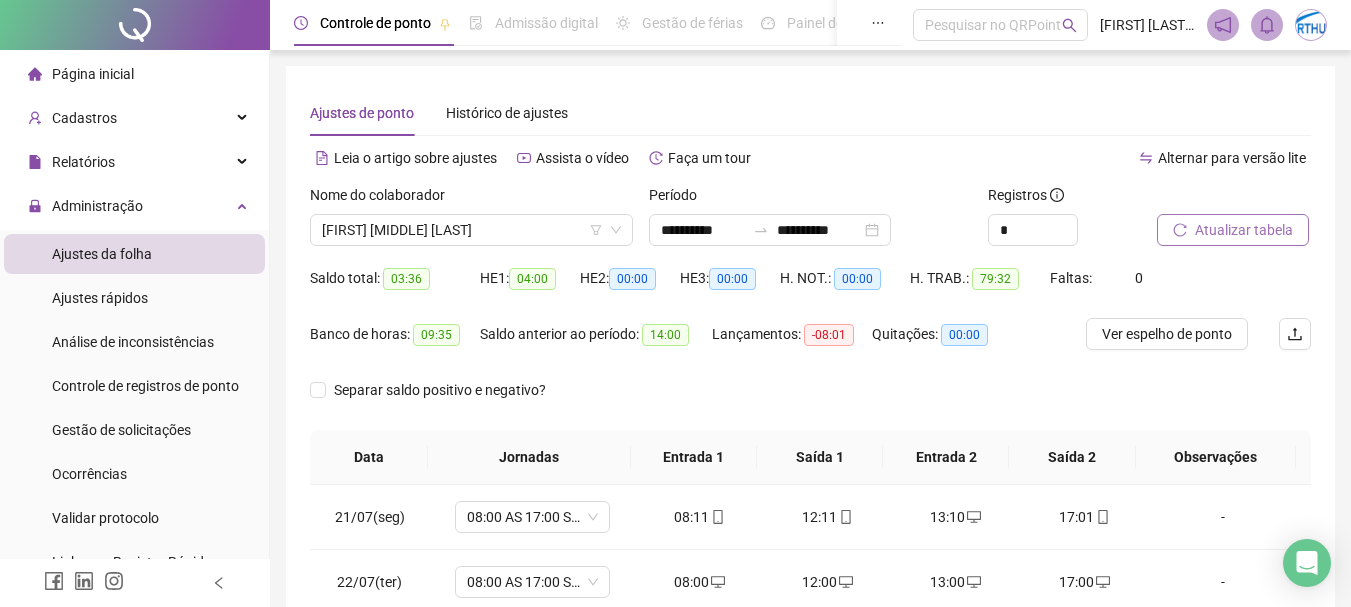 click on "Atualizar tabela" at bounding box center [1244, 230] 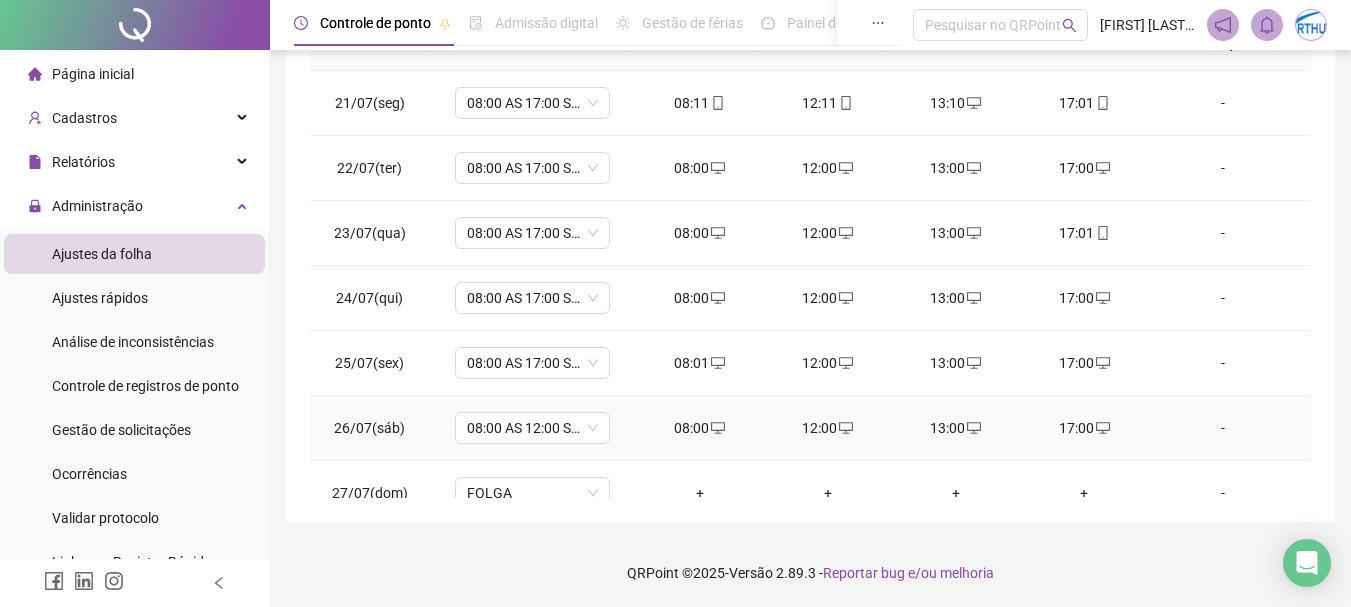 scroll, scrollTop: 415, scrollLeft: 0, axis: vertical 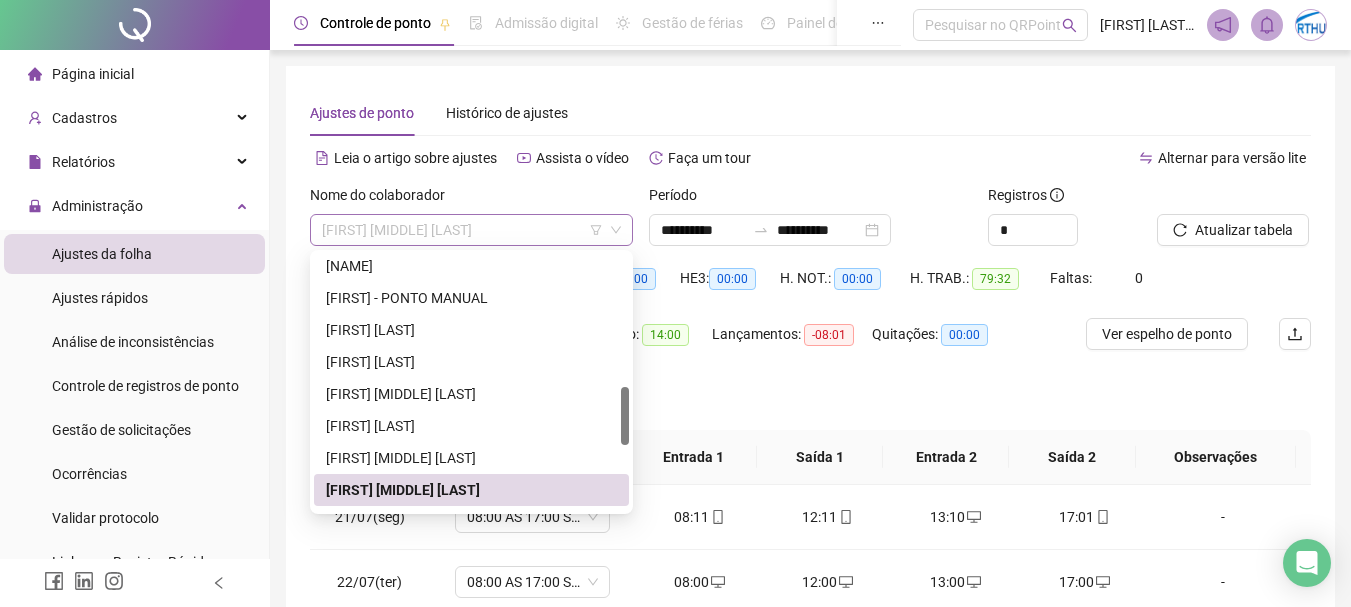 click on "[FIRST] [MIDDLE] [LAST]" at bounding box center [471, 230] 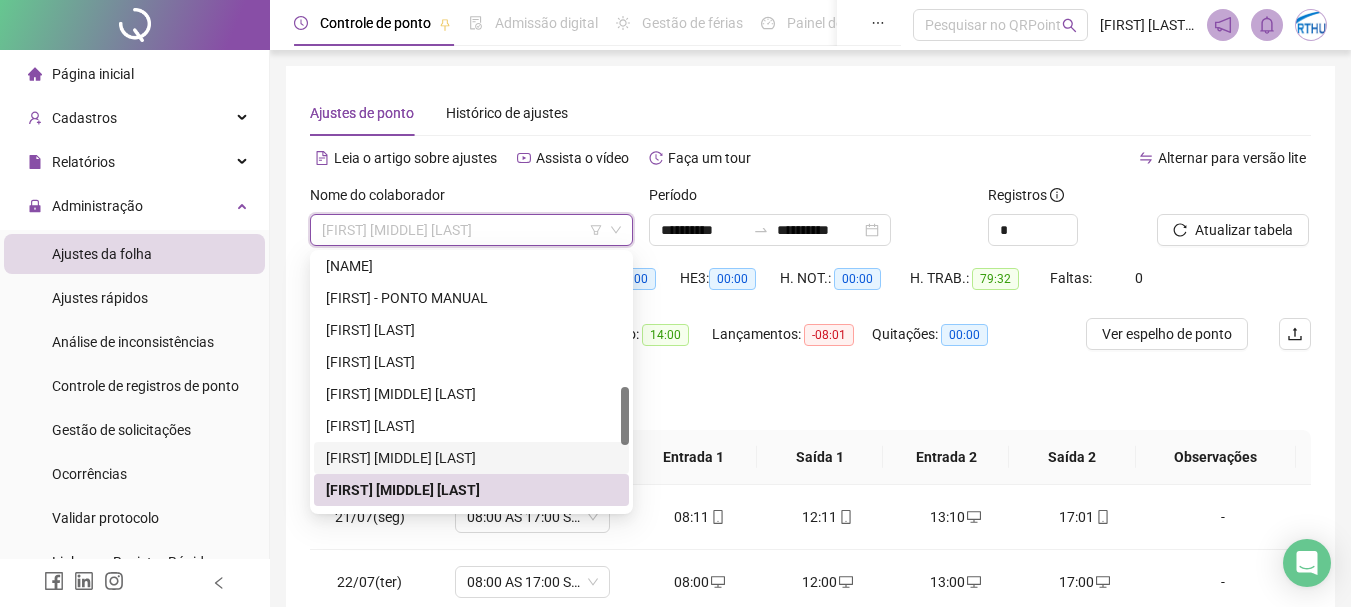 scroll, scrollTop: 780, scrollLeft: 0, axis: vertical 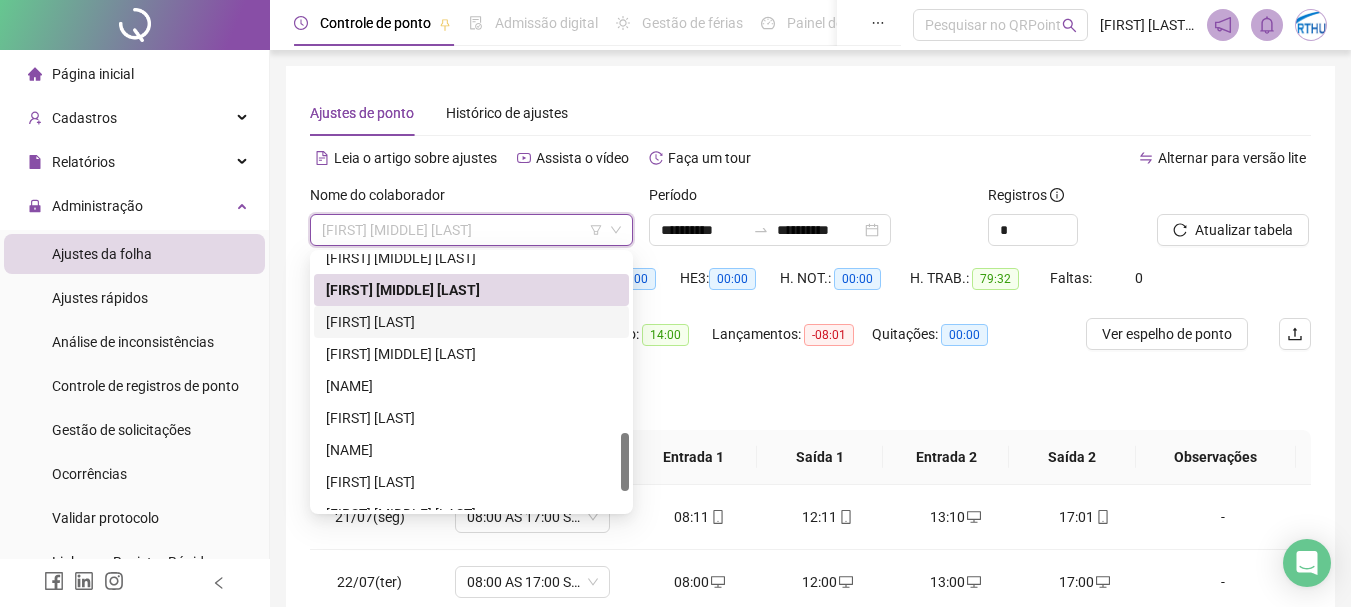 click on "[FIRST] [LAST]" at bounding box center (471, 322) 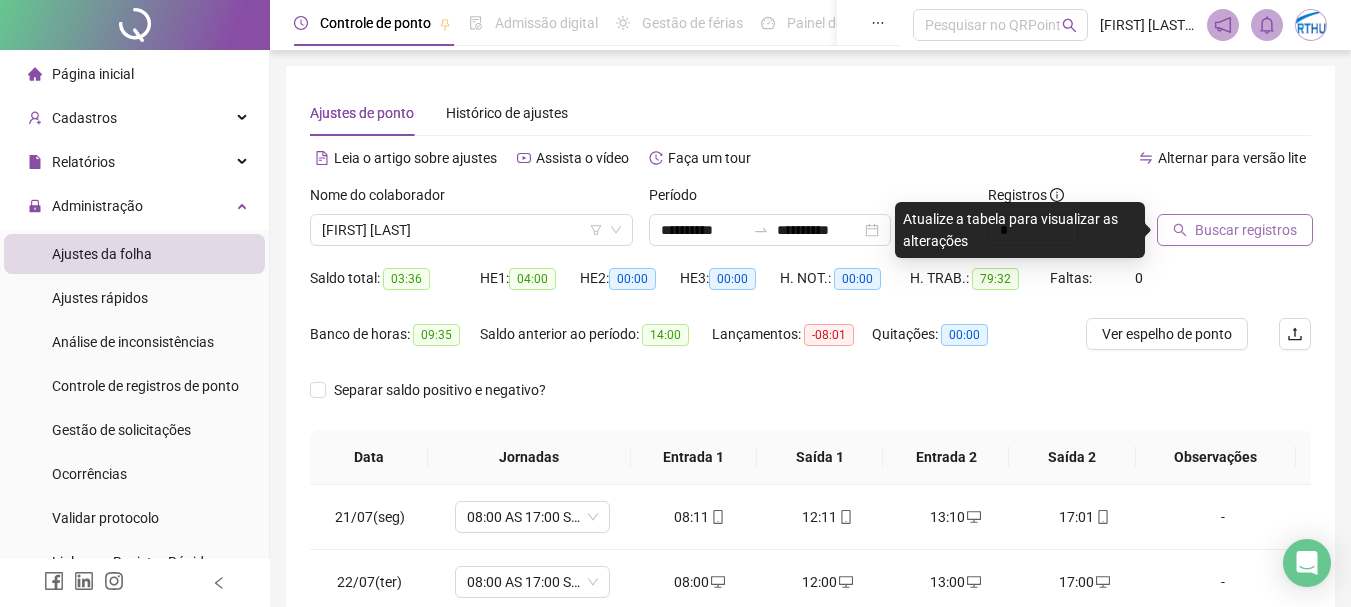 click on "Buscar registros" at bounding box center [1246, 230] 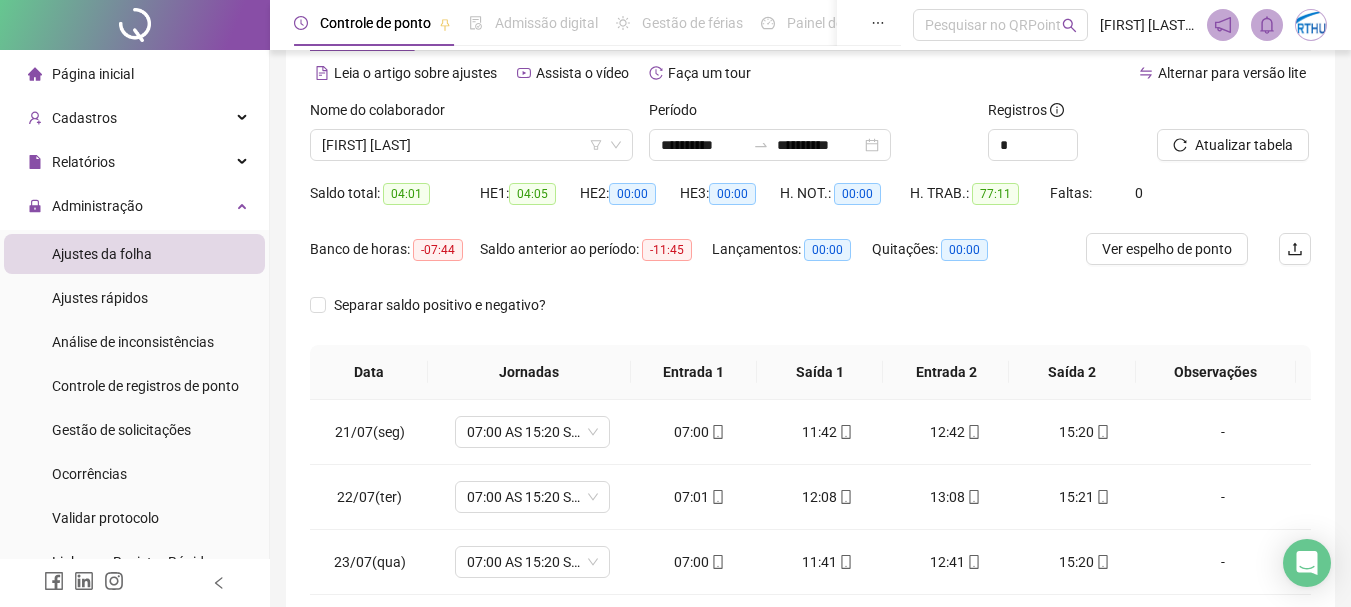 scroll, scrollTop: 300, scrollLeft: 0, axis: vertical 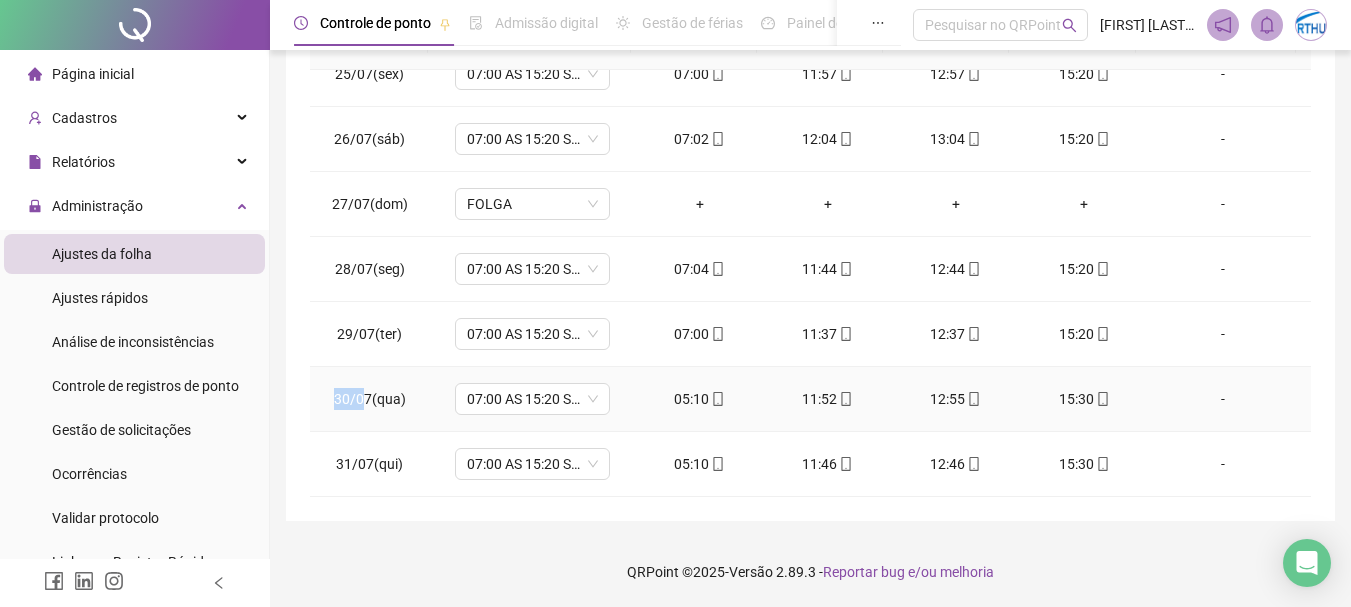 drag, startPoint x: 334, startPoint y: 399, endPoint x: 368, endPoint y: 399, distance: 34 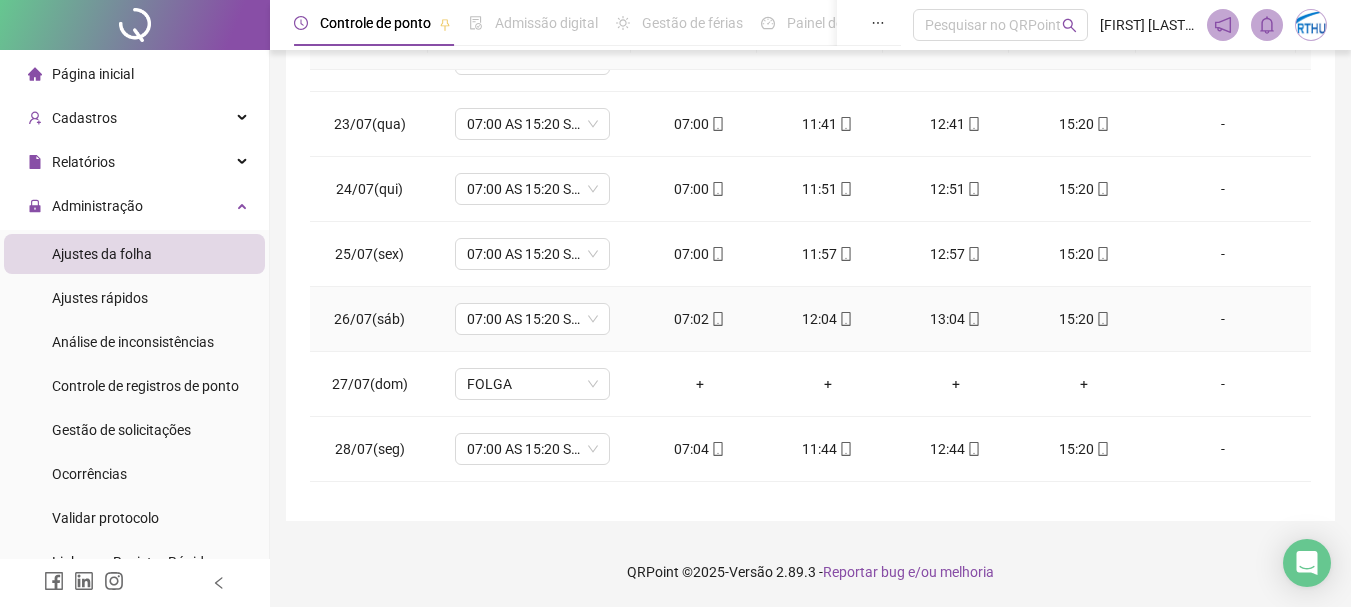 scroll, scrollTop: 0, scrollLeft: 0, axis: both 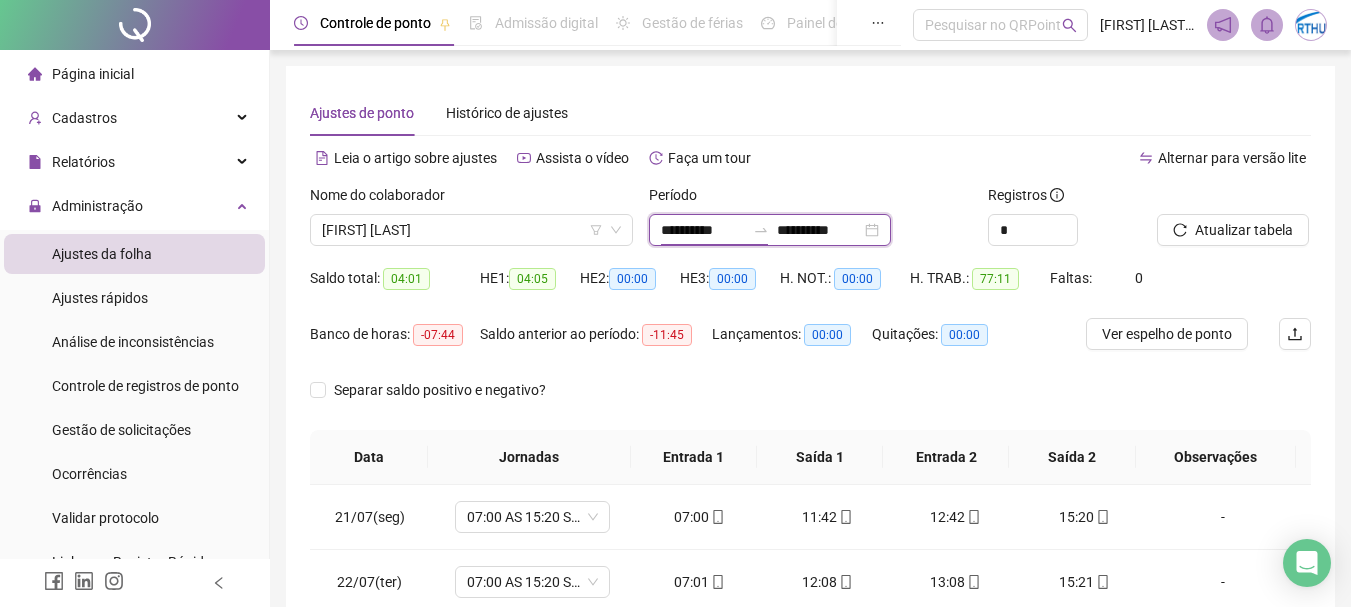 click on "**********" at bounding box center [703, 230] 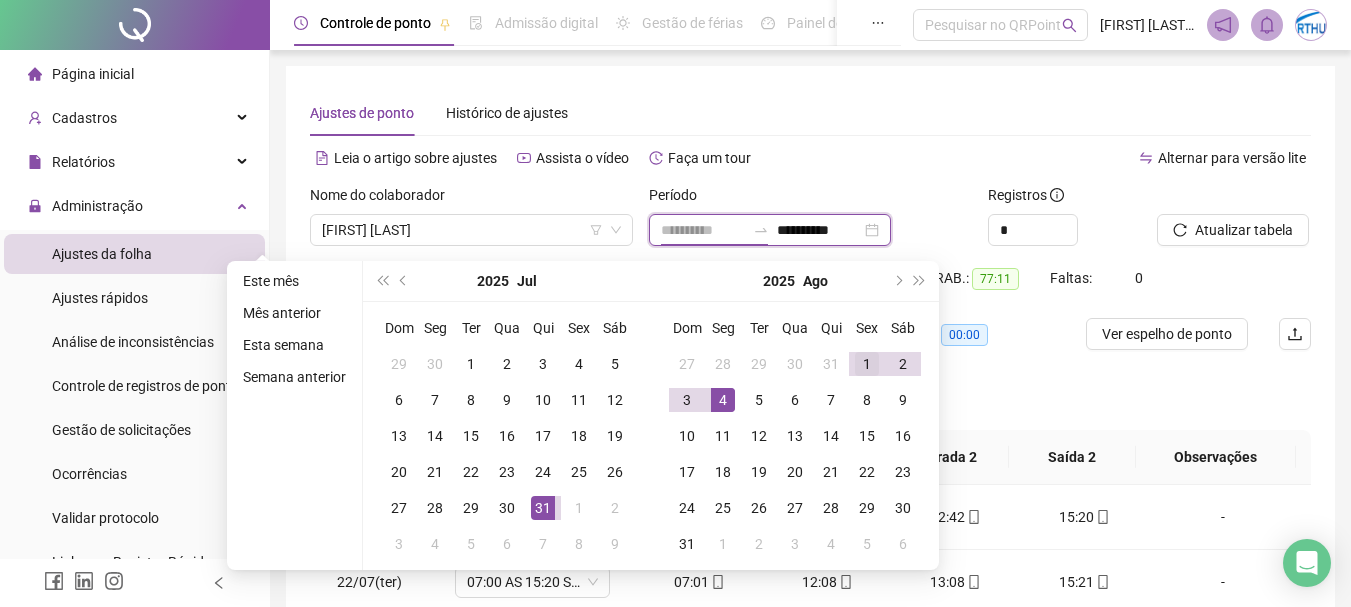type on "**********" 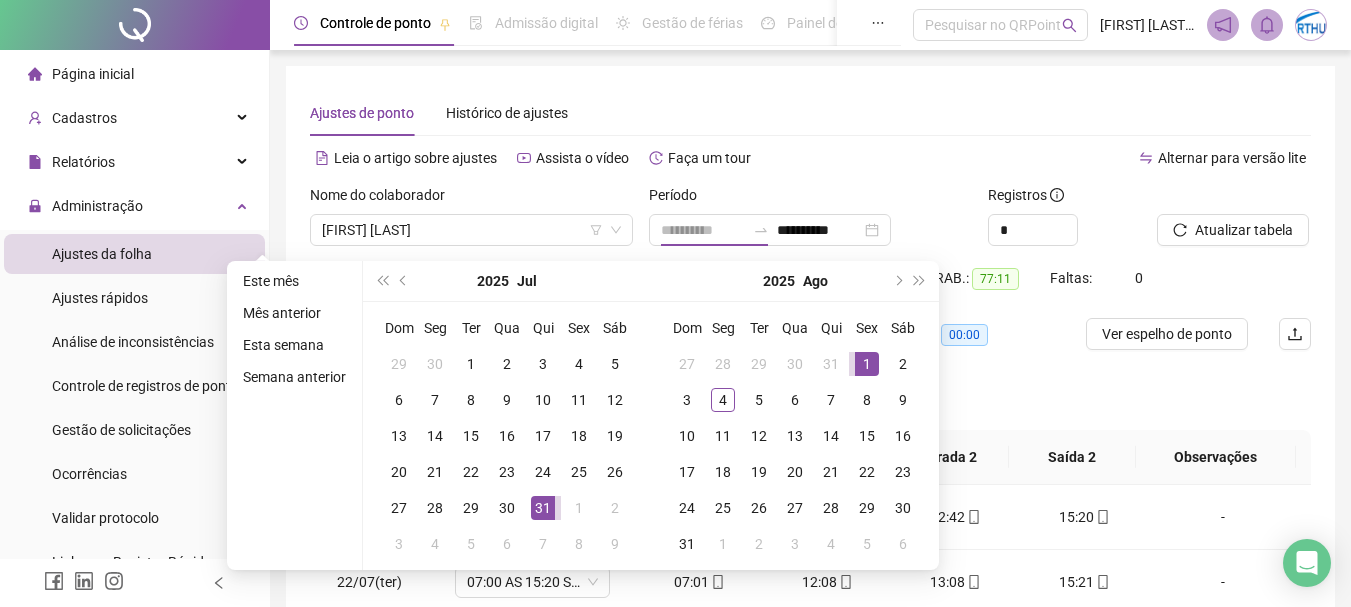 click on "1" at bounding box center (867, 364) 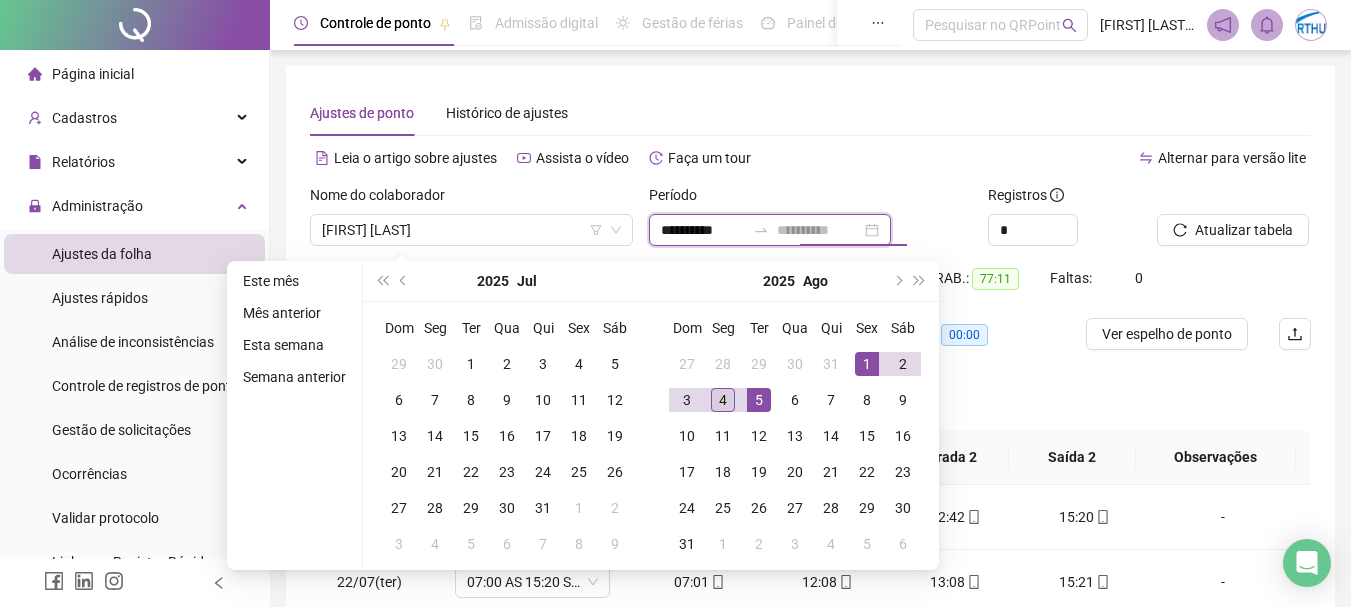 type on "**********" 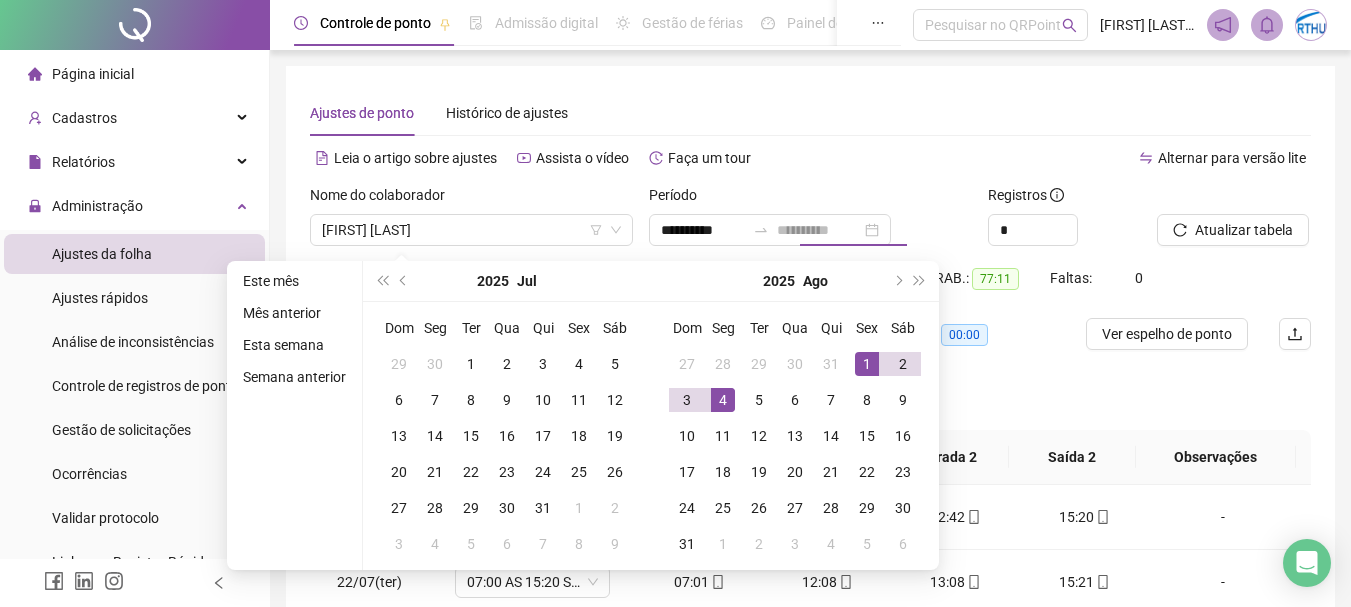 click on "4" at bounding box center (723, 400) 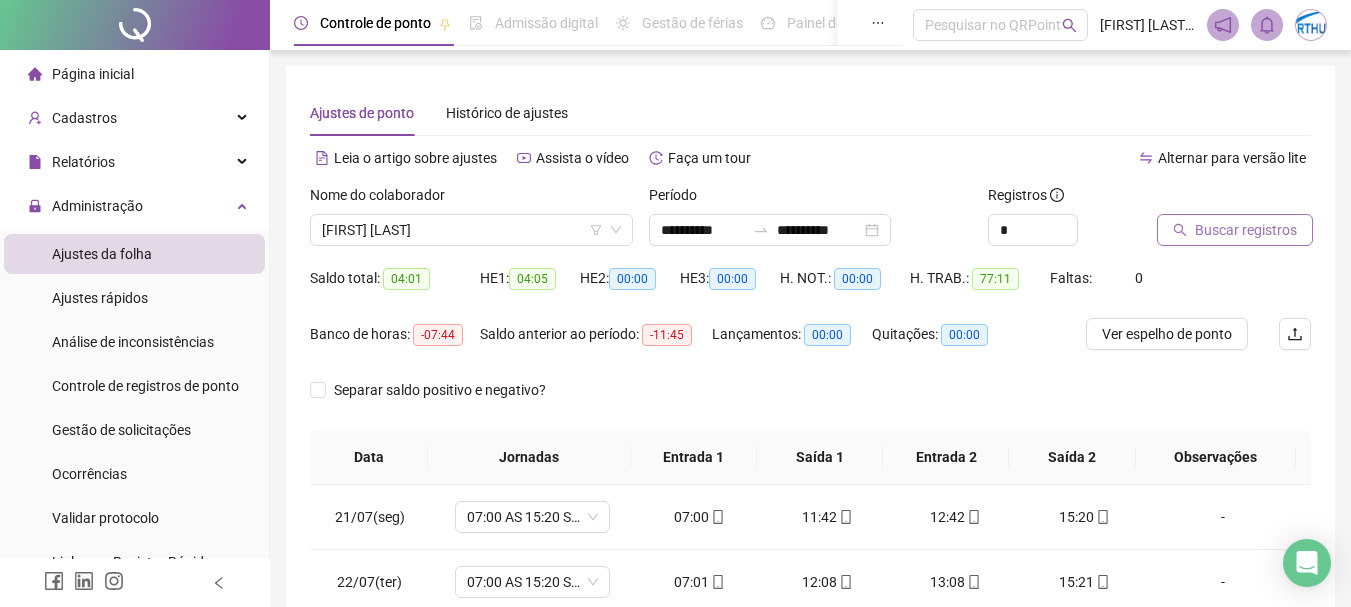 click on "Buscar registros" at bounding box center [1246, 230] 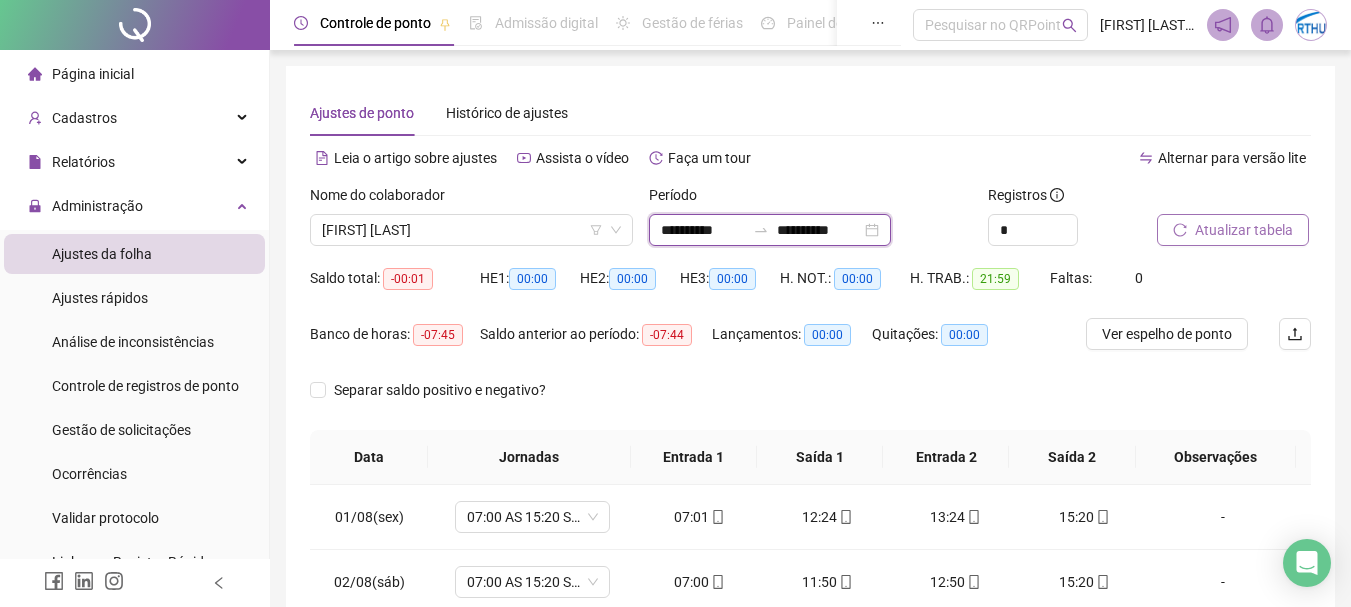 click on "**********" at bounding box center [703, 230] 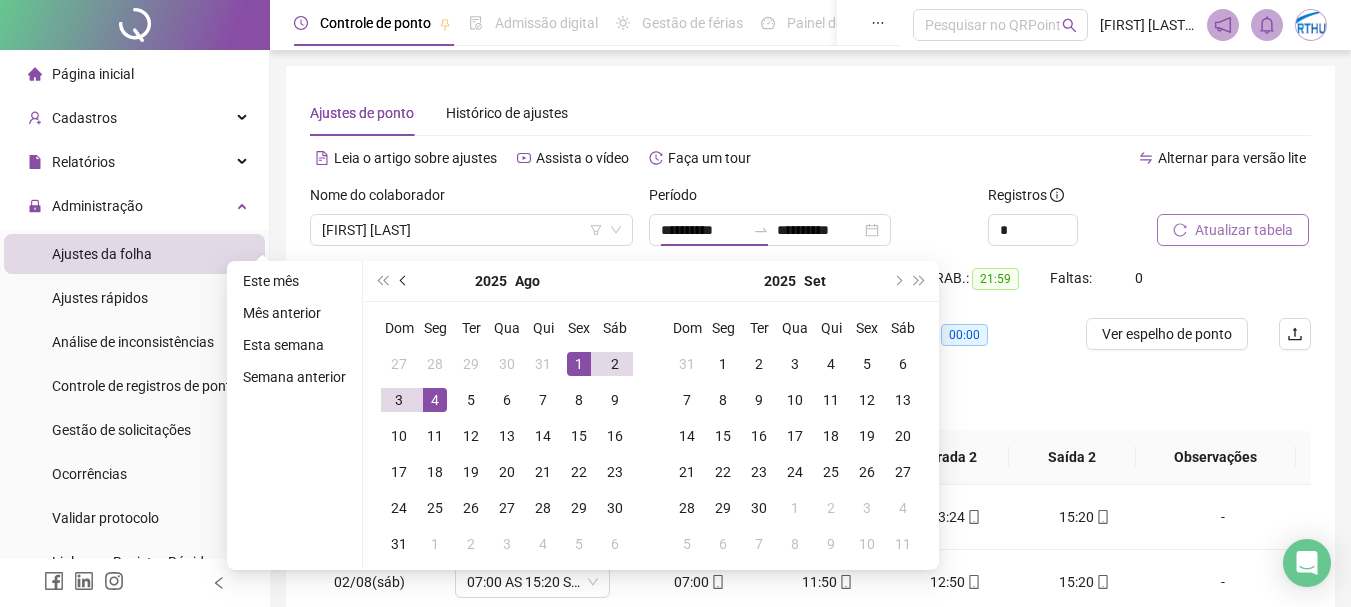 click at bounding box center (405, 281) 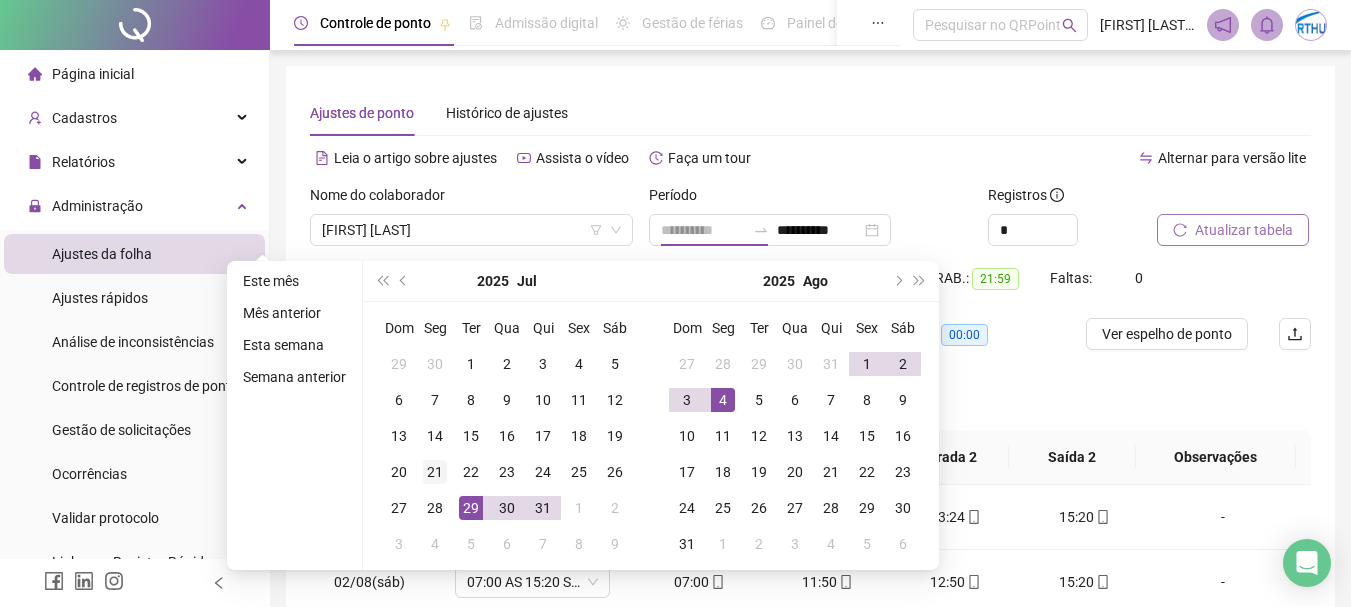type on "**********" 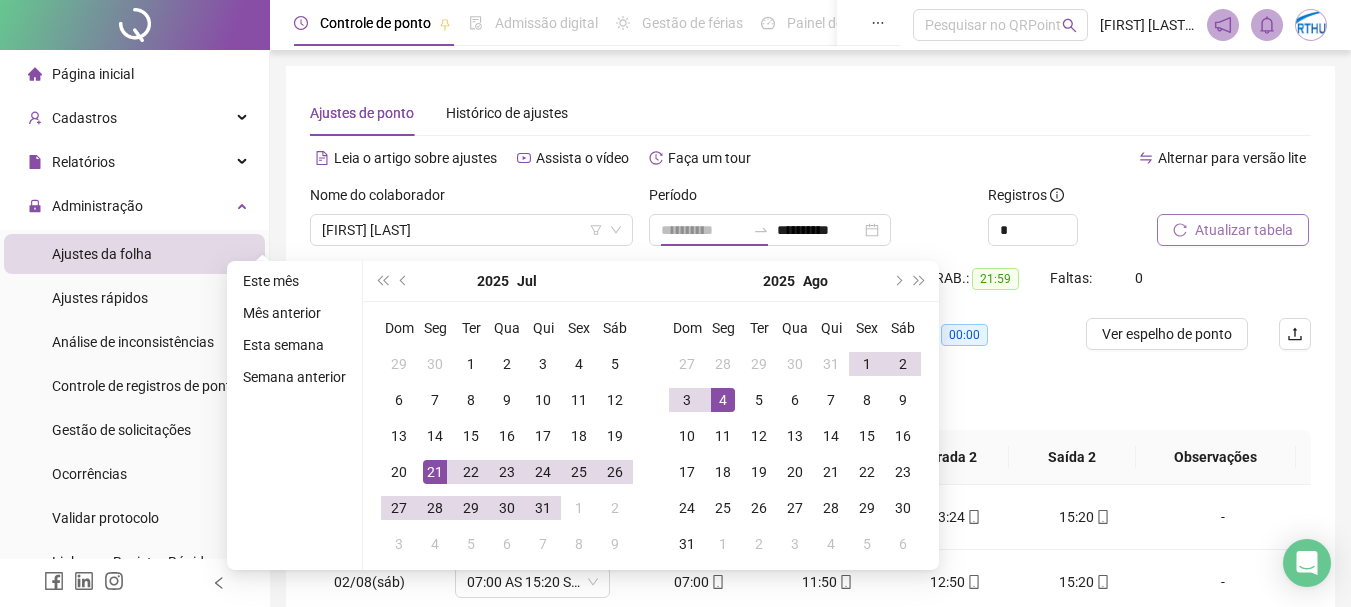 click on "21" at bounding box center (435, 472) 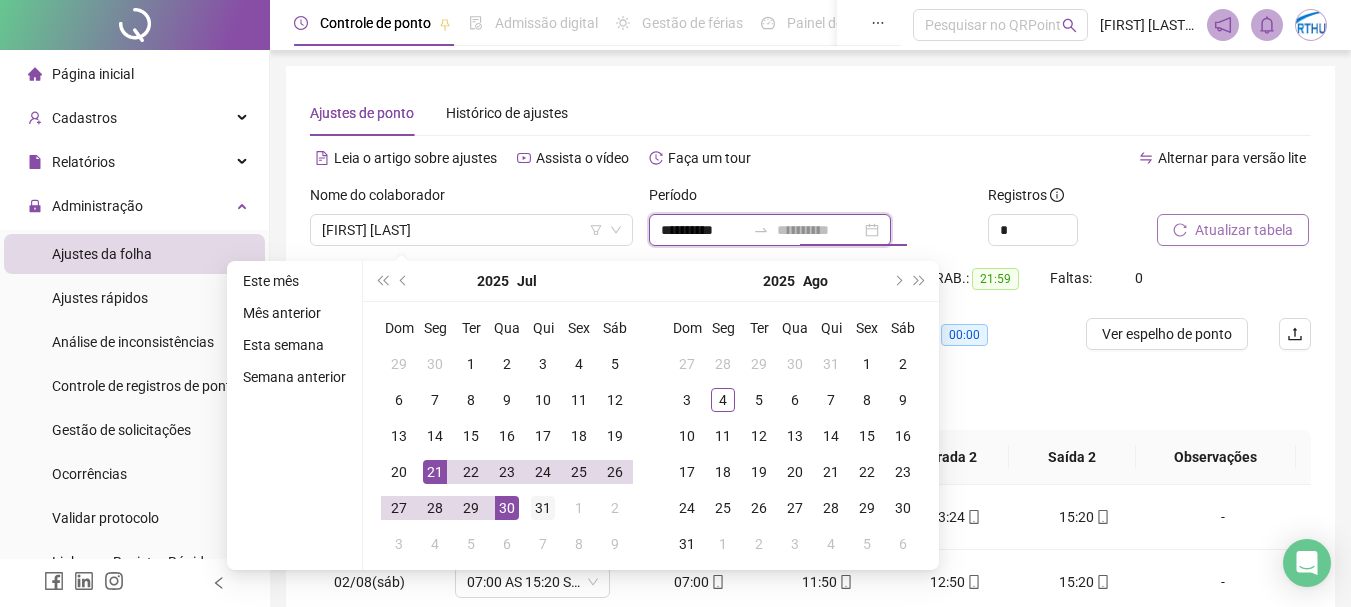 type on "**********" 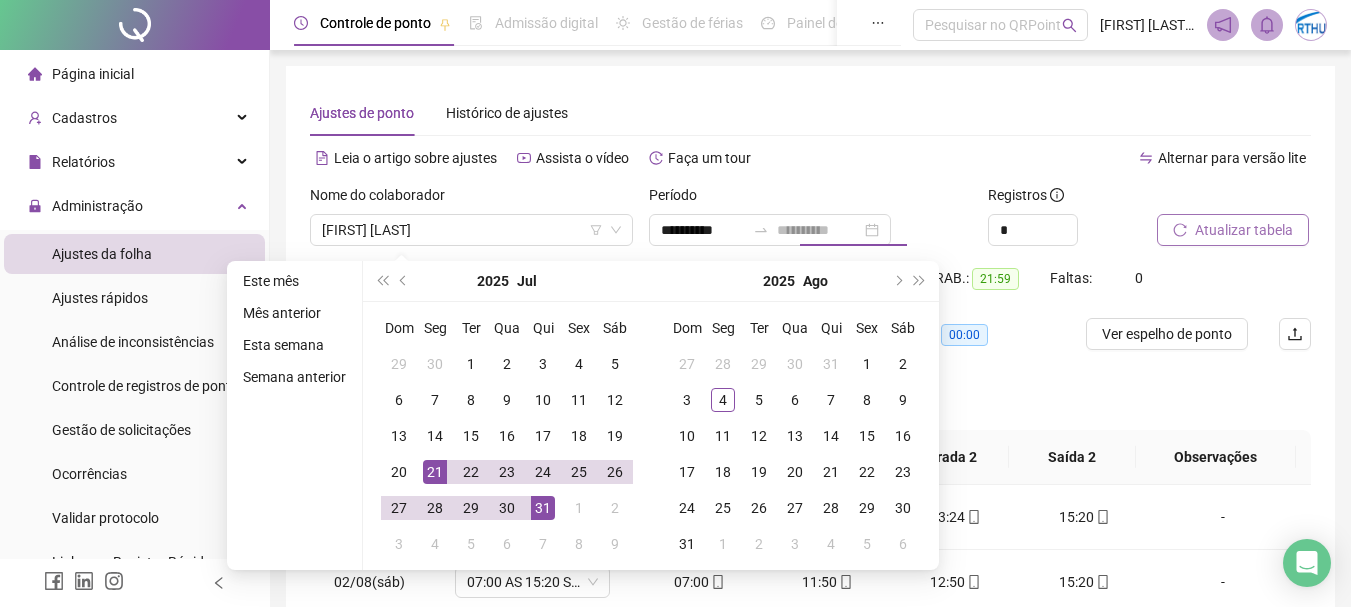 click on "31" at bounding box center [543, 508] 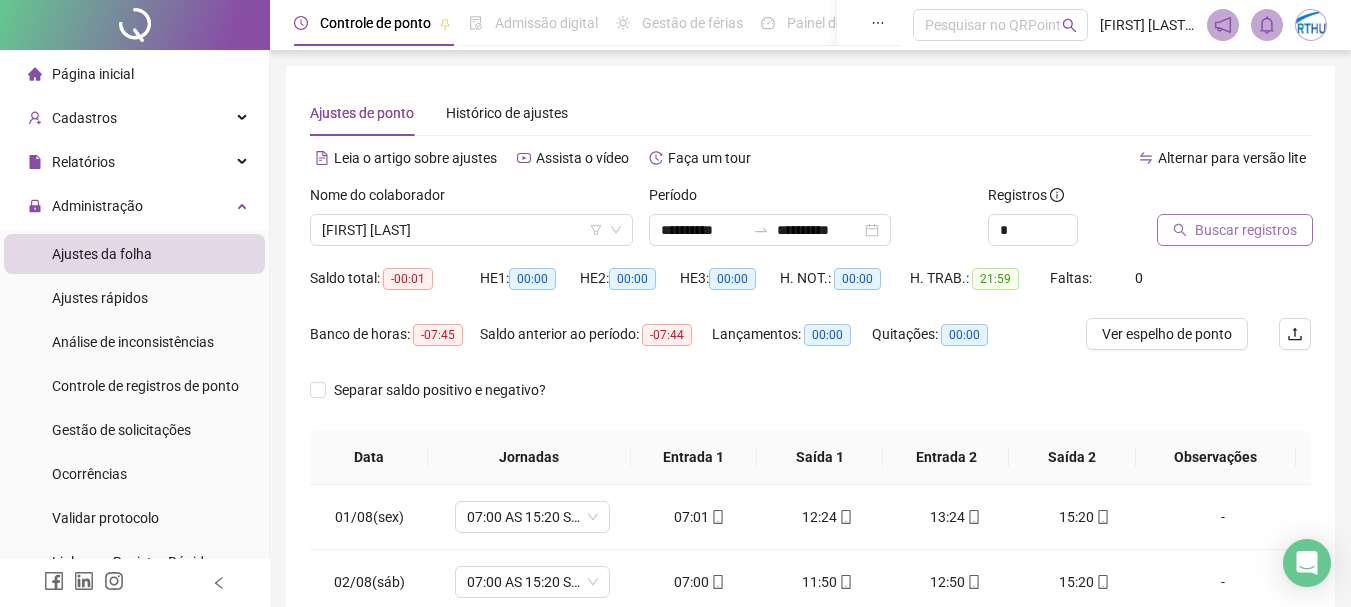 click on "Buscar registros" at bounding box center [1246, 230] 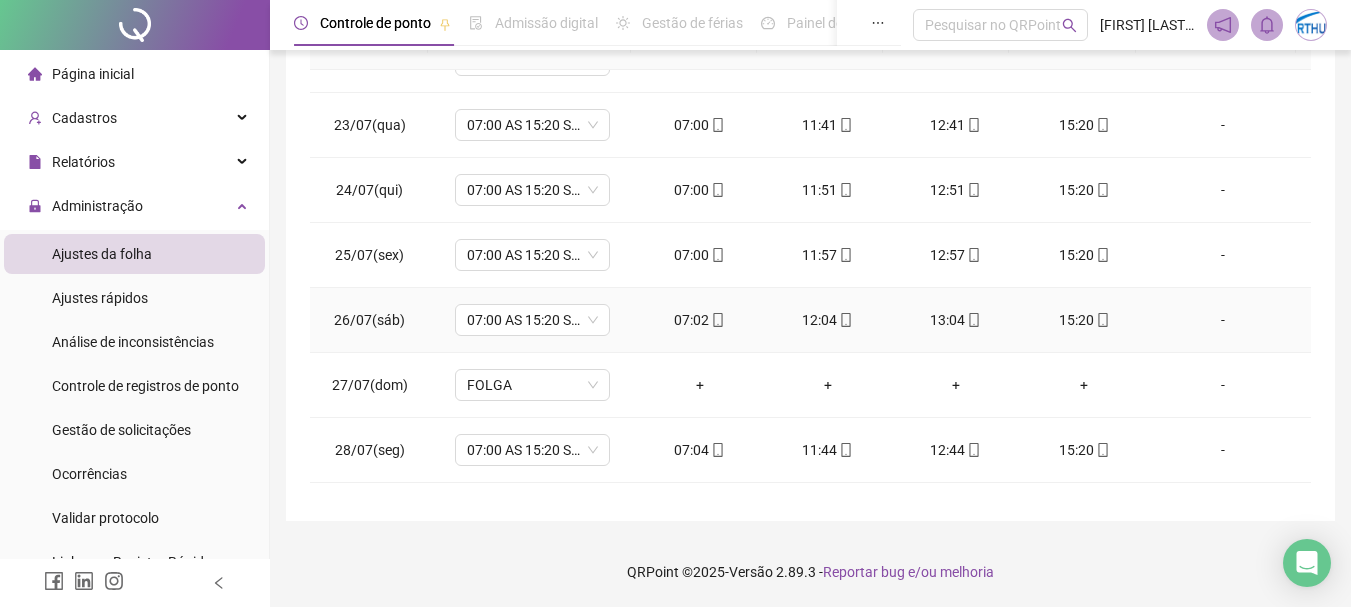scroll, scrollTop: 0, scrollLeft: 0, axis: both 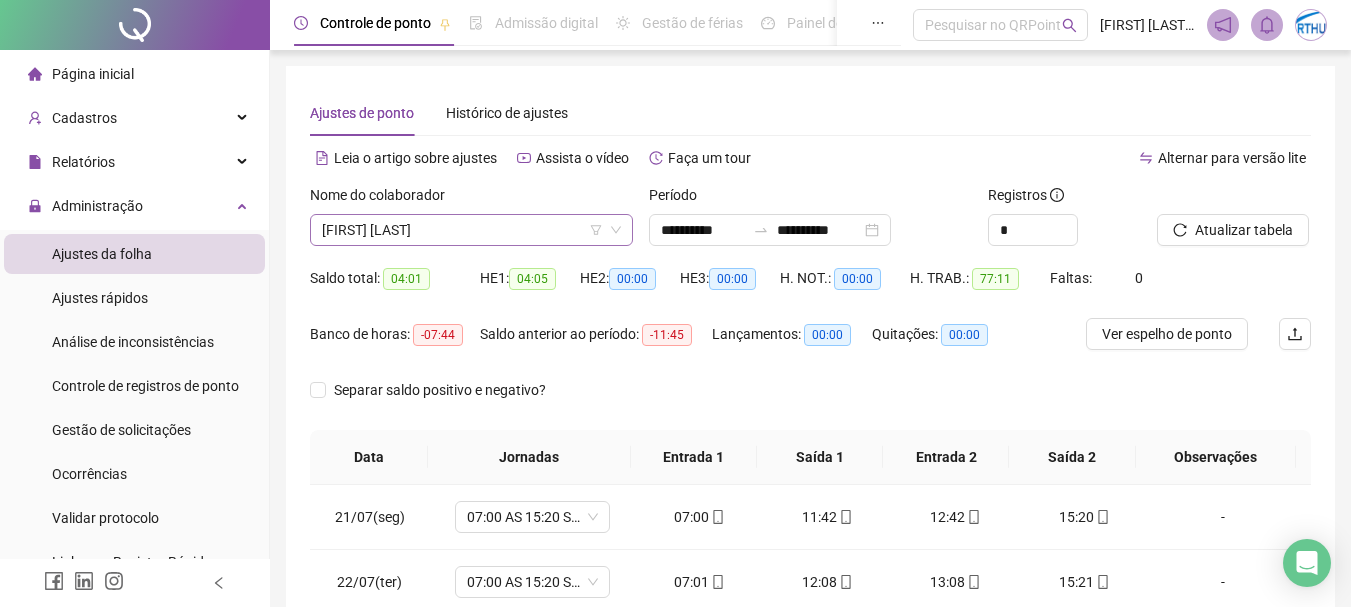click on "[FIRST] [LAST]" at bounding box center (471, 230) 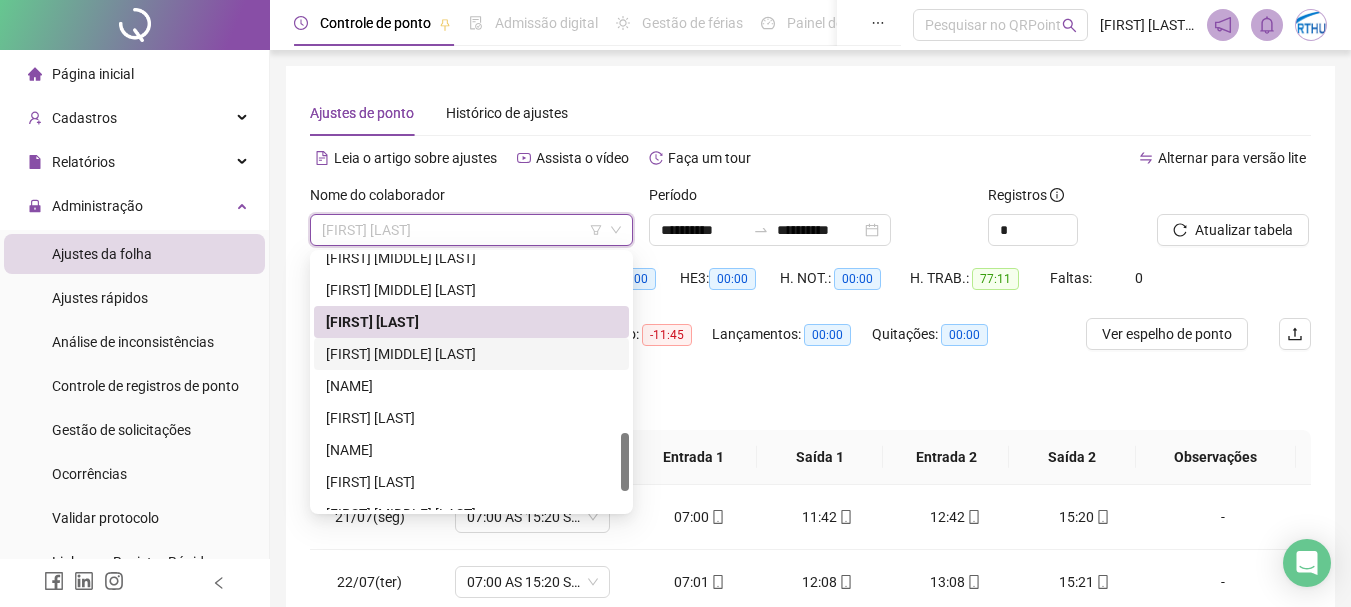 click on "[FIRST] [MIDDLE] [LAST]" at bounding box center [471, 354] 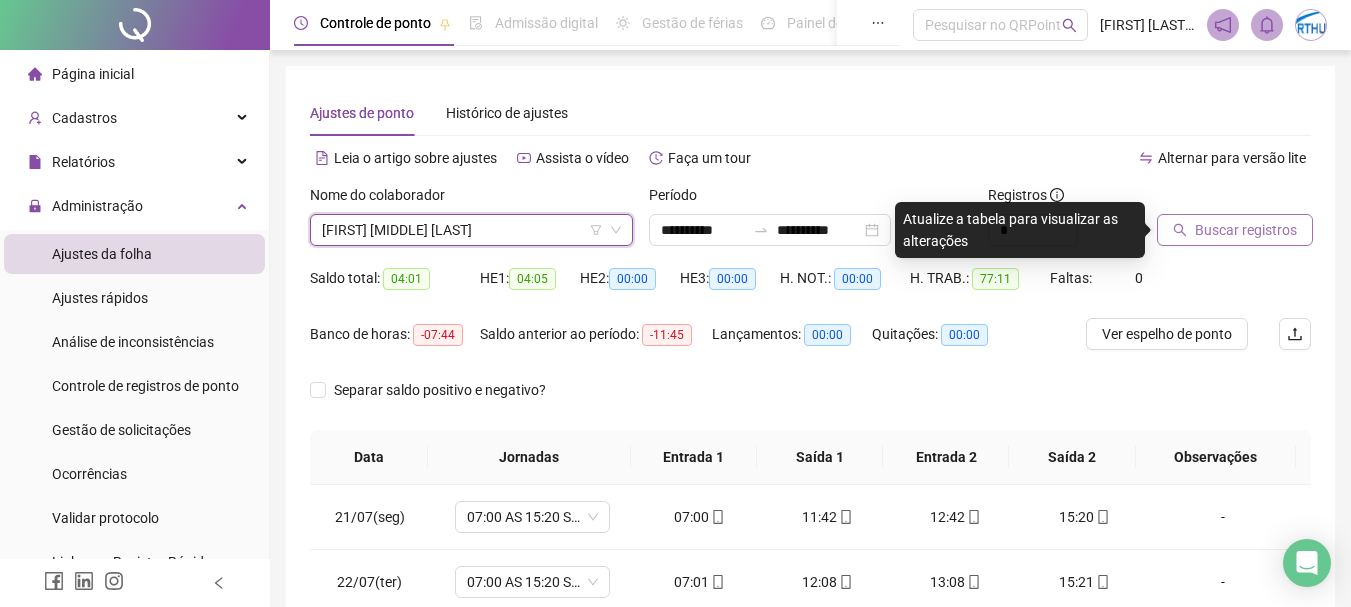 click on "Buscar registros" at bounding box center (1246, 230) 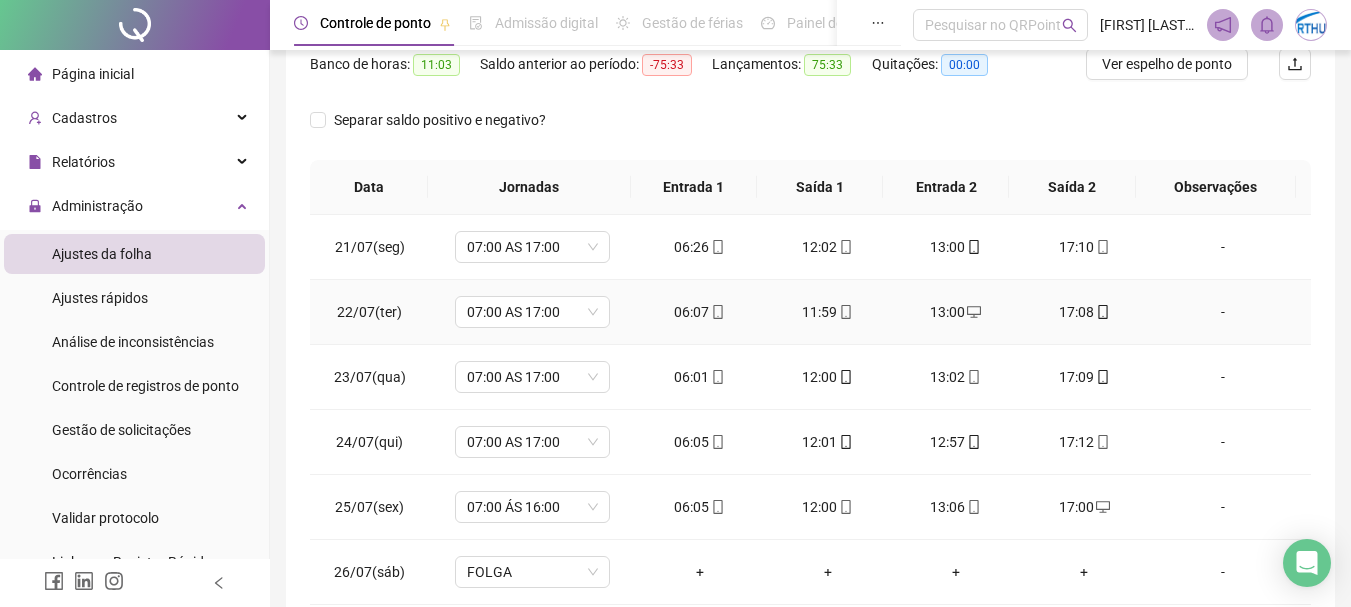 scroll, scrollTop: 300, scrollLeft: 0, axis: vertical 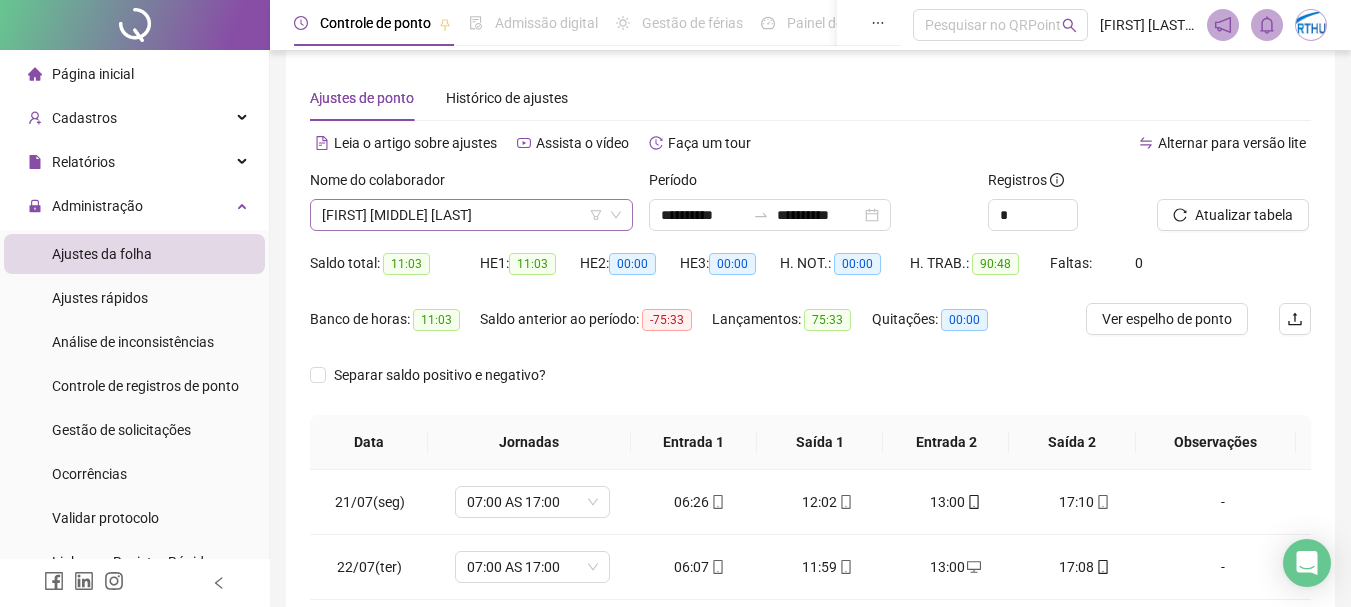 click on "[FIRST] [MIDDLE] [LAST]" at bounding box center (471, 215) 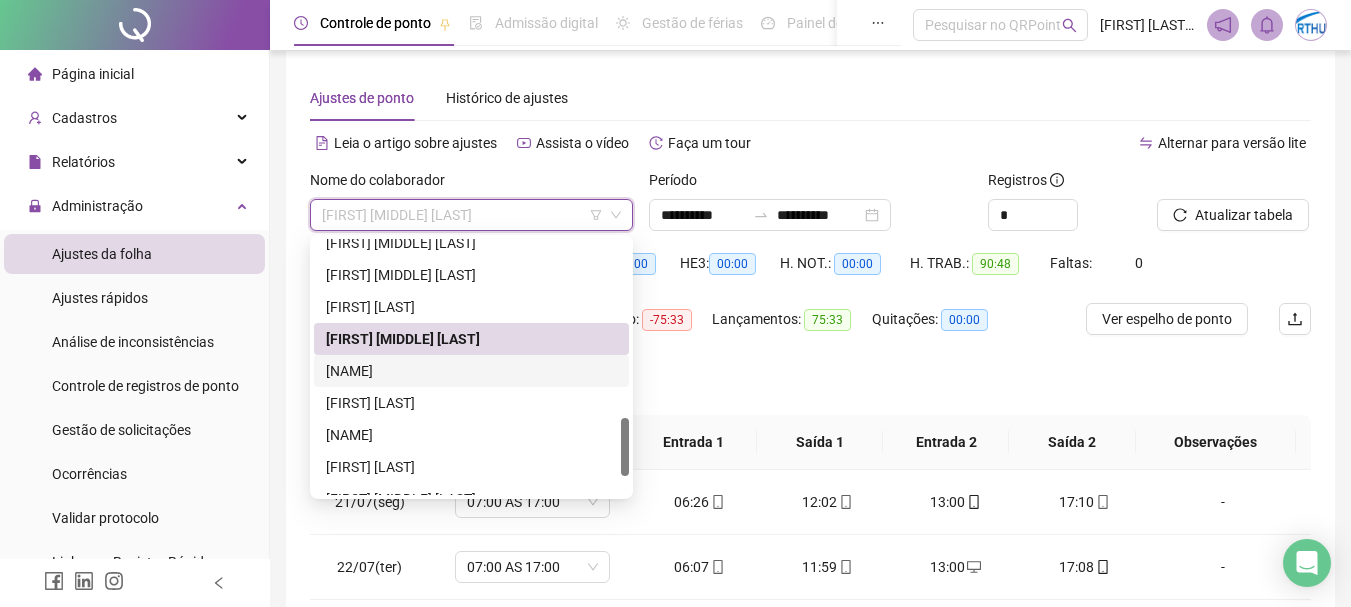 drag, startPoint x: 464, startPoint y: 372, endPoint x: 517, endPoint y: 369, distance: 53.08484 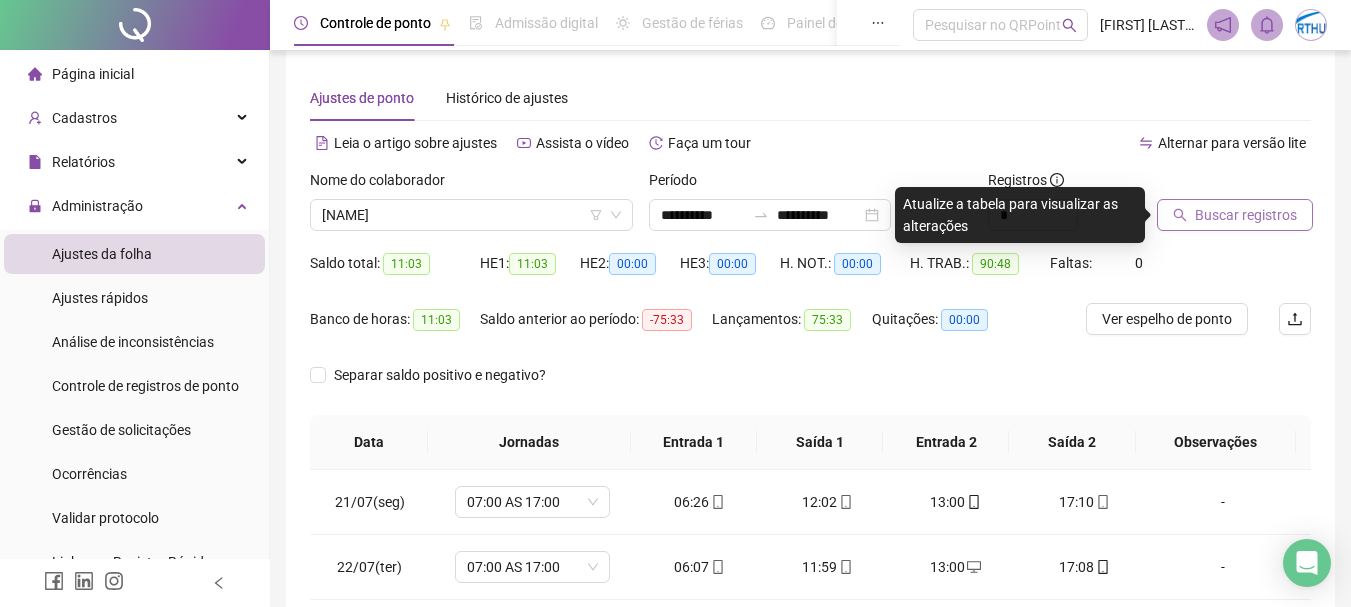 click on "Buscar registros" at bounding box center (1246, 215) 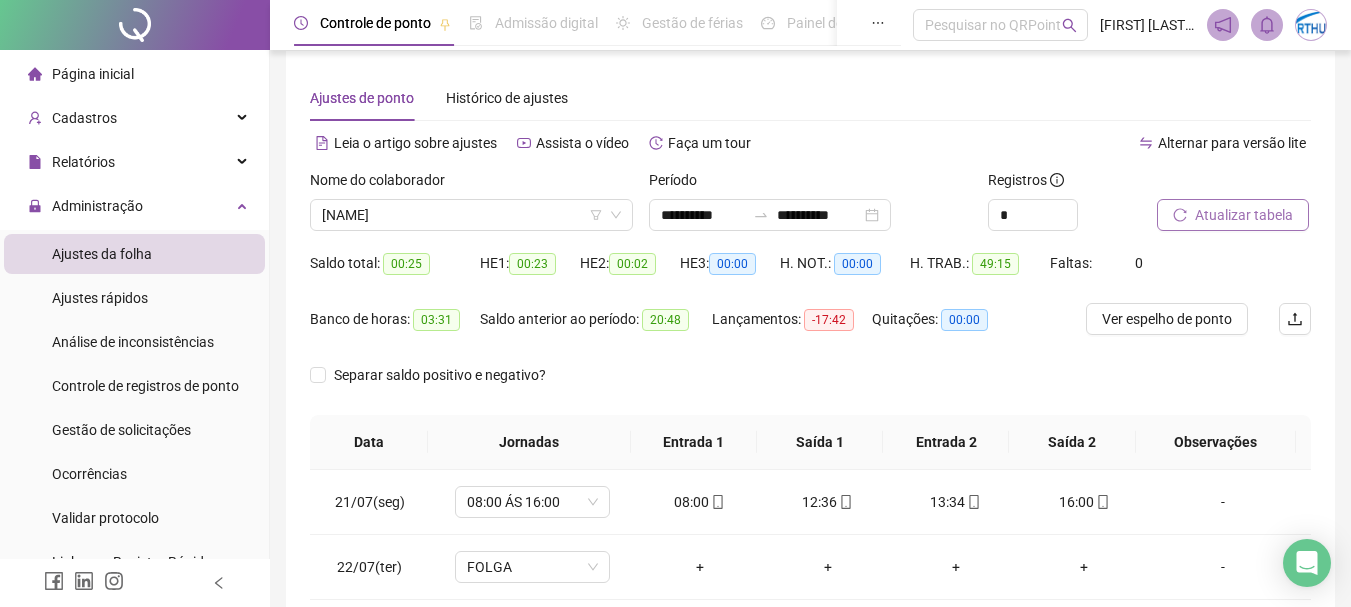 scroll, scrollTop: 415, scrollLeft: 0, axis: vertical 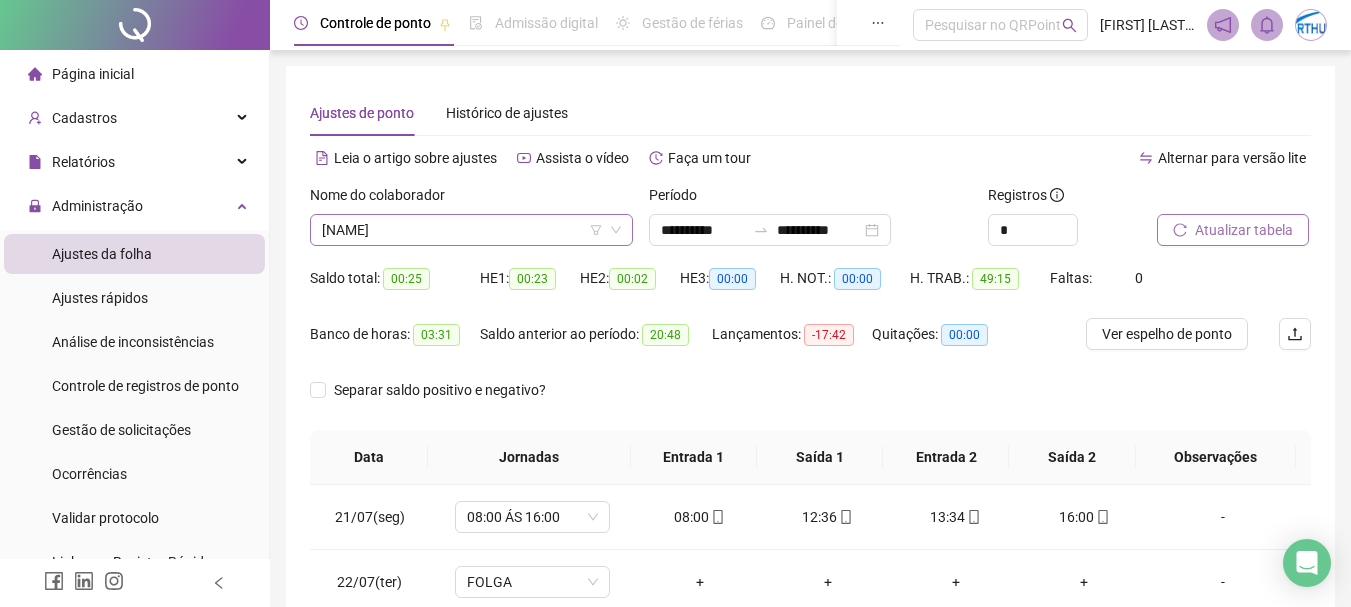 click on "[NAME]" at bounding box center [471, 230] 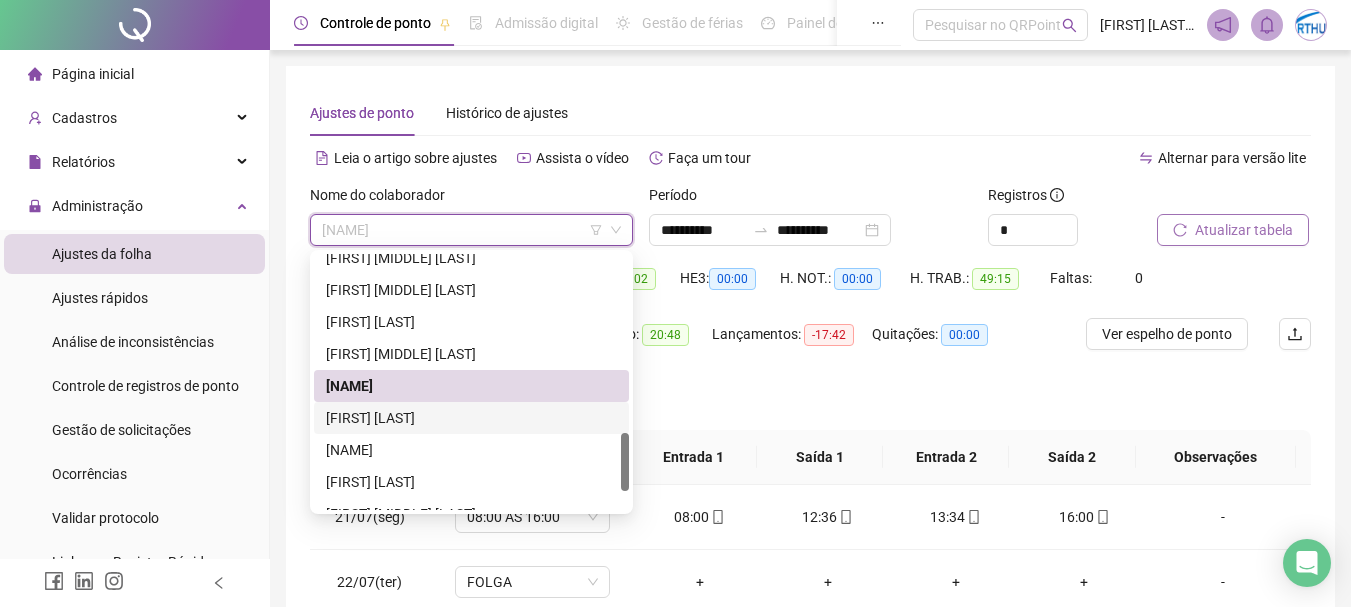 drag, startPoint x: 441, startPoint y: 418, endPoint x: 584, endPoint y: 410, distance: 143.2236 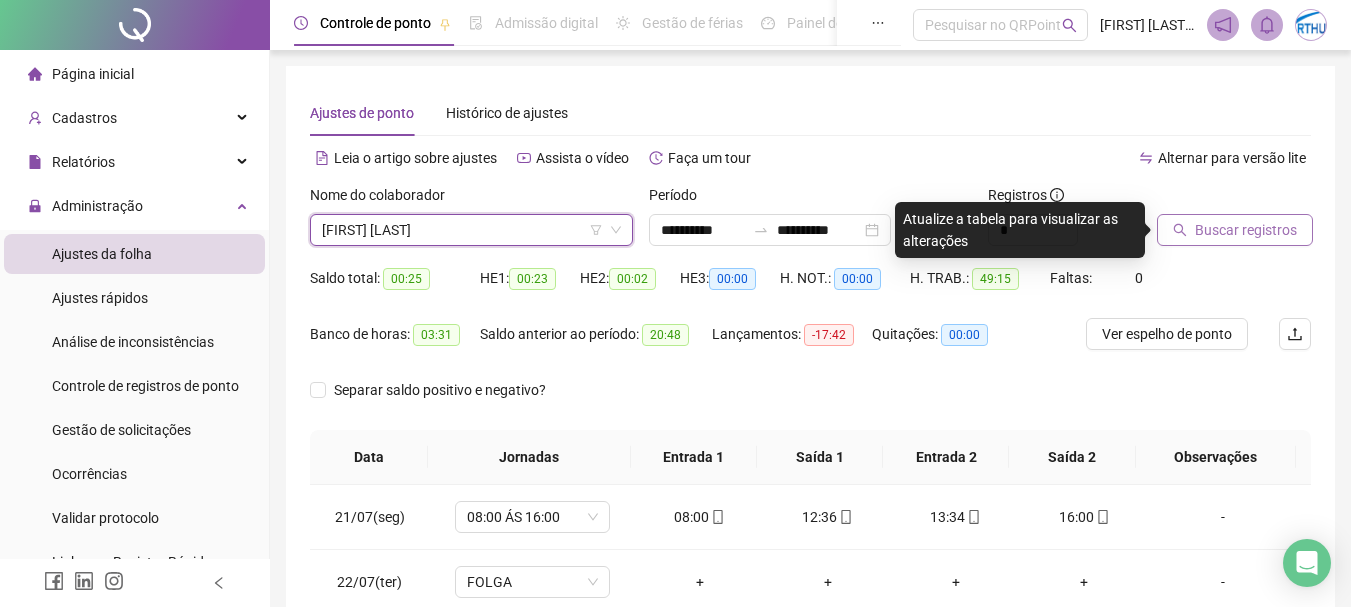click on "Buscar registros" at bounding box center (1246, 230) 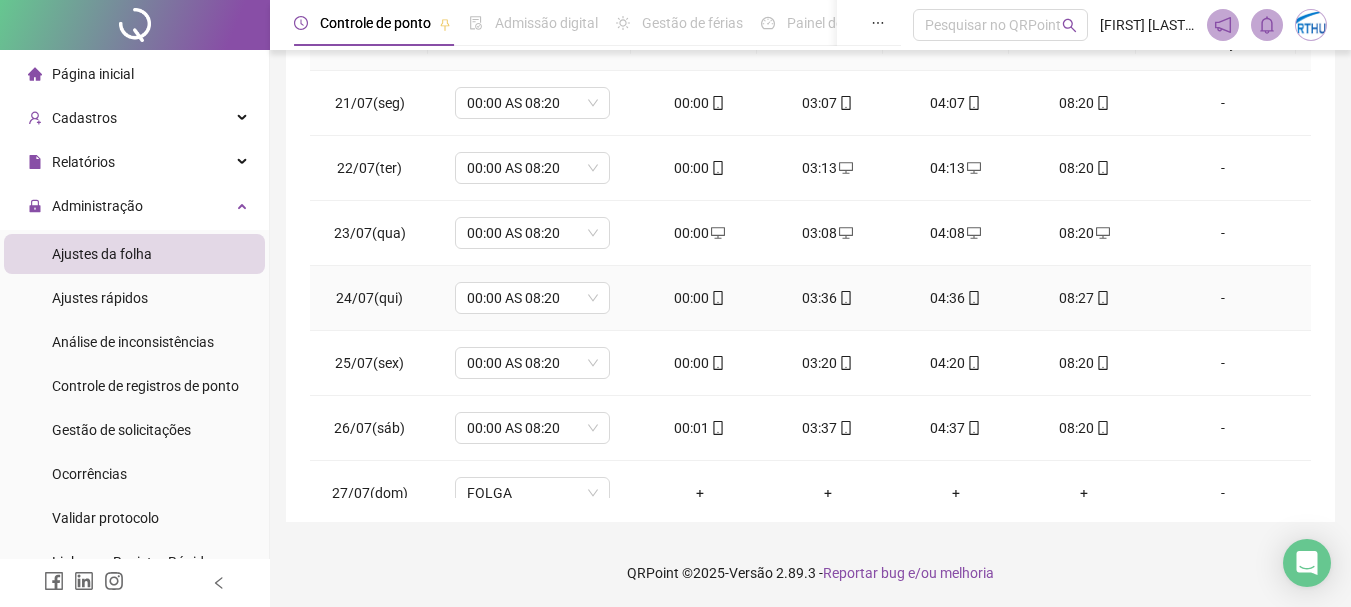 scroll, scrollTop: 415, scrollLeft: 0, axis: vertical 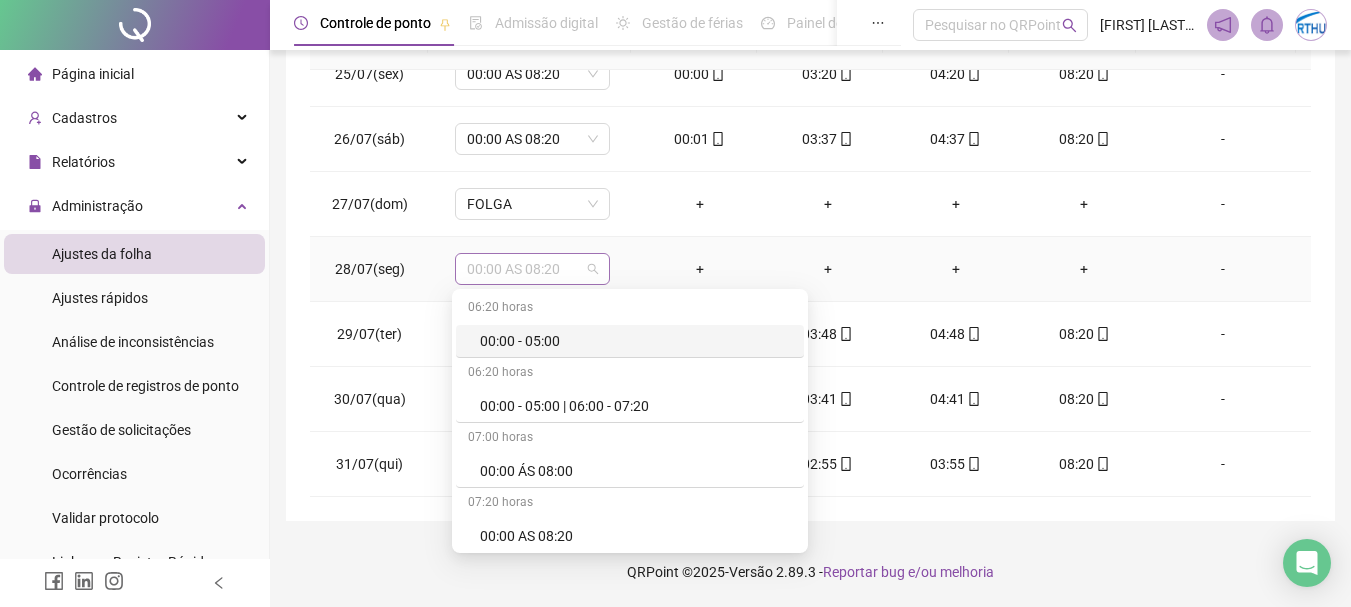 click on "00:00 AS 08:20" at bounding box center (532, 269) 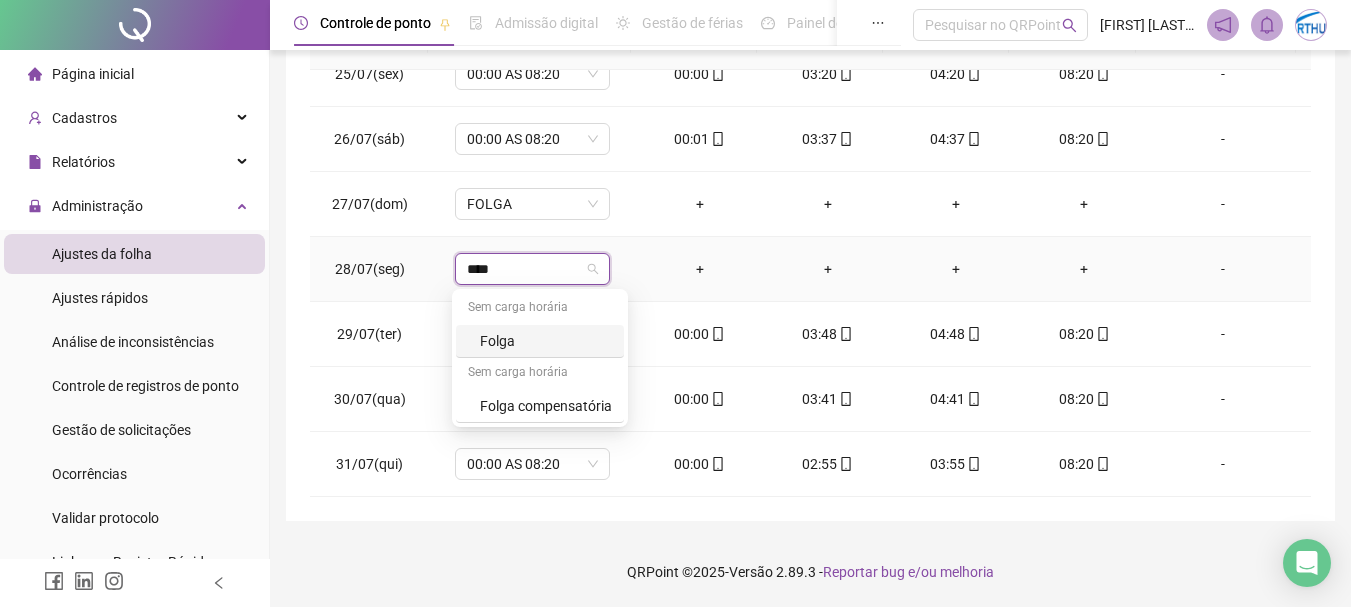type on "*****" 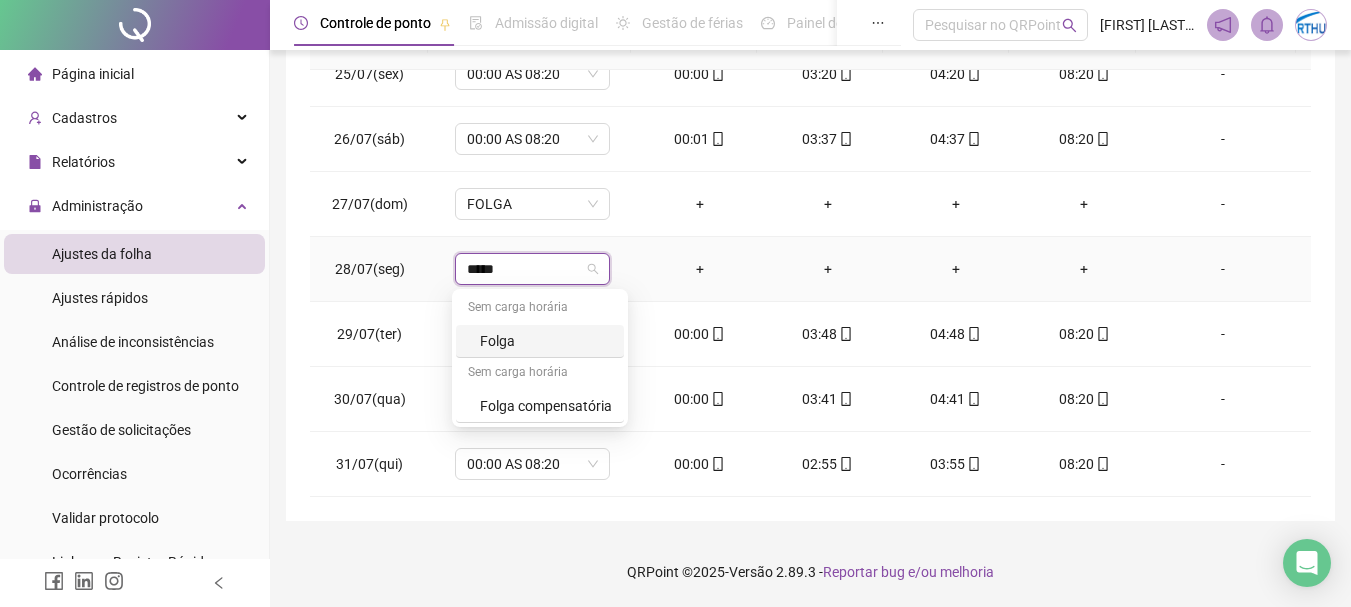 drag, startPoint x: 505, startPoint y: 334, endPoint x: 575, endPoint y: 307, distance: 75.026665 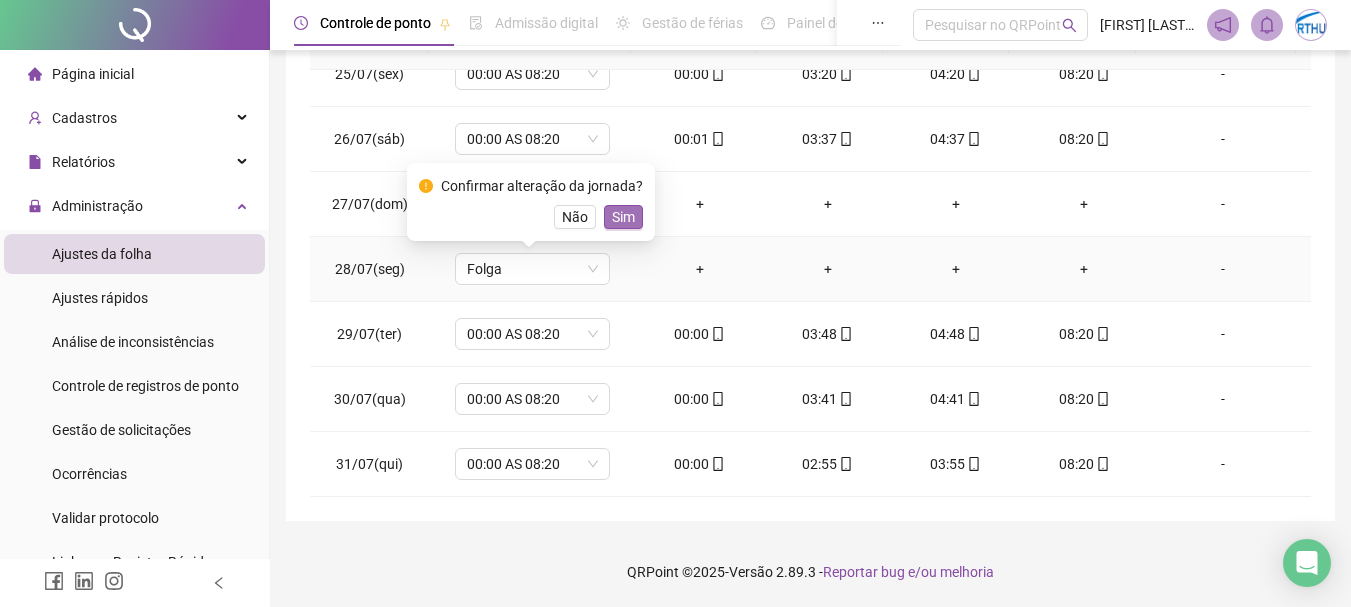 click on "Sim" at bounding box center (623, 217) 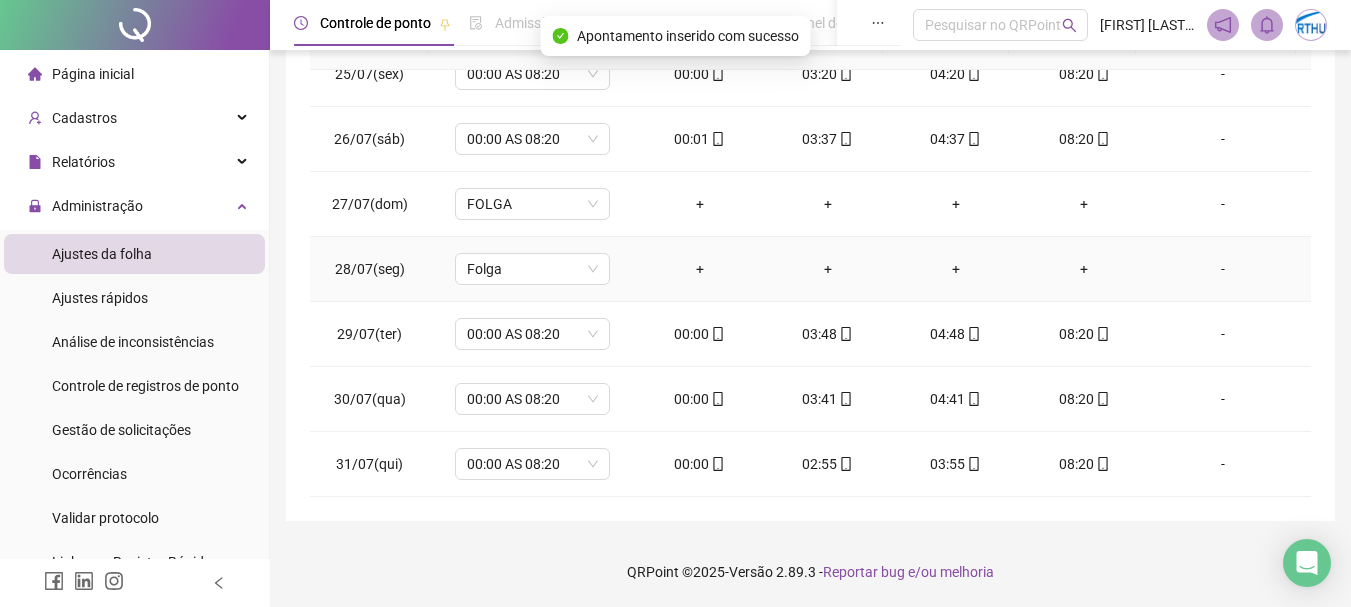 scroll, scrollTop: 0, scrollLeft: 0, axis: both 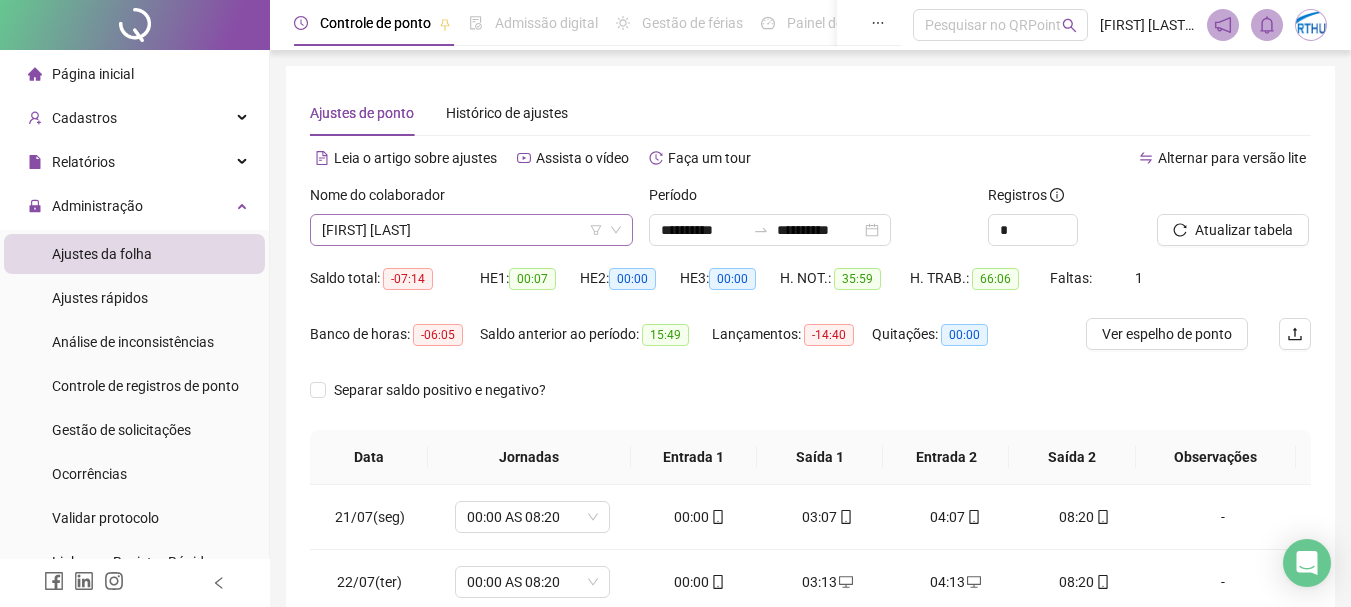 click on "[FIRST] [LAST]" at bounding box center [471, 230] 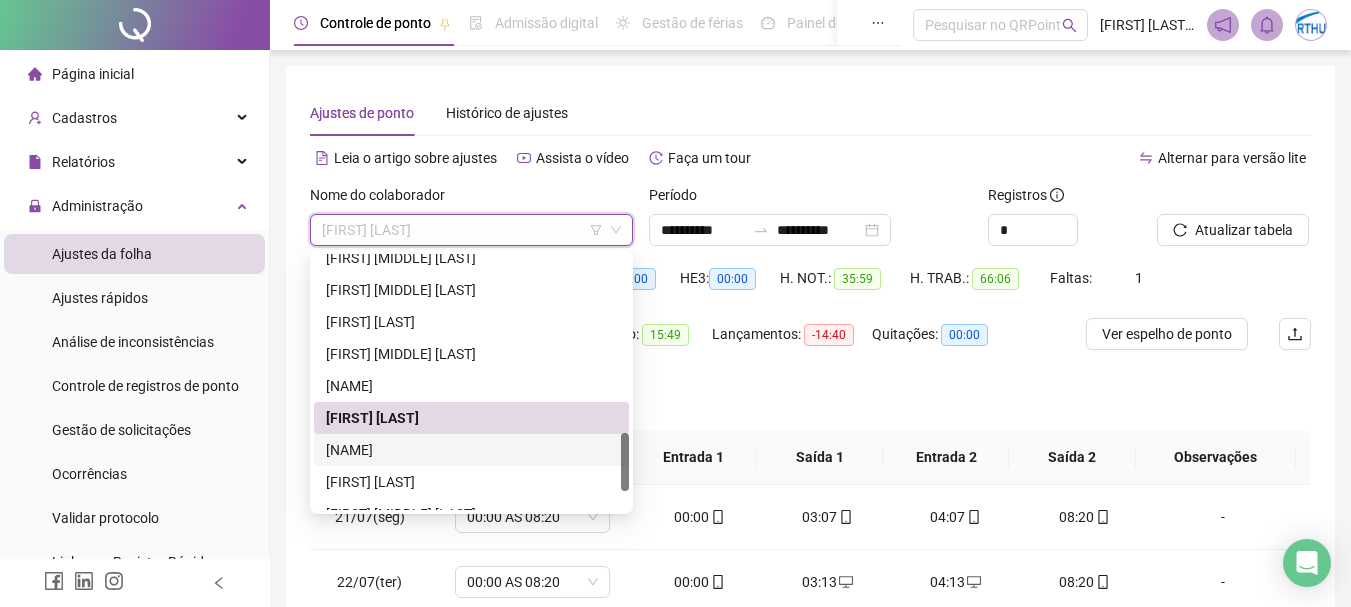 click on "[NAME]" at bounding box center (471, 450) 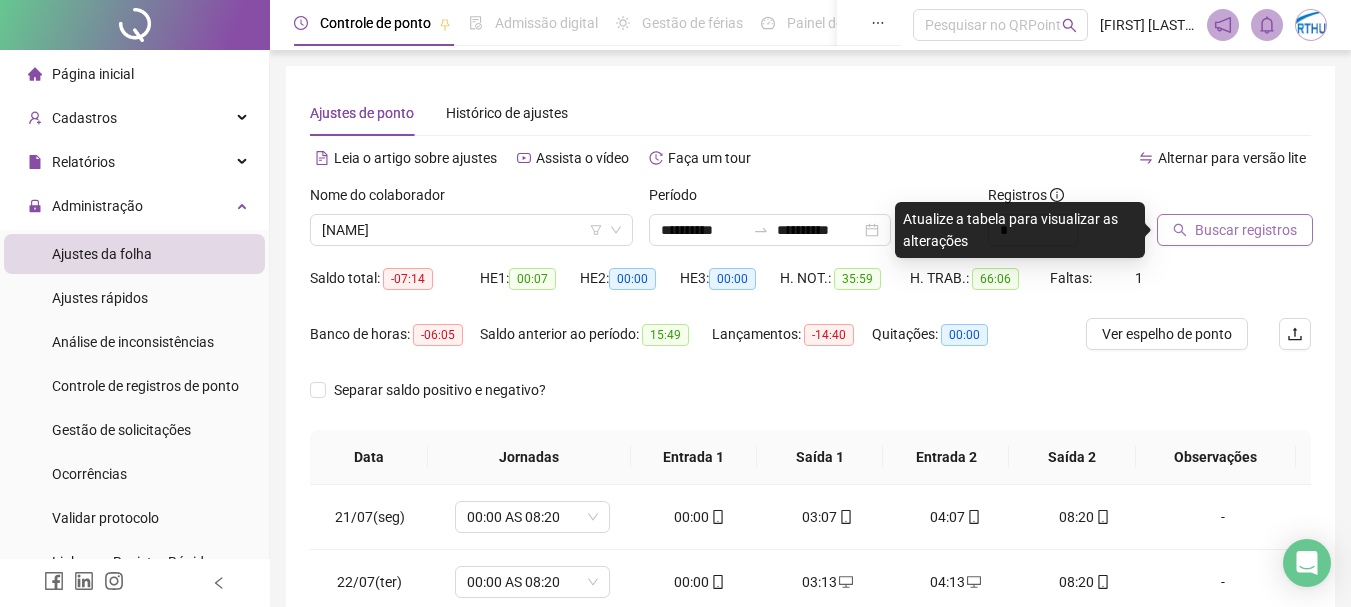click on "Buscar registros" at bounding box center (1246, 230) 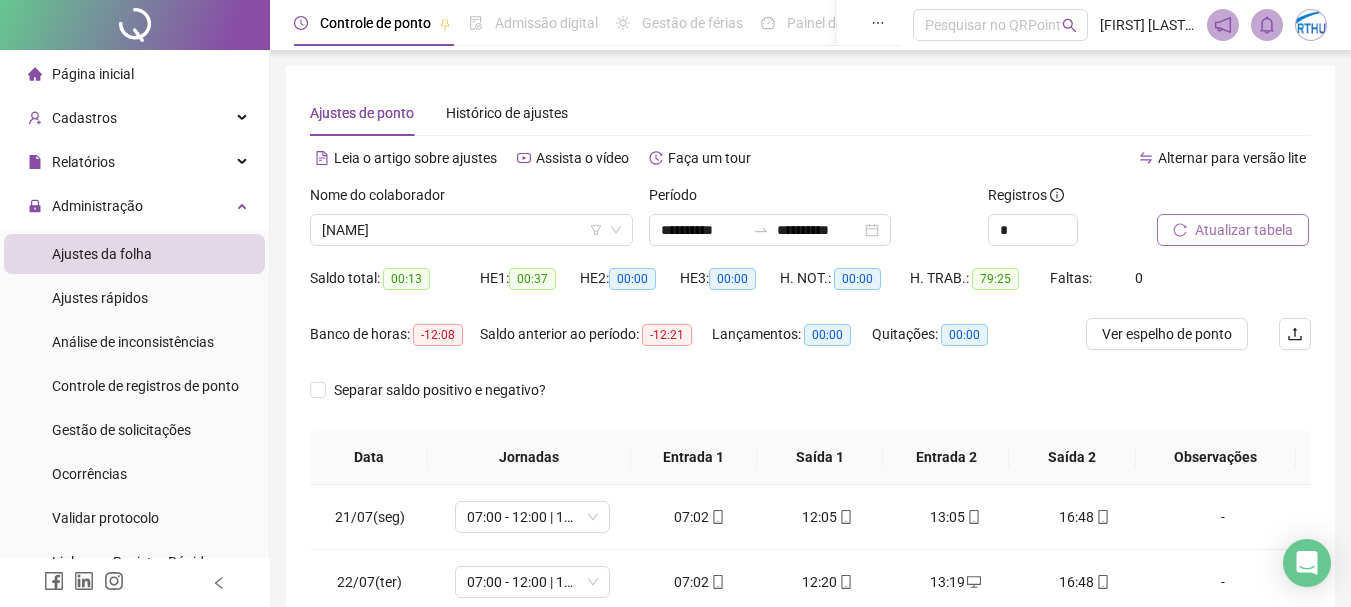 click on "Atualizar tabela" at bounding box center (1244, 230) 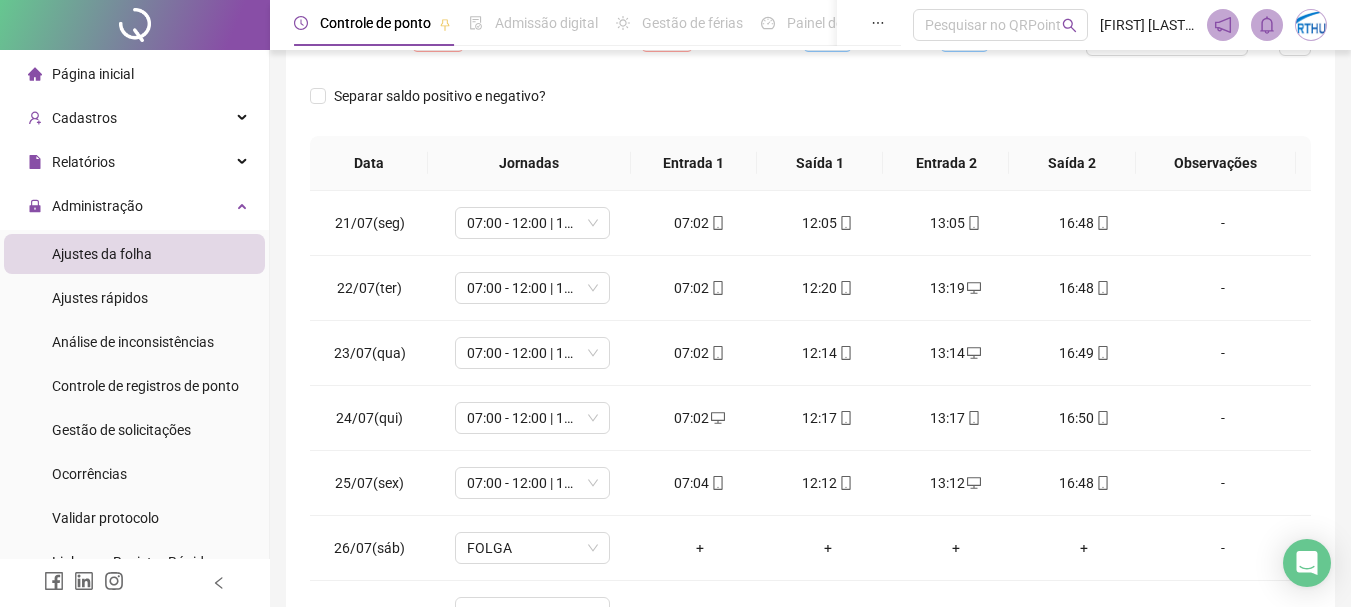 scroll, scrollTop: 300, scrollLeft: 0, axis: vertical 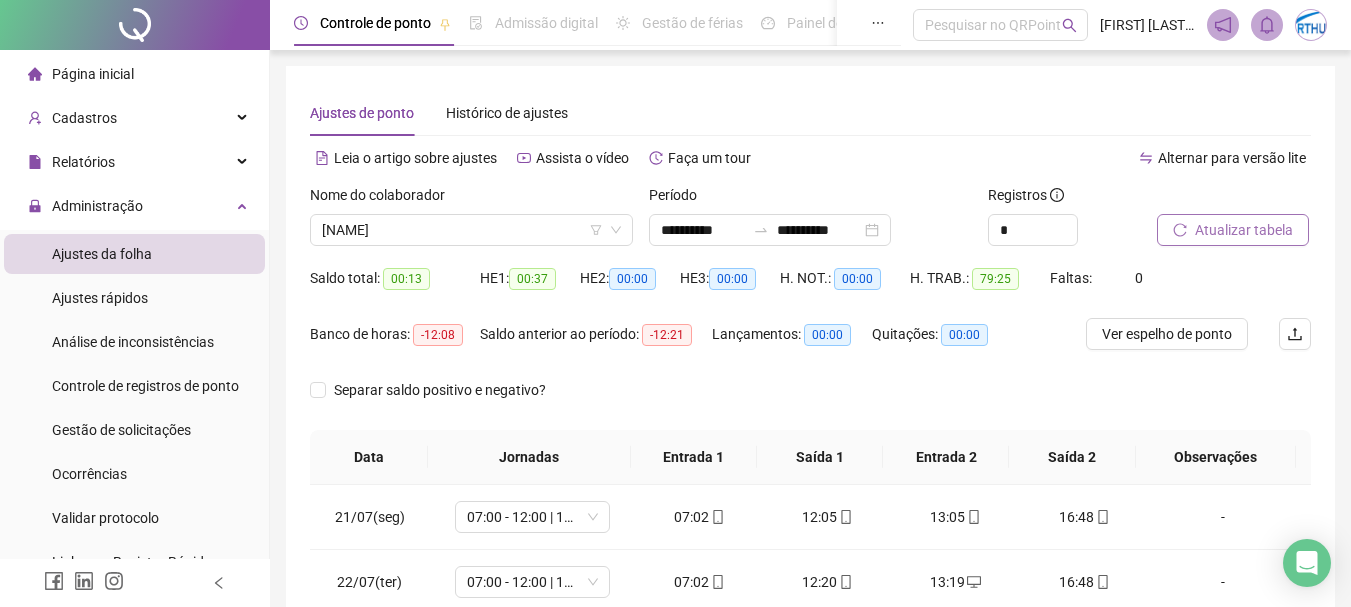 click on "Atualizar tabela" at bounding box center [1244, 230] 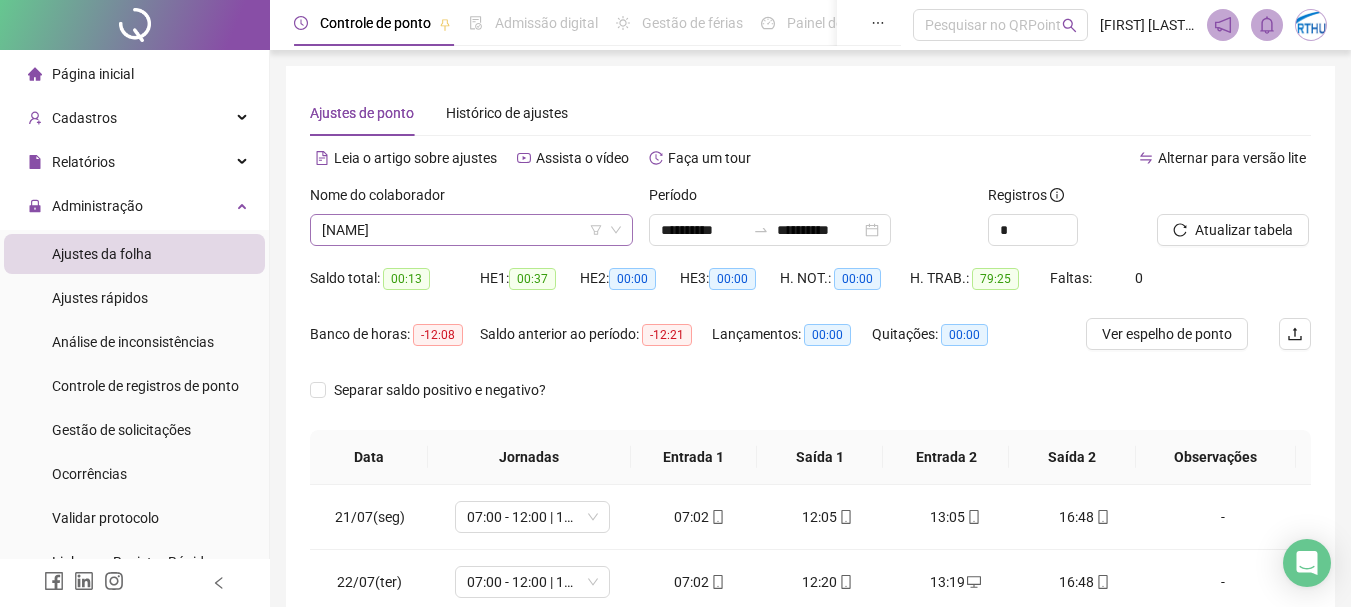 click on "[NAME]" at bounding box center (471, 230) 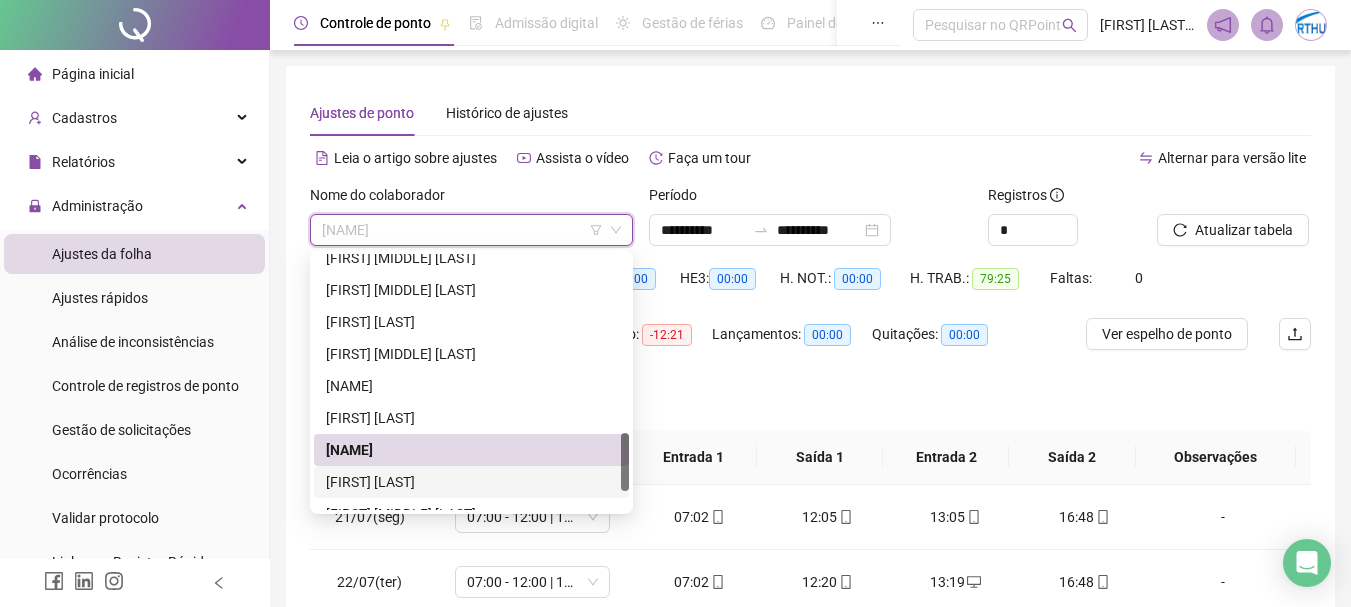 drag, startPoint x: 439, startPoint y: 479, endPoint x: 456, endPoint y: 324, distance: 155.92947 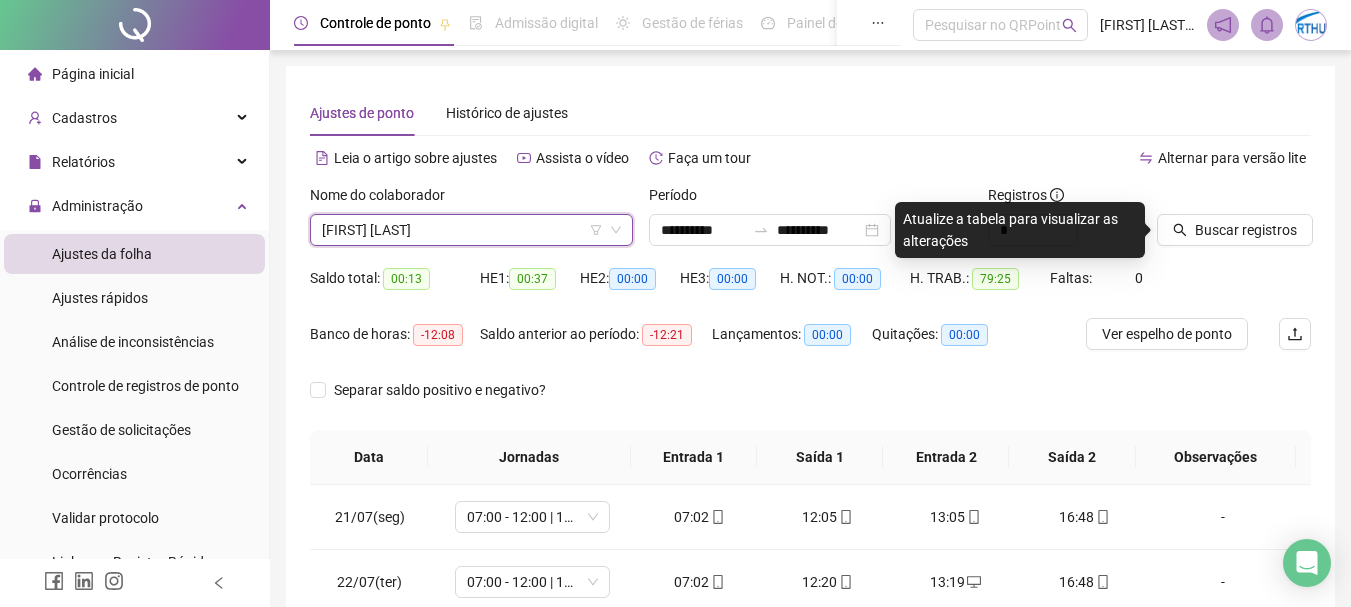 click on "[FIRST] [LAST]" at bounding box center [471, 230] 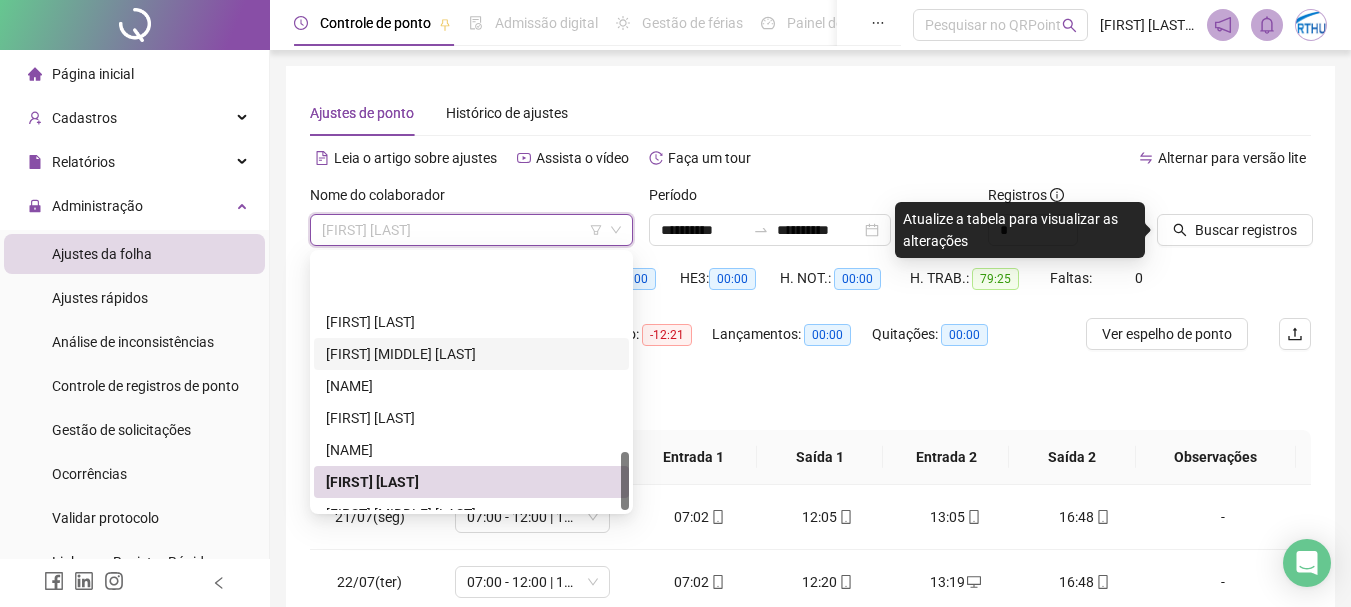 scroll, scrollTop: 864, scrollLeft: 0, axis: vertical 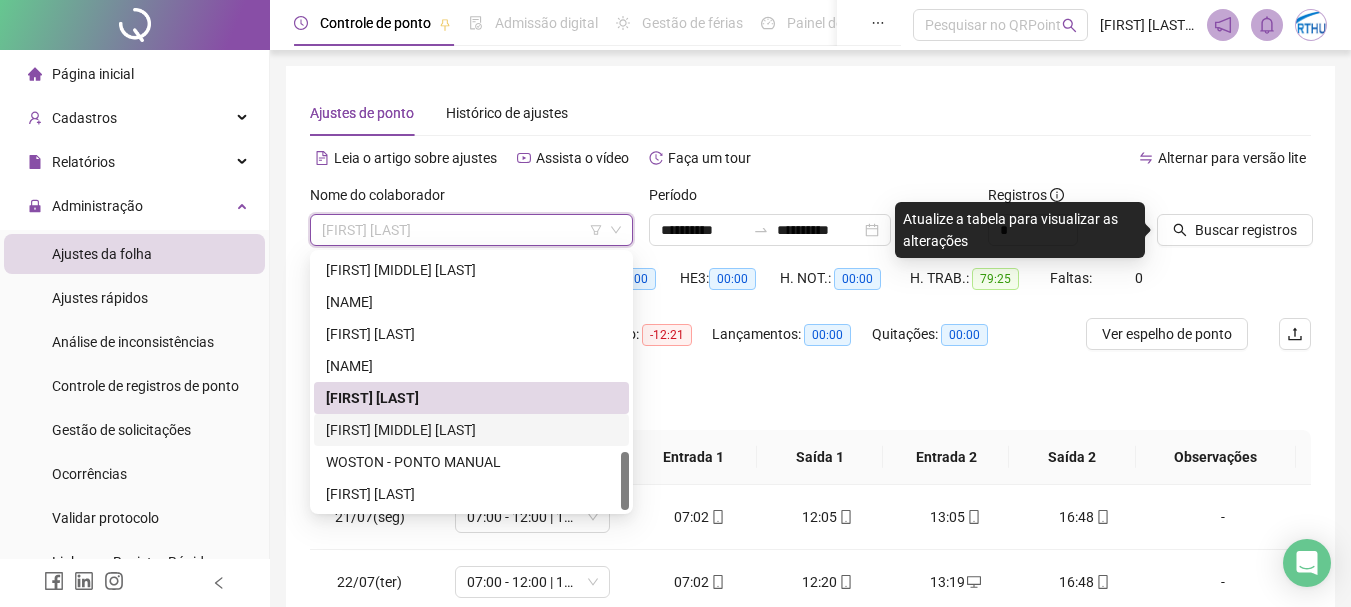 click on "[FIRST] [MIDDLE] [LAST]" at bounding box center (471, 430) 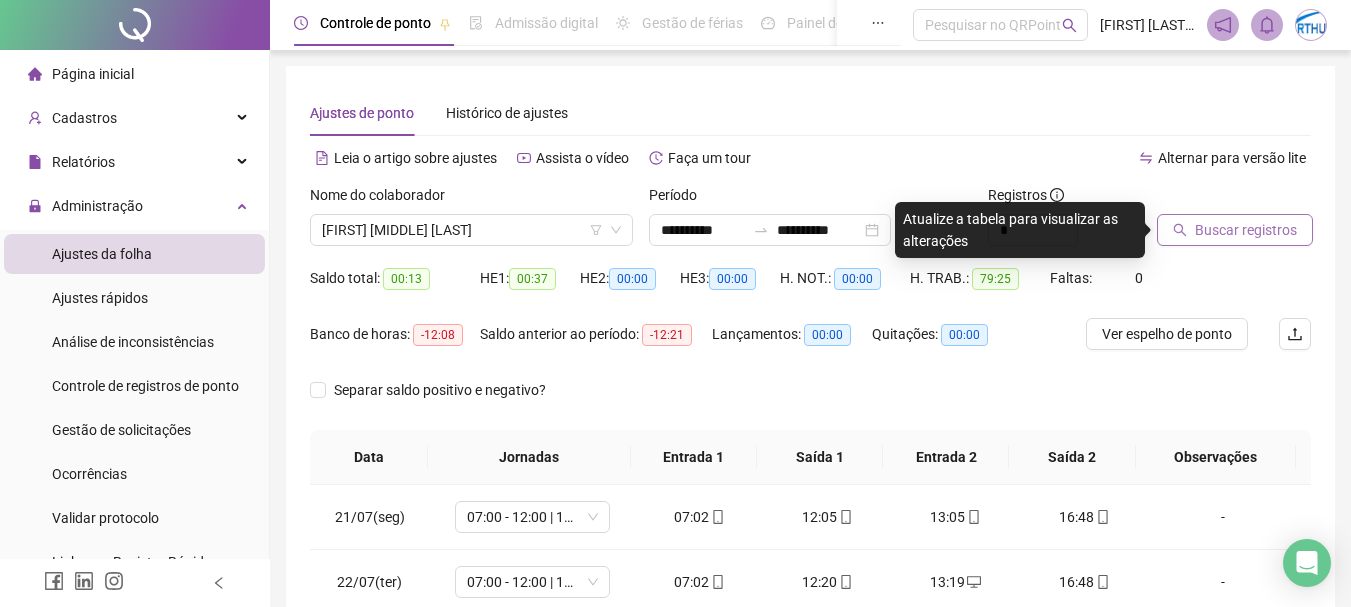 click on "Buscar registros" at bounding box center (1246, 230) 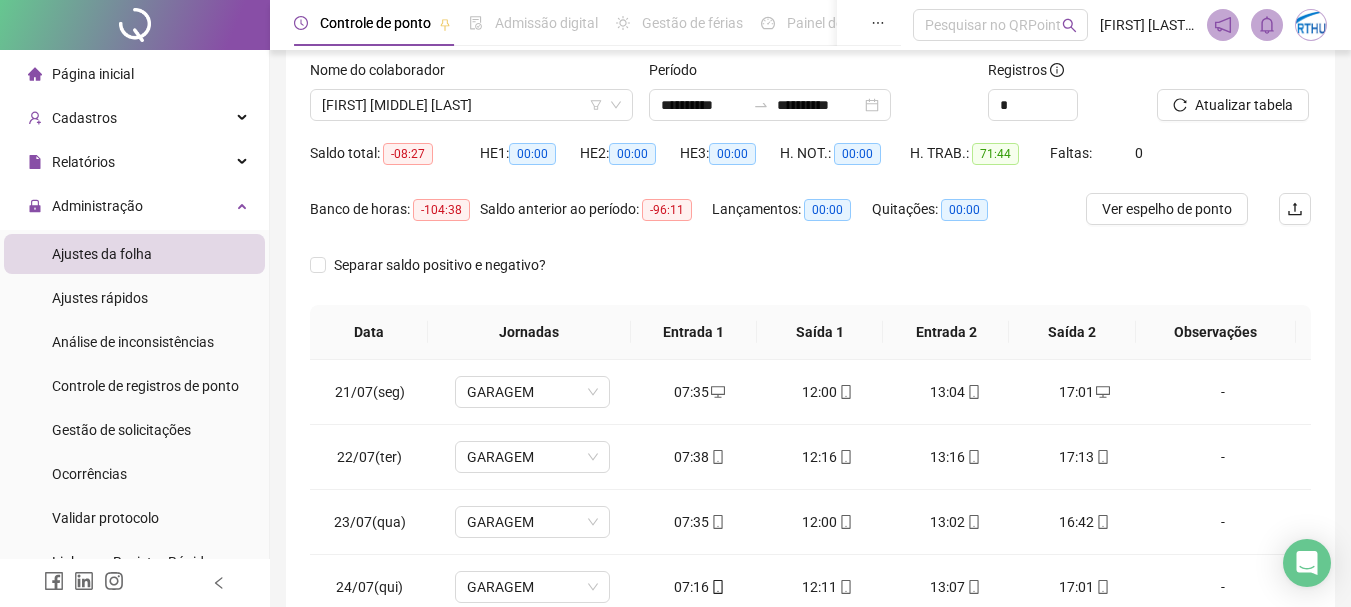 scroll, scrollTop: 415, scrollLeft: 0, axis: vertical 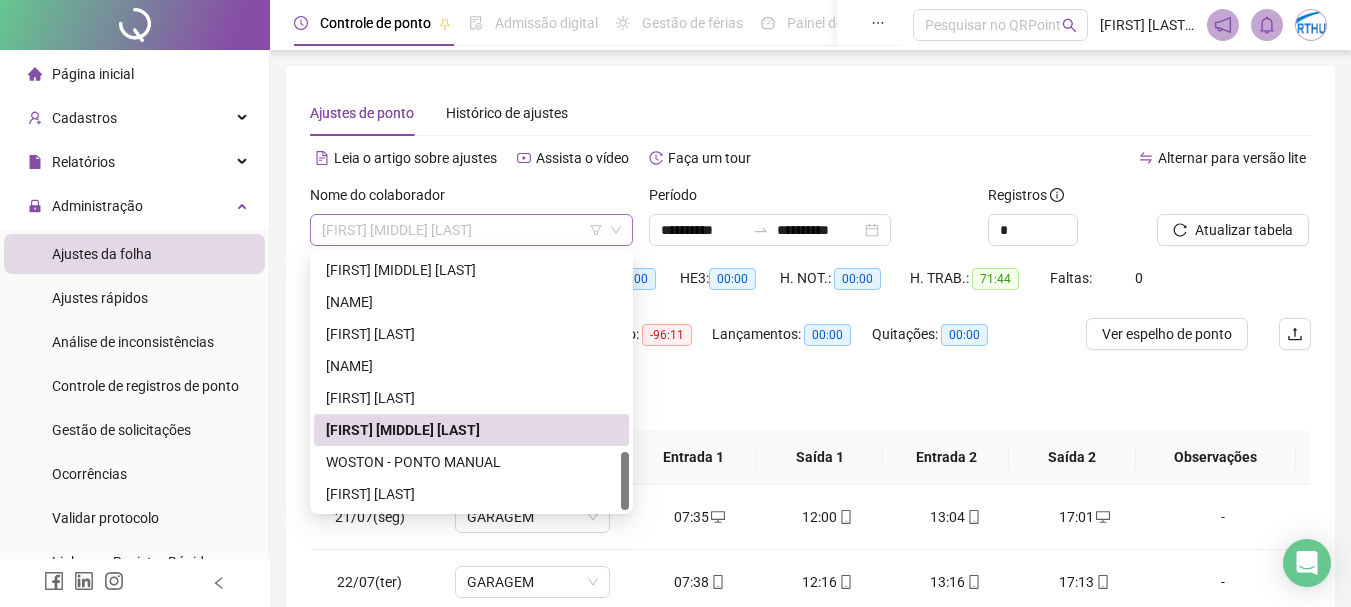 click on "[FIRST] [MIDDLE] [LAST]" at bounding box center [471, 230] 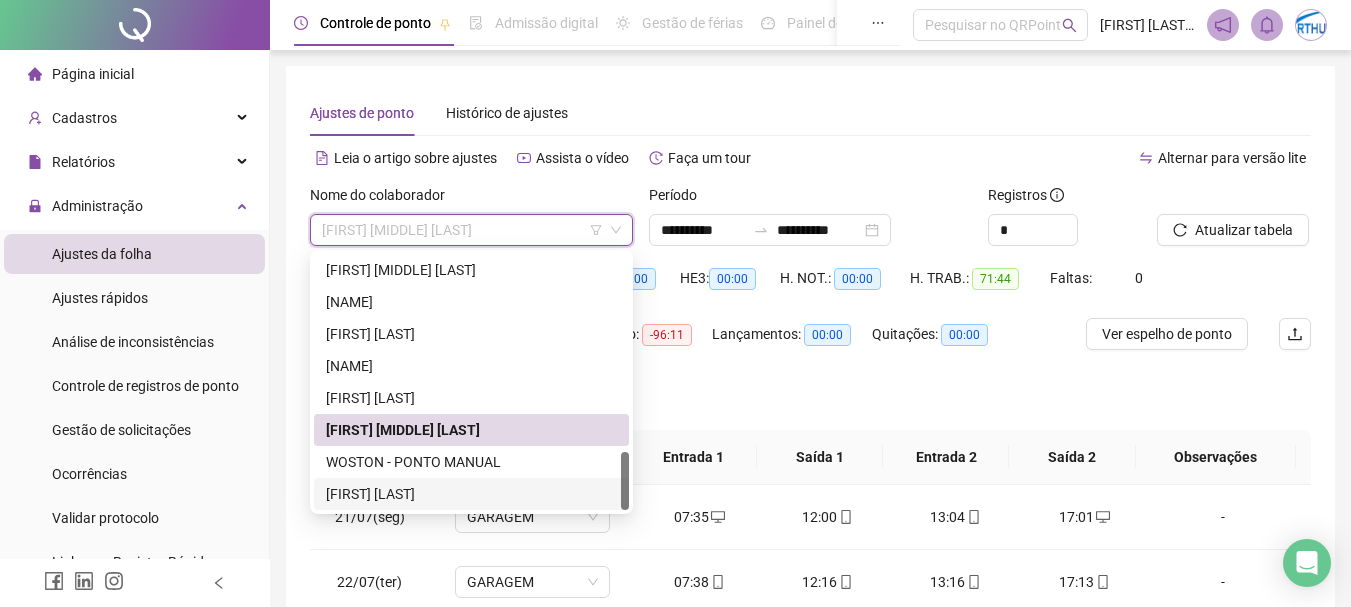 click on "[FIRST] [LAST]" at bounding box center [471, 494] 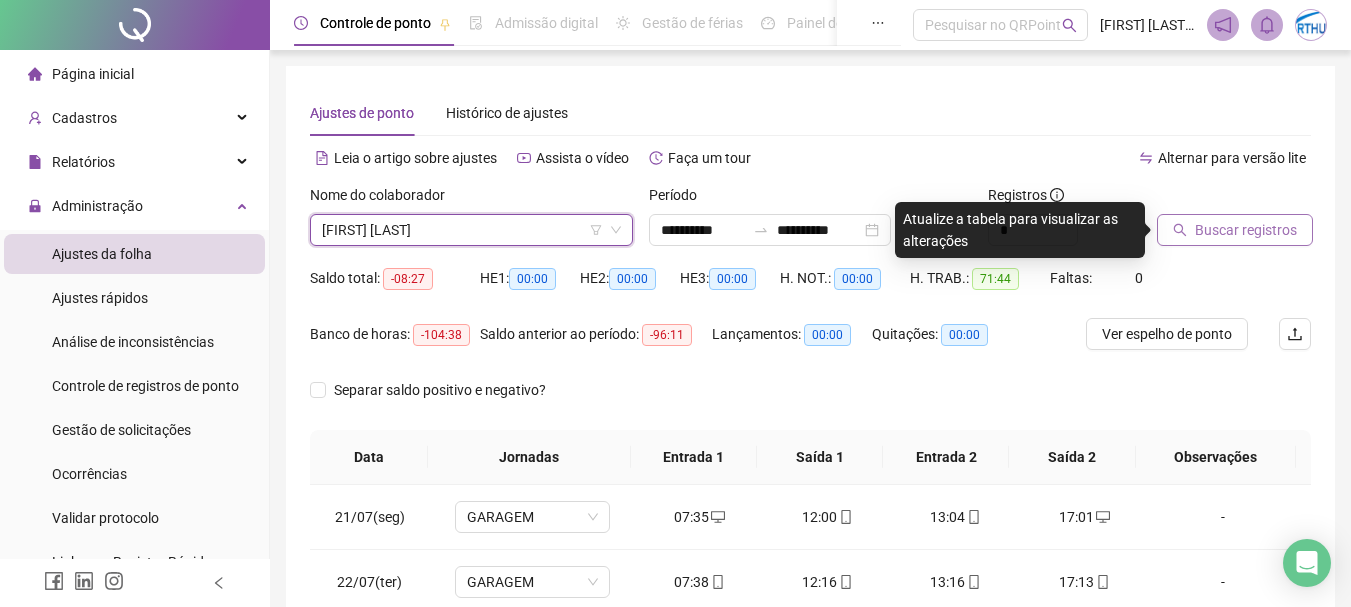 click on "Buscar registros" at bounding box center [1246, 230] 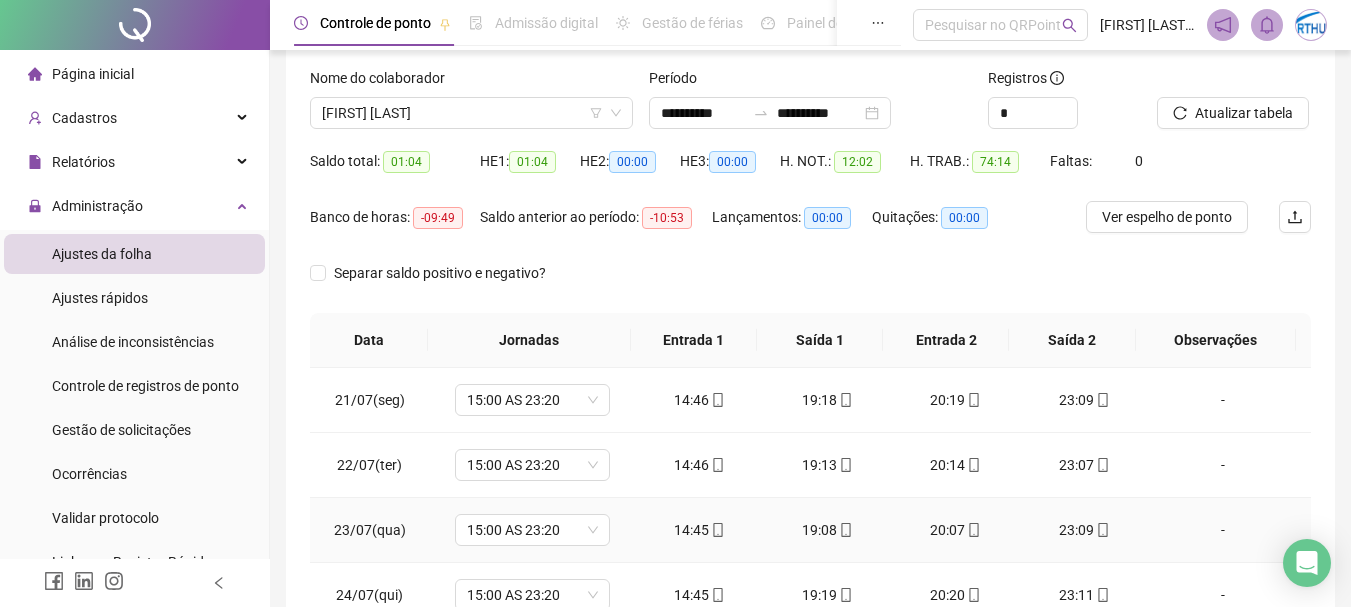 scroll, scrollTop: 400, scrollLeft: 0, axis: vertical 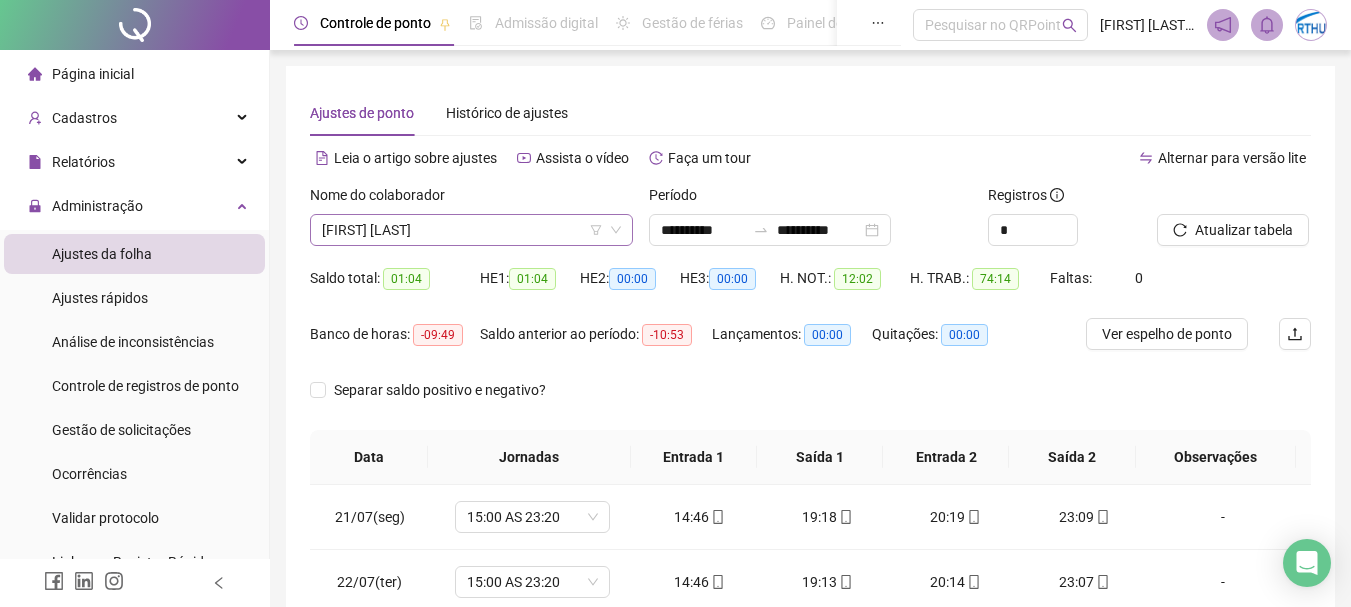 click on "[FIRST] [LAST]" at bounding box center [471, 230] 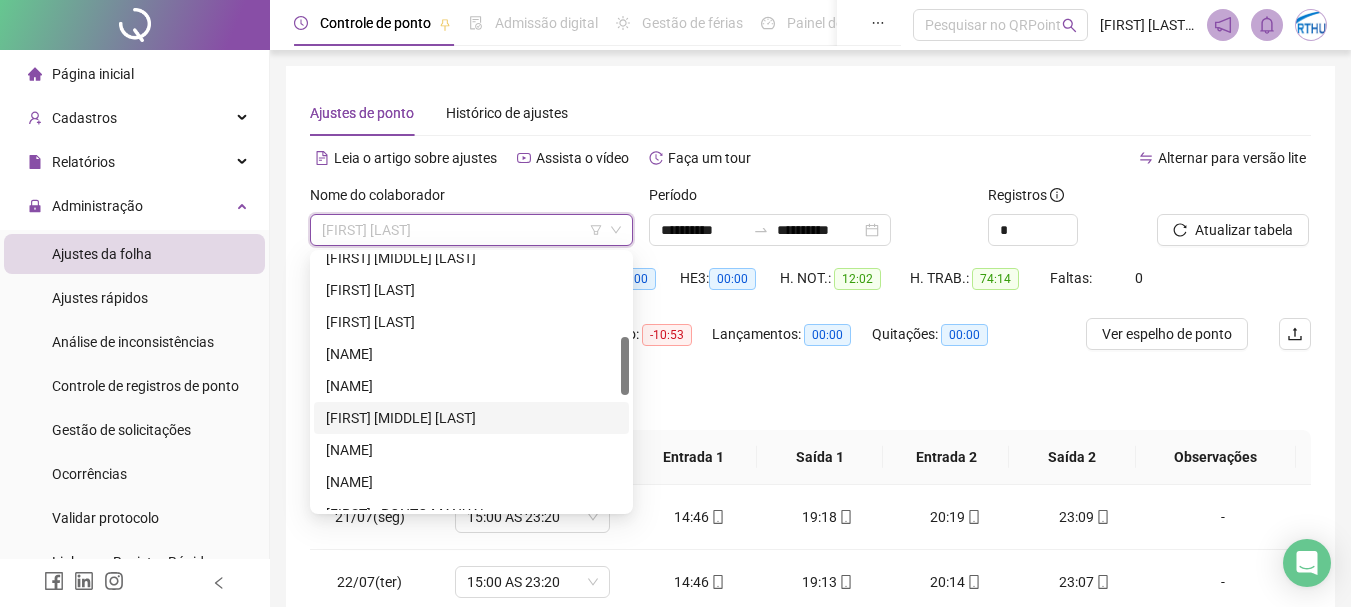 scroll, scrollTop: 0, scrollLeft: 0, axis: both 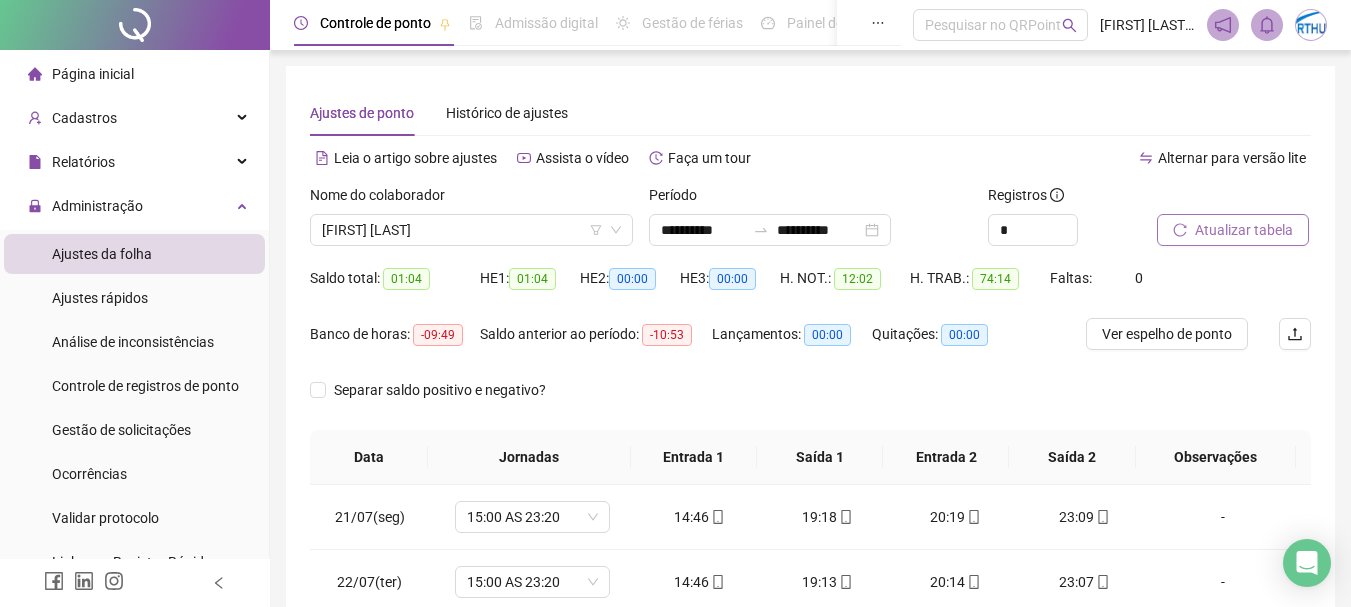 click on "Atualizar tabela" at bounding box center [1244, 230] 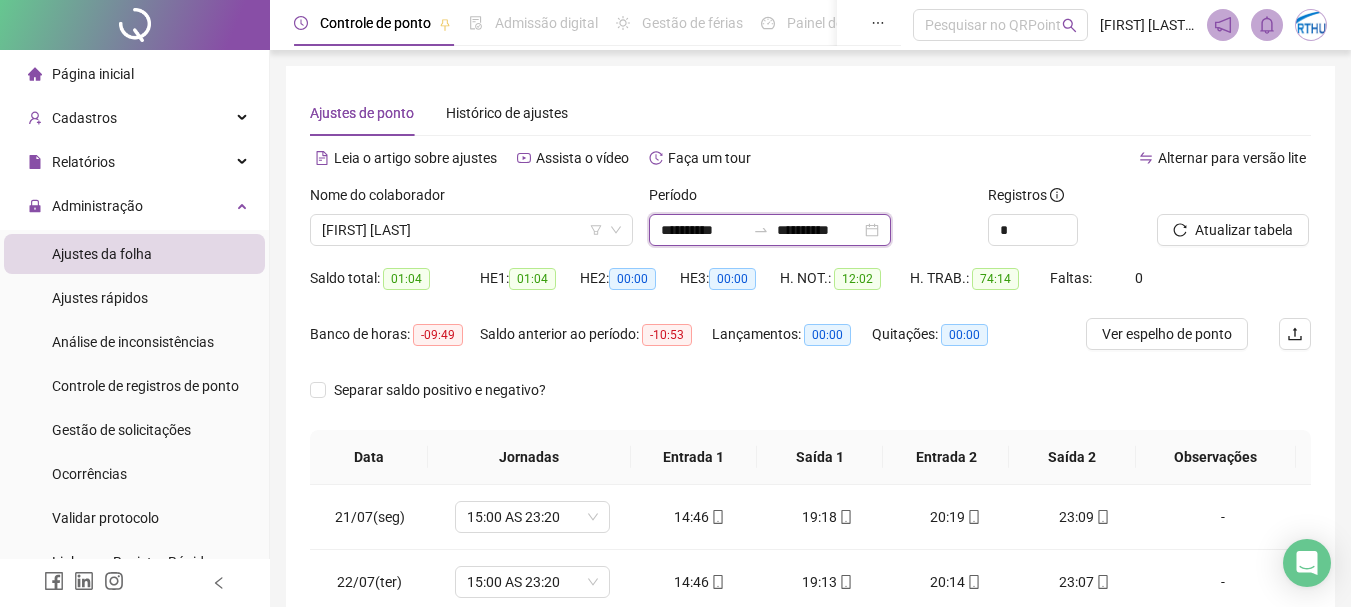 click on "**********" at bounding box center [703, 230] 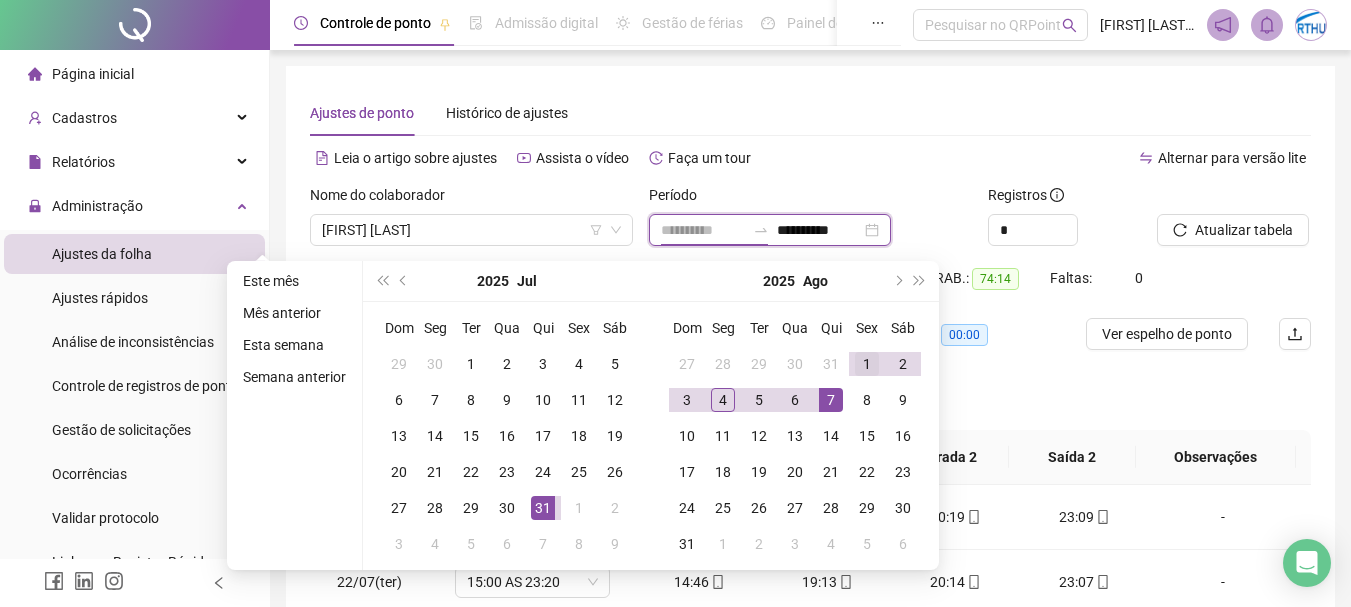 type on "**********" 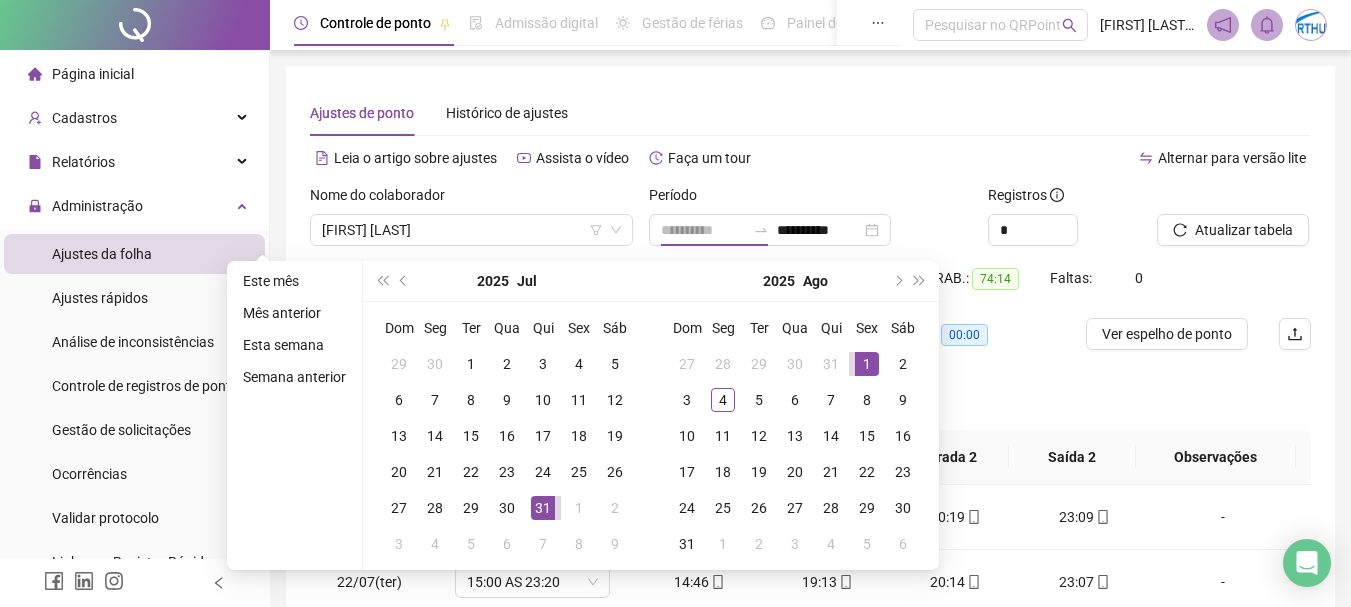 click on "1" at bounding box center (867, 364) 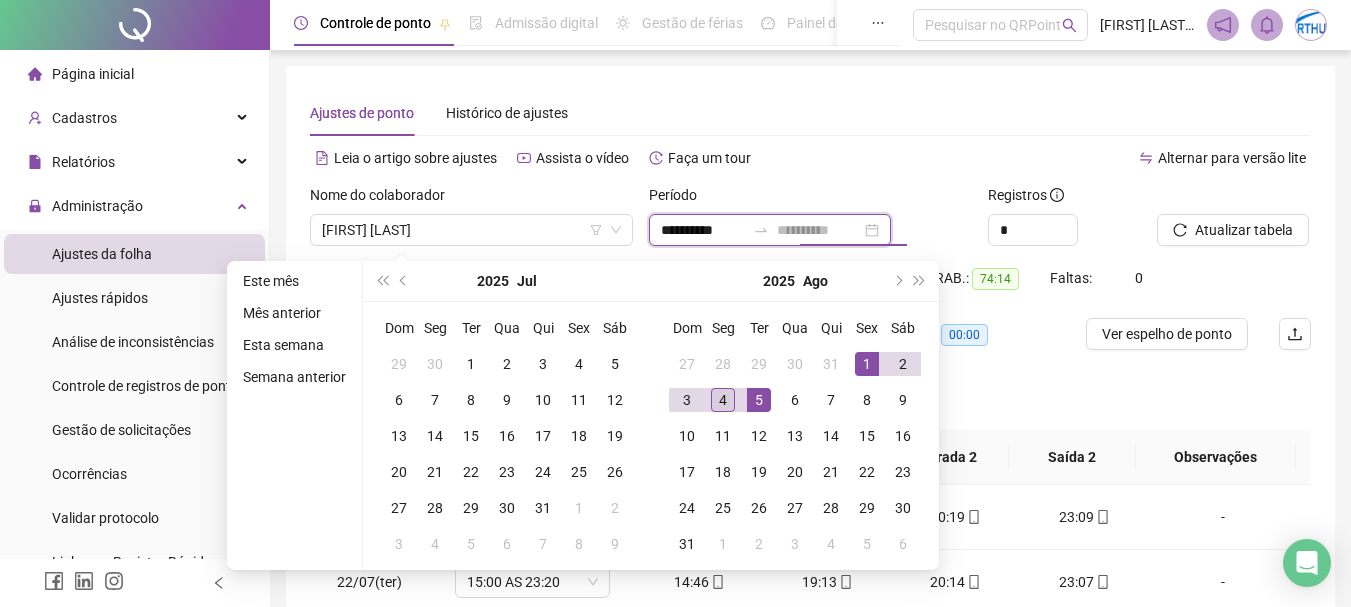 type on "**********" 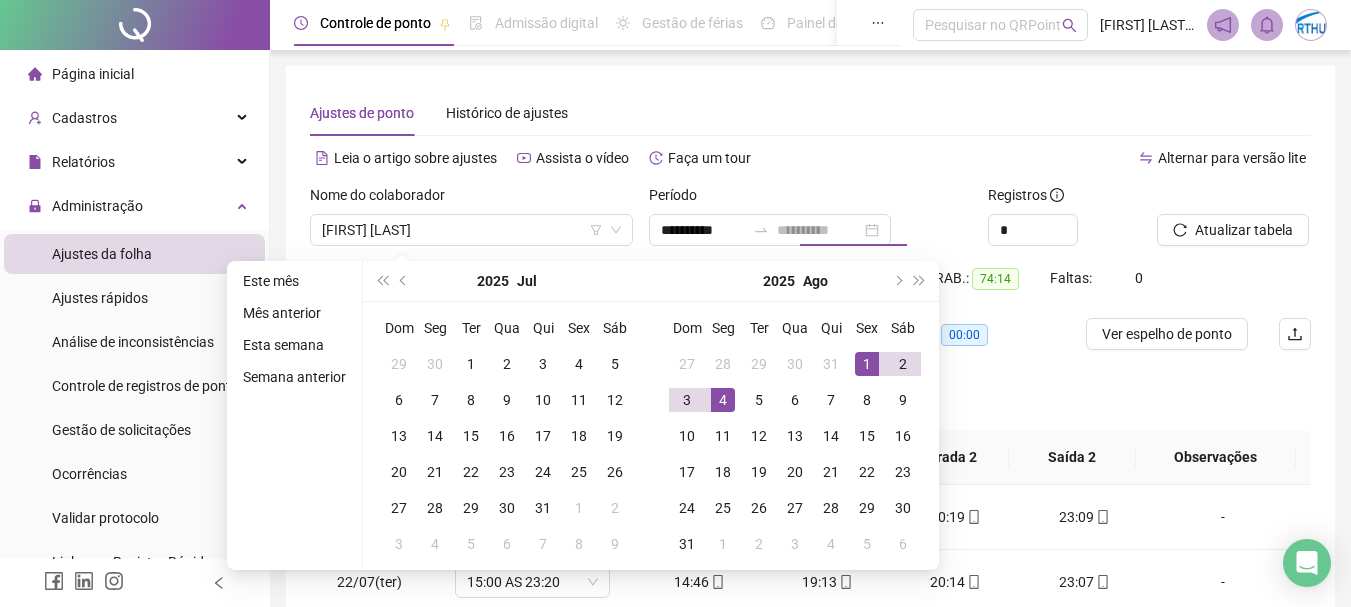 click on "4" at bounding box center [723, 400] 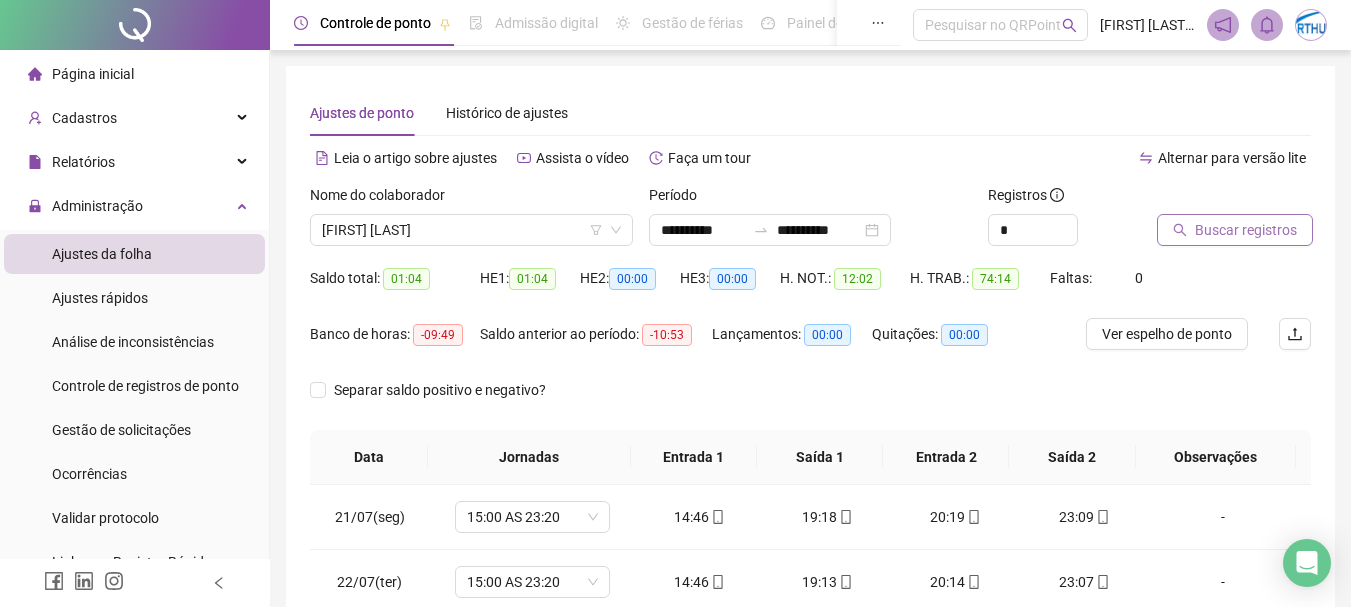 click on "Buscar registros" at bounding box center [1246, 230] 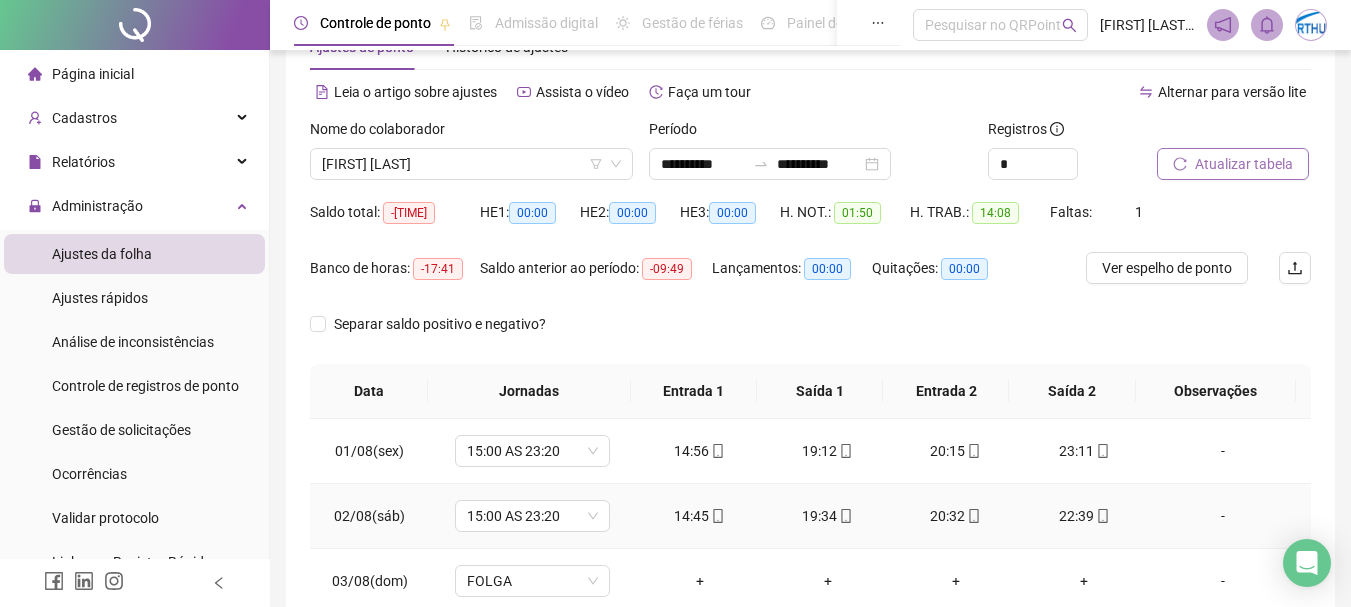 scroll, scrollTop: 0, scrollLeft: 0, axis: both 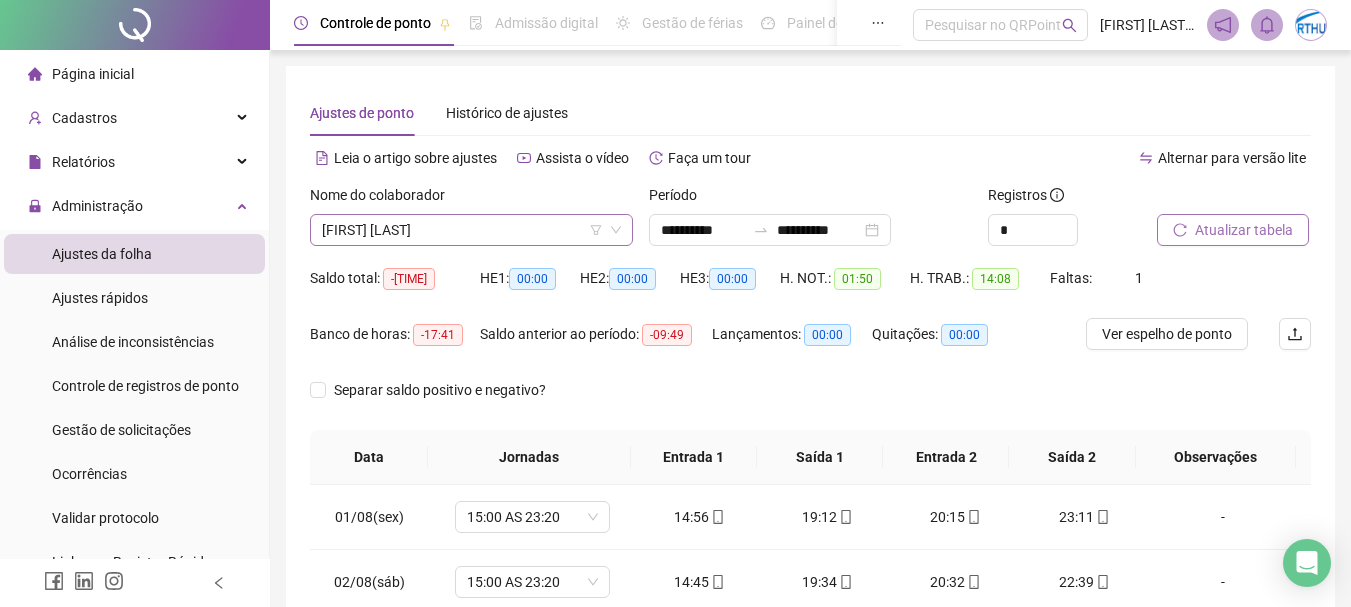 click on "[FIRST] [LAST]" at bounding box center (471, 230) 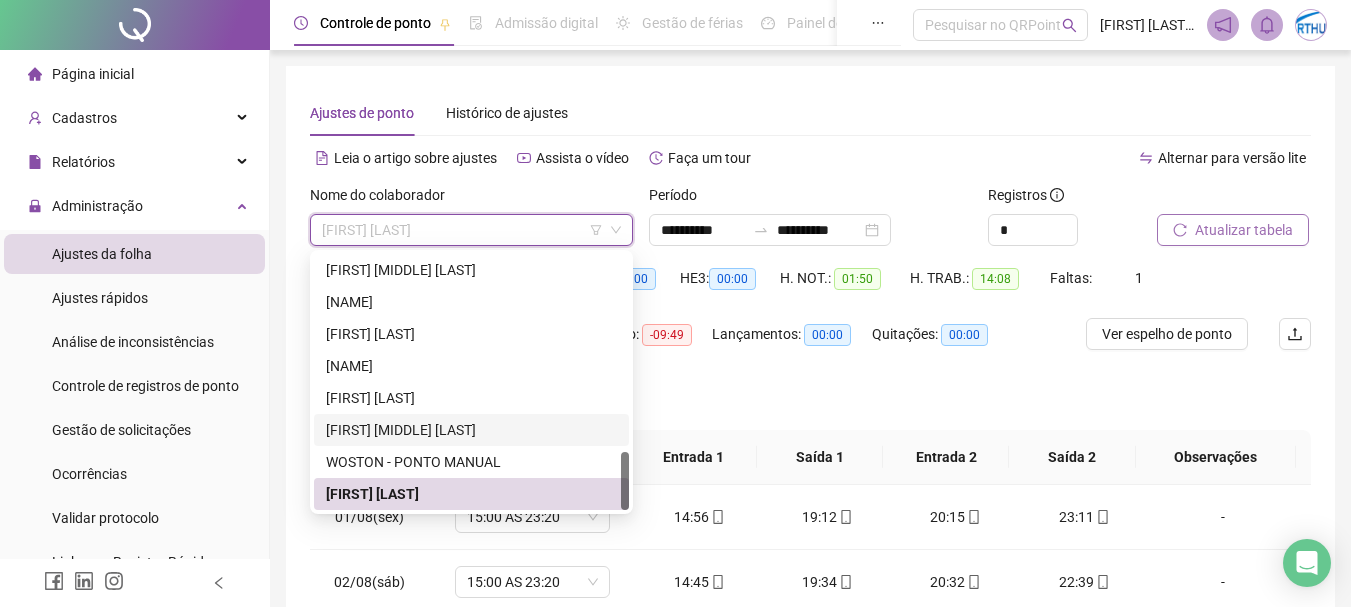 click on "[FIRST] [MIDDLE] [LAST]" at bounding box center (471, 430) 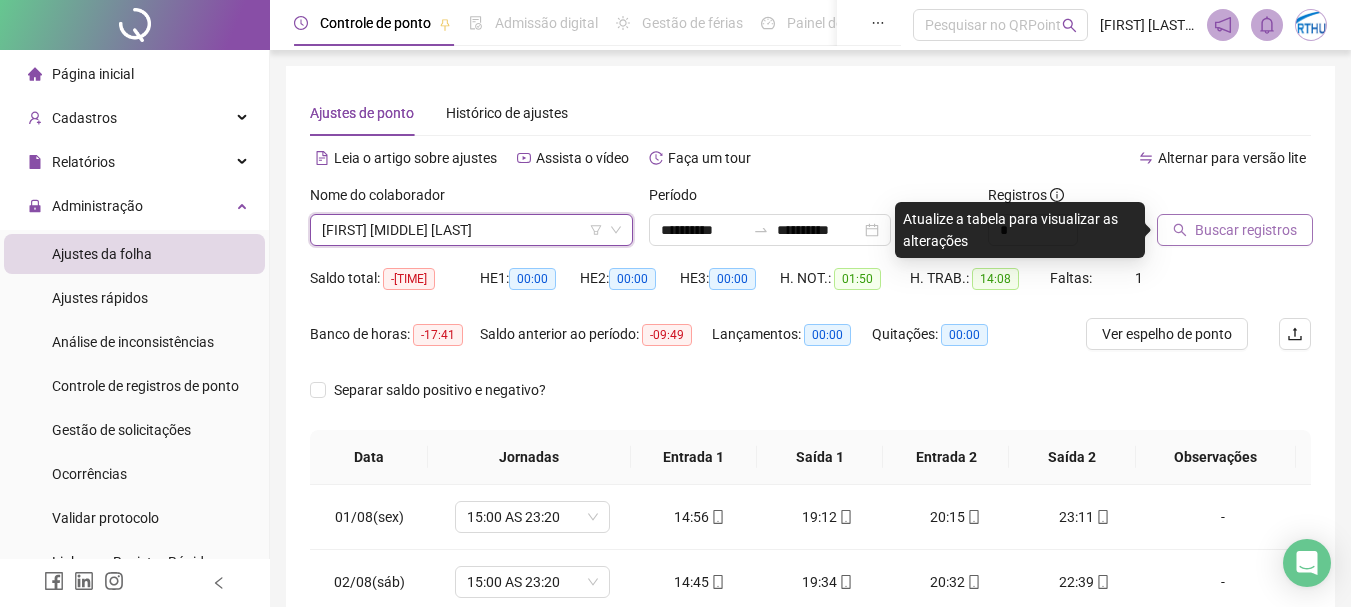 click on "Buscar registros" at bounding box center [1246, 230] 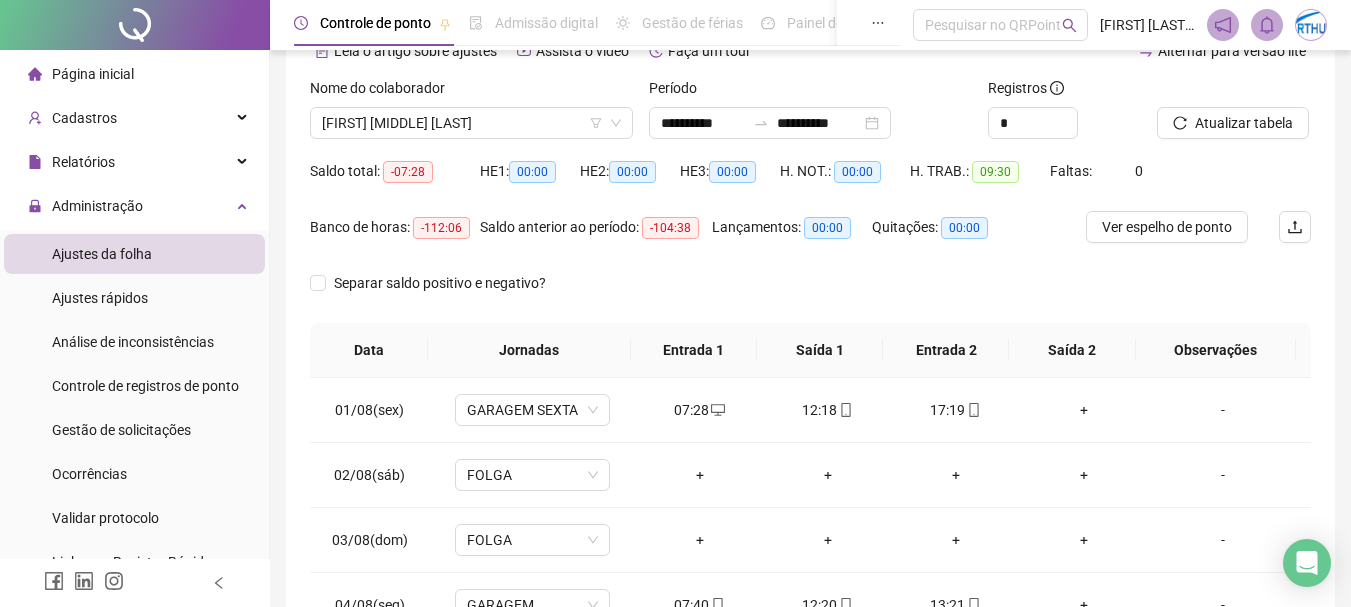 scroll, scrollTop: 248, scrollLeft: 0, axis: vertical 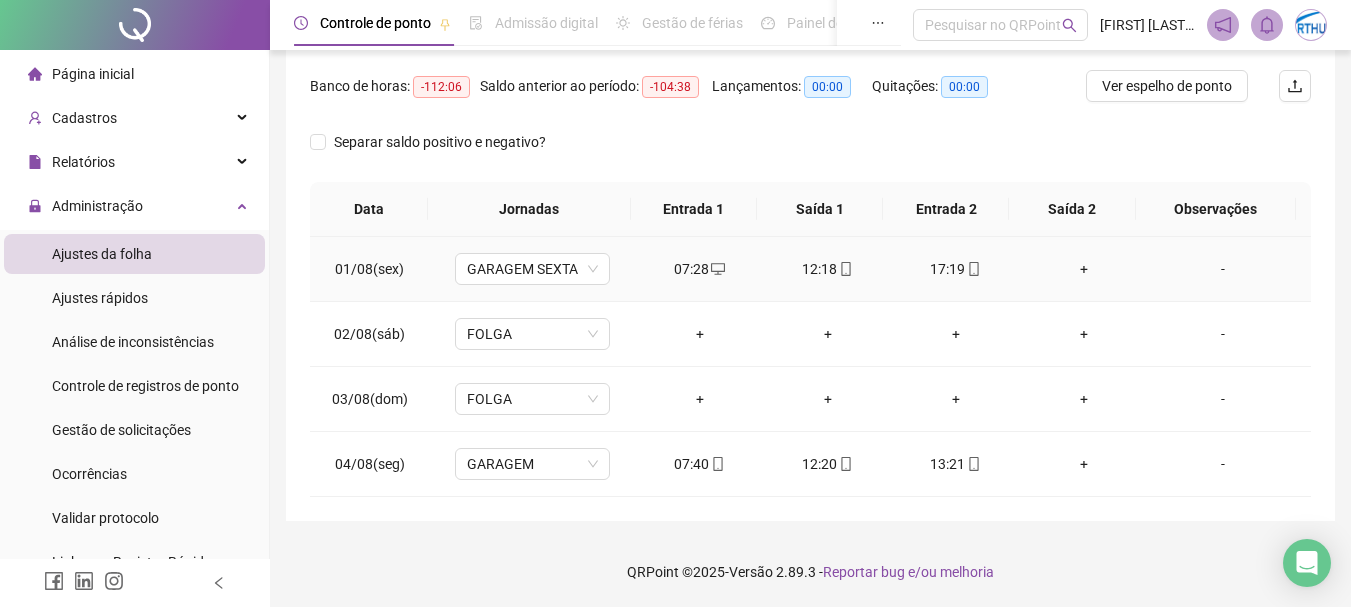 click on "+" at bounding box center [1084, 269] 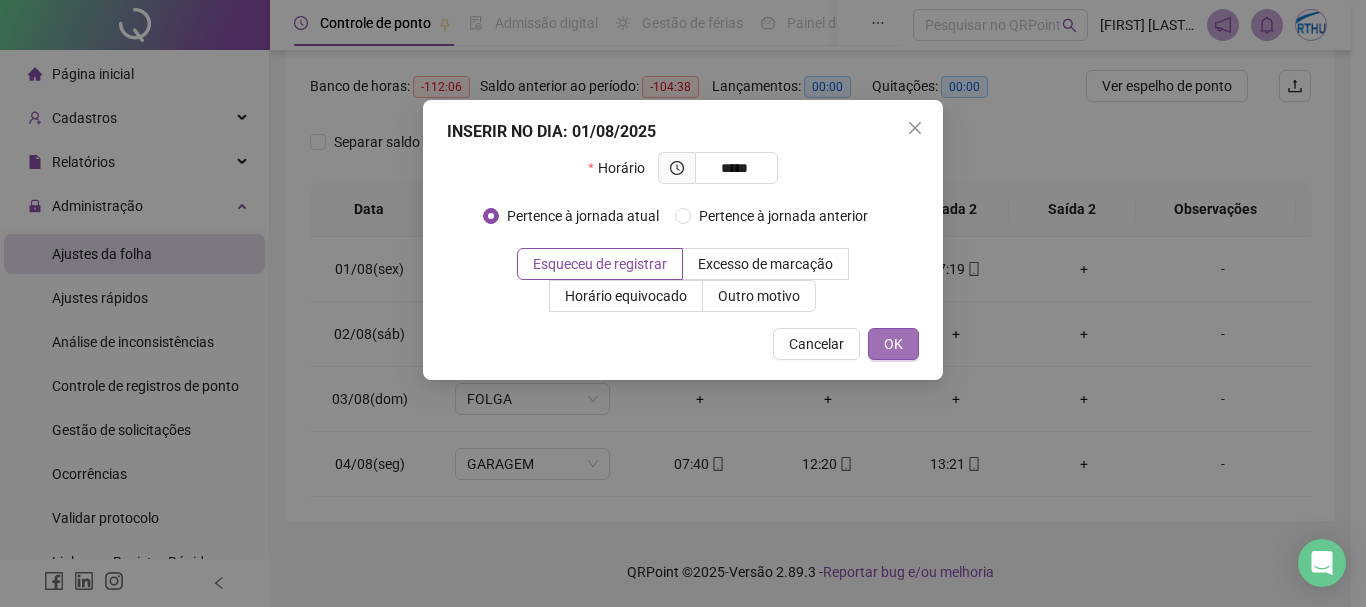 type on "*****" 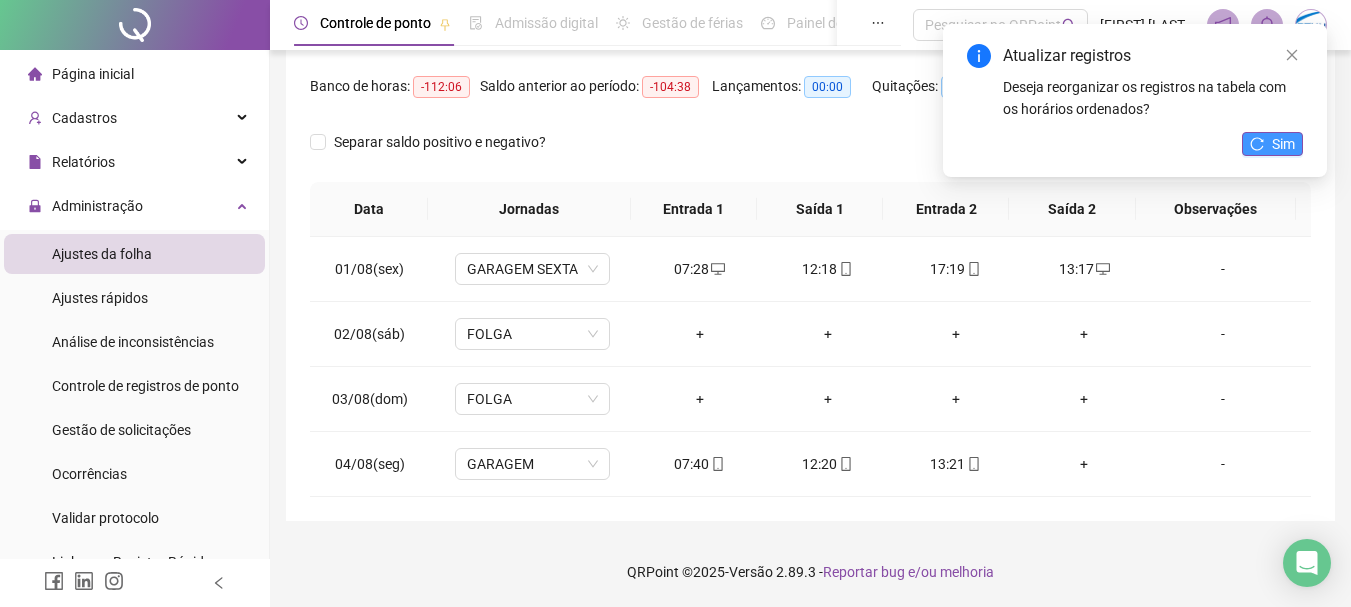 click on "Sim" at bounding box center [1283, 144] 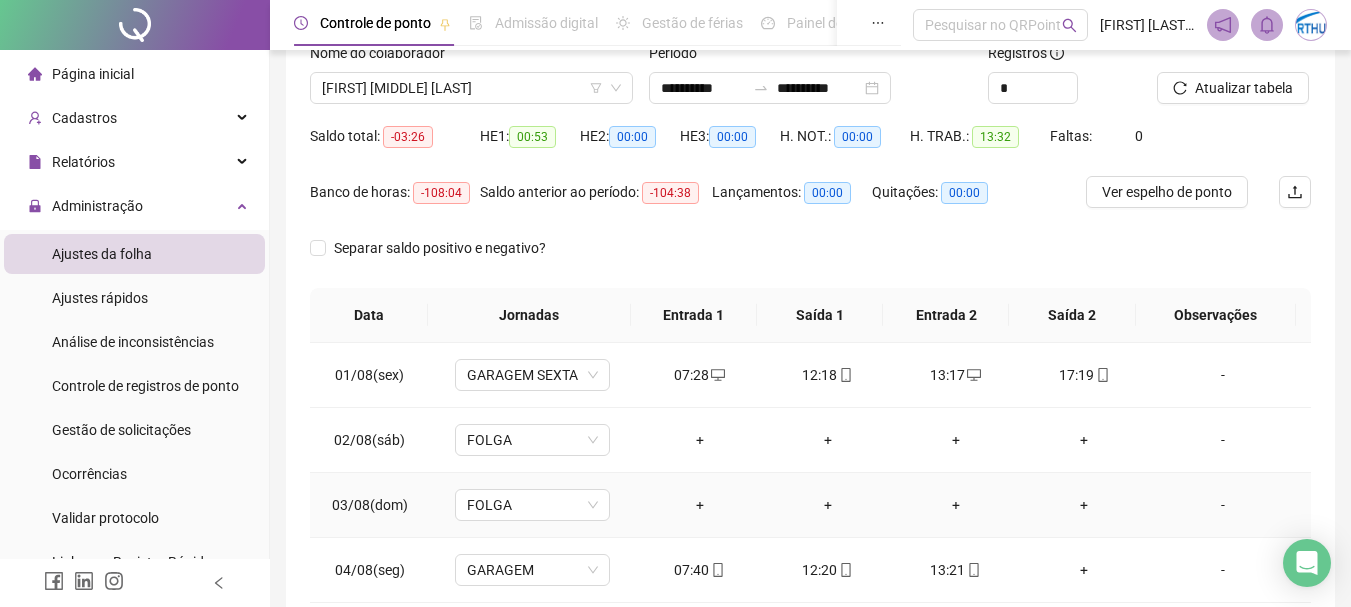 scroll, scrollTop: 0, scrollLeft: 0, axis: both 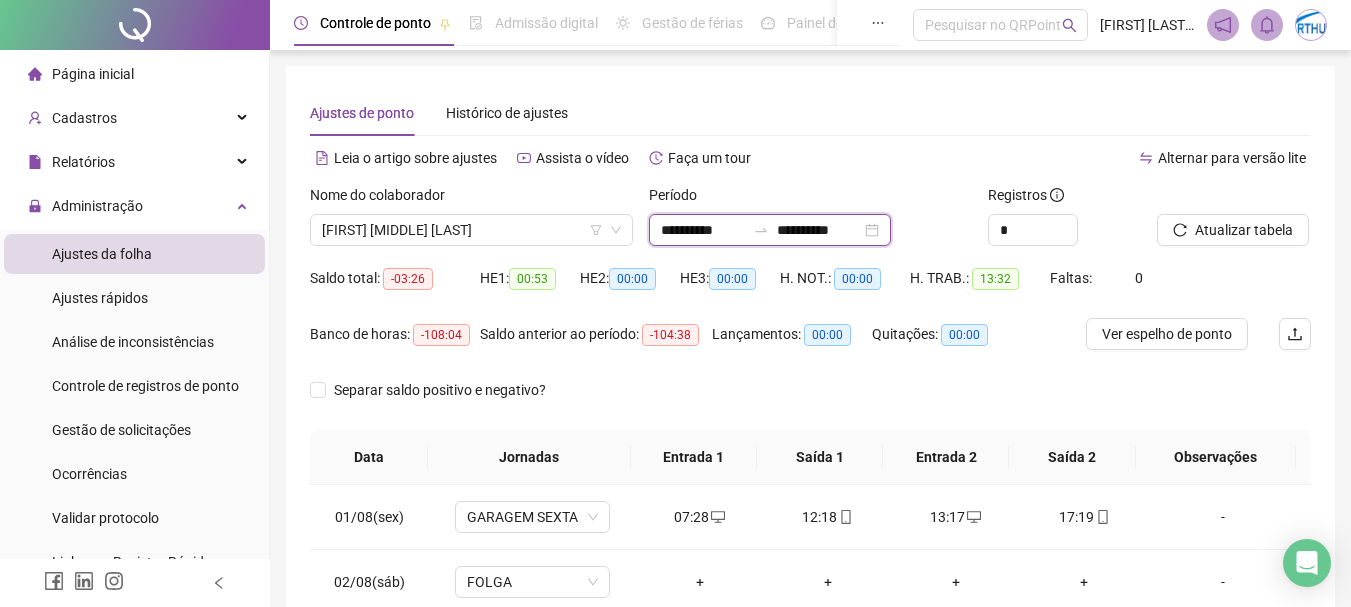 click on "**********" at bounding box center (703, 230) 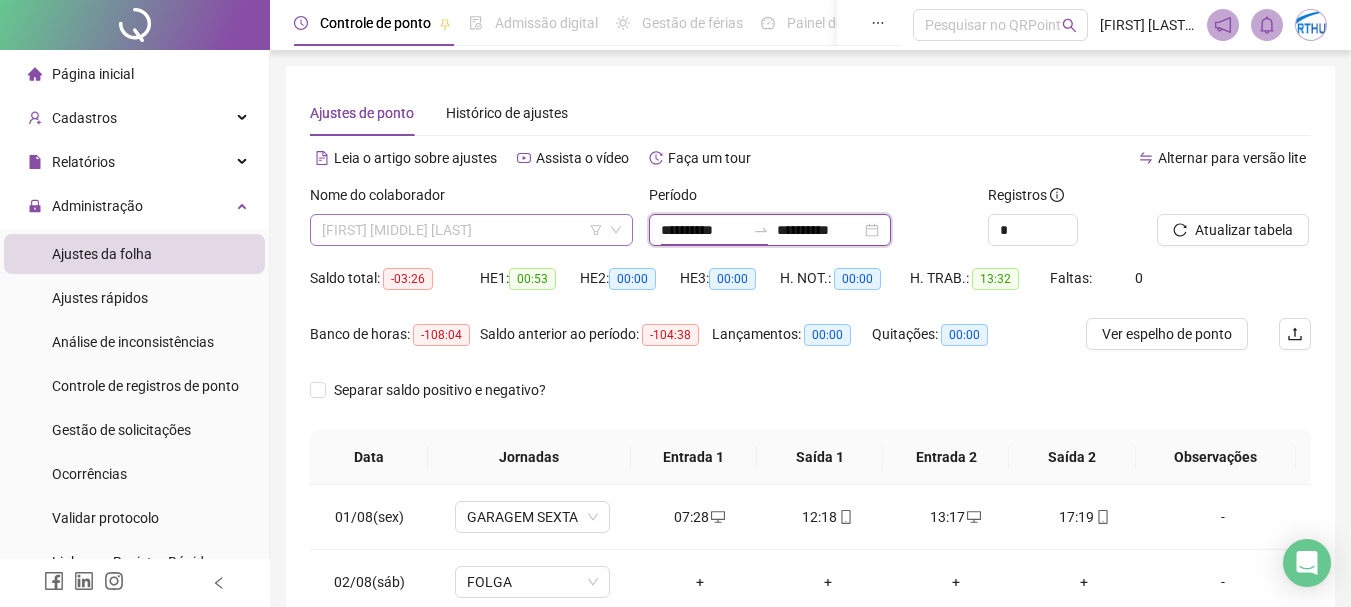 click on "[FIRST] [MIDDLE] [LAST]" at bounding box center [471, 230] 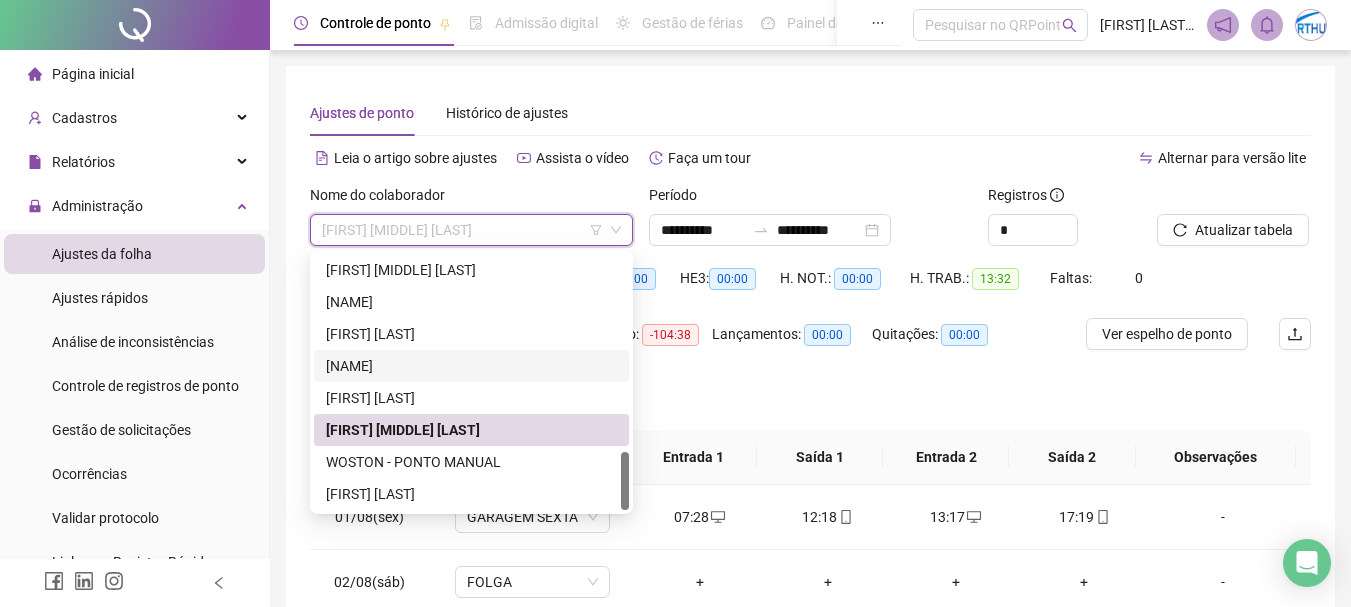 drag, startPoint x: 430, startPoint y: 363, endPoint x: 787, endPoint y: 333, distance: 358.2583 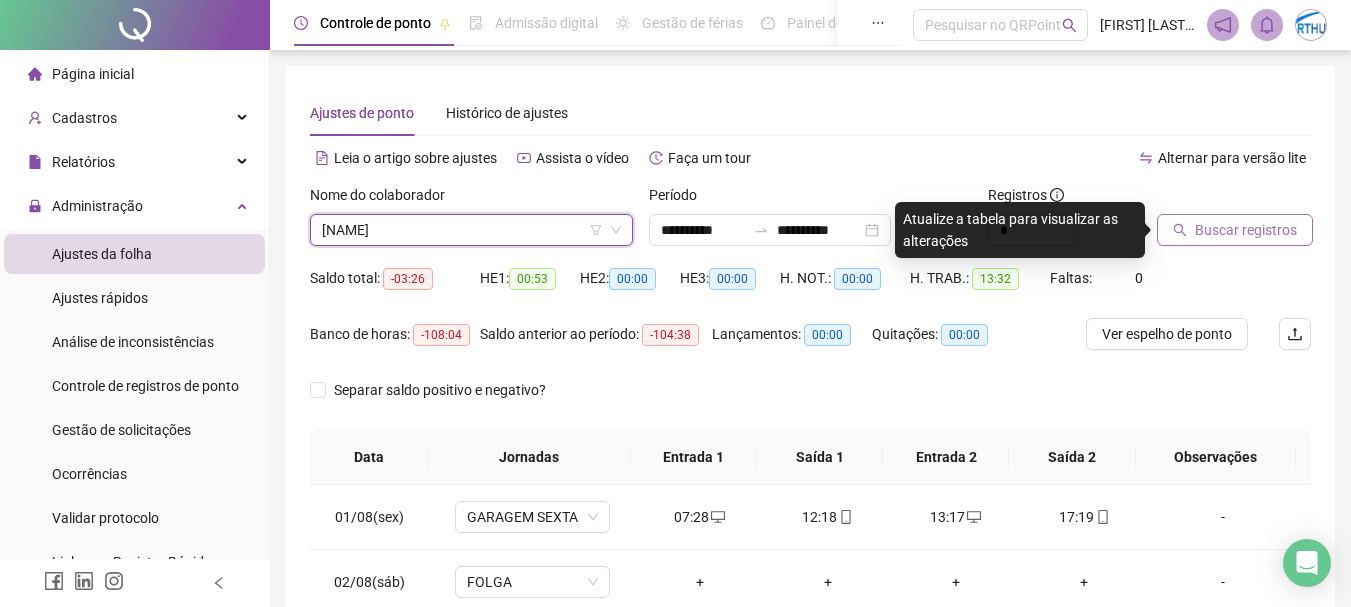 click on "Buscar registros" at bounding box center (1235, 230) 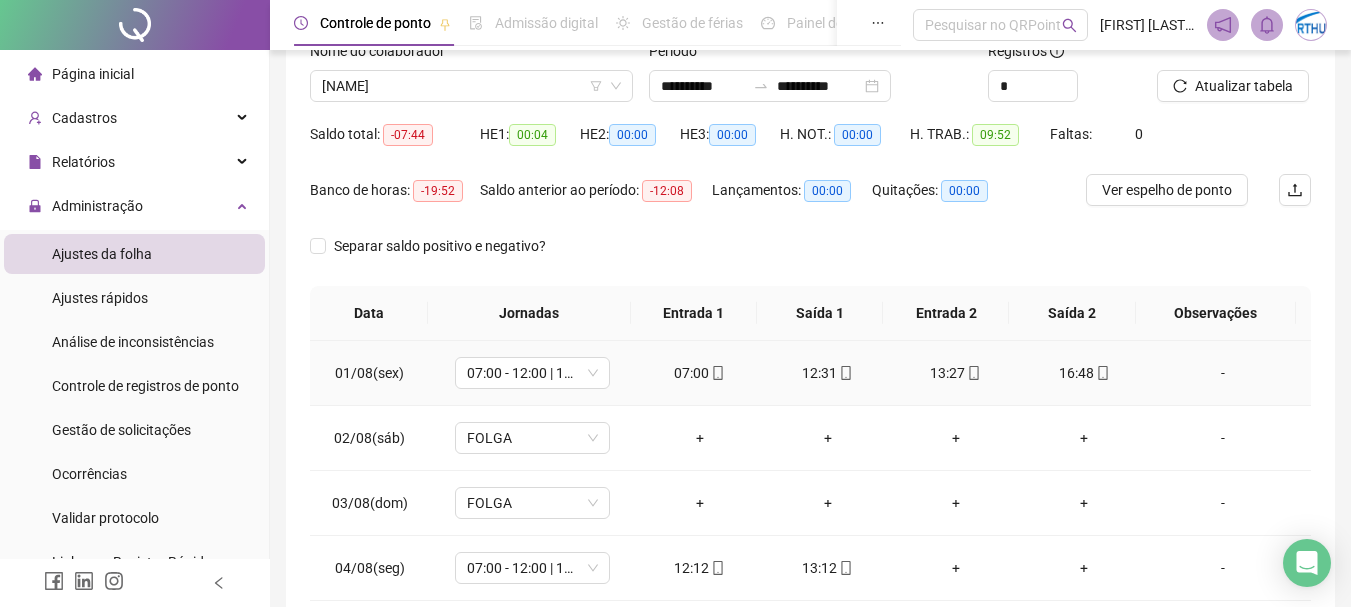 scroll, scrollTop: 0, scrollLeft: 0, axis: both 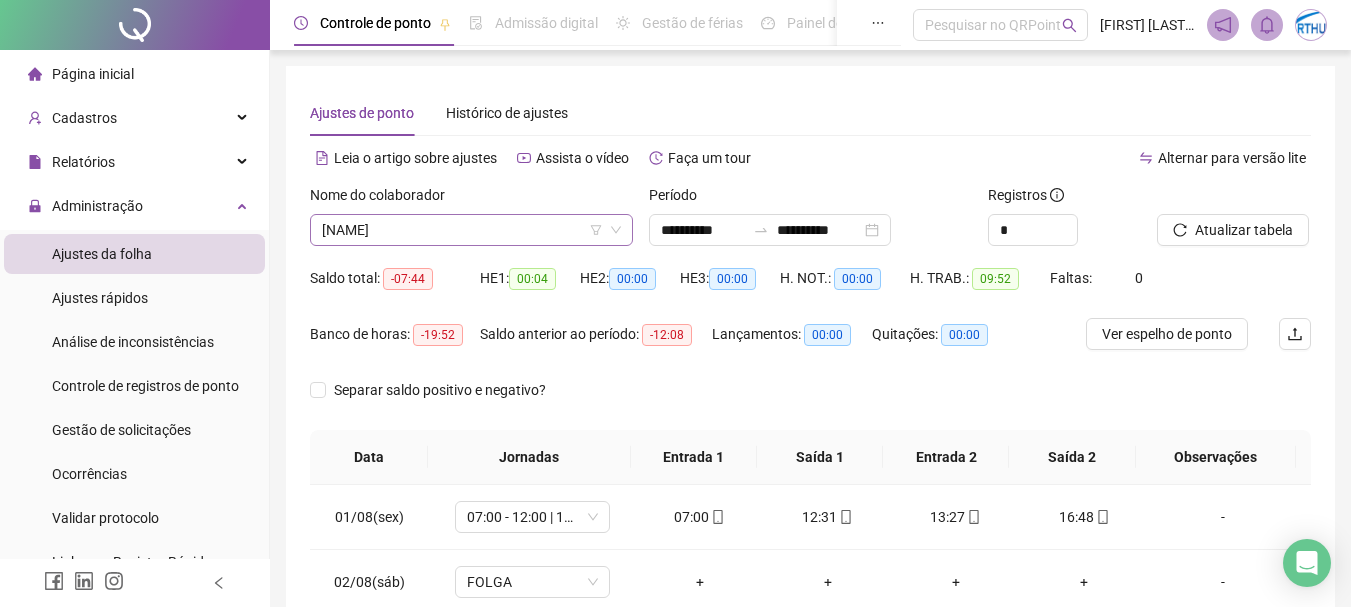 click on "[NAME]" at bounding box center (471, 230) 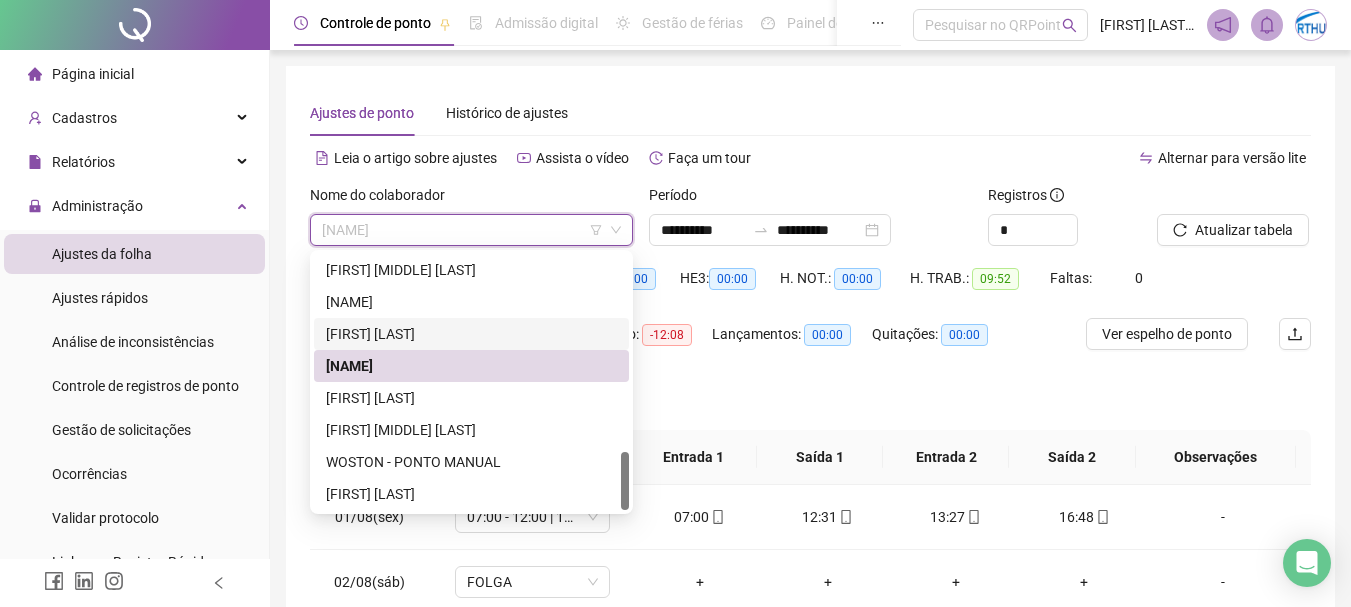 click on "[FIRST] [LAST]" at bounding box center (471, 334) 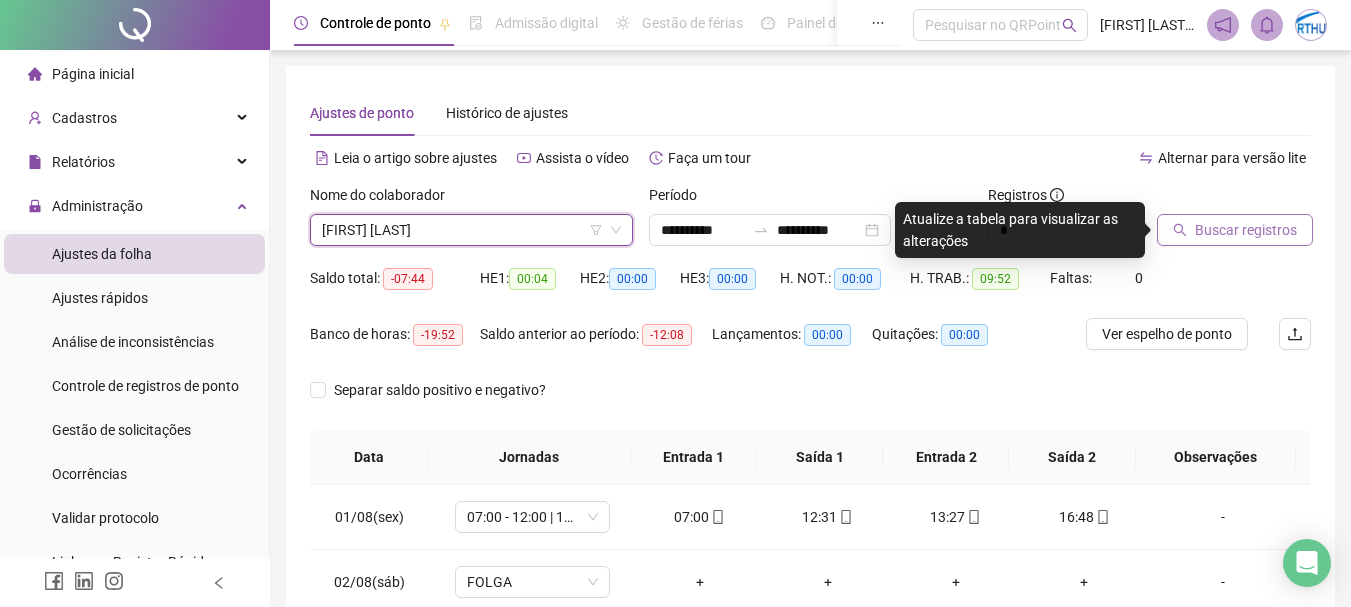 click on "Buscar registros" at bounding box center (1246, 230) 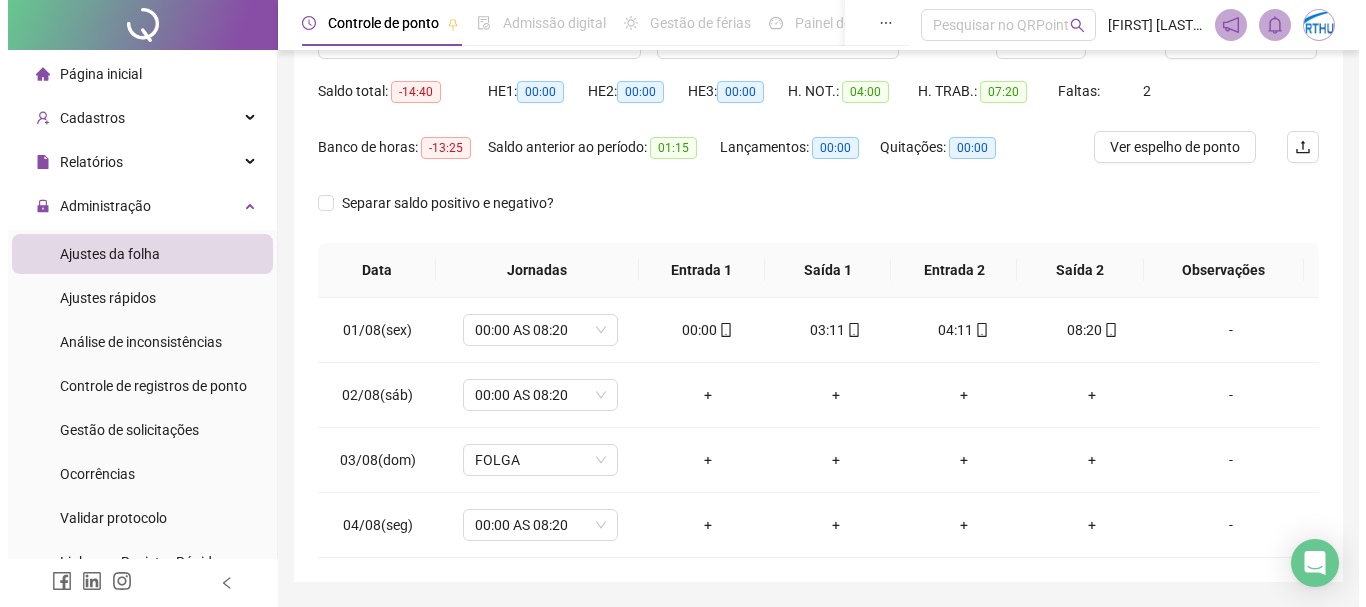 scroll, scrollTop: 0, scrollLeft: 0, axis: both 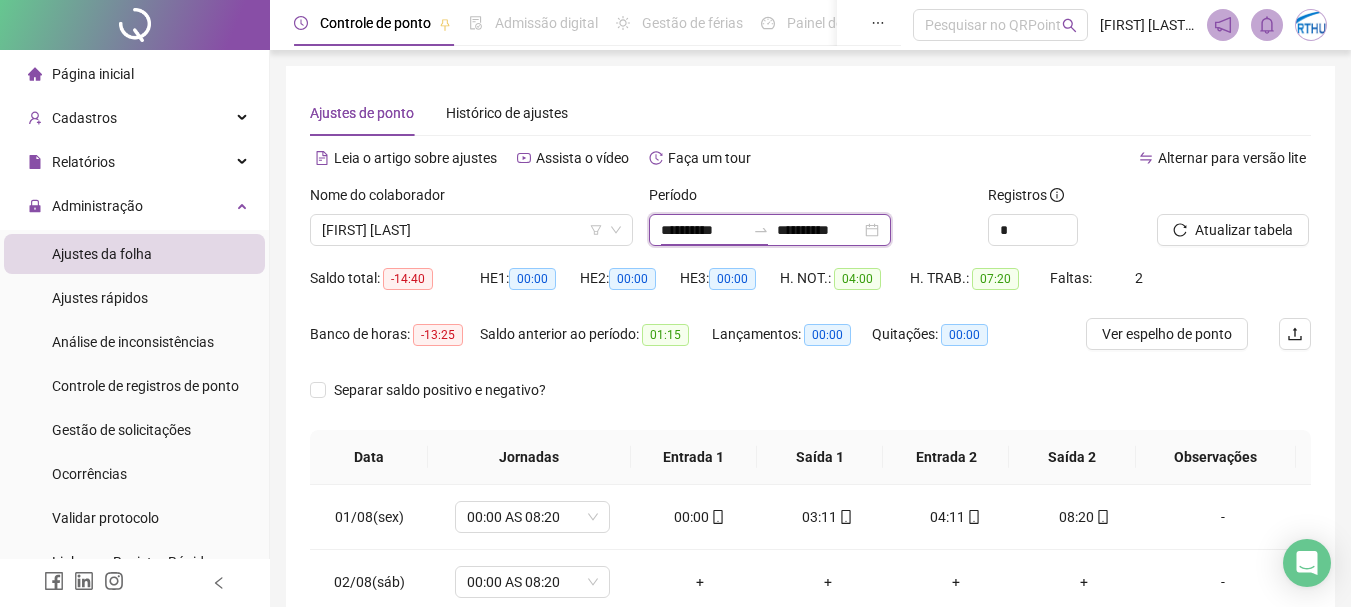 click on "**********" at bounding box center [703, 230] 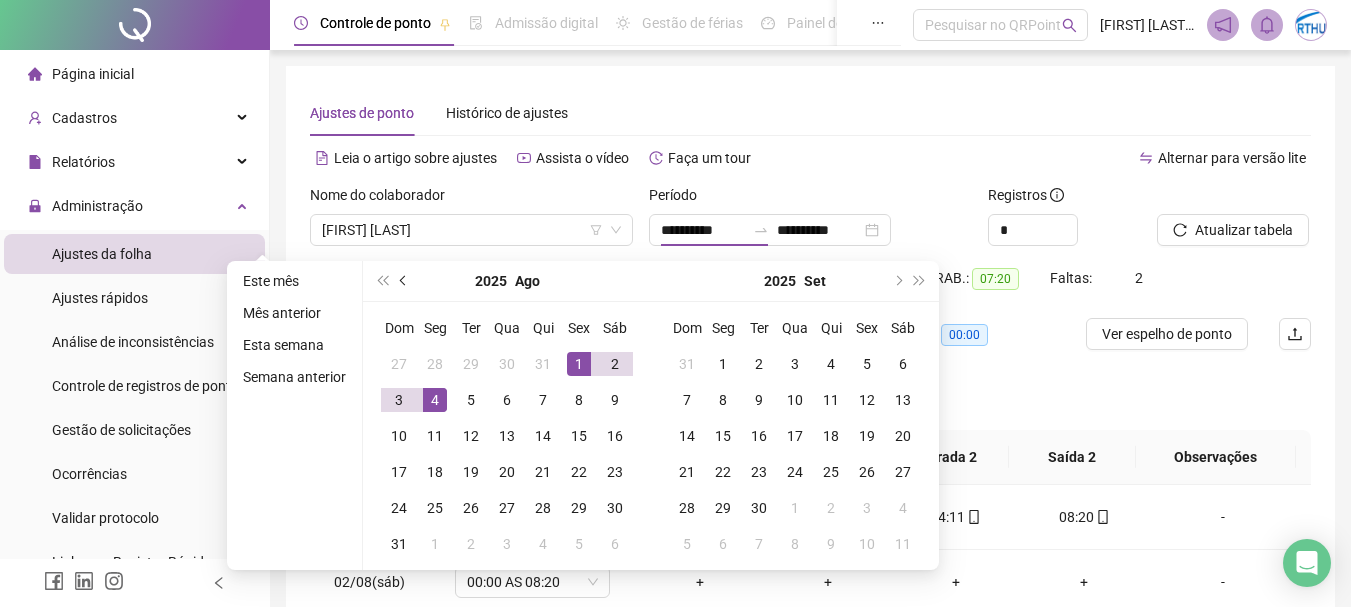 click at bounding box center [404, 281] 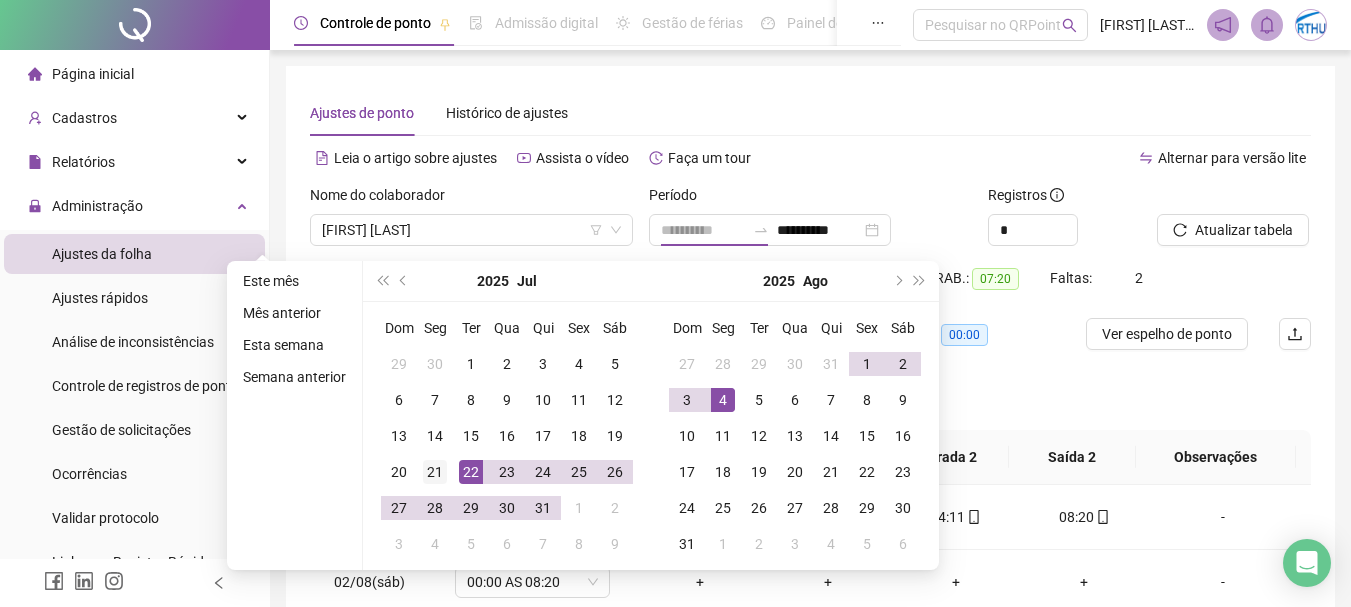 type on "**********" 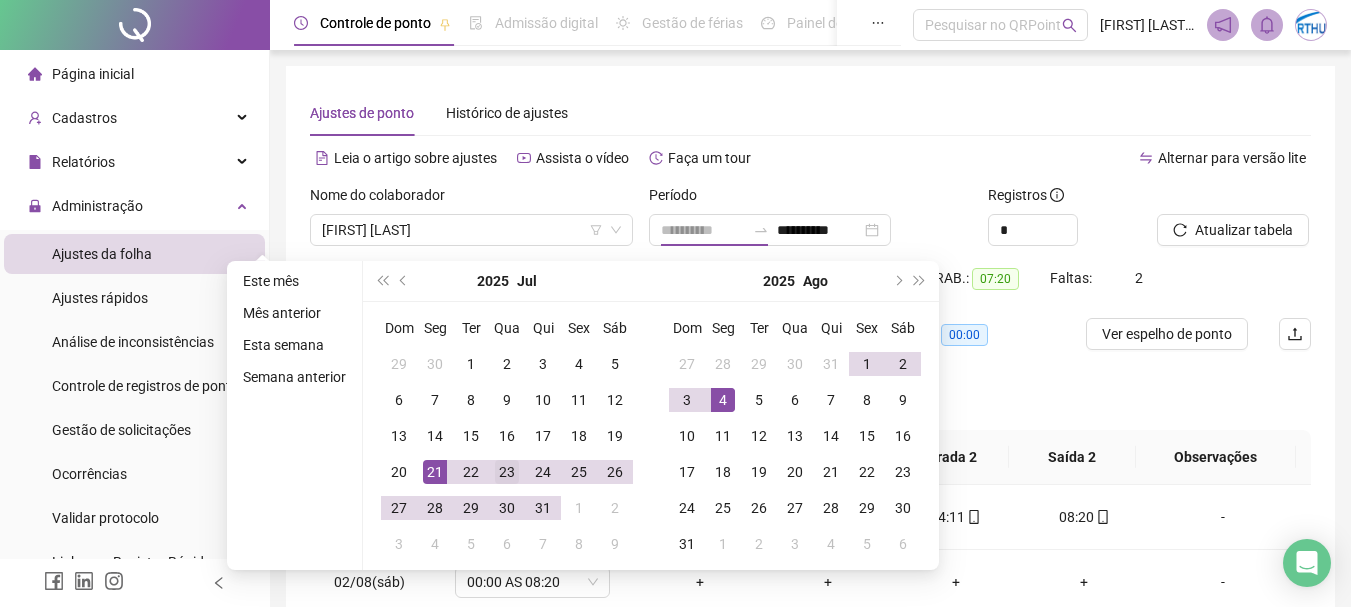click on "21" at bounding box center (435, 472) 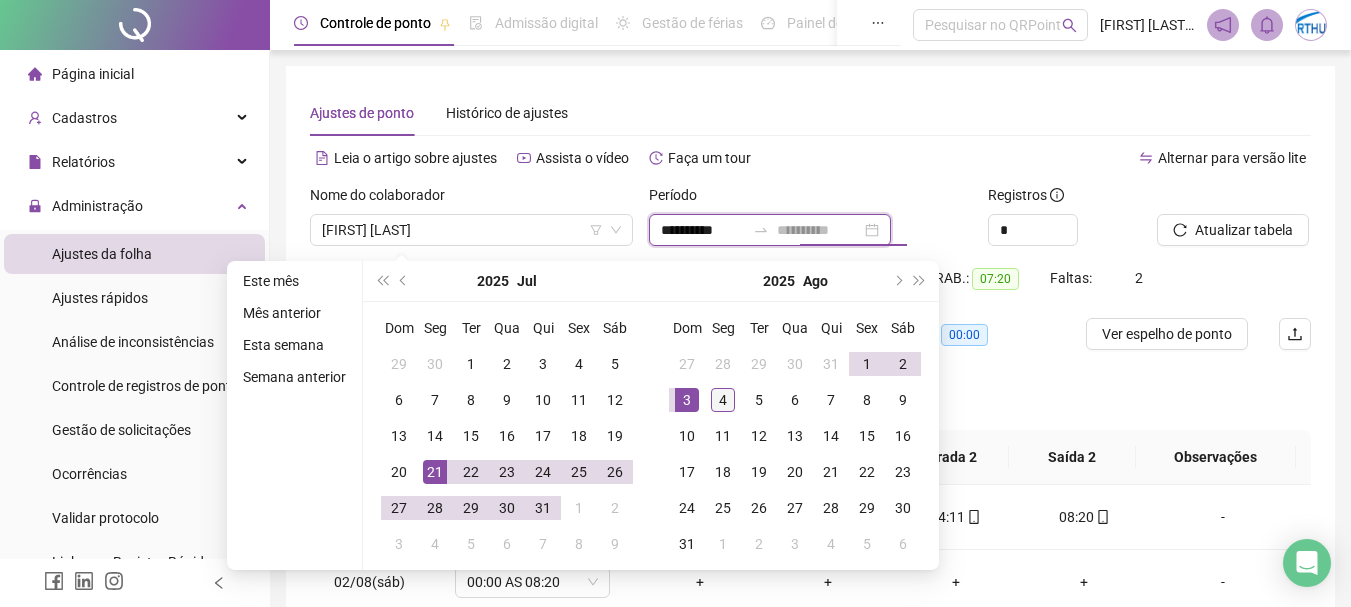 type on "**********" 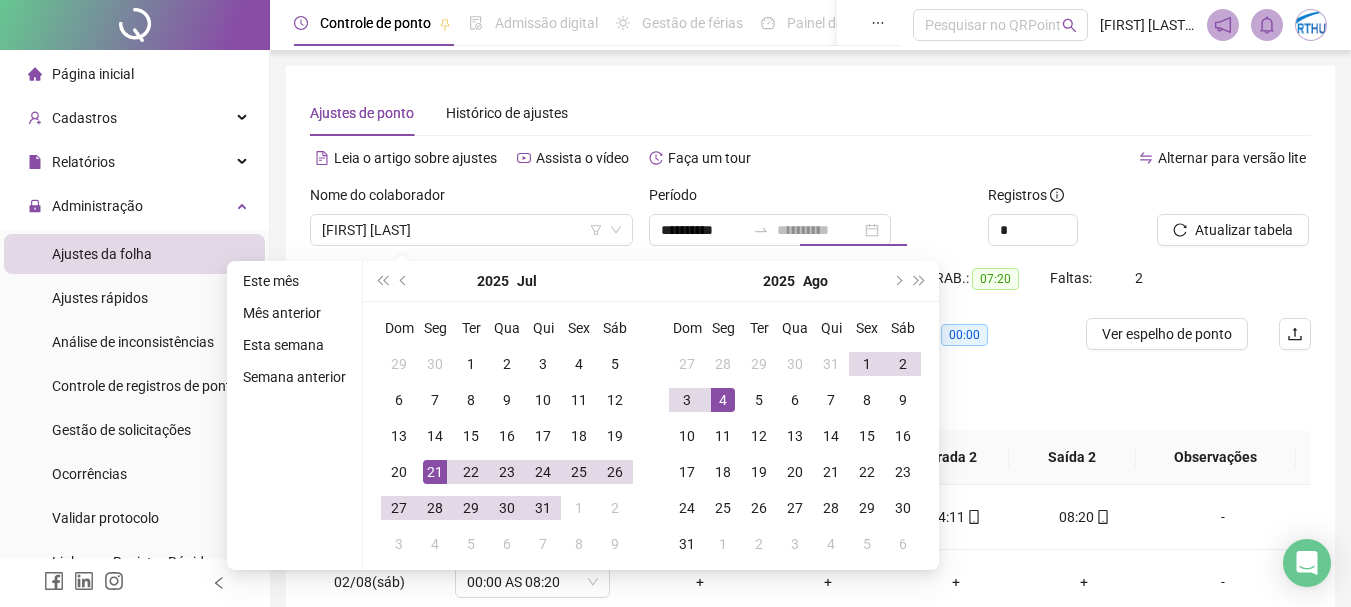 click on "4" at bounding box center [723, 400] 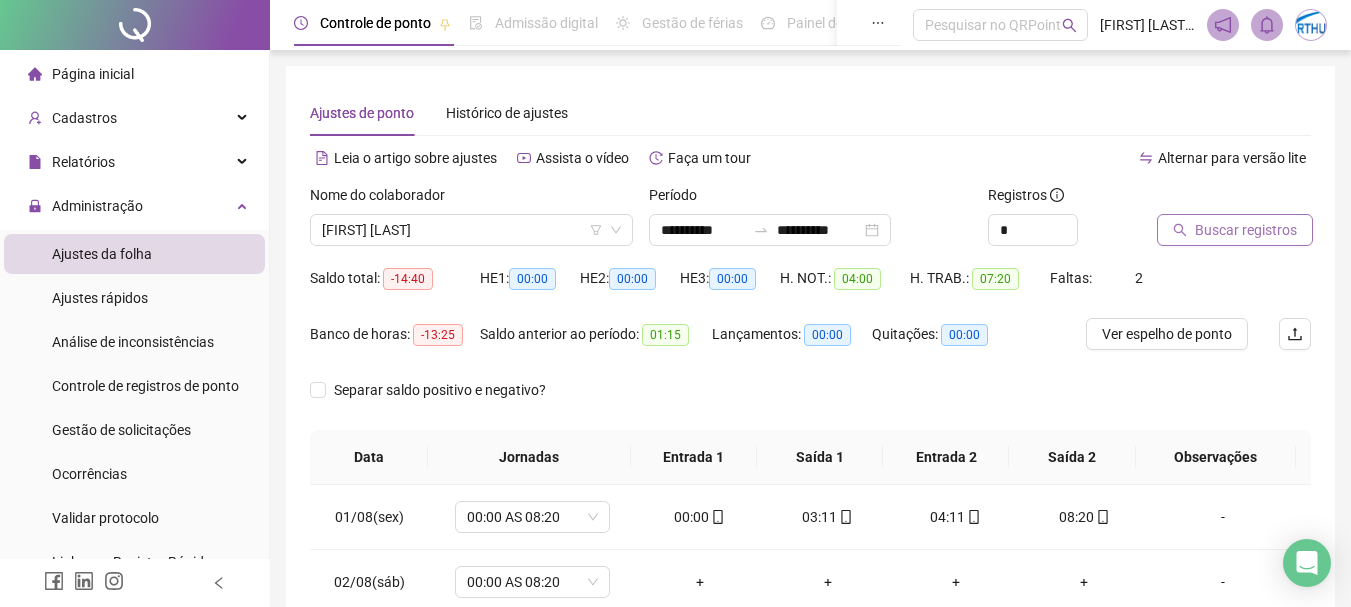 click on "Buscar registros" at bounding box center (1235, 230) 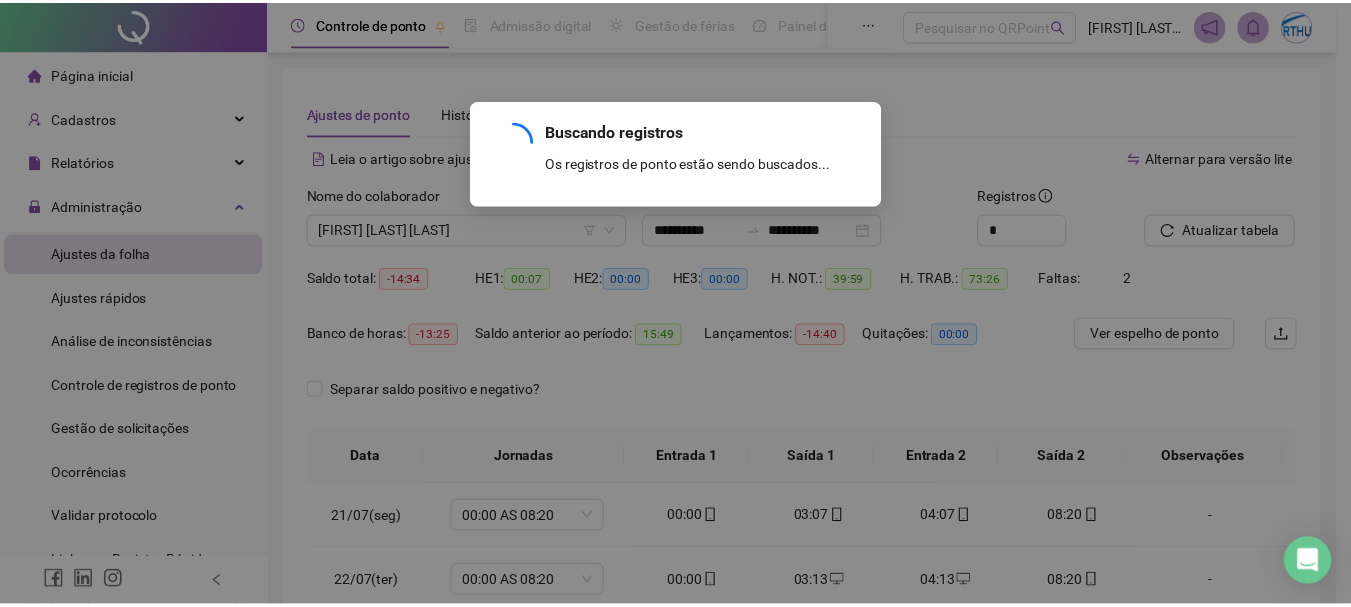 scroll, scrollTop: 0, scrollLeft: 0, axis: both 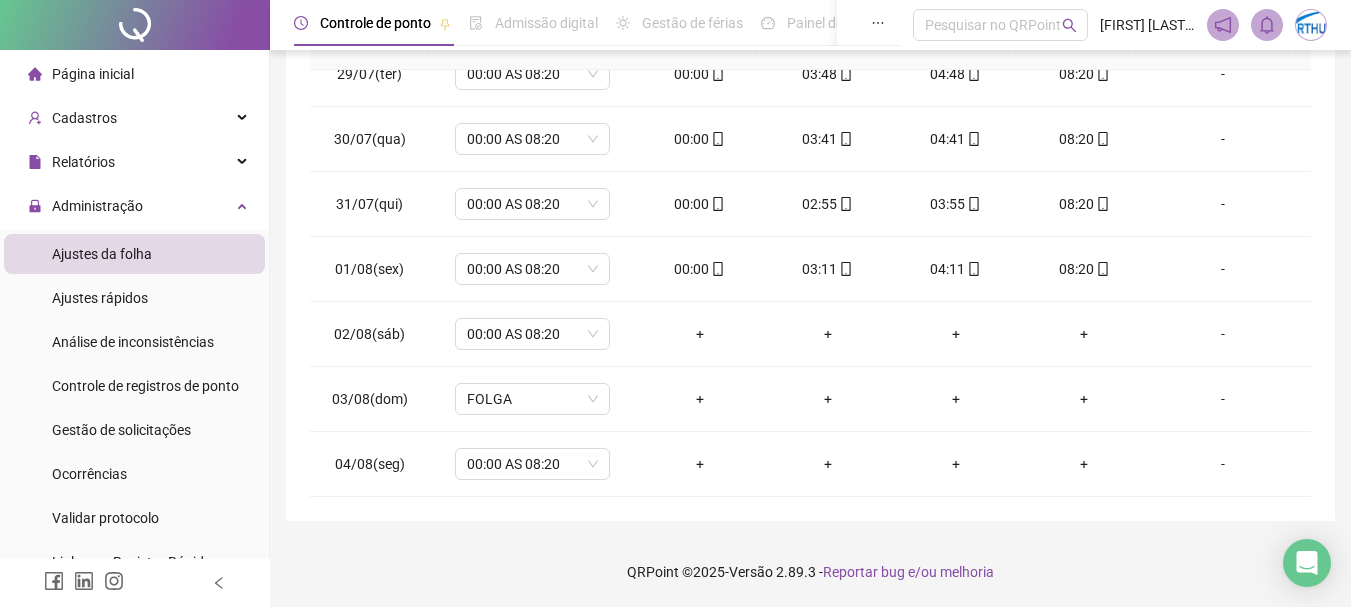 type 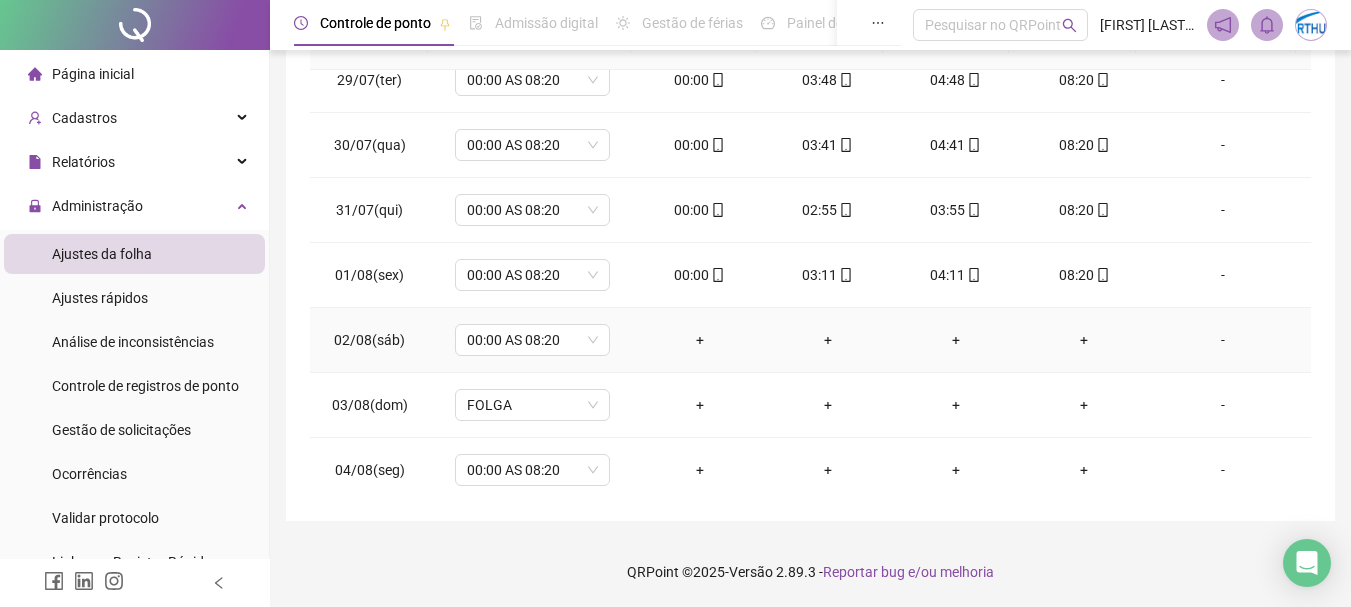scroll, scrollTop: 548, scrollLeft: 0, axis: vertical 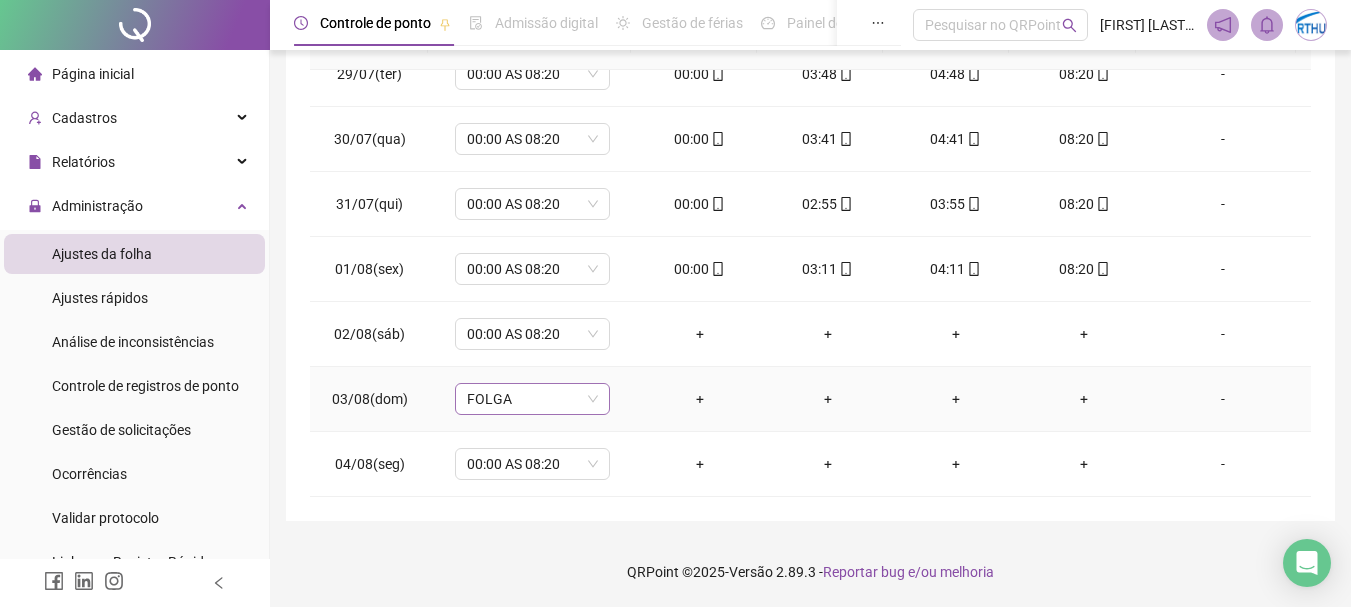 click on "FOLGA" at bounding box center (532, 399) 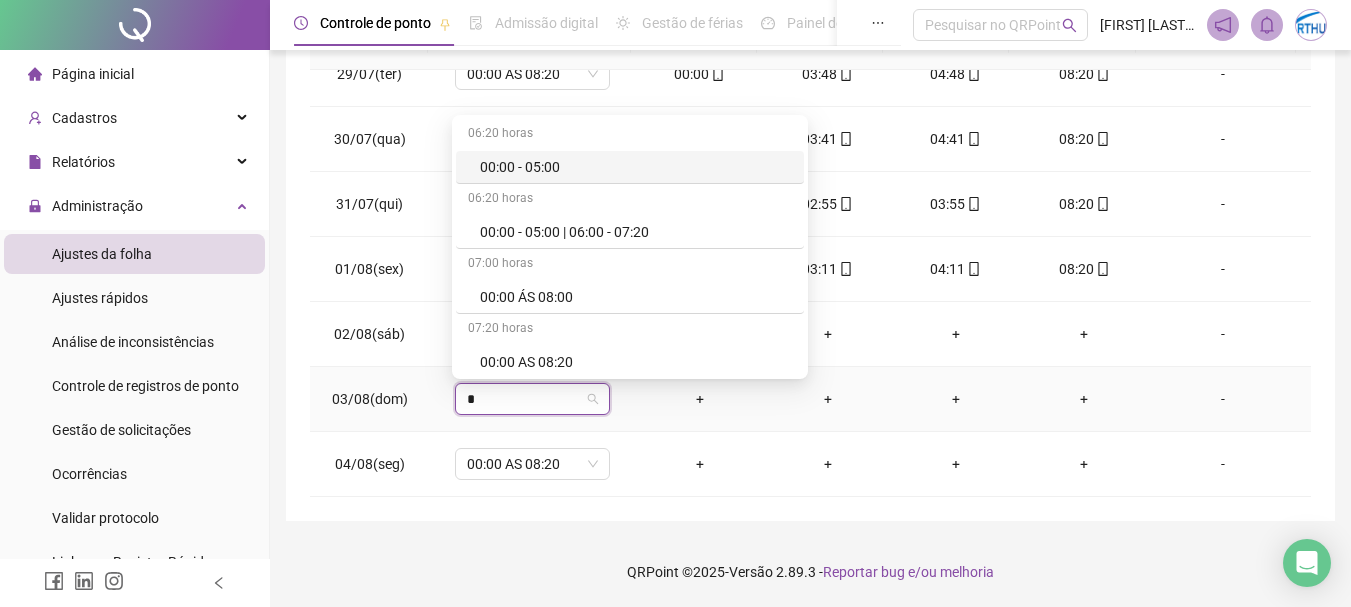 type on "**" 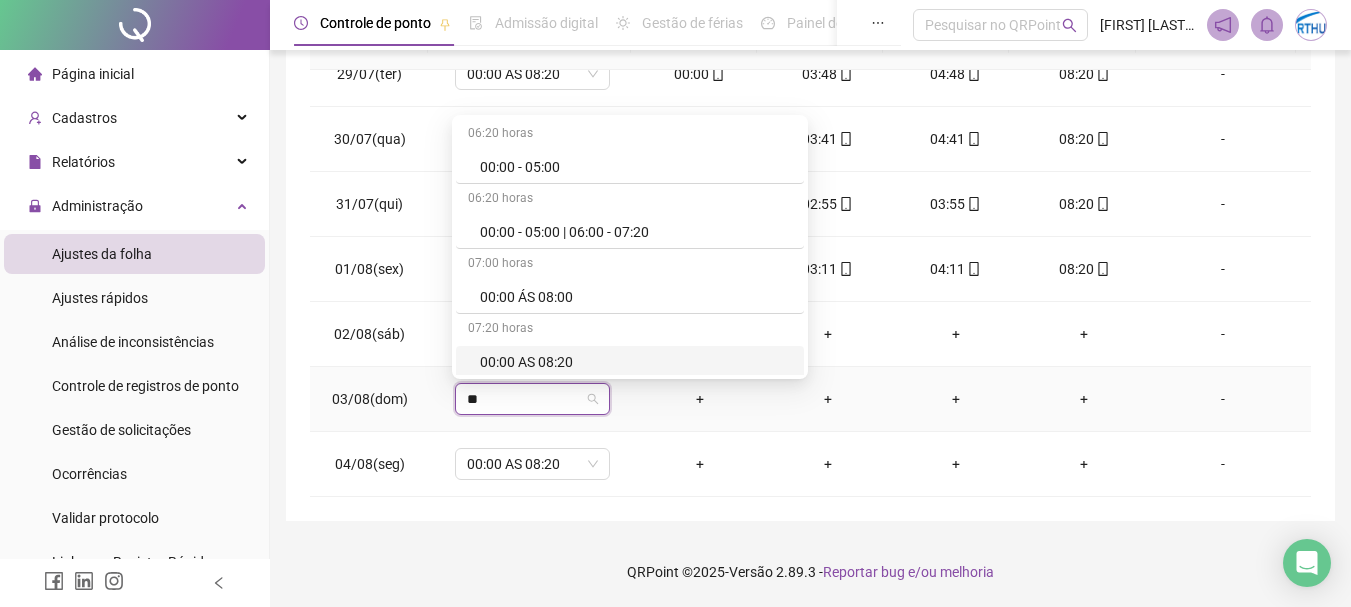 click on "07:20 horas" at bounding box center (630, 330) 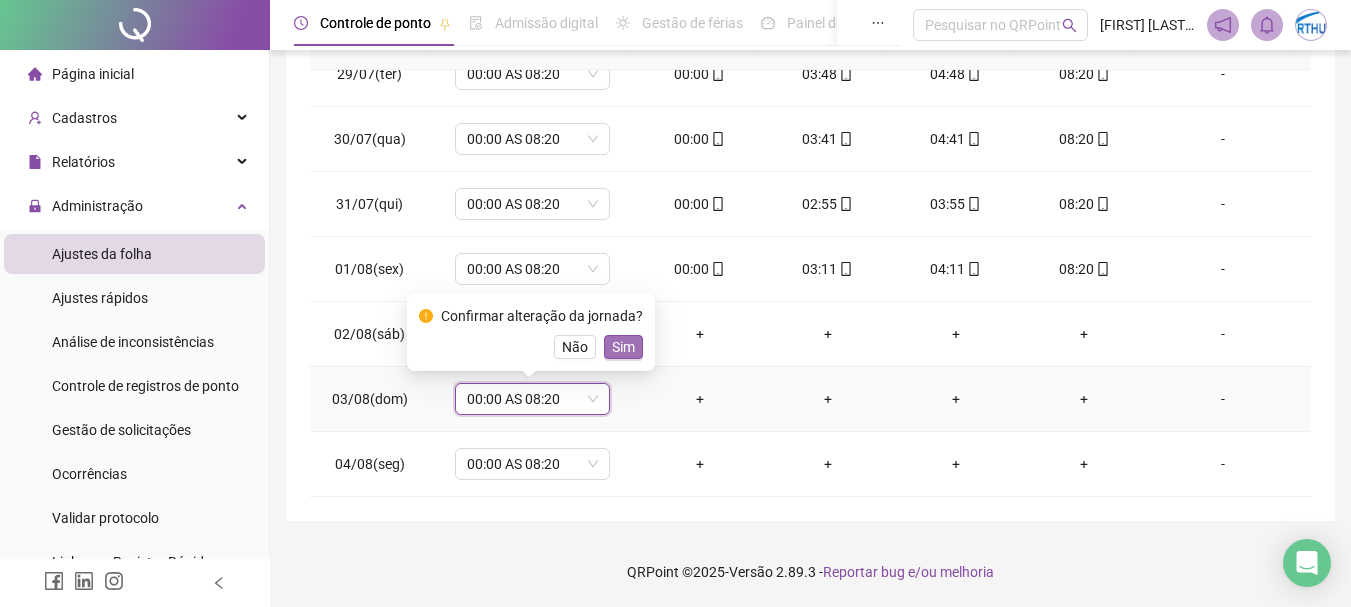 click on "Sim" at bounding box center (623, 347) 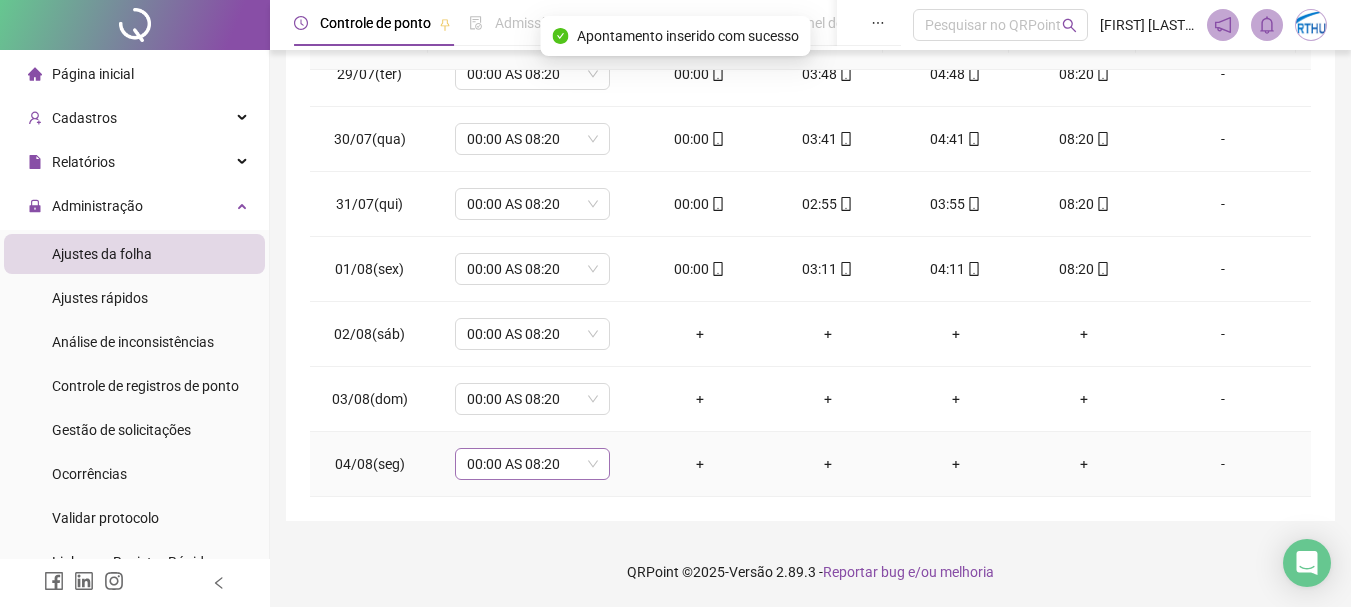 click on "00:00 AS 08:20" at bounding box center (532, 464) 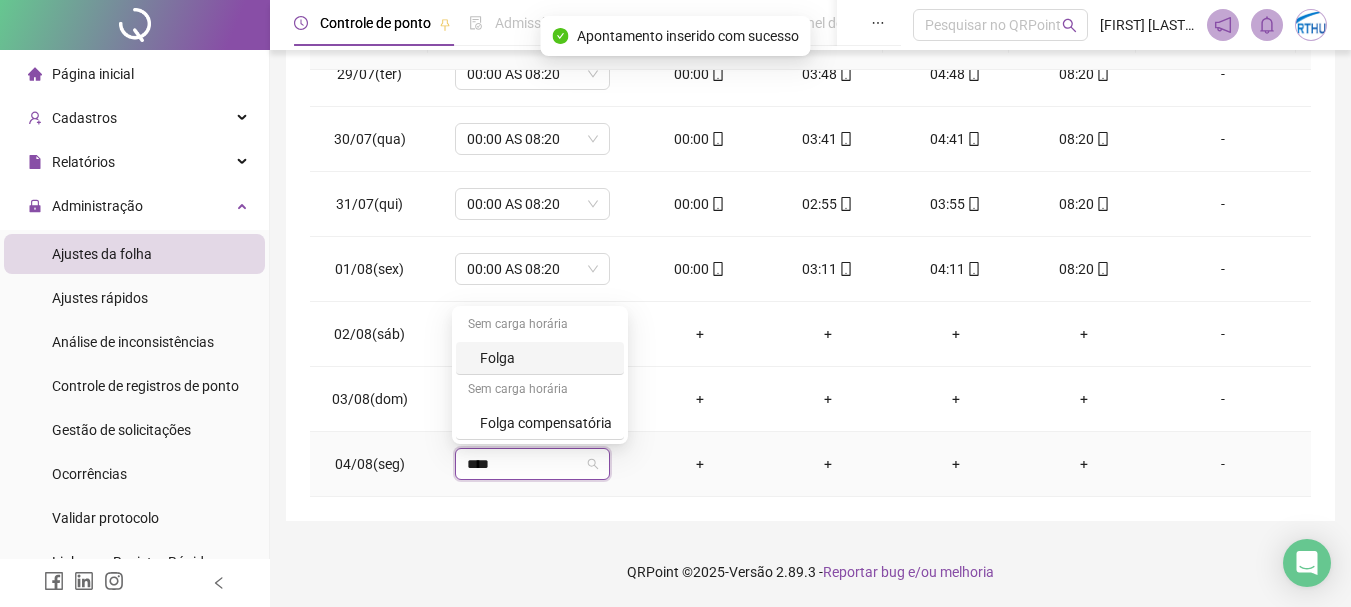 type on "*****" 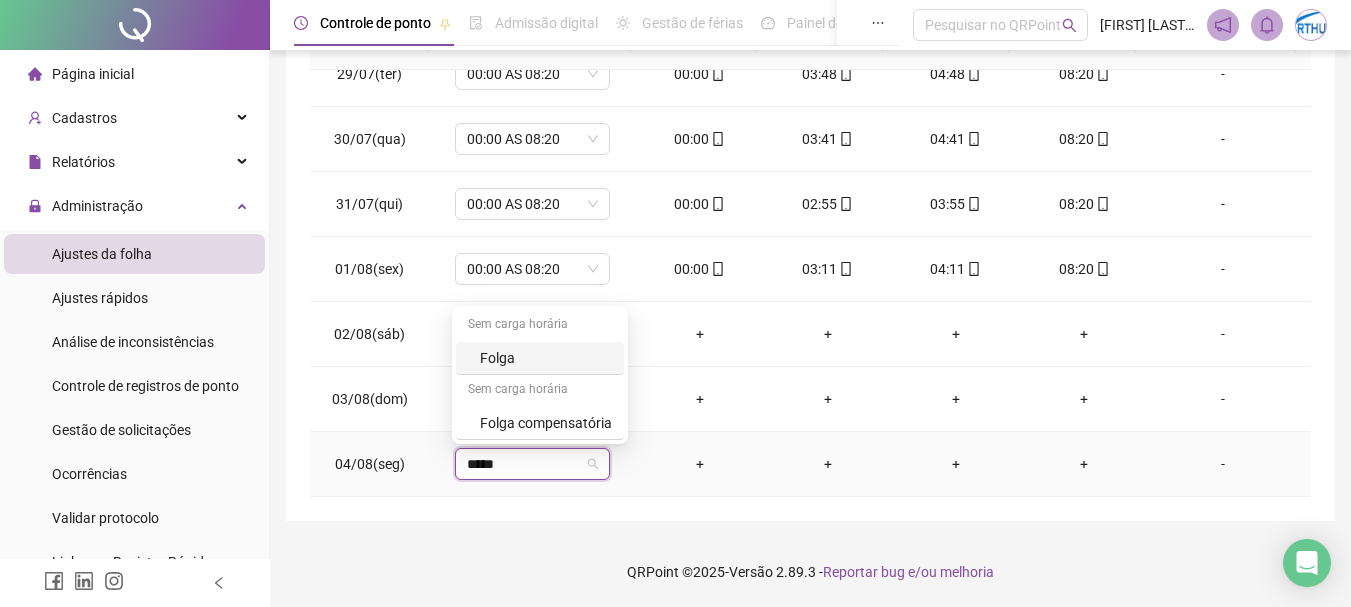 click on "Folga" at bounding box center [546, 358] 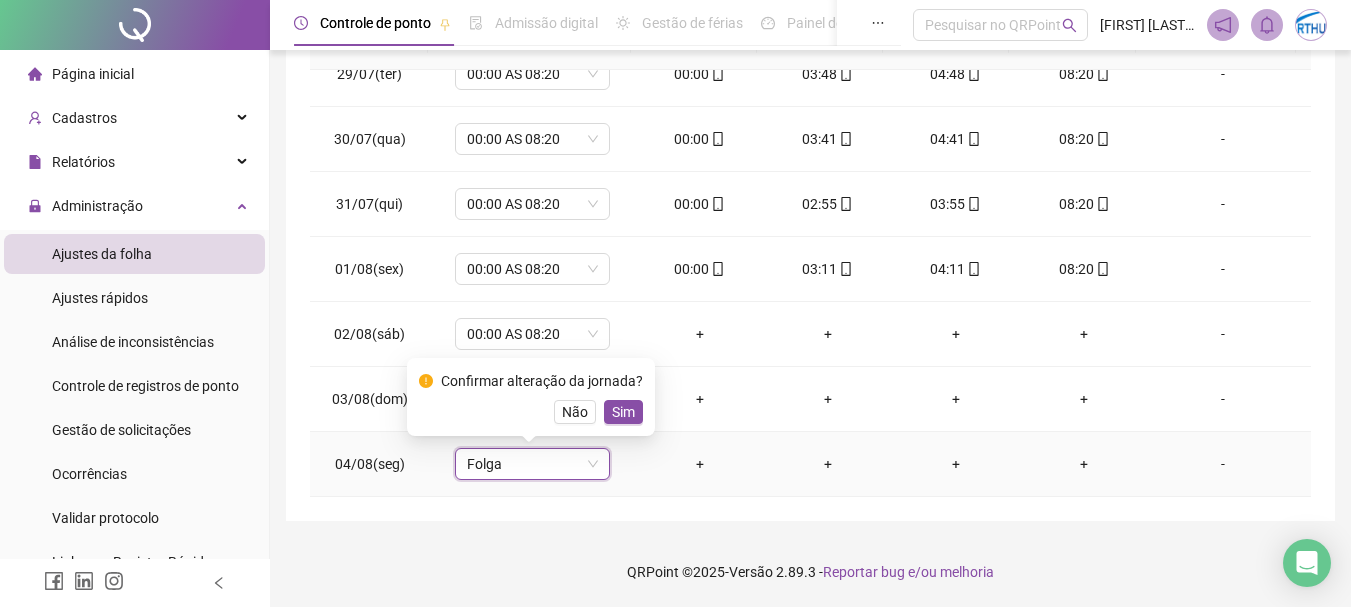 drag, startPoint x: 629, startPoint y: 405, endPoint x: 601, endPoint y: 418, distance: 30.870699 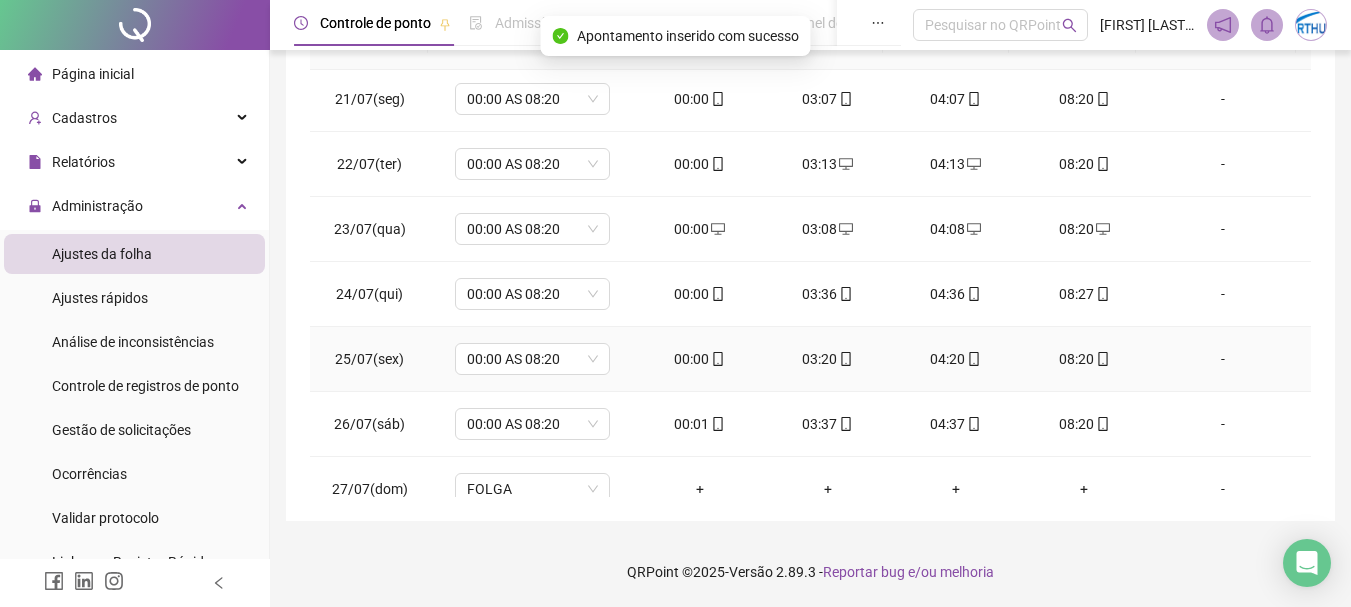 scroll, scrollTop: 0, scrollLeft: 0, axis: both 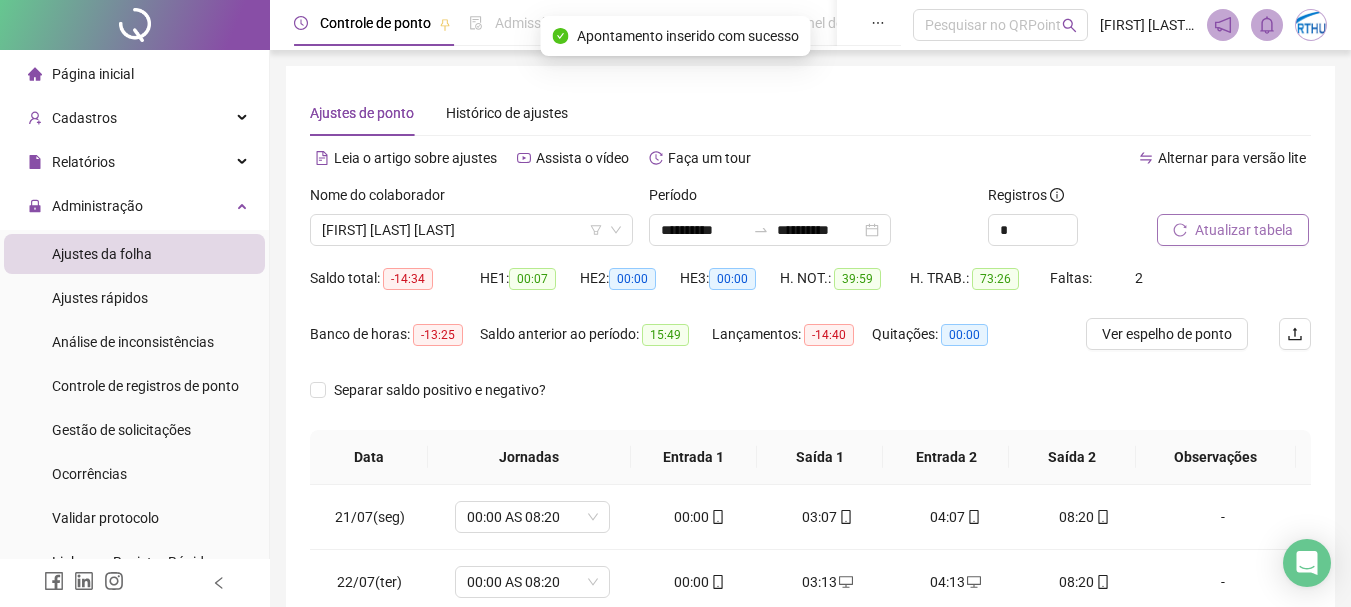 click on "Atualizar tabela" at bounding box center [1244, 230] 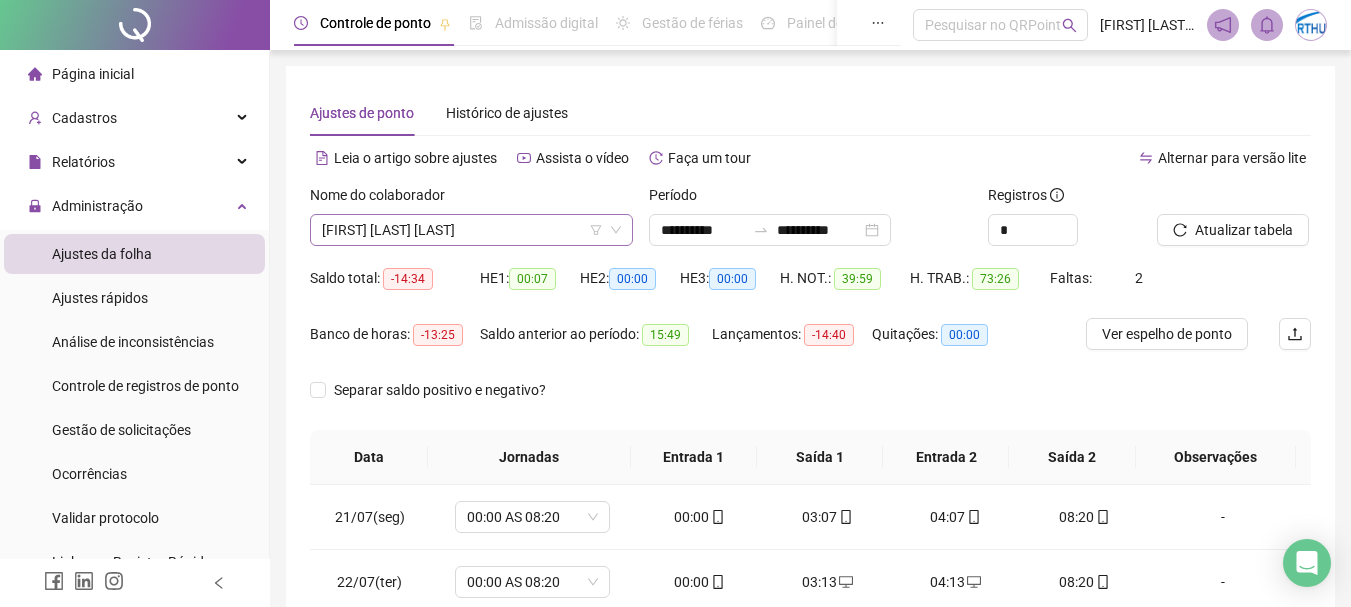 click on "[FIRST] [LAST]" at bounding box center [471, 230] 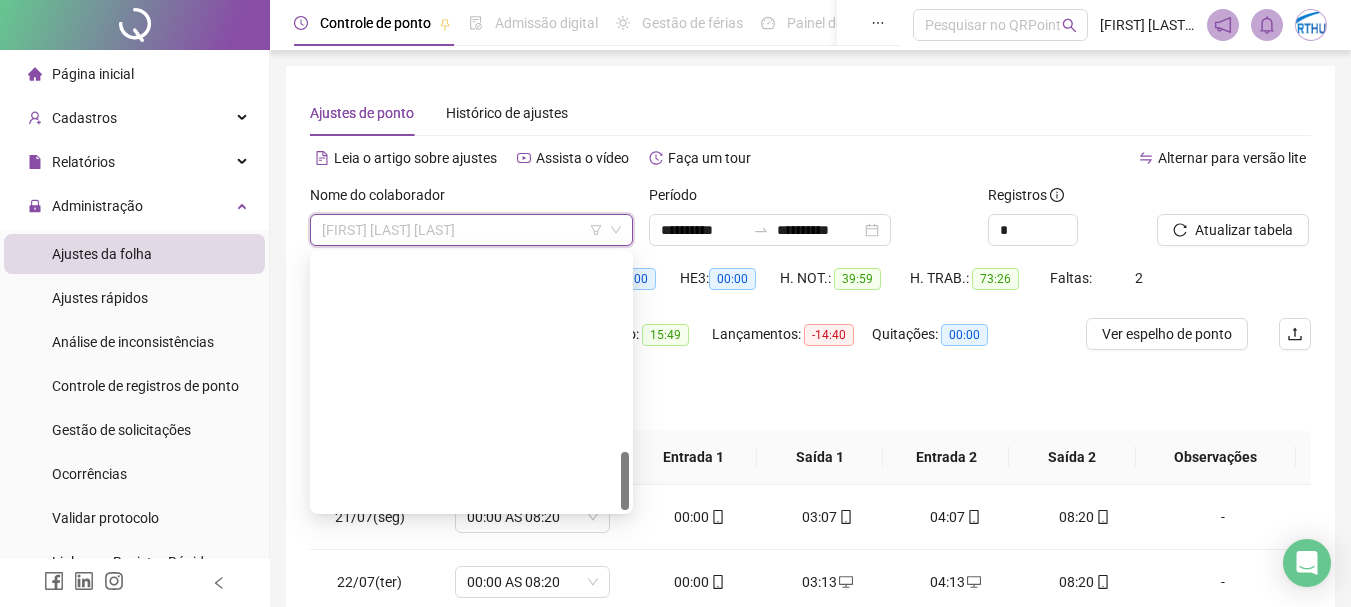 click on "[NAME]" at bounding box center (471, 1166) 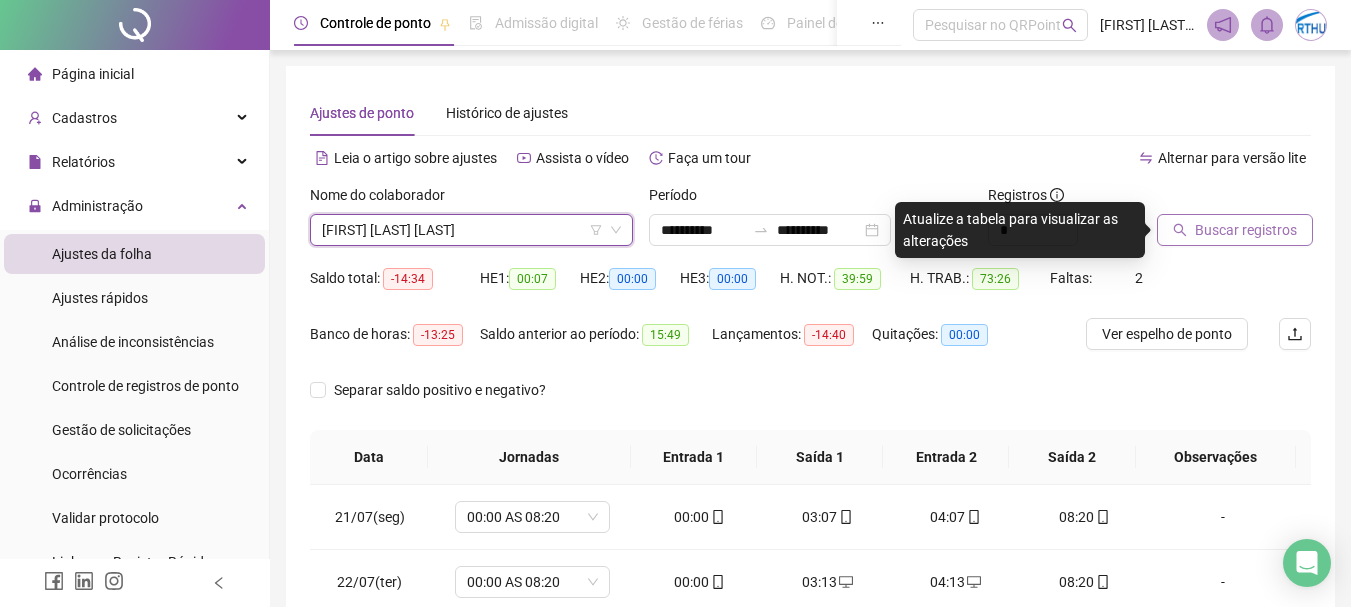 click on "Buscar registros" at bounding box center [1246, 230] 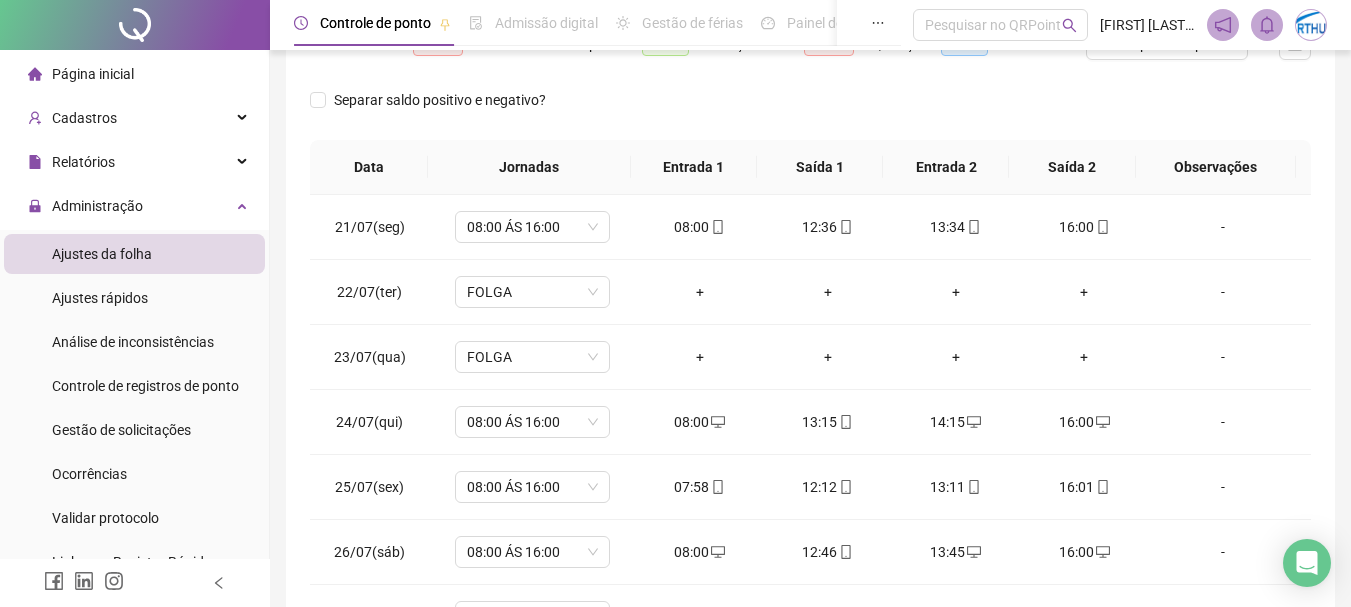 scroll, scrollTop: 300, scrollLeft: 0, axis: vertical 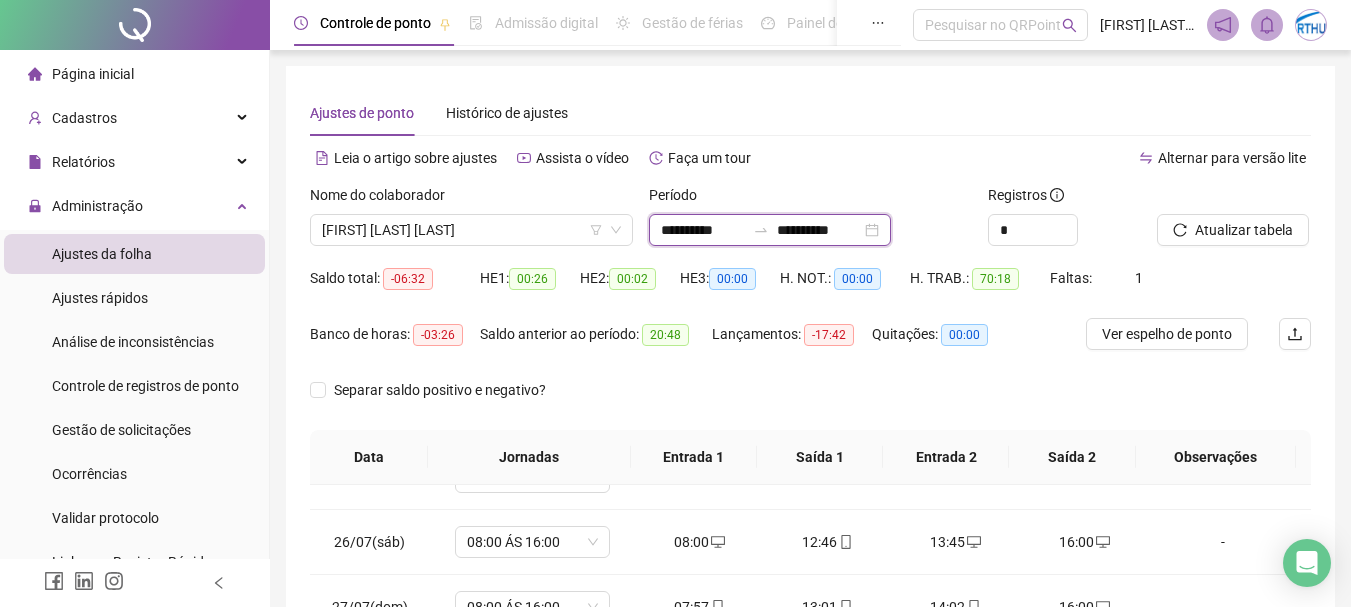 click on "**********" at bounding box center (703, 230) 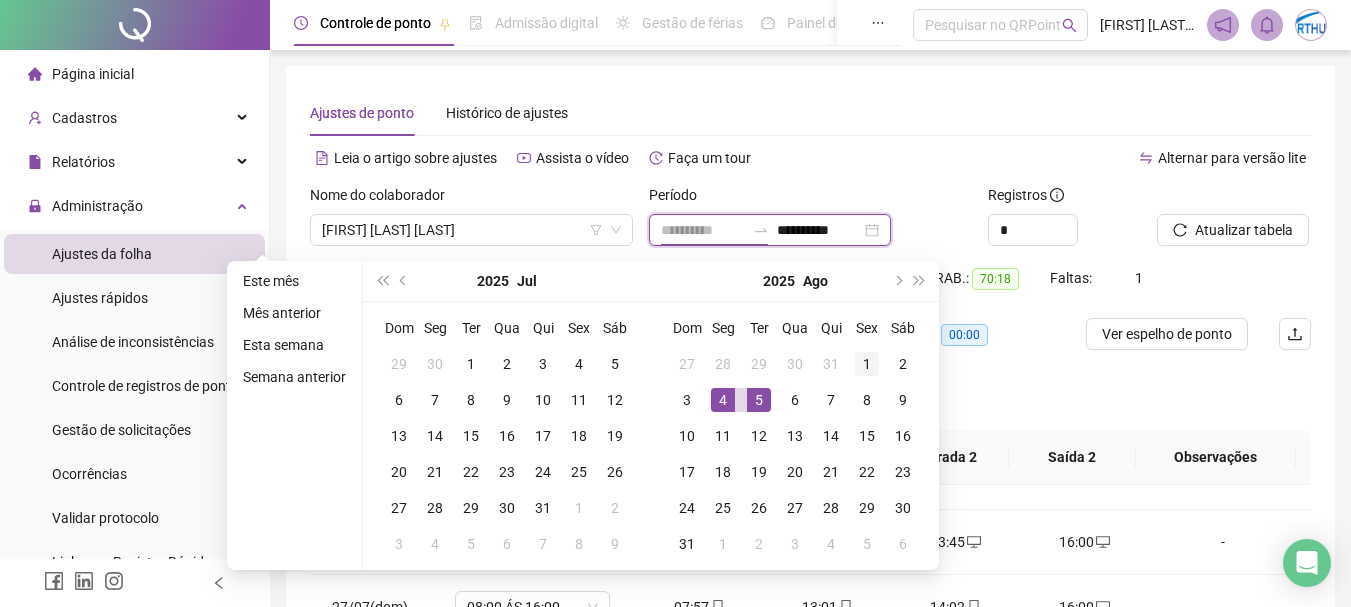 type on "**********" 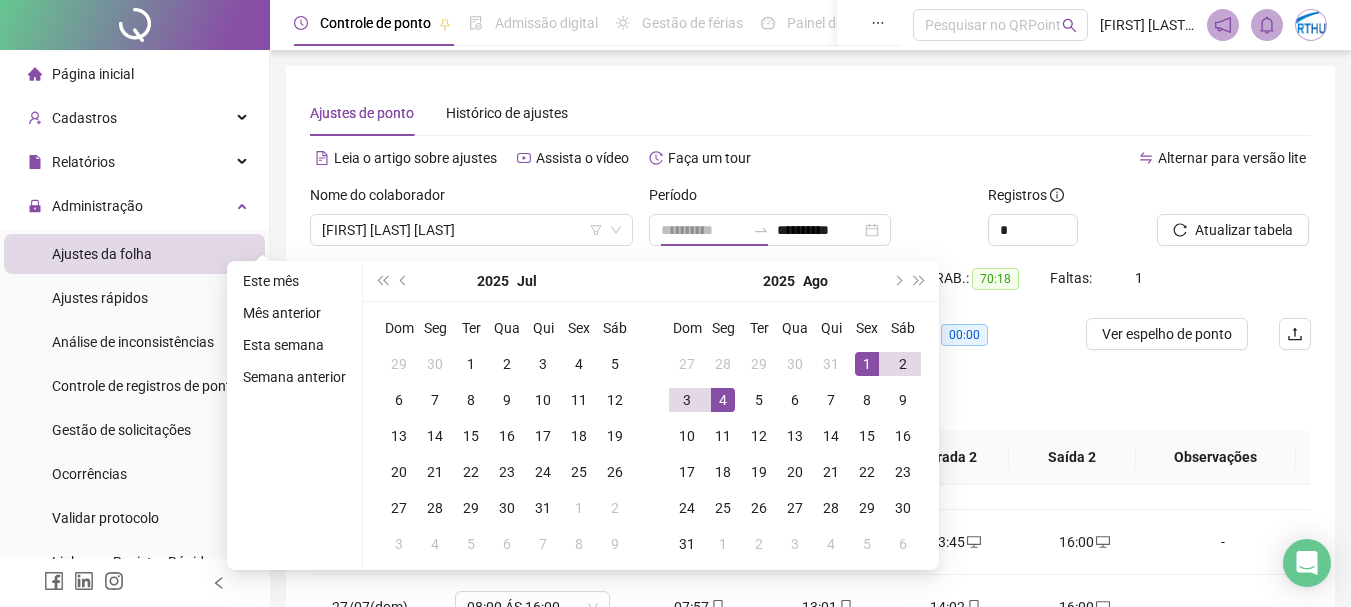 click on "1" at bounding box center (867, 364) 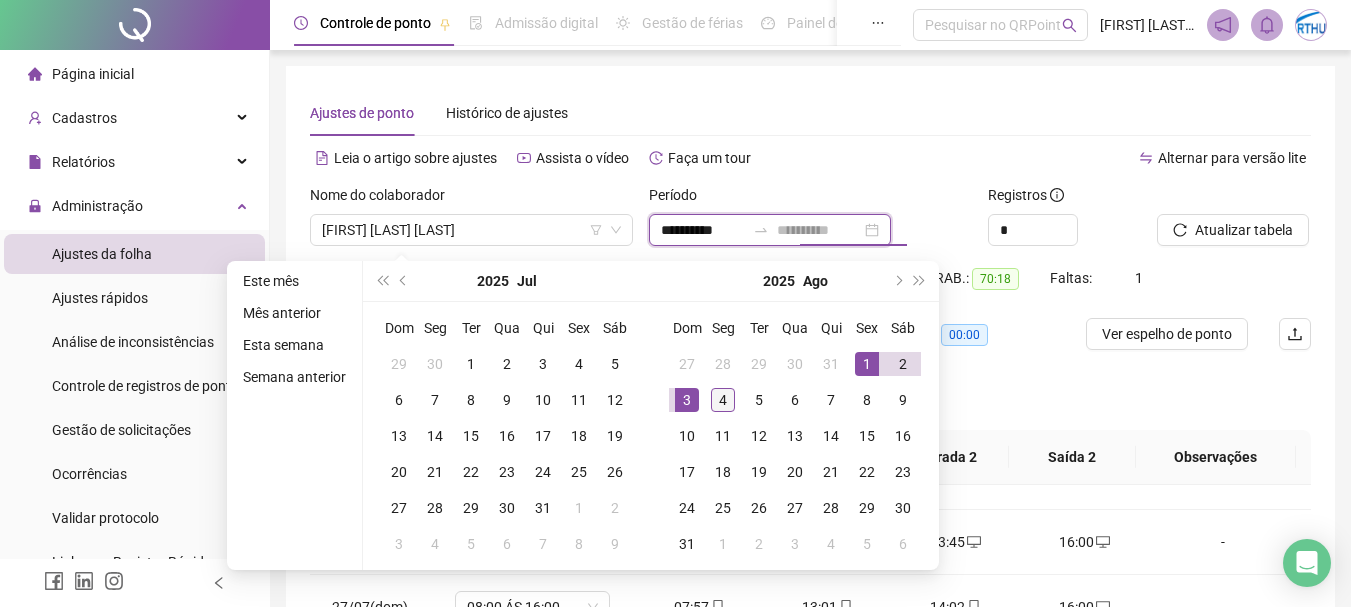 type on "**********" 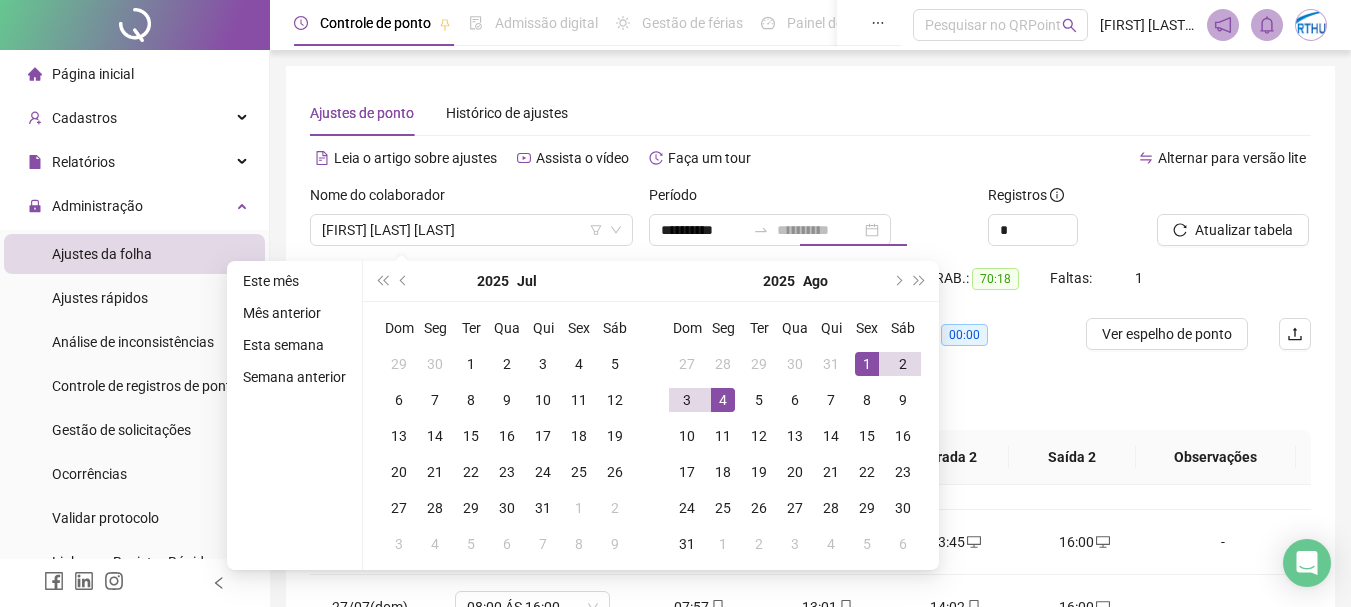 click on "4" at bounding box center [723, 400] 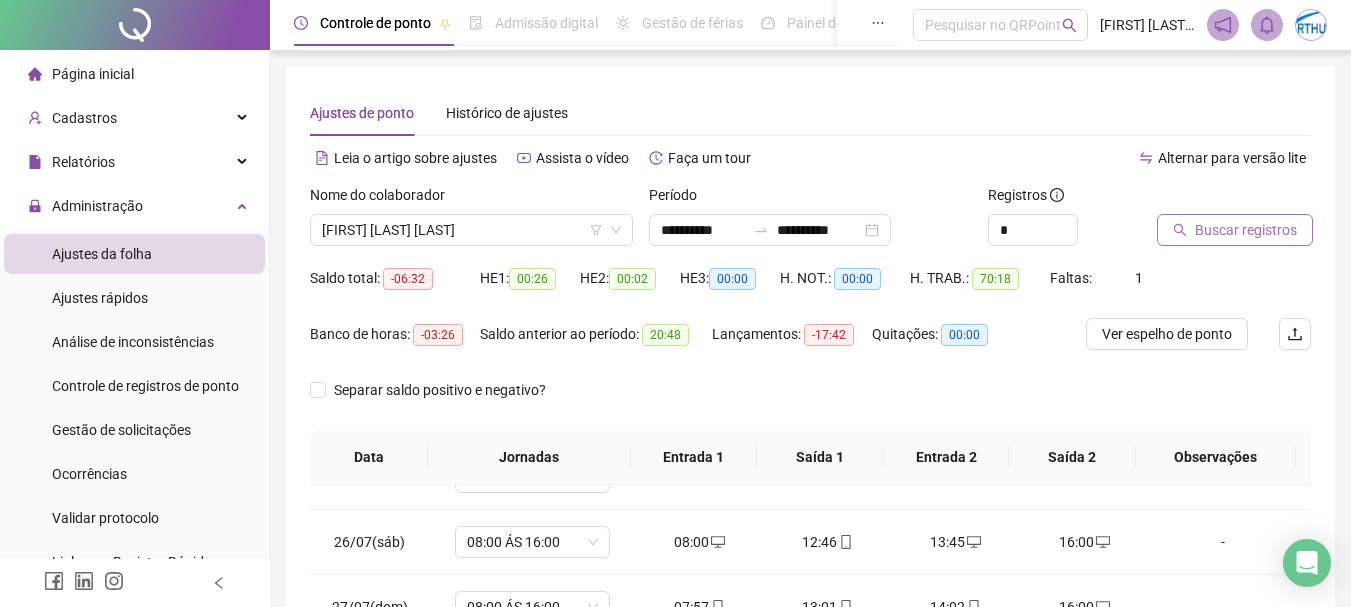 click on "Buscar registros" at bounding box center [1246, 230] 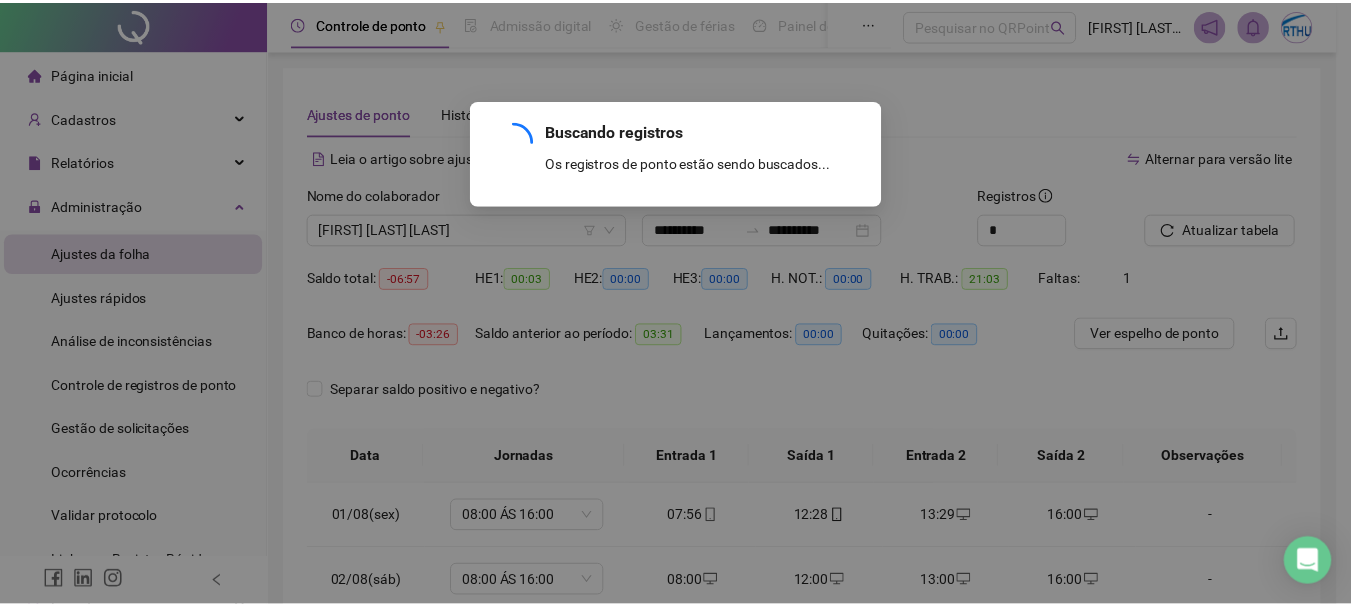 scroll, scrollTop: 0, scrollLeft: 0, axis: both 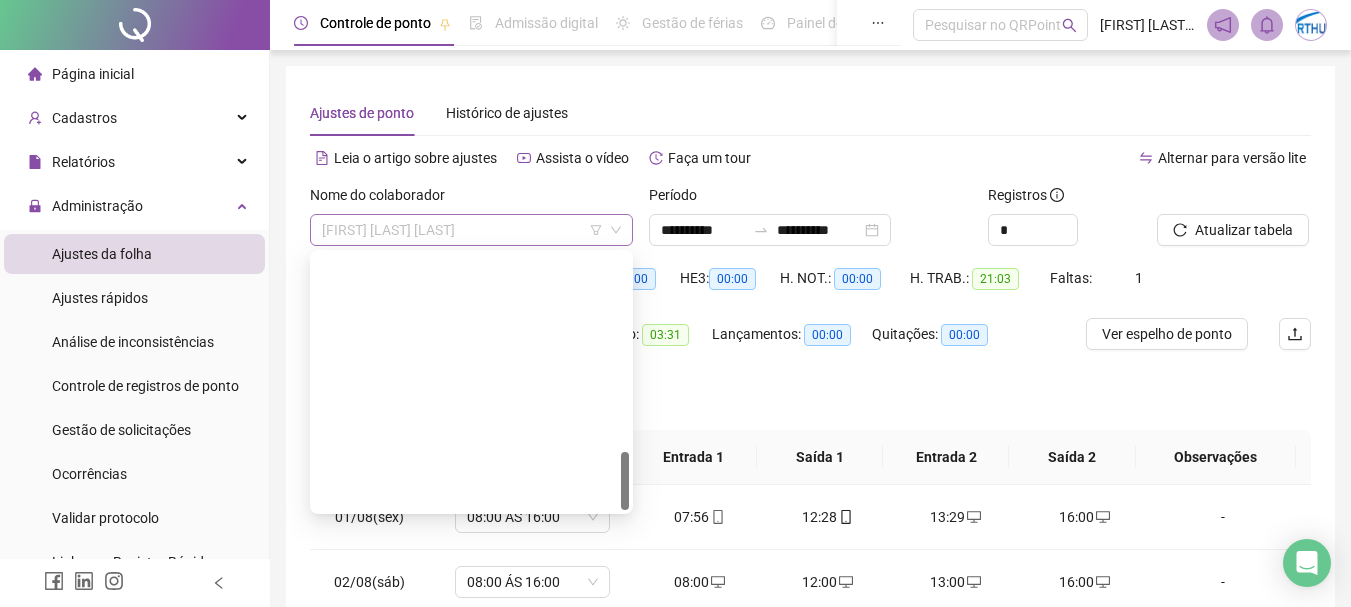 click on "[NAME]" at bounding box center (471, 230) 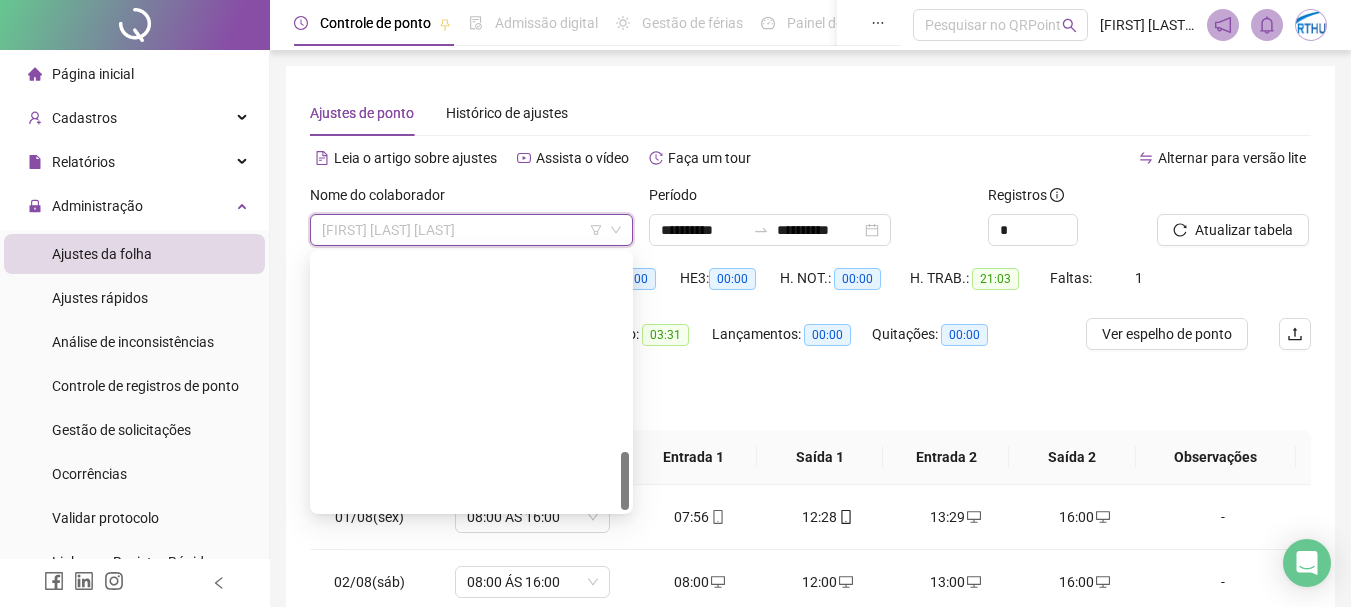 click on "[FIRST] [MIDDLE] [LAST]" at bounding box center (471, 1134) 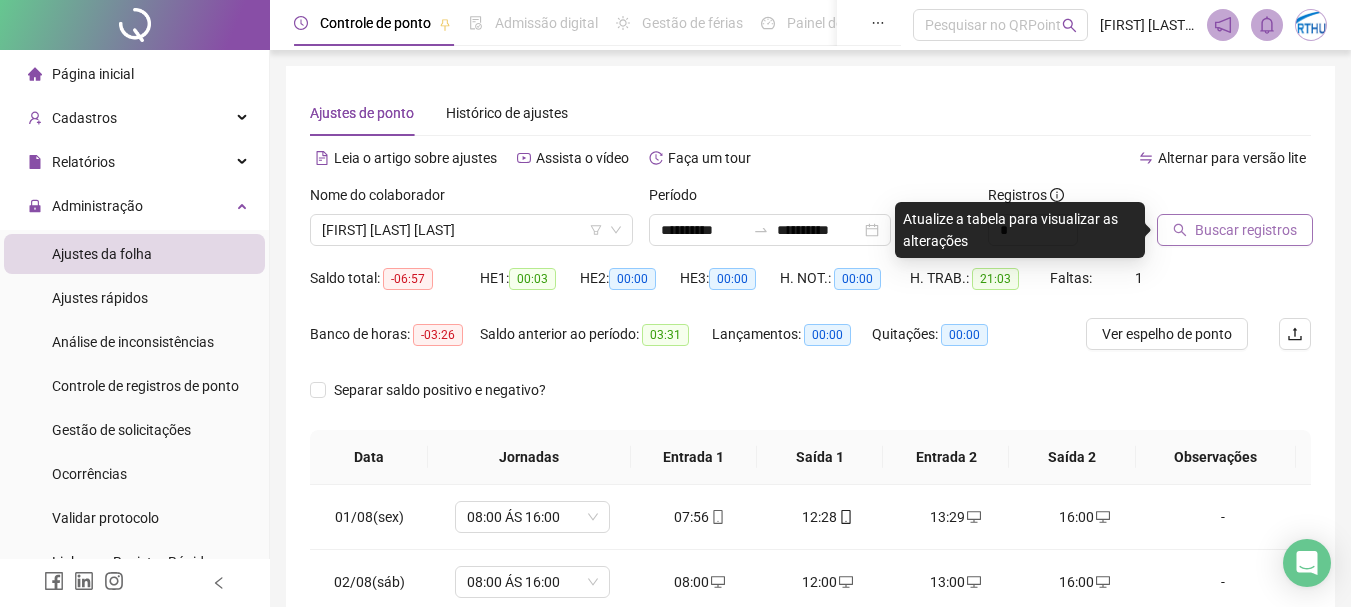 click on "Buscar registros" at bounding box center [1246, 230] 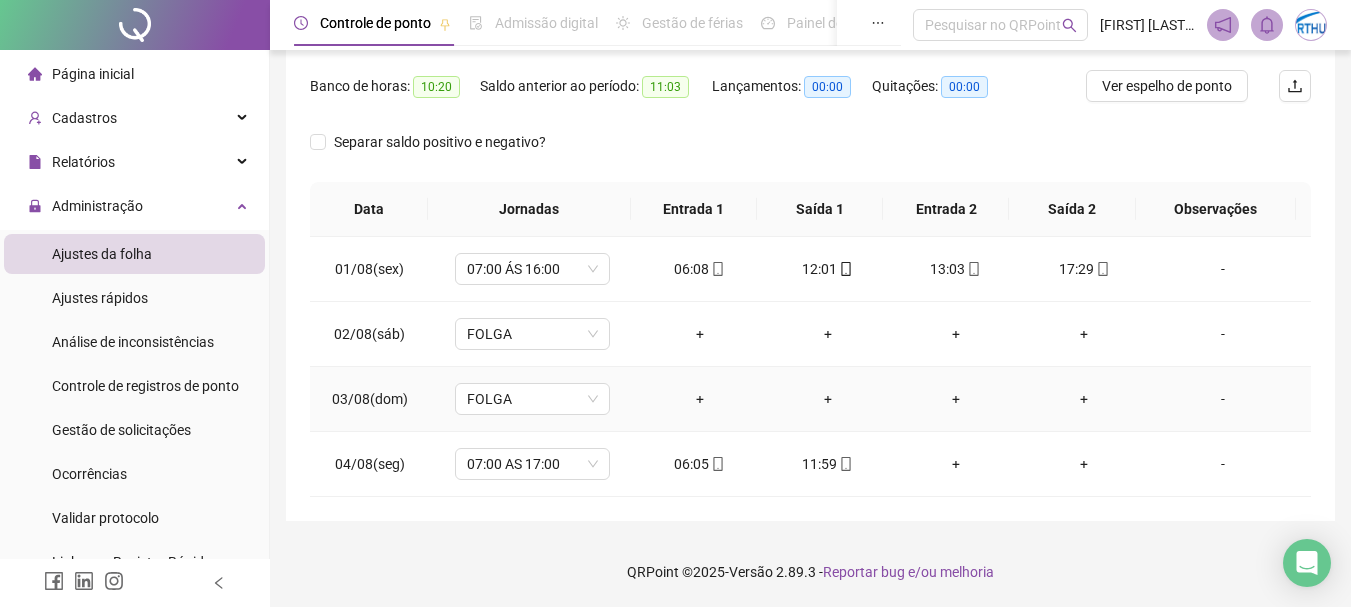 scroll, scrollTop: 0, scrollLeft: 0, axis: both 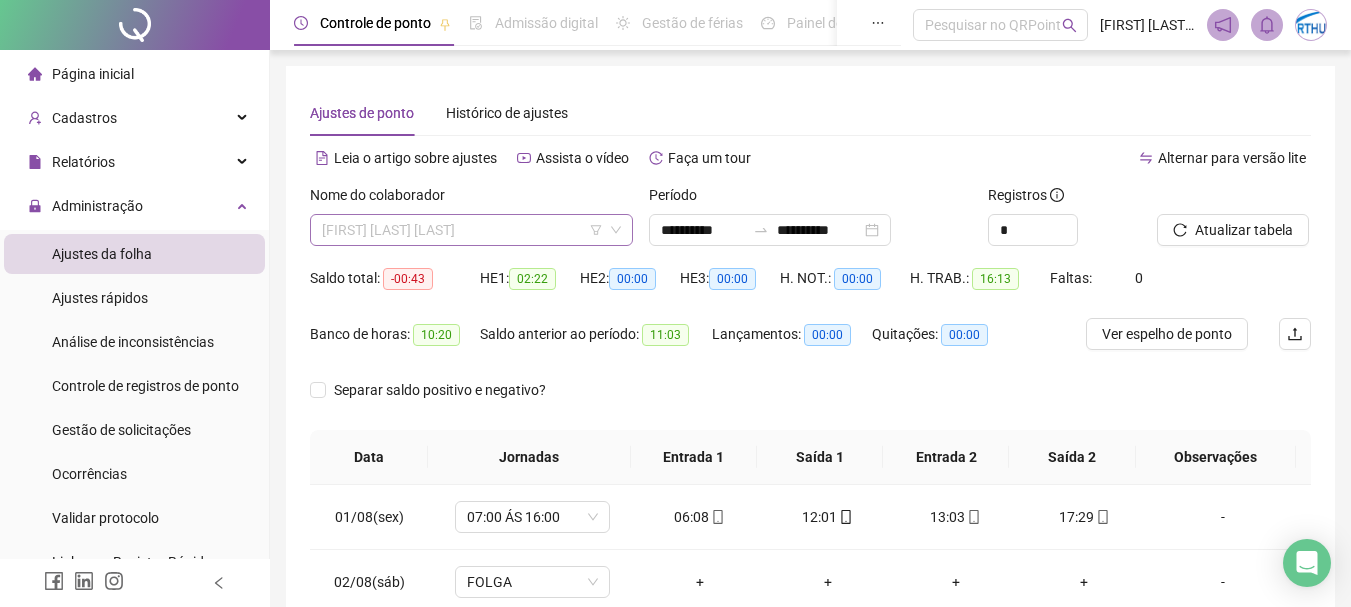 click on "[FIRST] [MIDDLE] [LAST]" at bounding box center [471, 230] 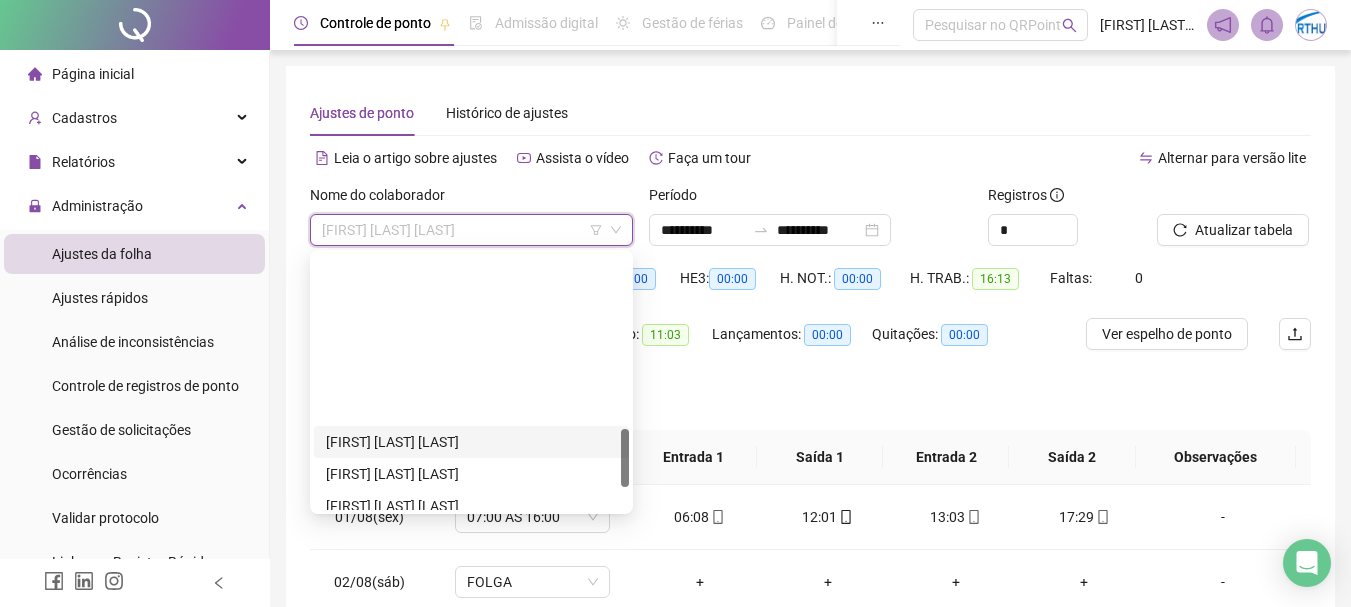 scroll, scrollTop: 764, scrollLeft: 0, axis: vertical 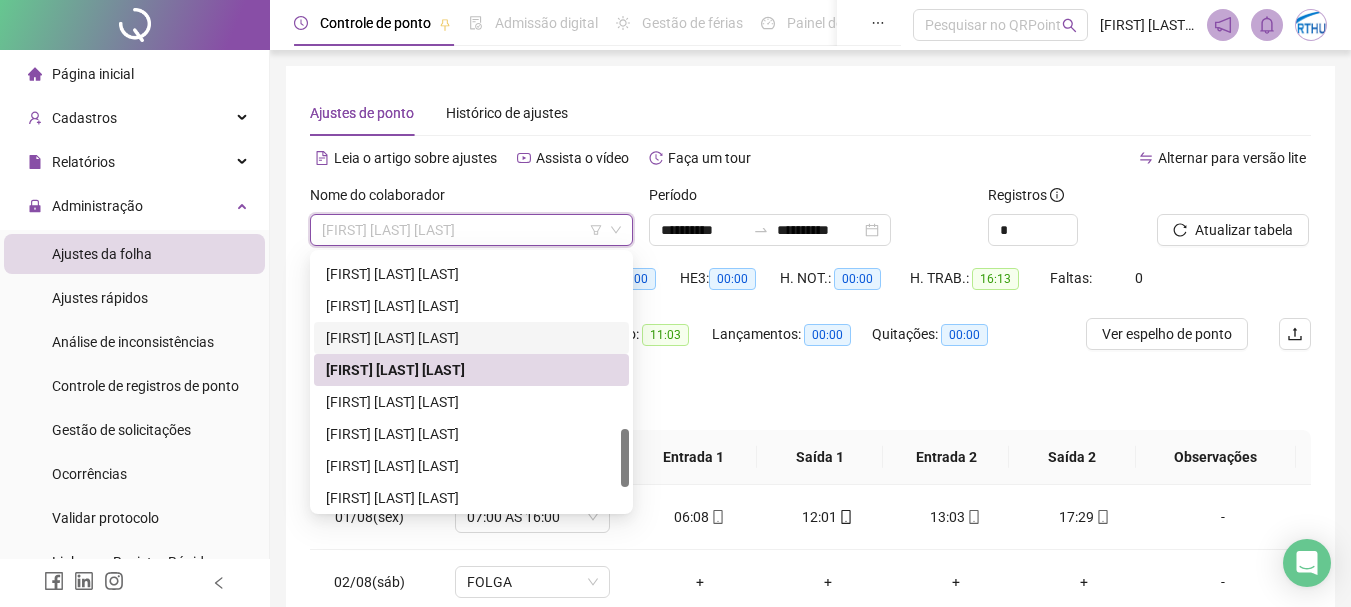click on "[FIRST] [LAST]" at bounding box center (471, 338) 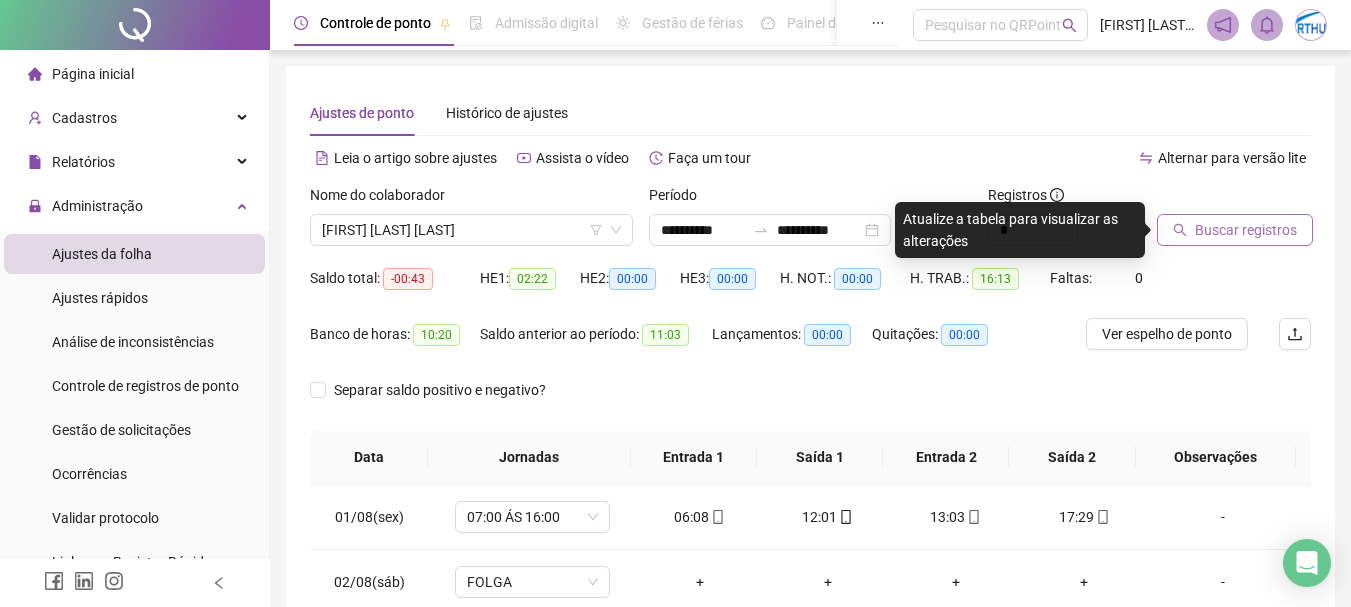 click on "Buscar registros" at bounding box center [1246, 230] 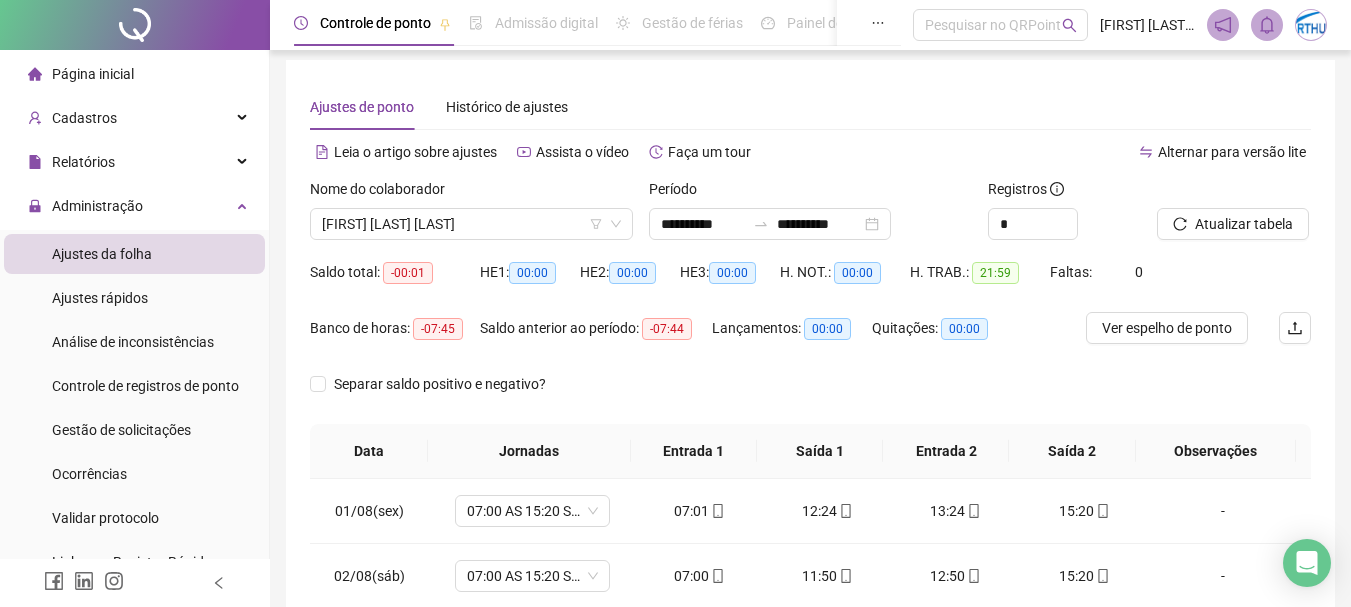 scroll, scrollTop: 0, scrollLeft: 0, axis: both 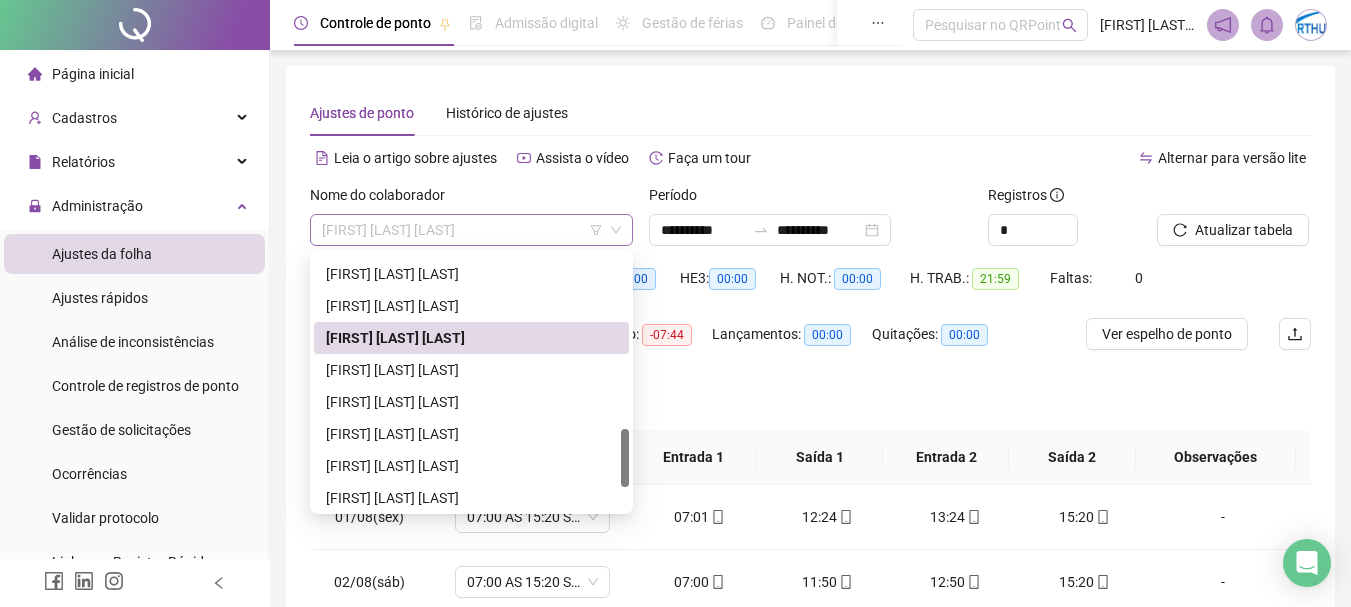 click on "[FIRST] [LAST]" at bounding box center (471, 230) 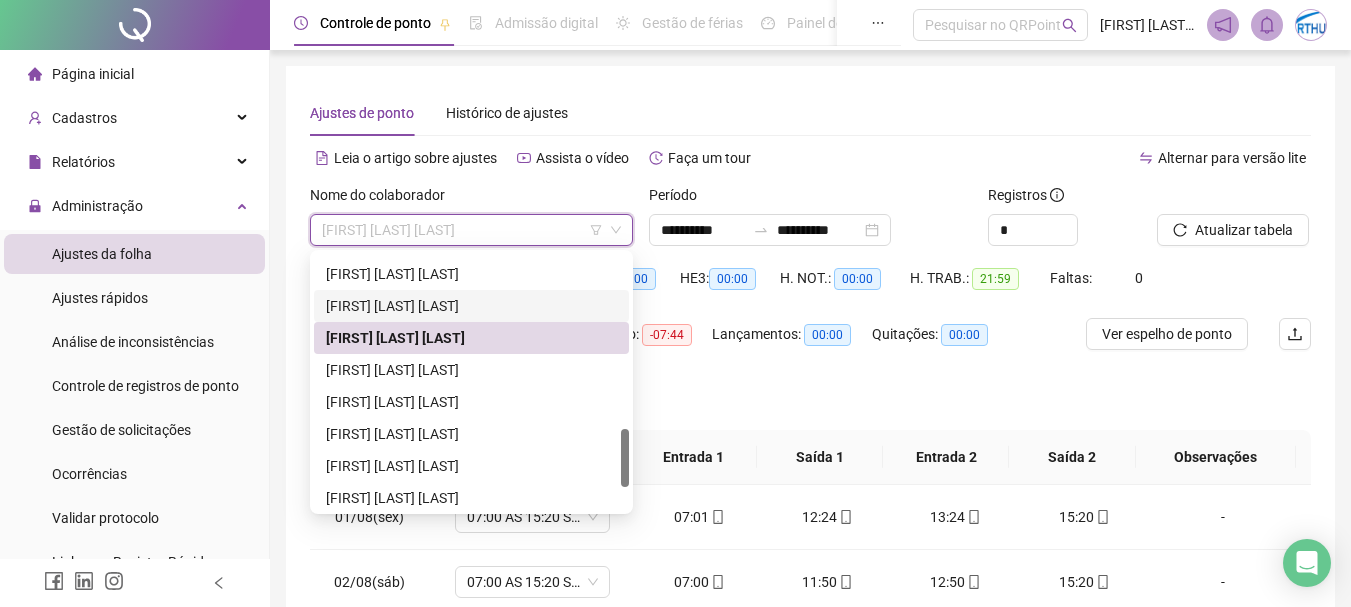 drag, startPoint x: 433, startPoint y: 298, endPoint x: 801, endPoint y: 293, distance: 368.03397 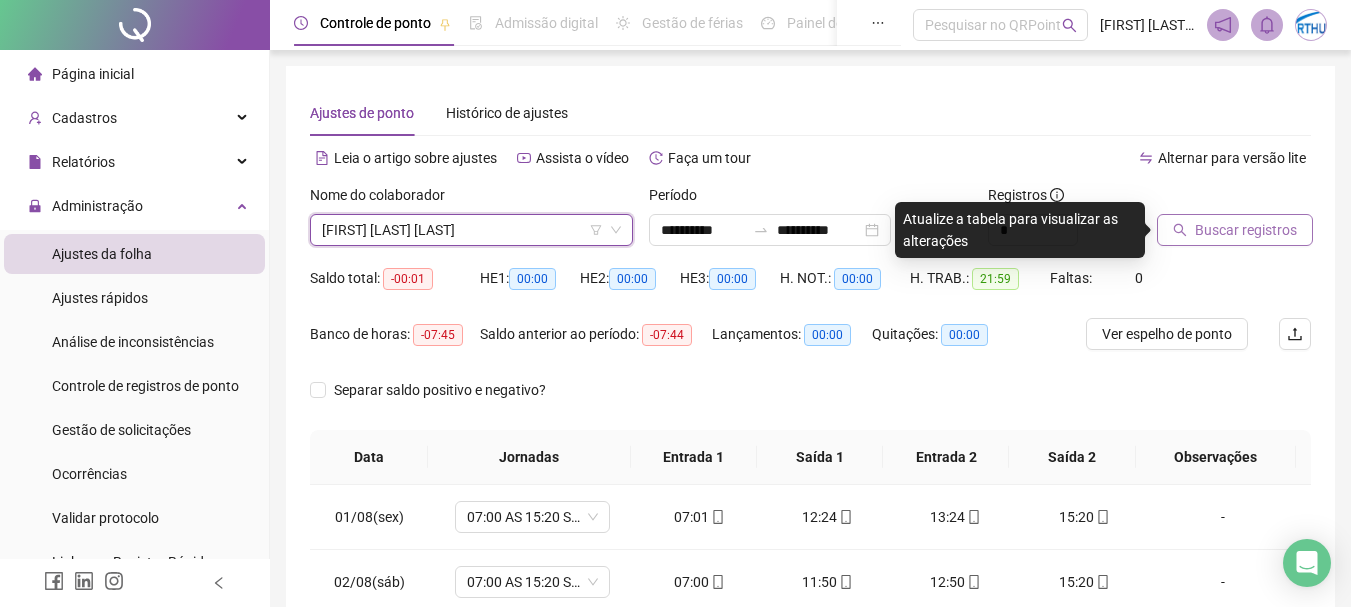 click on "Buscar registros" at bounding box center (1246, 230) 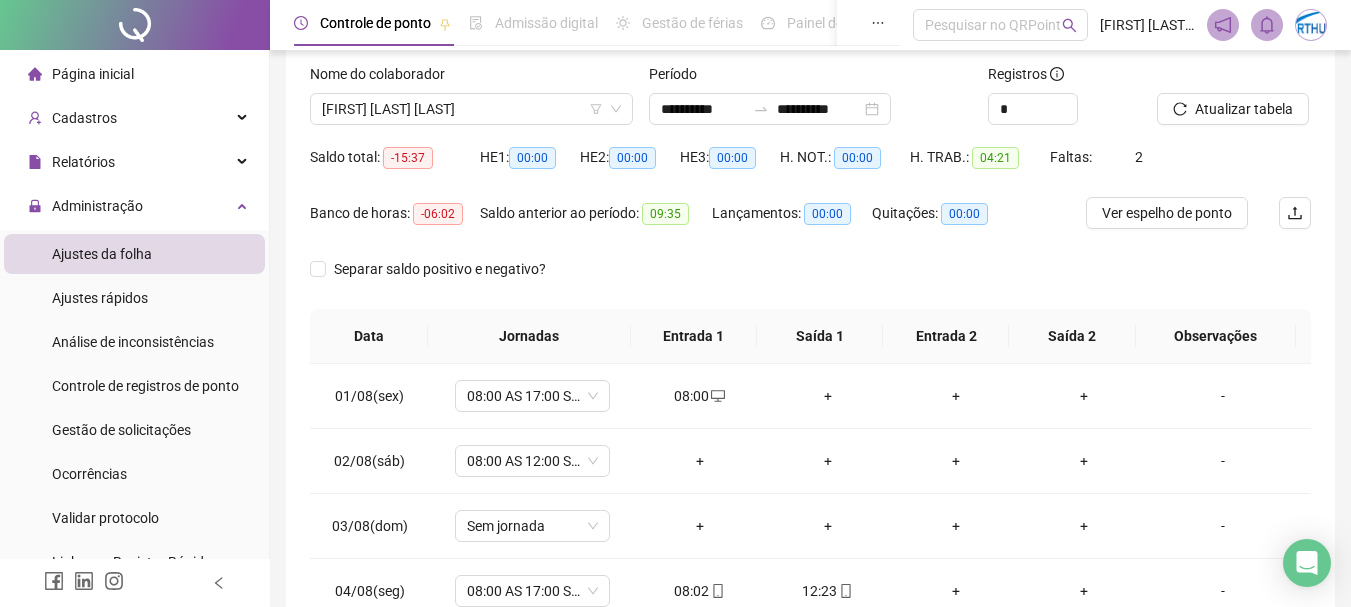 scroll, scrollTop: 248, scrollLeft: 0, axis: vertical 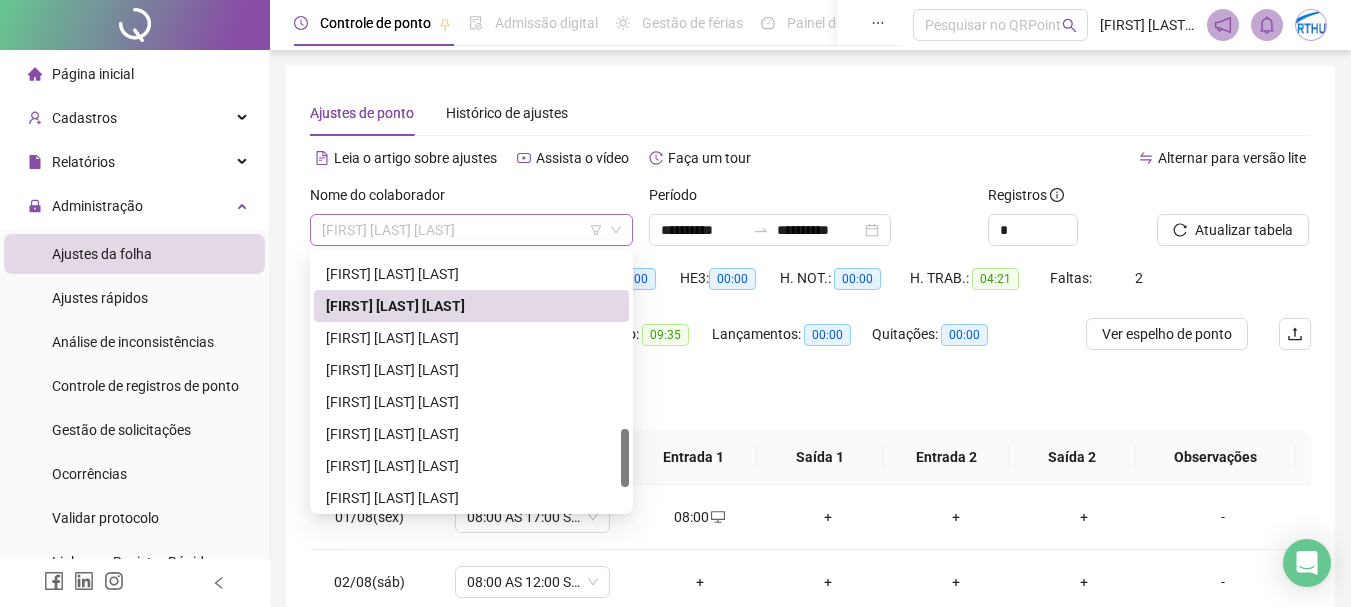 click on "[FIRST] [MIDDLE] [LAST]" at bounding box center [471, 230] 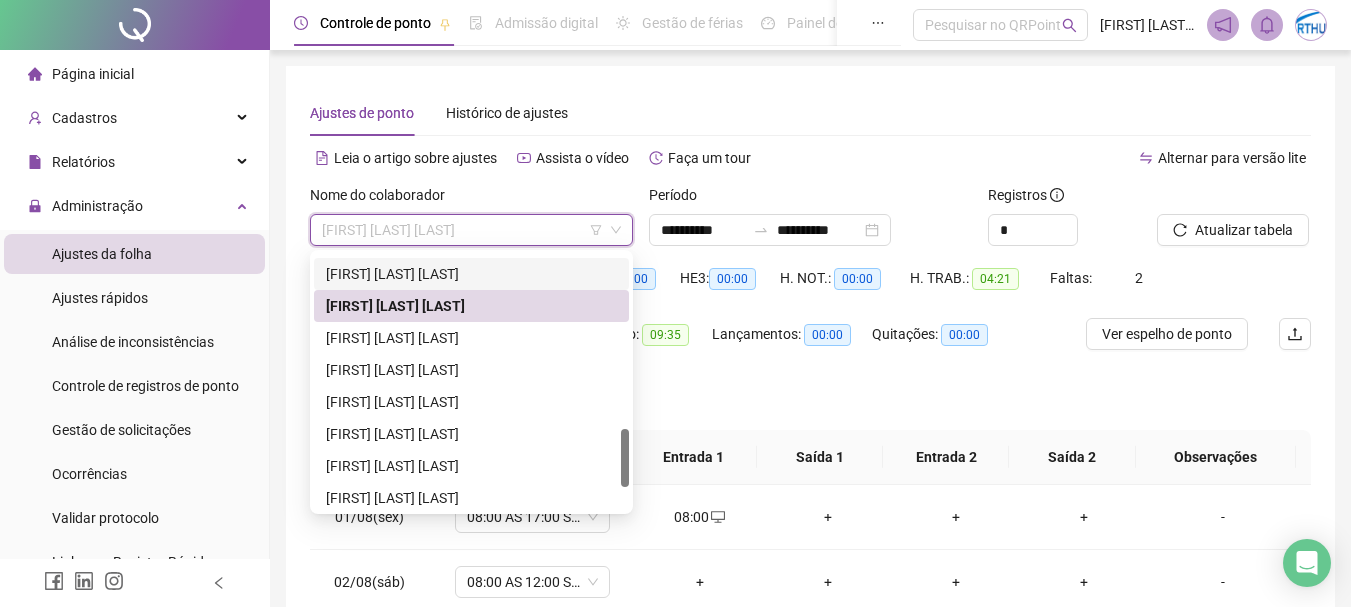 scroll, scrollTop: 664, scrollLeft: 0, axis: vertical 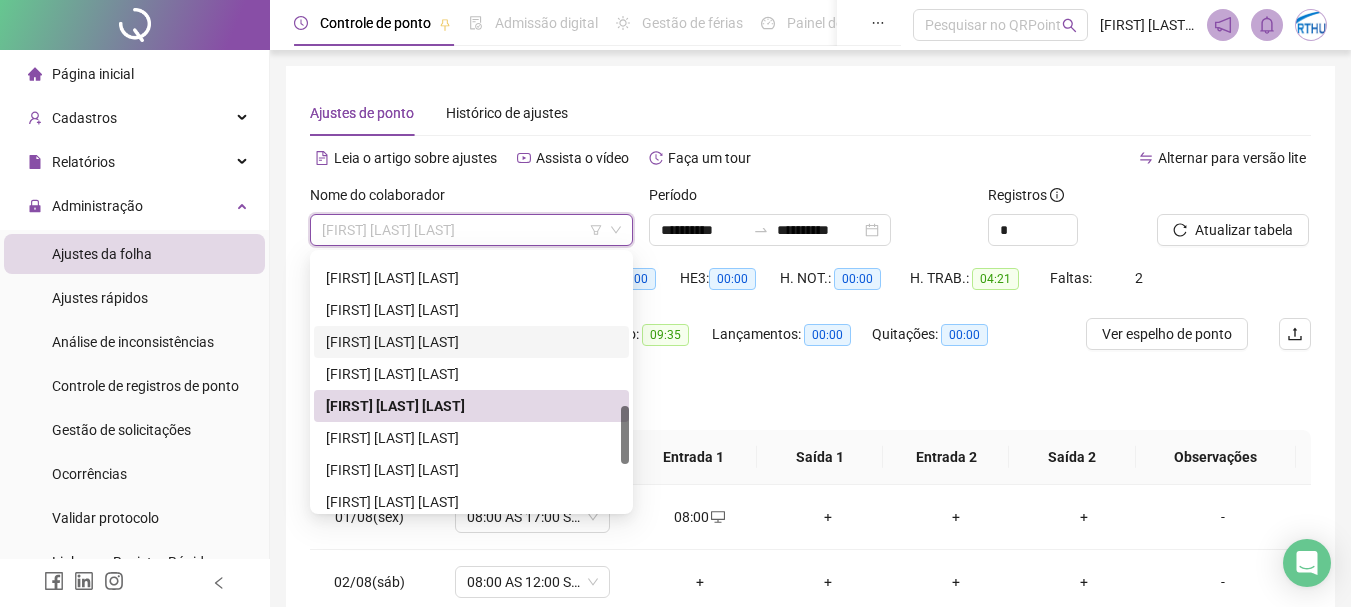 click on "[FIRST] [LAST]" at bounding box center [471, 342] 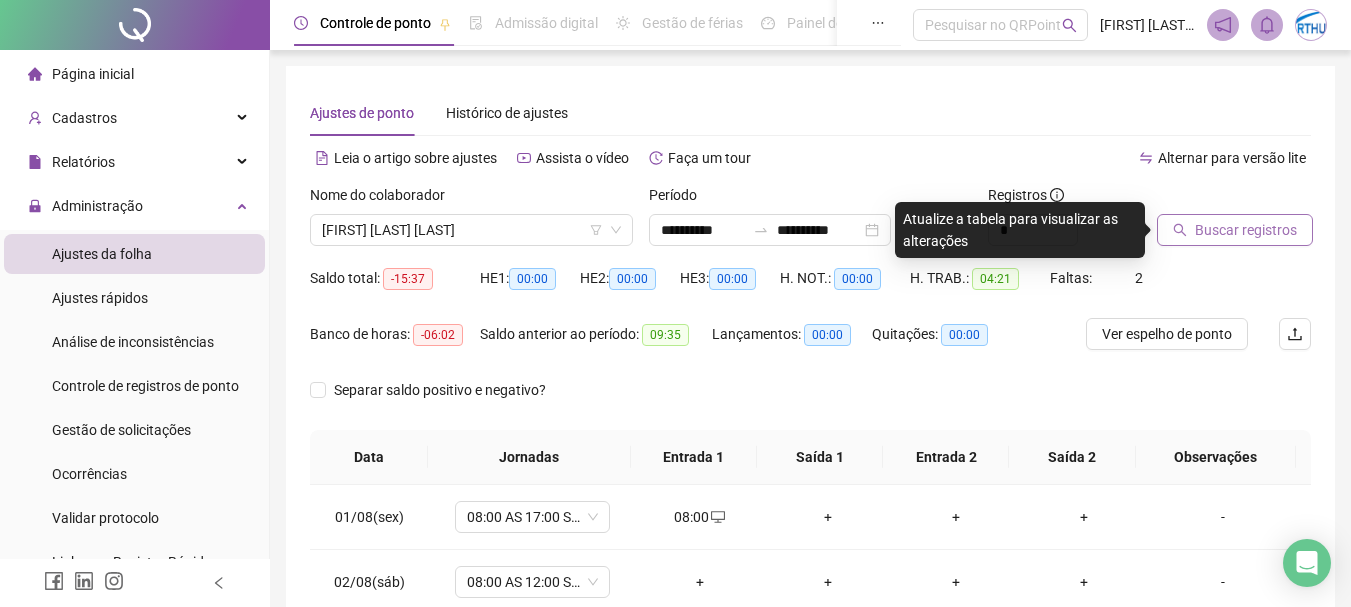 click on "Buscar registros" at bounding box center (1246, 230) 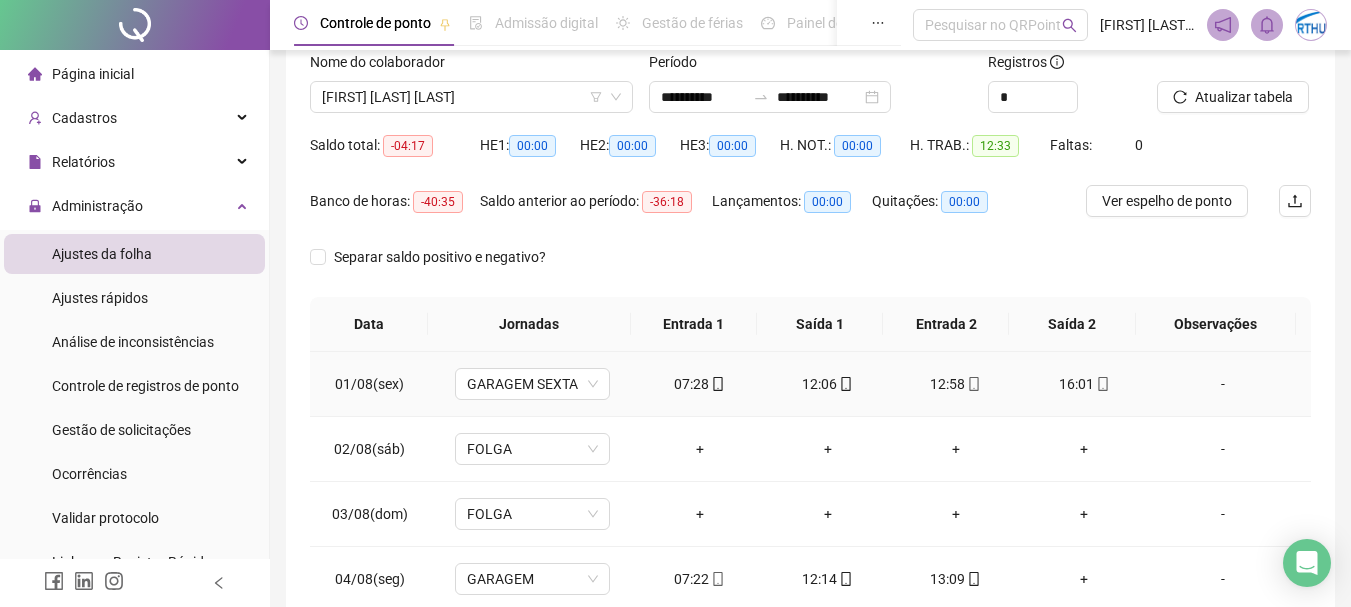 scroll, scrollTop: 0, scrollLeft: 0, axis: both 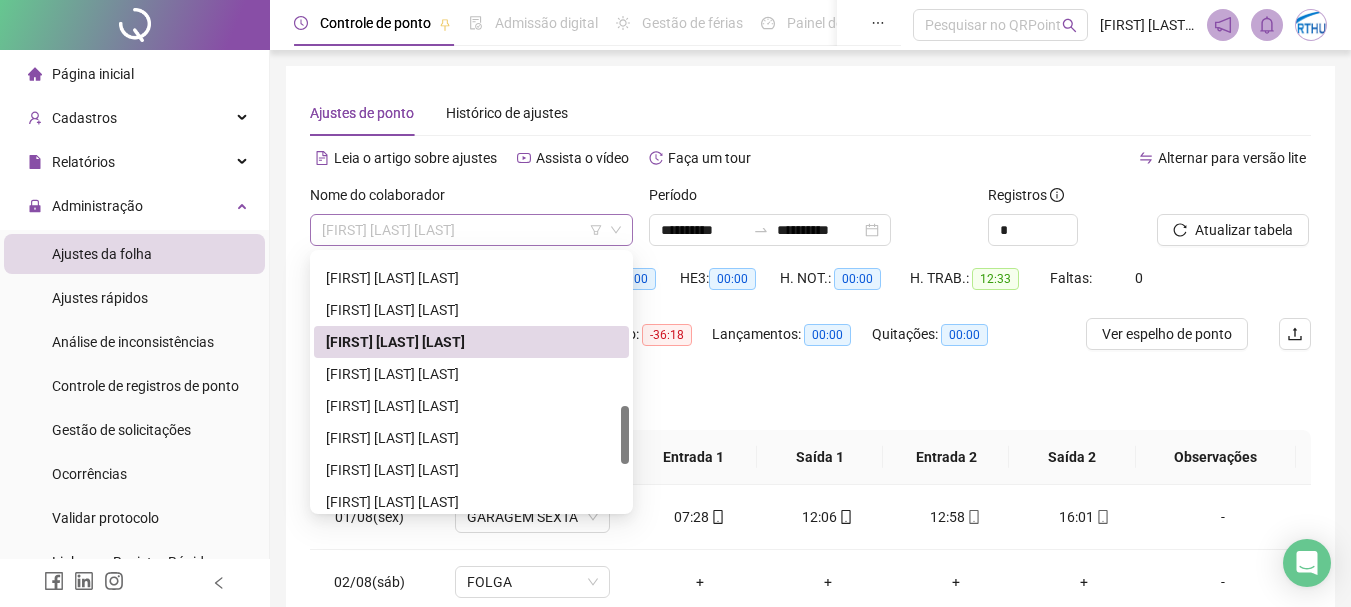 click on "[FIRST] [LAST]" at bounding box center [471, 230] 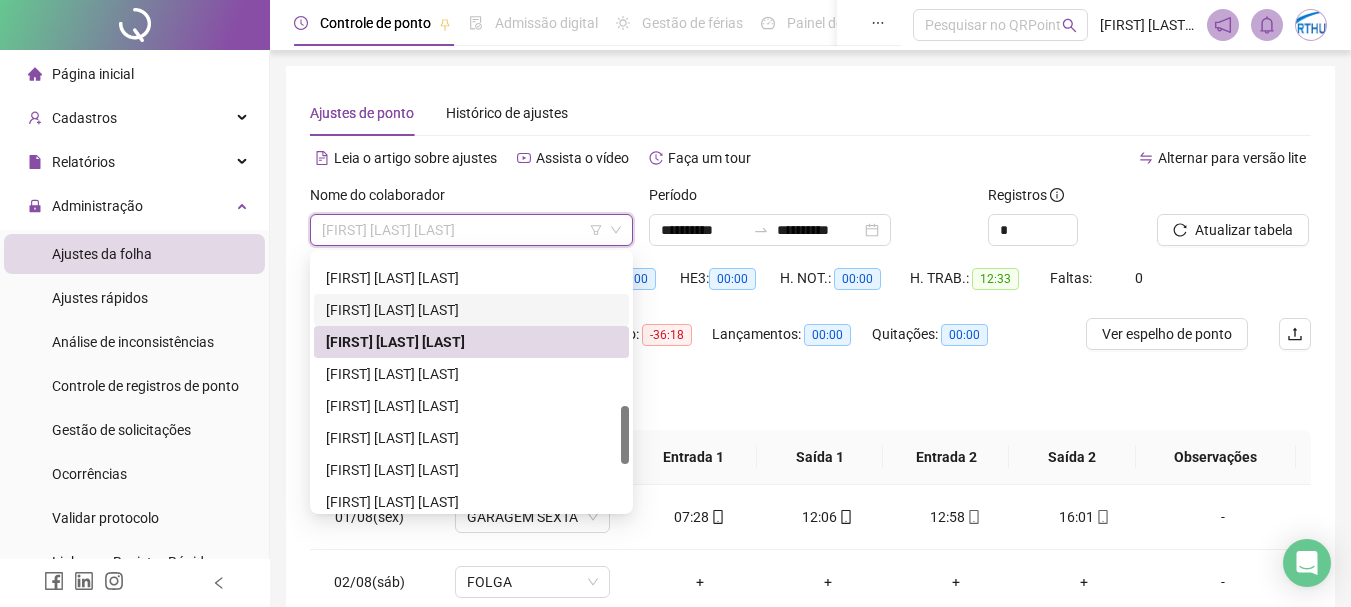 drag, startPoint x: 462, startPoint y: 306, endPoint x: 643, endPoint y: 316, distance: 181.27603 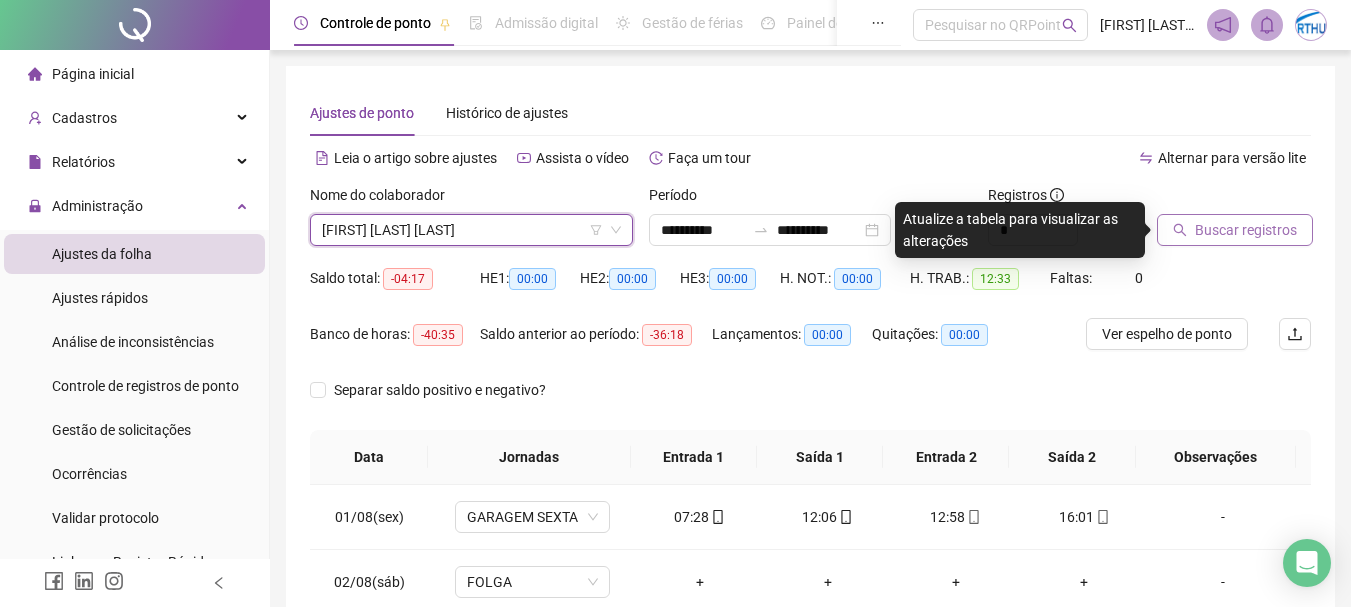 click on "Buscar registros" at bounding box center (1246, 230) 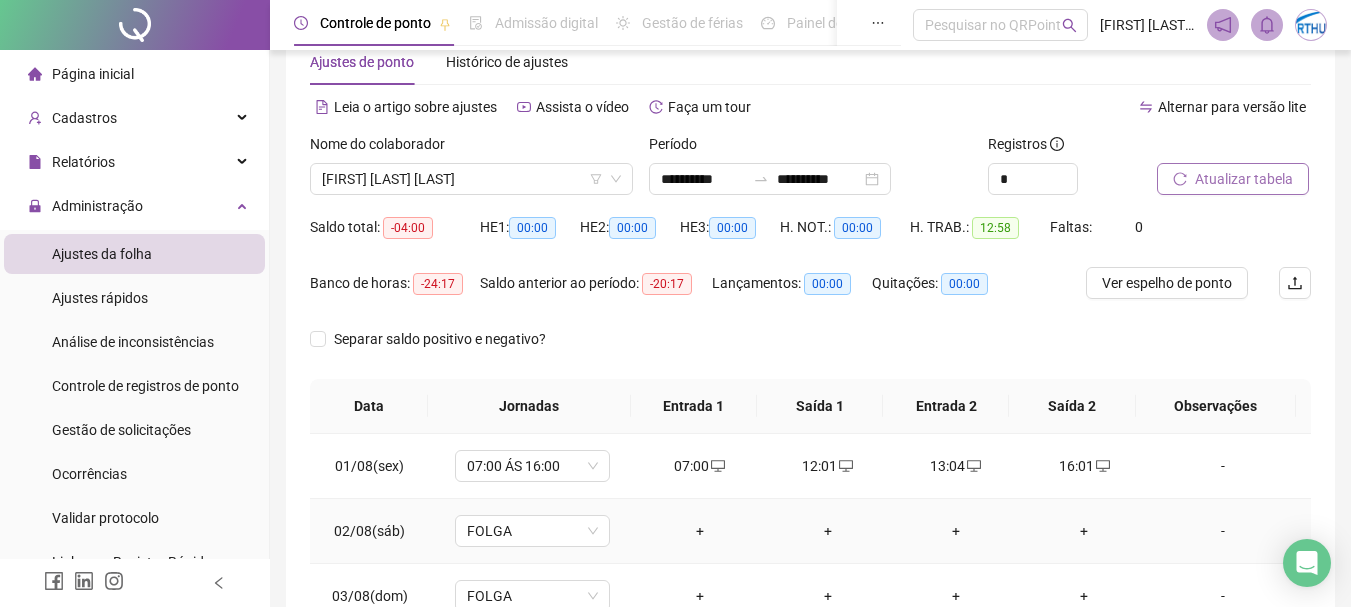 scroll, scrollTop: 48, scrollLeft: 0, axis: vertical 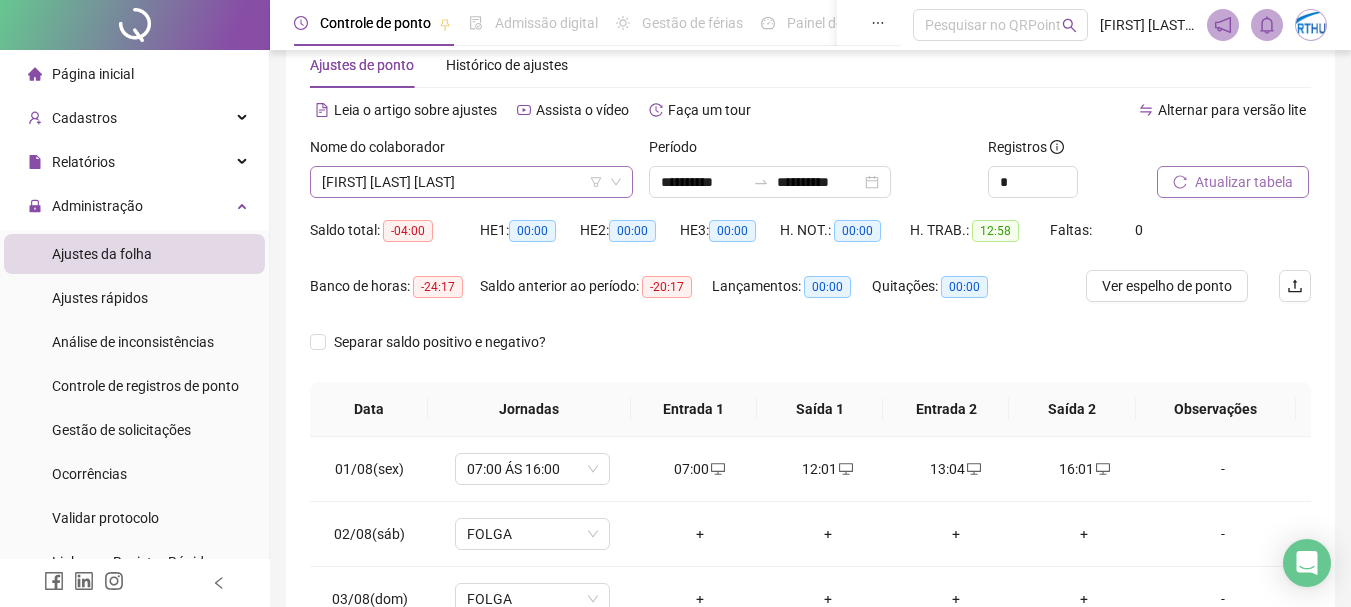 click on "[FIRST] [MIDDLE] [LAST]" at bounding box center (471, 182) 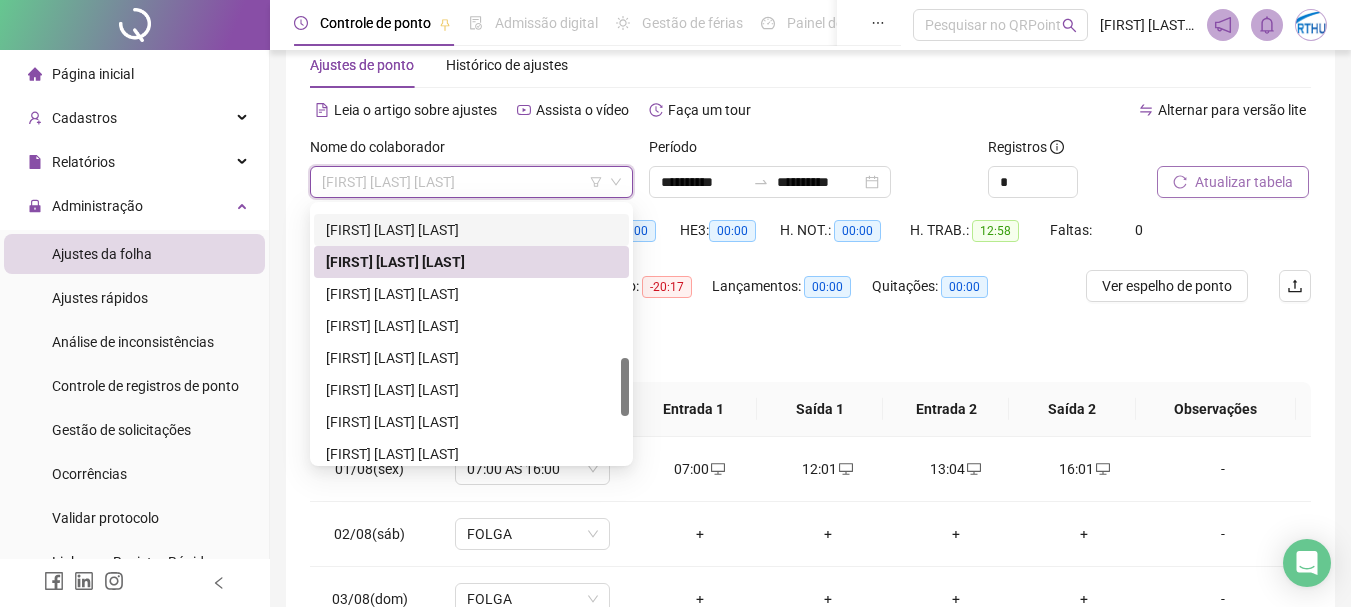 click on "[FIRST] [LAST]" at bounding box center [471, 230] 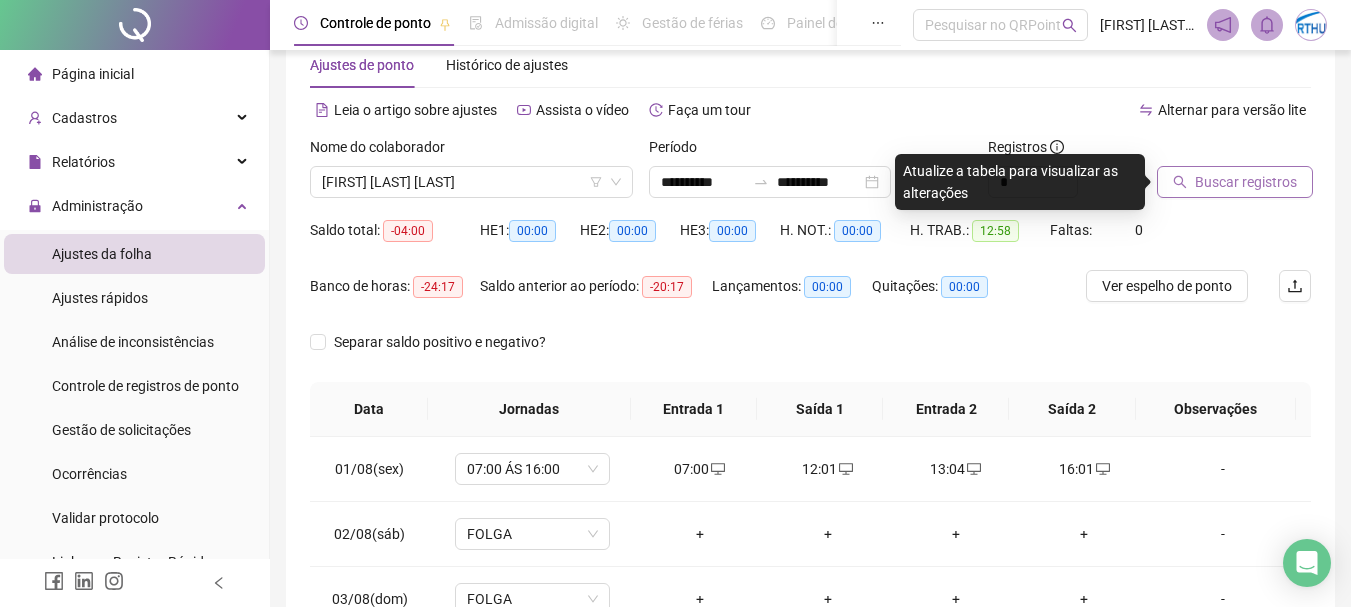 click on "Buscar registros" at bounding box center (1246, 182) 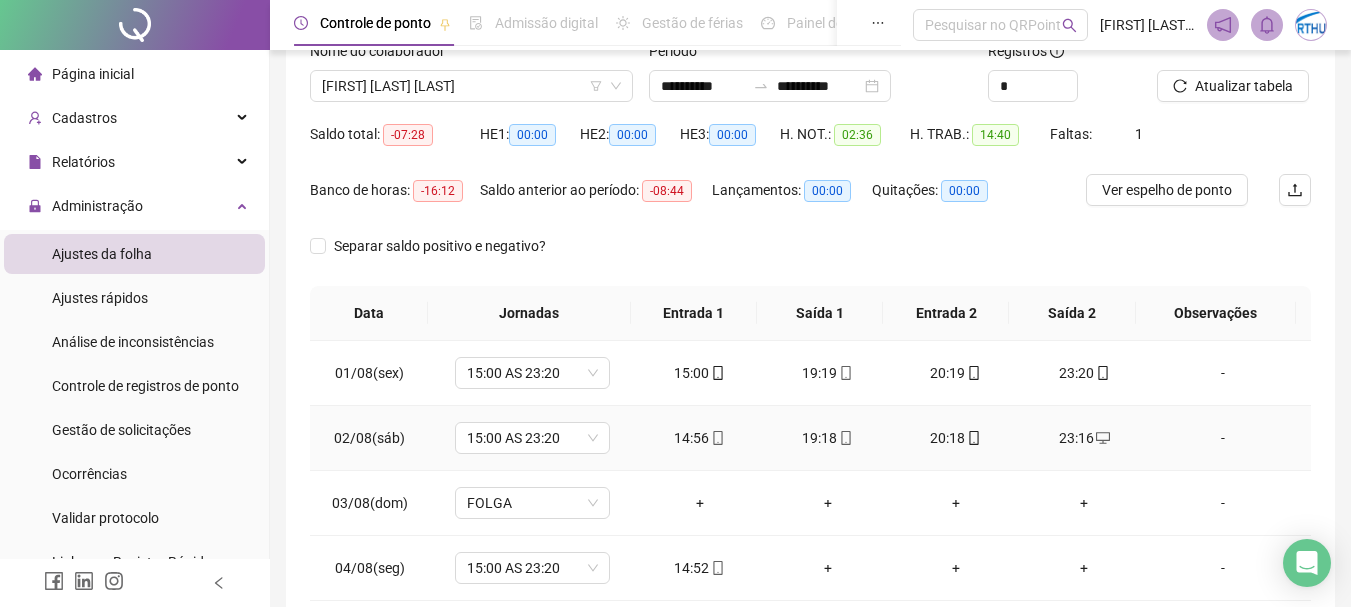 scroll, scrollTop: 0, scrollLeft: 0, axis: both 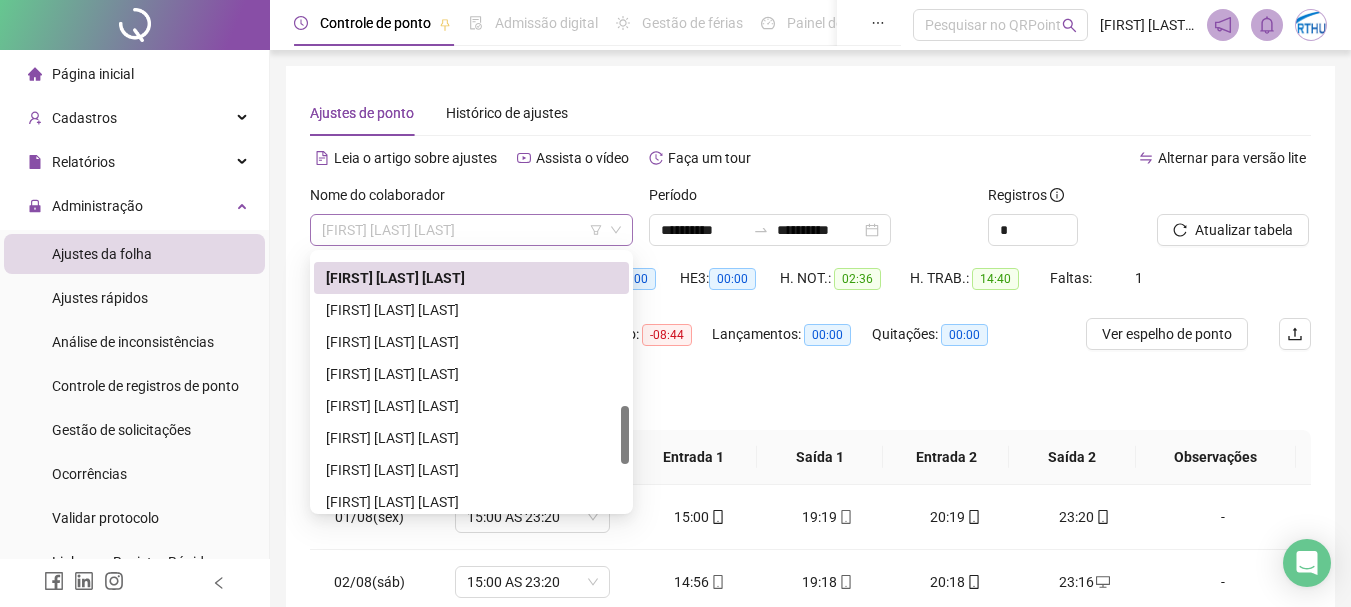 click on "[FIRST] [LAST]" at bounding box center (471, 230) 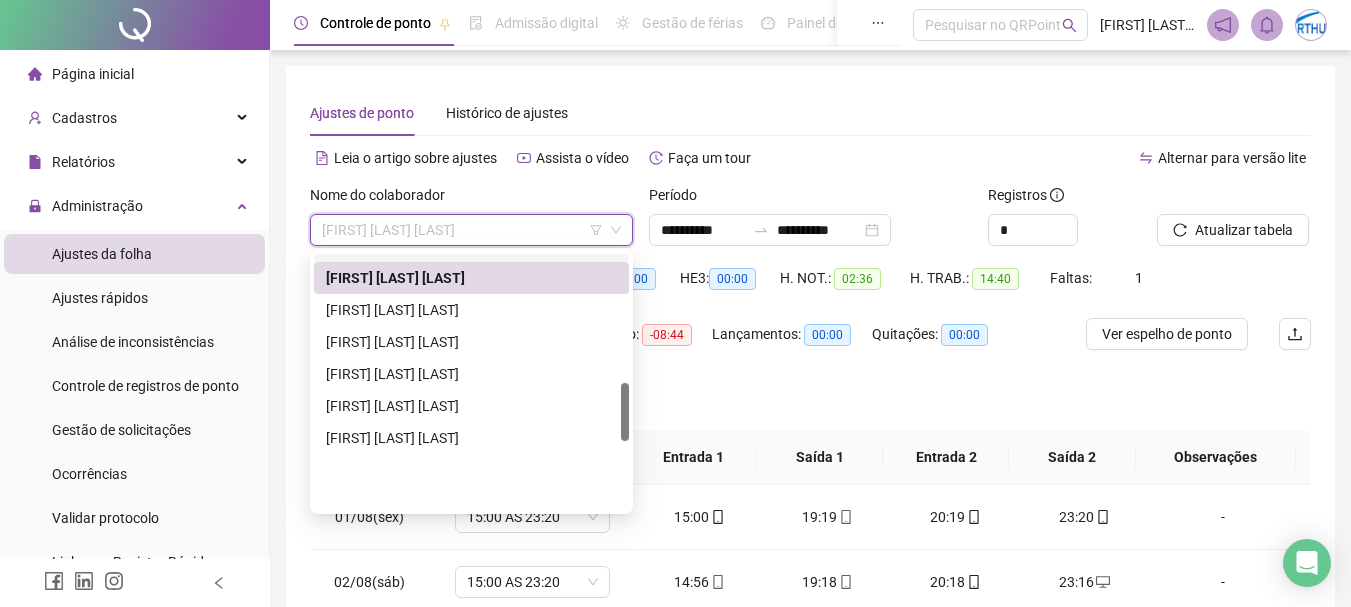 scroll, scrollTop: 564, scrollLeft: 0, axis: vertical 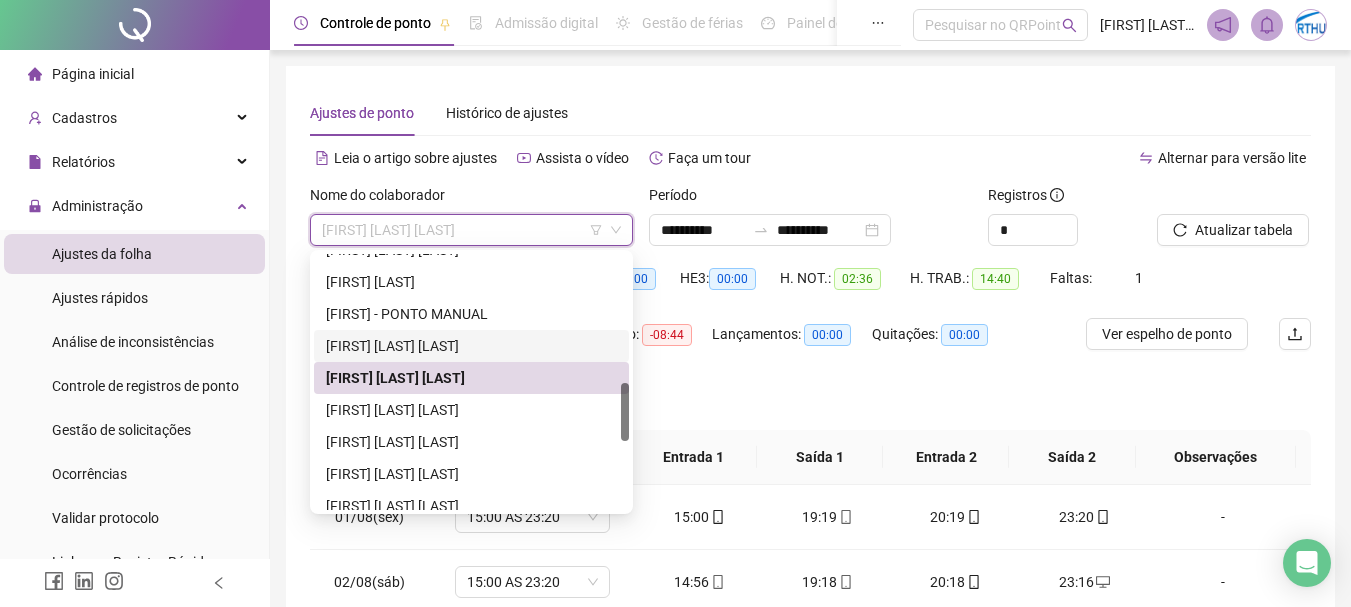 click on "[FIRST] [LAST]" at bounding box center [471, 346] 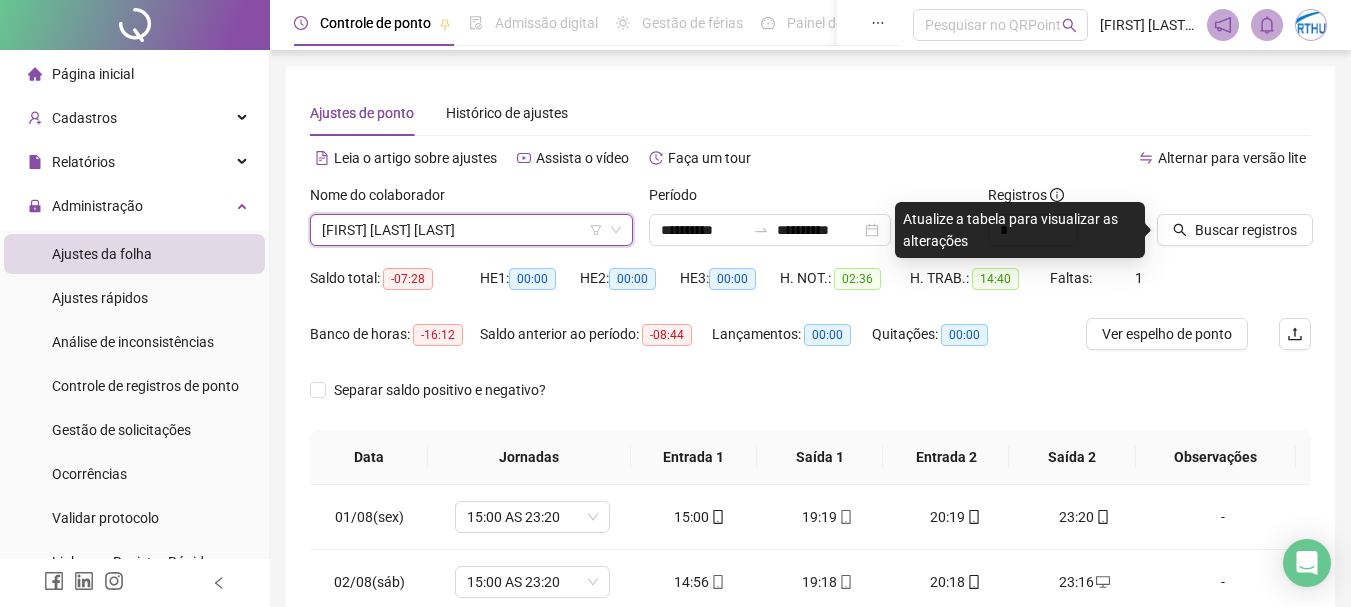 click on "[FIRST] [LAST]" at bounding box center (471, 230) 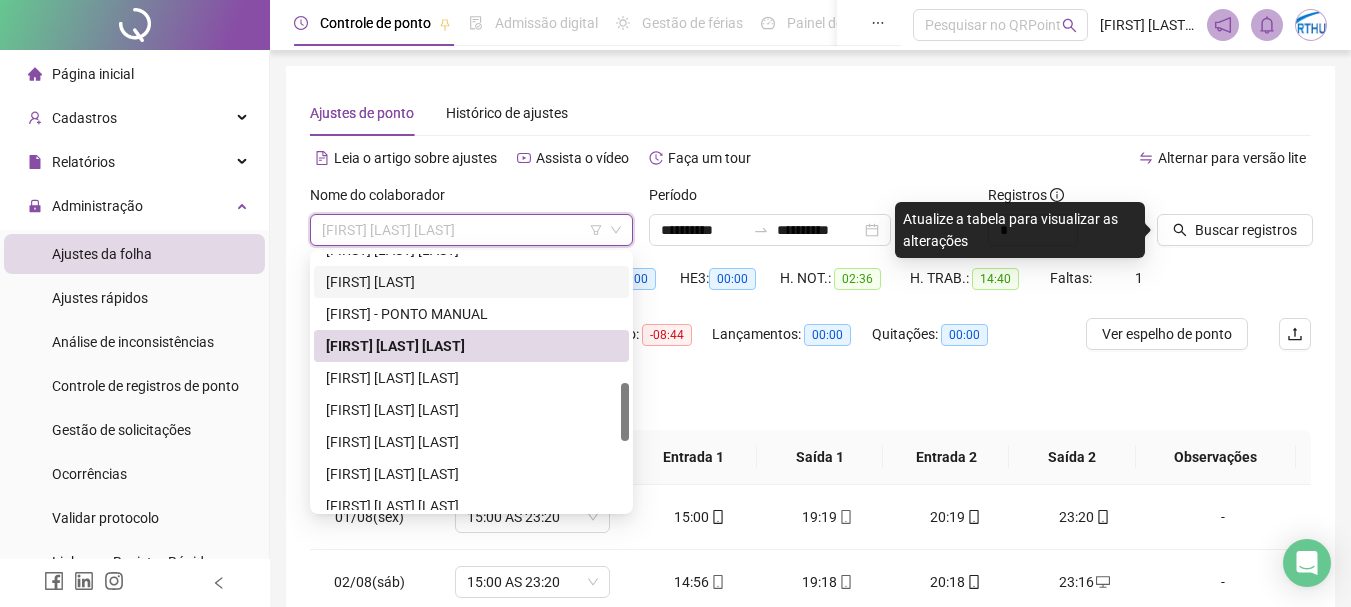 click on "[NAME]" at bounding box center (471, 282) 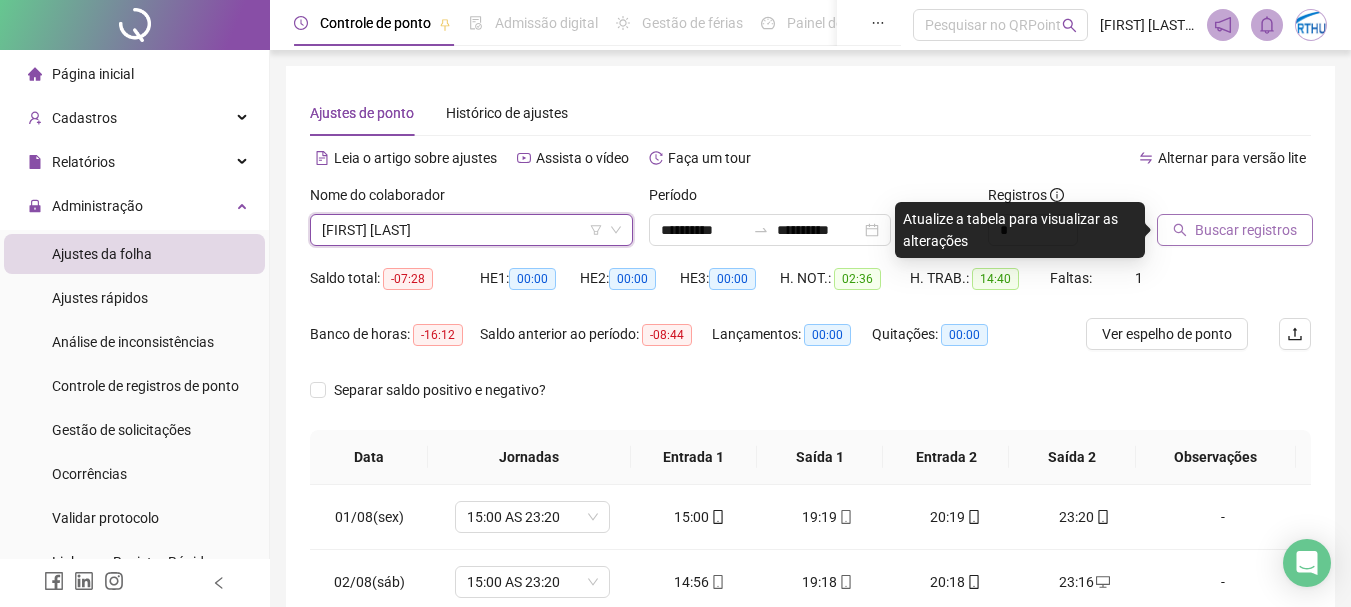 click on "Buscar registros" at bounding box center [1235, 230] 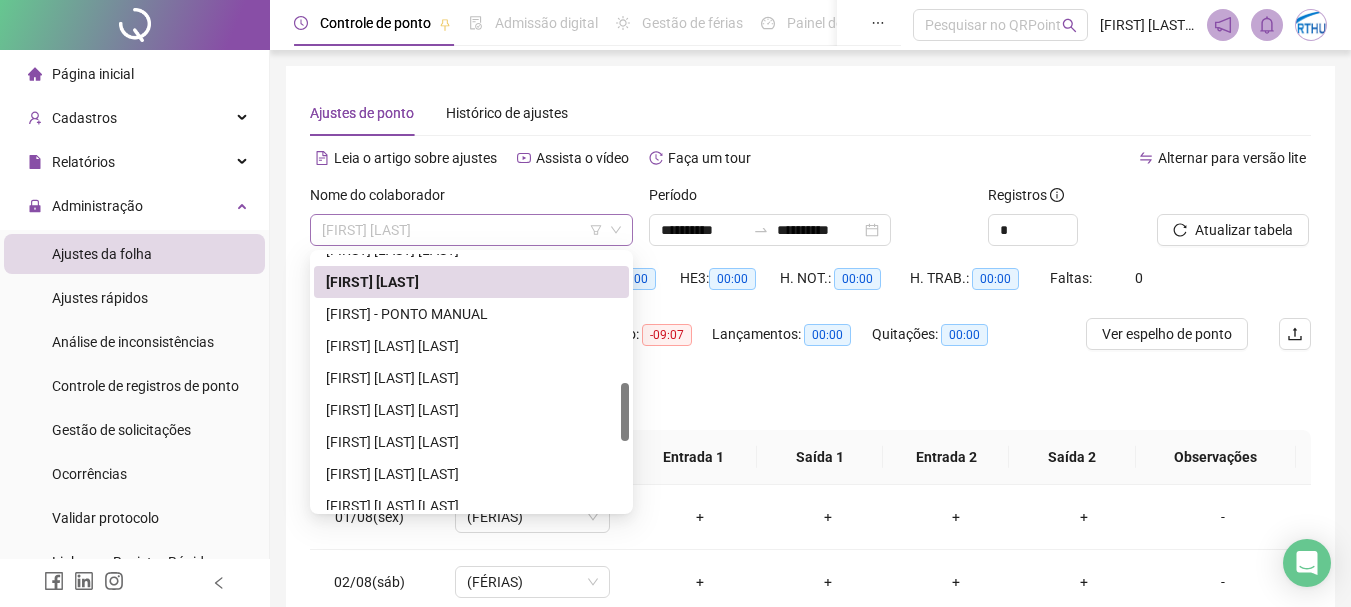 click on "[NAME]" at bounding box center [471, 230] 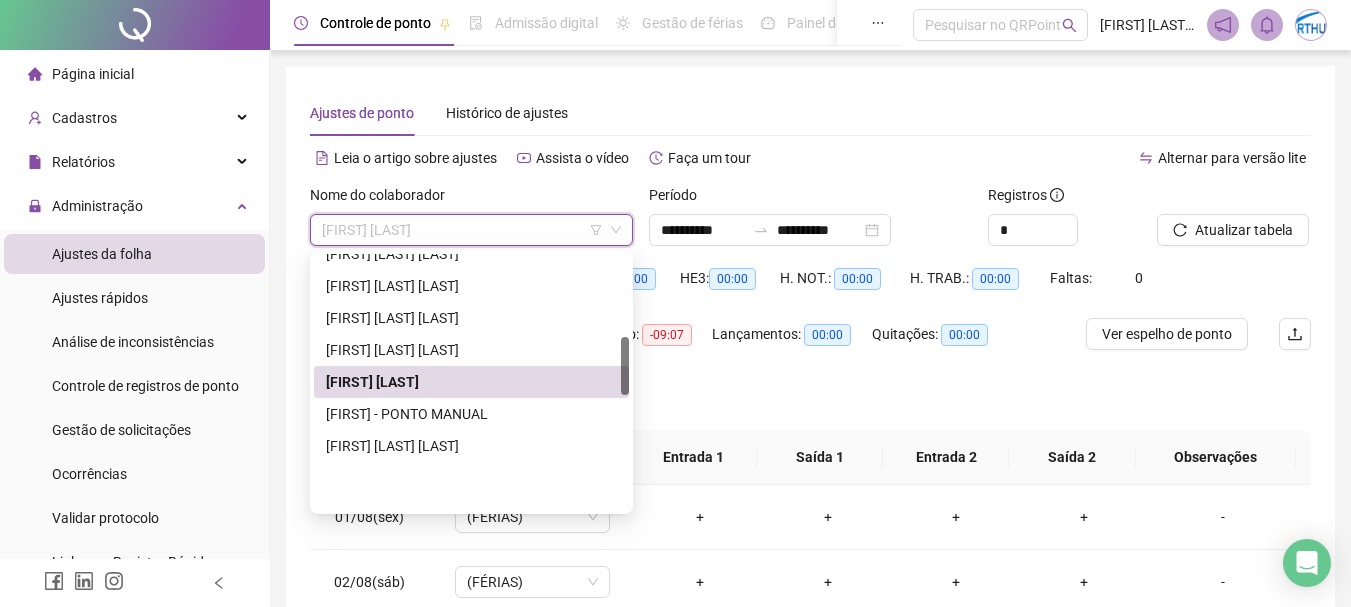 scroll, scrollTop: 364, scrollLeft: 0, axis: vertical 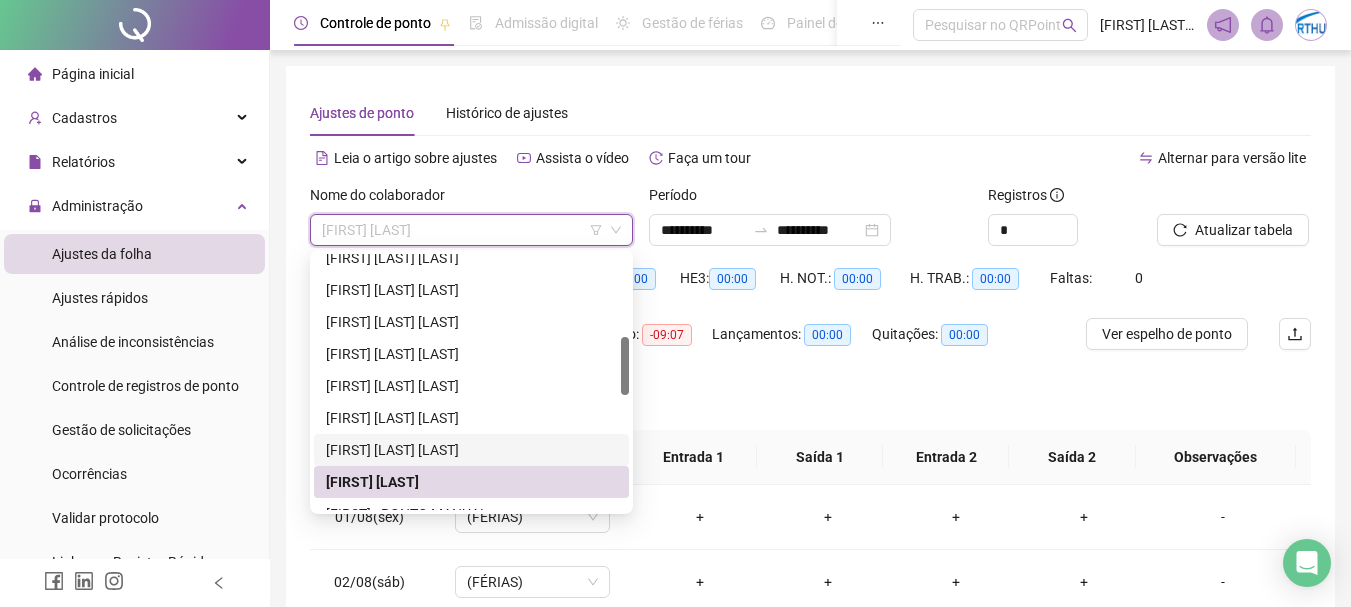 click on "[NAME]" at bounding box center (471, 450) 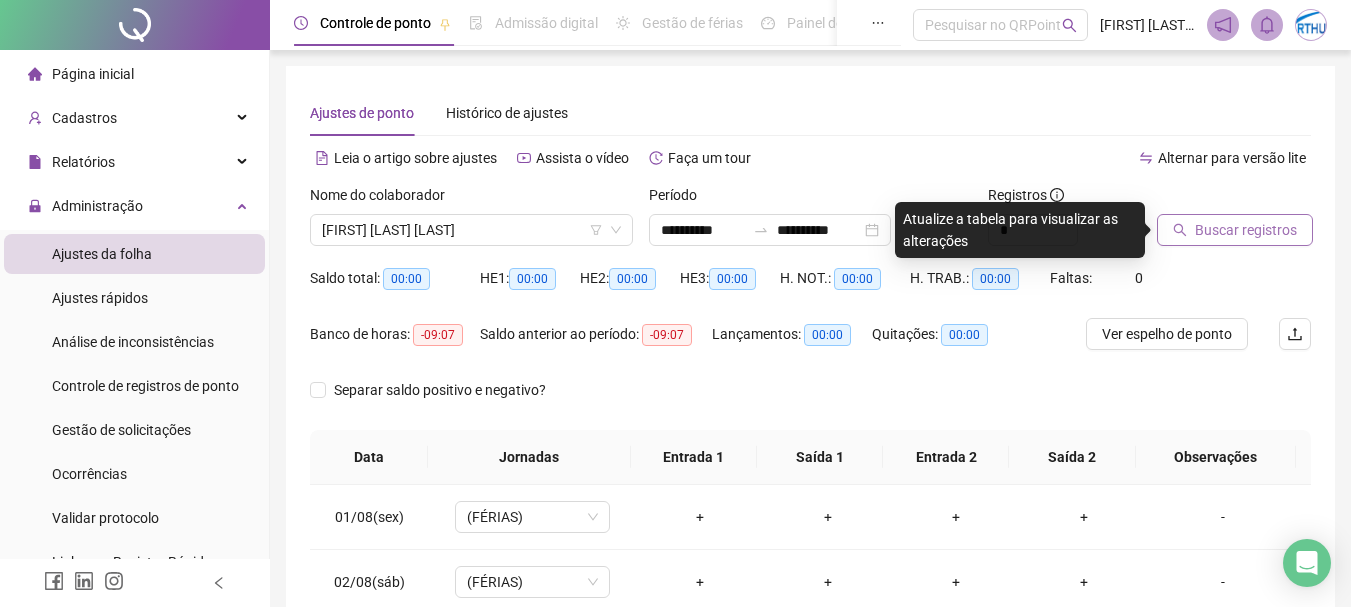 click on "Buscar registros" at bounding box center (1246, 230) 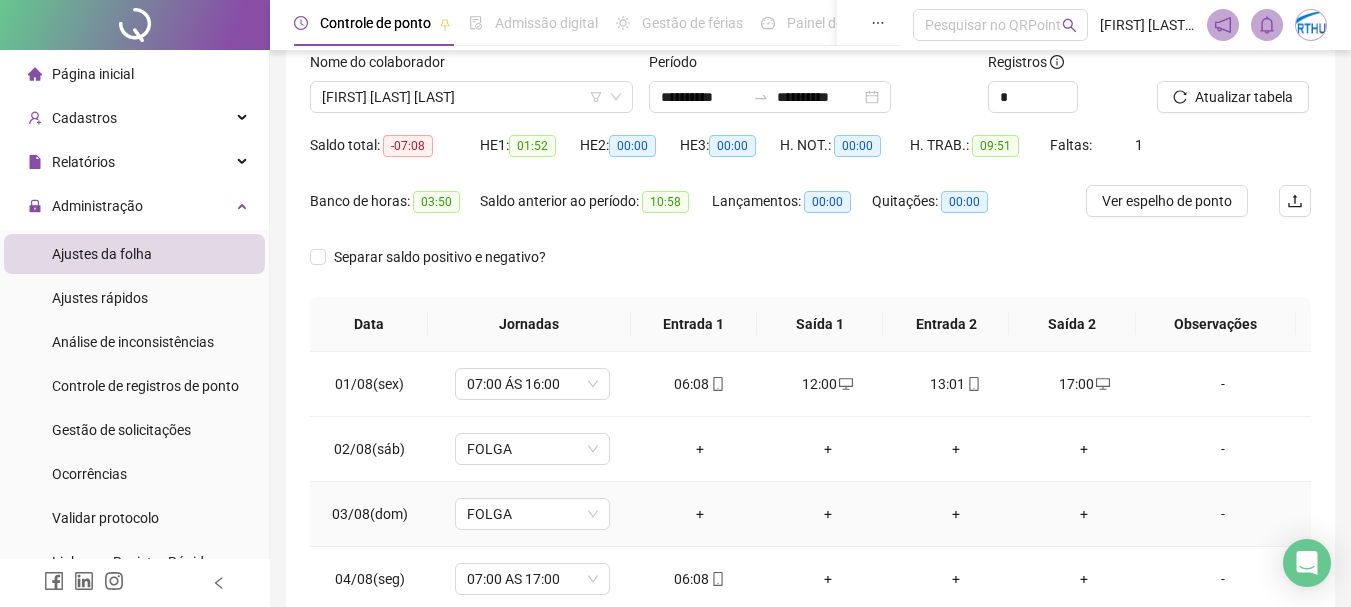 scroll, scrollTop: 0, scrollLeft: 0, axis: both 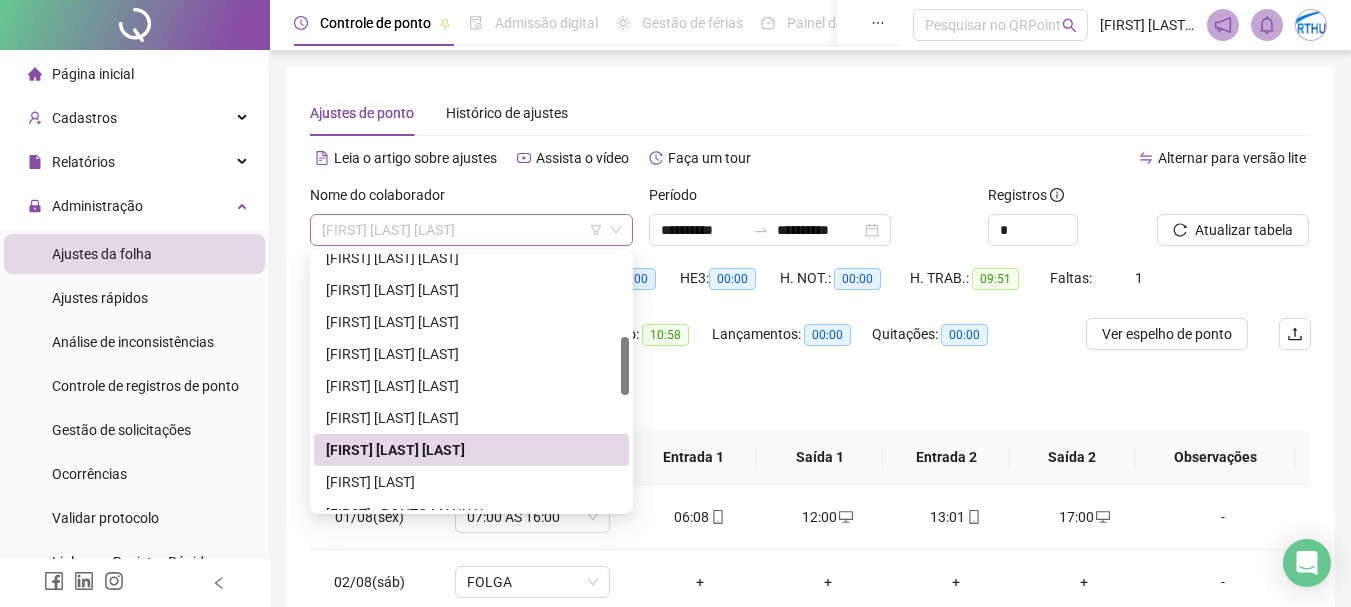 click on "[NAME]" at bounding box center [471, 230] 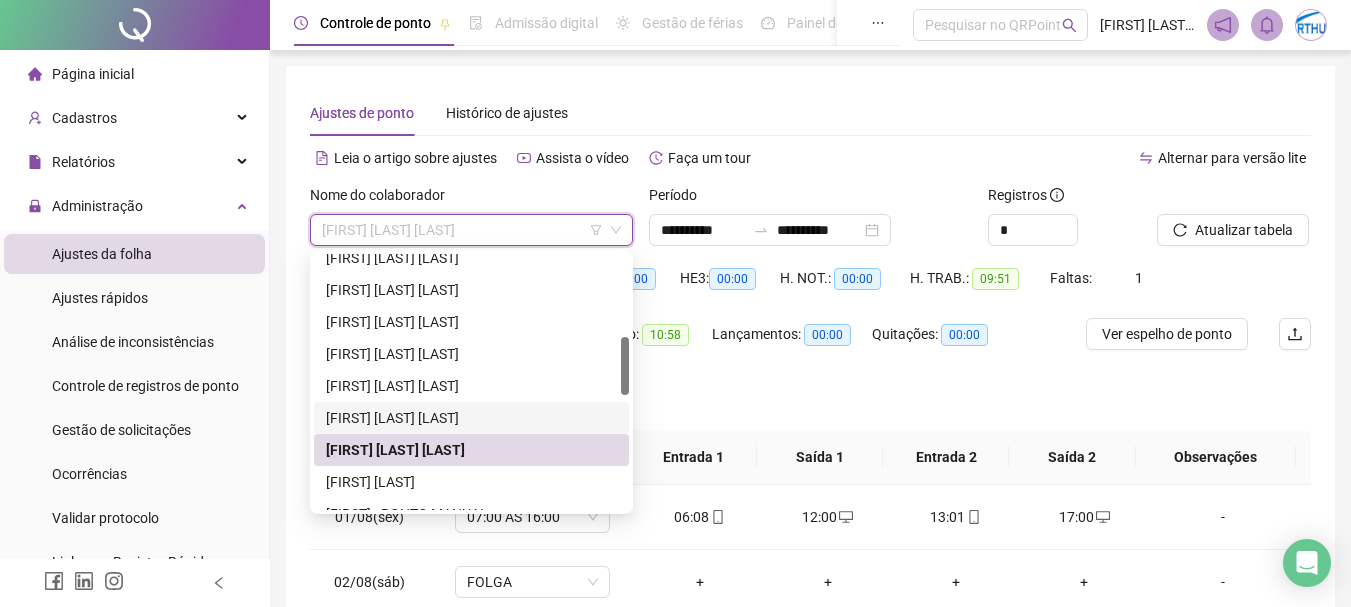 click on "[FIRST] [MIDDLE] [LAST]" at bounding box center (471, 418) 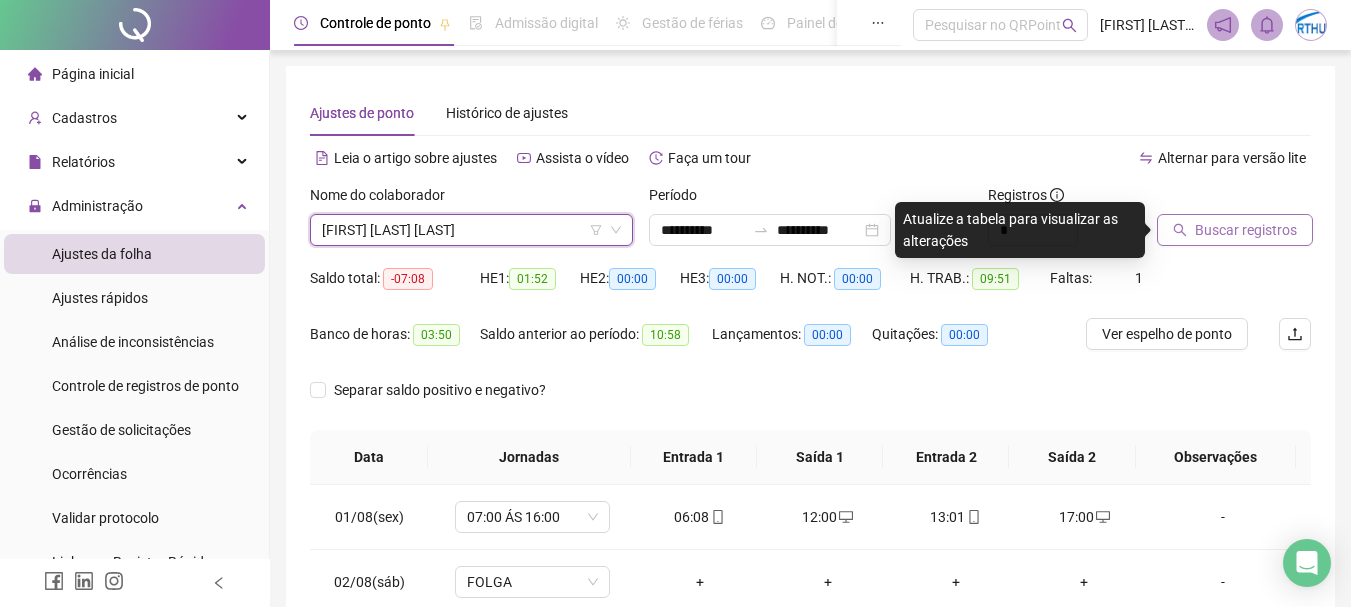 click on "Buscar registros" at bounding box center (1246, 230) 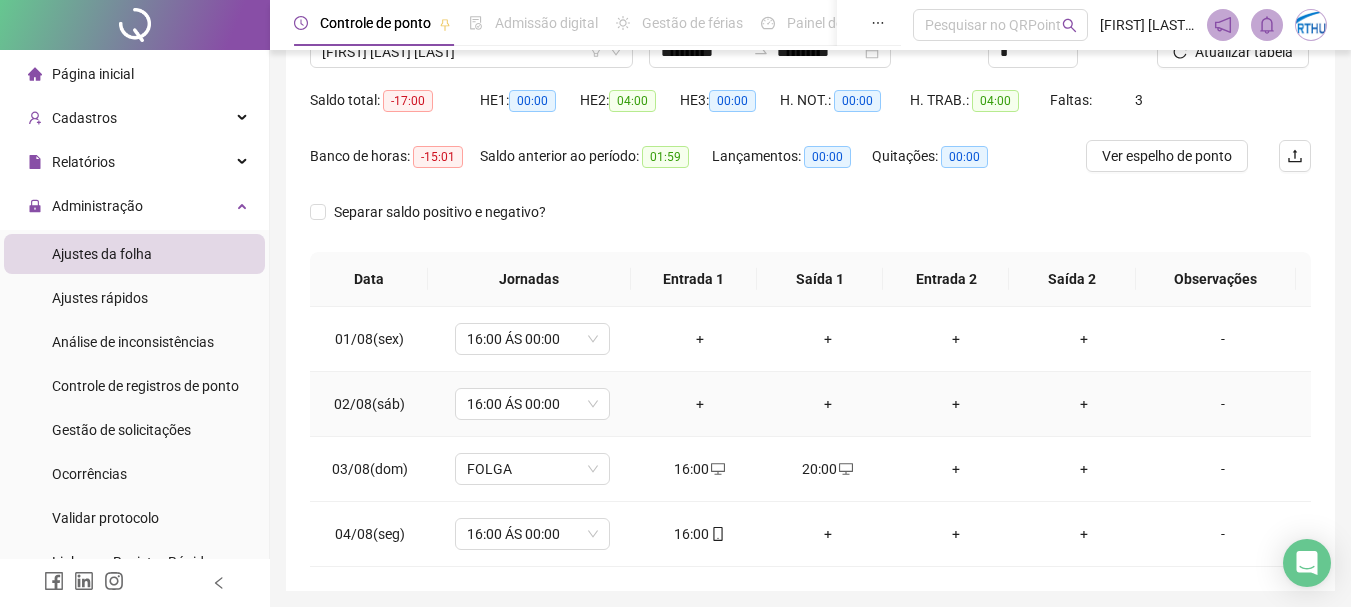 scroll, scrollTop: 148, scrollLeft: 0, axis: vertical 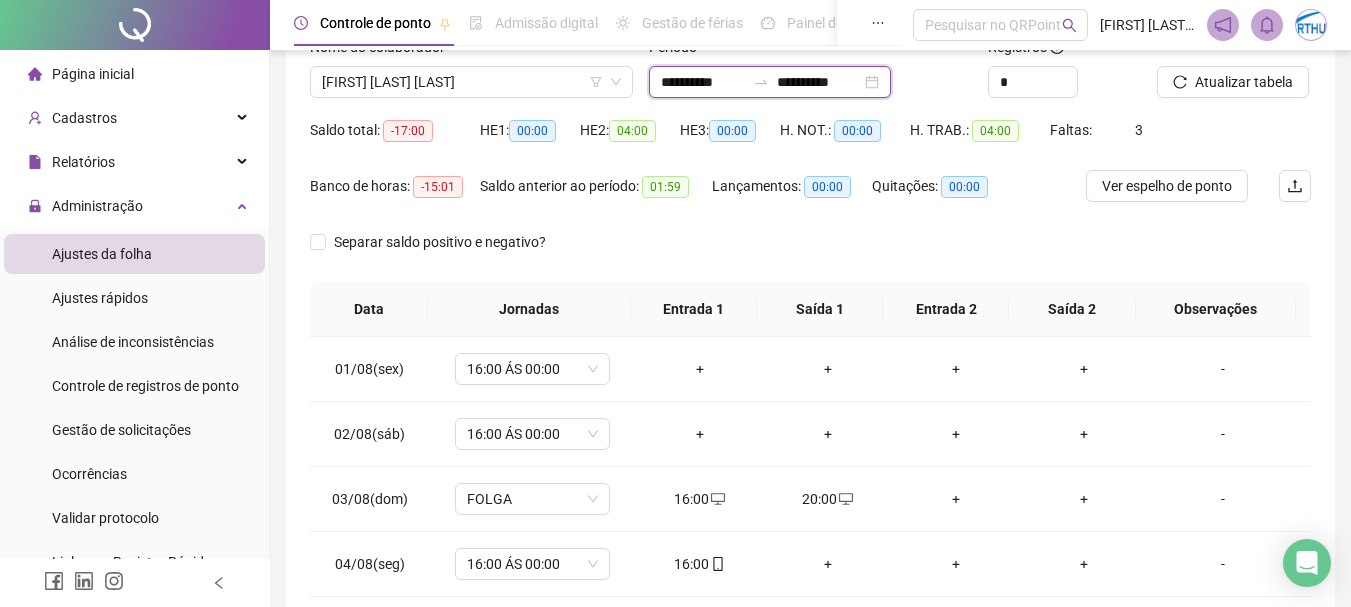 click on "**********" at bounding box center [703, 82] 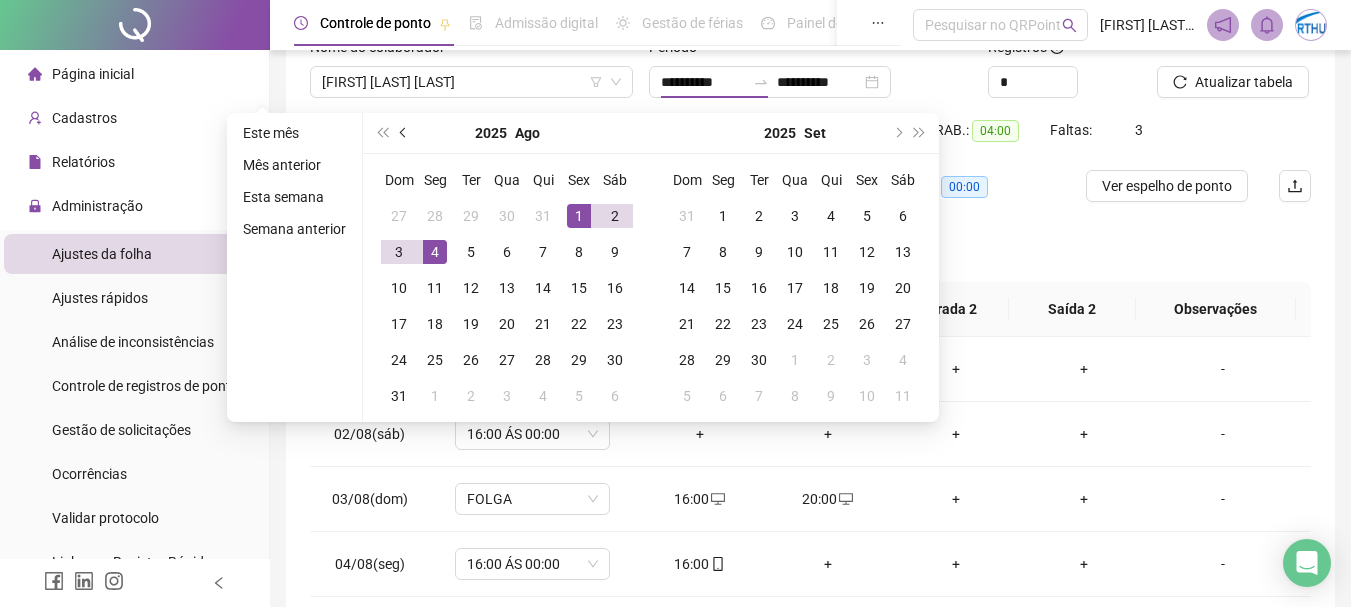 click at bounding box center [405, 133] 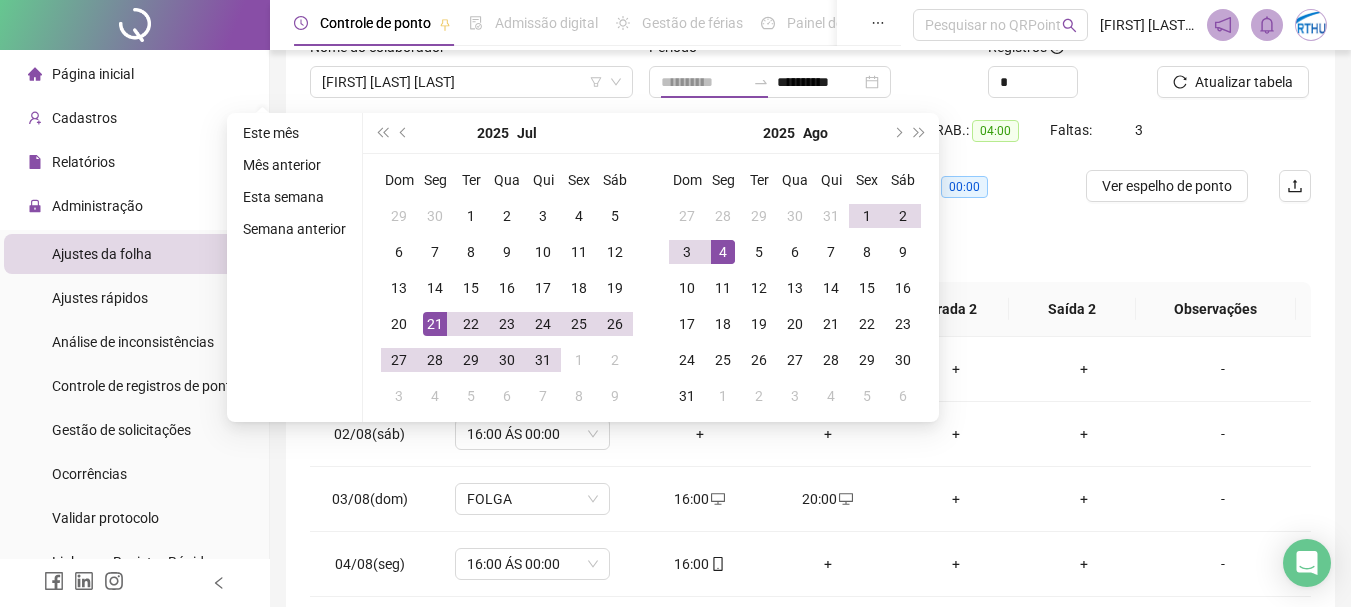 type on "**********" 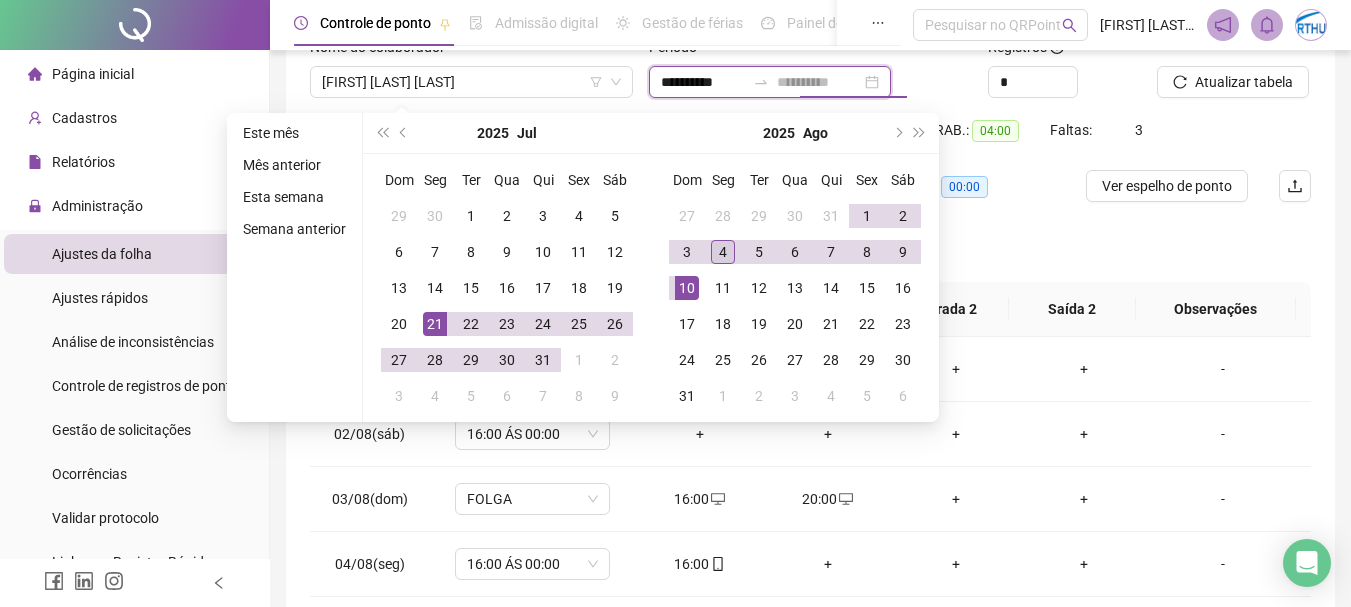 type on "**********" 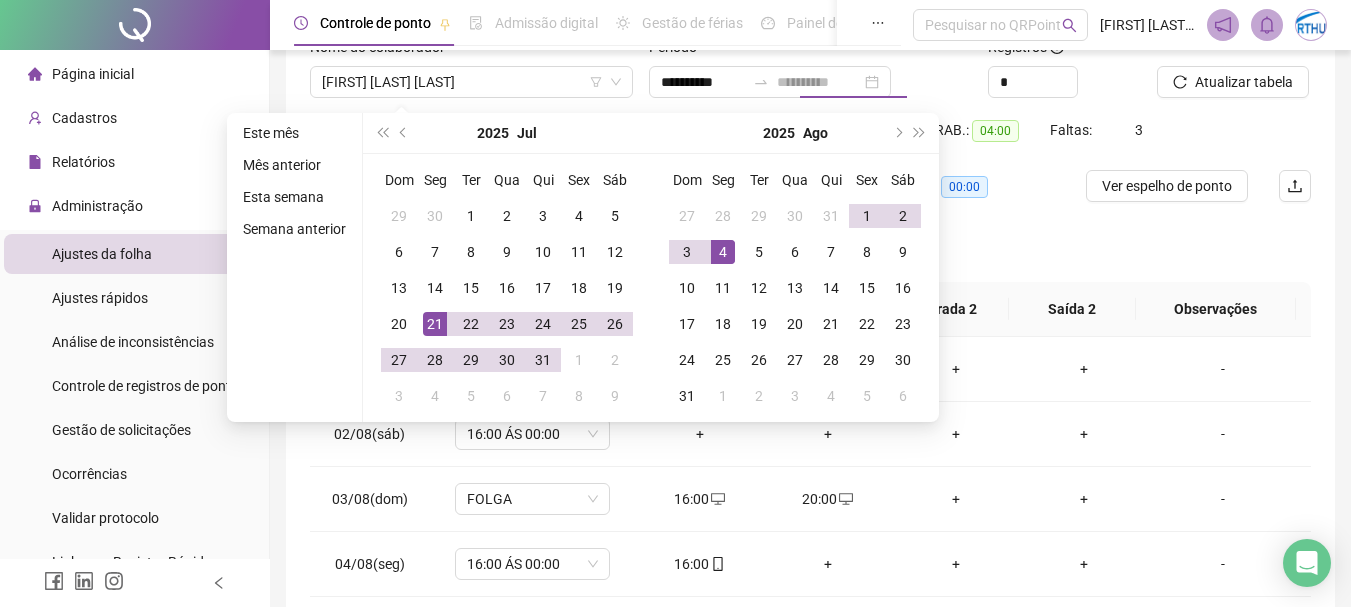 drag, startPoint x: 715, startPoint y: 246, endPoint x: 807, endPoint y: 216, distance: 96.76776 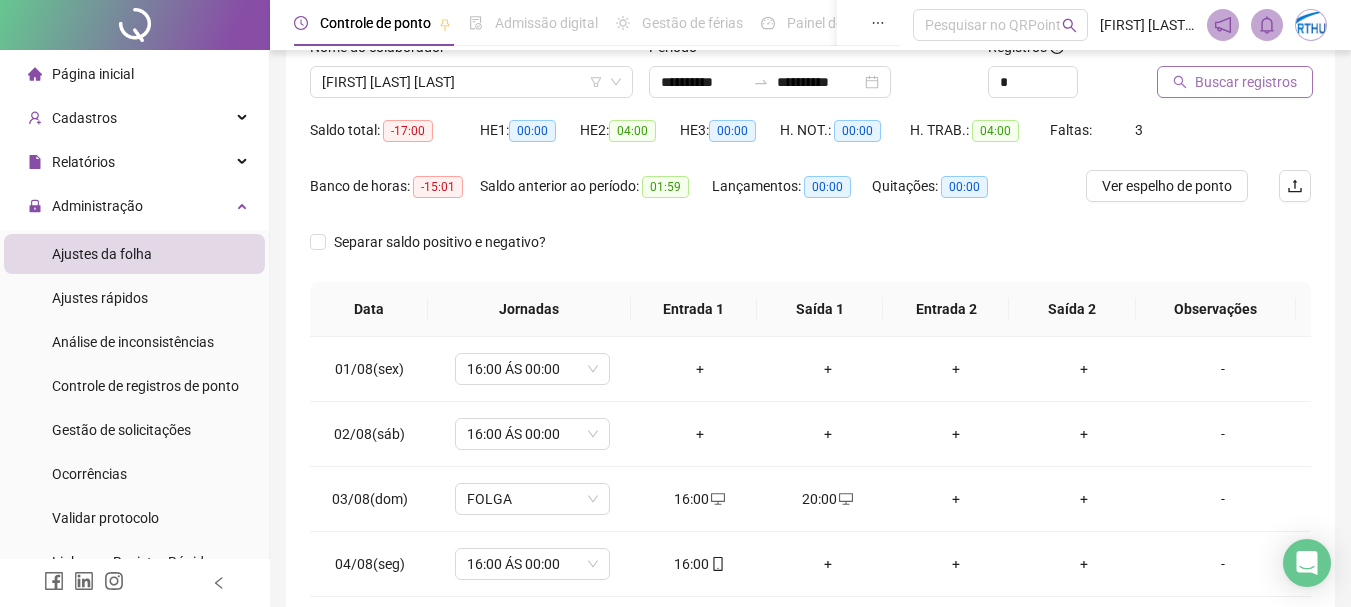click on "Buscar registros" at bounding box center (1246, 82) 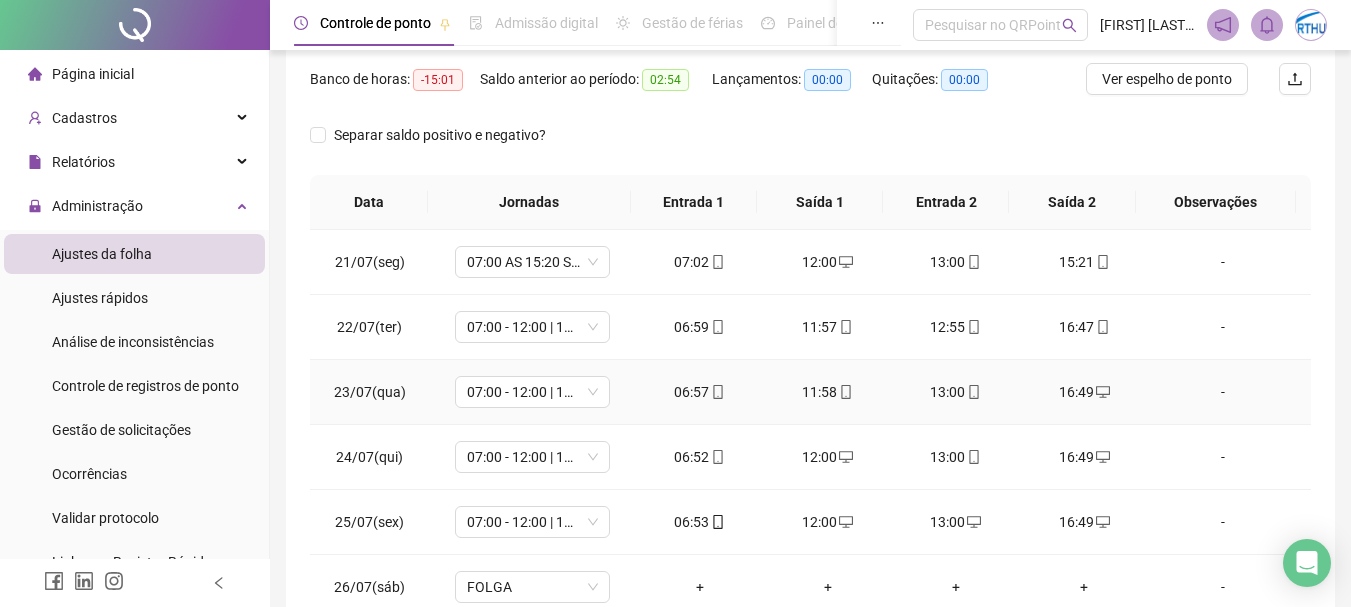 scroll, scrollTop: 415, scrollLeft: 0, axis: vertical 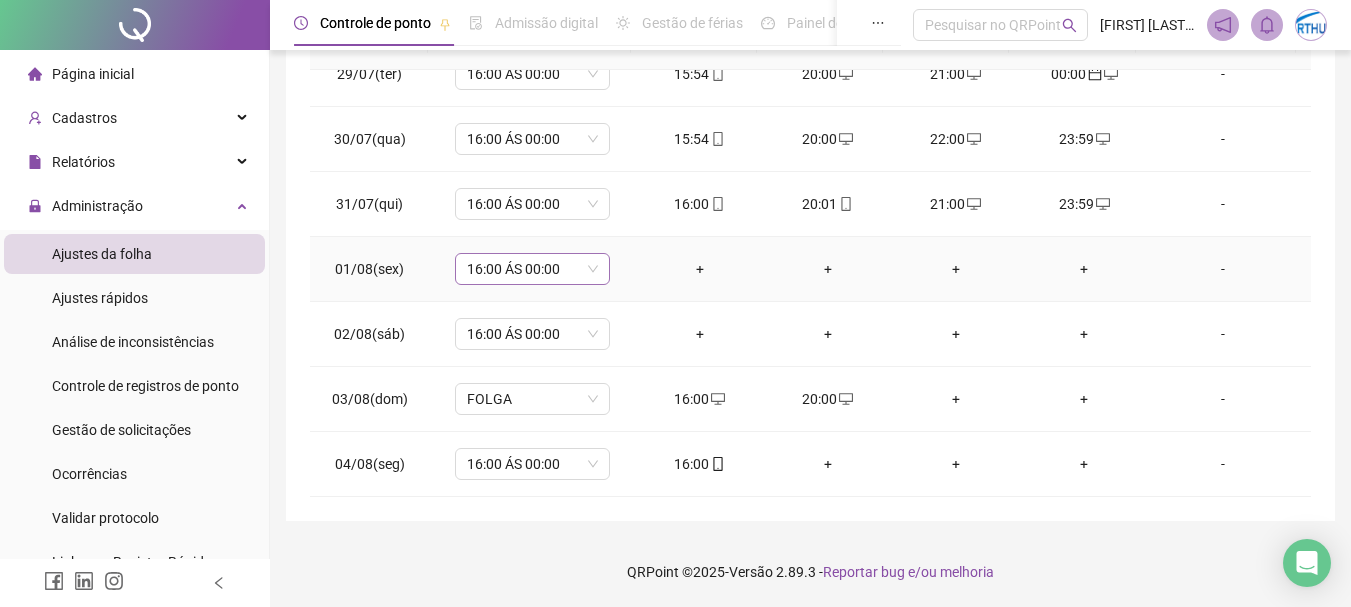 click on "16:00 ÁS 00:00" at bounding box center [532, 269] 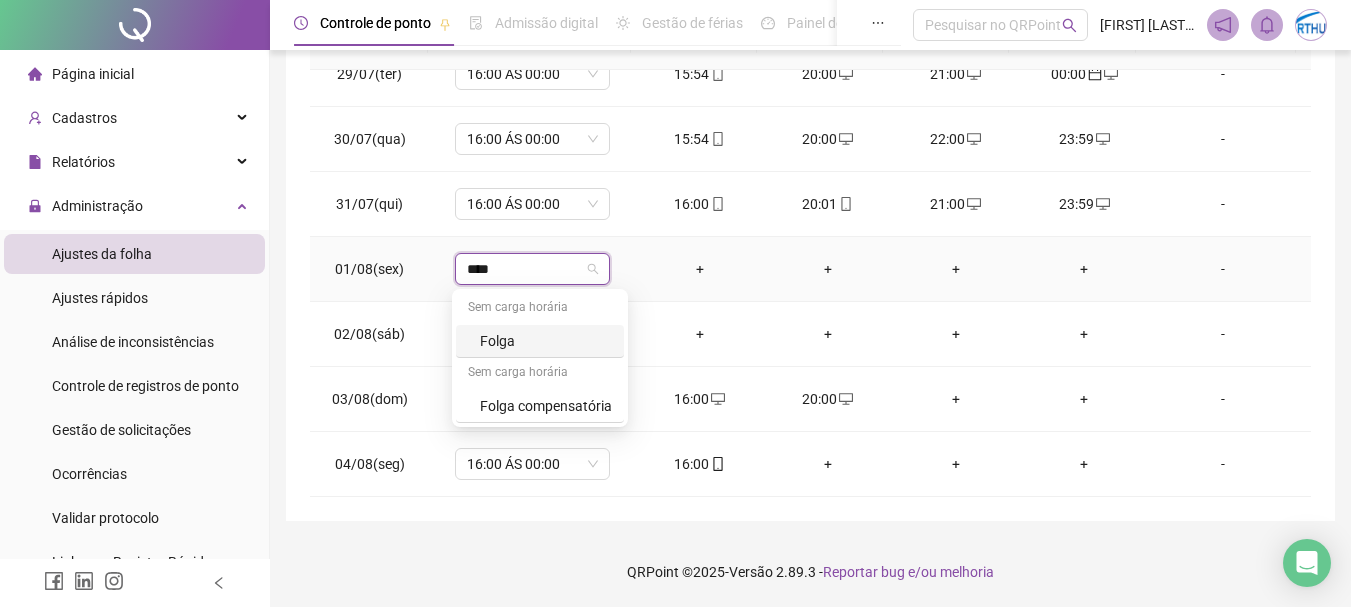 type on "*****" 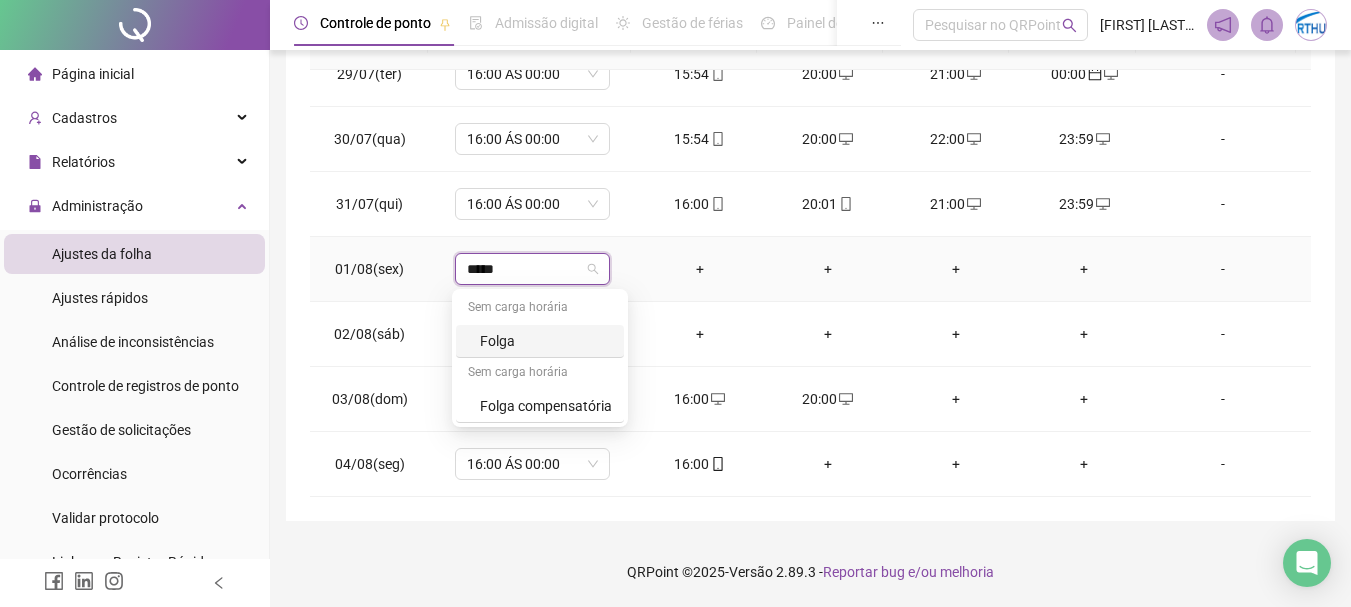 click on "Folga" at bounding box center (546, 341) 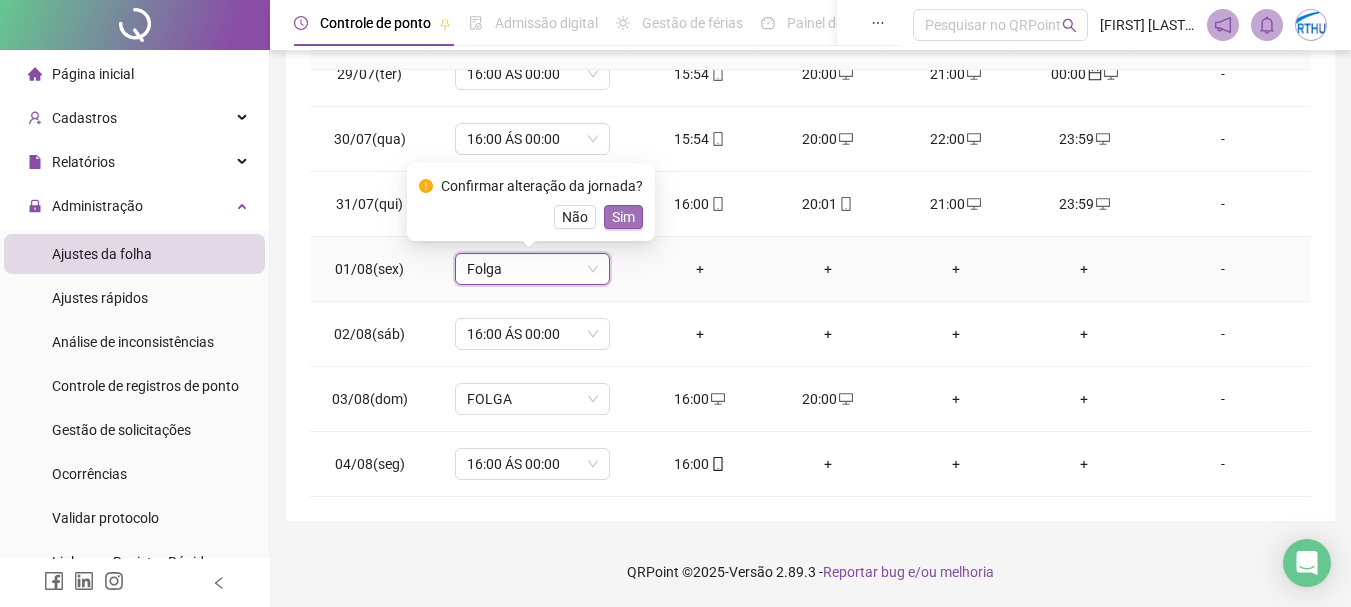 click on "Sim" at bounding box center (623, 217) 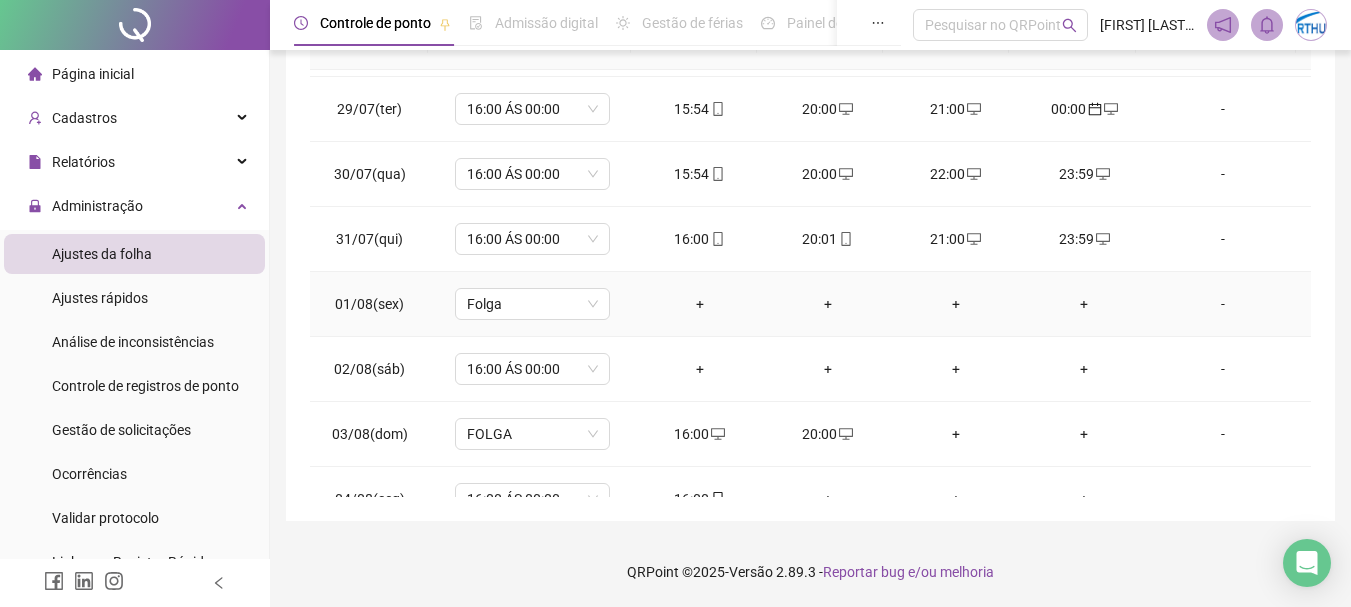 scroll, scrollTop: 548, scrollLeft: 0, axis: vertical 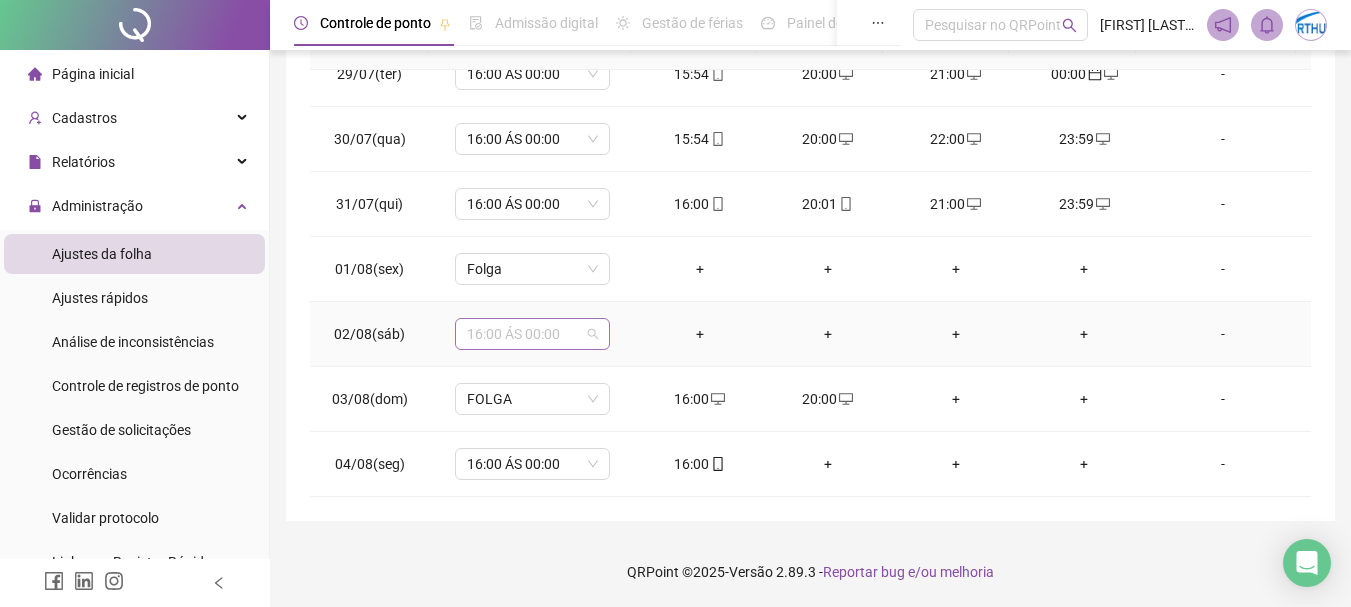 click on "16:00 ÁS 00:00" at bounding box center [532, 334] 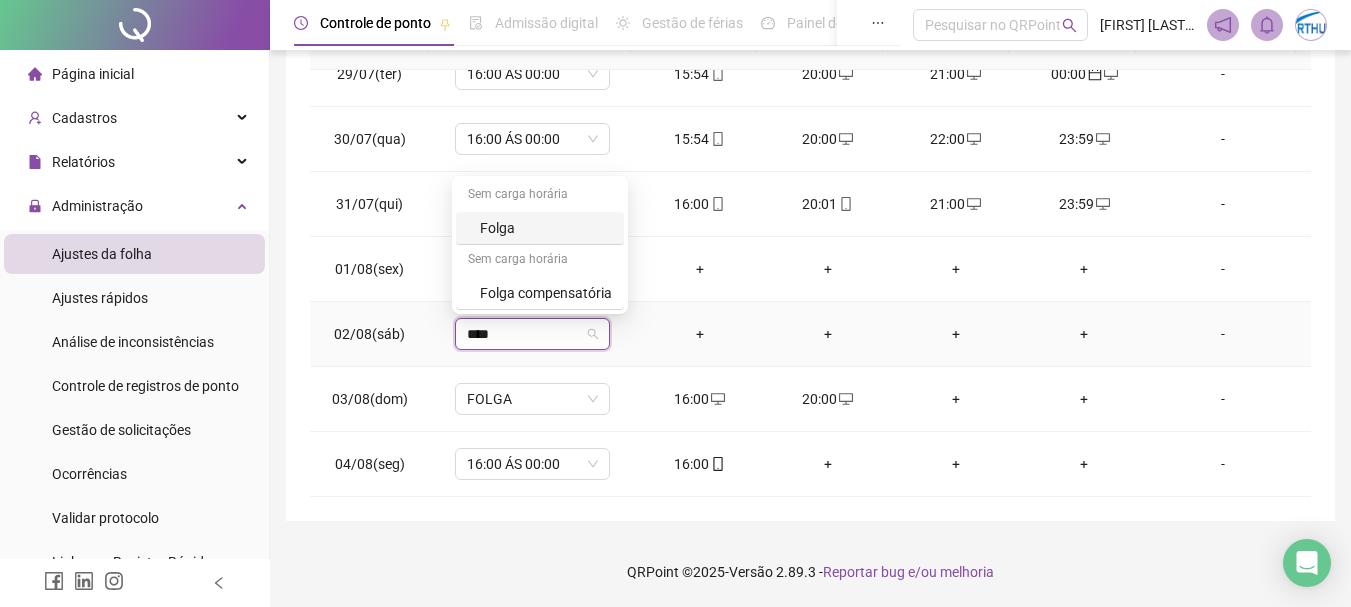 type on "*****" 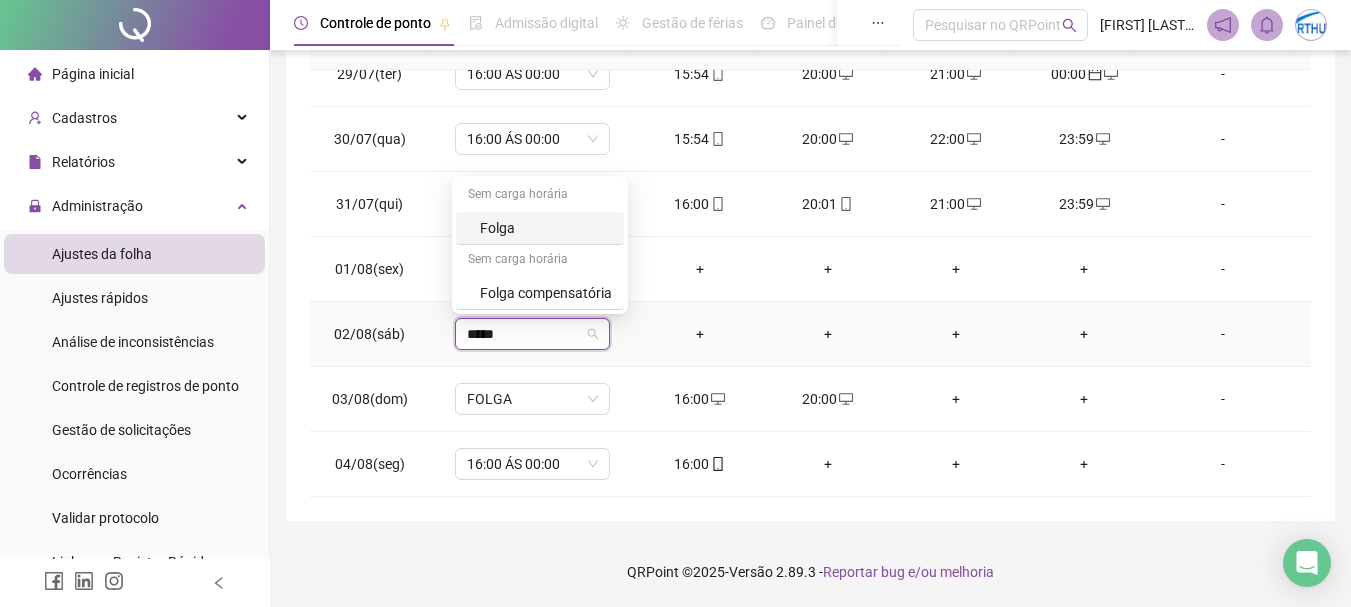 click on "Folga" at bounding box center (546, 228) 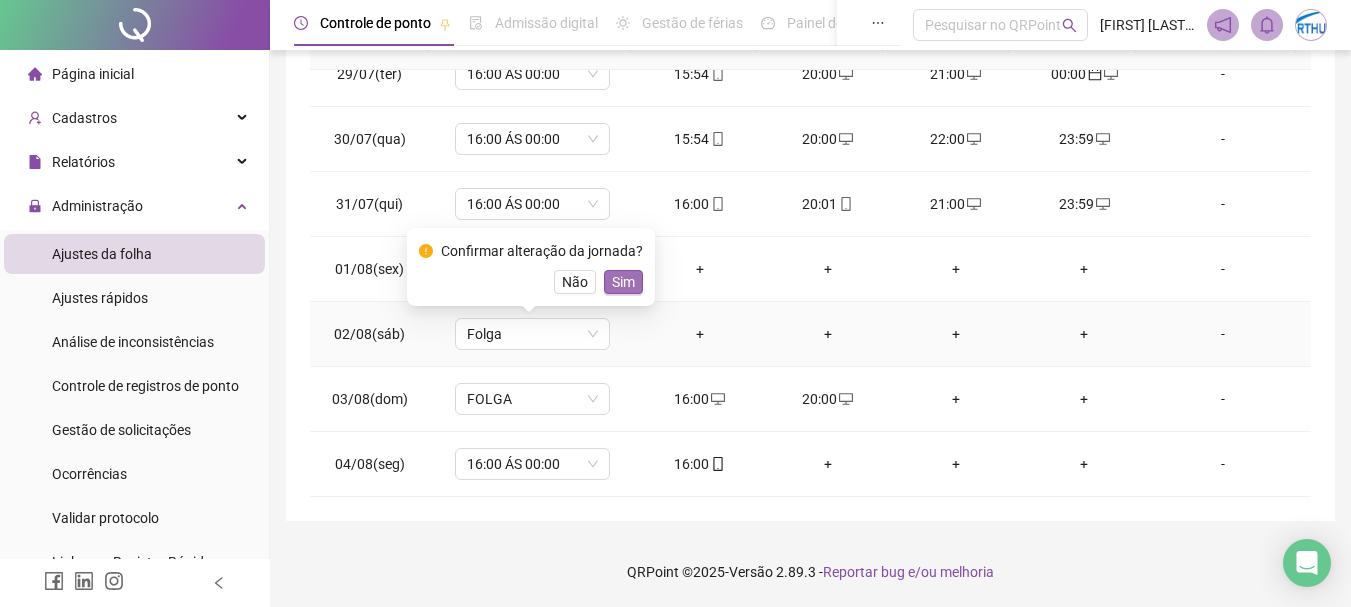 click on "Sim" at bounding box center (623, 282) 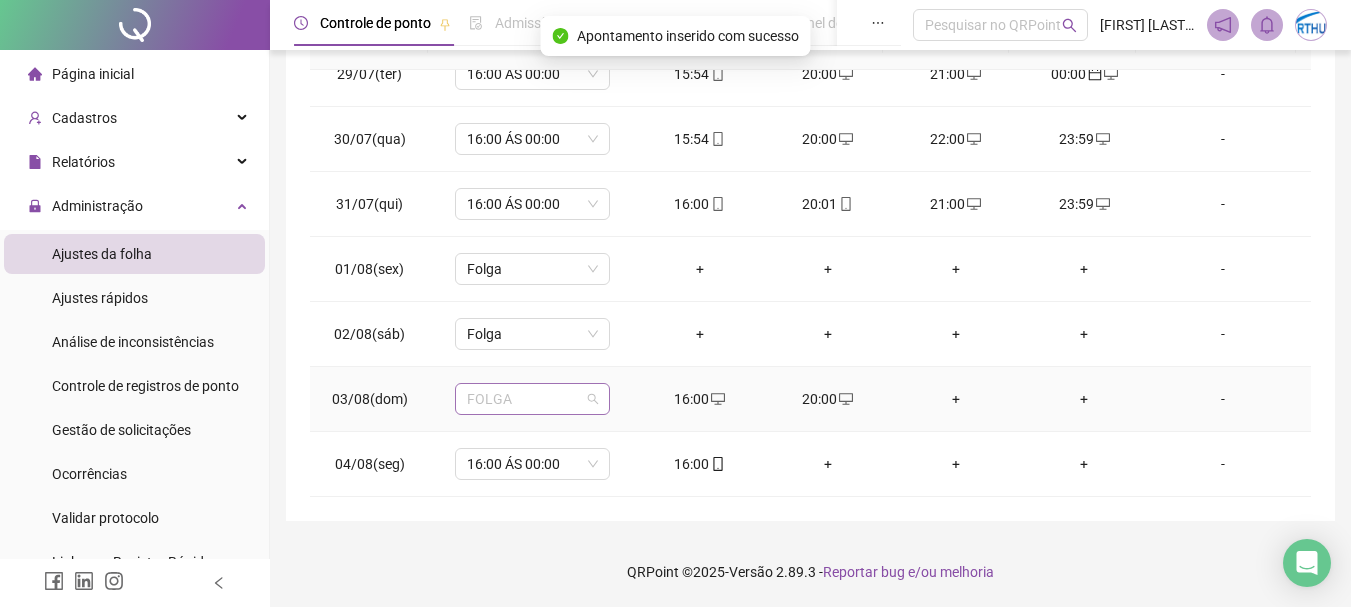 click on "FOLGA" at bounding box center (532, 399) 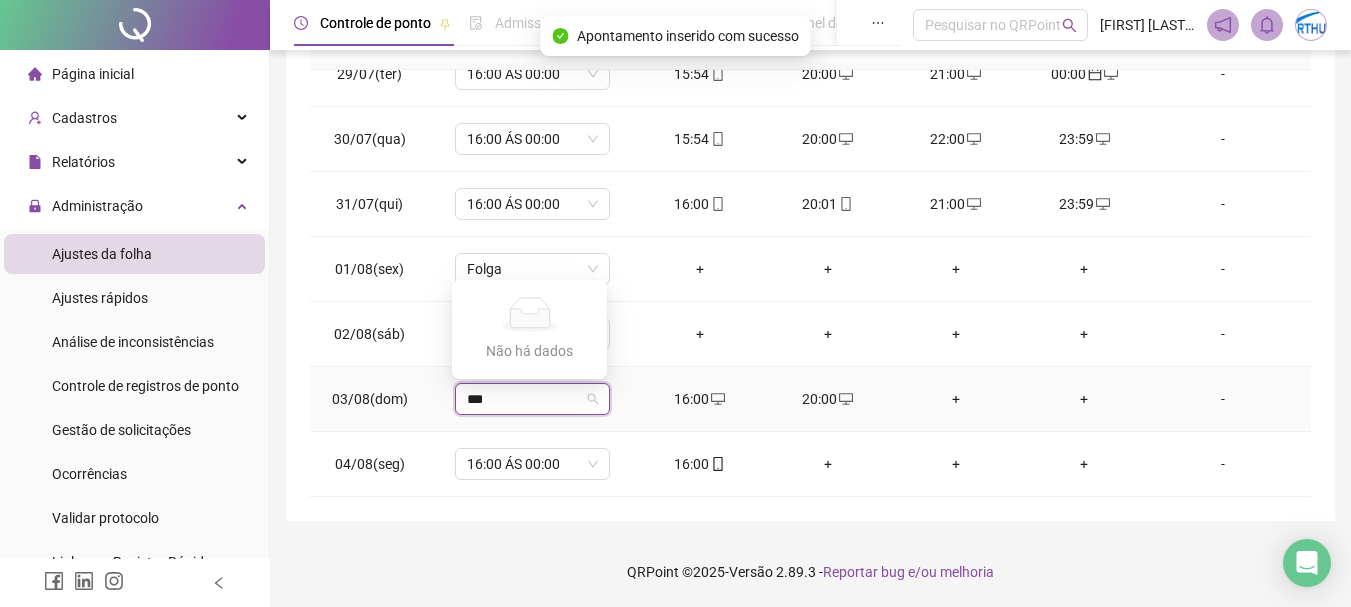 type on "**" 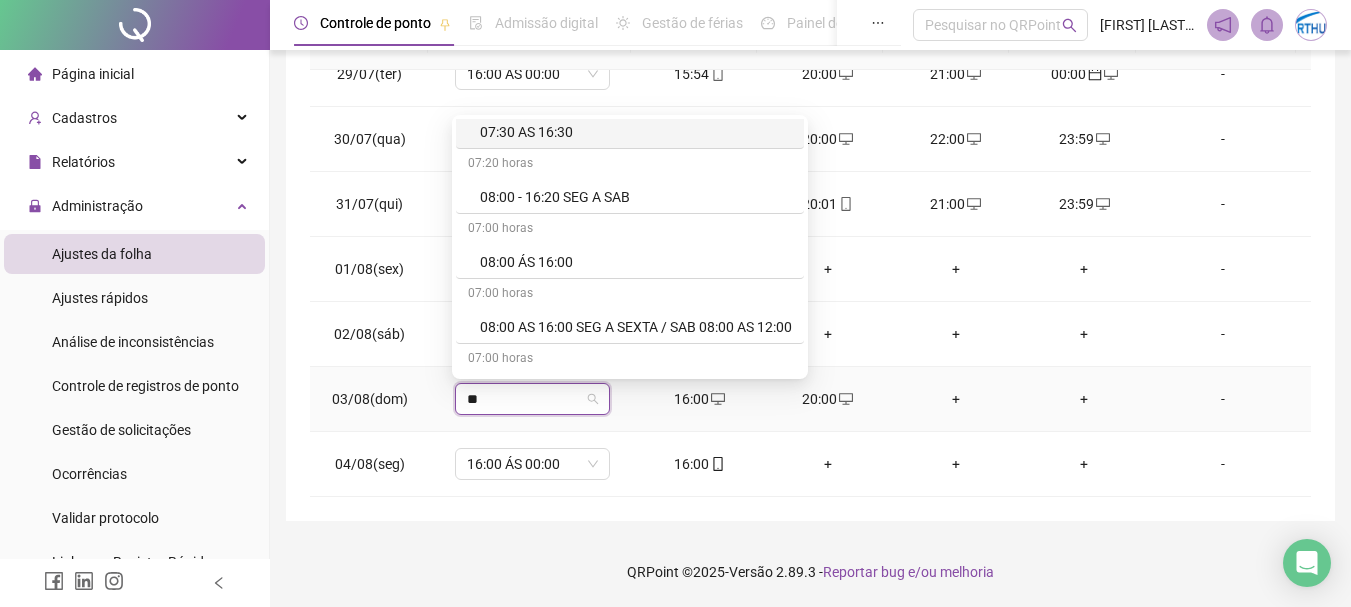 scroll, scrollTop: 500, scrollLeft: 0, axis: vertical 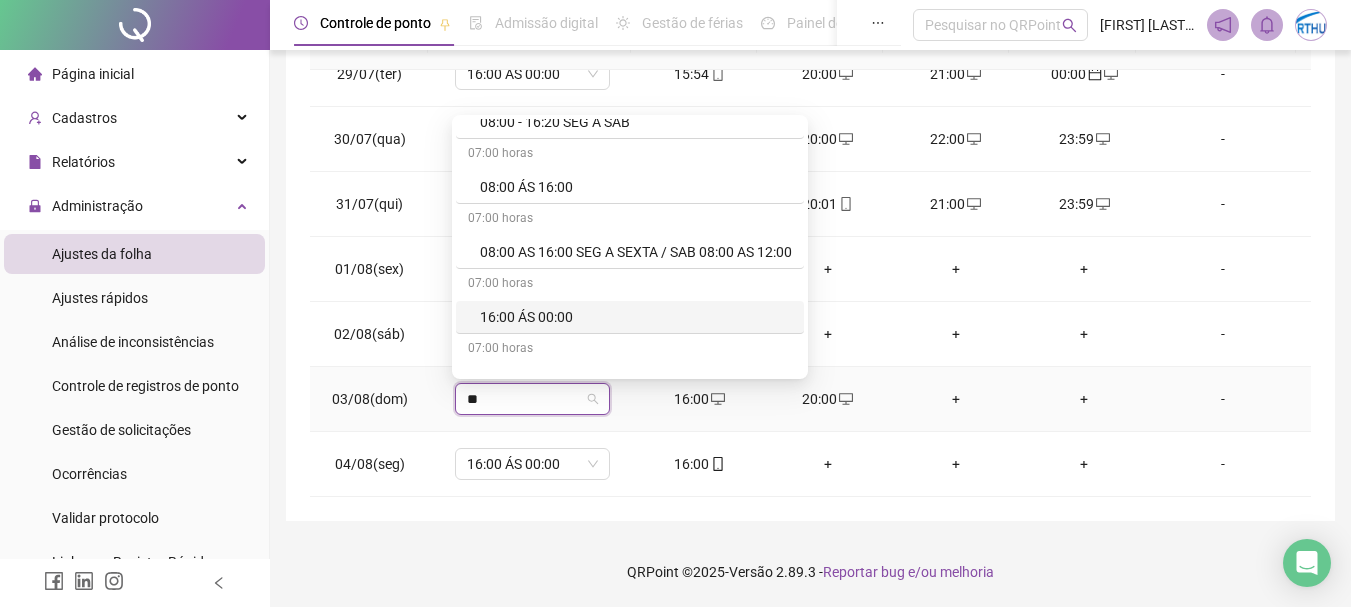 click on "16:00 ÁS 00:00" at bounding box center [636, 317] 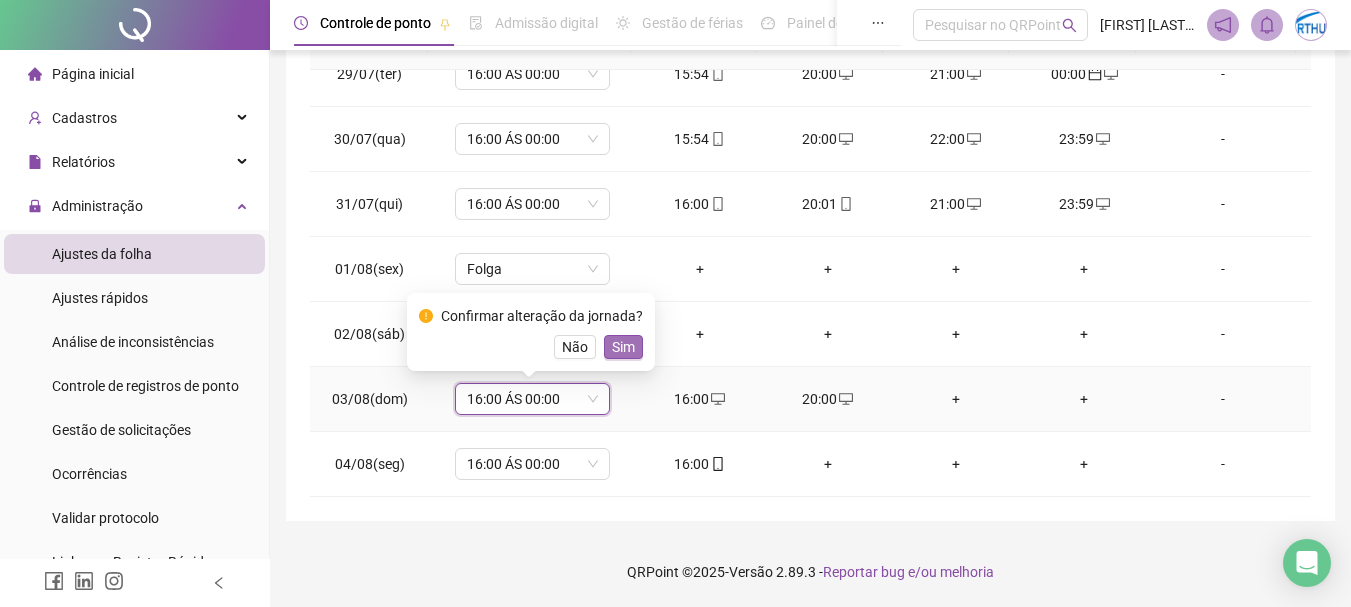 click on "Sim" at bounding box center (623, 347) 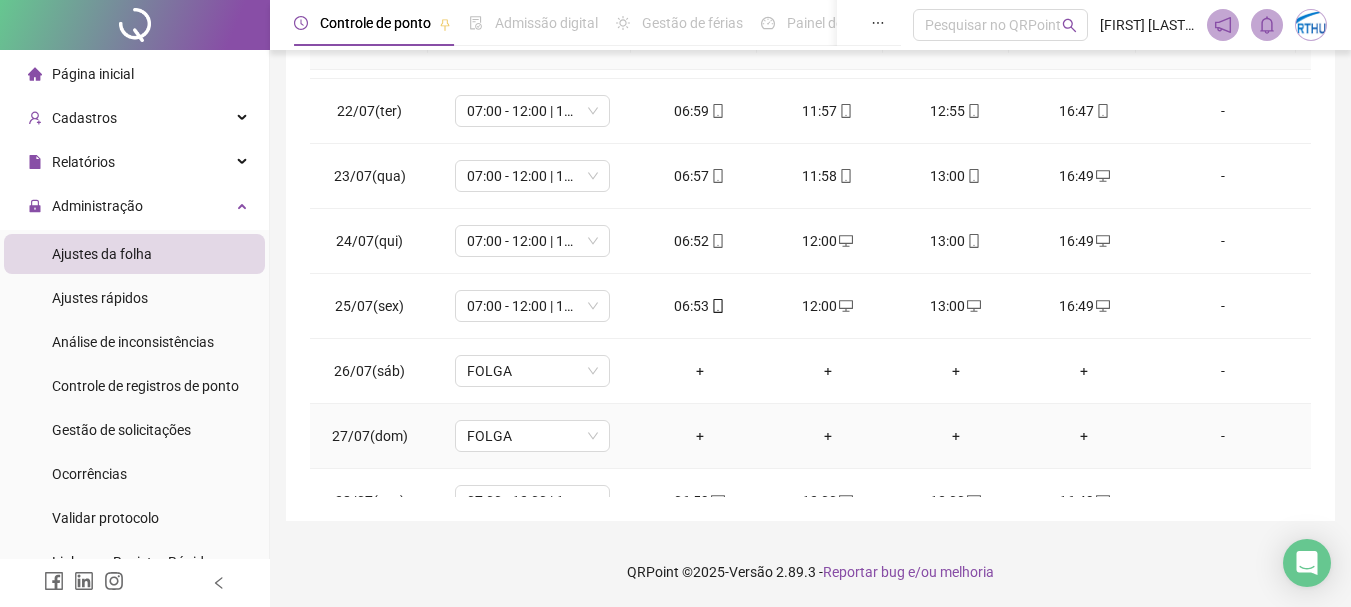scroll, scrollTop: 0, scrollLeft: 0, axis: both 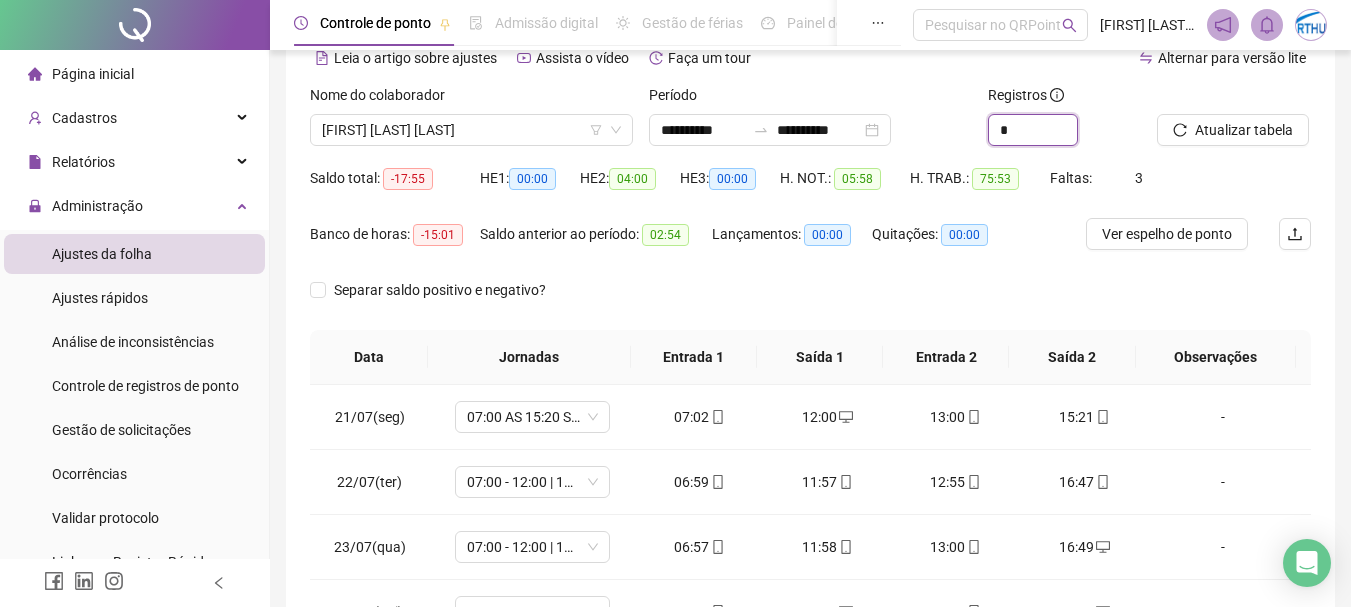 drag, startPoint x: 1020, startPoint y: 124, endPoint x: 979, endPoint y: 137, distance: 43.011627 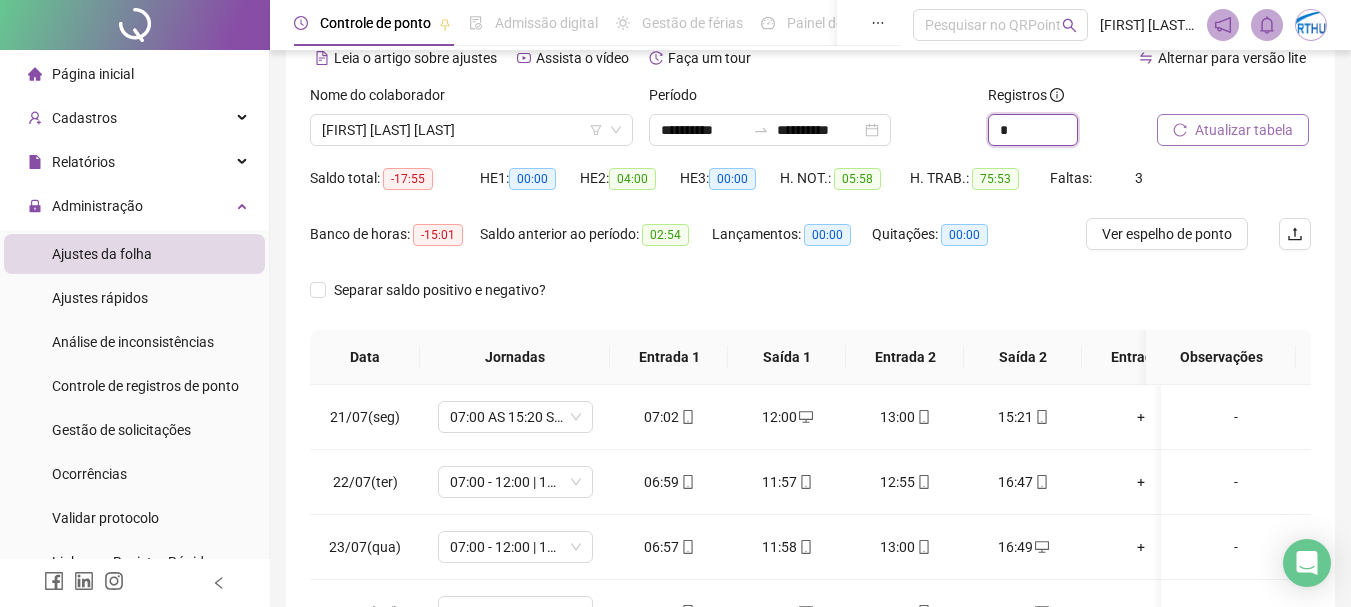 type on "*" 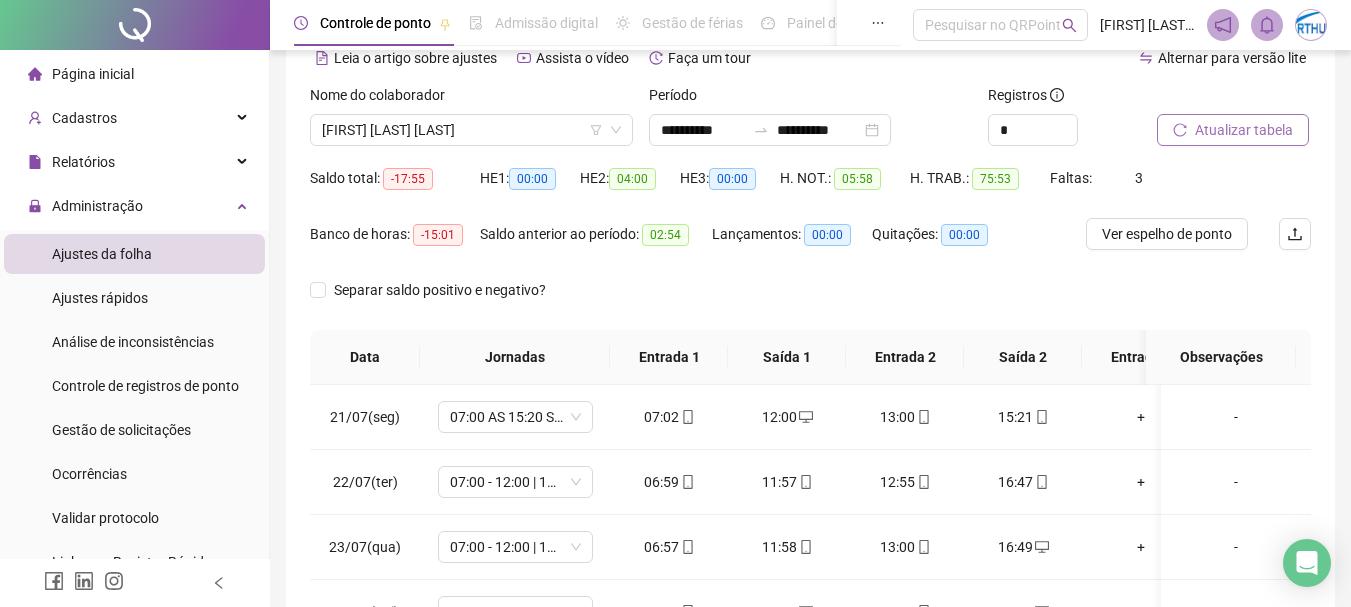 click on "Atualizar tabela" at bounding box center [1244, 130] 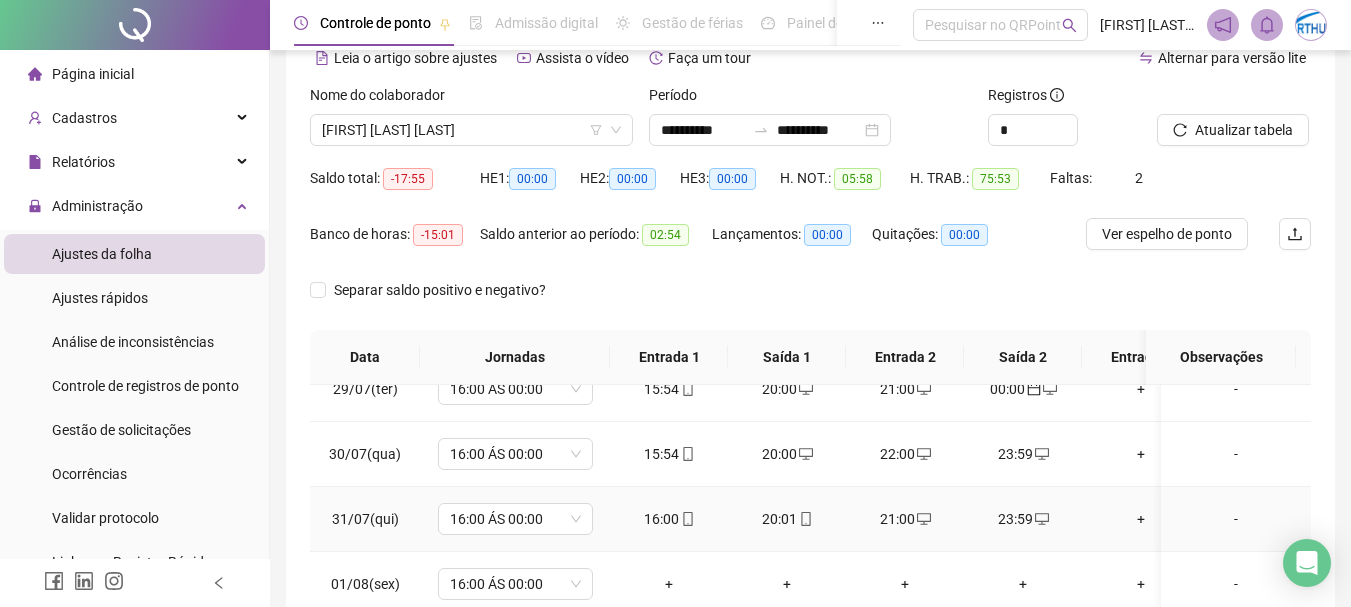 scroll, scrollTop: 563, scrollLeft: 0, axis: vertical 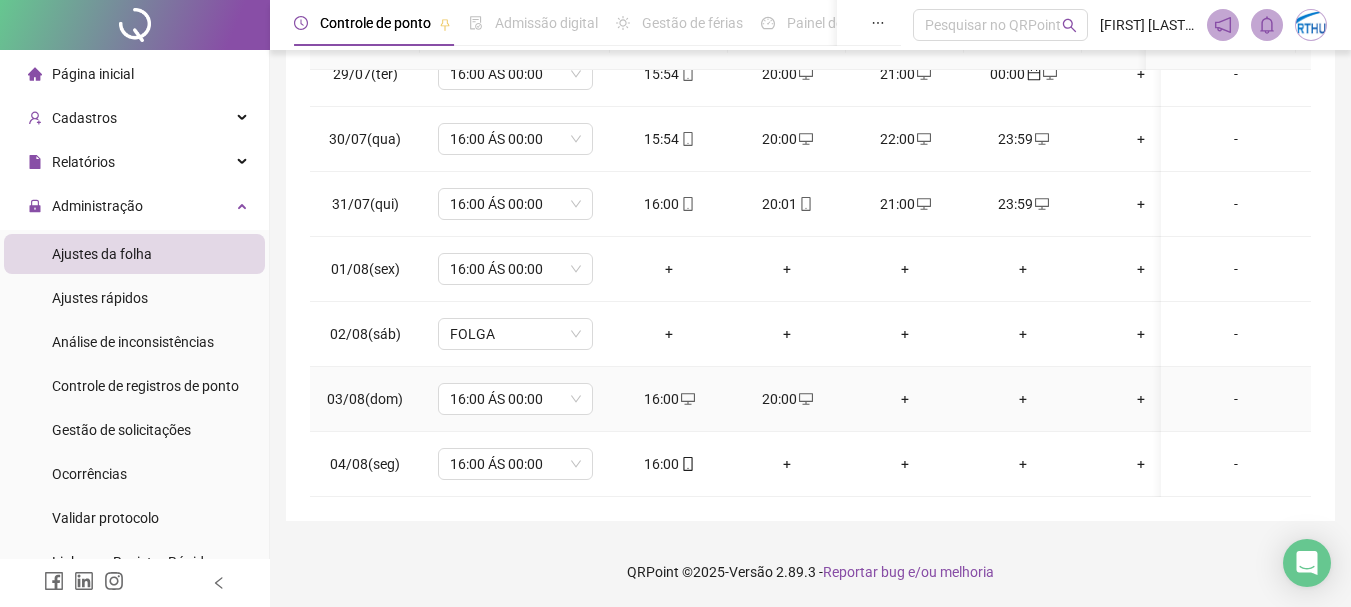 click on "+" at bounding box center (905, 399) 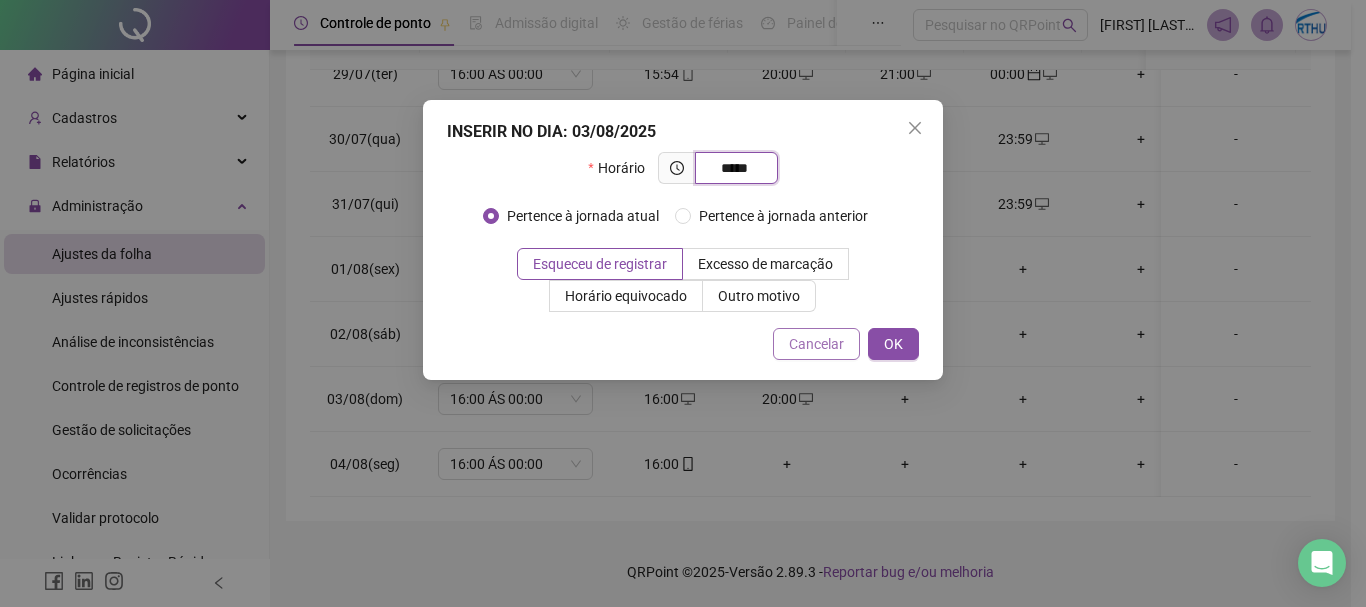 type on "*****" 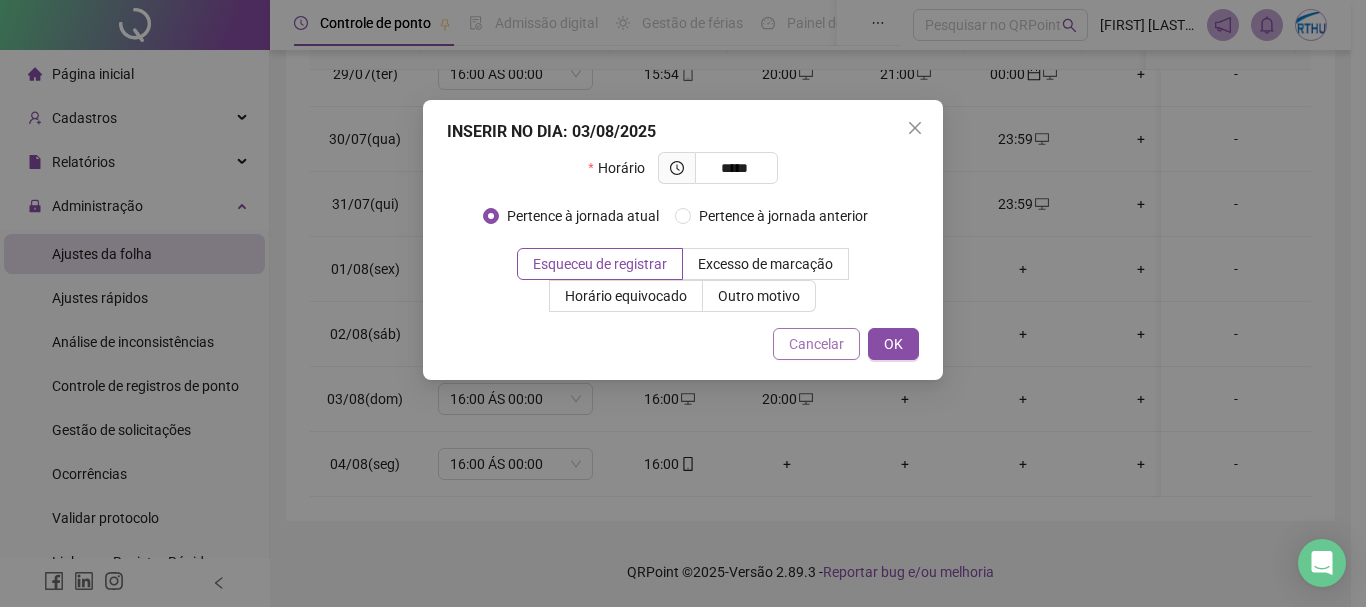 click on "Cancelar" at bounding box center [816, 344] 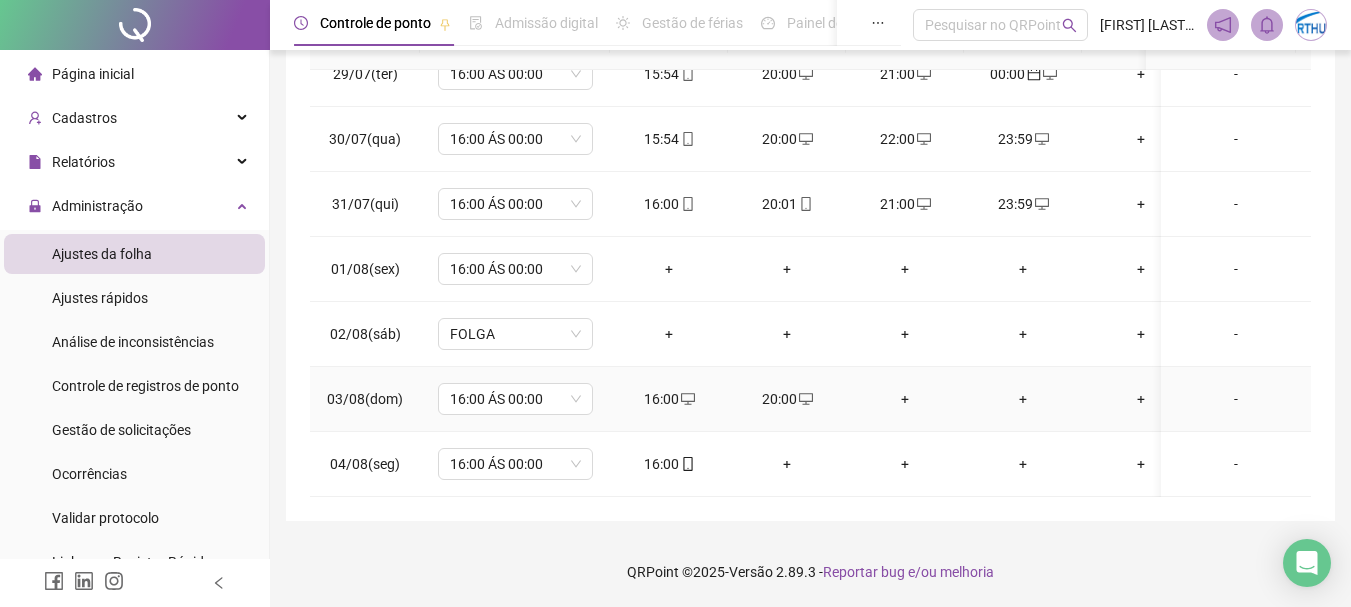click on "+" at bounding box center [905, 399] 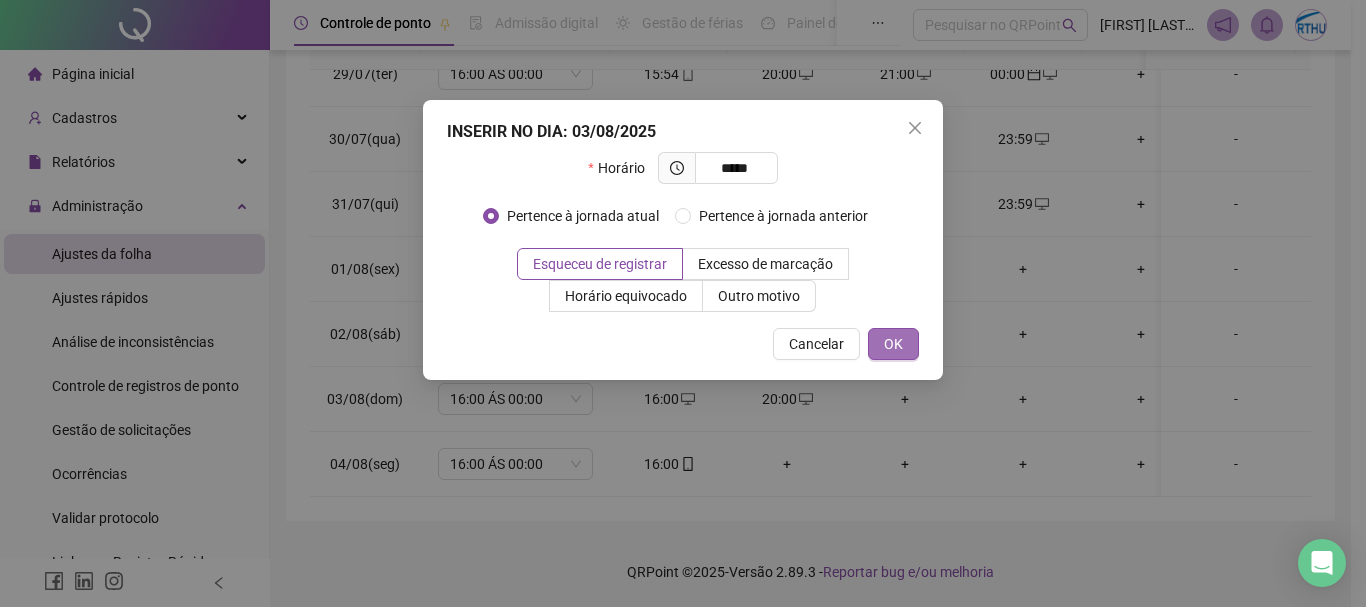 type on "*****" 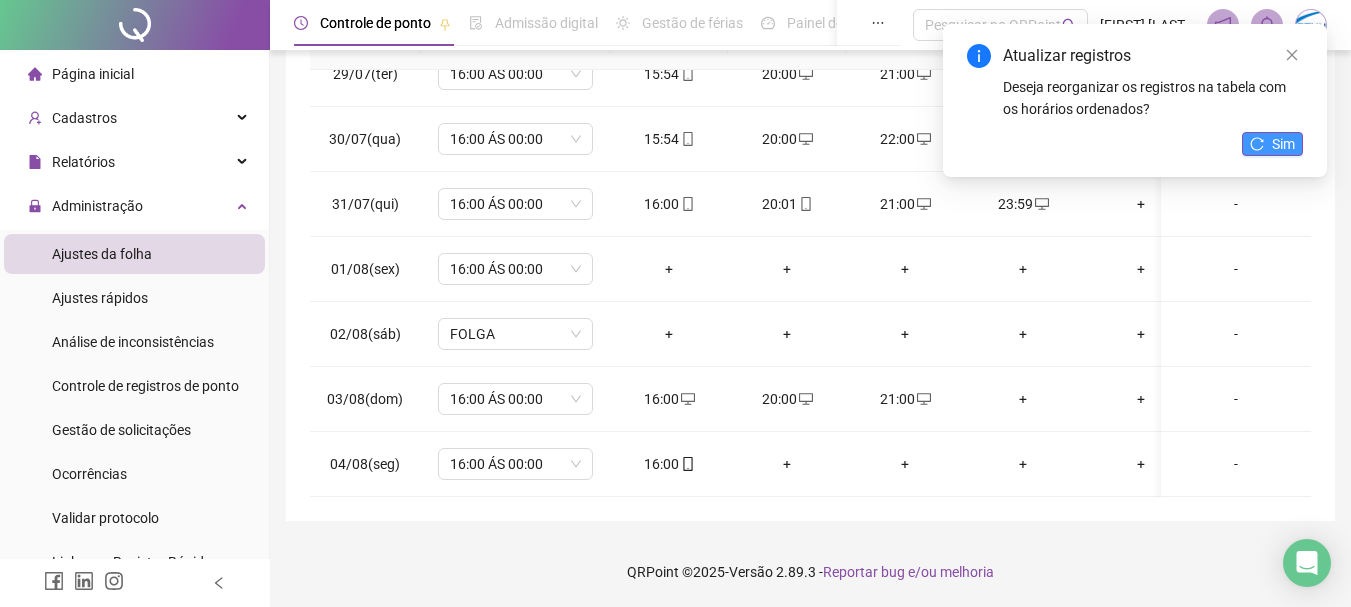 click 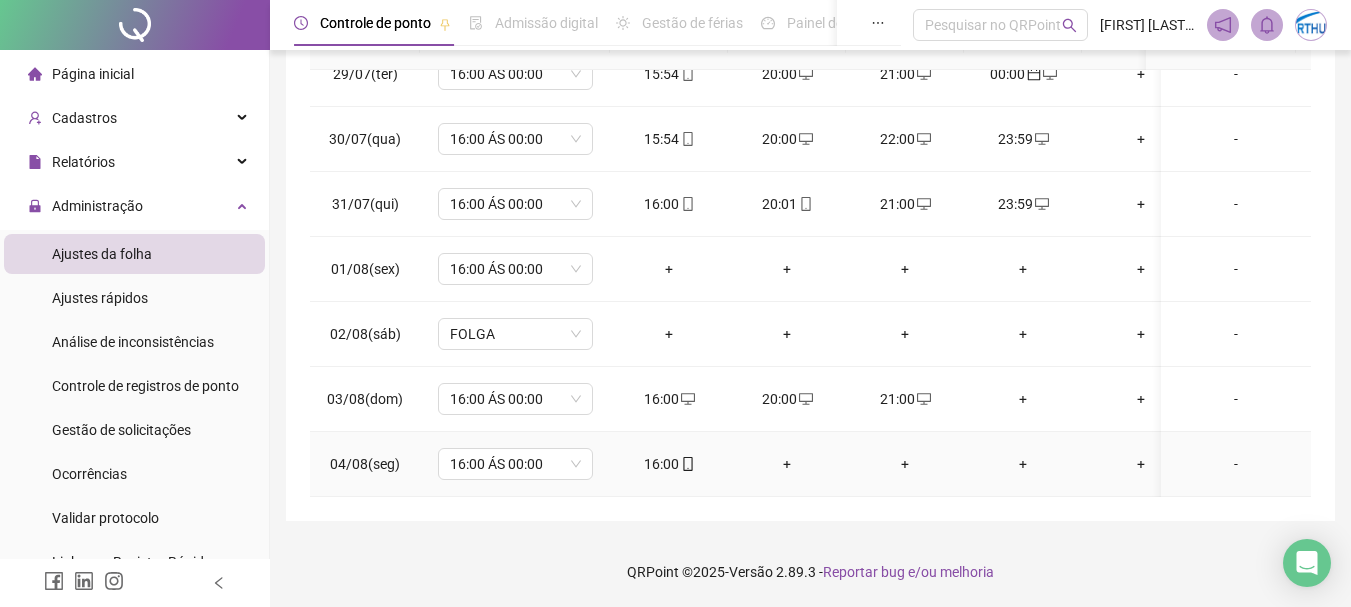click on "+" at bounding box center [787, 464] 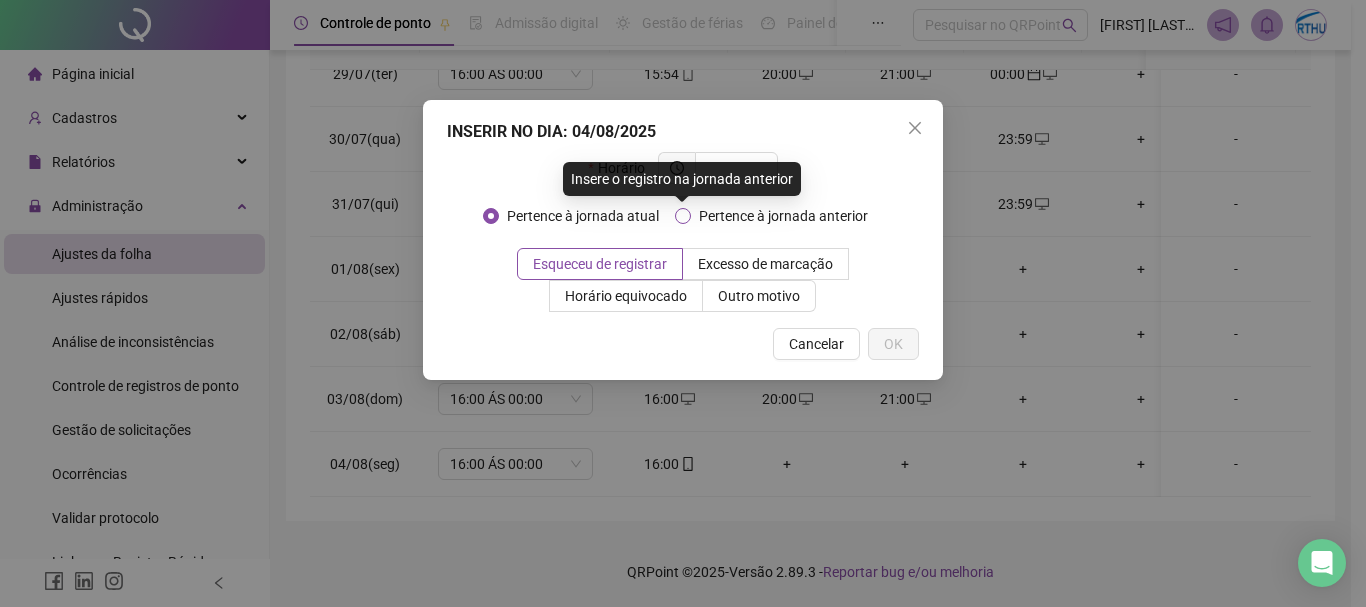 click on "Pertence à jornada anterior" at bounding box center (783, 216) 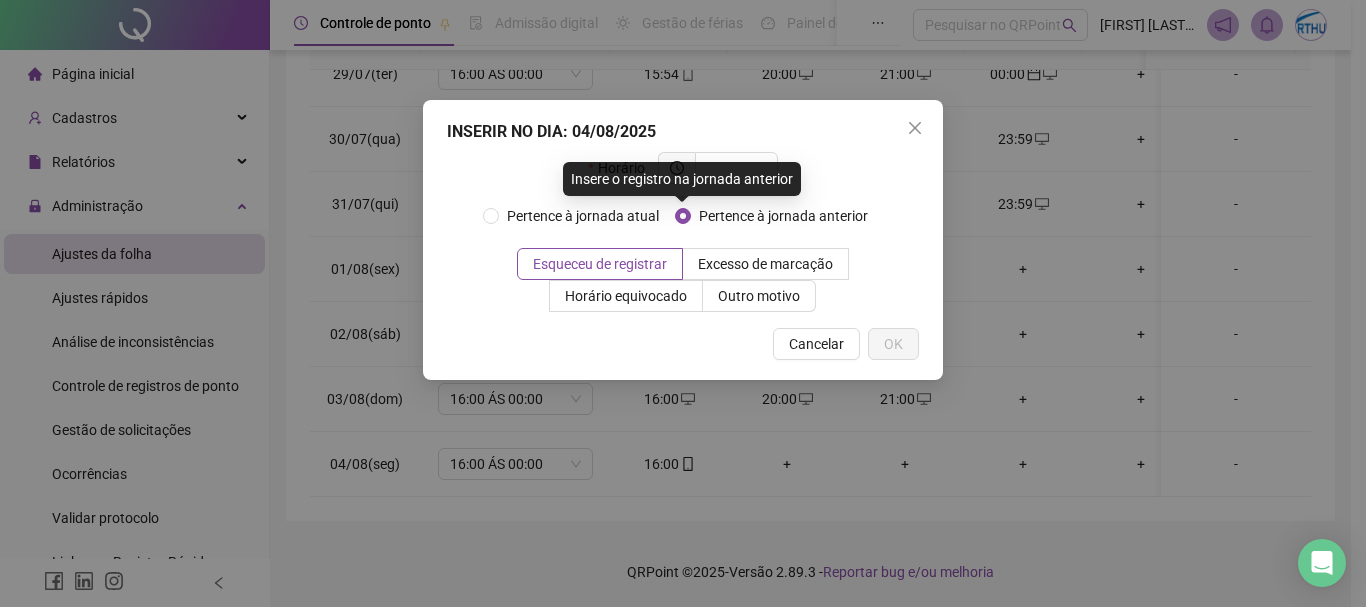 click on "Insere o registro na jornada anterior" at bounding box center (682, 179) 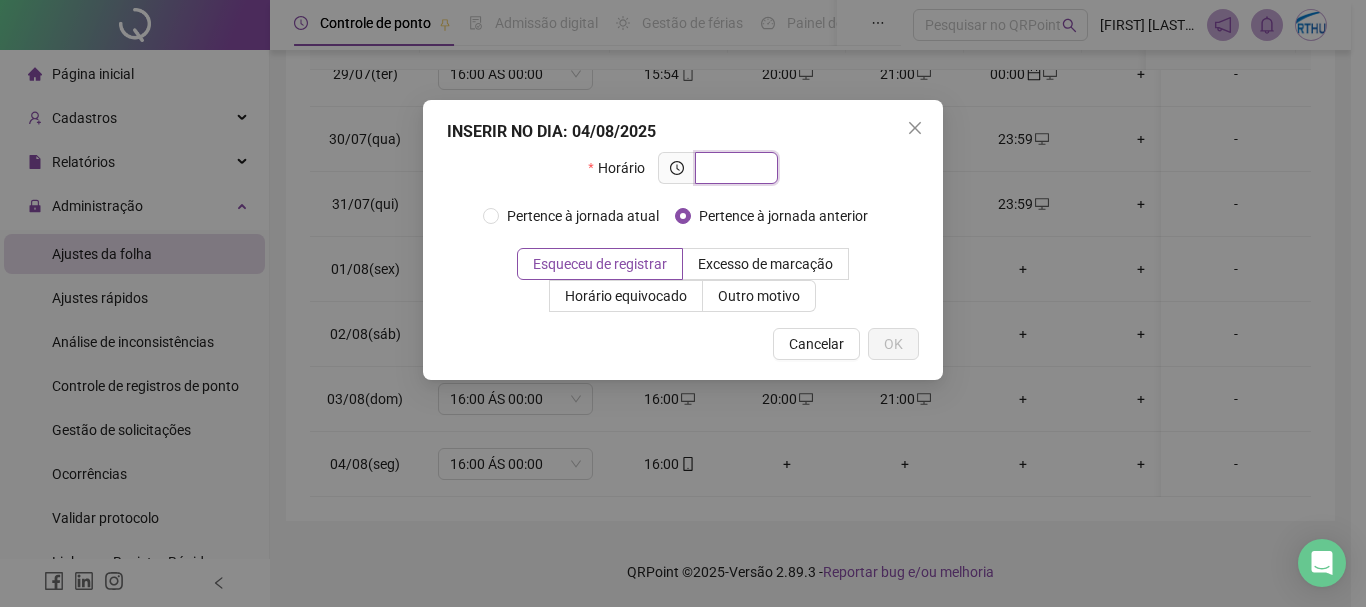 click at bounding box center (734, 168) 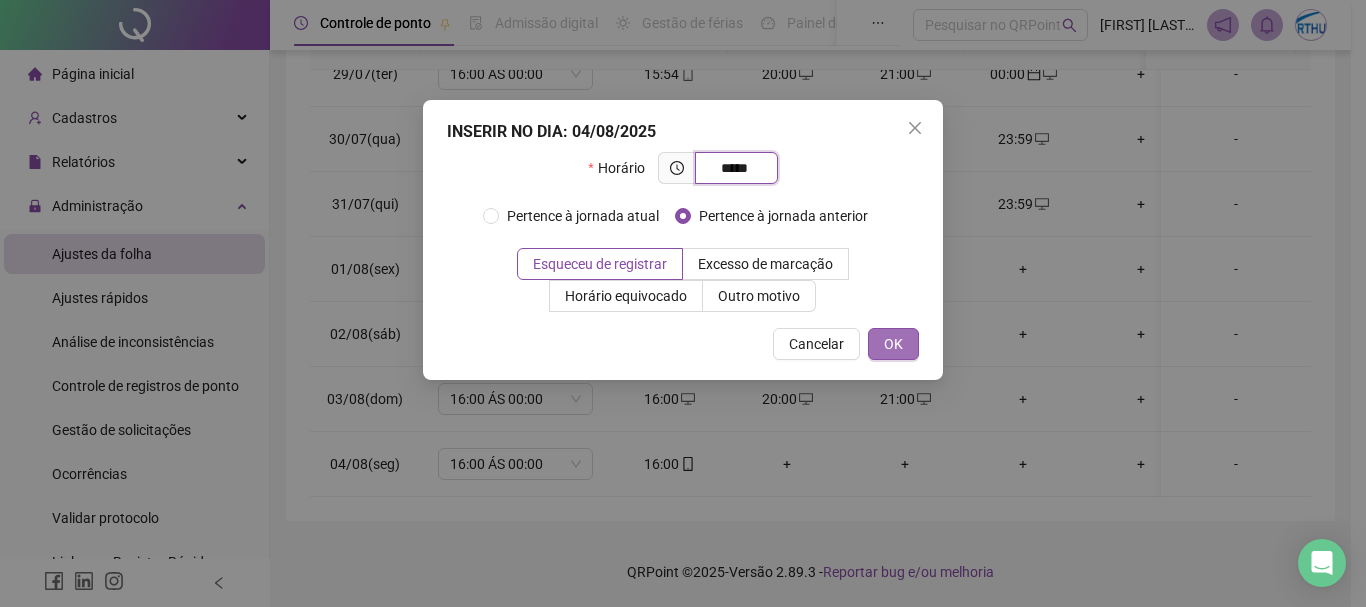 type on "*****" 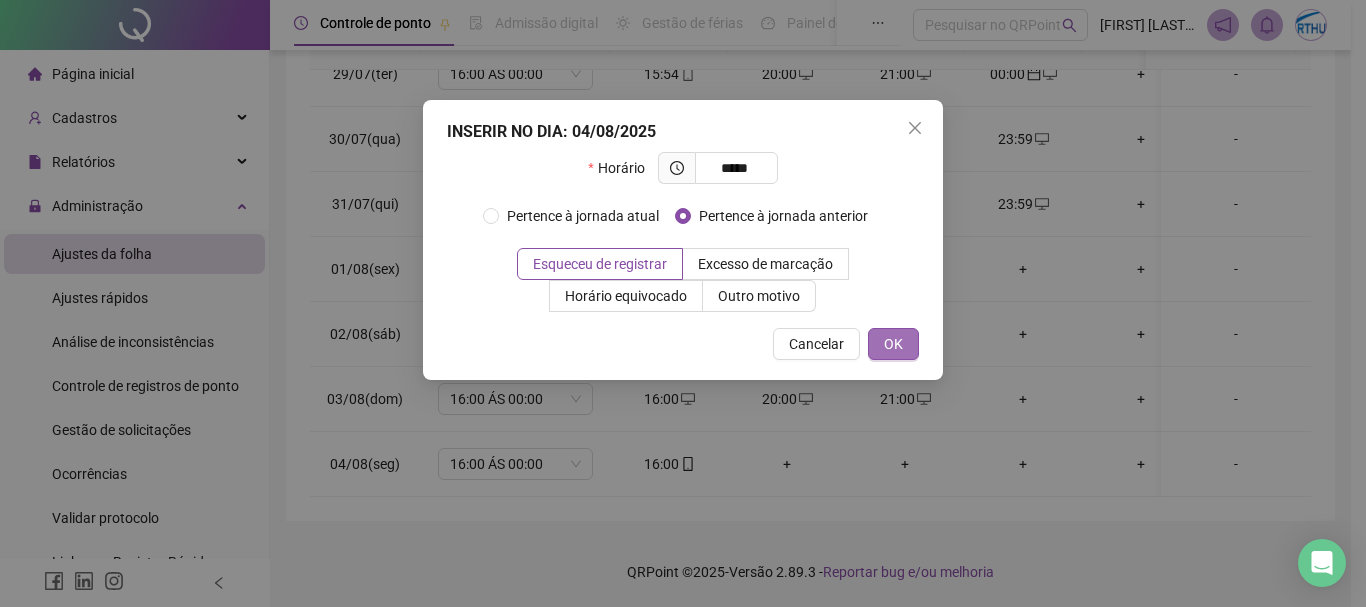 click on "OK" at bounding box center [893, 344] 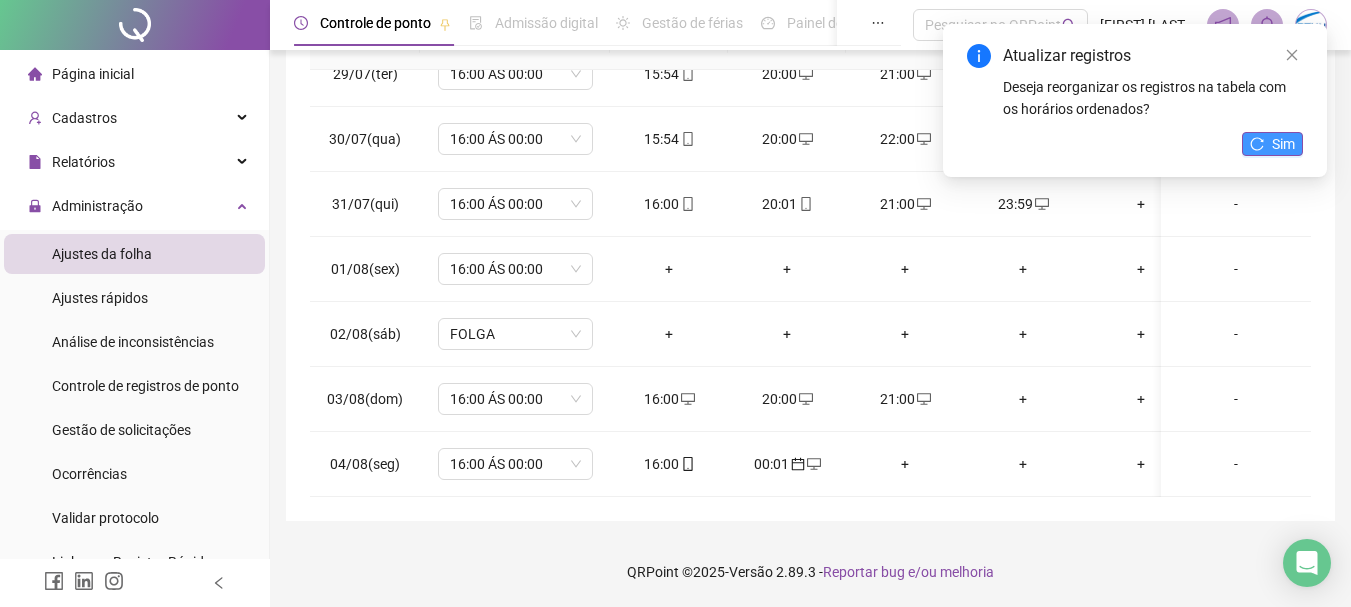 click on "Sim" at bounding box center (1272, 144) 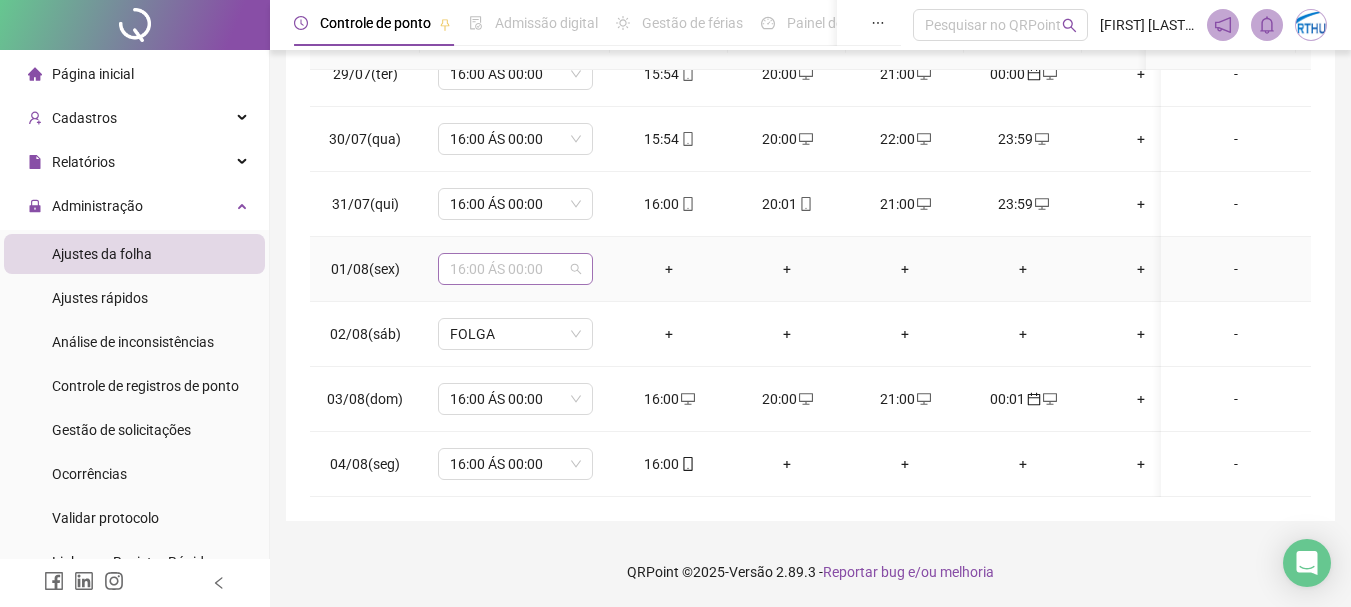click on "16:00 ÁS 00:00" at bounding box center [515, 269] 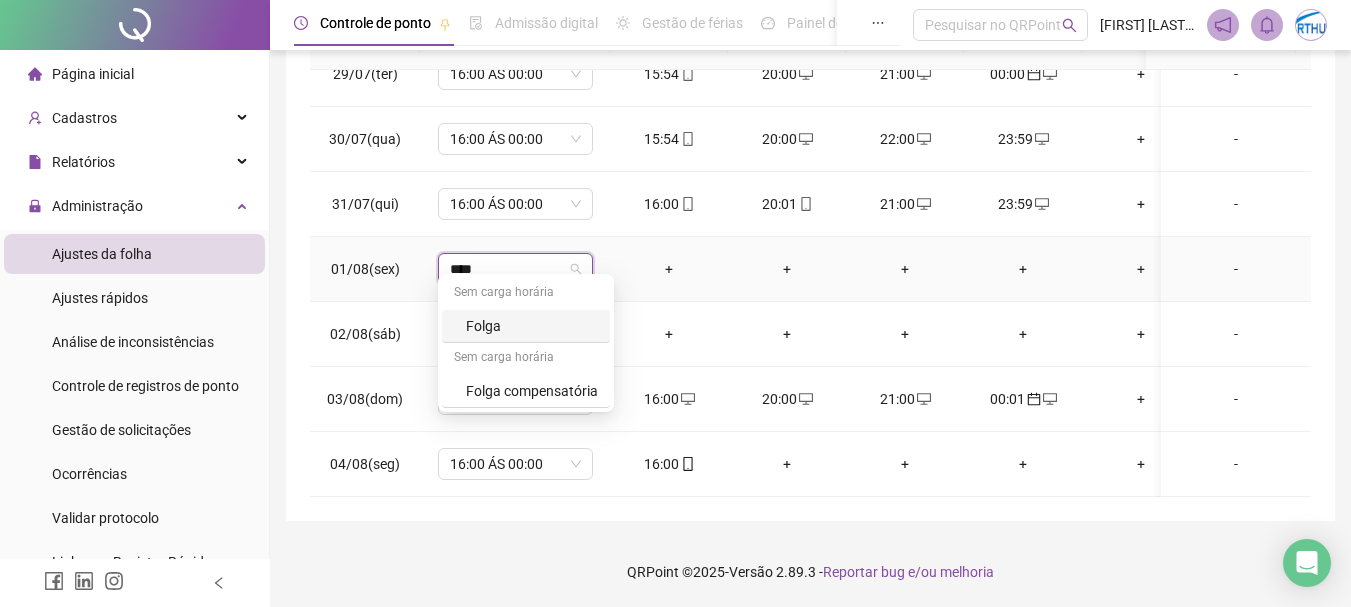type on "*****" 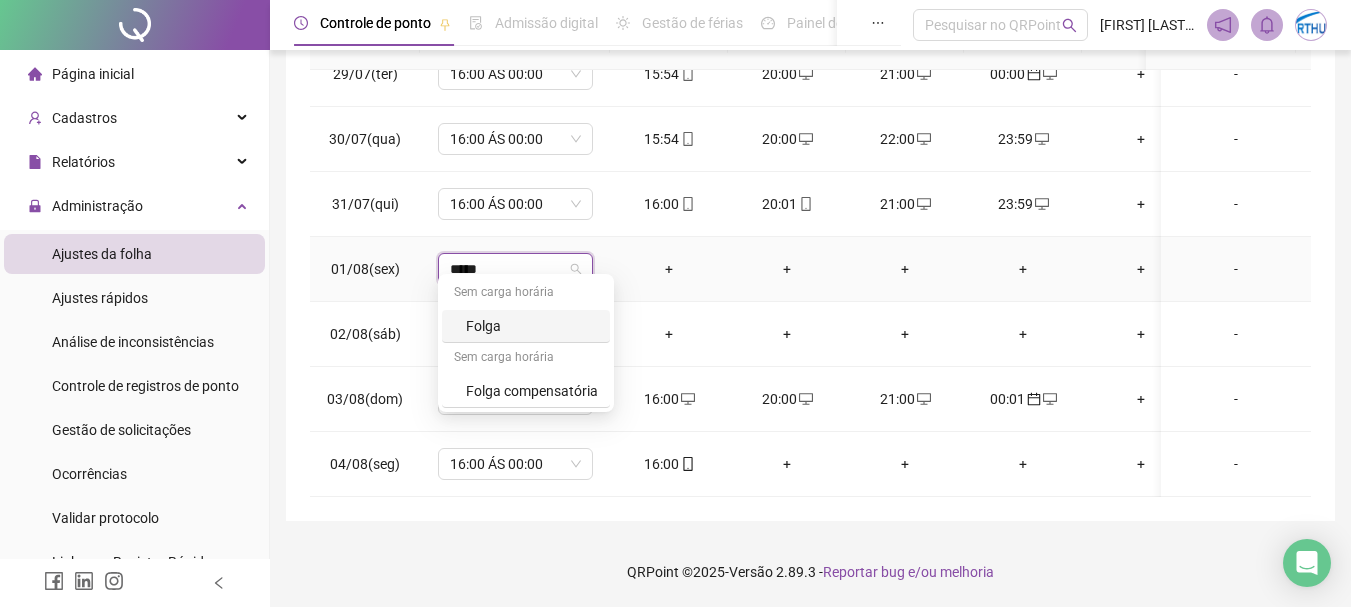 drag, startPoint x: 504, startPoint y: 335, endPoint x: 525, endPoint y: 322, distance: 24.698177 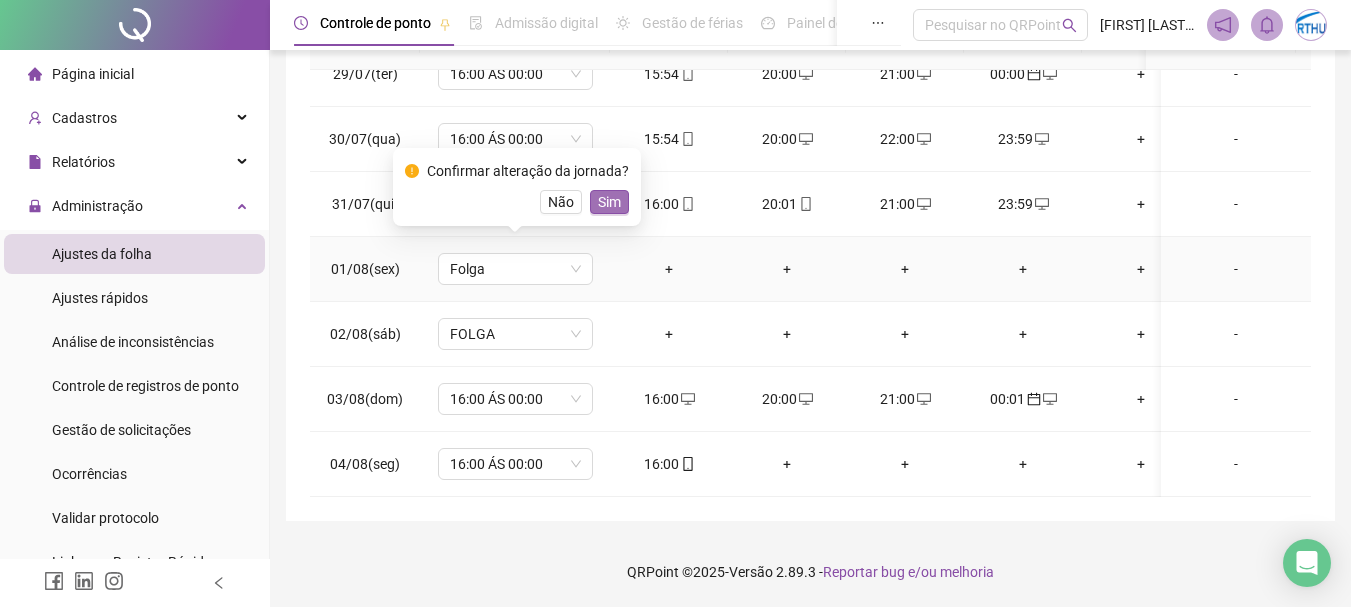 click on "Sim" at bounding box center [609, 202] 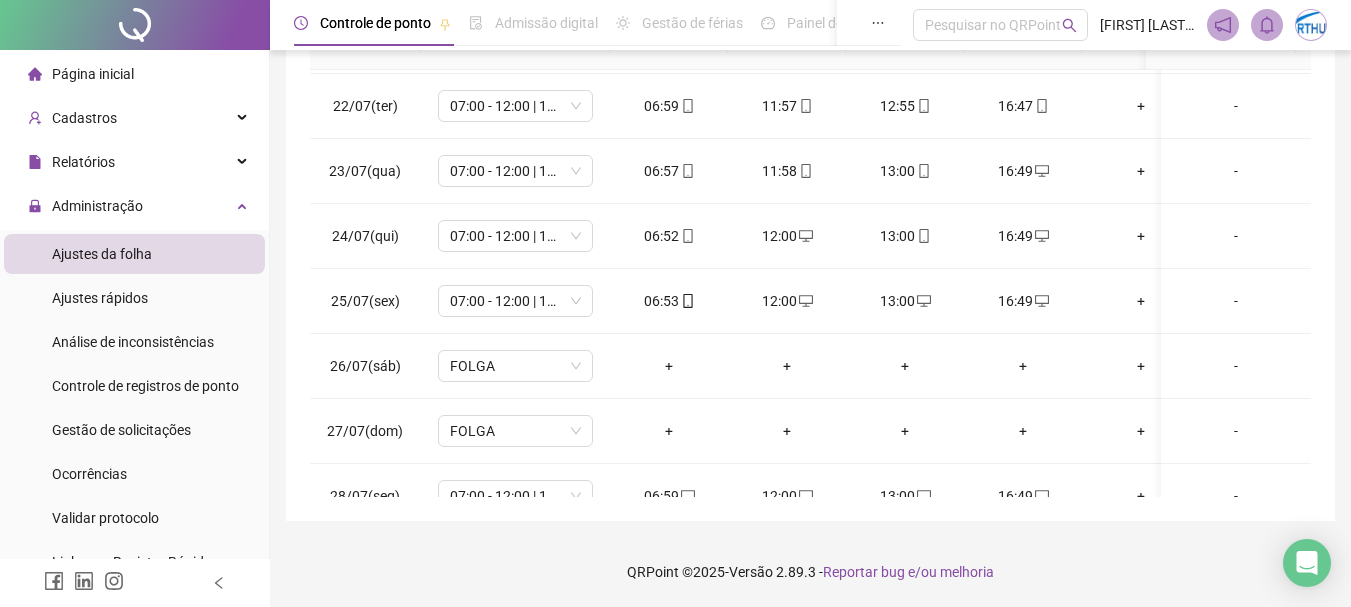 scroll, scrollTop: 0, scrollLeft: 0, axis: both 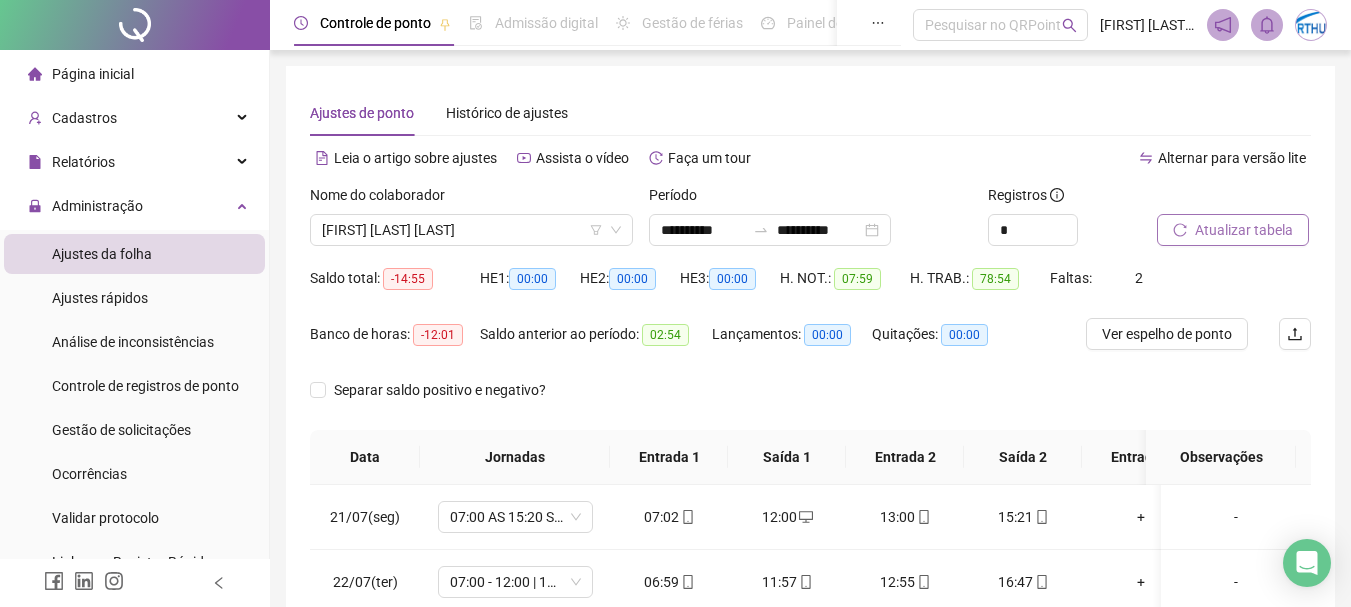 click on "Atualizar tabela" at bounding box center [1244, 230] 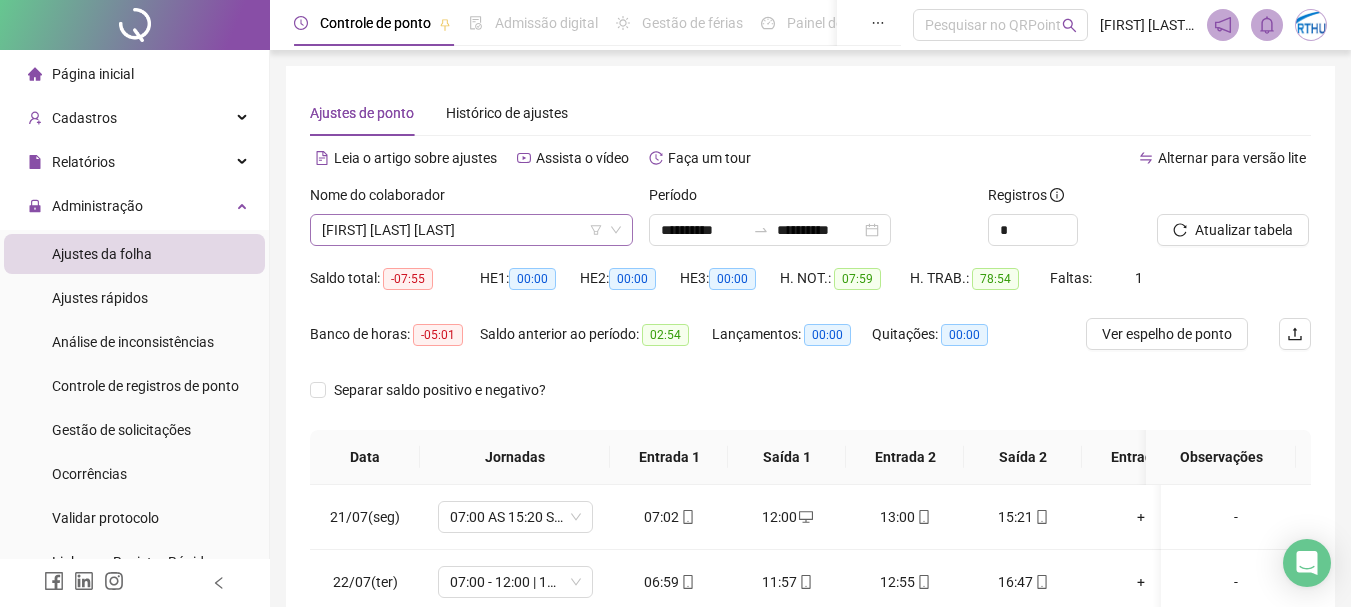 click on "[FIRST] [MIDDLE] [LAST]" at bounding box center (471, 230) 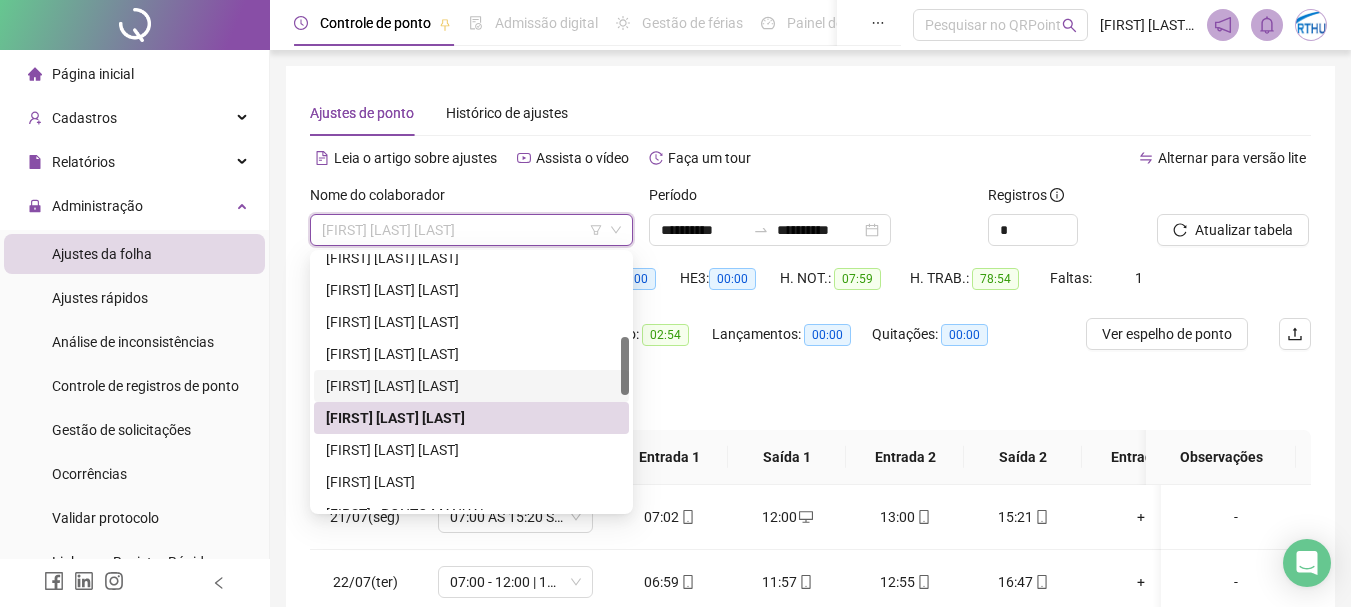 click on "[NAME]" at bounding box center [471, 386] 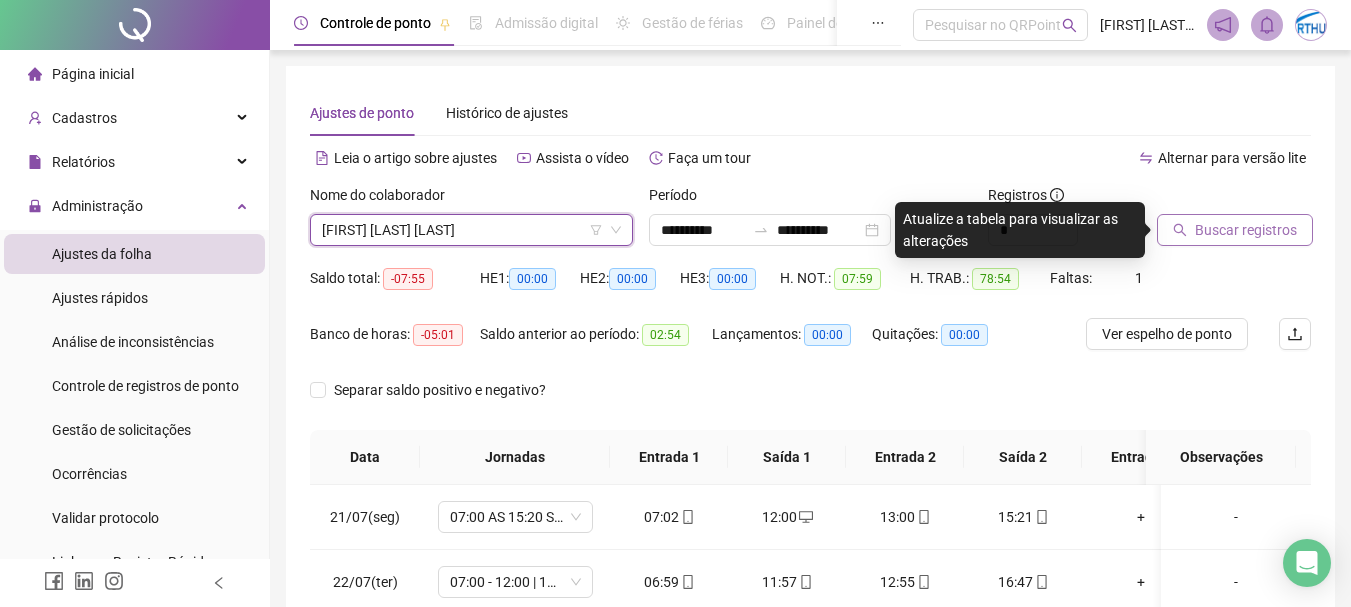 click on "Buscar registros" at bounding box center [1246, 230] 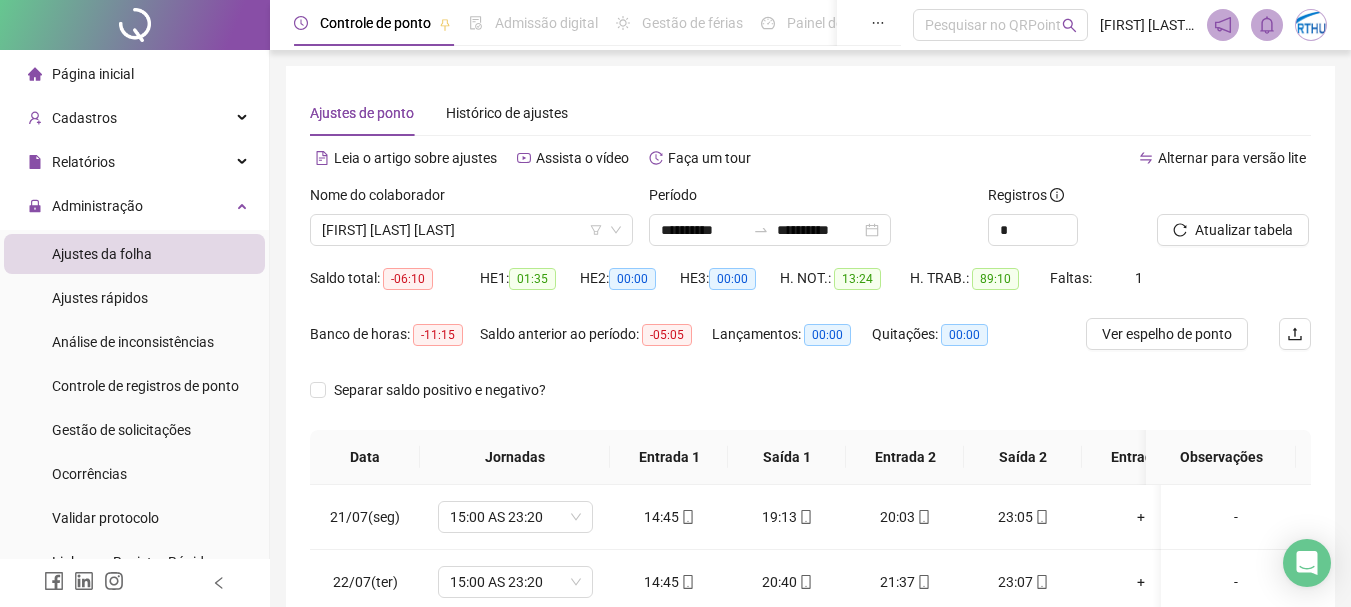 scroll, scrollTop: 400, scrollLeft: 0, axis: vertical 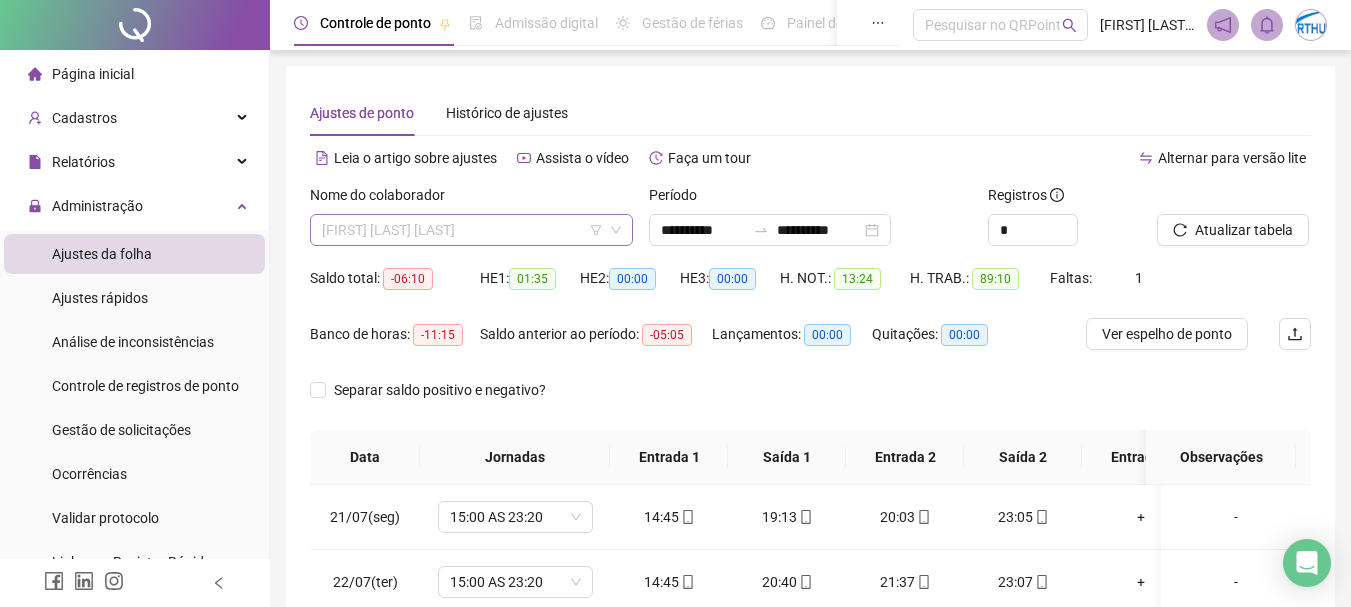 click on "[NAME]" at bounding box center [471, 230] 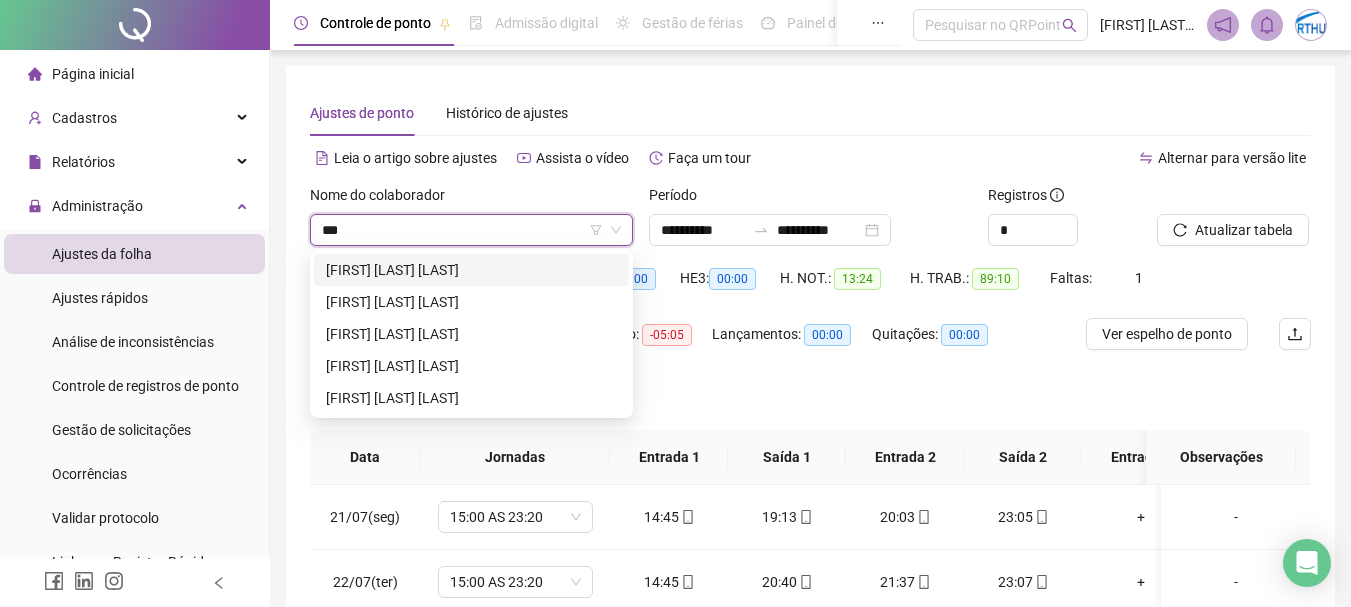 scroll, scrollTop: 0, scrollLeft: 0, axis: both 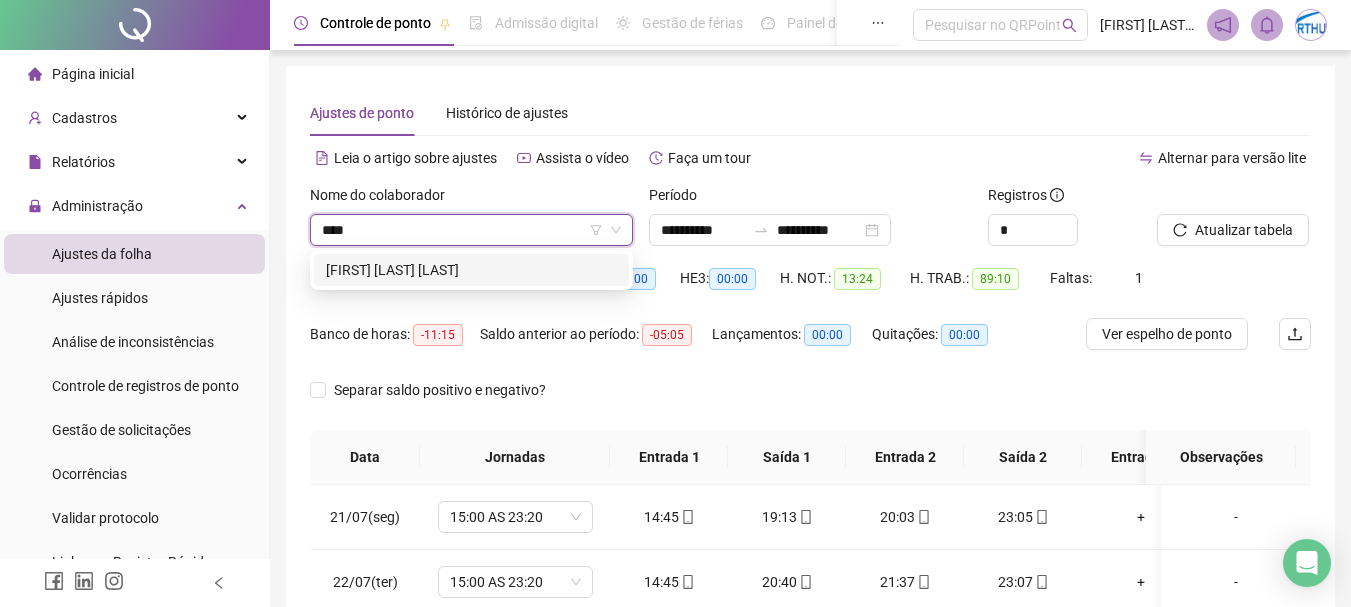 type on "*****" 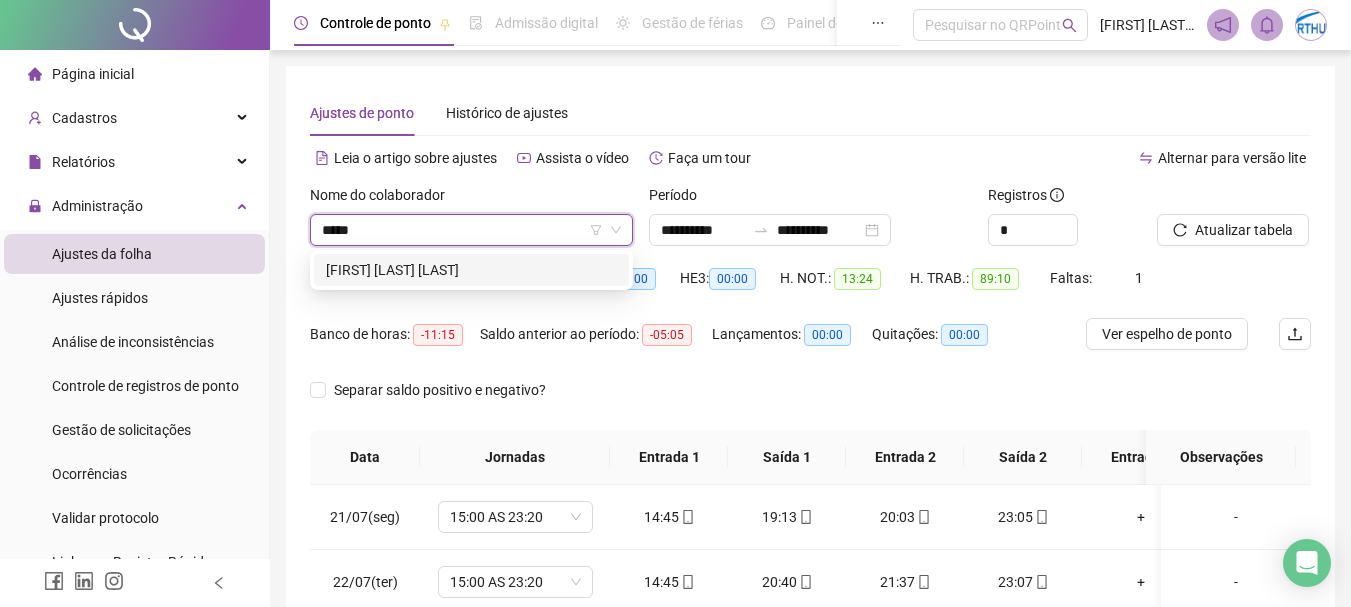 drag, startPoint x: 482, startPoint y: 279, endPoint x: 647, endPoint y: 282, distance: 165.02727 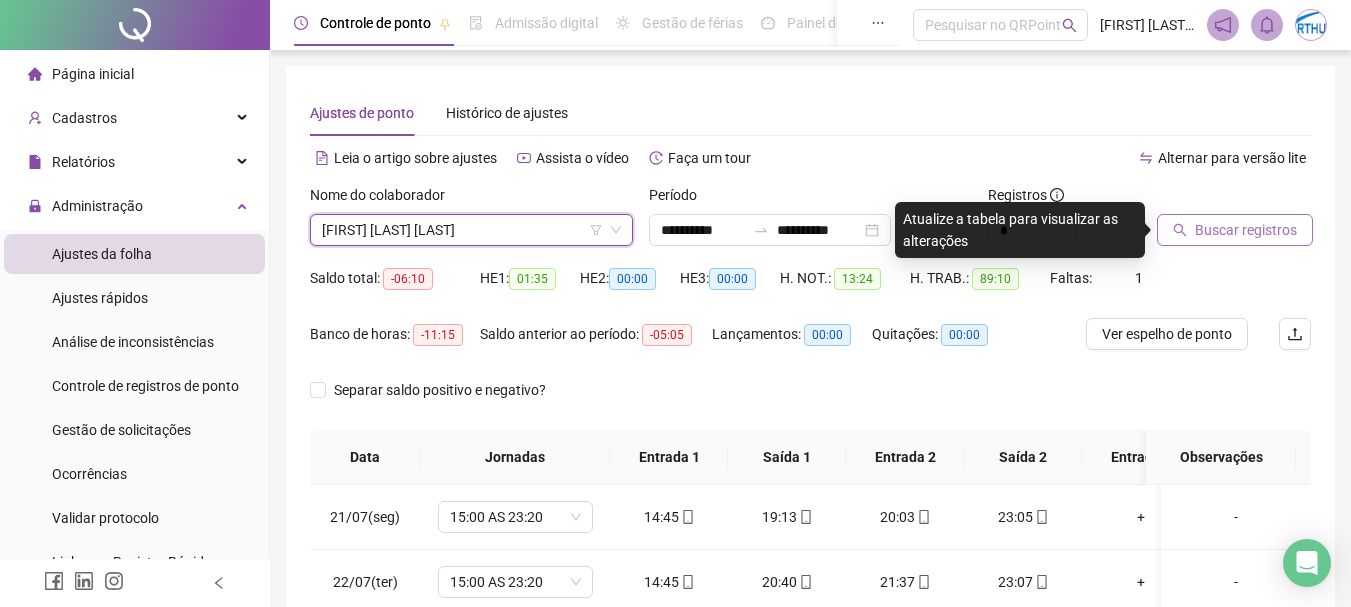 click on "Buscar registros" at bounding box center (1246, 230) 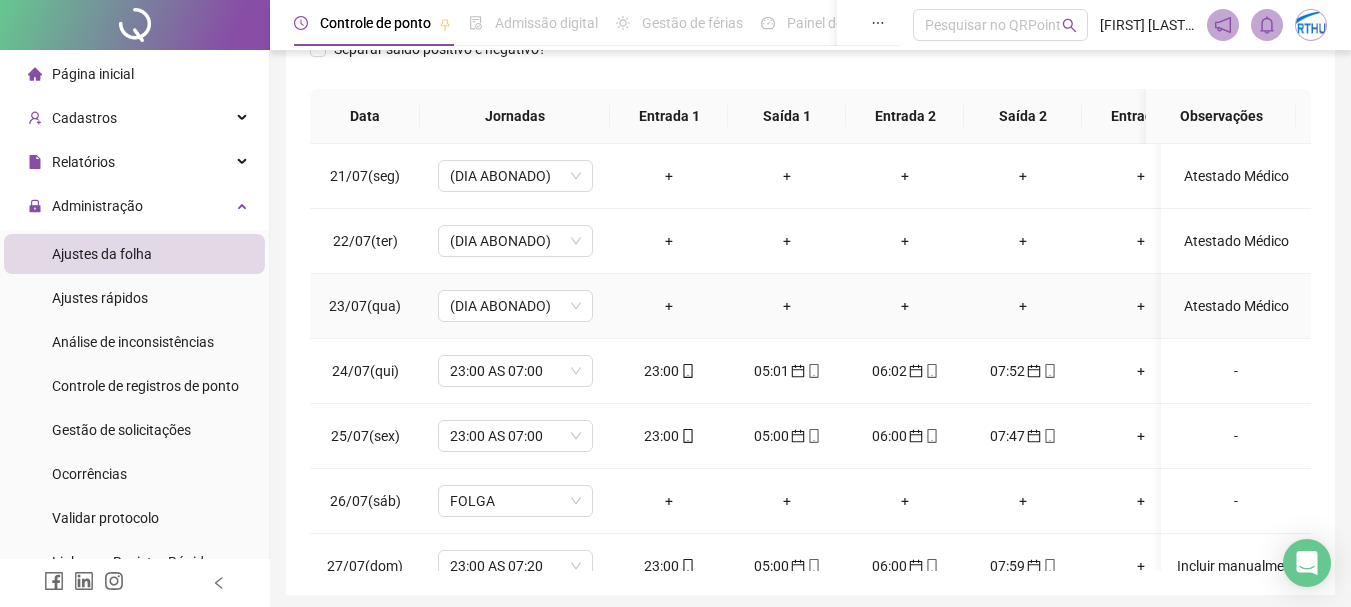 scroll, scrollTop: 400, scrollLeft: 0, axis: vertical 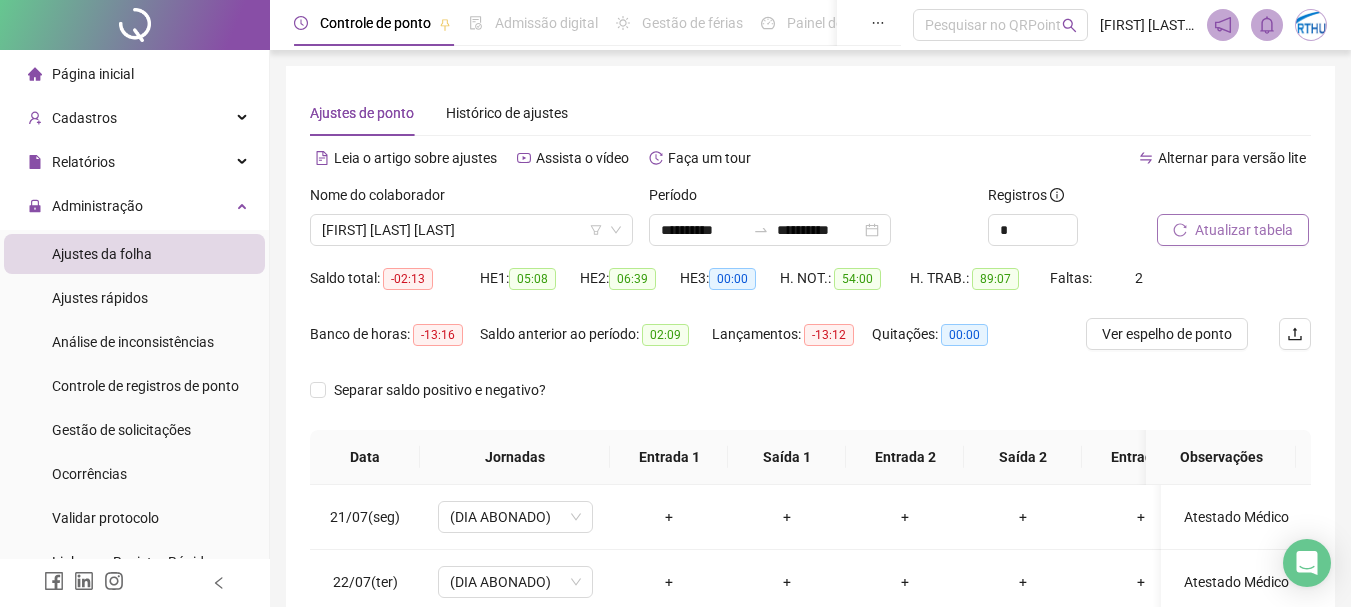click on "**********" at bounding box center [810, 501] 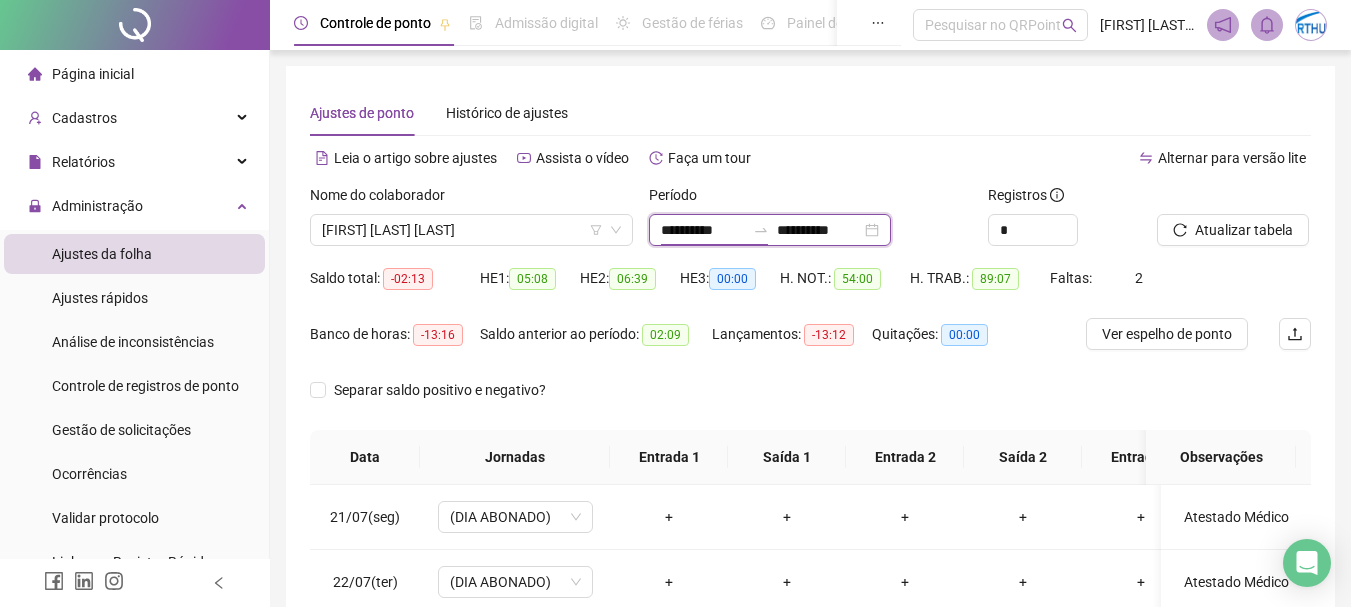 click on "**********" at bounding box center (703, 230) 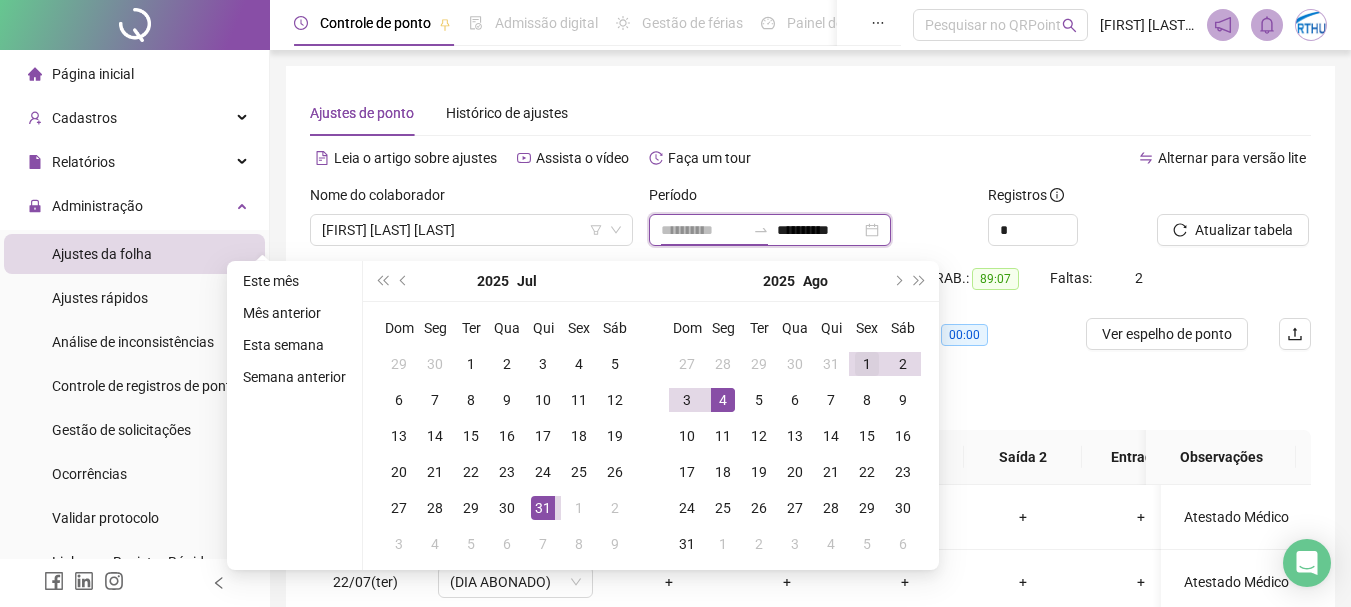 type on "**********" 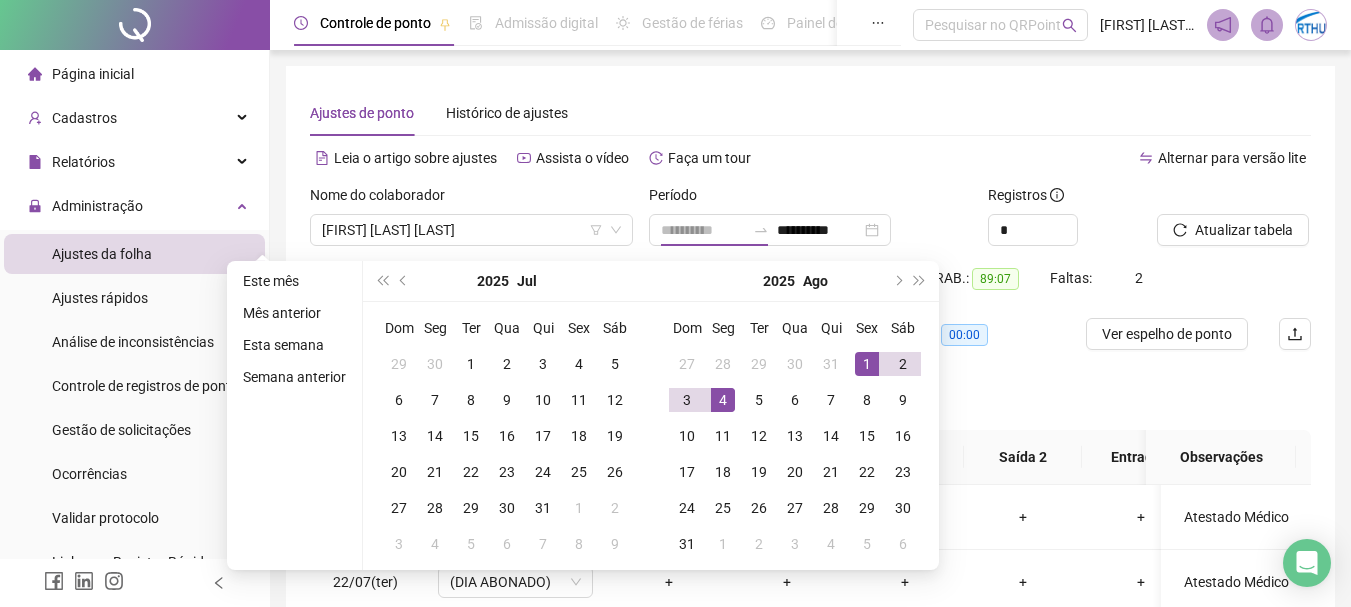 click on "1" at bounding box center [867, 364] 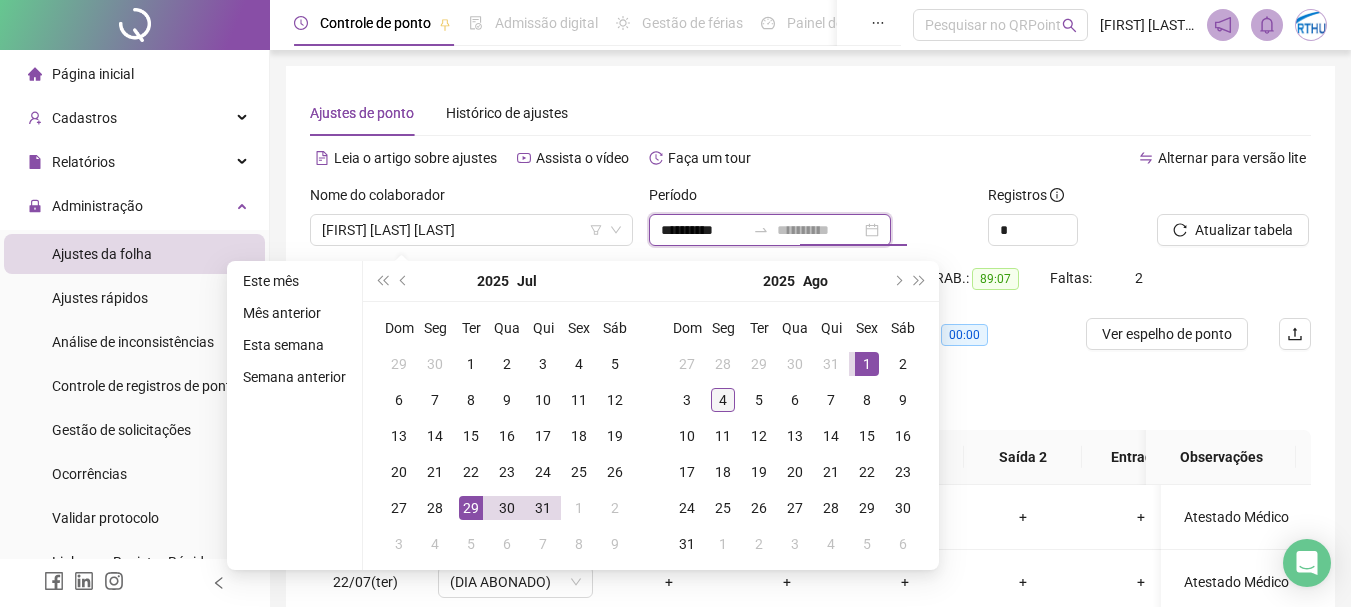 type on "**********" 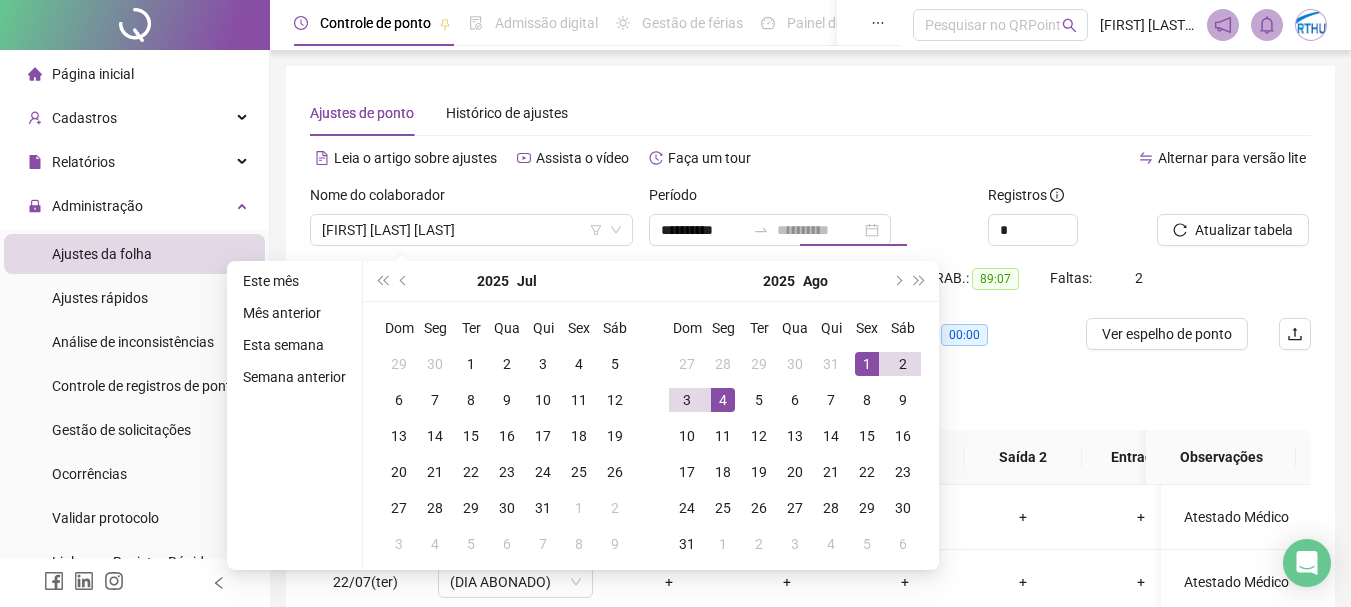 click on "4" at bounding box center [723, 400] 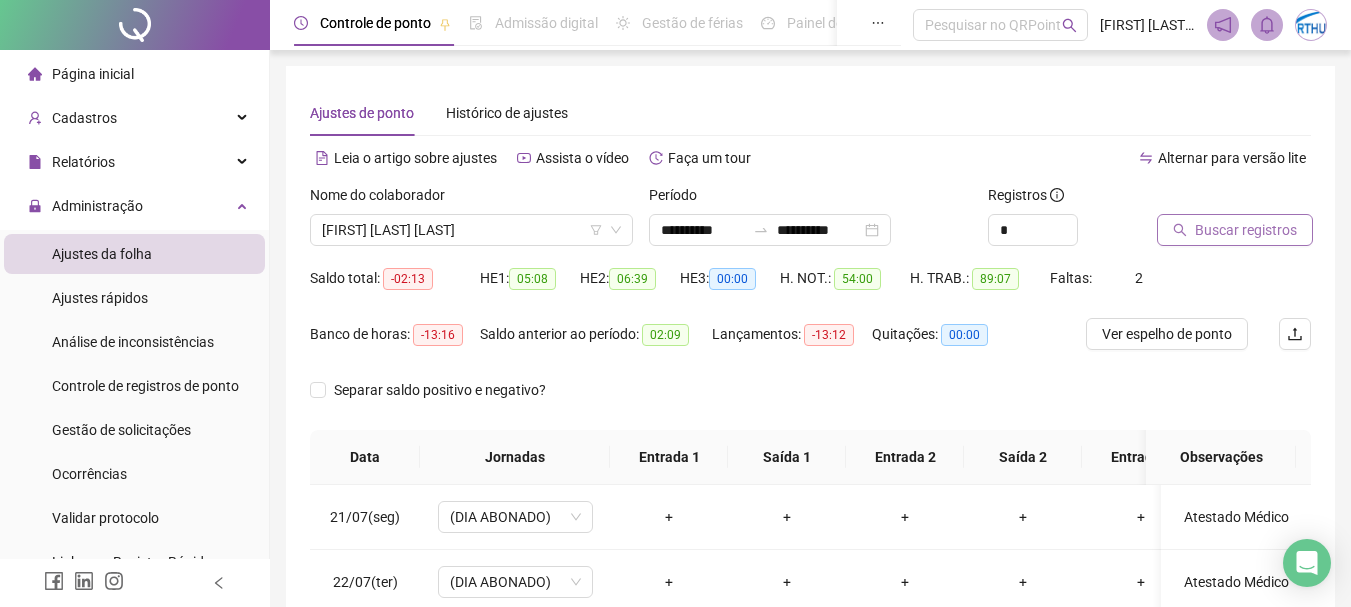 click on "Buscar registros" at bounding box center [1246, 230] 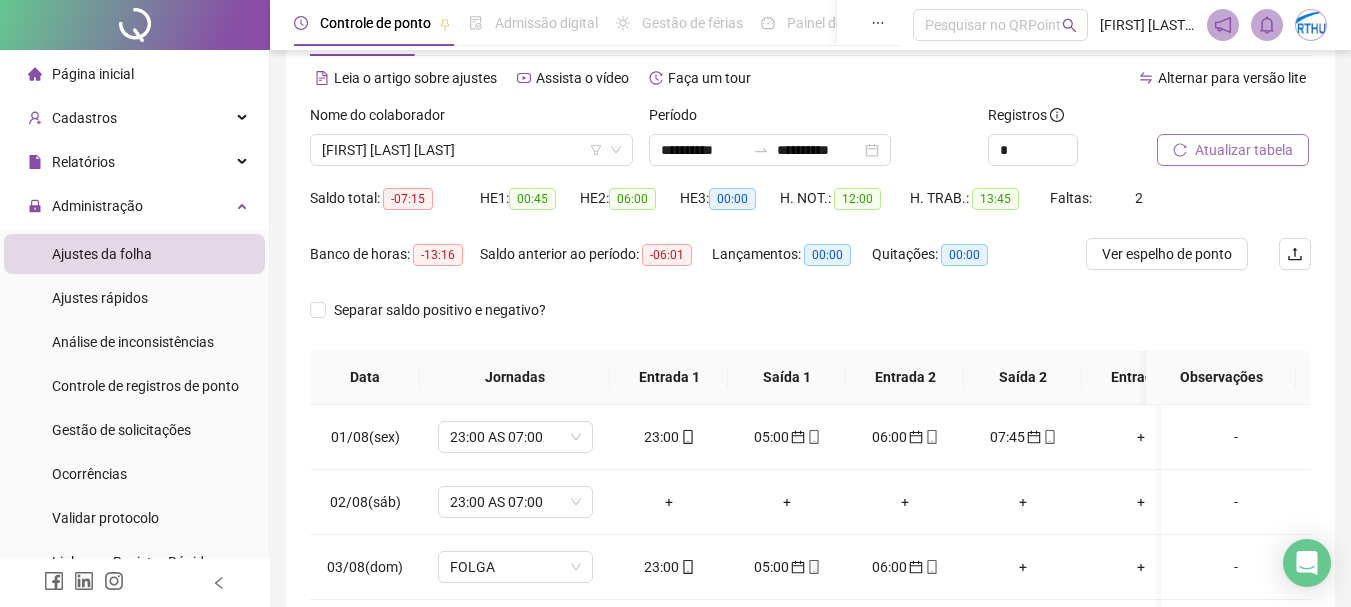 scroll, scrollTop: 263, scrollLeft: 0, axis: vertical 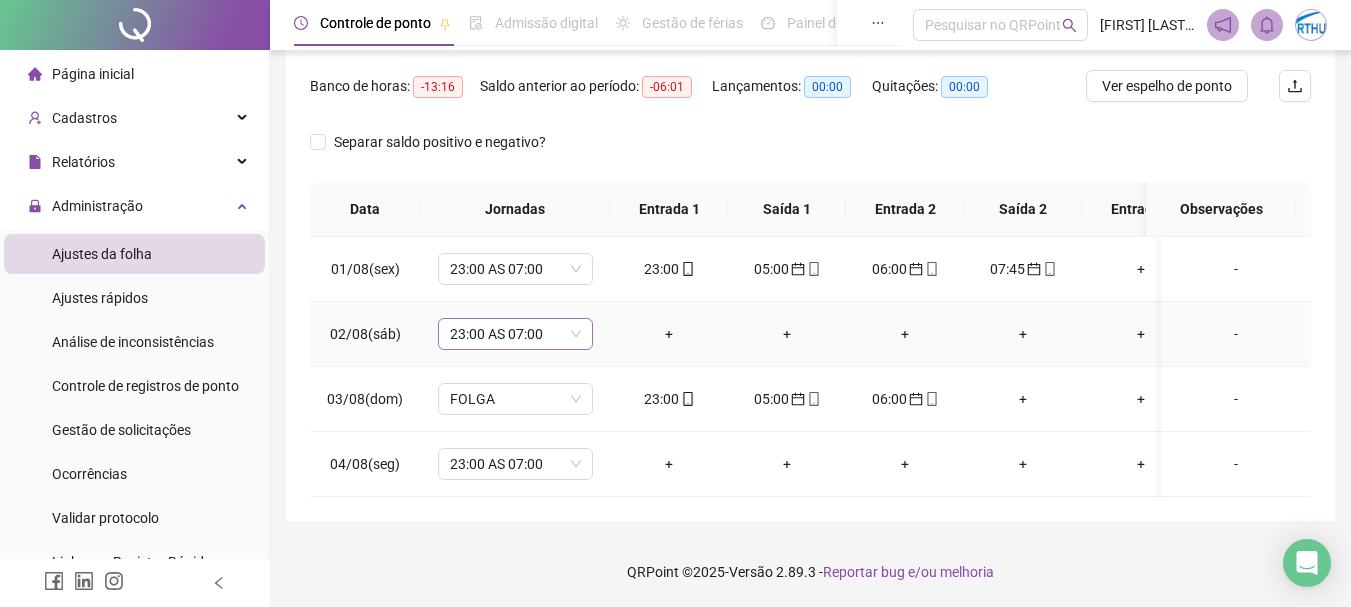 click on "23:00 AS 07:00" at bounding box center [515, 334] 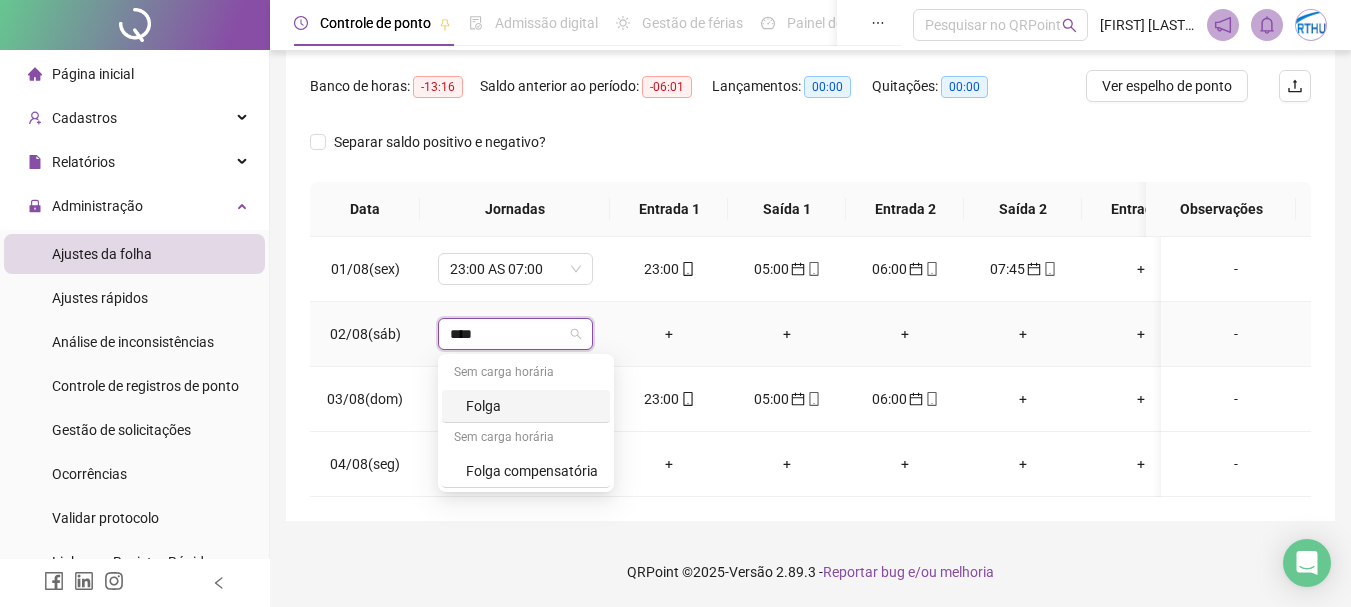 type on "*****" 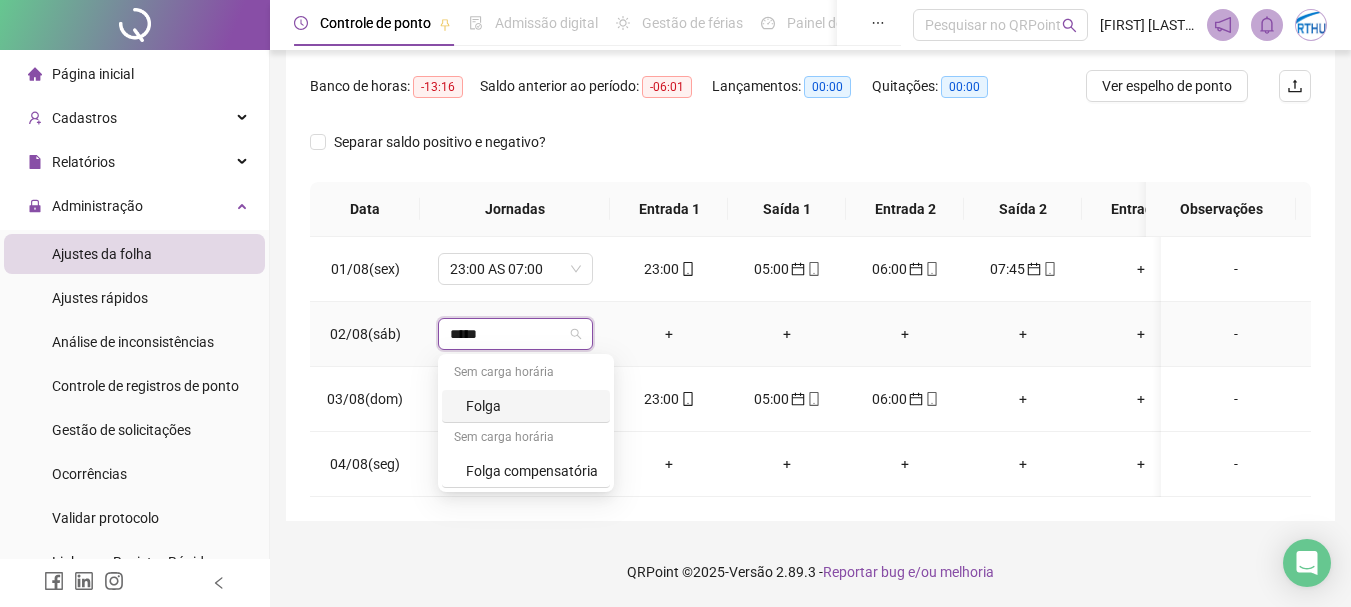 click on "Sem carga horária" at bounding box center [526, 374] 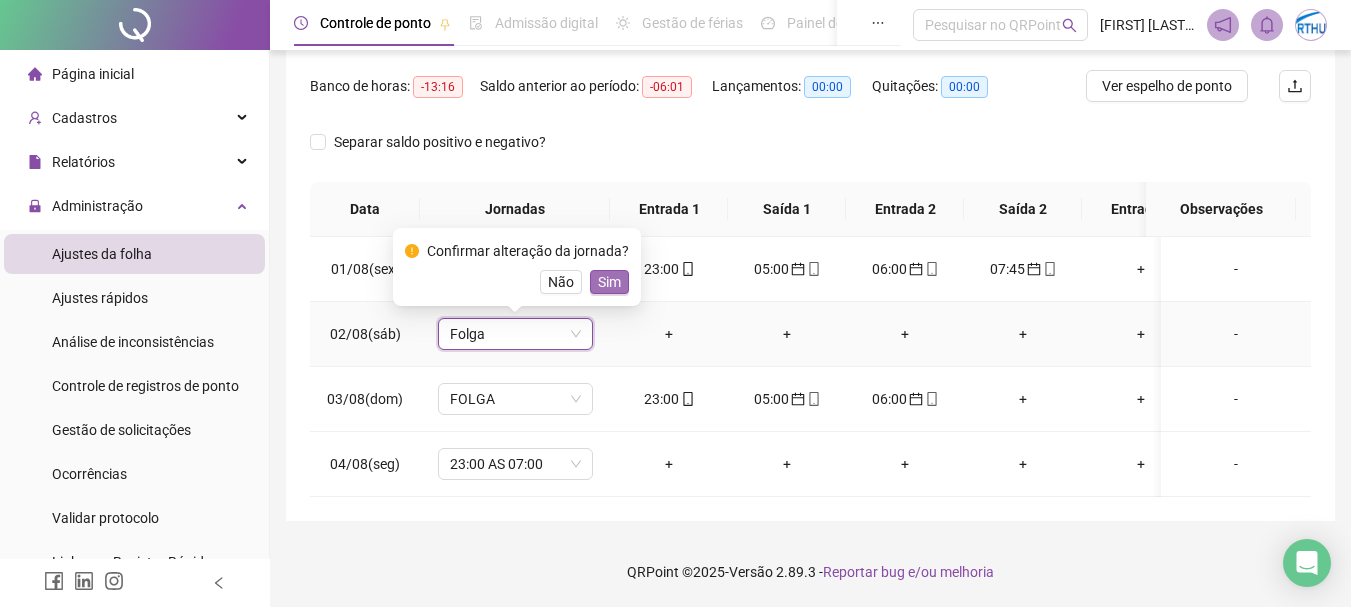 click on "Sim" at bounding box center [609, 282] 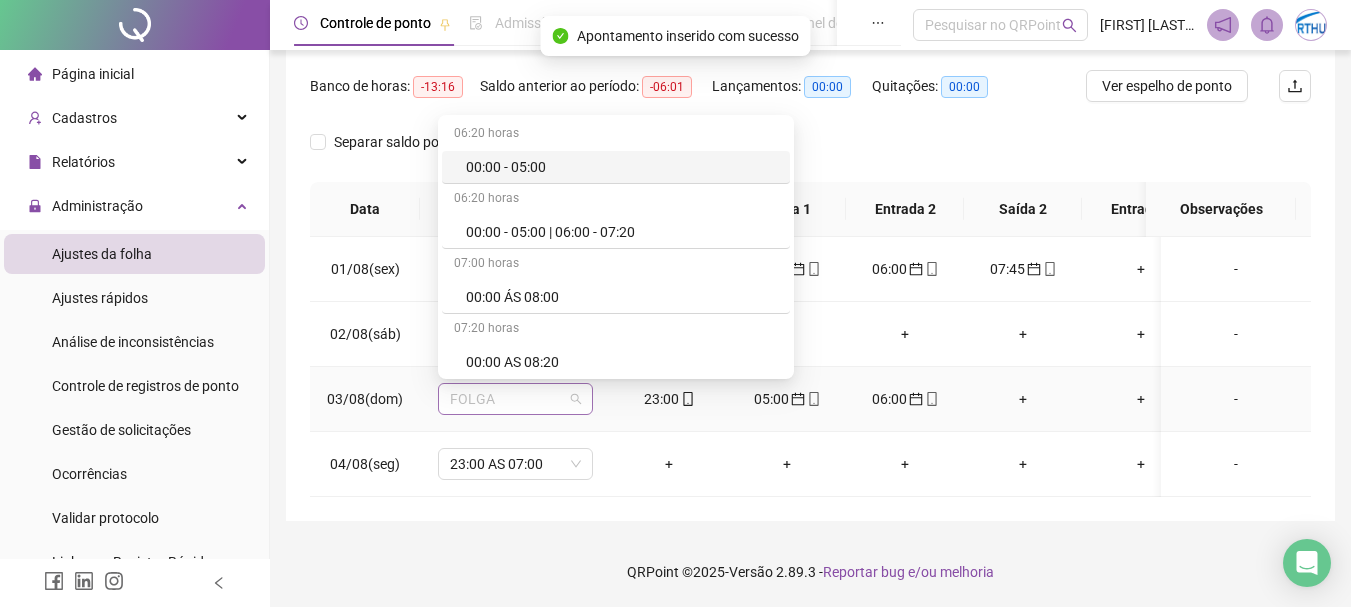 click on "FOLGA" at bounding box center (515, 399) 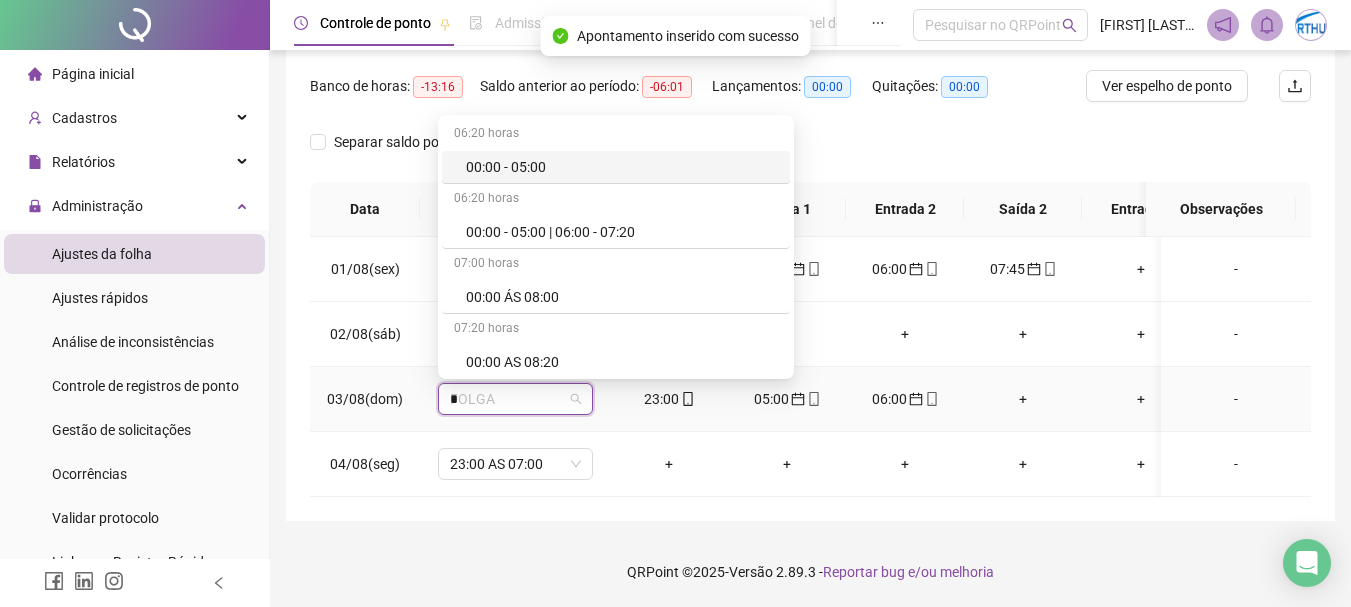 type on "**" 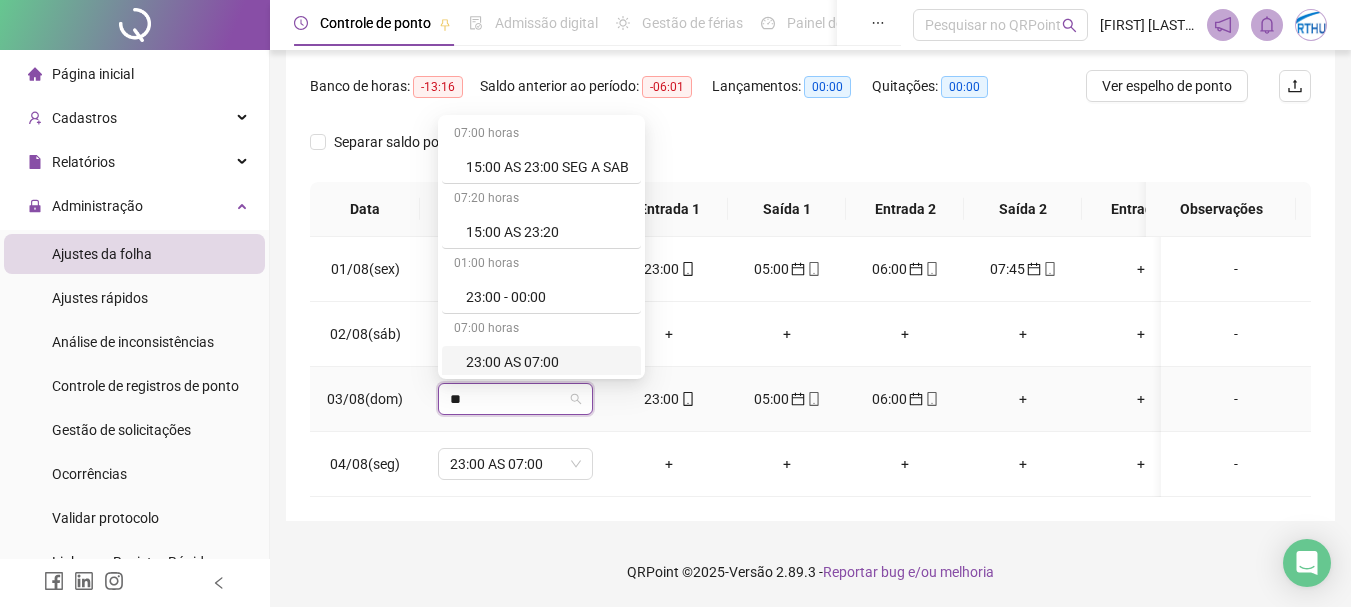 scroll, scrollTop: 69, scrollLeft: 0, axis: vertical 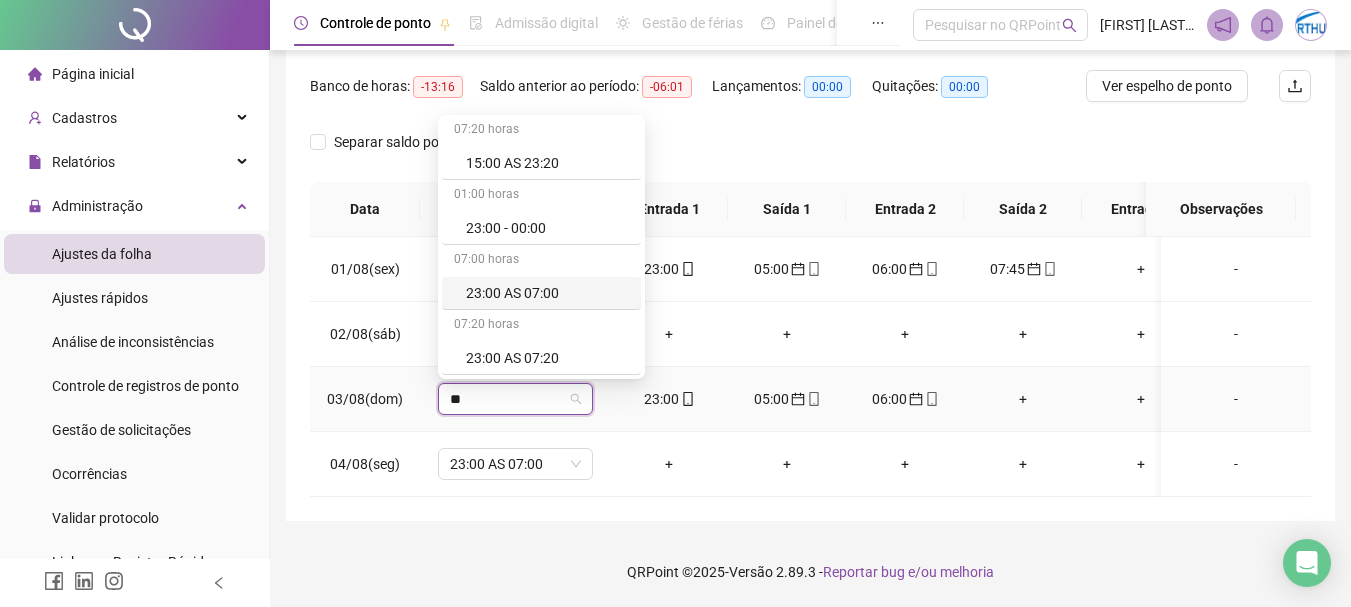 click on "23:00 AS 07:00" at bounding box center [547, 293] 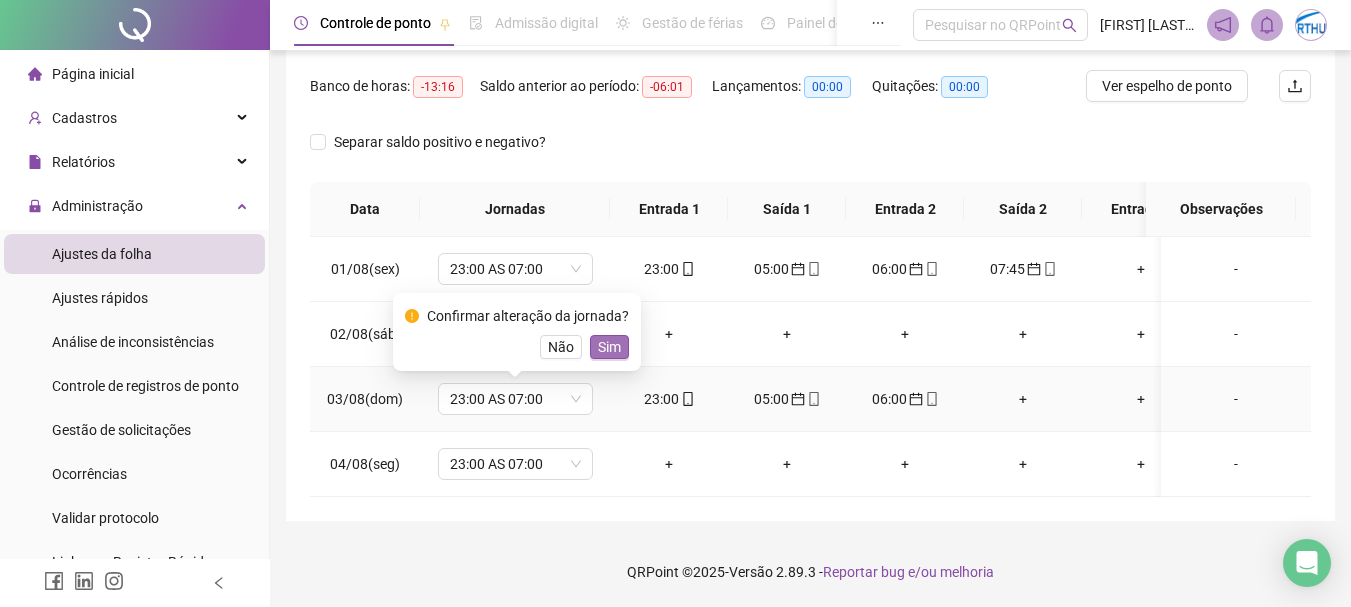 click on "Sim" at bounding box center [609, 347] 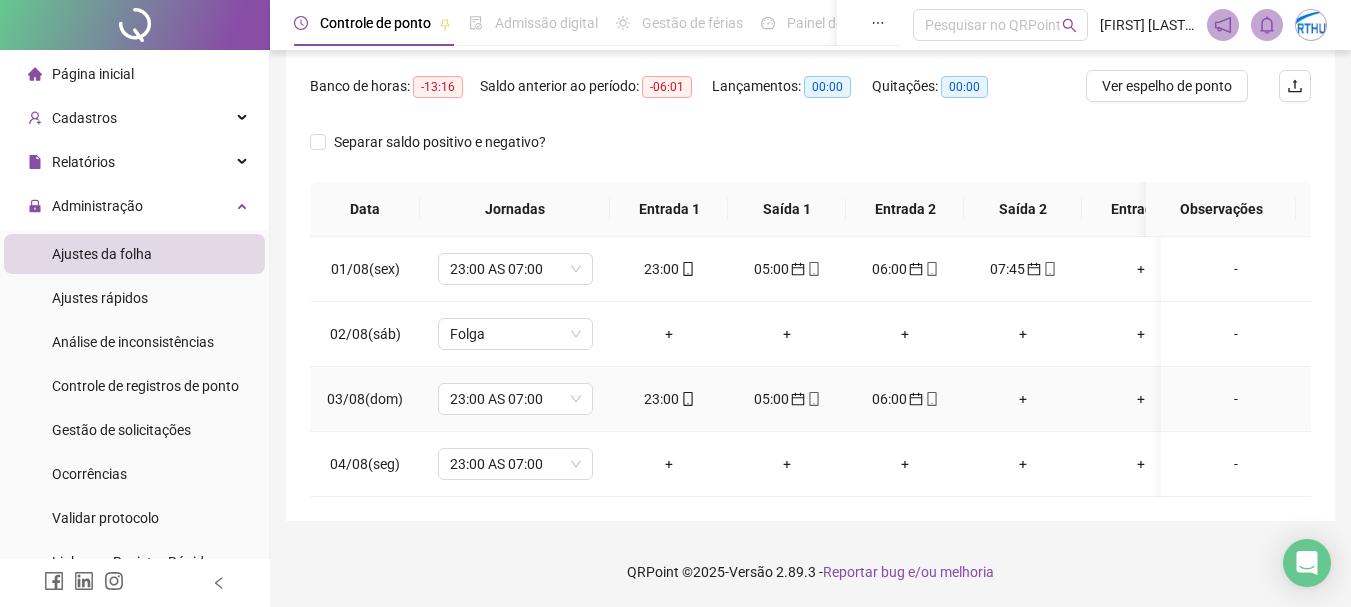 click on "-" at bounding box center [1236, 399] 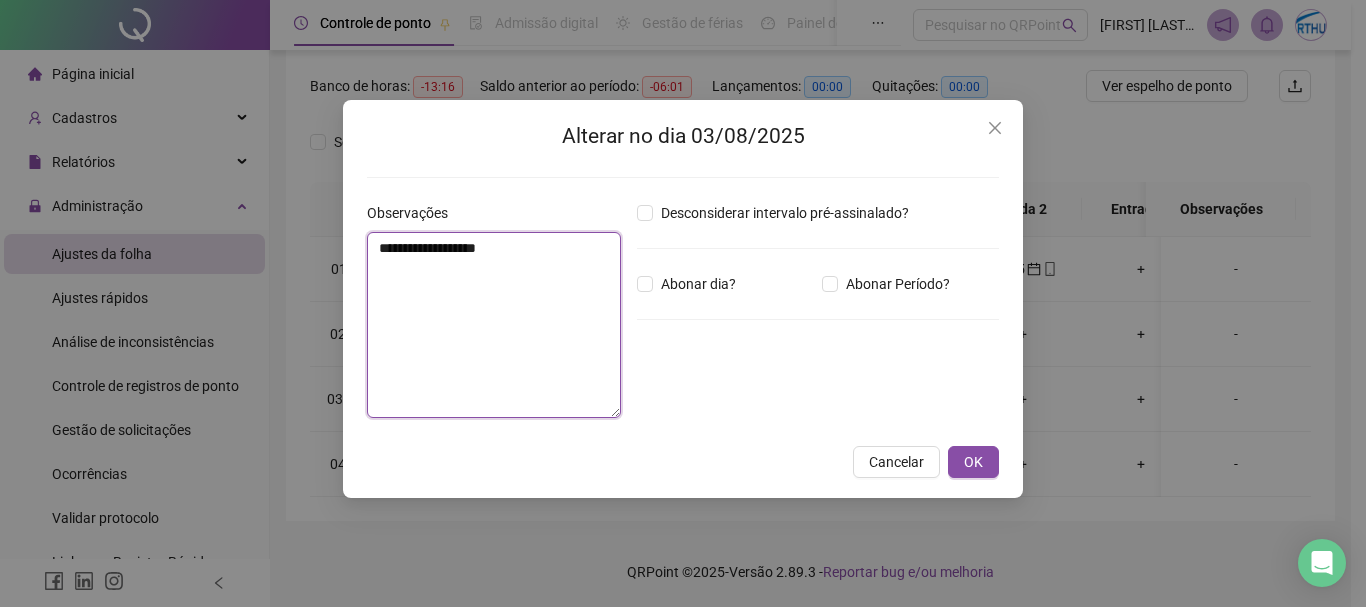 click on "**********" at bounding box center [494, 325] 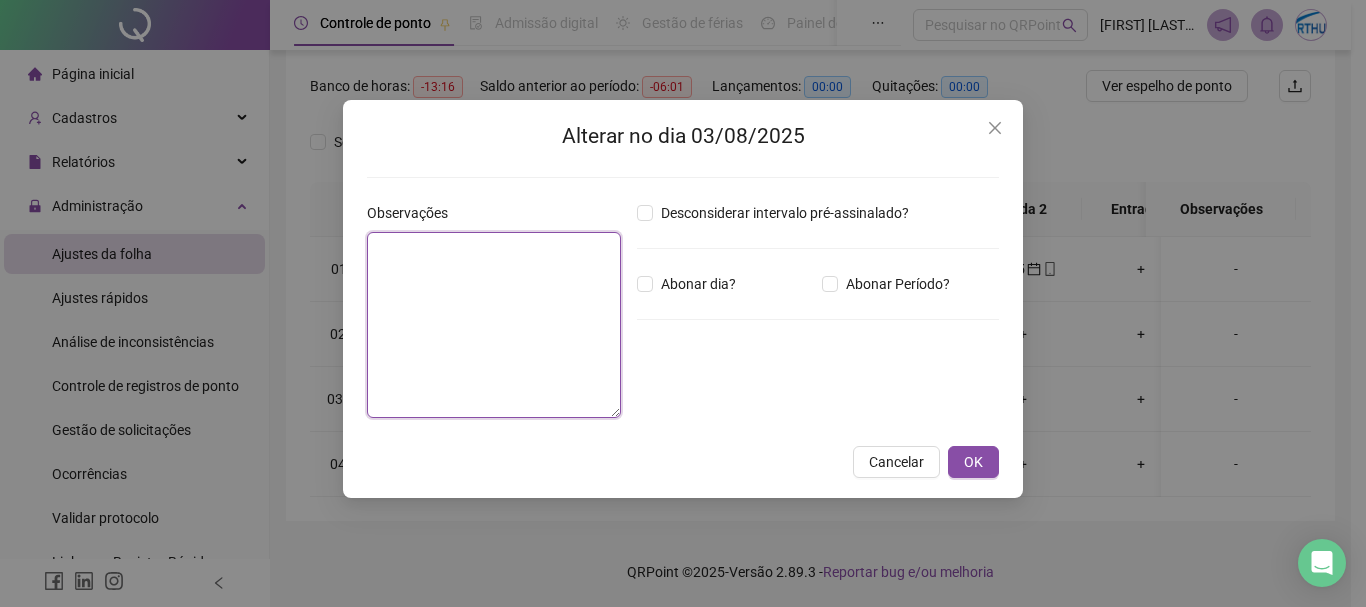 click at bounding box center [494, 325] 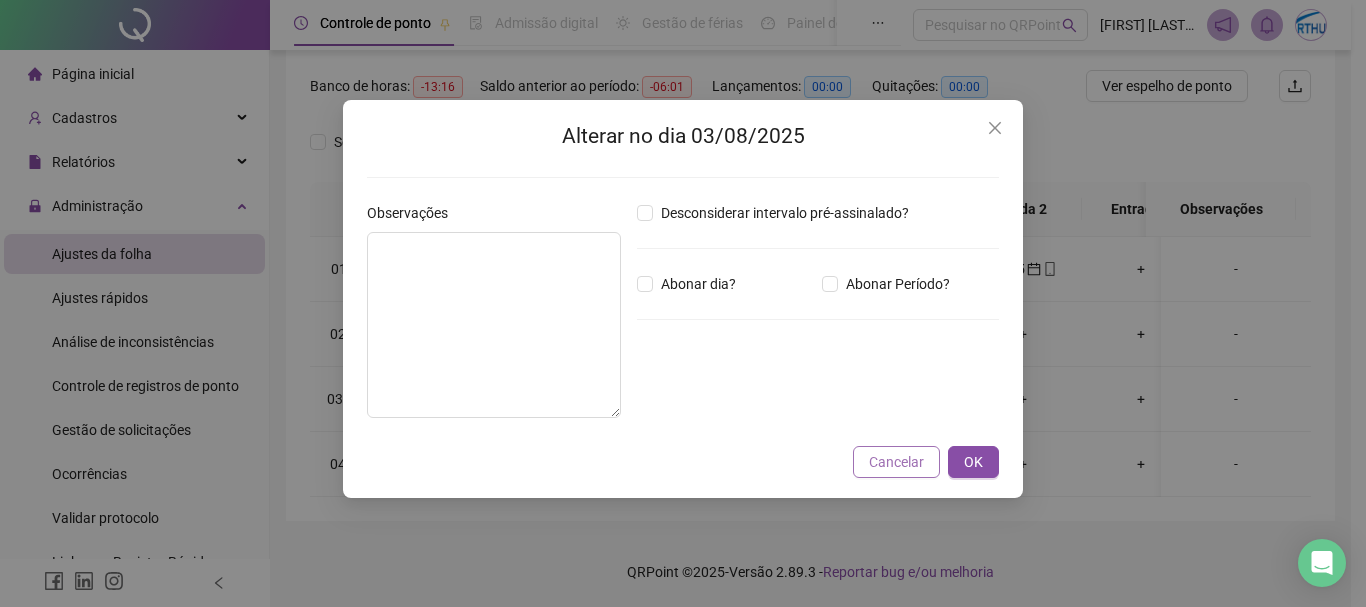 click on "Cancelar" at bounding box center [896, 462] 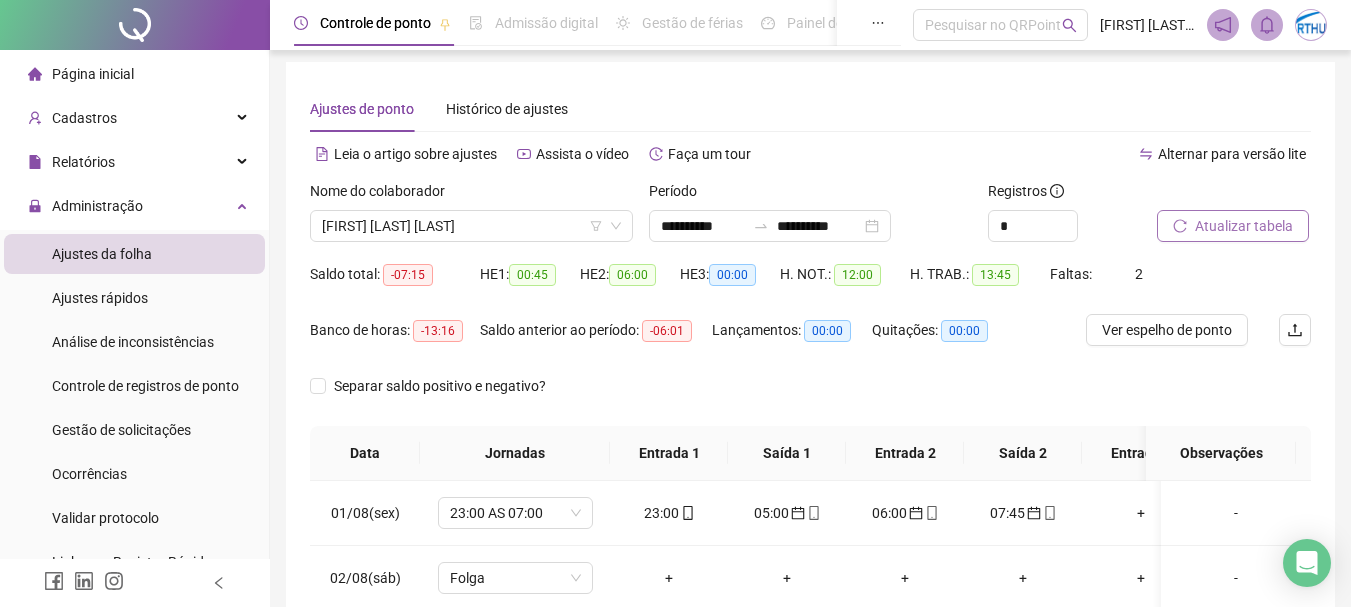 scroll, scrollTop: 0, scrollLeft: 0, axis: both 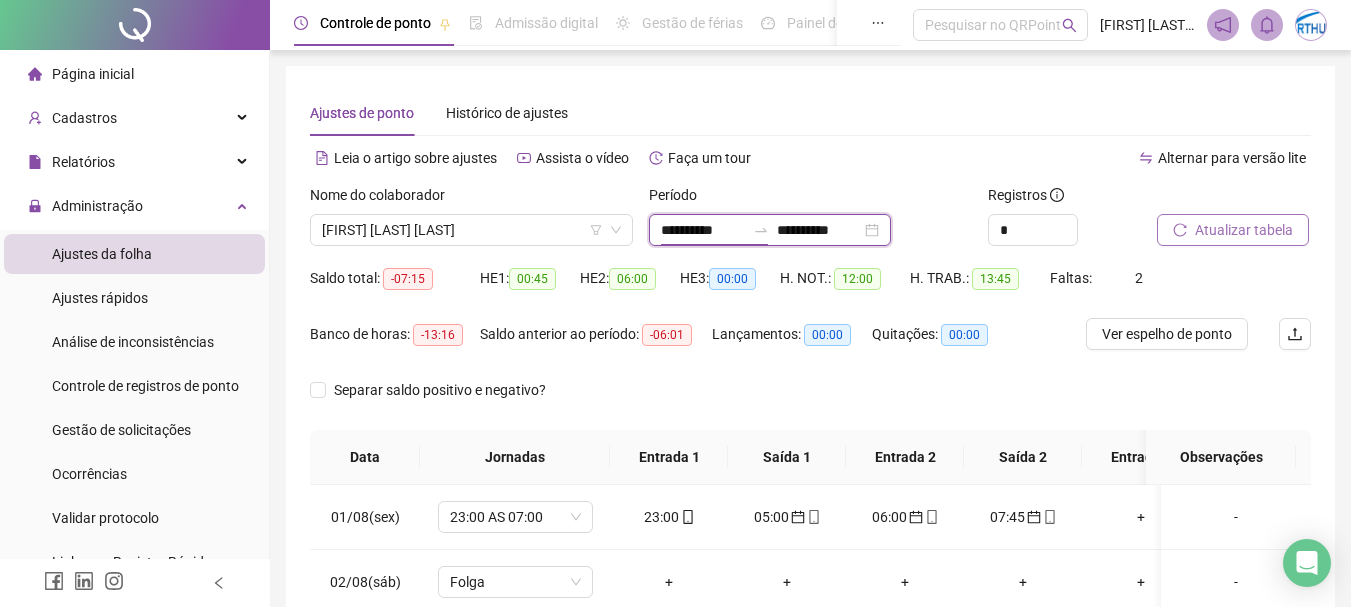 click on "**********" at bounding box center [703, 230] 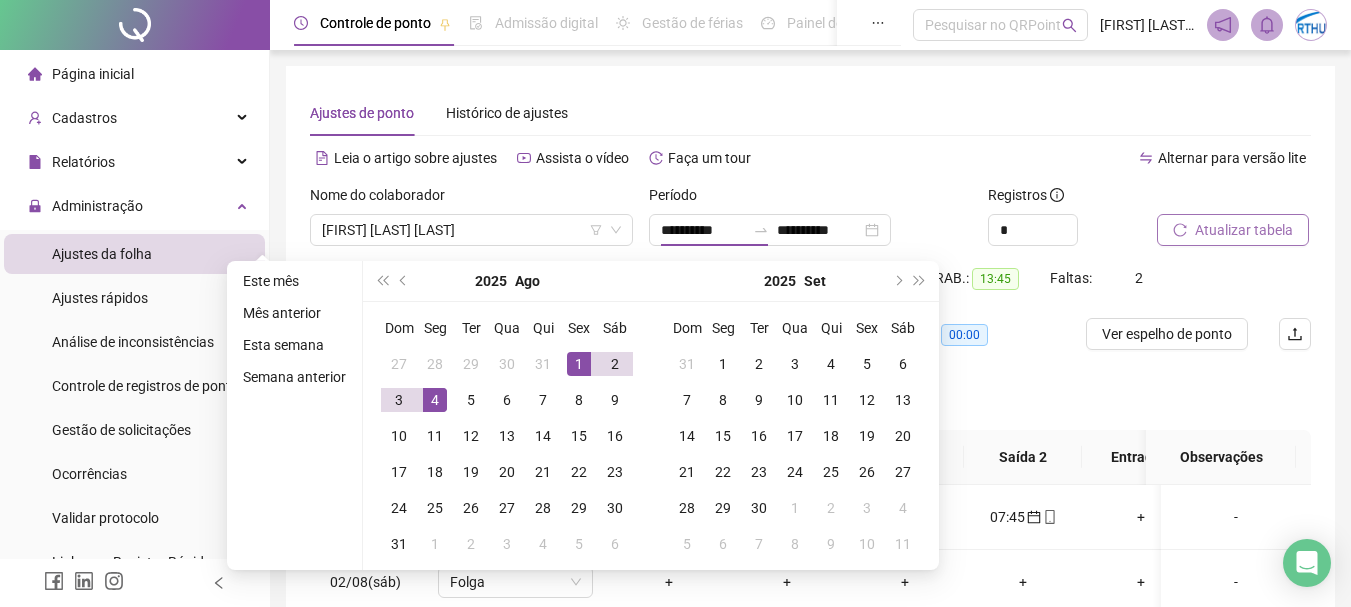 drag, startPoint x: 408, startPoint y: 276, endPoint x: 426, endPoint y: 284, distance: 19.697716 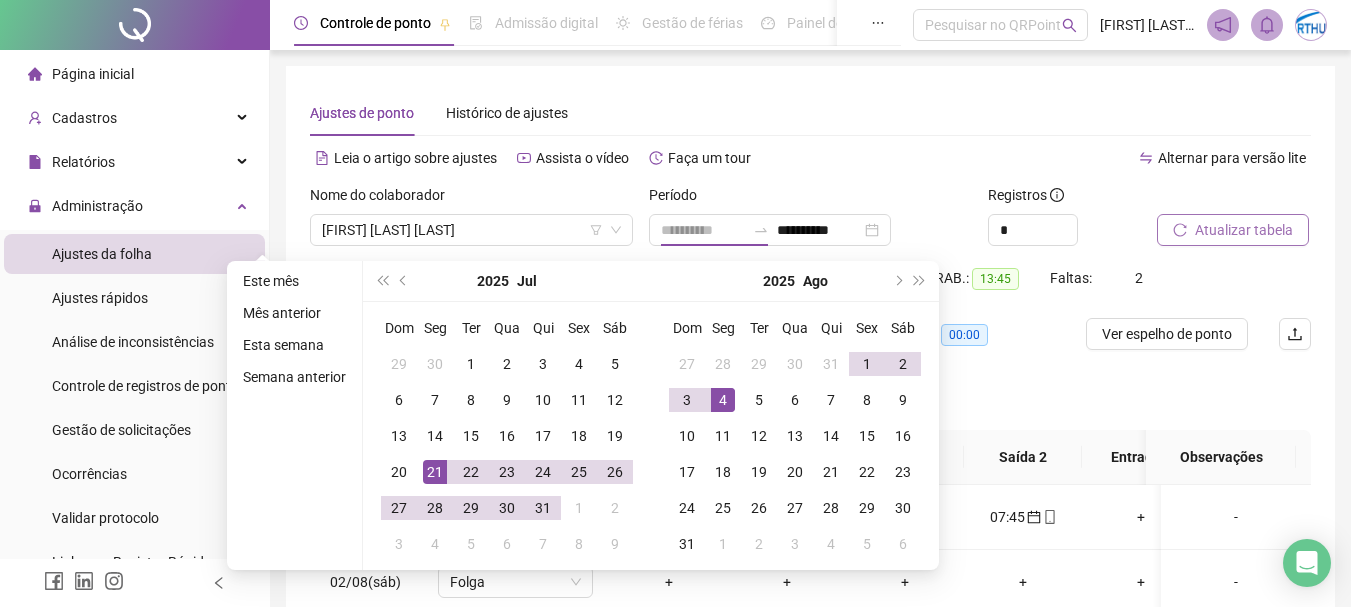 drag, startPoint x: 435, startPoint y: 475, endPoint x: 647, endPoint y: 445, distance: 214.11212 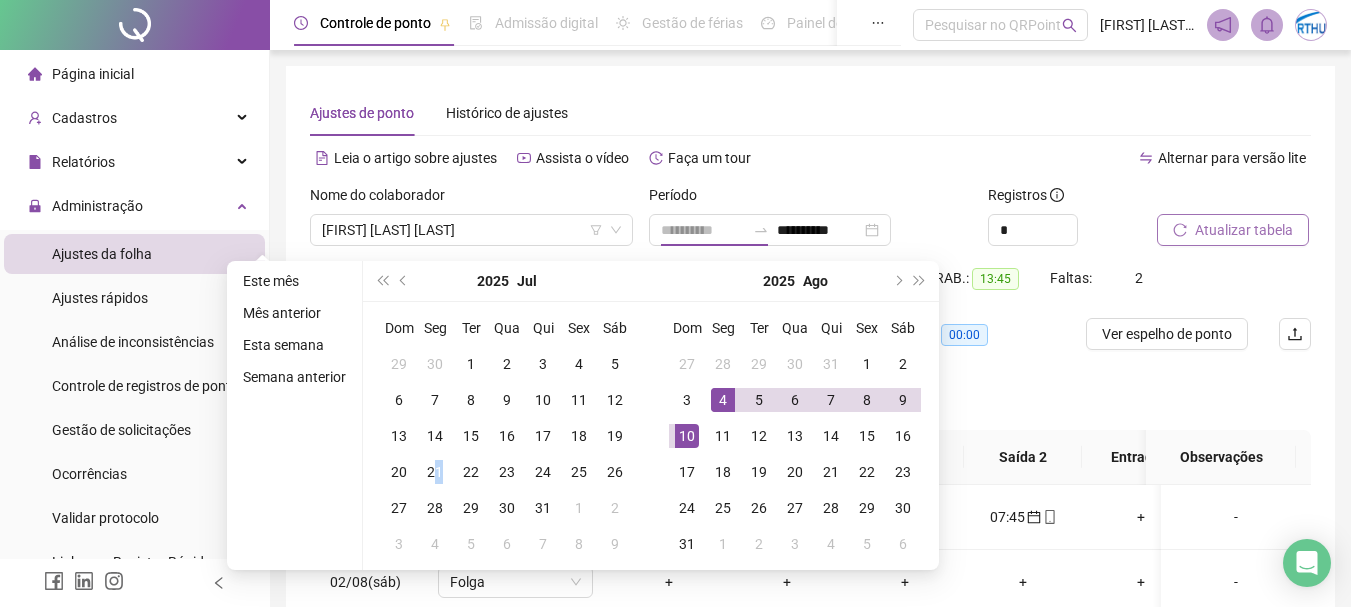 type on "**********" 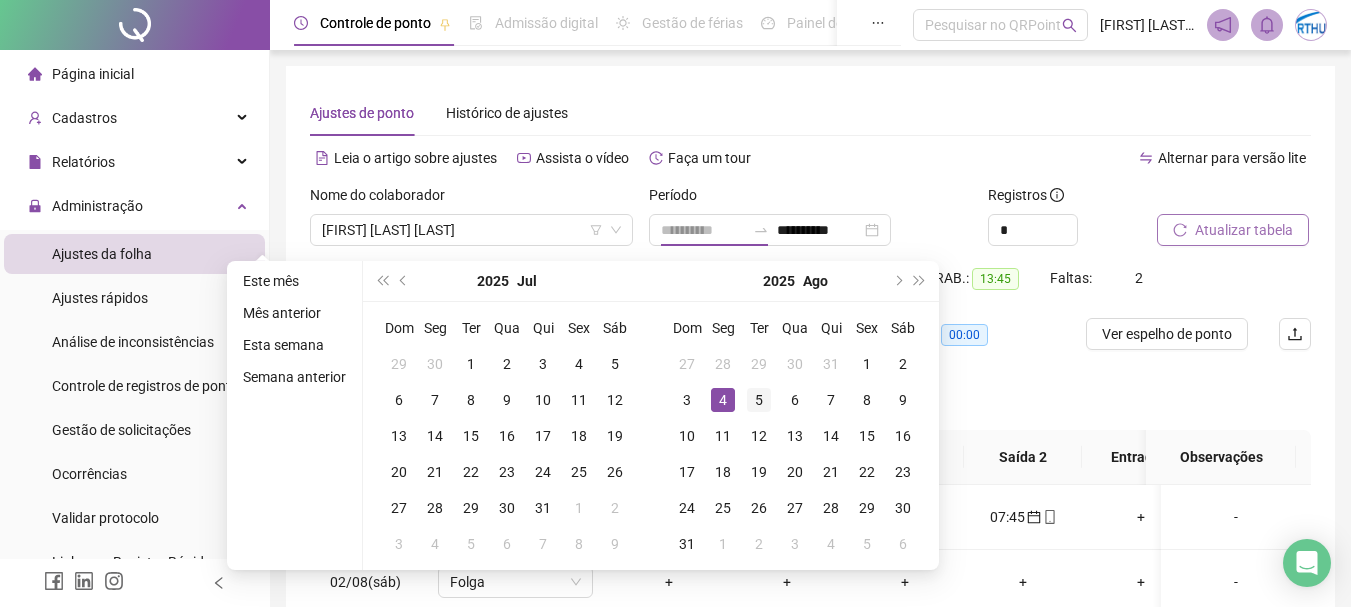 drag, startPoint x: 733, startPoint y: 406, endPoint x: 744, endPoint y: 402, distance: 11.7046995 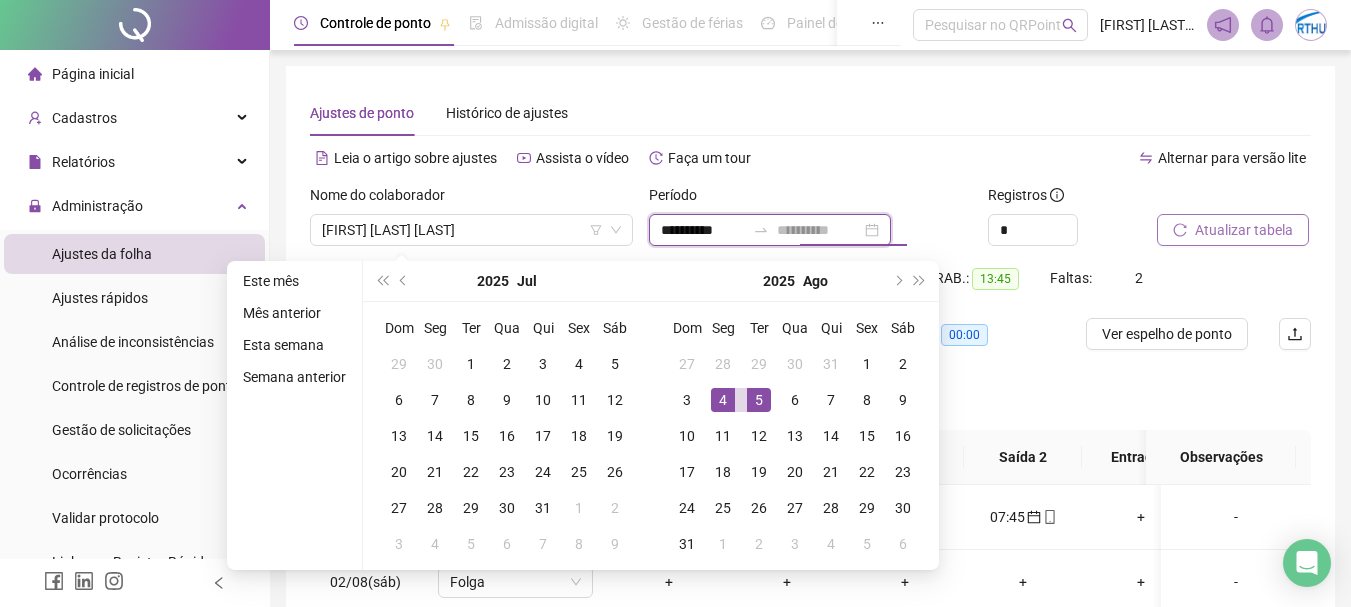 type on "**********" 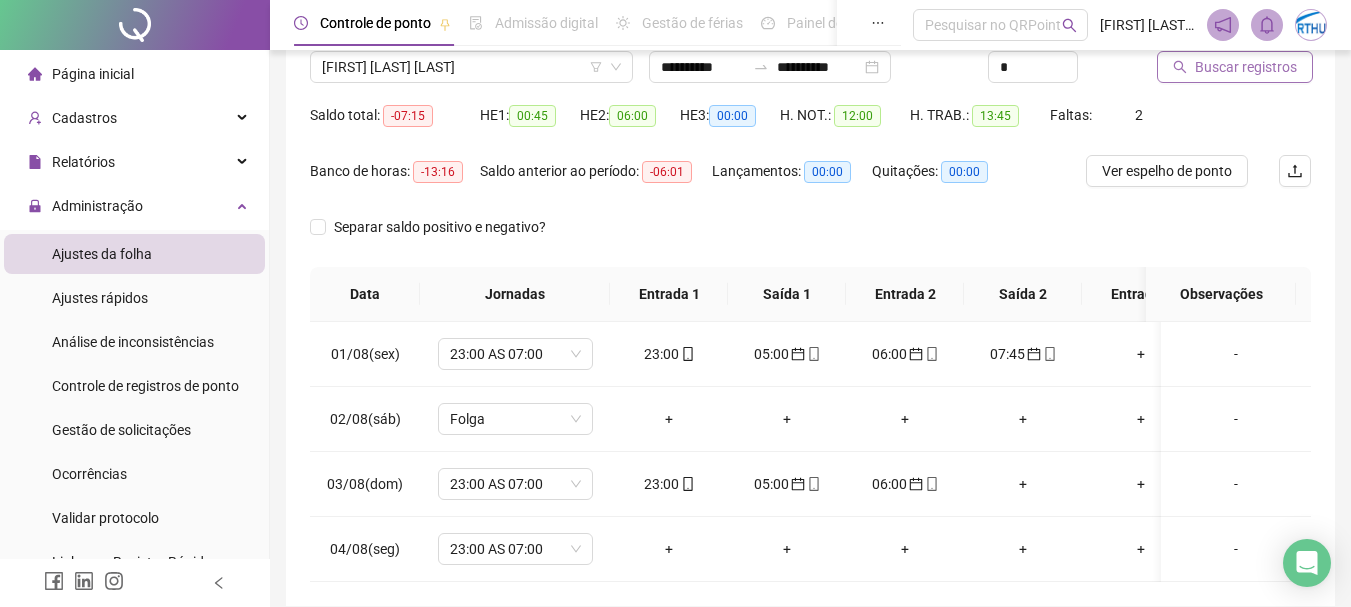 scroll, scrollTop: 0, scrollLeft: 0, axis: both 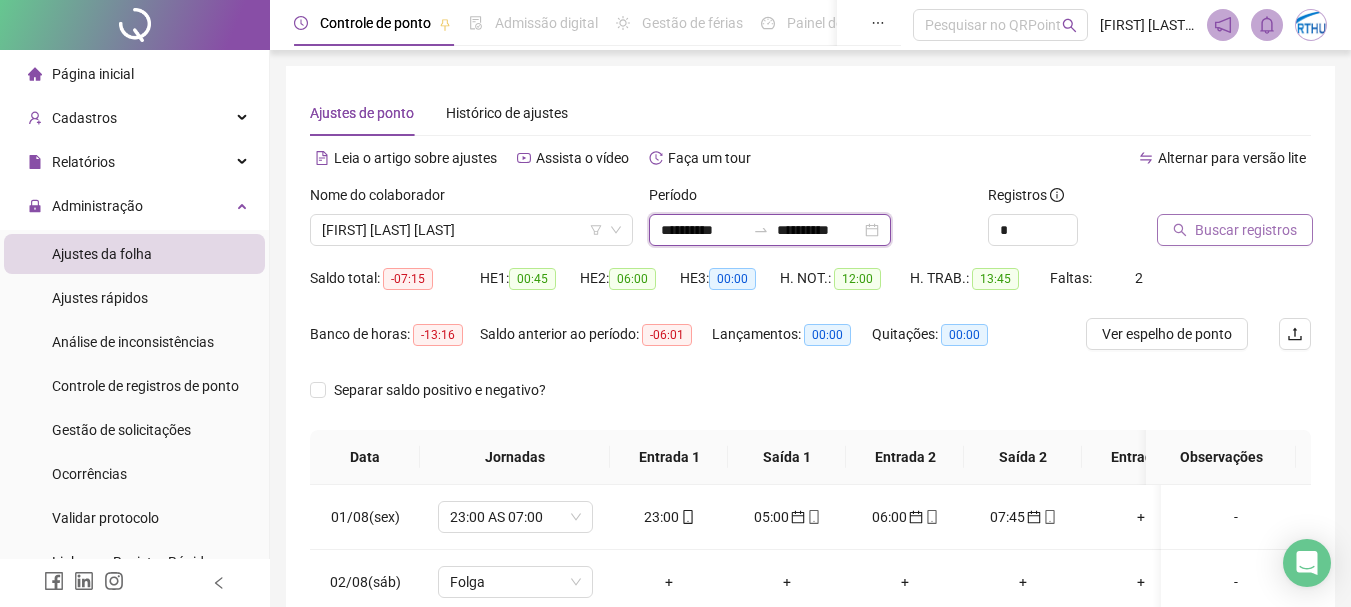 click on "**********" at bounding box center [703, 230] 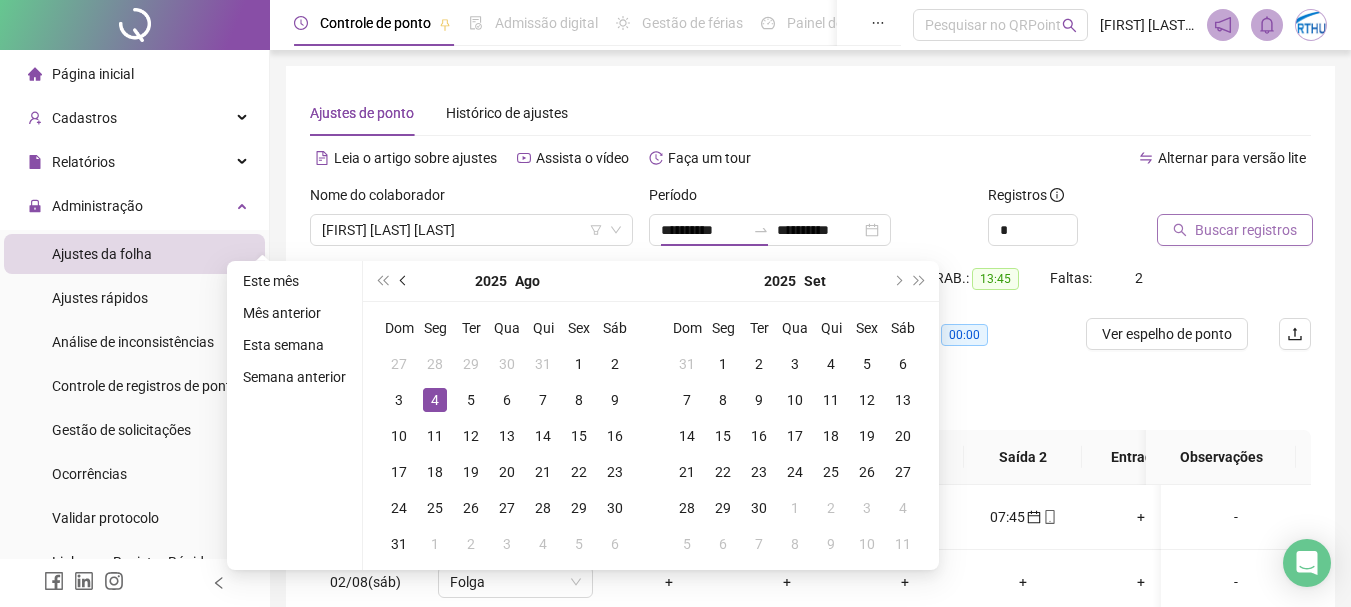 click at bounding box center (405, 281) 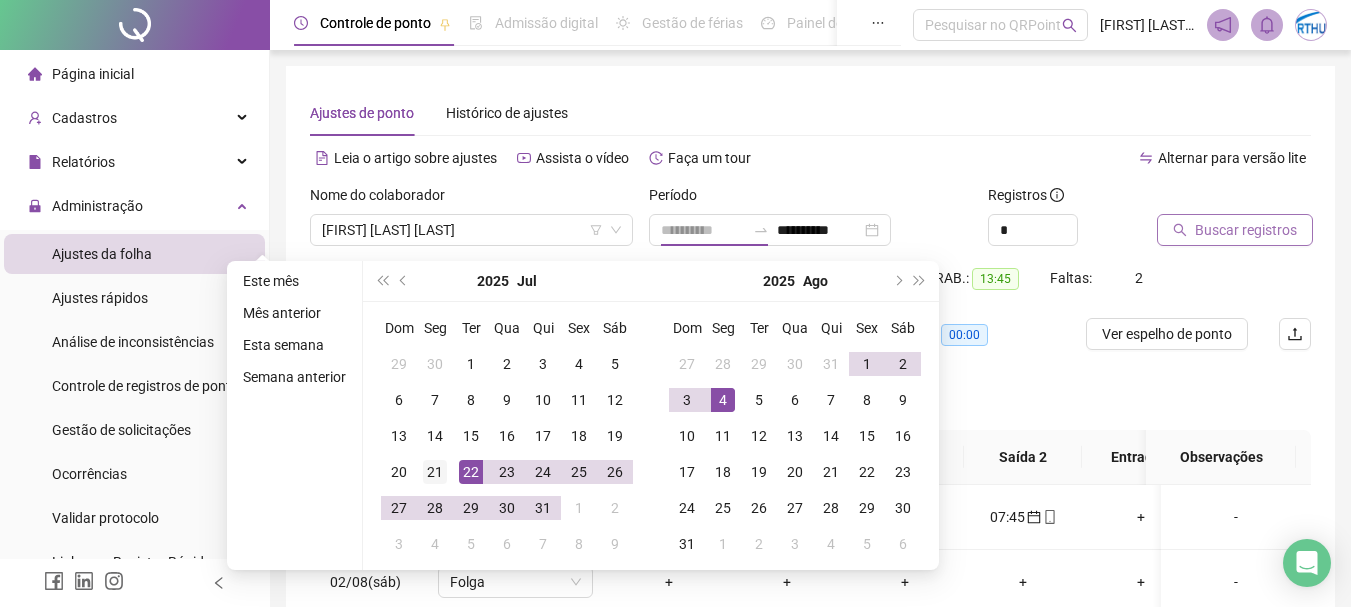 type on "**********" 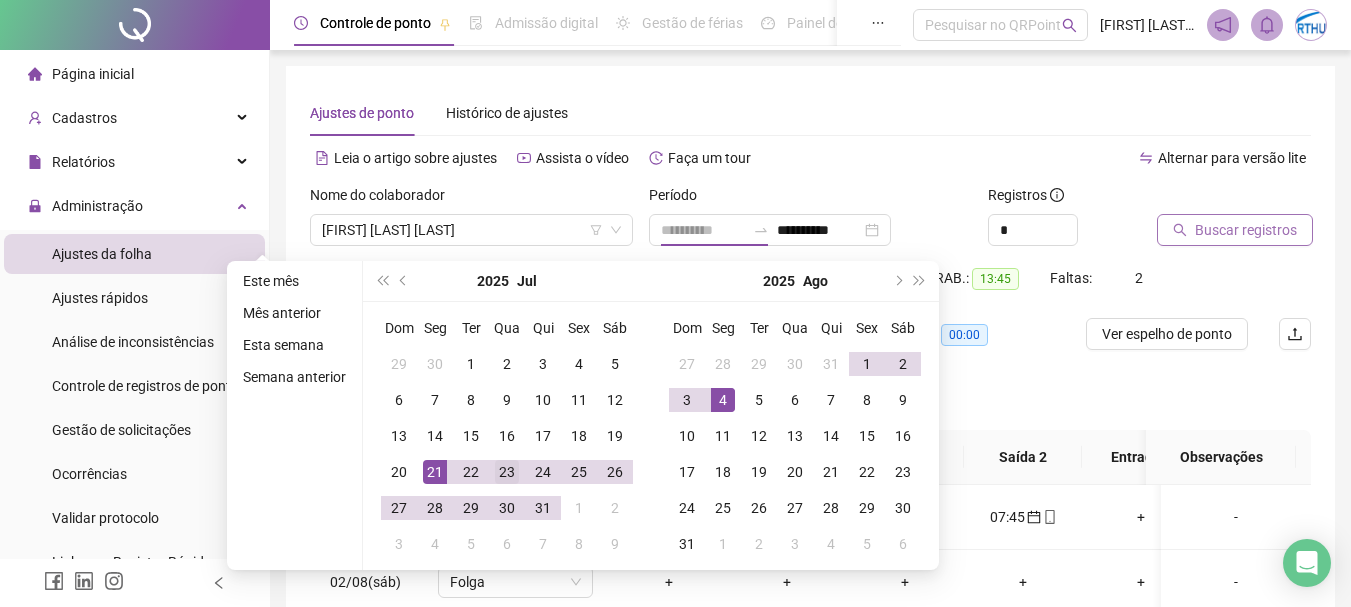 drag, startPoint x: 429, startPoint y: 477, endPoint x: 499, endPoint y: 474, distance: 70.064255 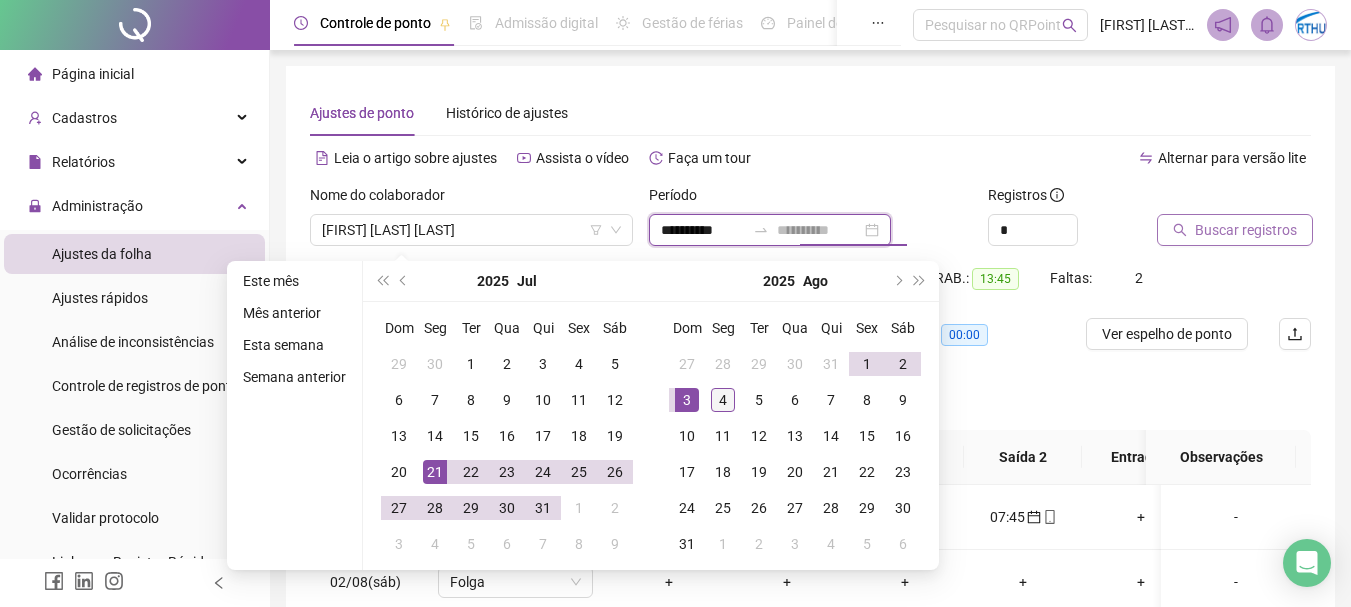 type on "**********" 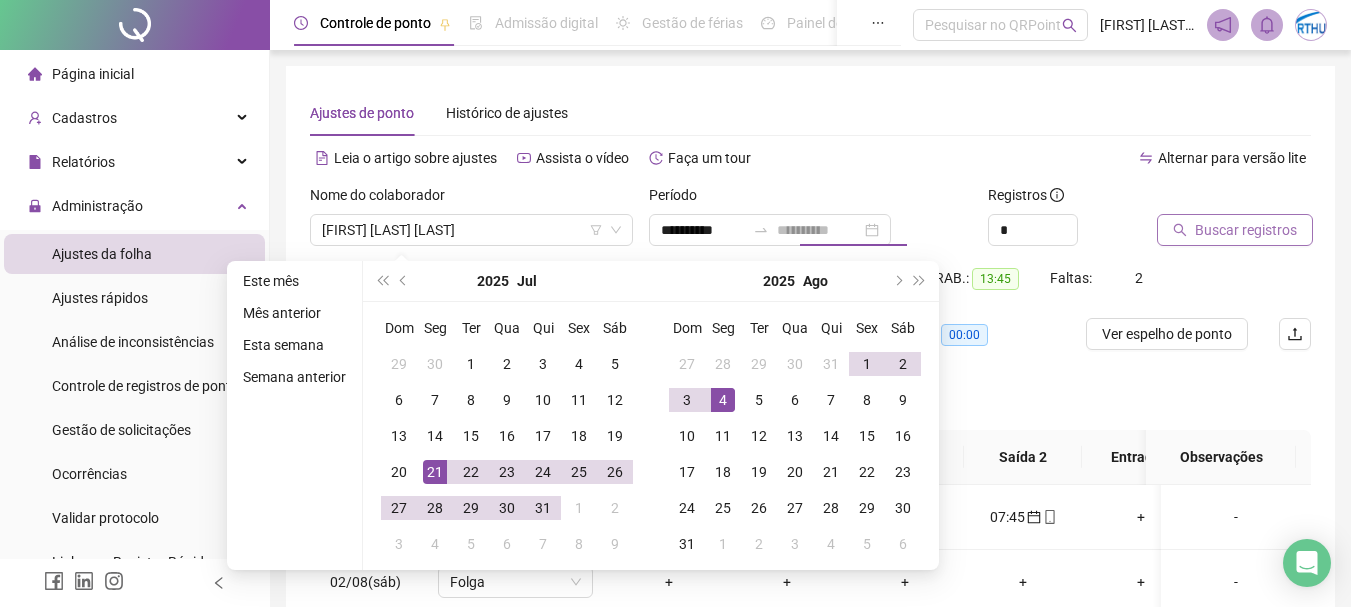 click on "4" at bounding box center (723, 400) 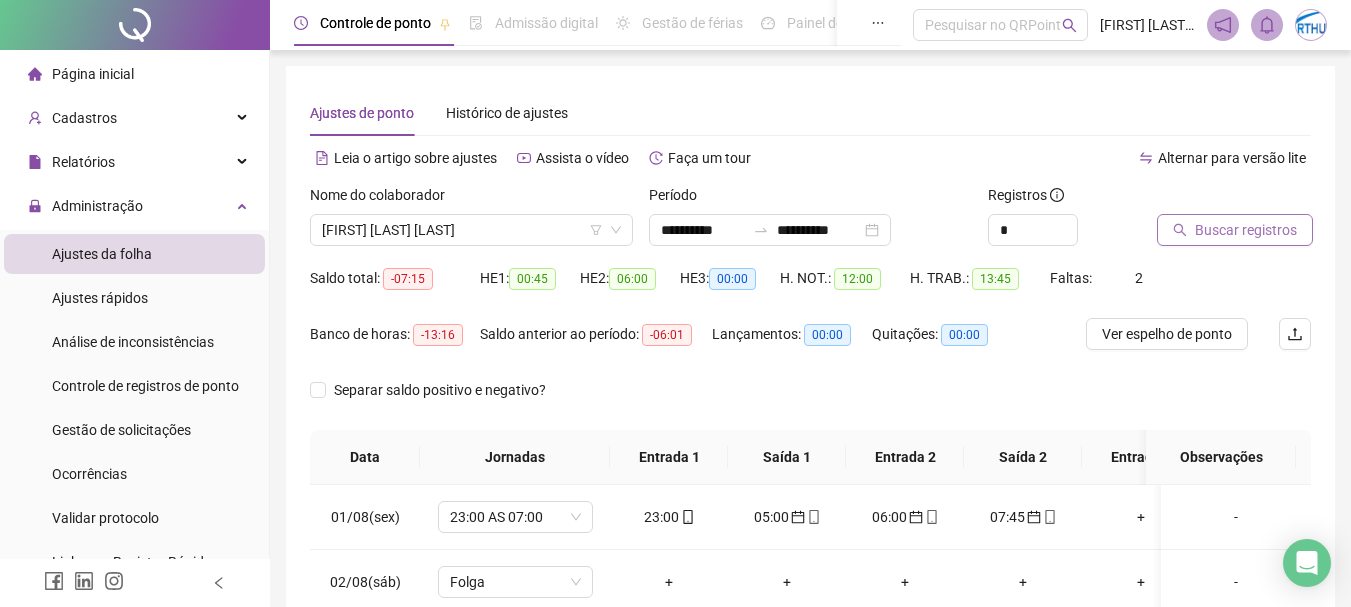 click on "Buscar registros" at bounding box center [1235, 230] 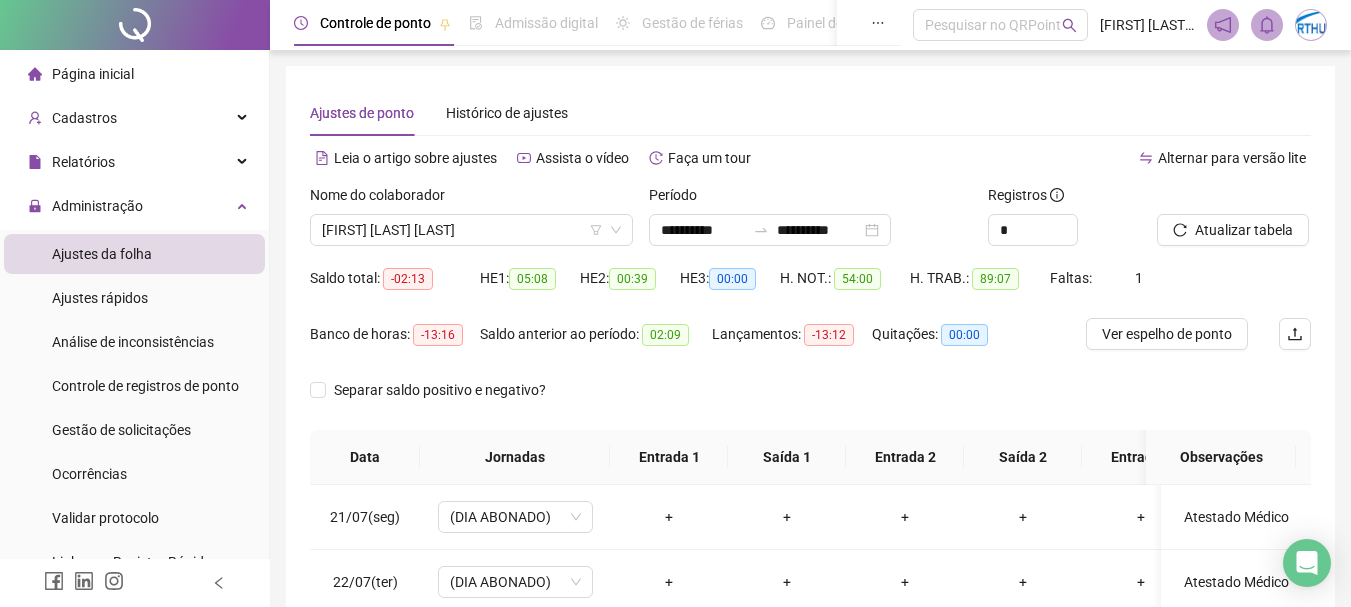 scroll, scrollTop: 400, scrollLeft: 0, axis: vertical 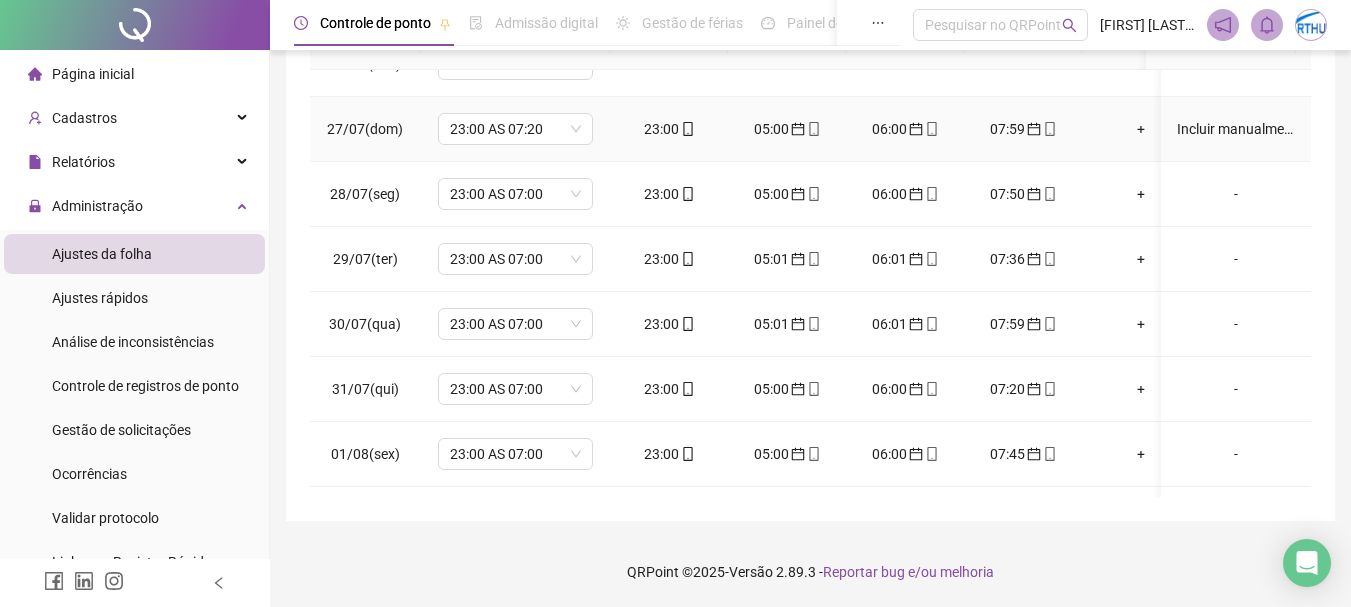 click on "Incluir manualmente 1h a 100%¨no banco de horas.
Dom das 23:00 as 00:00." at bounding box center [1236, 129] 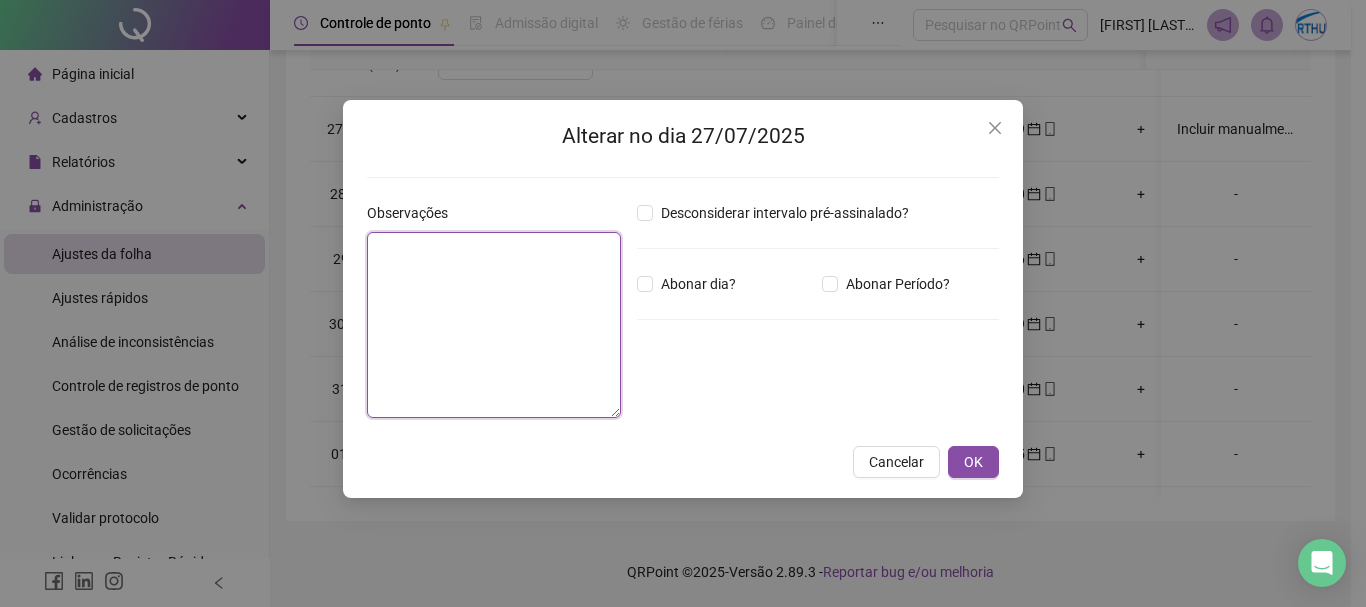 type on "**********" 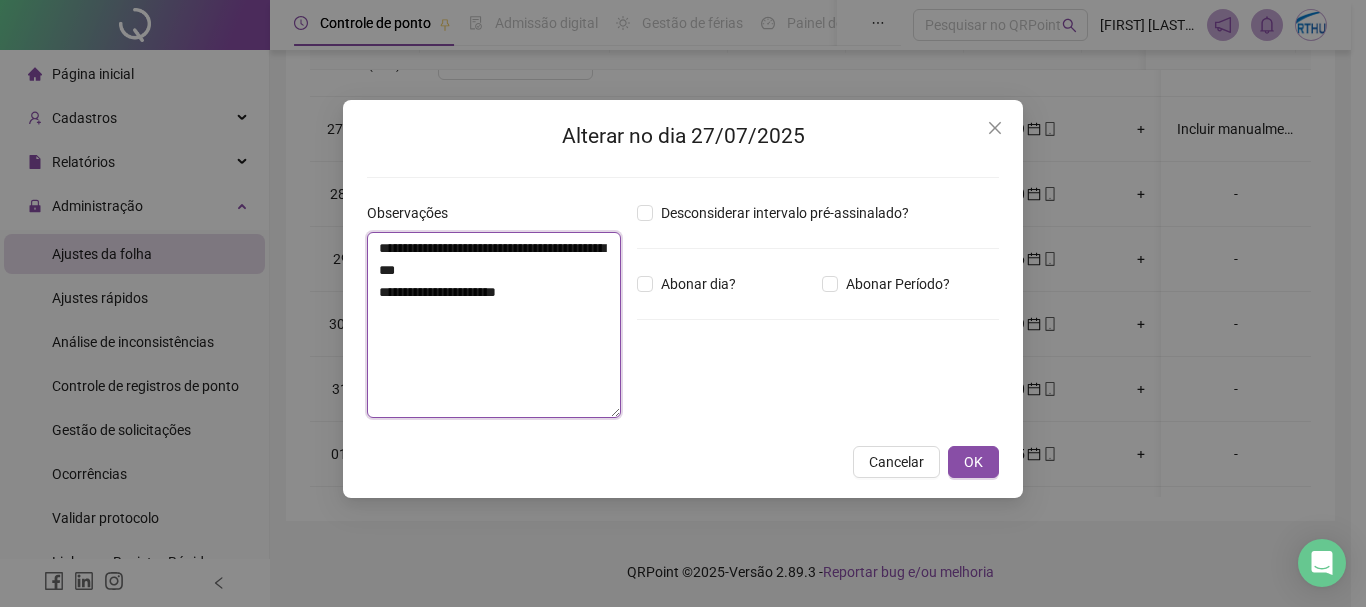 drag, startPoint x: 432, startPoint y: 291, endPoint x: 454, endPoint y: 283, distance: 23.409399 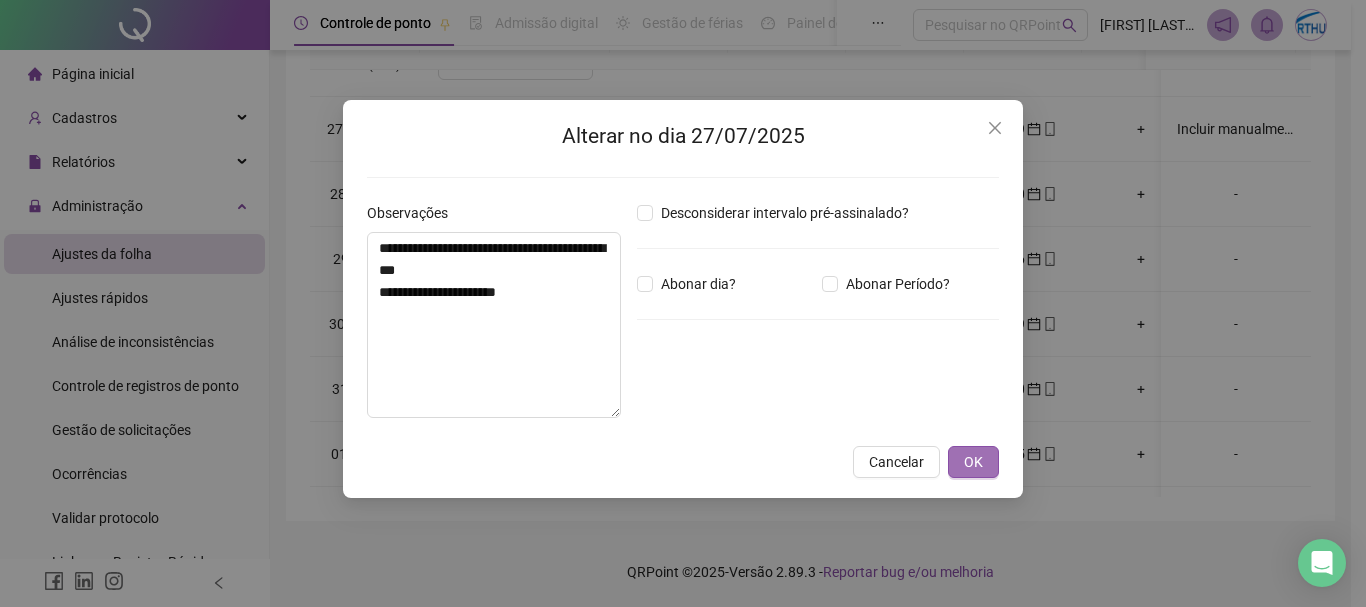 click on "OK" at bounding box center (973, 462) 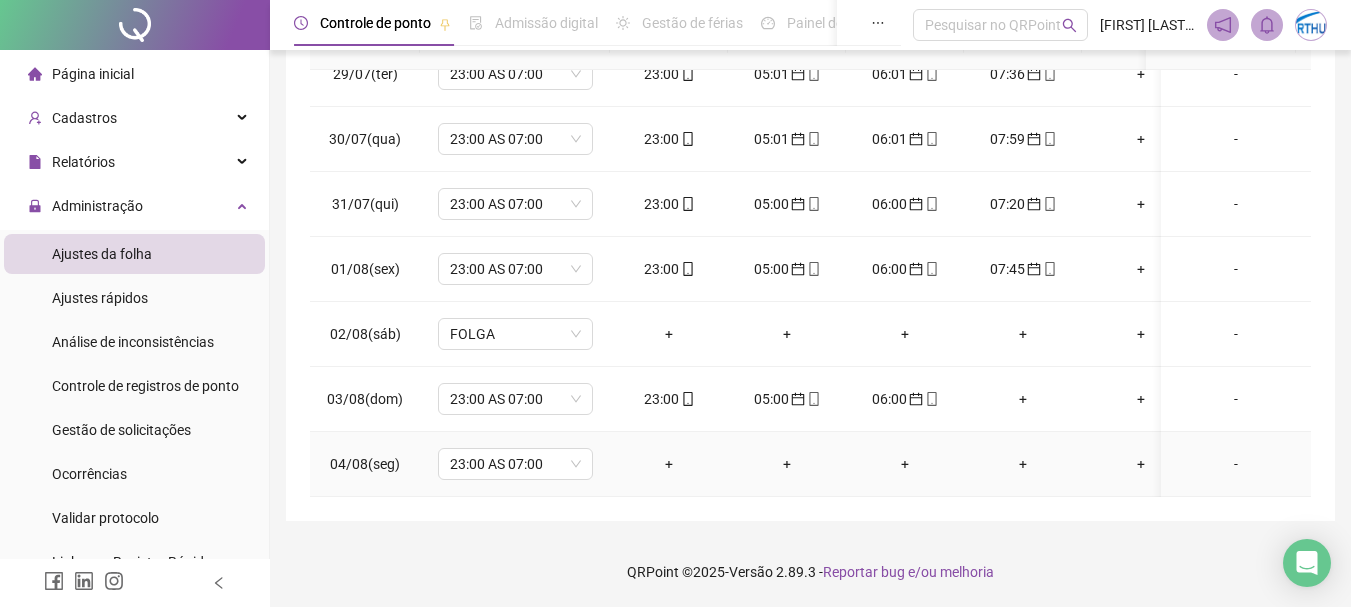 scroll, scrollTop: 575, scrollLeft: 0, axis: vertical 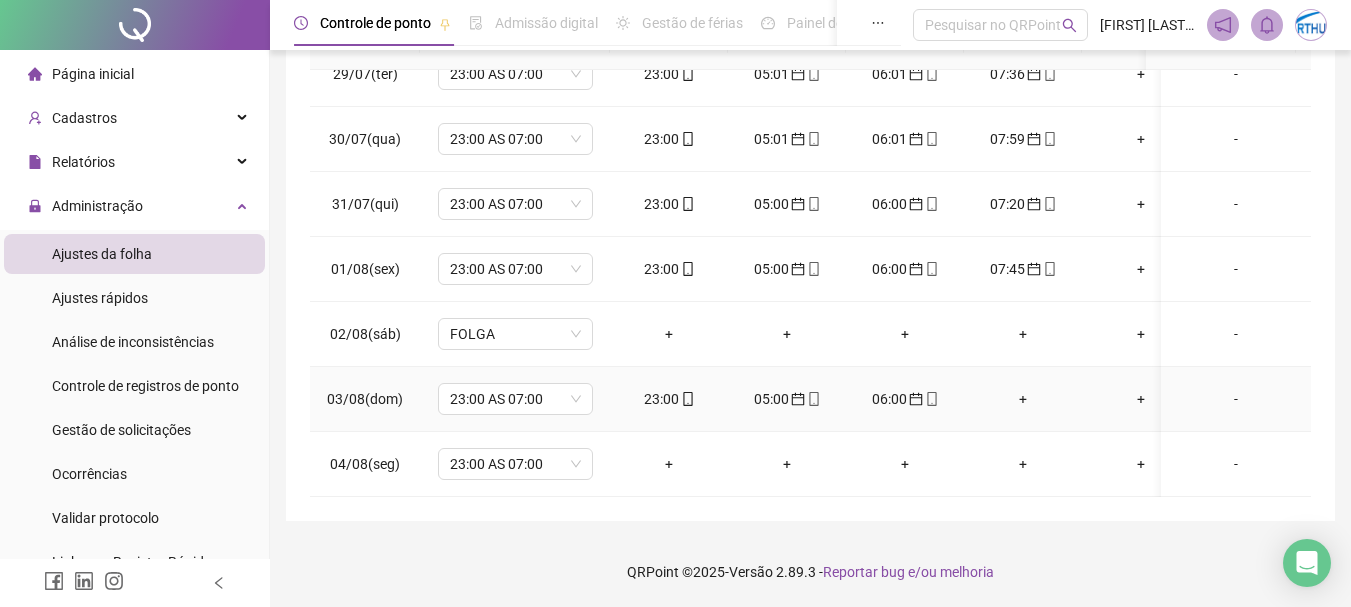 click on "-" at bounding box center [1236, 399] 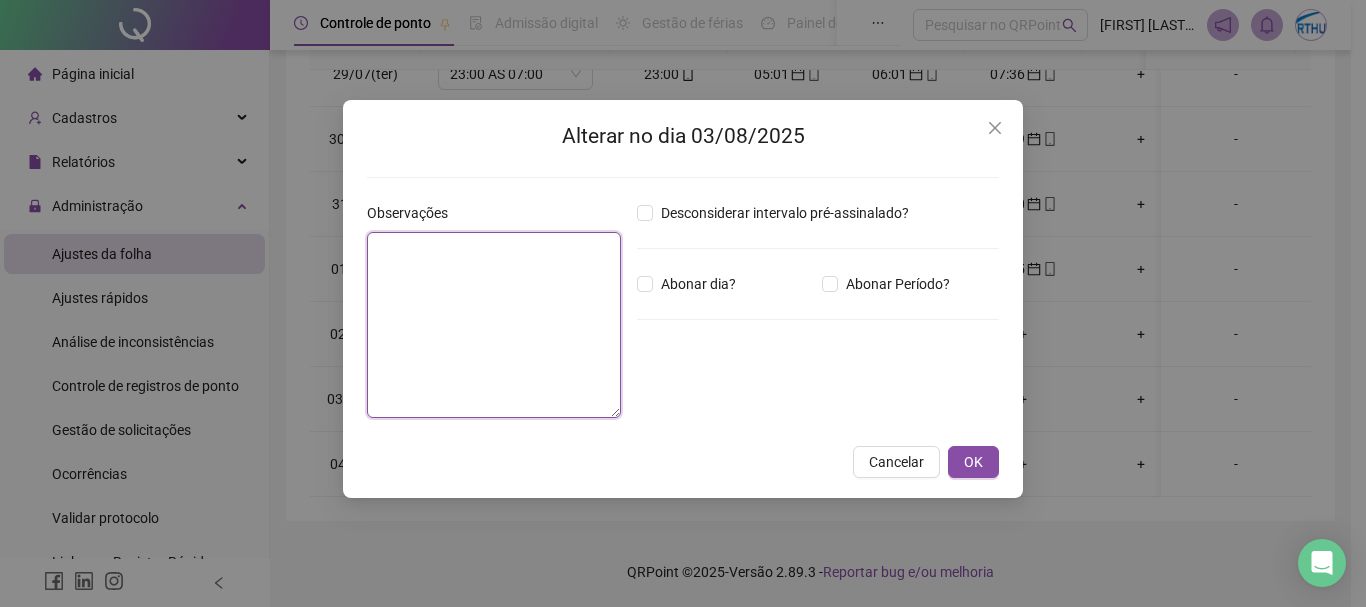 click at bounding box center [494, 325] 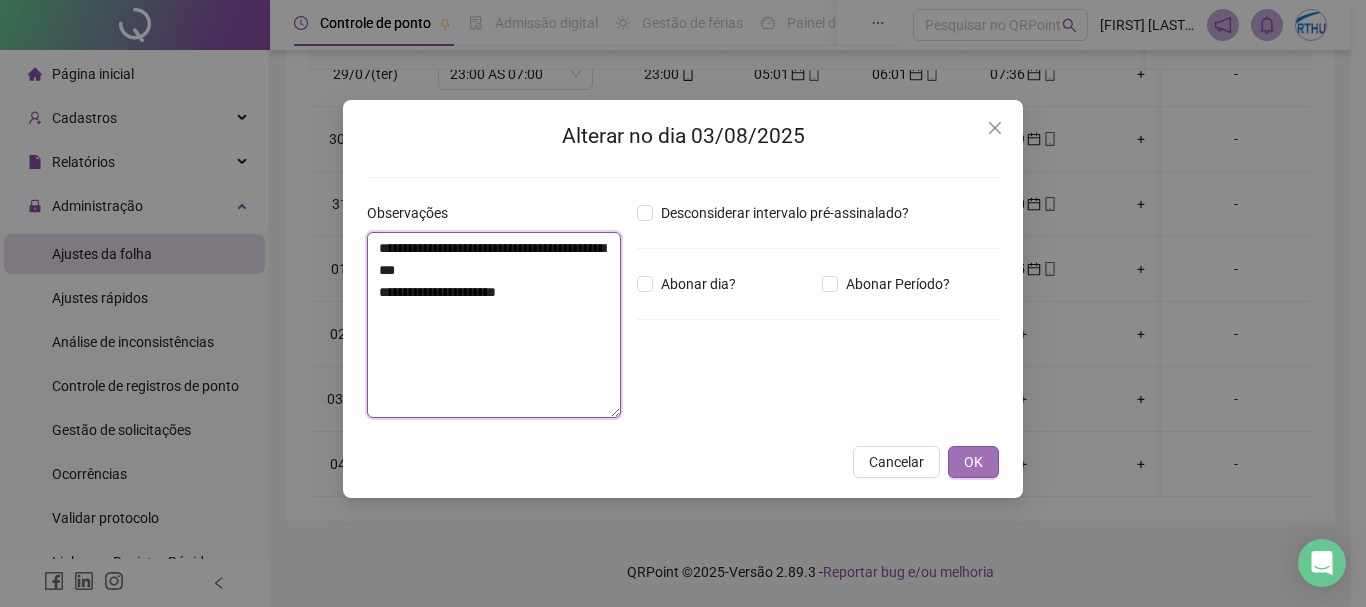 type on "**********" 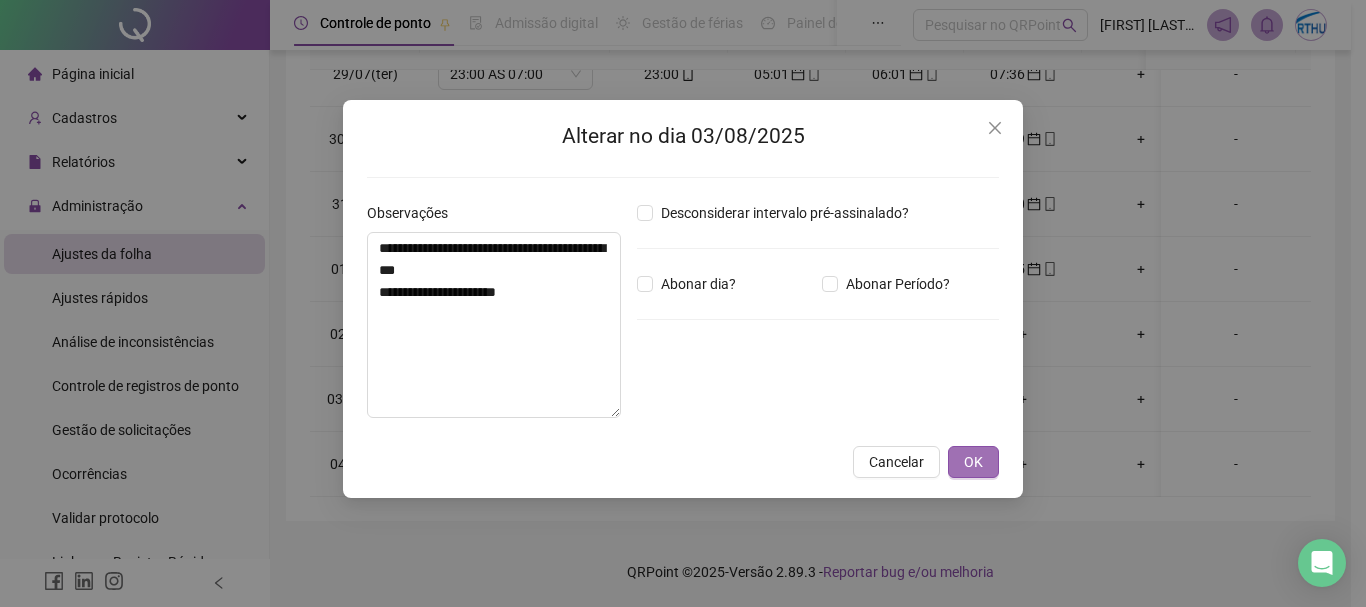 click on "OK" at bounding box center (973, 462) 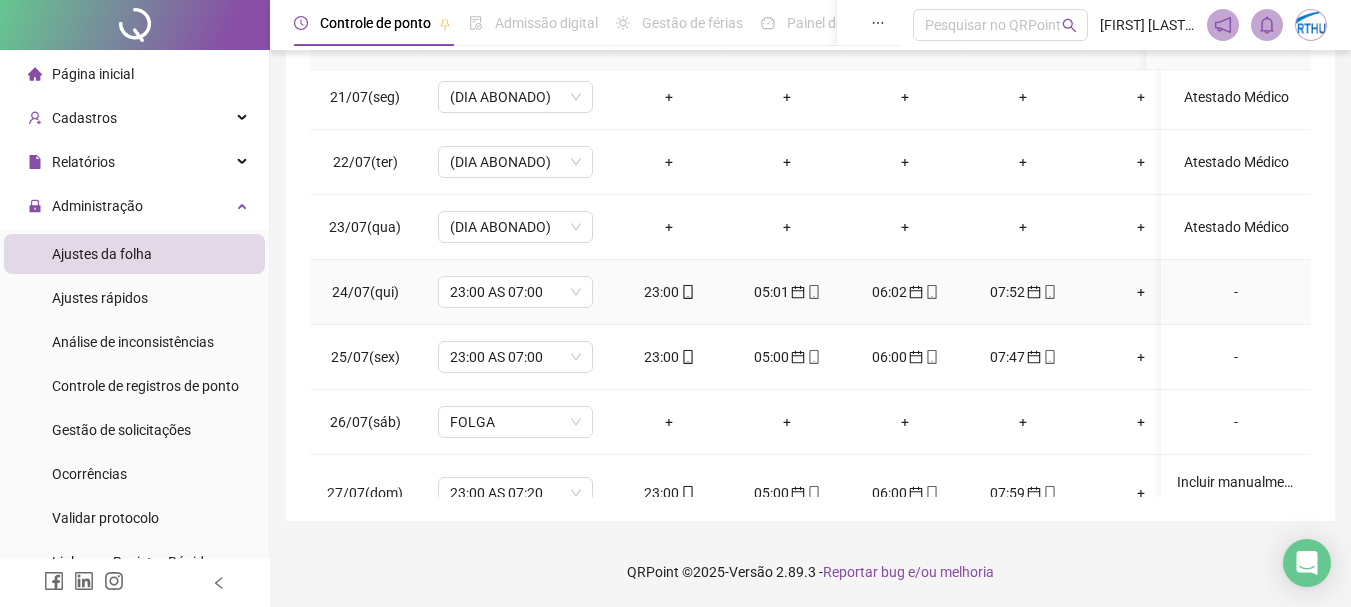 scroll, scrollTop: 0, scrollLeft: 0, axis: both 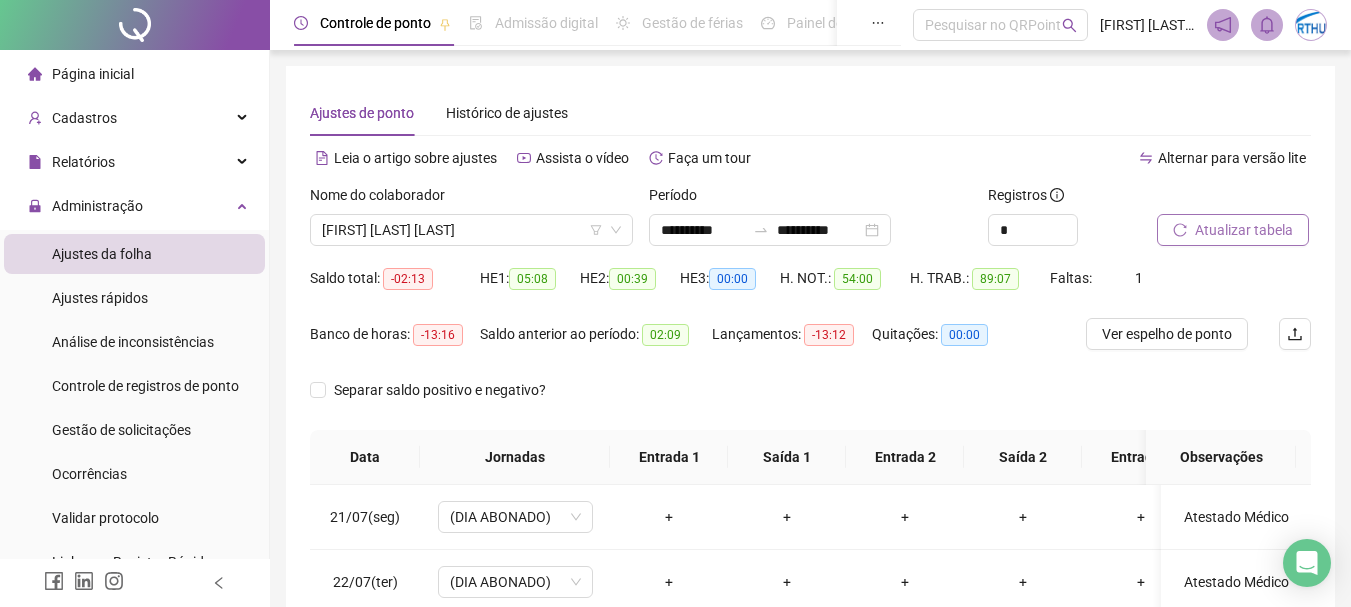 click on "Atualizar tabela" at bounding box center [1244, 230] 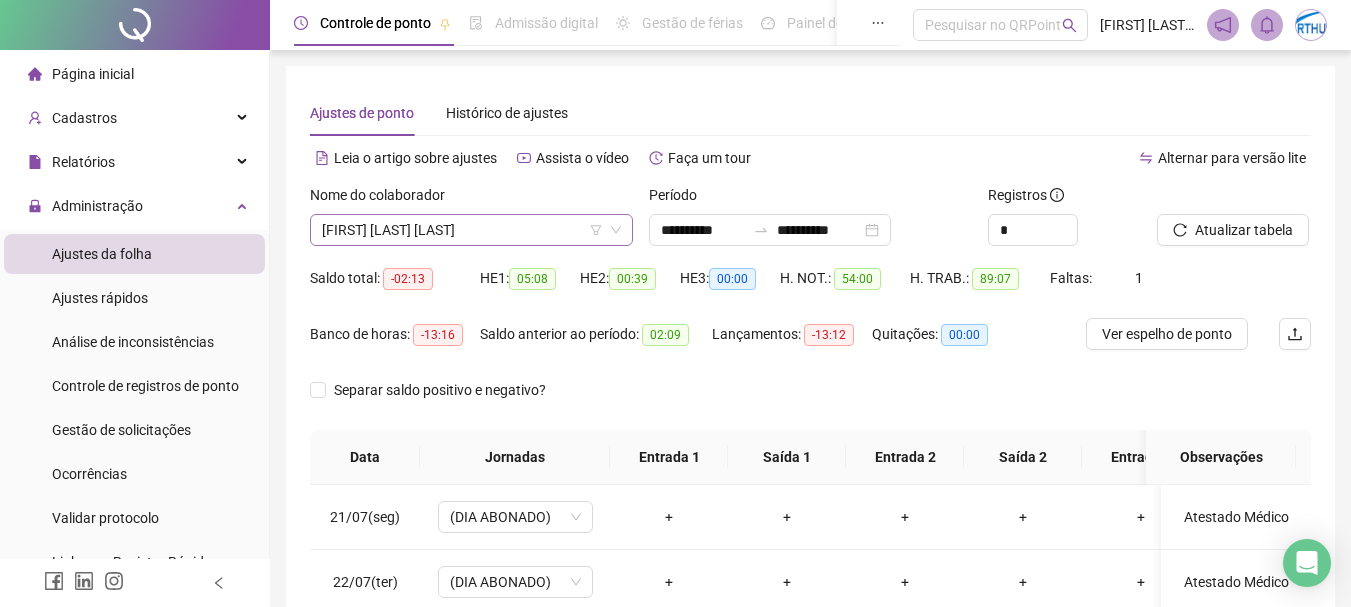 click on "[FIRST] [LAST]" at bounding box center (471, 230) 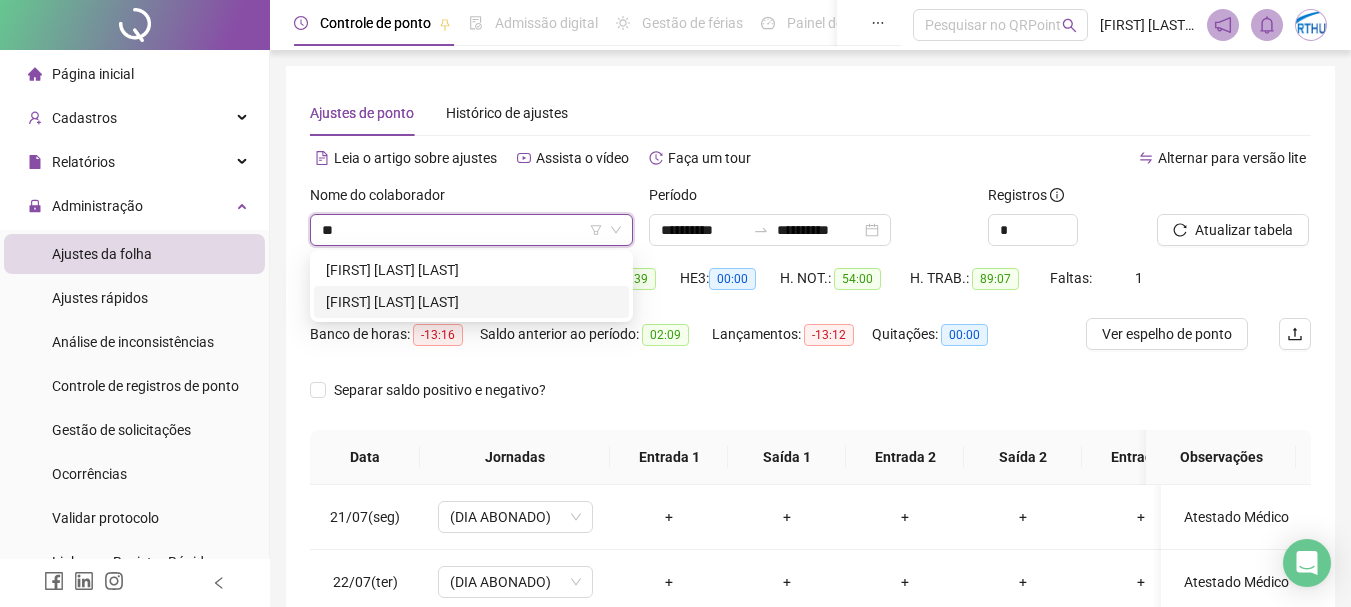 type on "***" 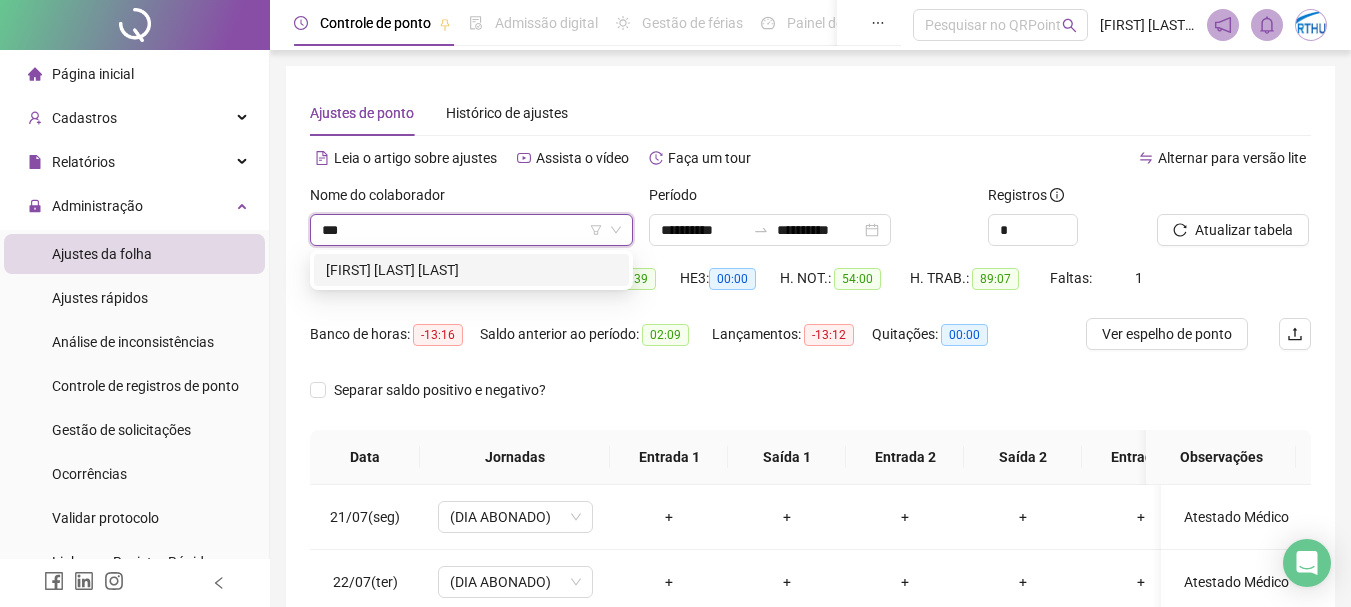 click on "[FIRST] [LAST]" at bounding box center [471, 270] 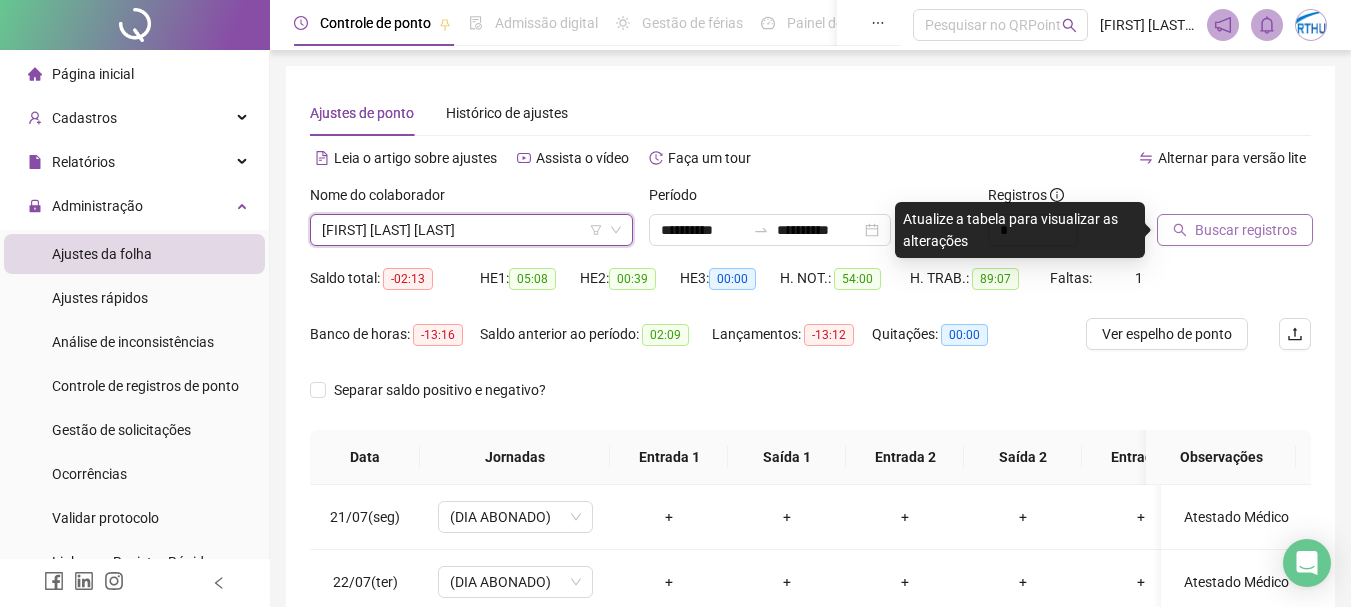click on "Buscar registros" at bounding box center [1246, 230] 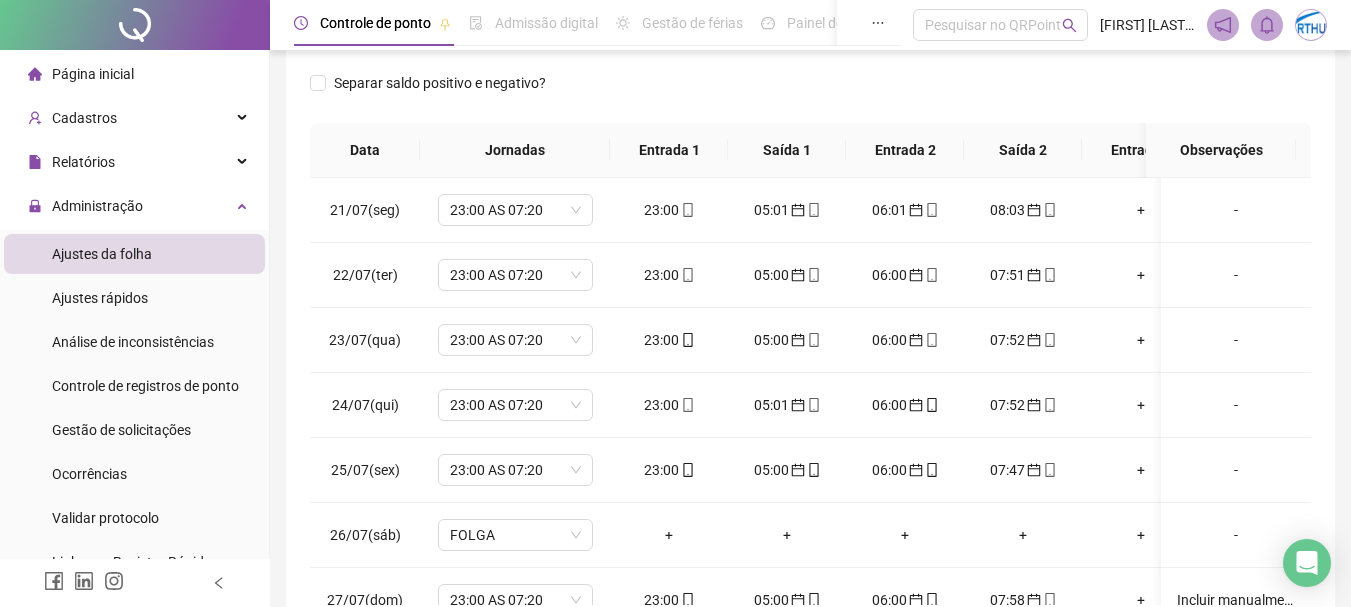 scroll, scrollTop: 415, scrollLeft: 0, axis: vertical 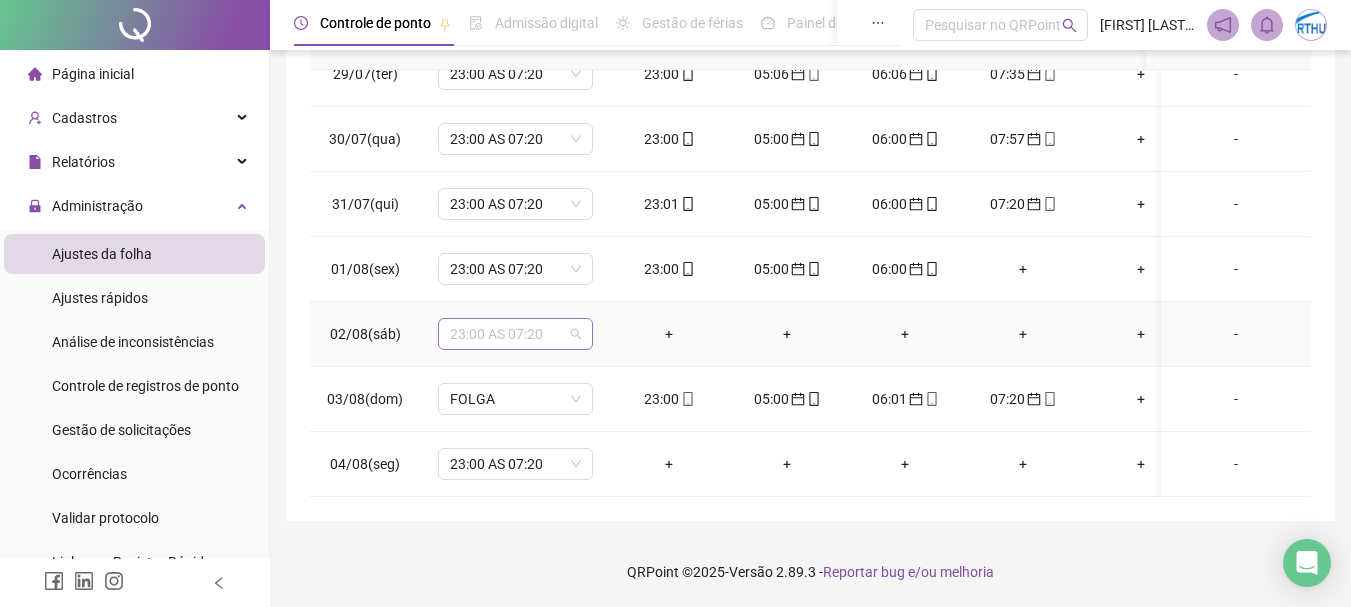 click on "23:00 AS 07:20" at bounding box center [515, 334] 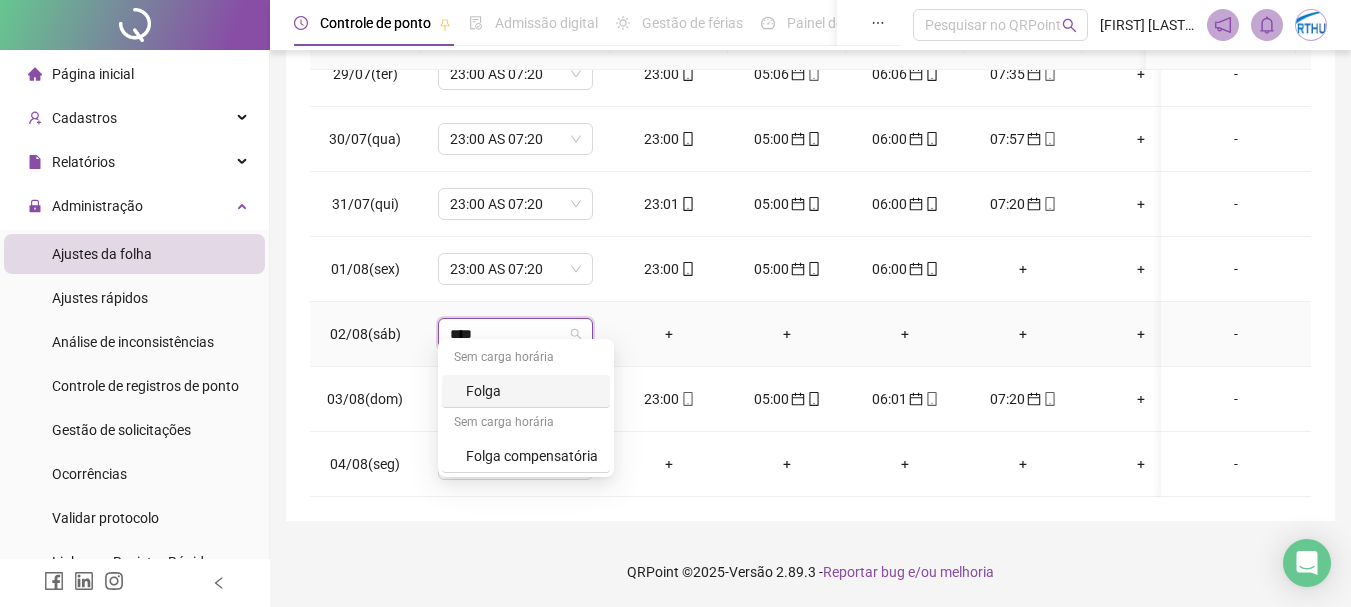 type on "*****" 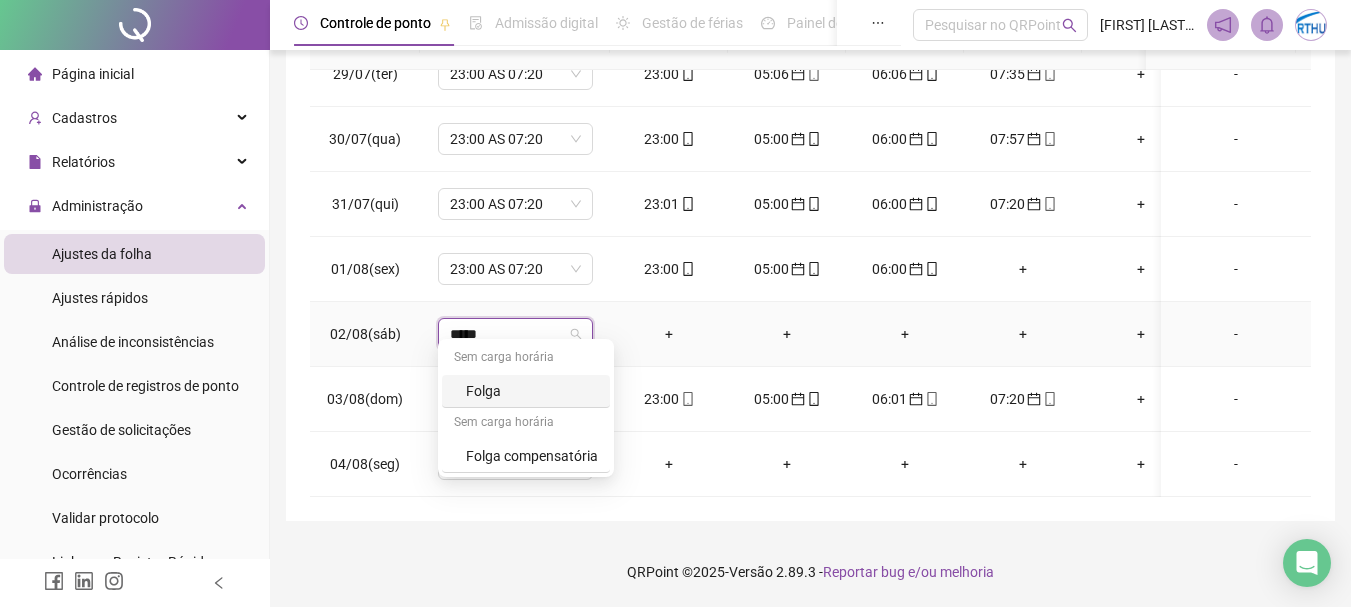 click on "Folga" at bounding box center (532, 391) 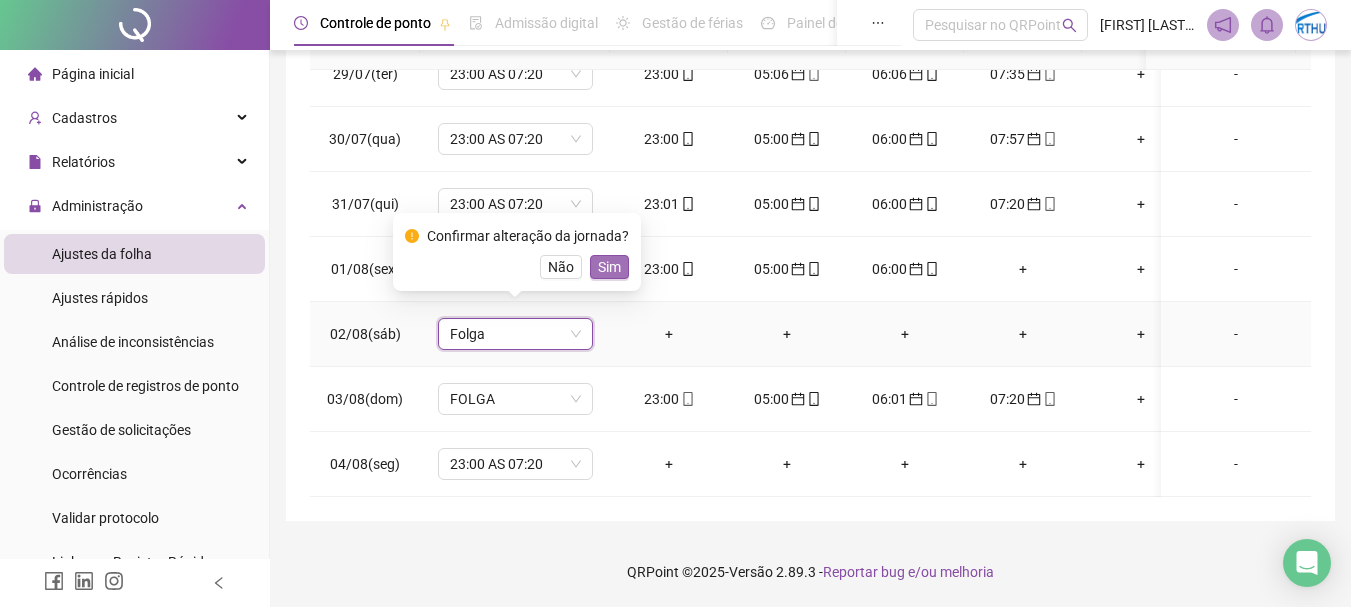 click on "Sim" at bounding box center (609, 267) 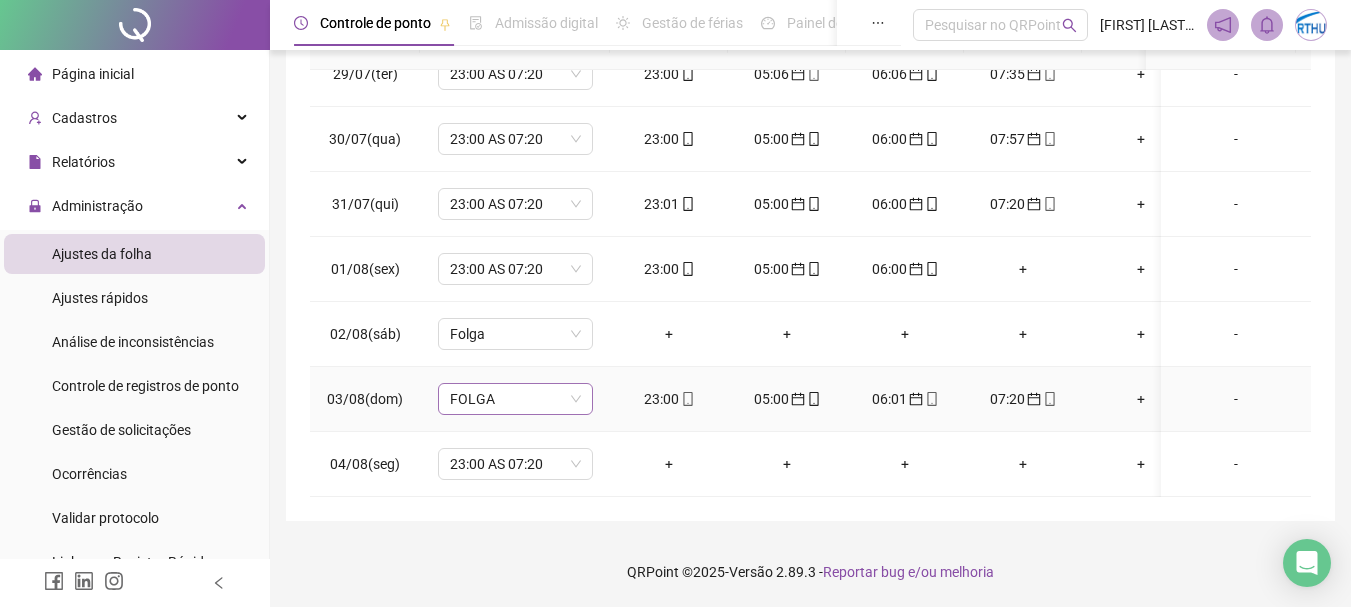 click on "FOLGA" at bounding box center [515, 399] 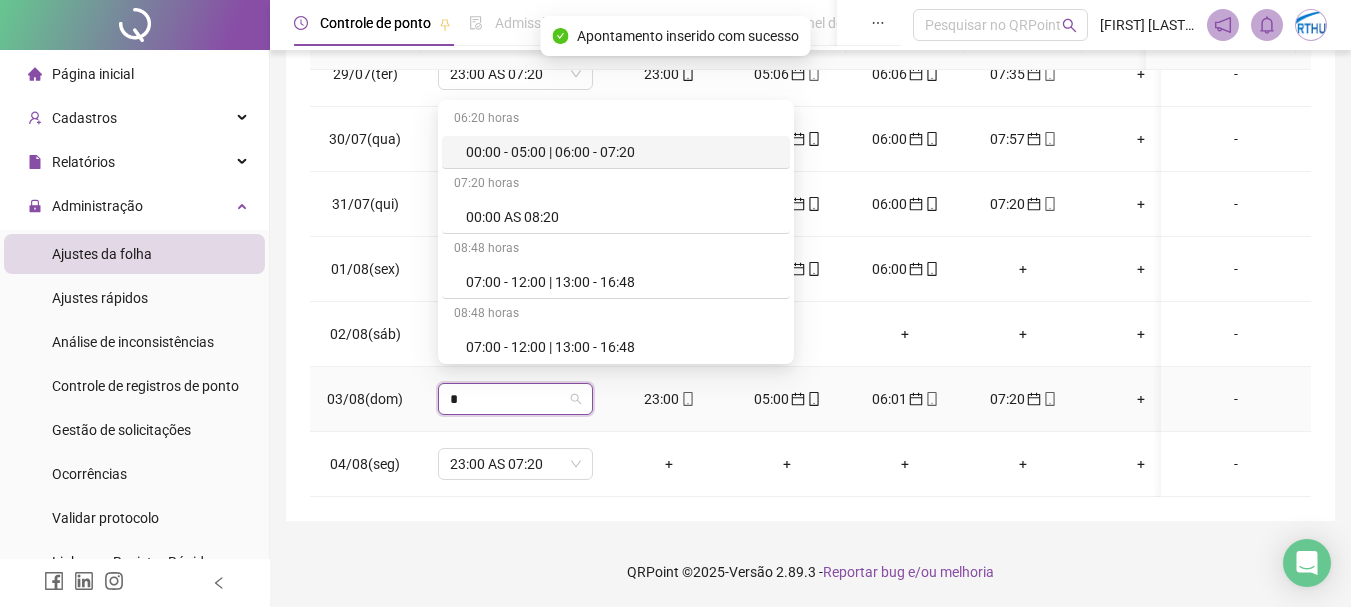type on "**" 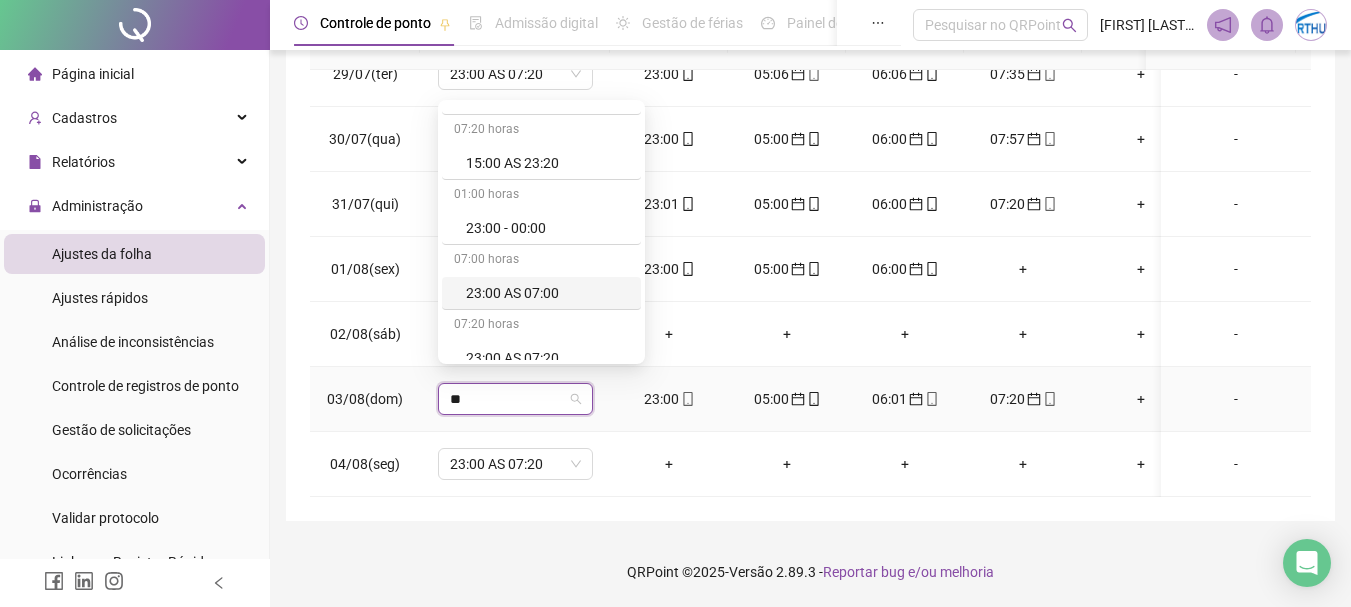 scroll, scrollTop: 69, scrollLeft: 0, axis: vertical 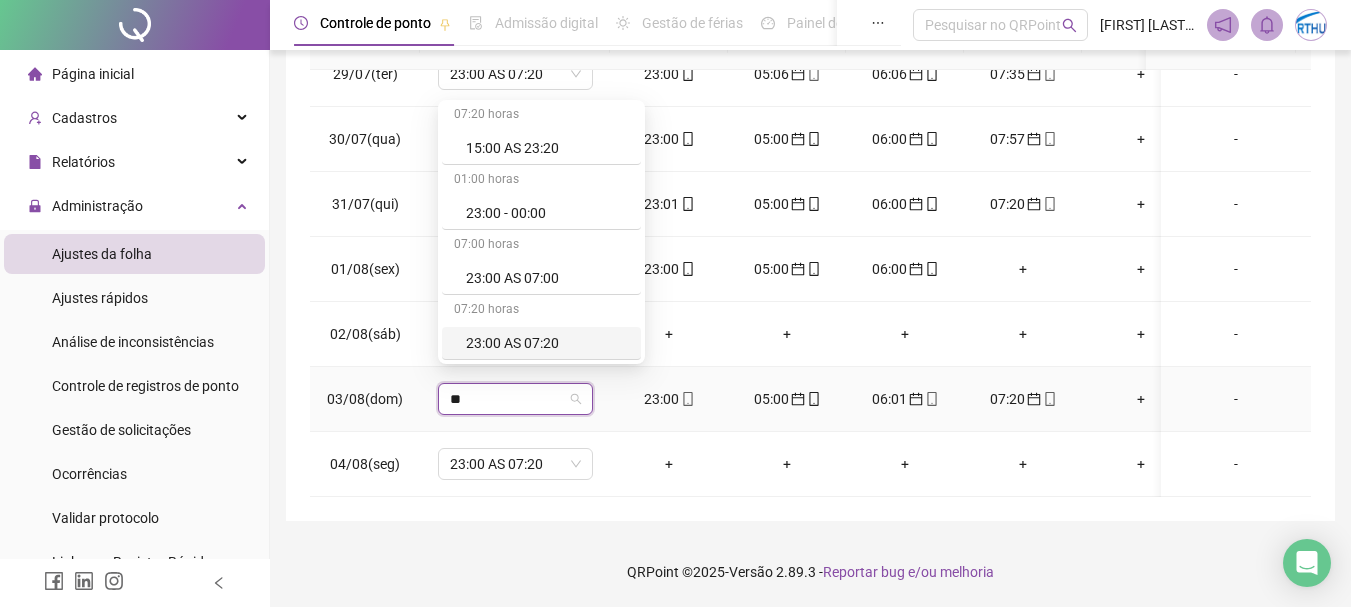 click on "23:00 AS 07:20" at bounding box center (547, 343) 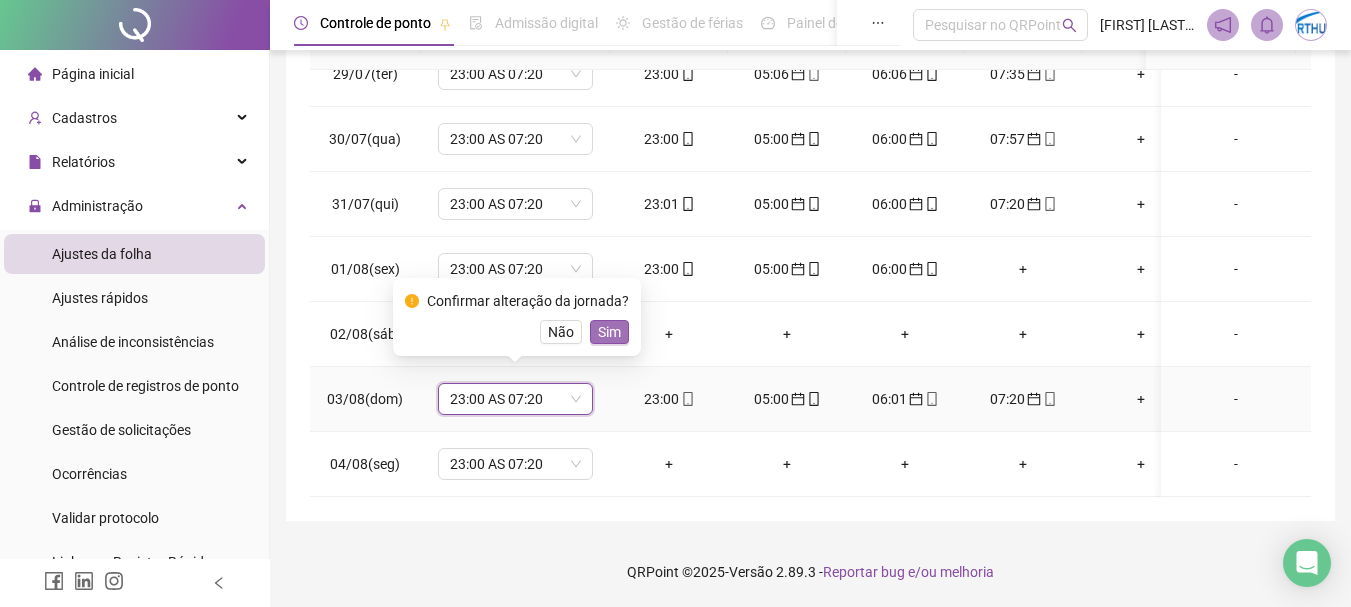click on "Sim" at bounding box center [609, 332] 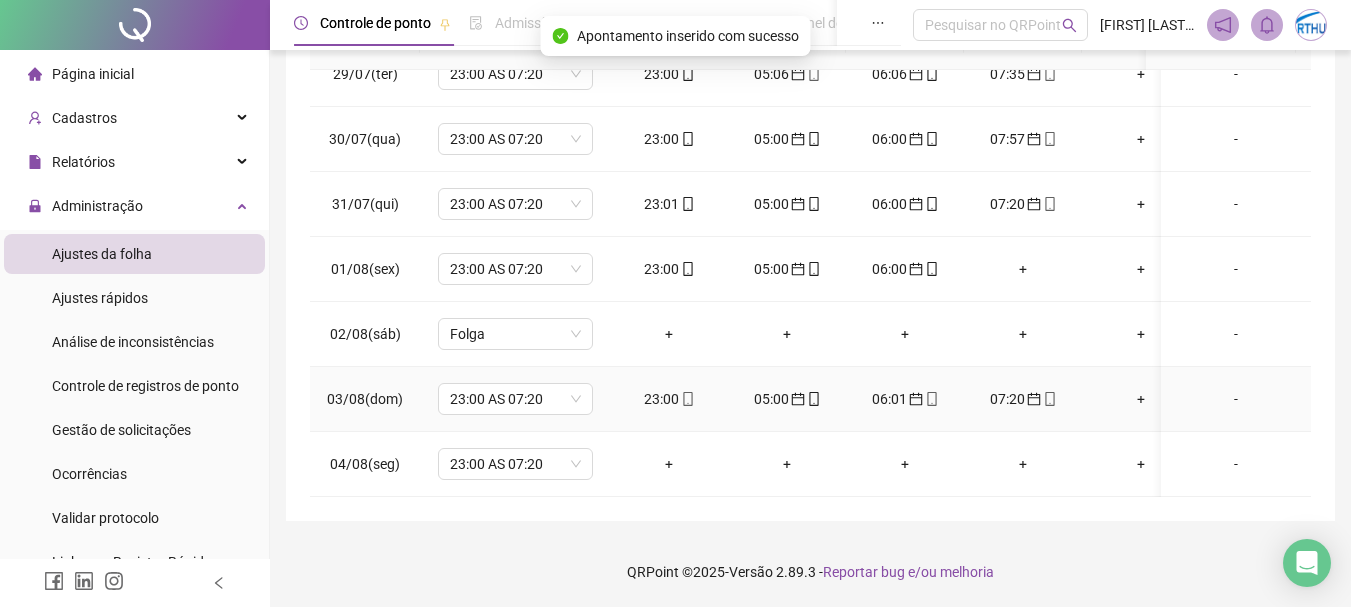 click on "-" at bounding box center (1236, 399) 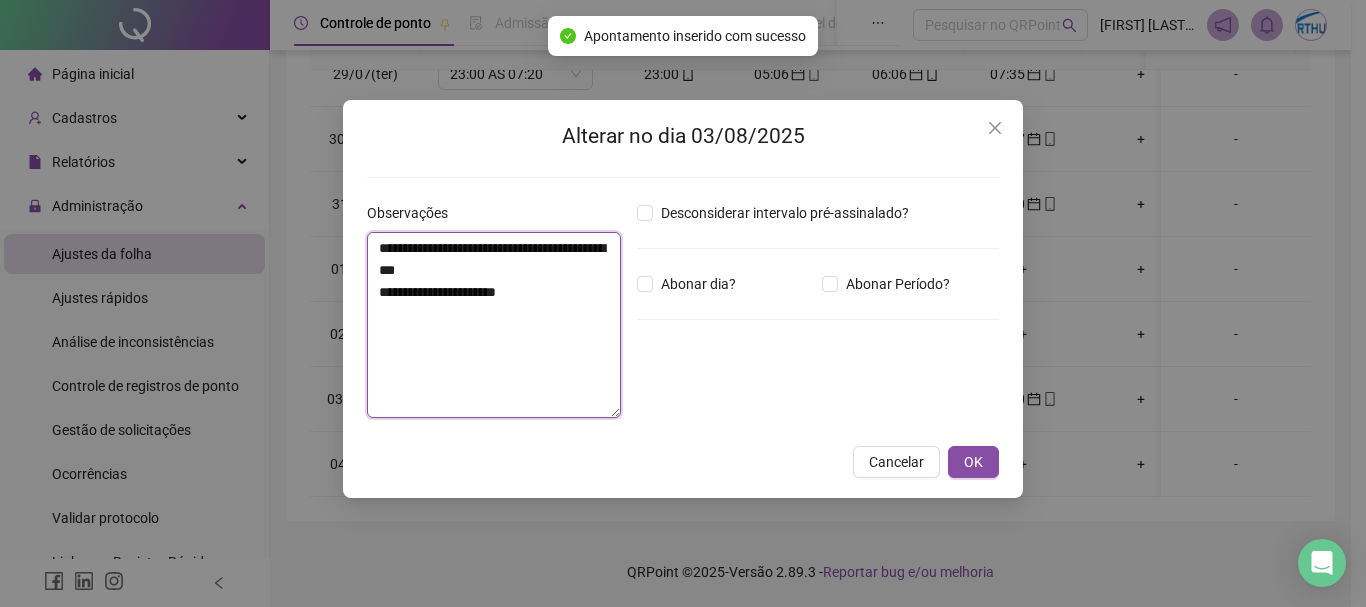 click on "**********" at bounding box center [494, 325] 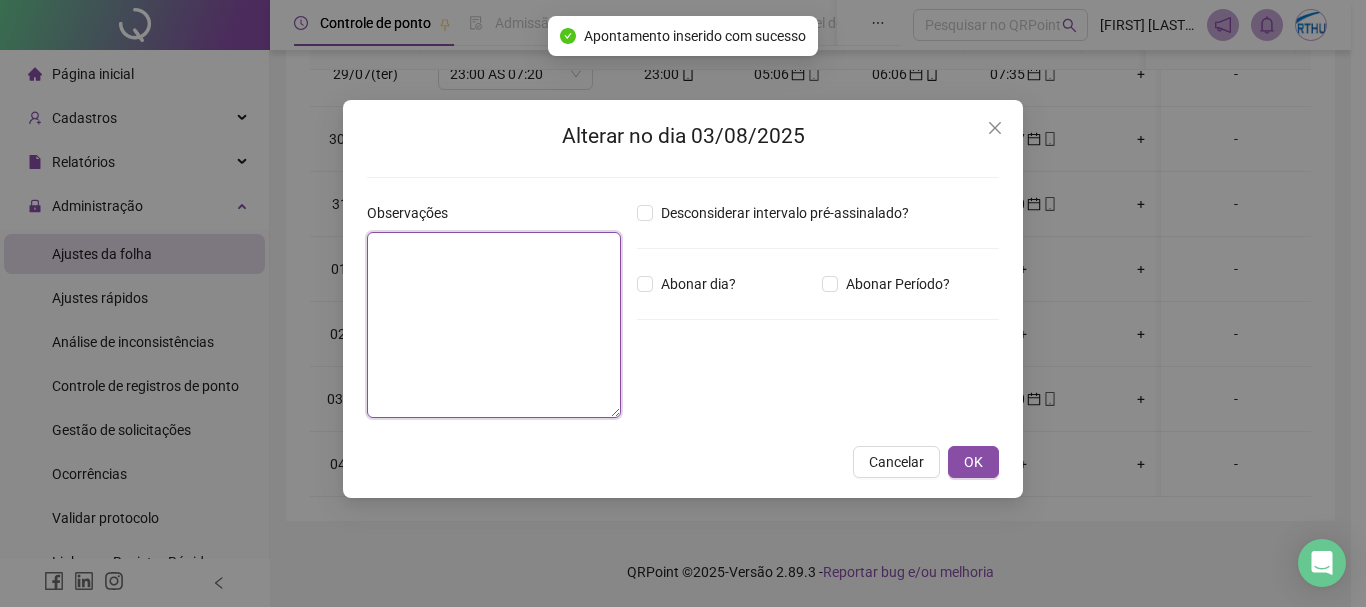paste on "**********" 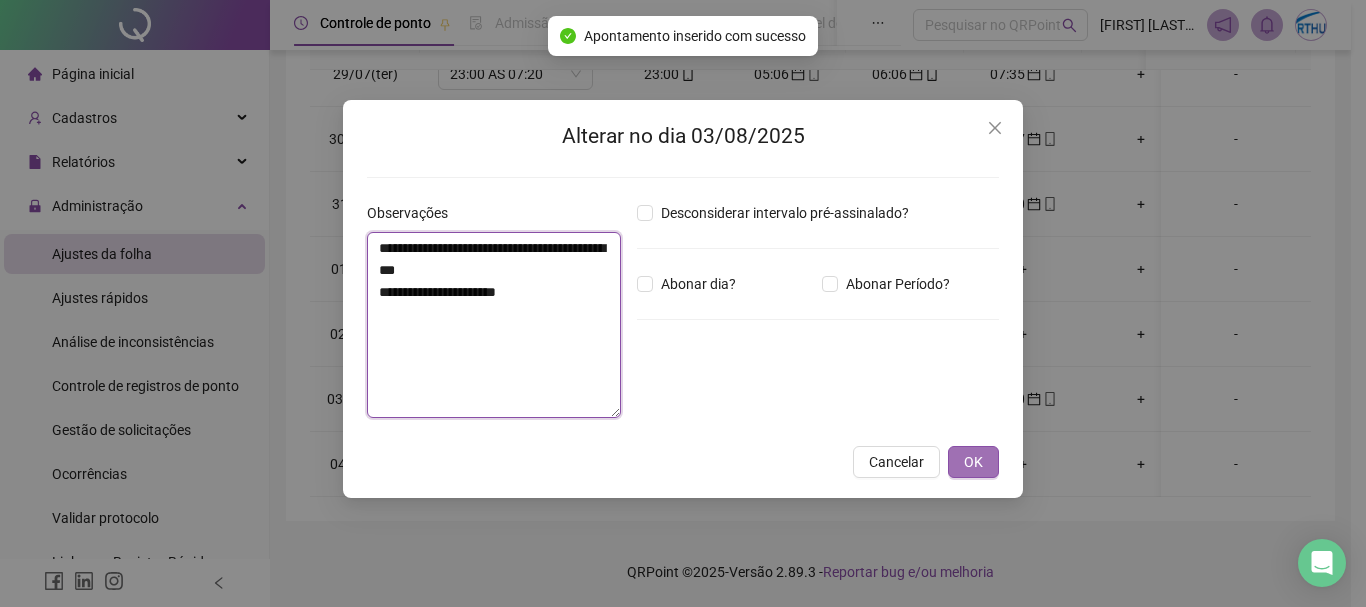 type on "**********" 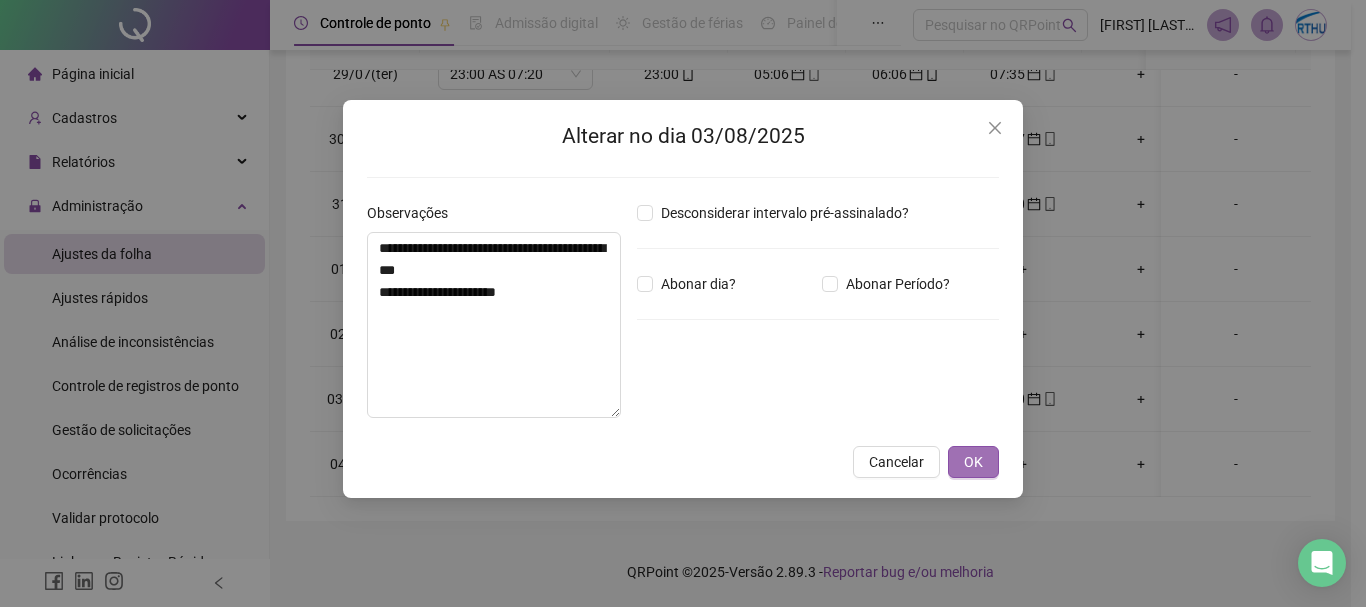 click on "OK" at bounding box center (973, 462) 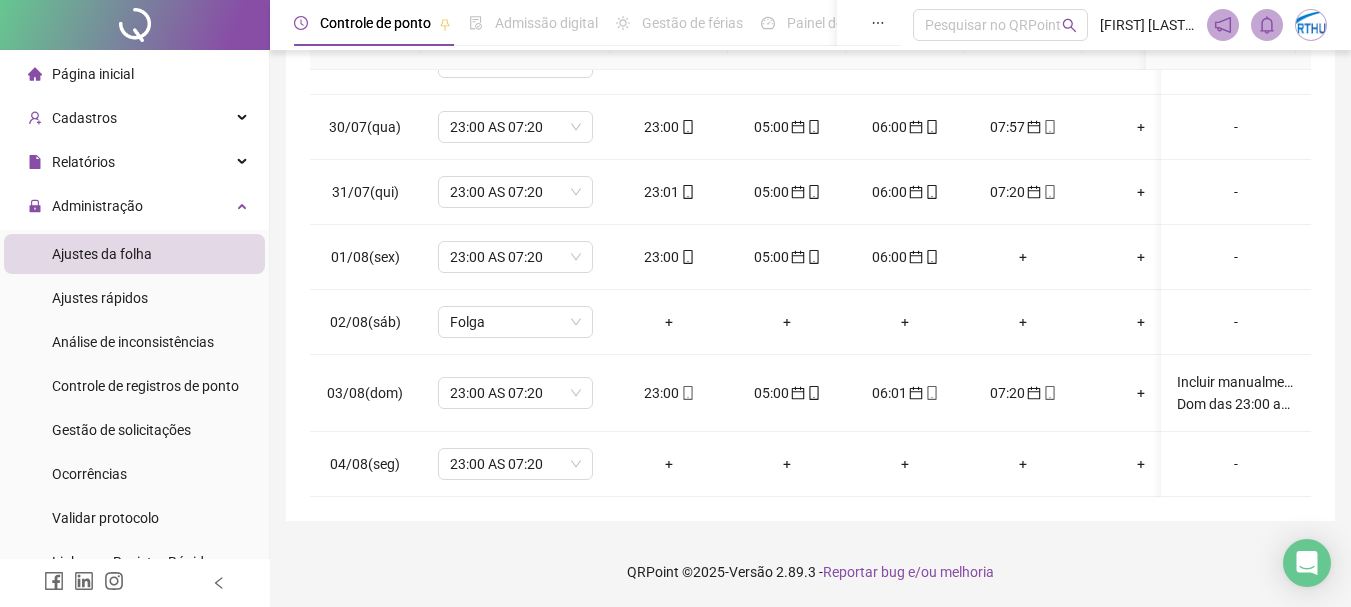 scroll, scrollTop: 563, scrollLeft: 172, axis: both 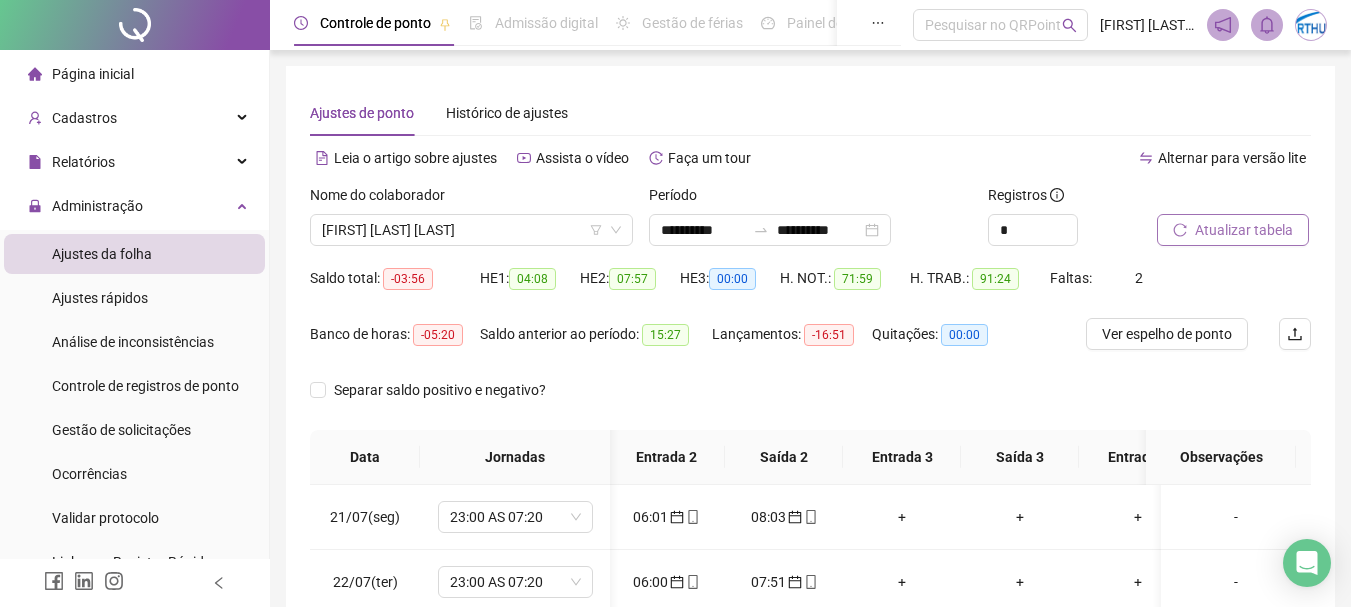 click on "Atualizar tabela" at bounding box center (1233, 230) 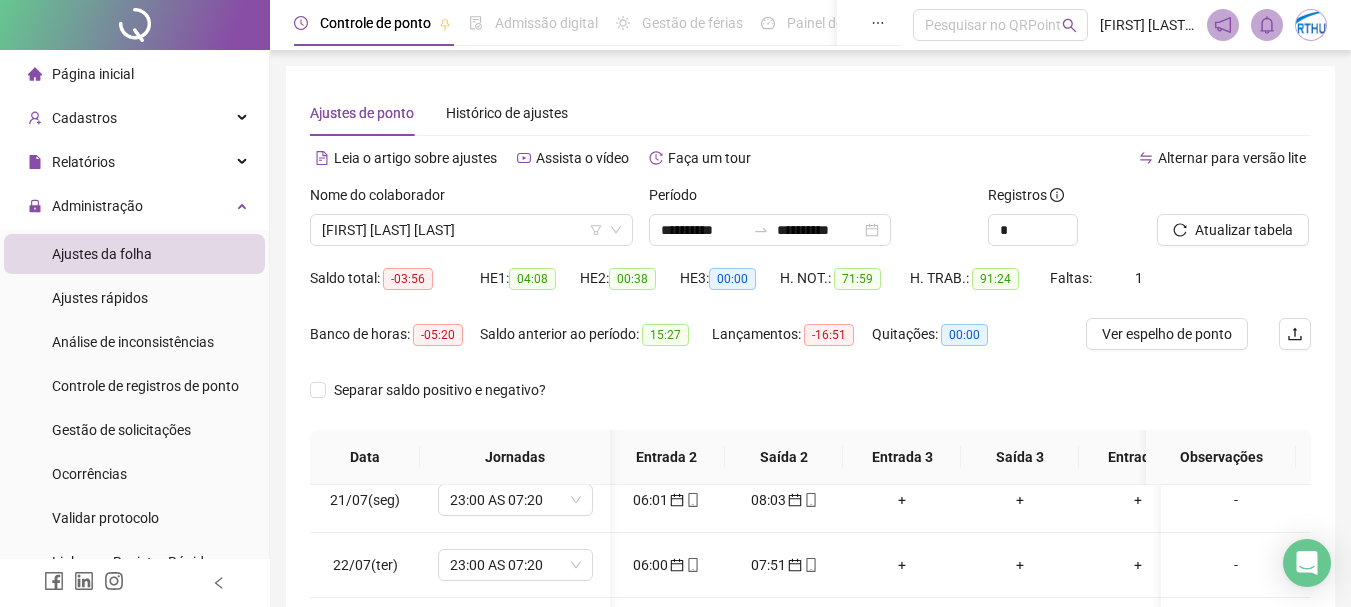 scroll, scrollTop: 200, scrollLeft: 239, axis: both 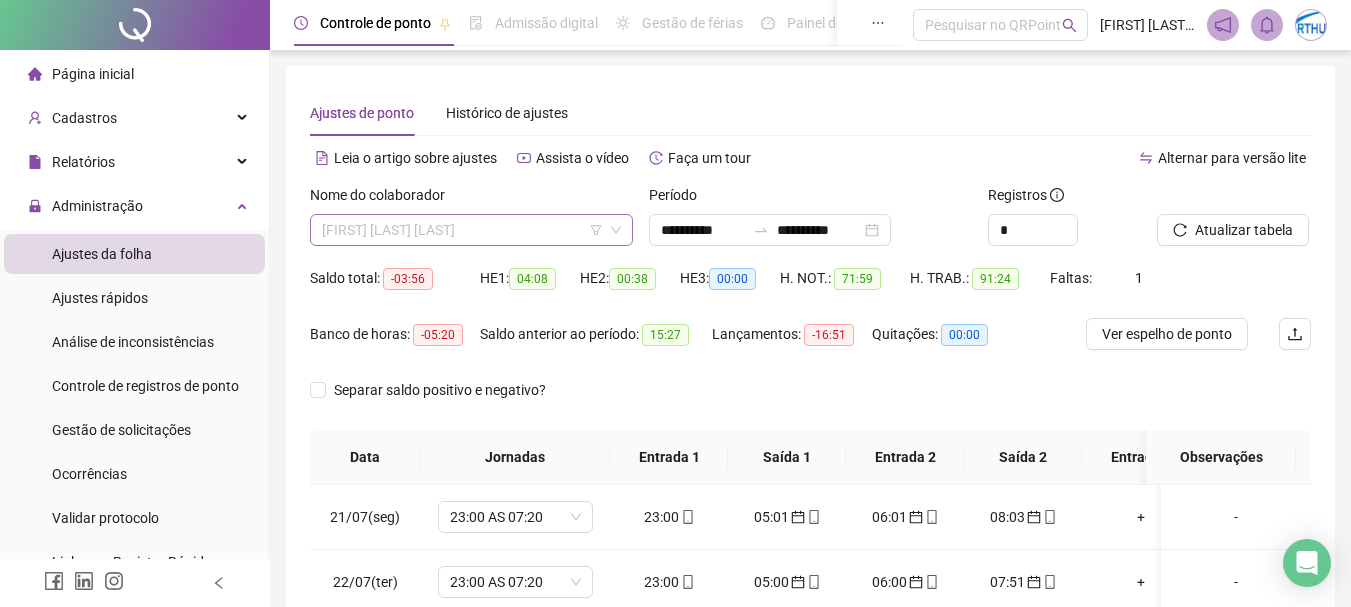 click on "[FIRST] [LAST]" at bounding box center (471, 230) 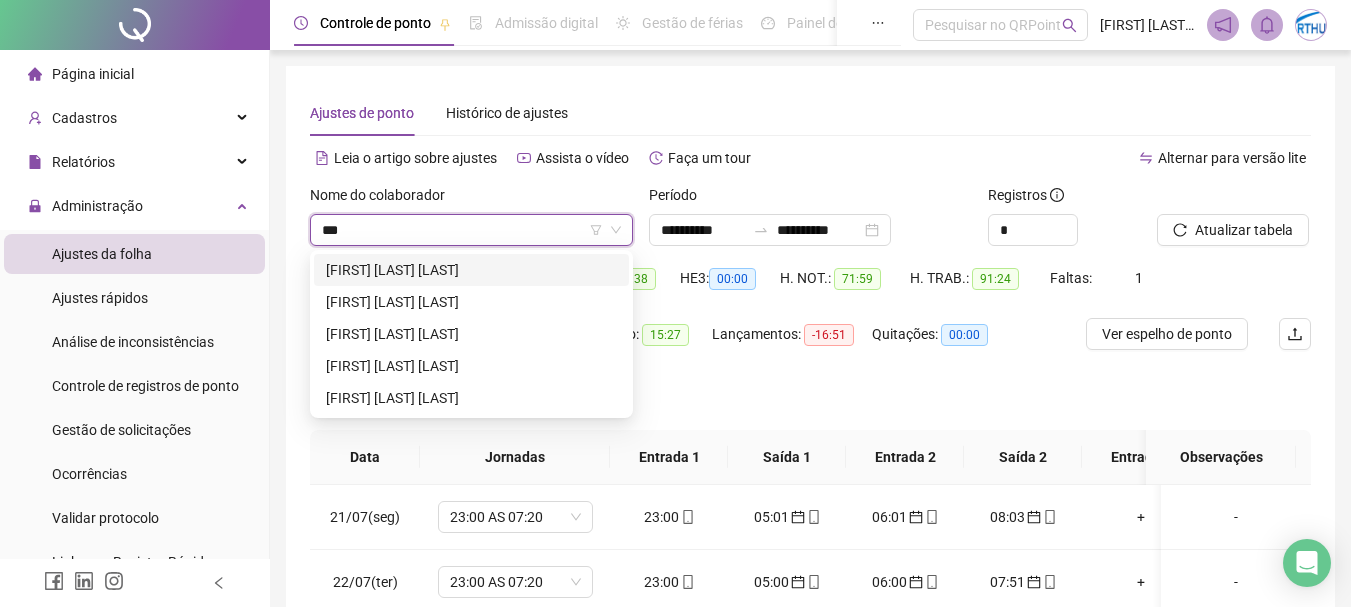 scroll, scrollTop: 0, scrollLeft: 0, axis: both 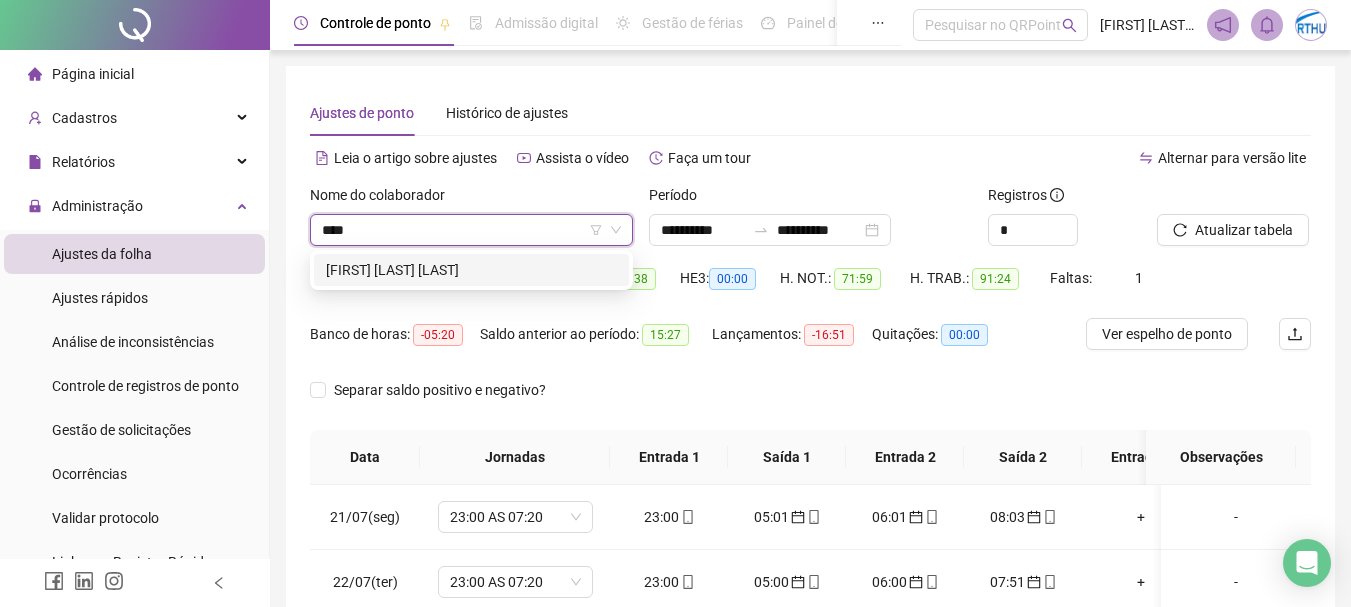 click on "[FIRST] [LAST]" at bounding box center [471, 270] 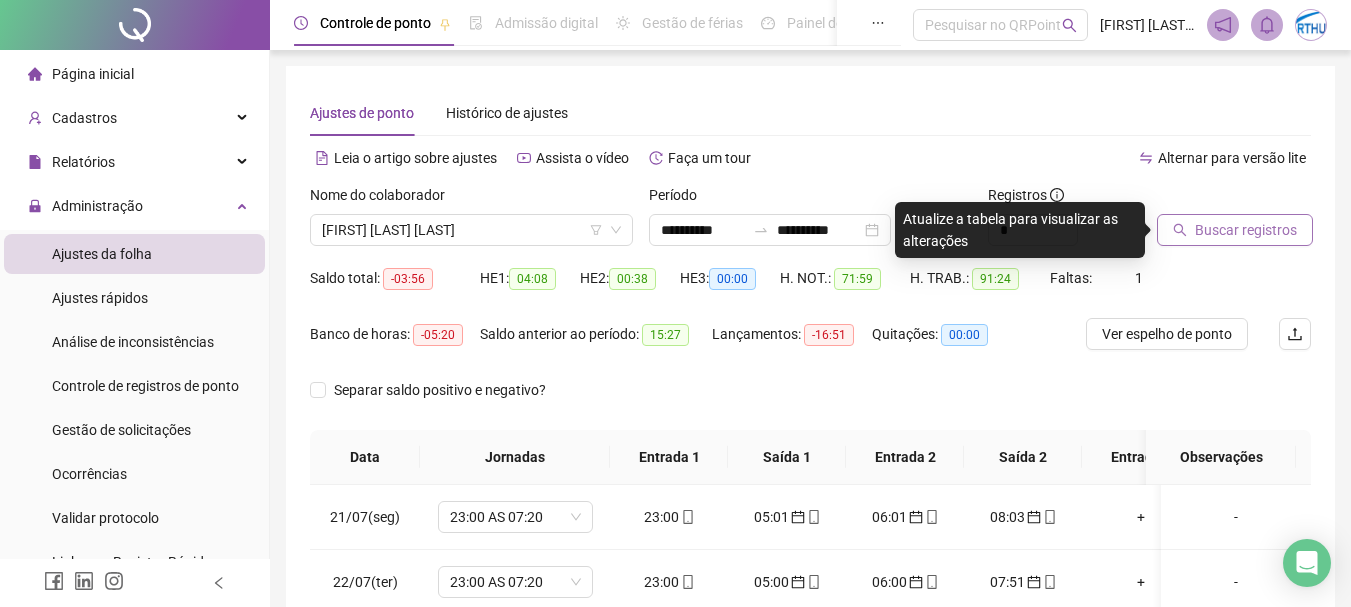 click on "Buscar registros" at bounding box center (1235, 230) 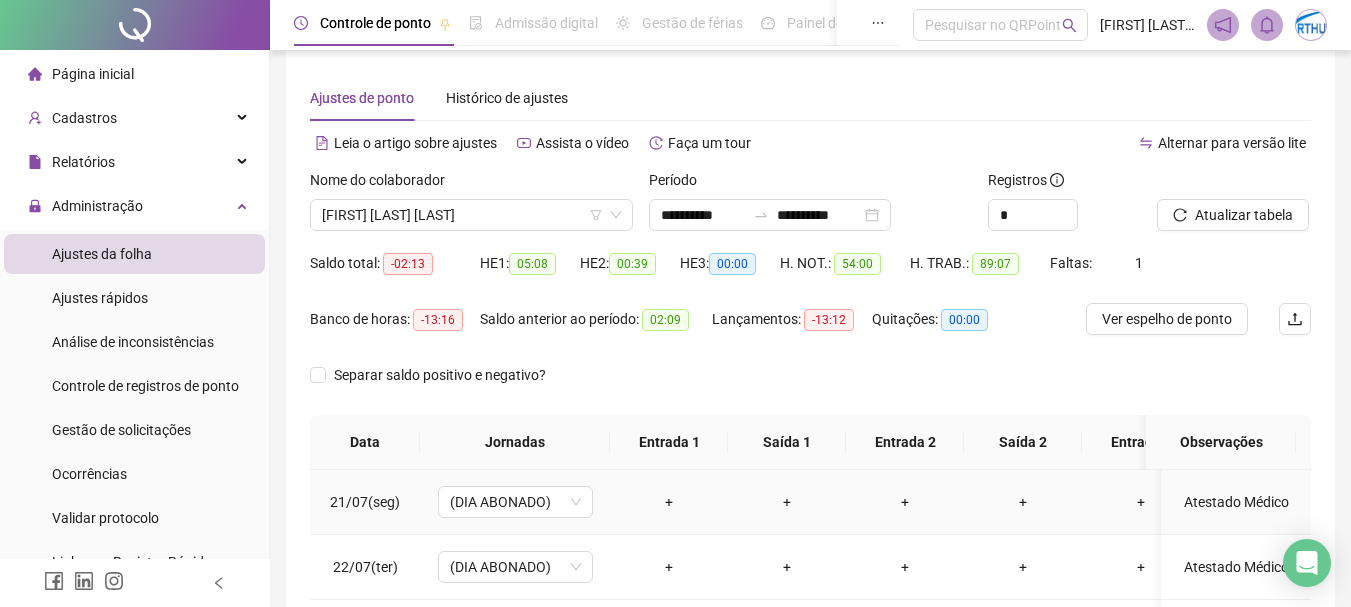 scroll, scrollTop: 100, scrollLeft: 0, axis: vertical 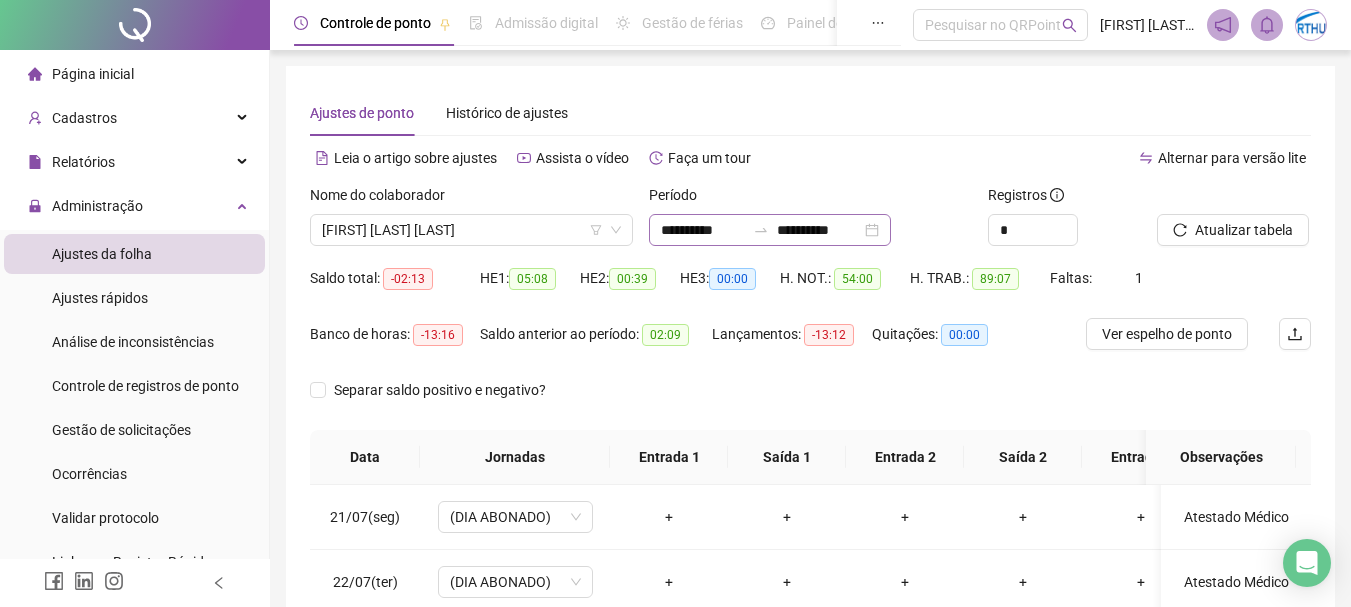 click at bounding box center (761, 230) 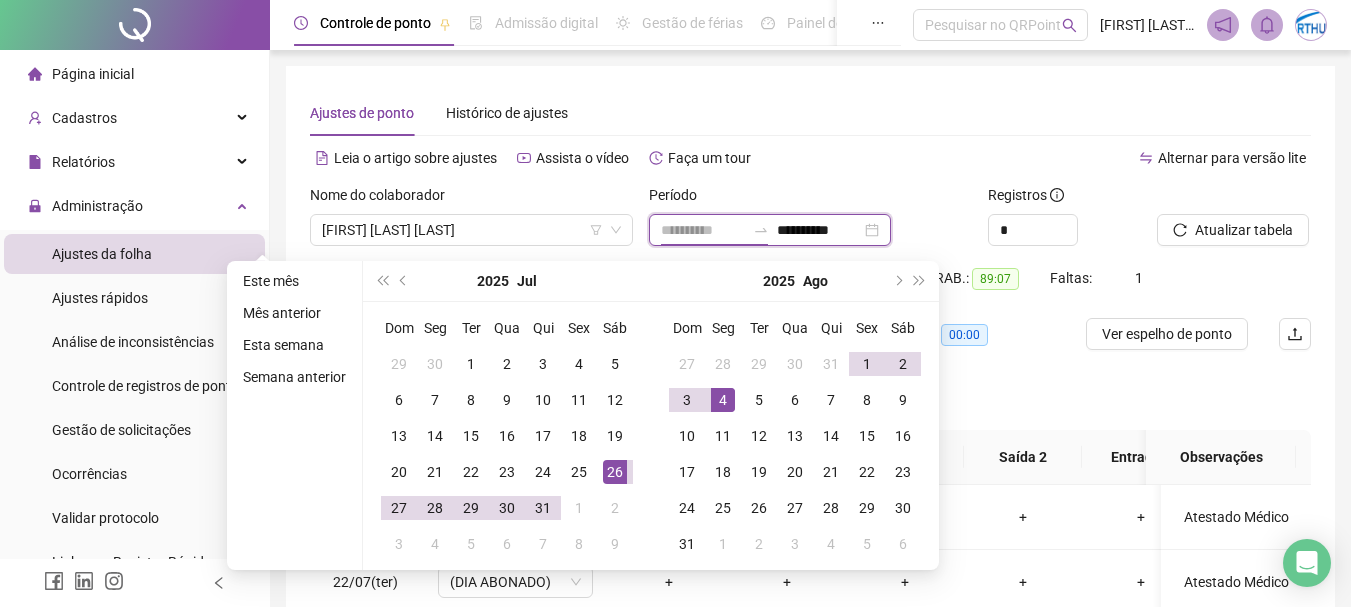 type on "**********" 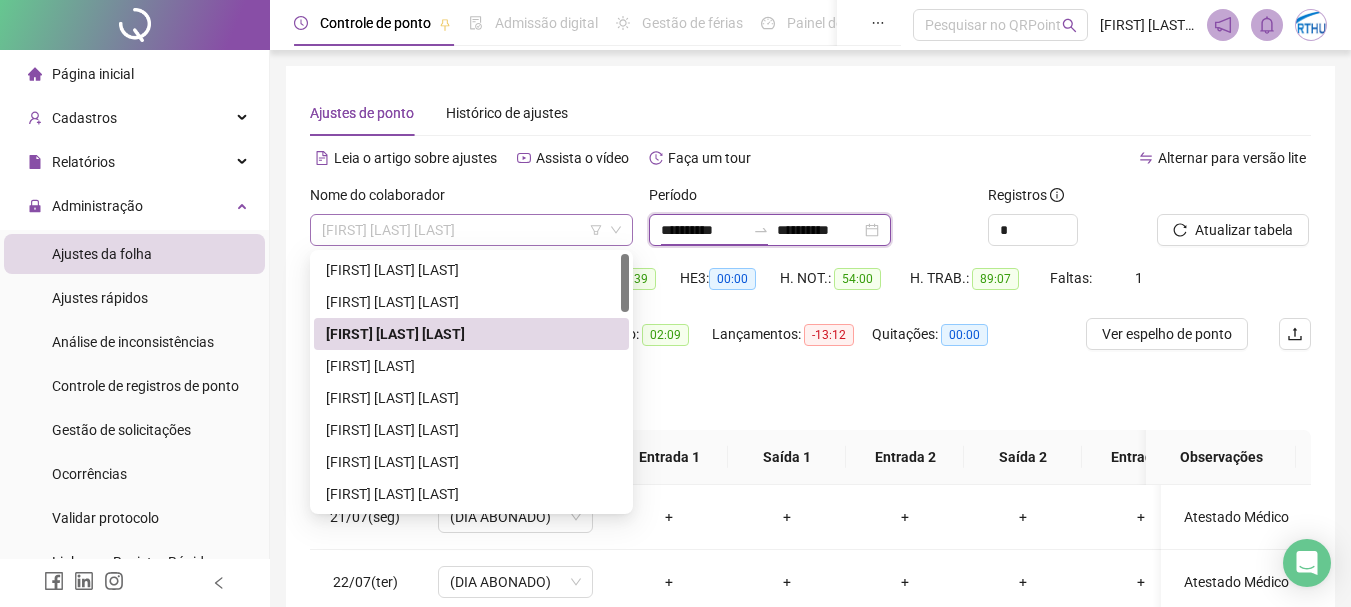 click on "[FIRST] [LAST]" at bounding box center [471, 230] 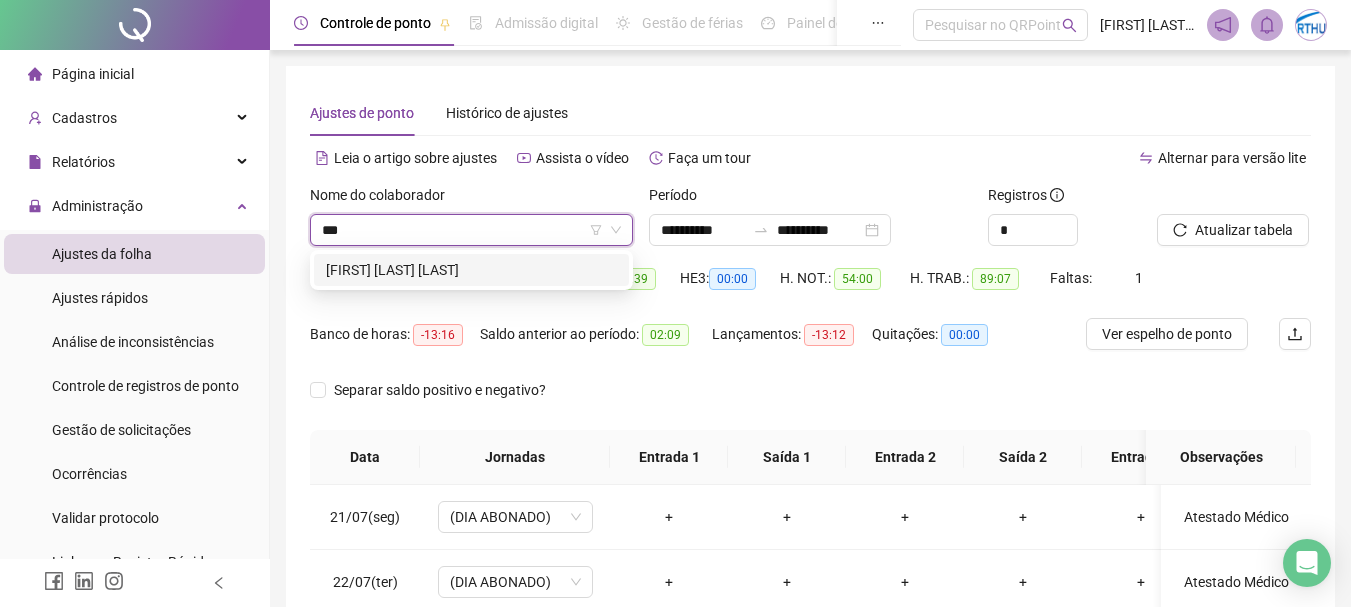 type on "****" 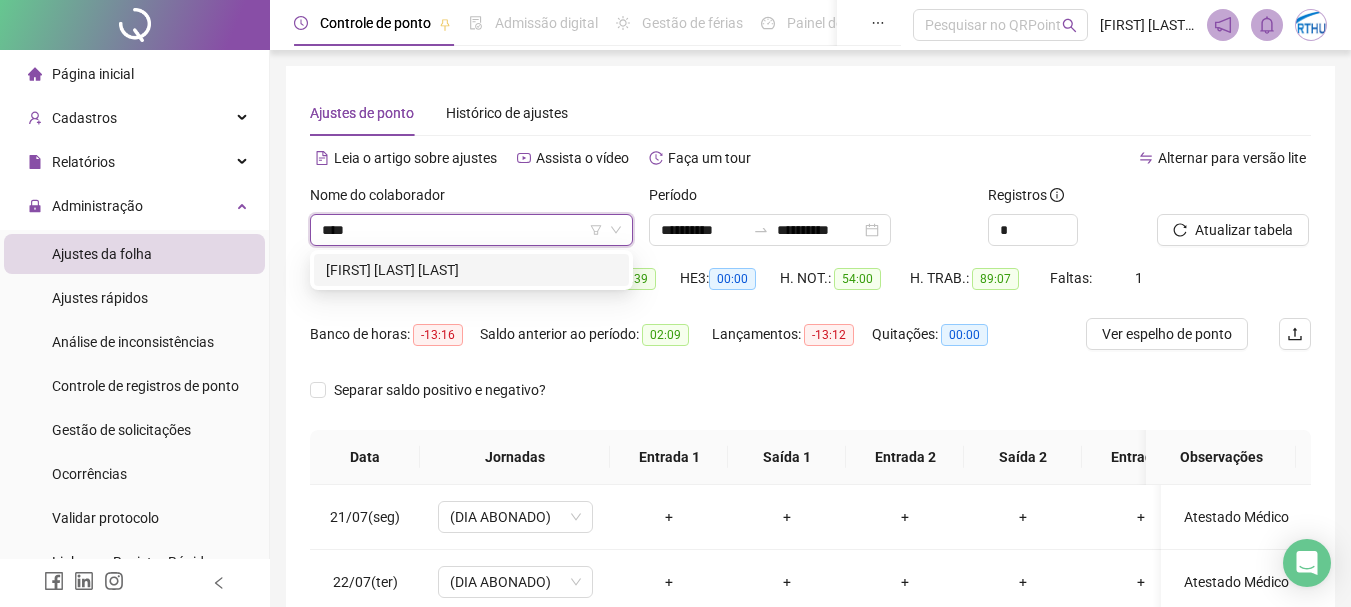 drag, startPoint x: 531, startPoint y: 262, endPoint x: 713, endPoint y: 262, distance: 182 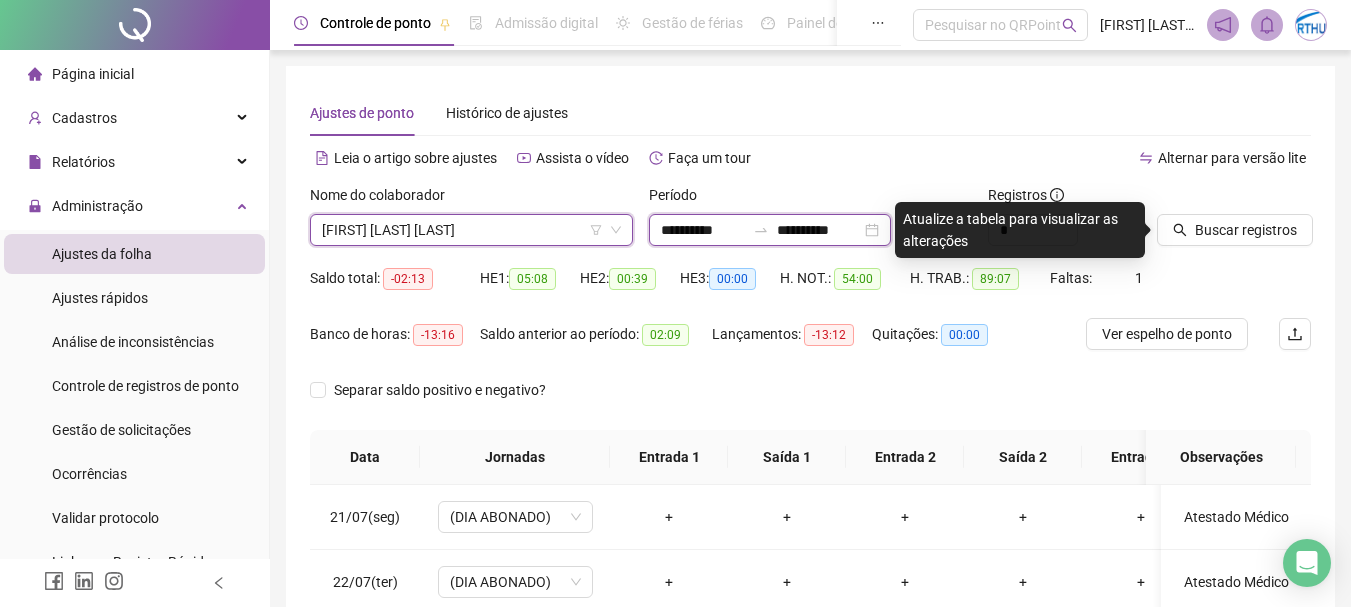 click on "**********" at bounding box center (703, 230) 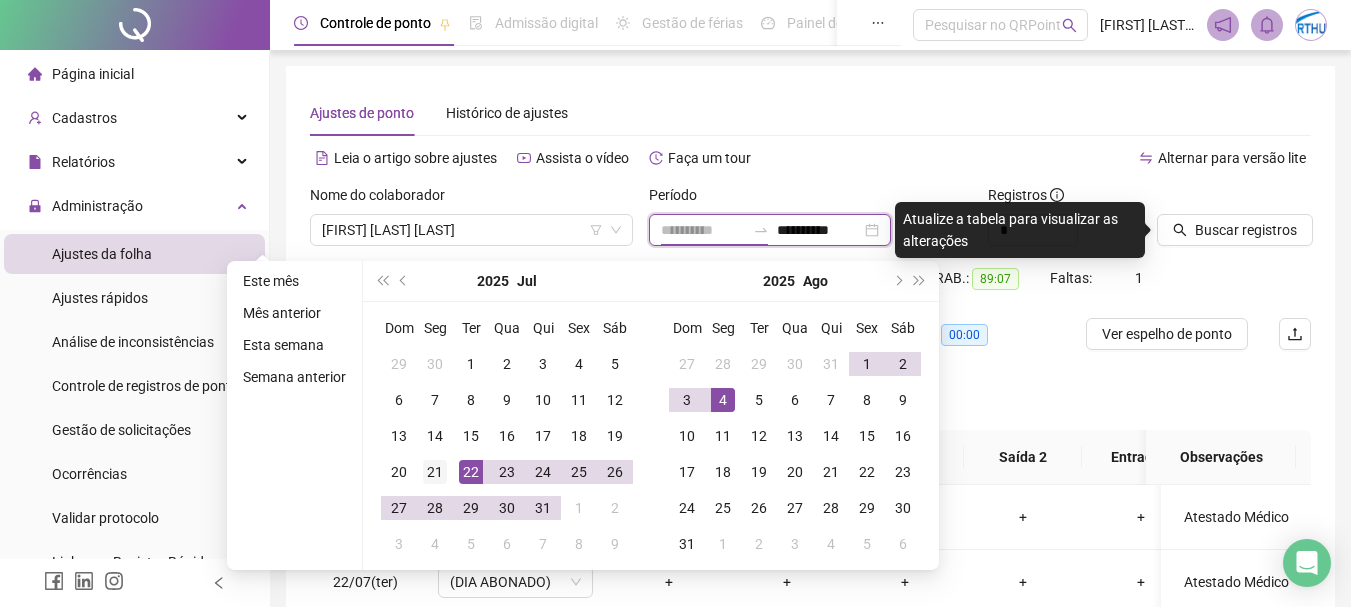 type on "**********" 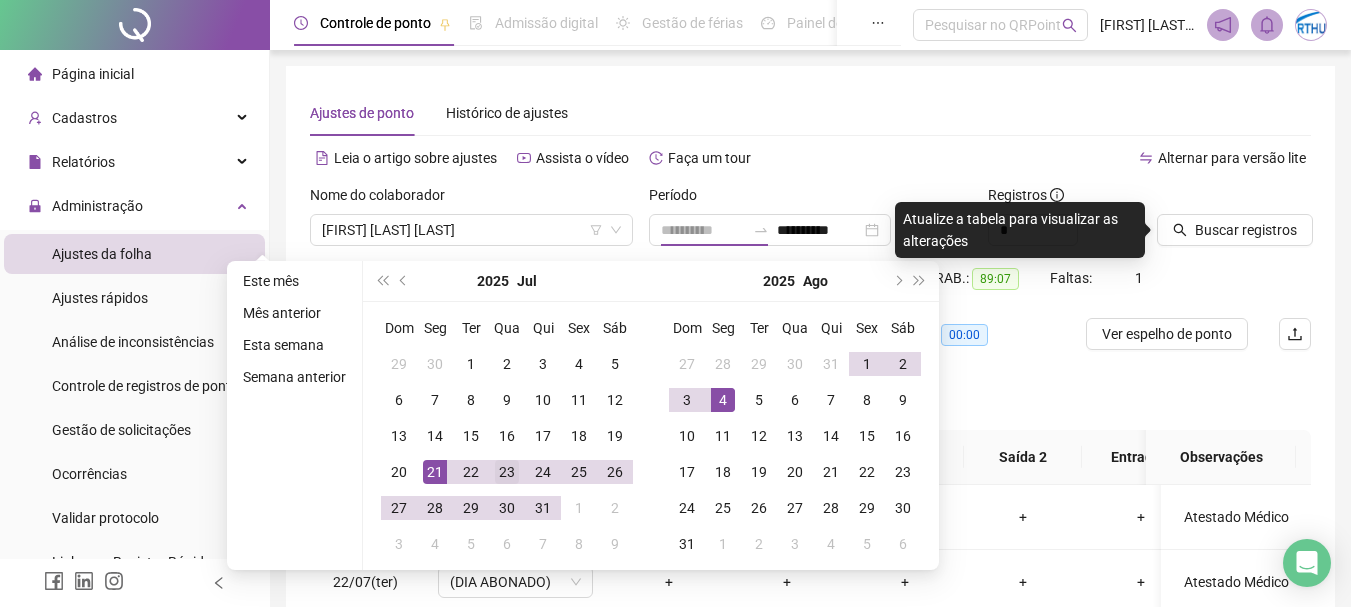 drag, startPoint x: 439, startPoint y: 471, endPoint x: 506, endPoint y: 471, distance: 67 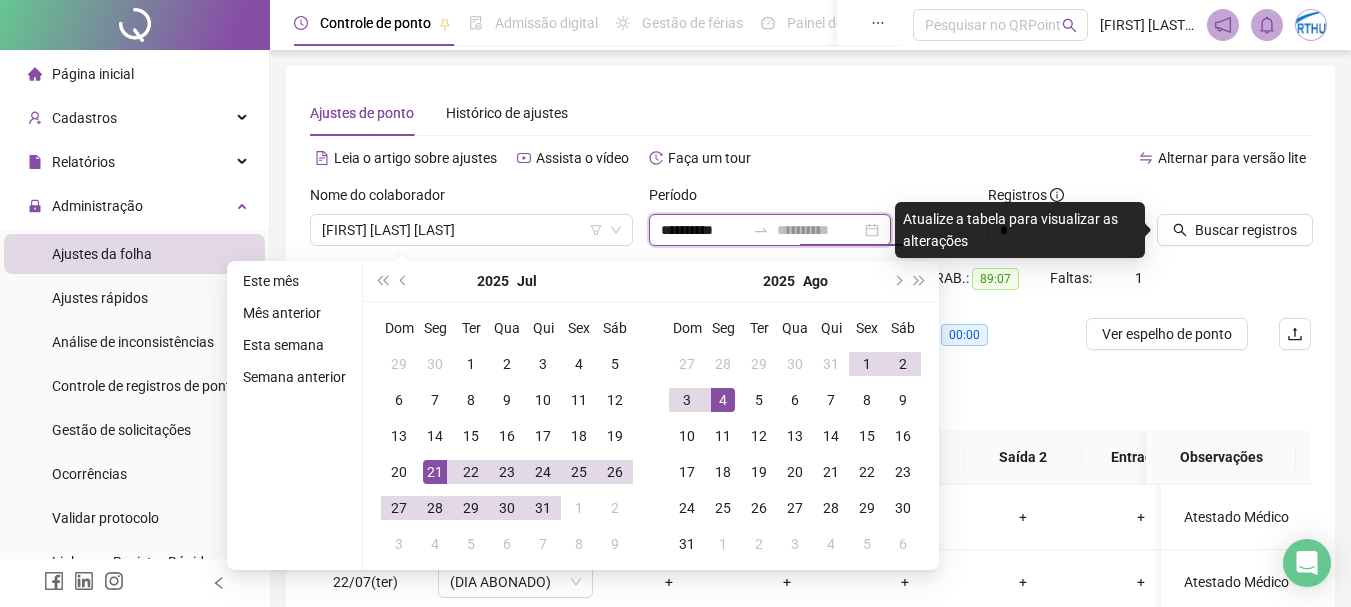 type on "**********" 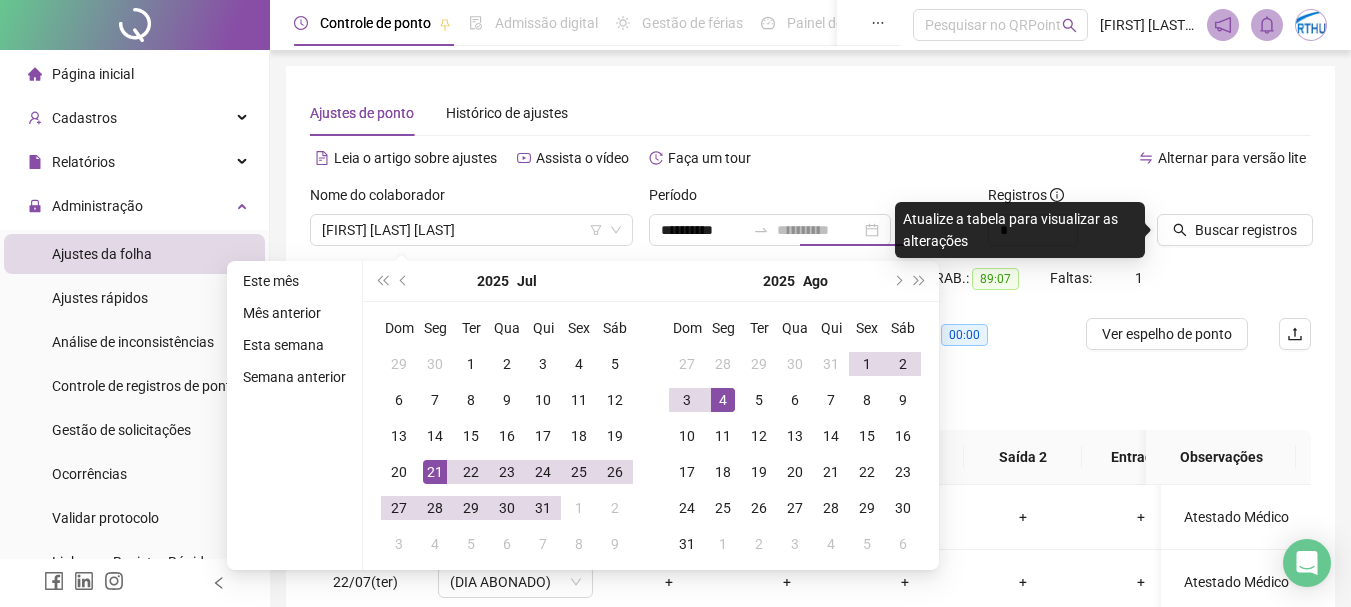 drag, startPoint x: 718, startPoint y: 402, endPoint x: 1111, endPoint y: 288, distance: 409.20044 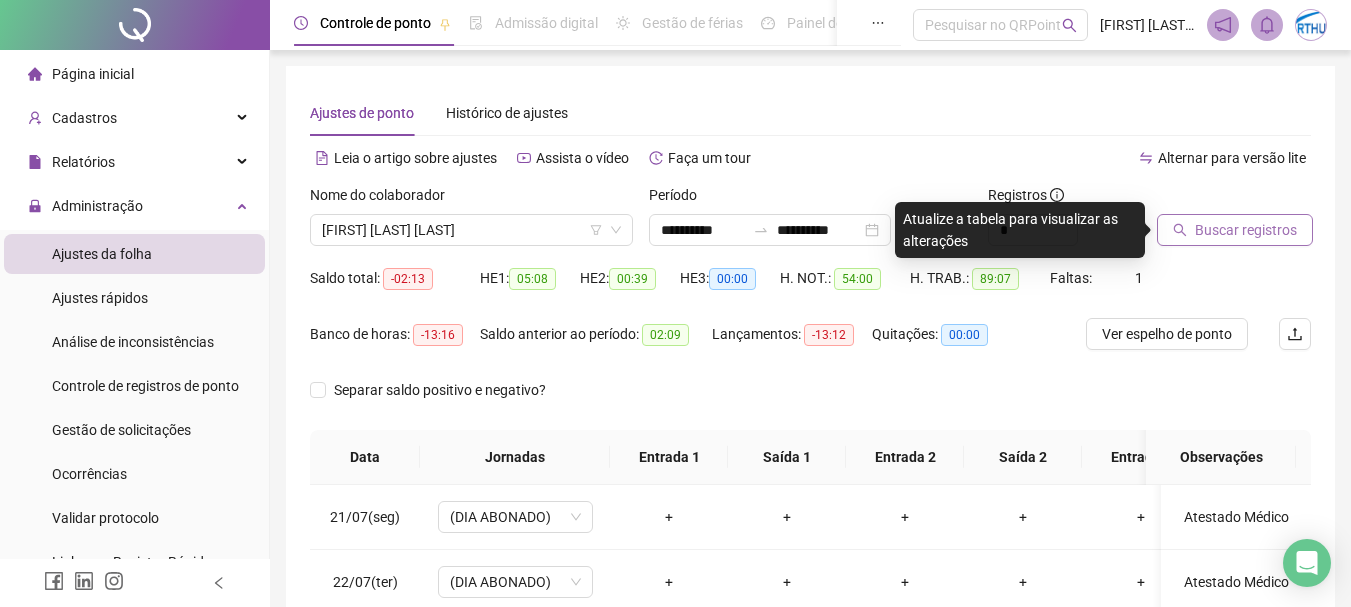 click on "Buscar registros" at bounding box center (1246, 230) 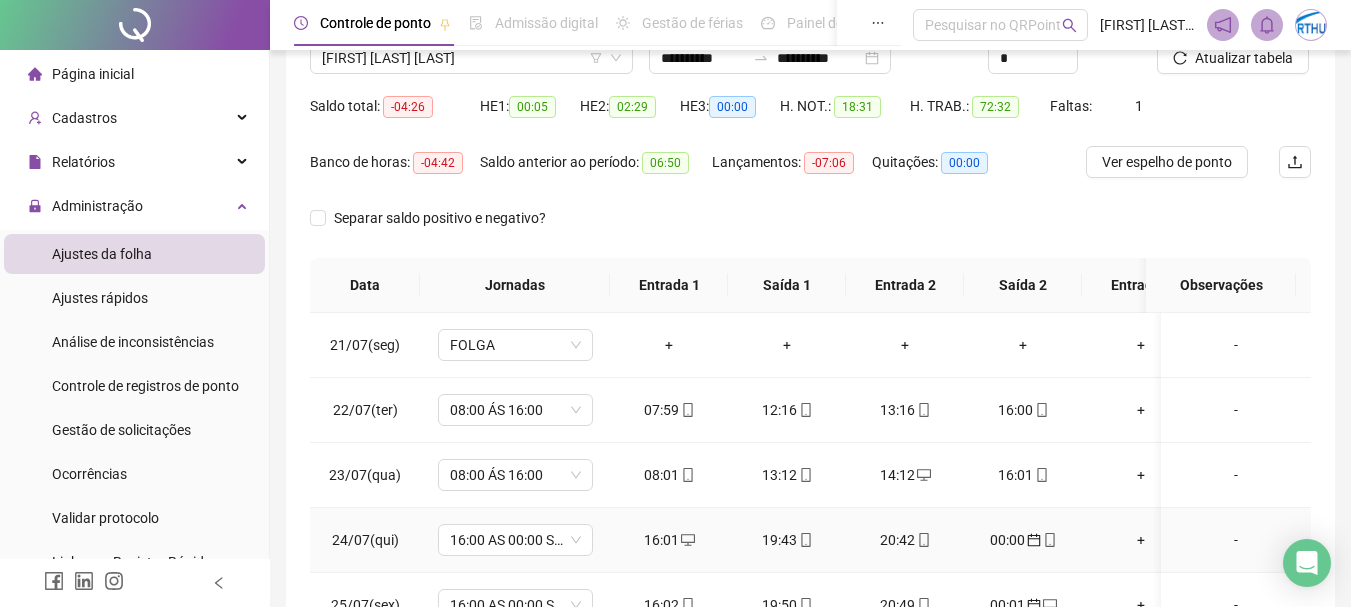 scroll, scrollTop: 200, scrollLeft: 0, axis: vertical 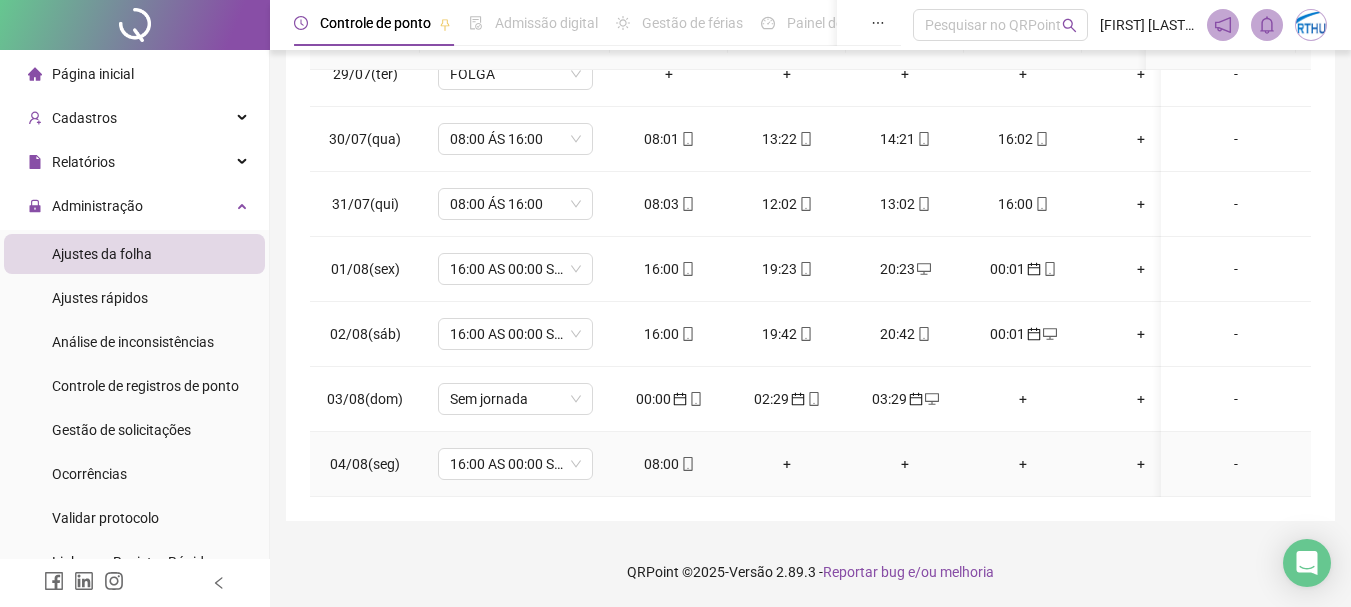 click on "08:00" at bounding box center [669, 464] 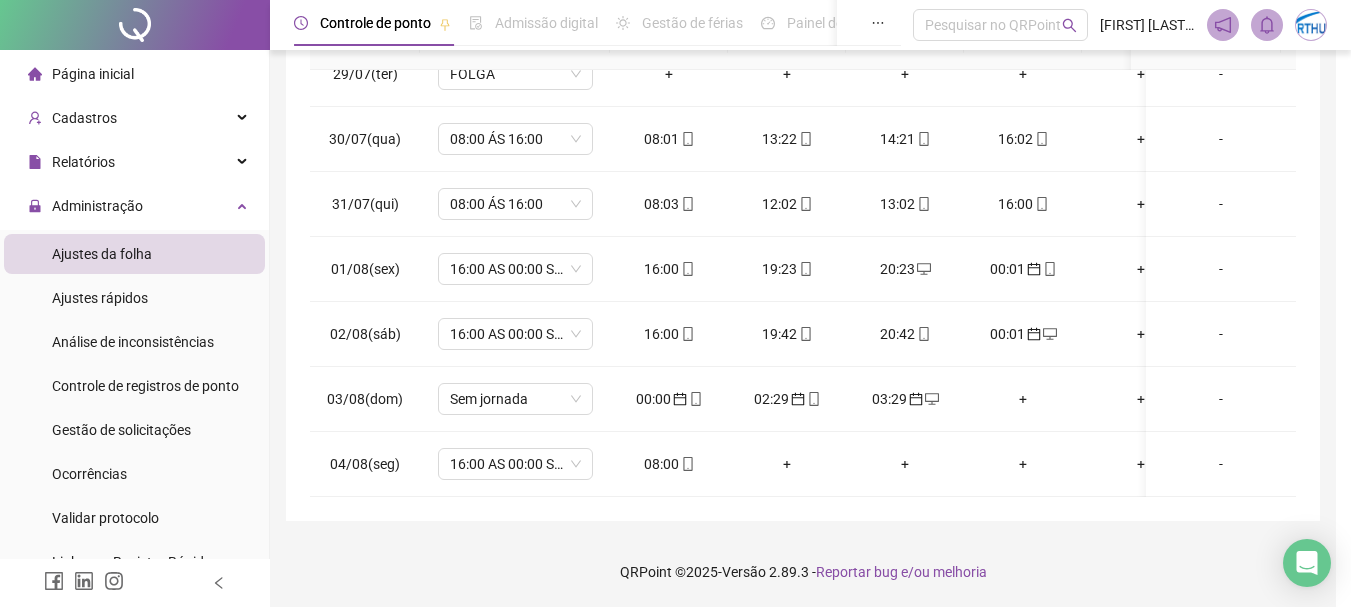 type on "**********" 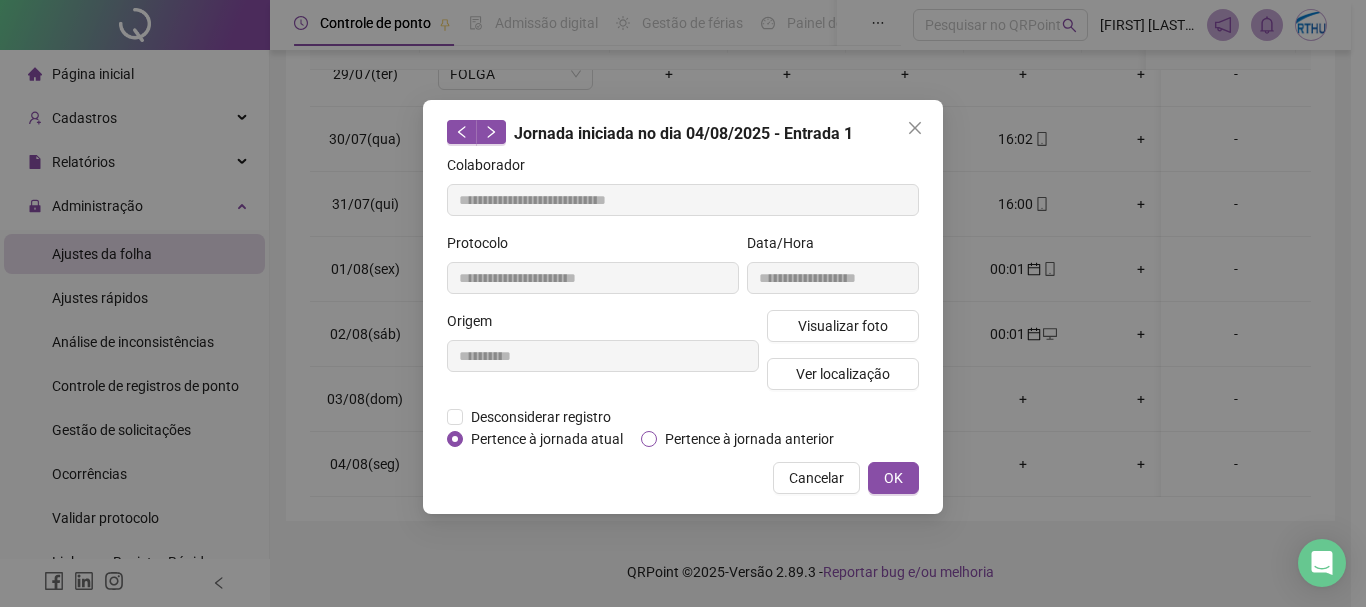click on "Pertence à jornada anterior" at bounding box center [749, 439] 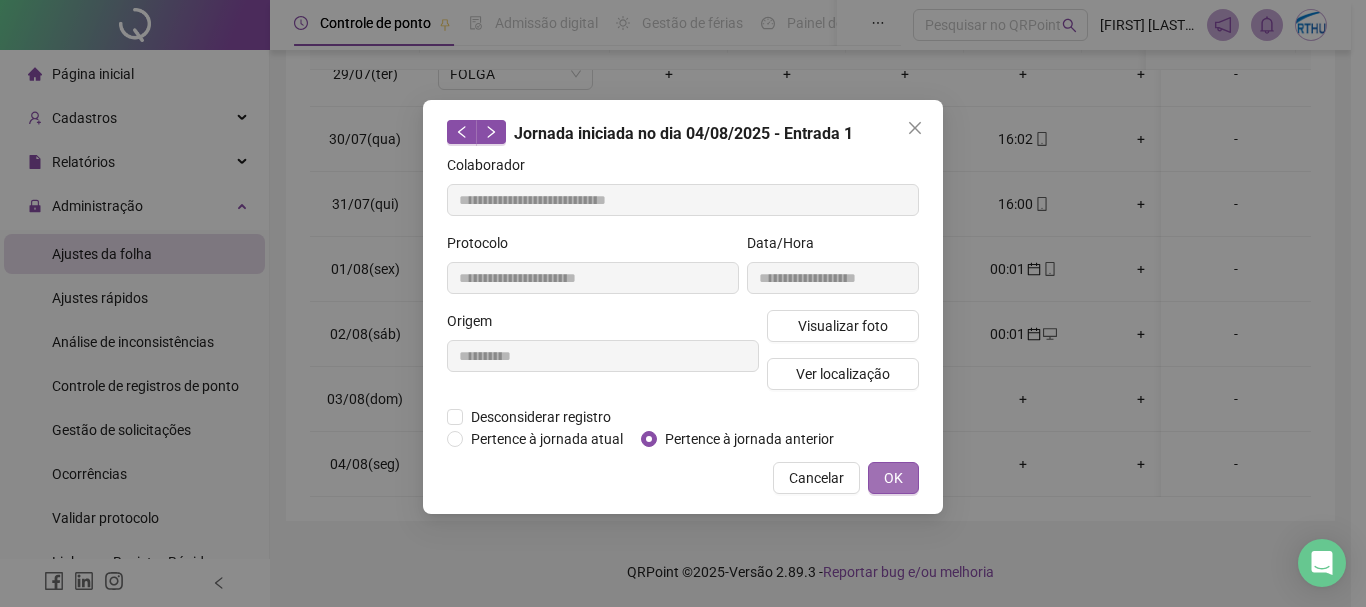 click on "OK" at bounding box center (893, 478) 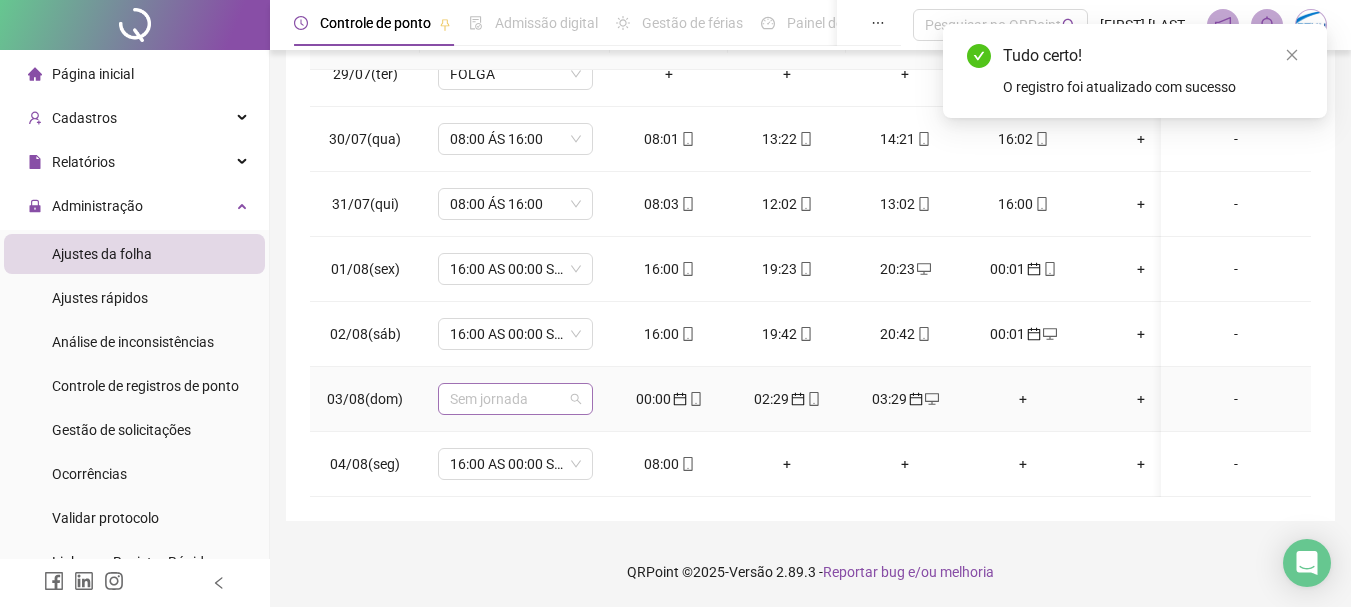 click on "Sem jornada" at bounding box center (515, 399) 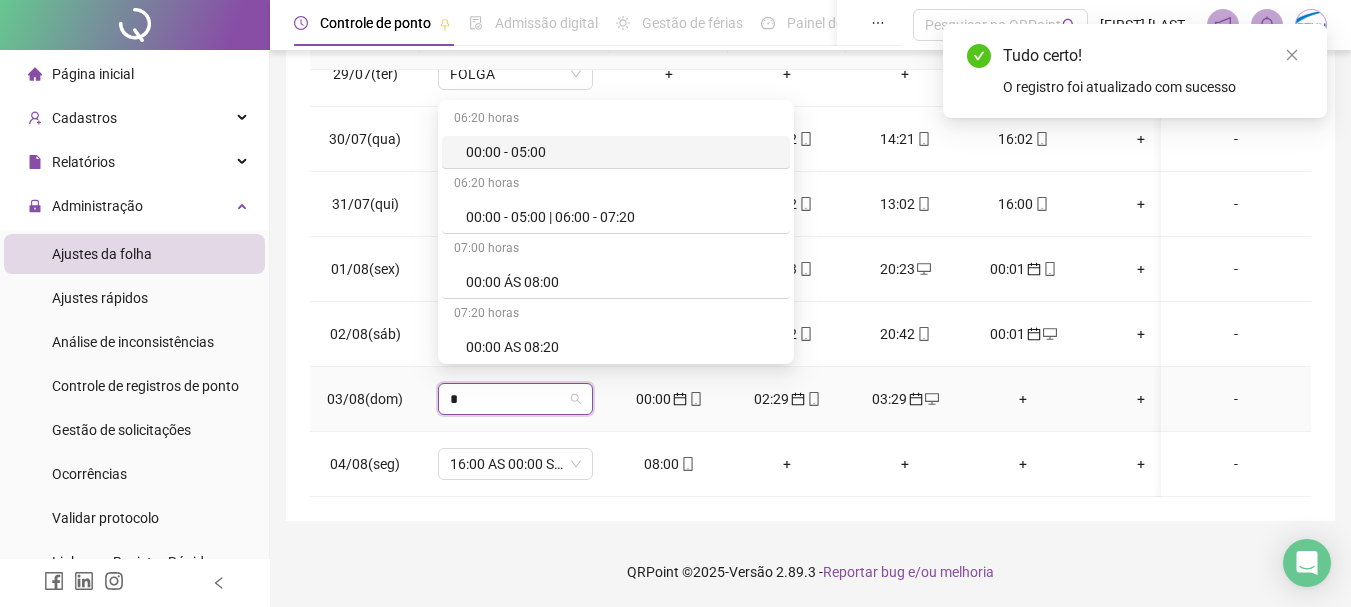 type on "**" 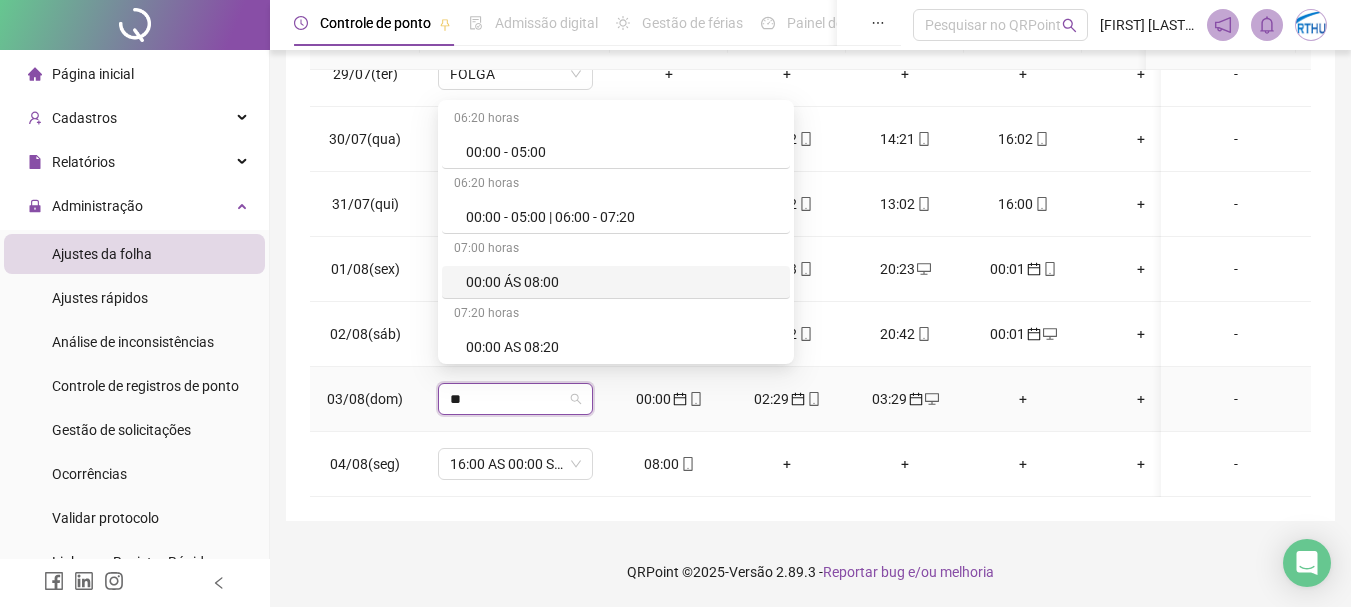 click on "00:00 ÁS 08:00" at bounding box center (622, 282) 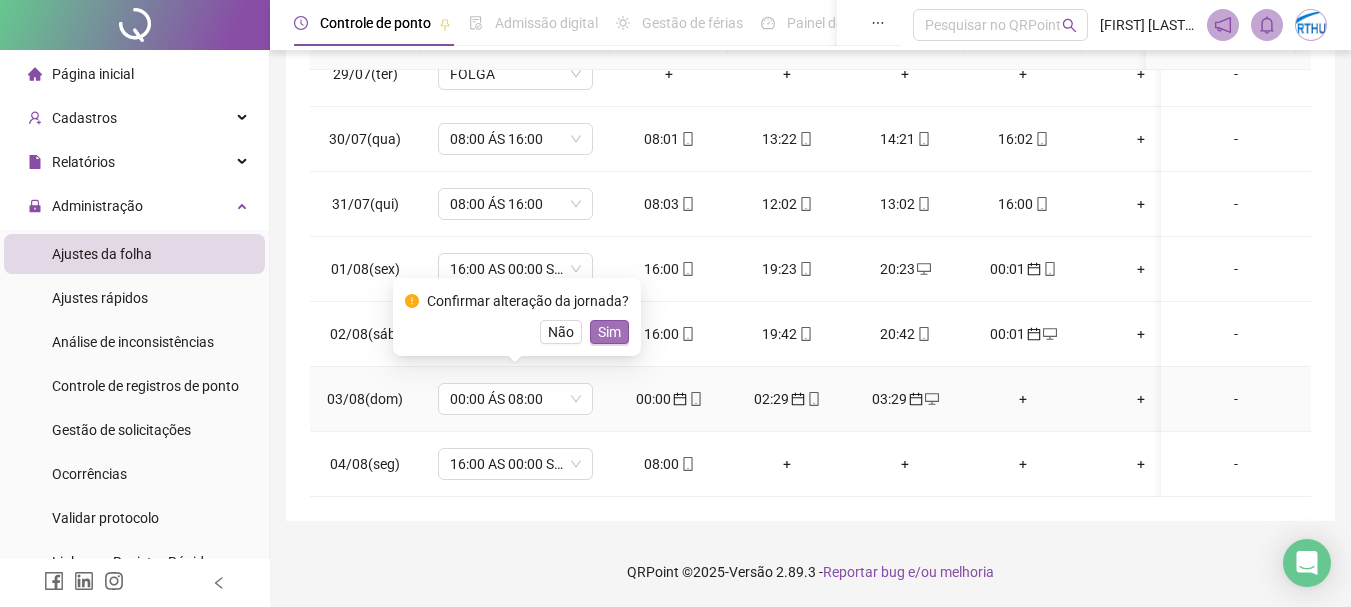click on "Sim" at bounding box center (609, 332) 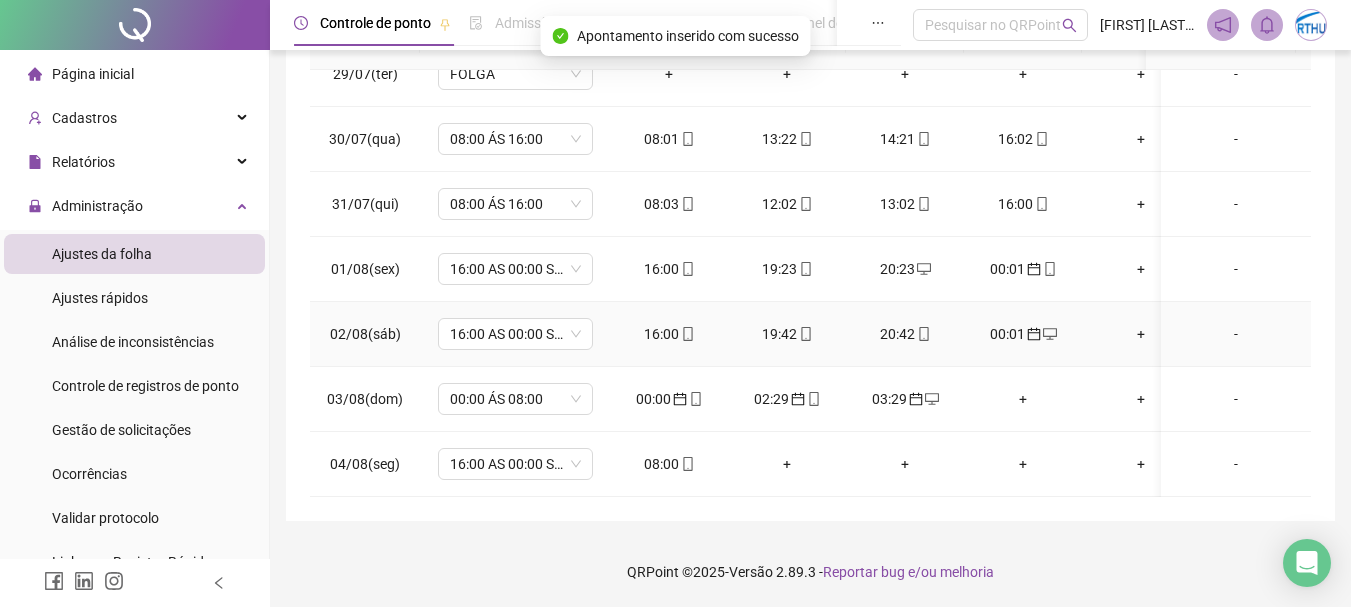 scroll, scrollTop: 0, scrollLeft: 0, axis: both 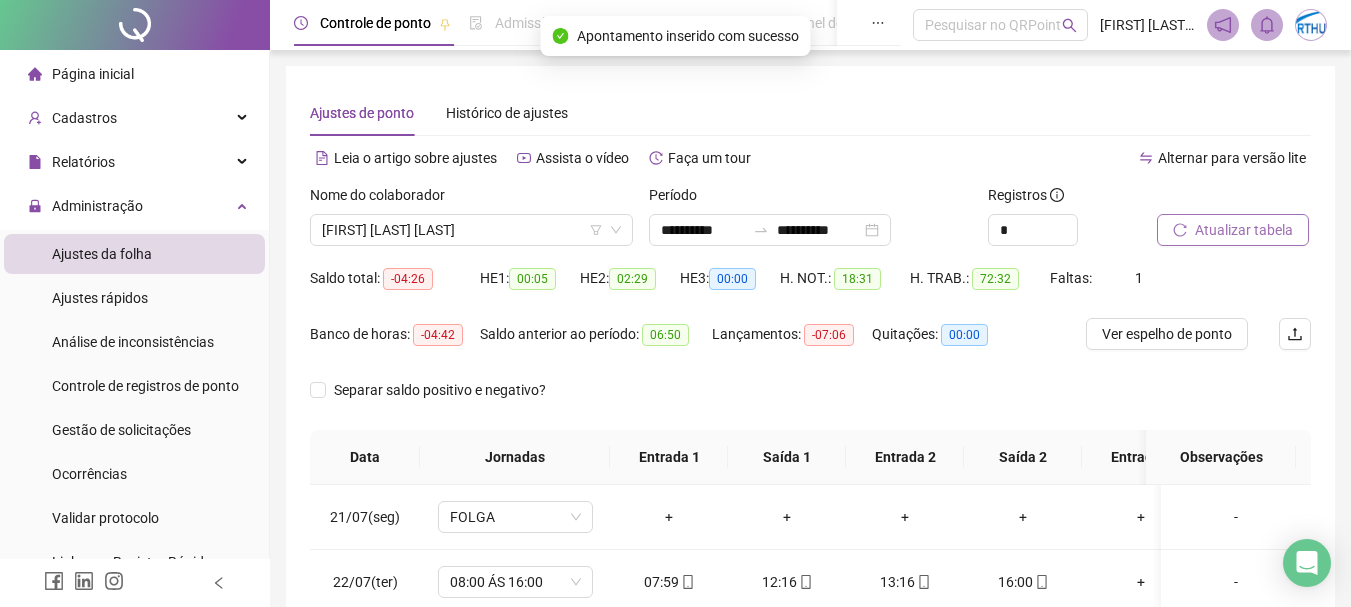 click on "Atualizar tabela" at bounding box center (1244, 230) 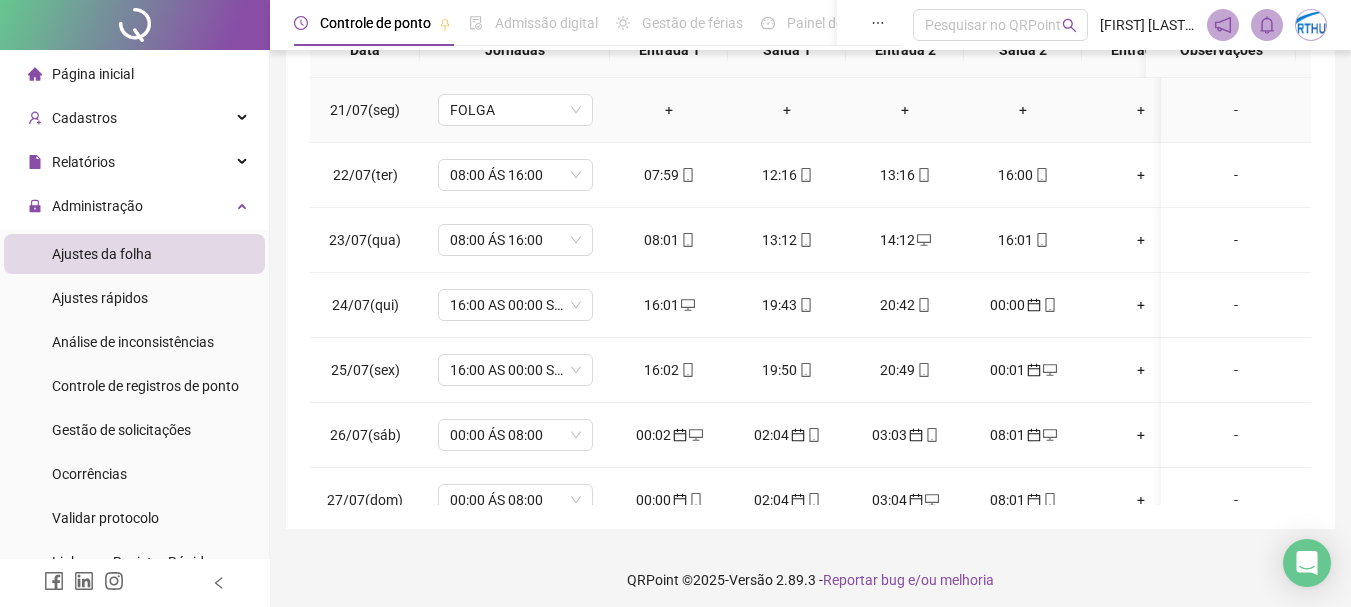 scroll, scrollTop: 415, scrollLeft: 0, axis: vertical 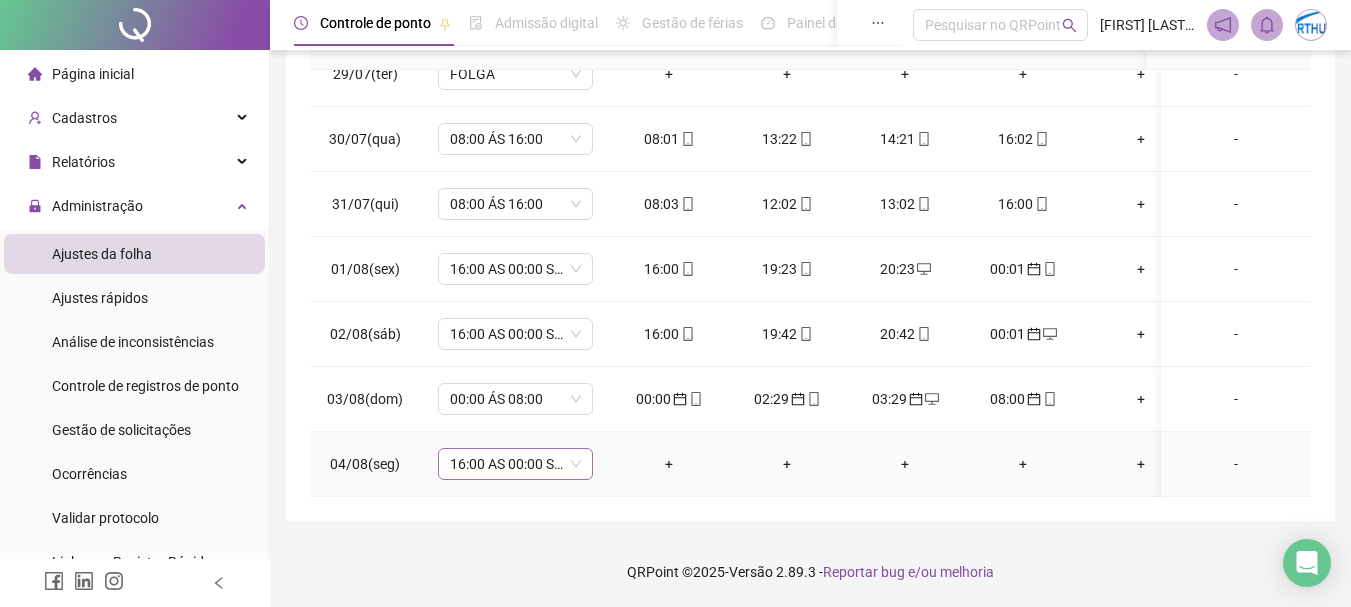 click on "16:00 AS 00:00 SEG A SAB" at bounding box center (515, 464) 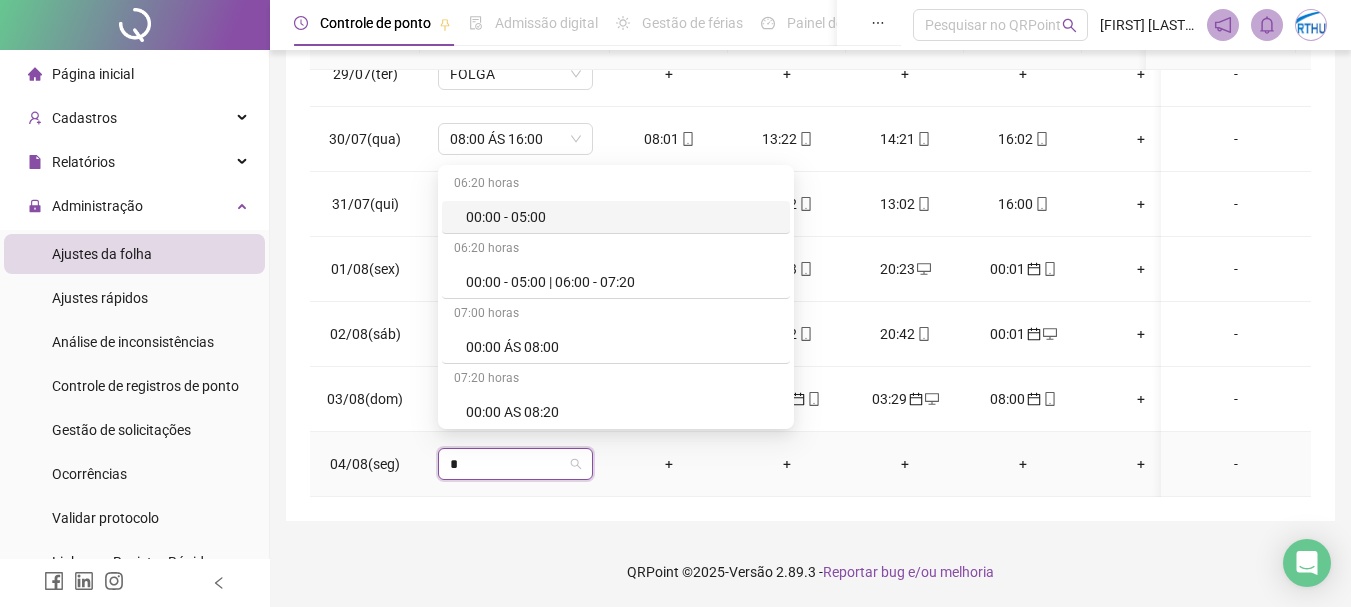type on "**" 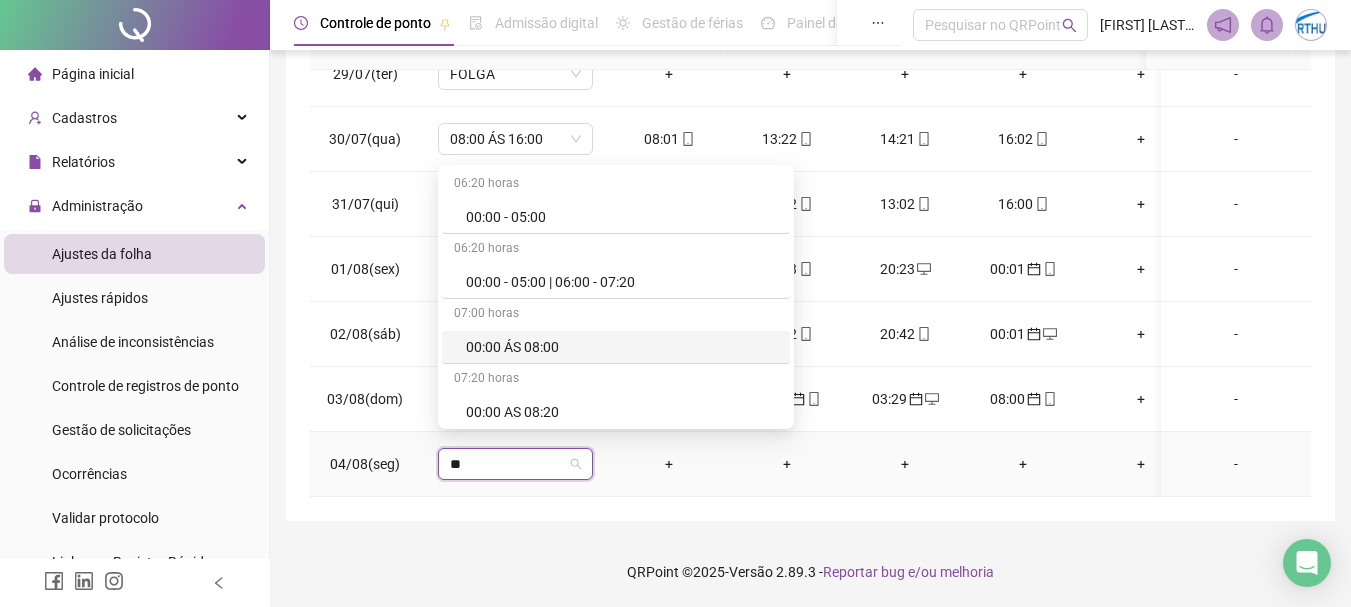 click on "00:00 ÁS 08:00" at bounding box center (622, 347) 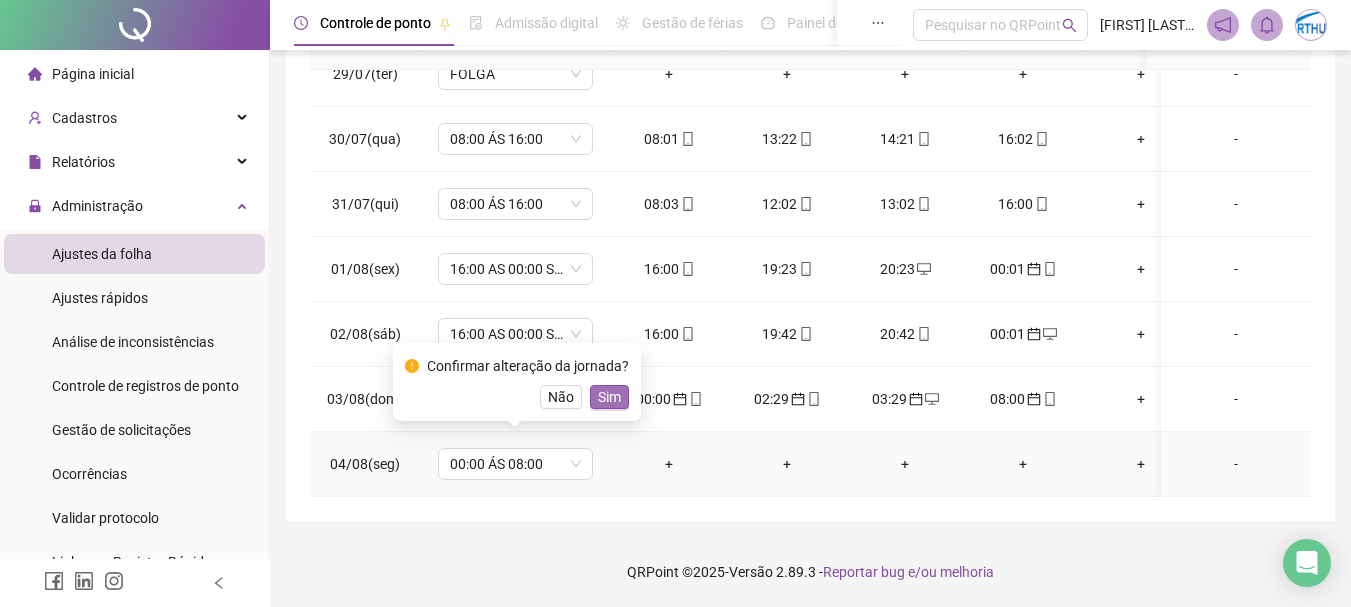 click on "Sim" at bounding box center [609, 397] 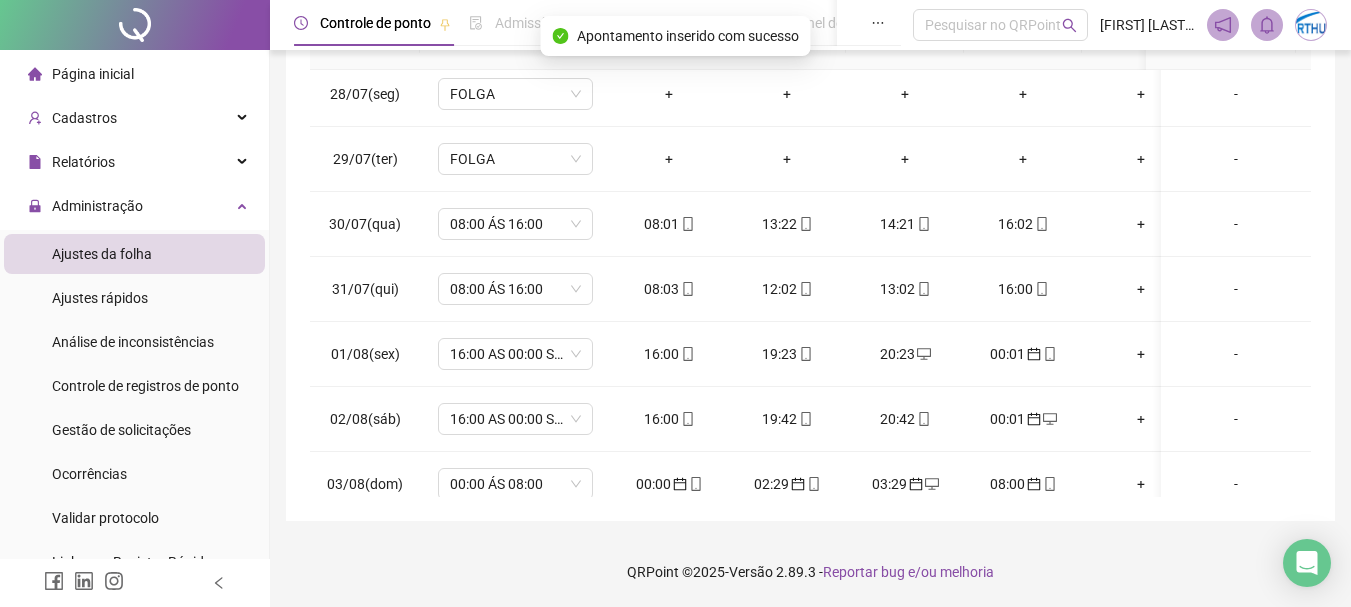 scroll, scrollTop: 0, scrollLeft: 0, axis: both 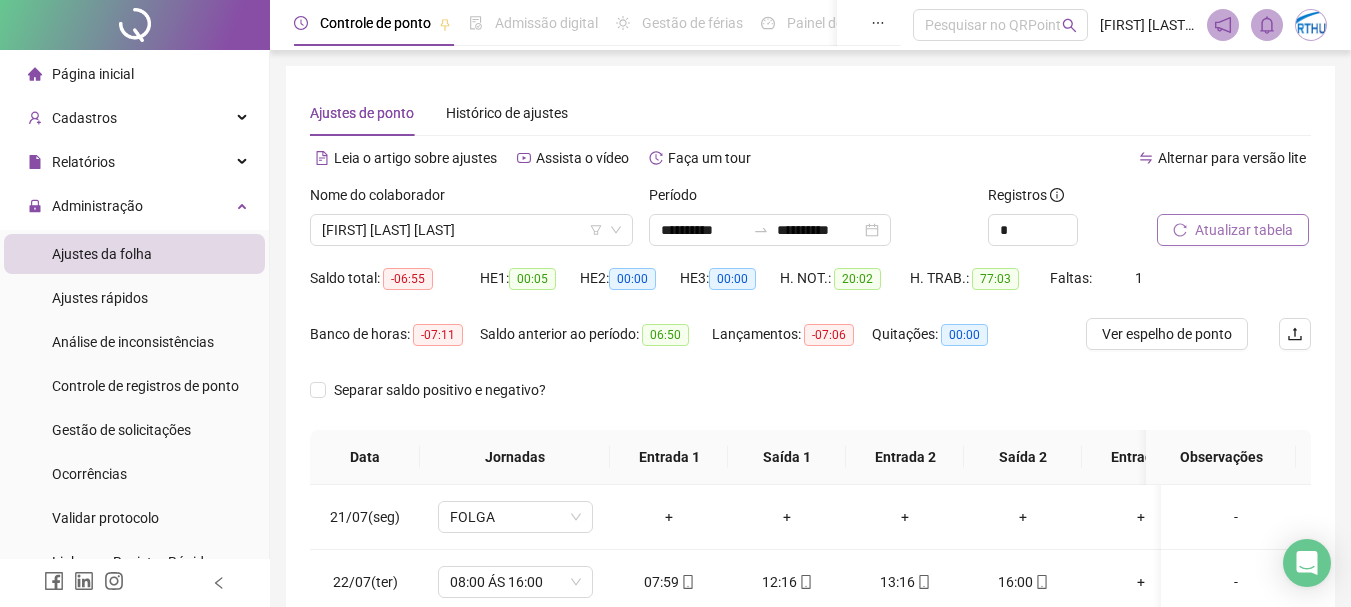 click on "Atualizar tabela" at bounding box center [1244, 230] 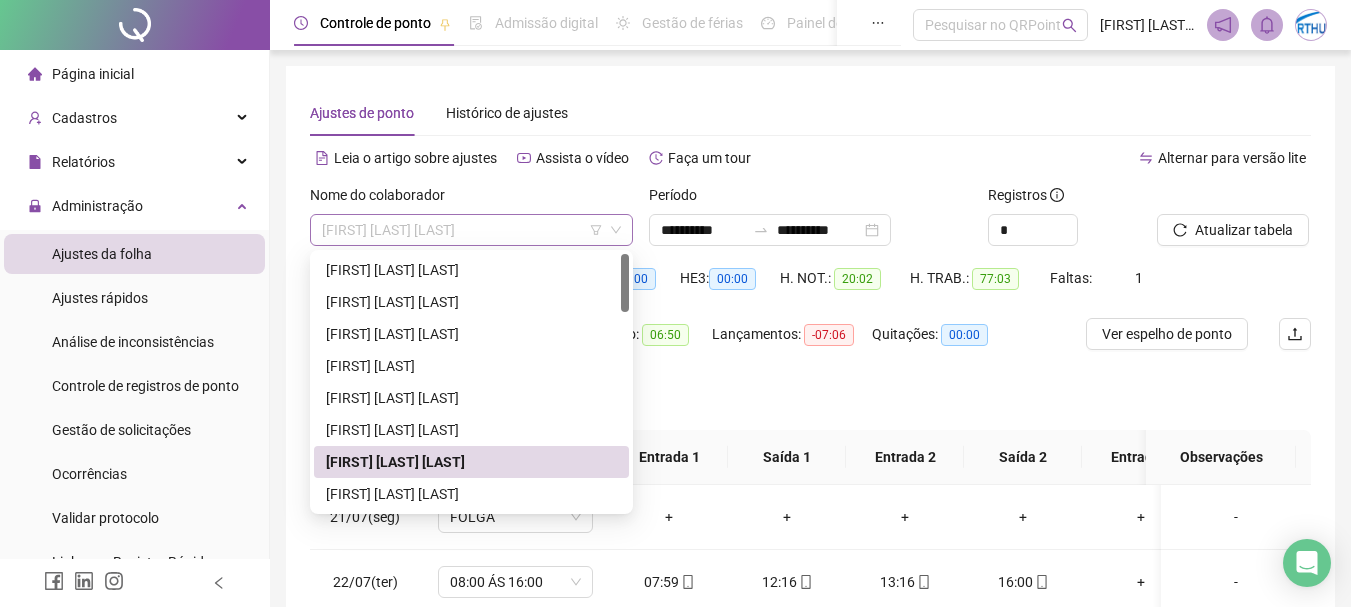 click on "[NAME]" at bounding box center [471, 230] 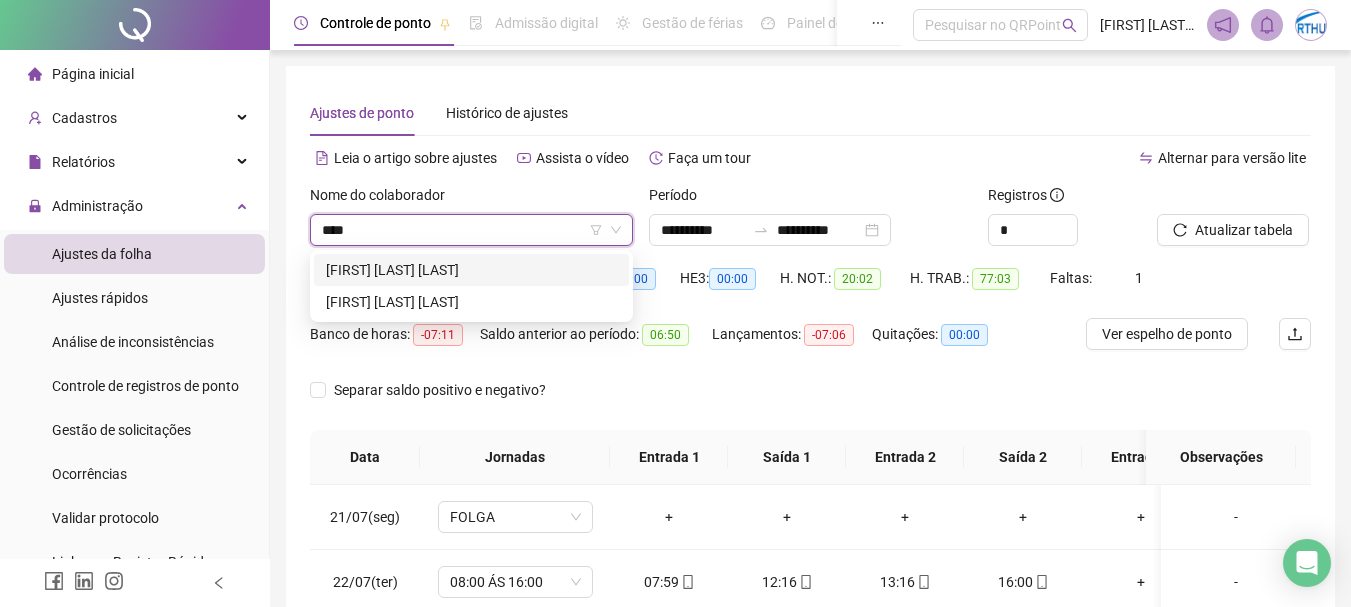 type on "*****" 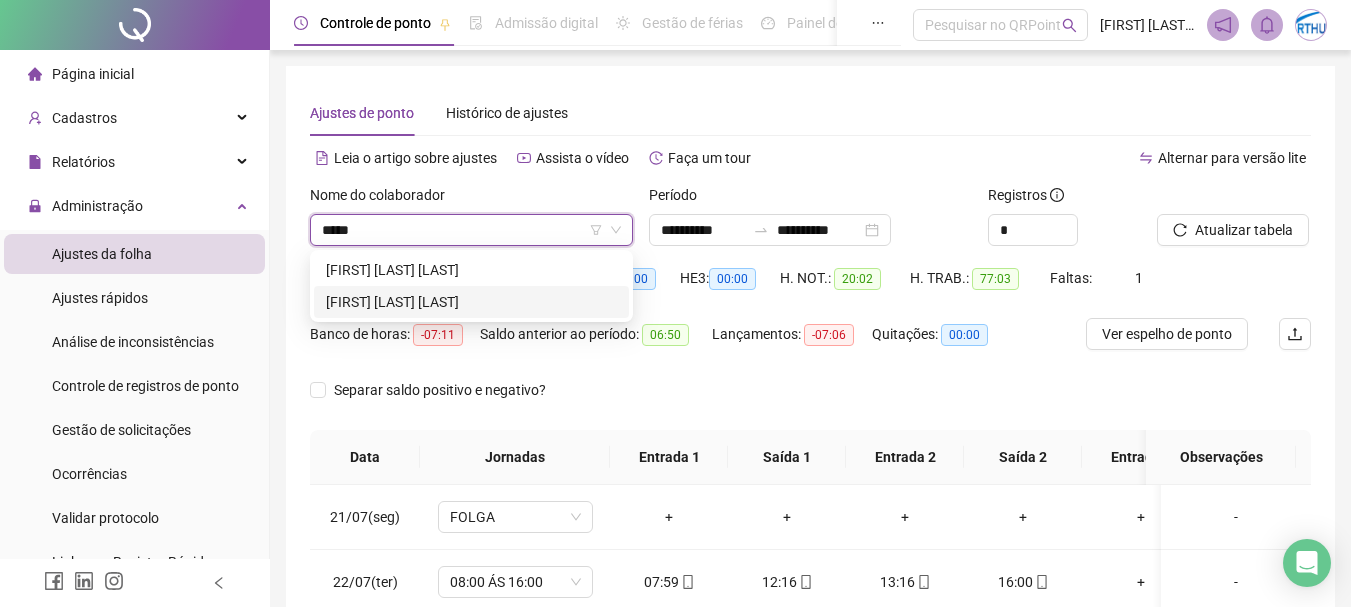 drag, startPoint x: 498, startPoint y: 305, endPoint x: 610, endPoint y: 284, distance: 113.951744 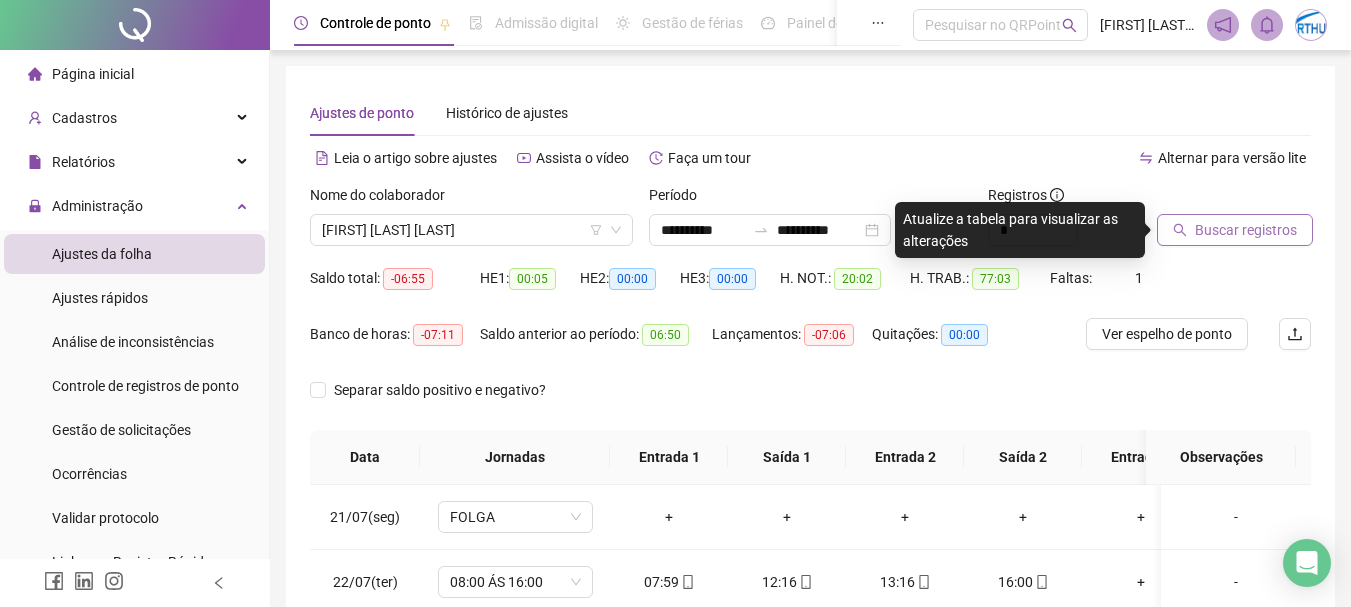 click on "Buscar registros" at bounding box center (1235, 230) 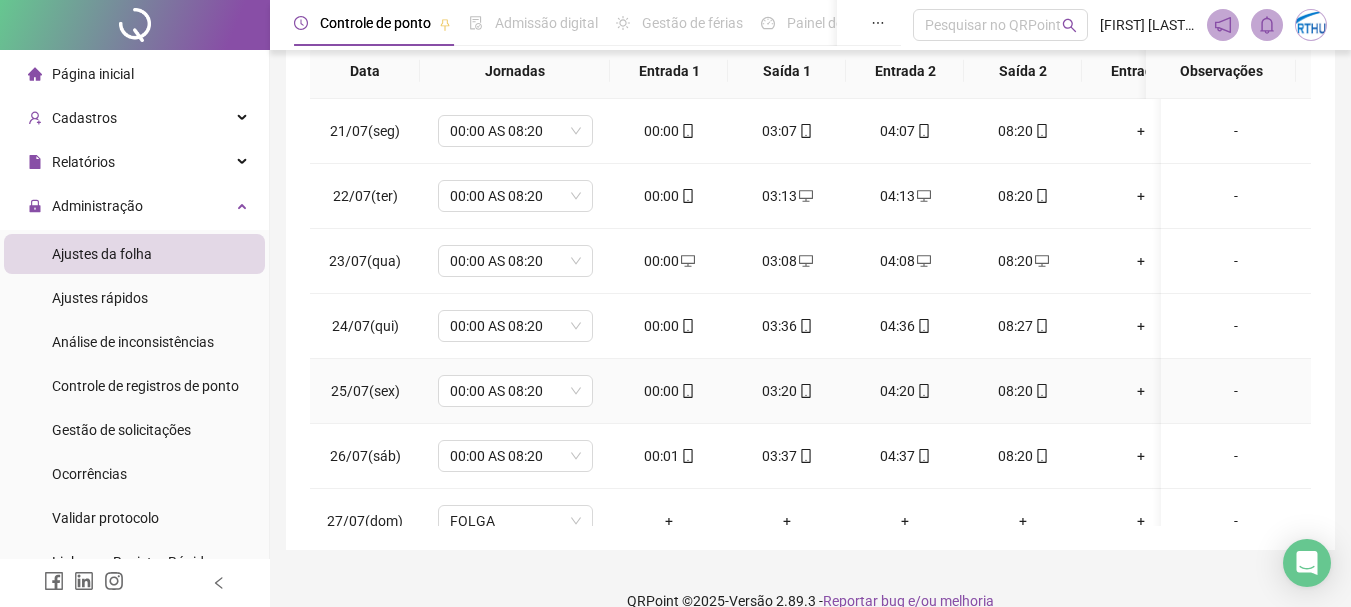 scroll, scrollTop: 415, scrollLeft: 0, axis: vertical 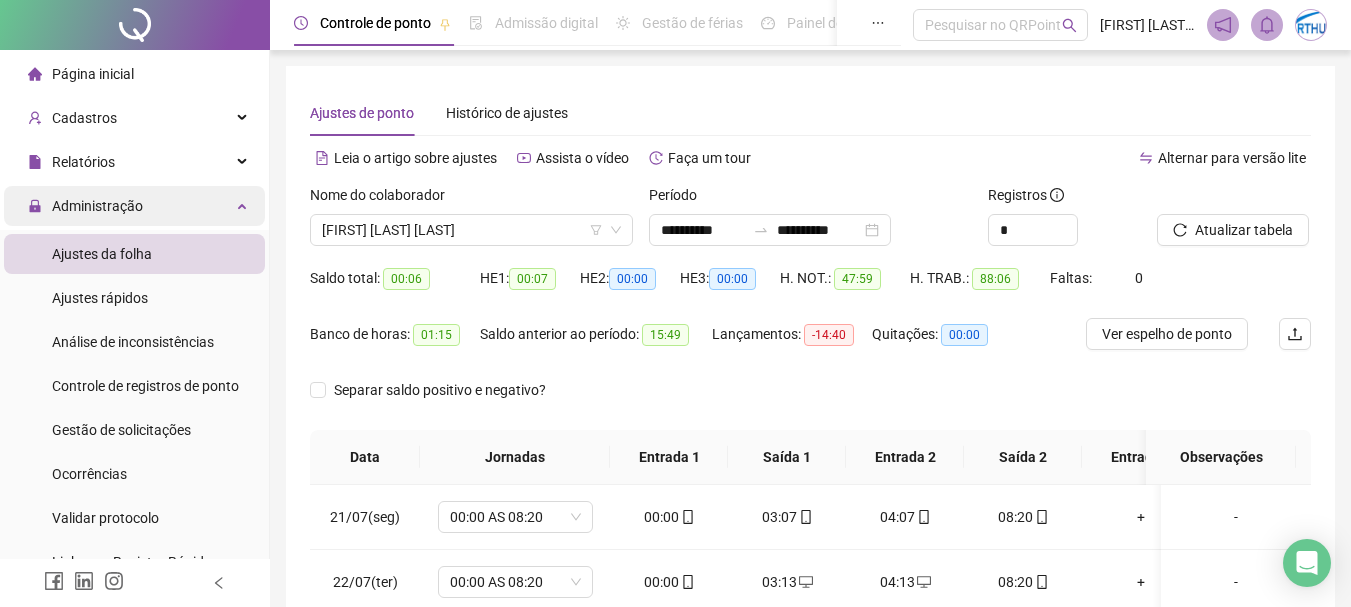 click on "Administração" at bounding box center (134, 206) 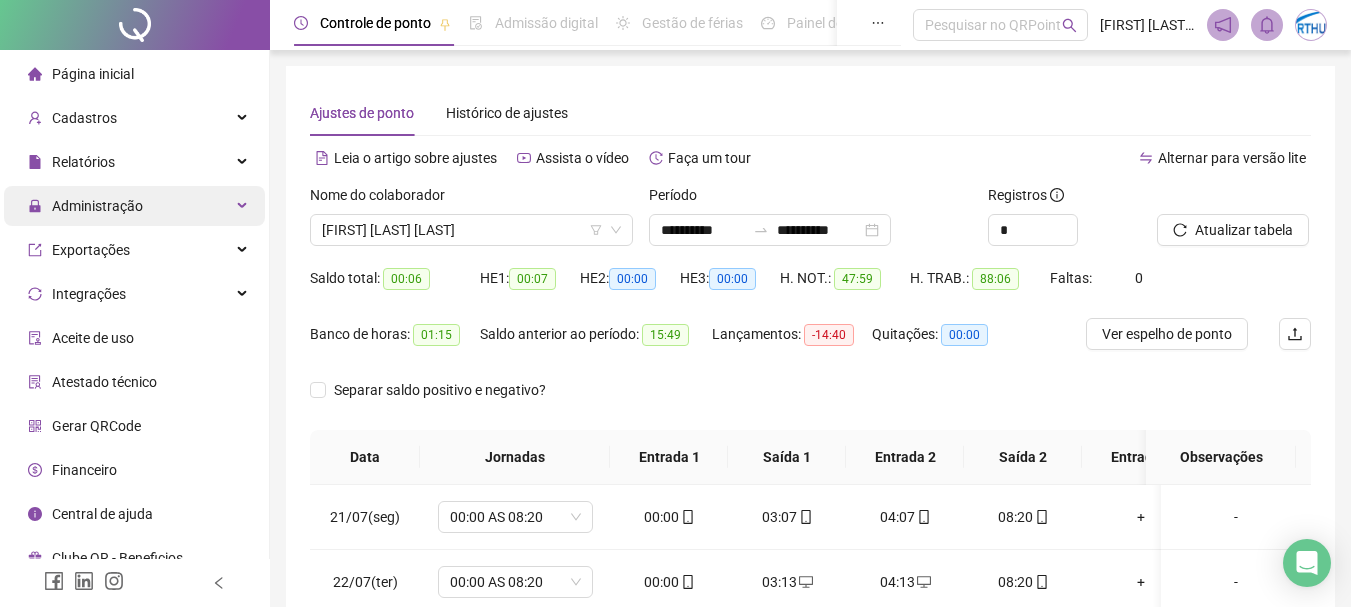 click on "Administração" at bounding box center (134, 206) 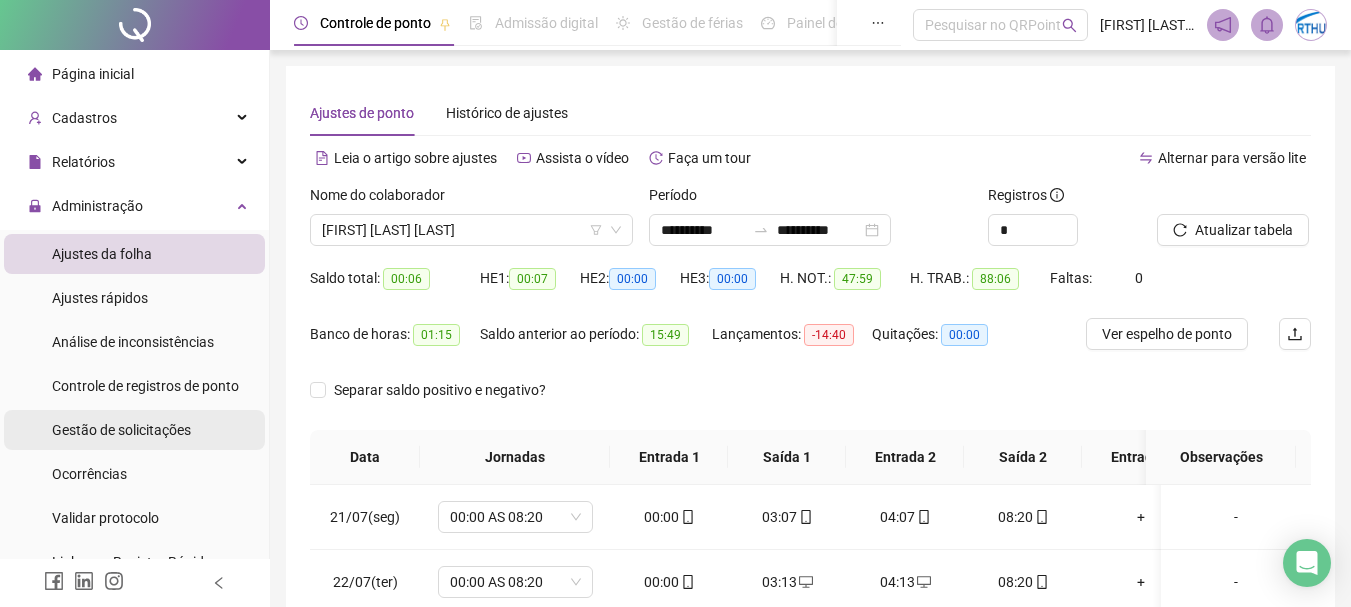 click on "Gestão de solicitações" at bounding box center (121, 430) 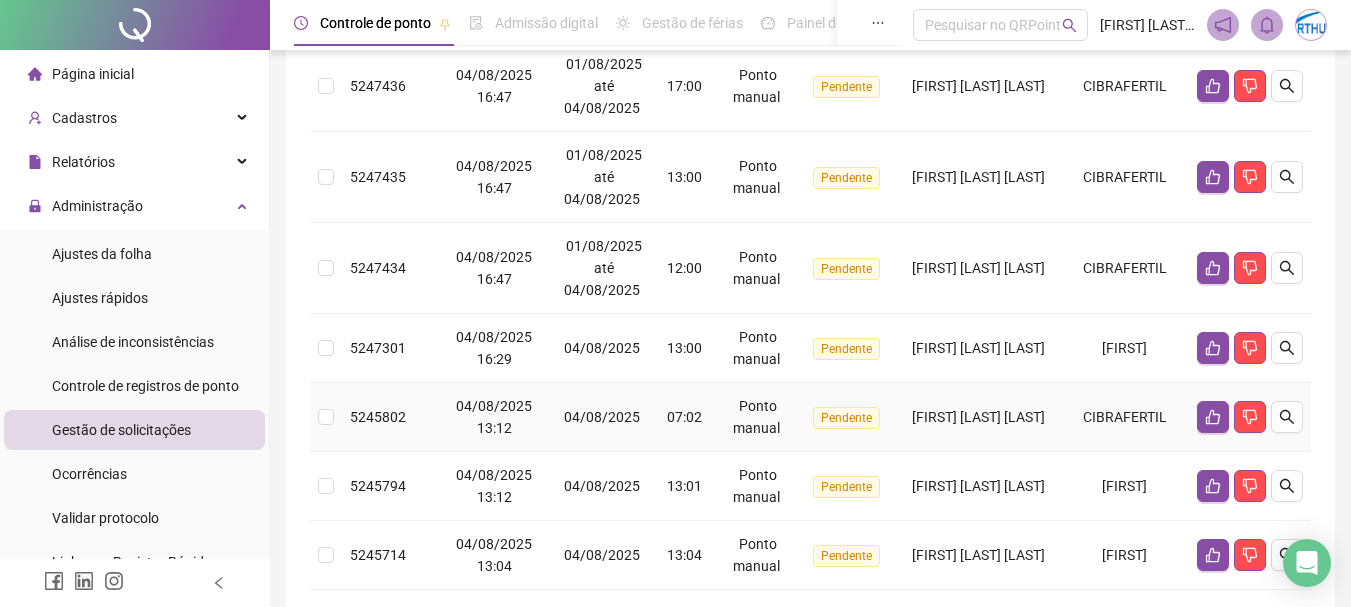 scroll, scrollTop: 0, scrollLeft: 0, axis: both 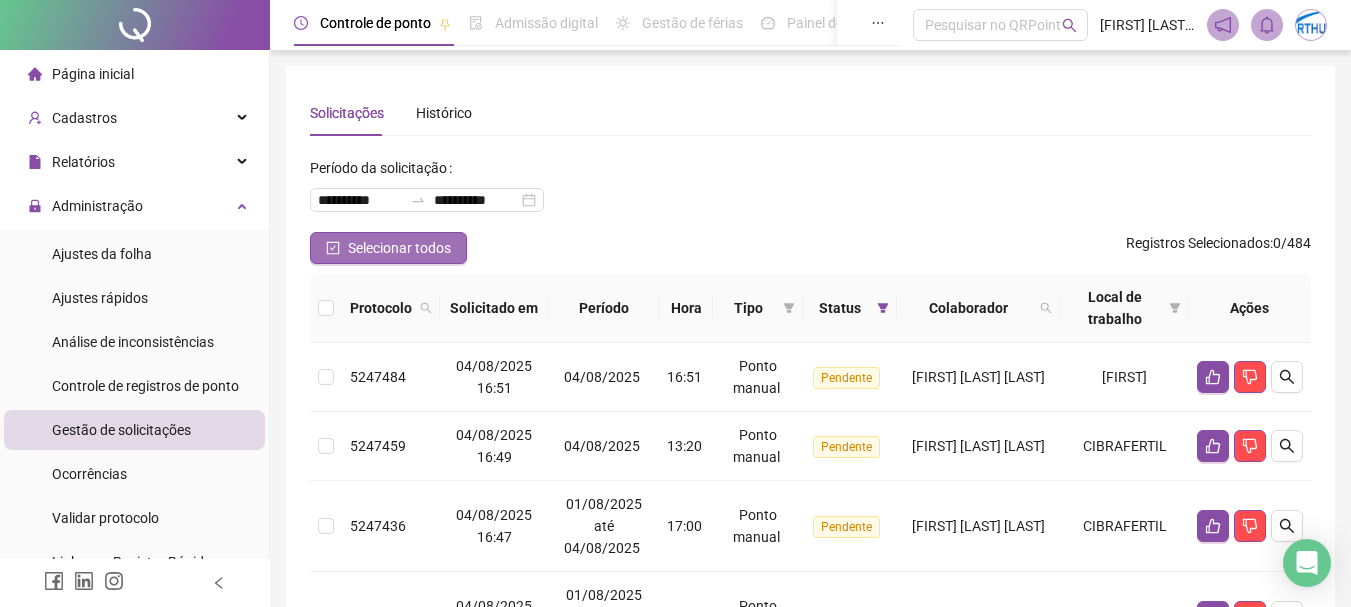click 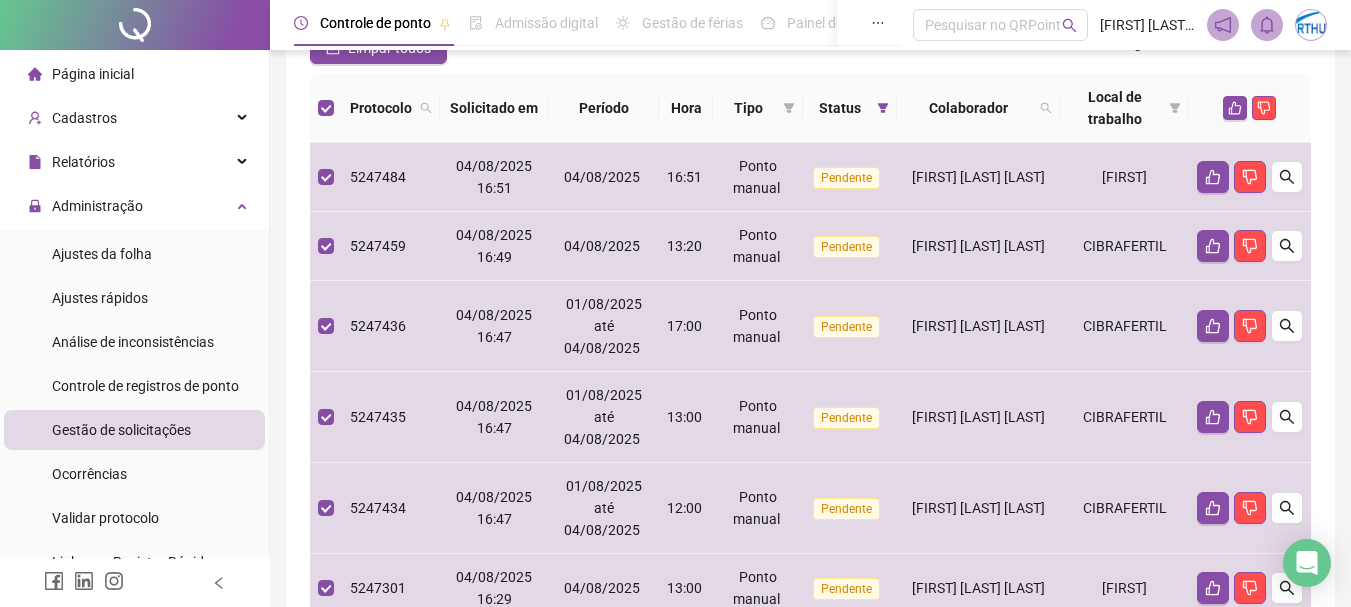 scroll, scrollTop: 0, scrollLeft: 0, axis: both 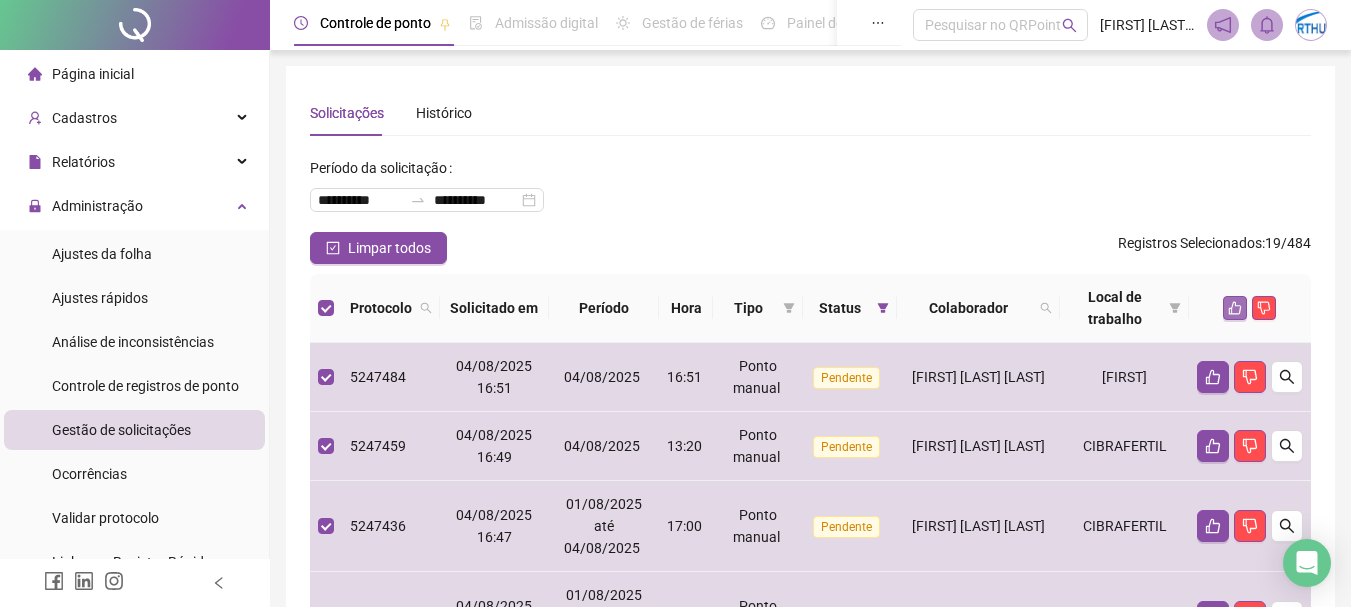 click 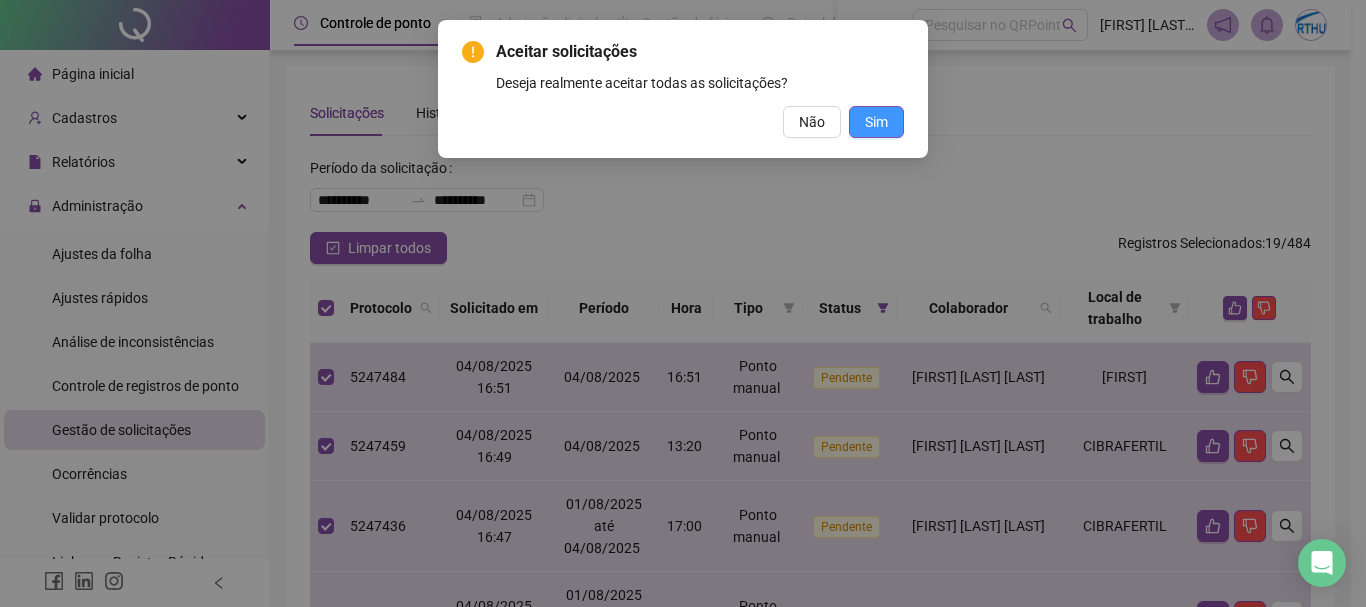 click on "Sim" at bounding box center [876, 122] 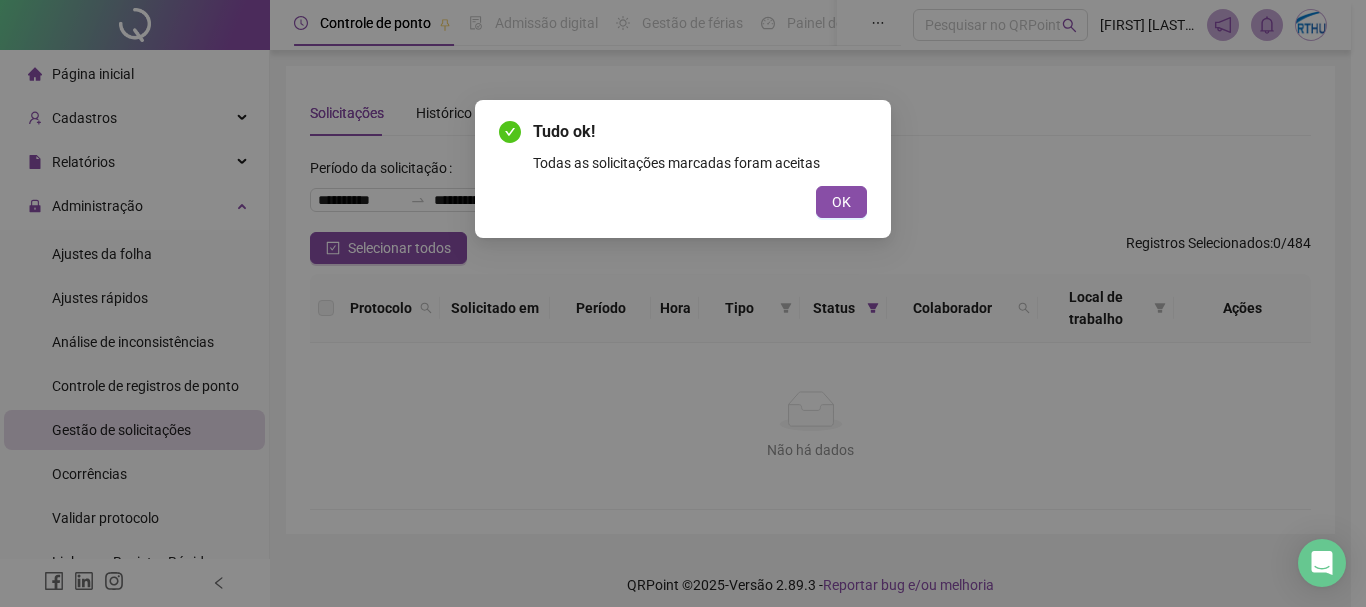 drag, startPoint x: 840, startPoint y: 199, endPoint x: 809, endPoint y: 199, distance: 31 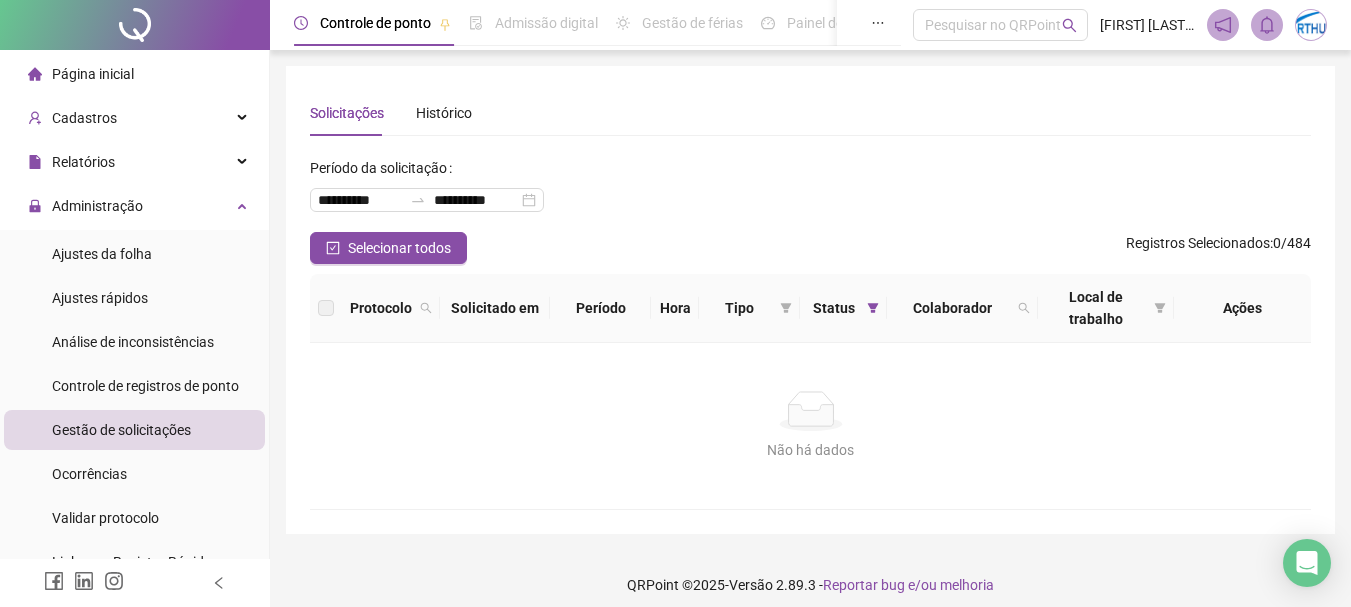 click on "Página inicial" at bounding box center (134, 74) 